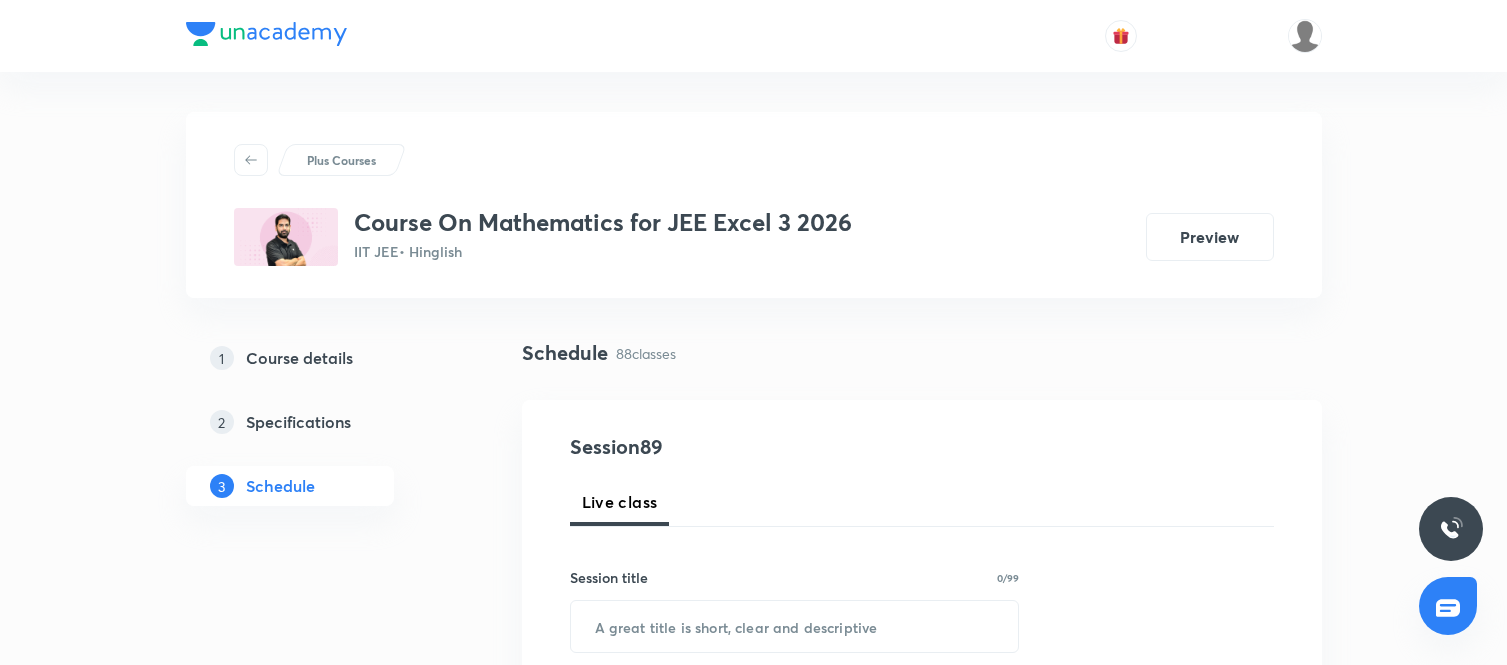 scroll, scrollTop: 14598, scrollLeft: 0, axis: vertical 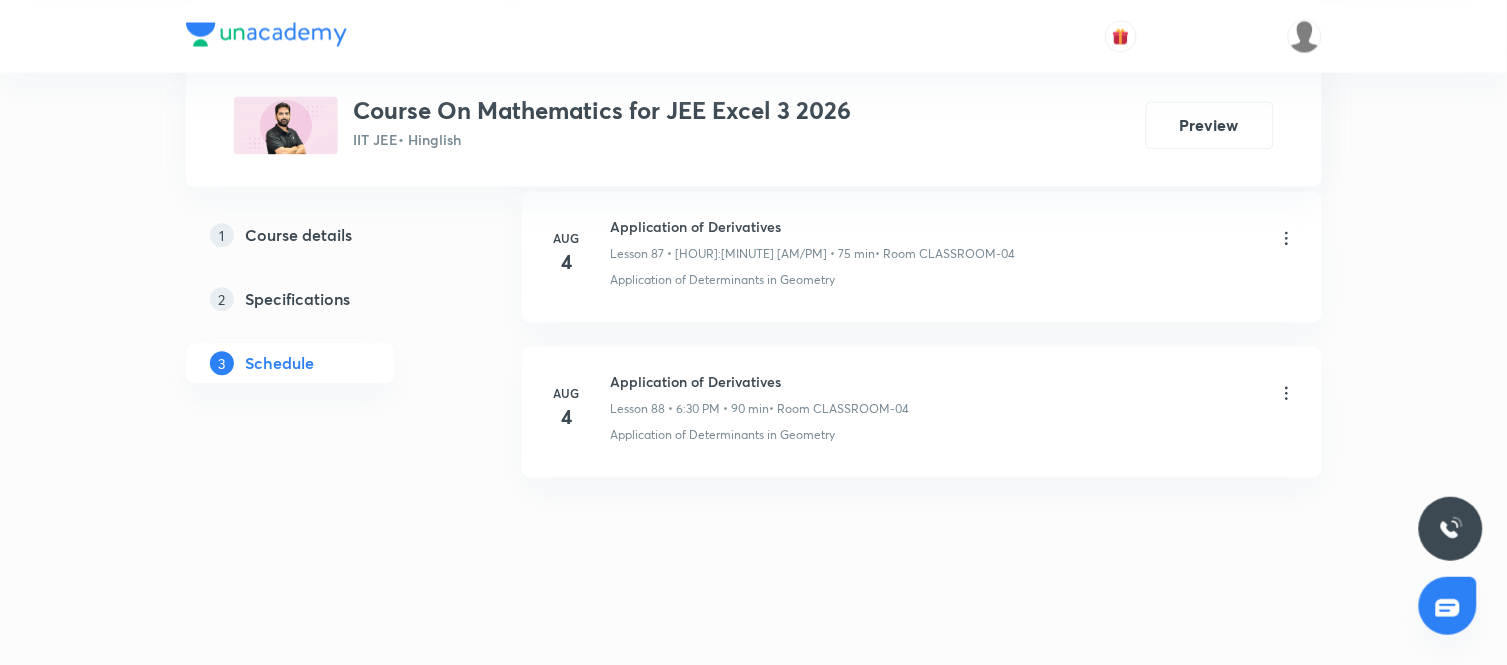 click on "Application of Derivatives" at bounding box center (813, 226) 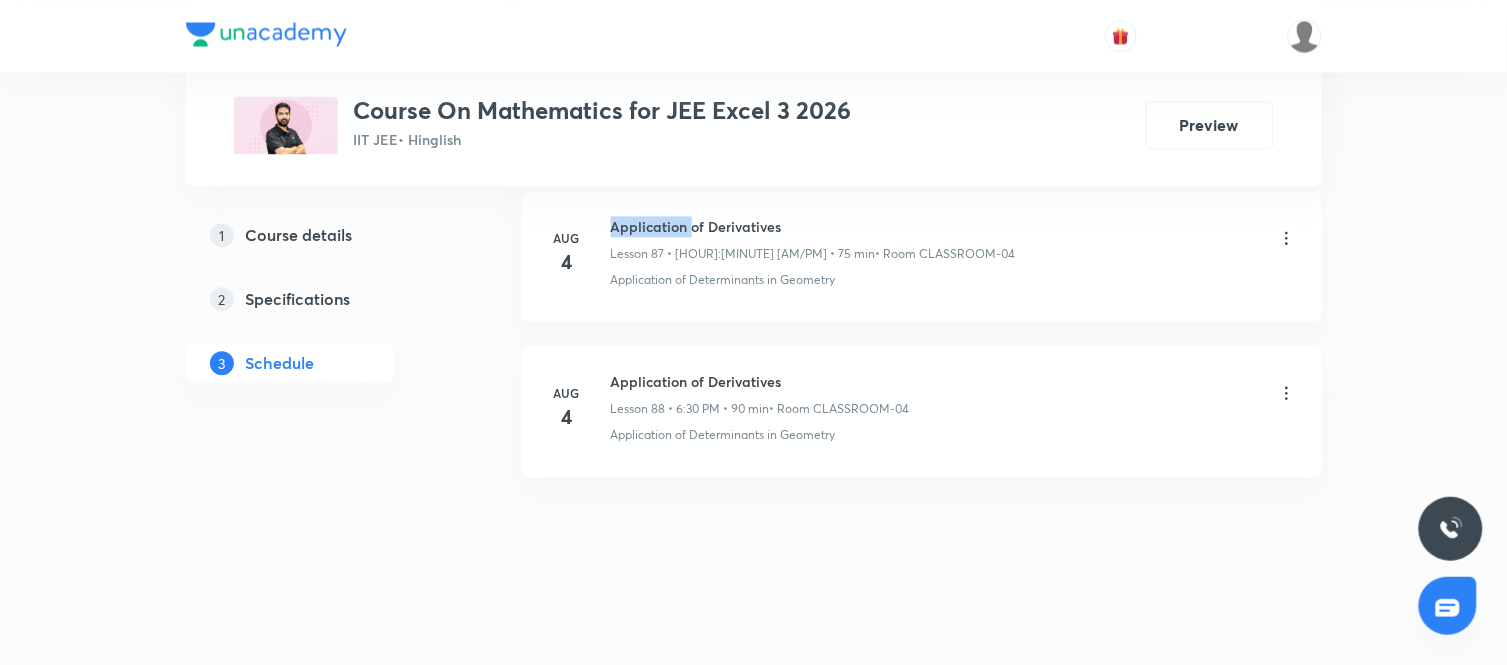 click on "Application of Derivatives" at bounding box center [813, 226] 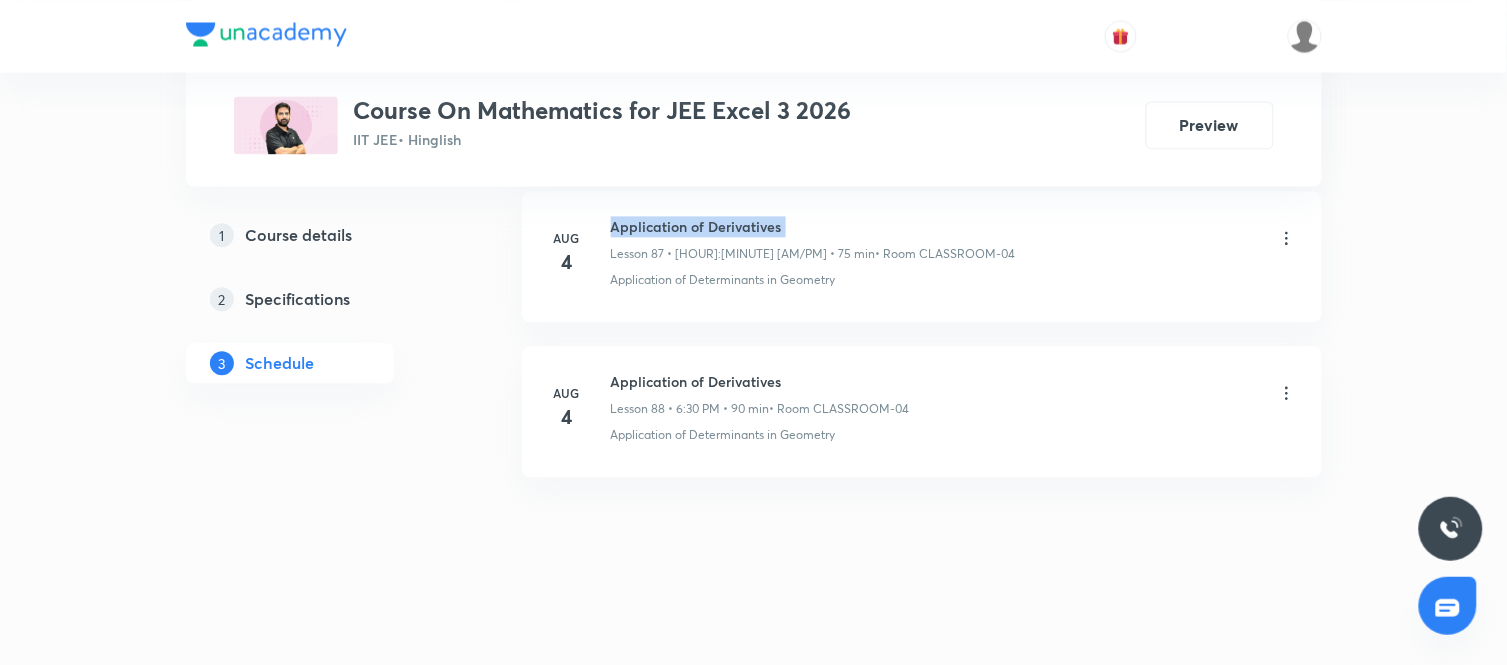 click on "Application of Derivatives" at bounding box center (813, 226) 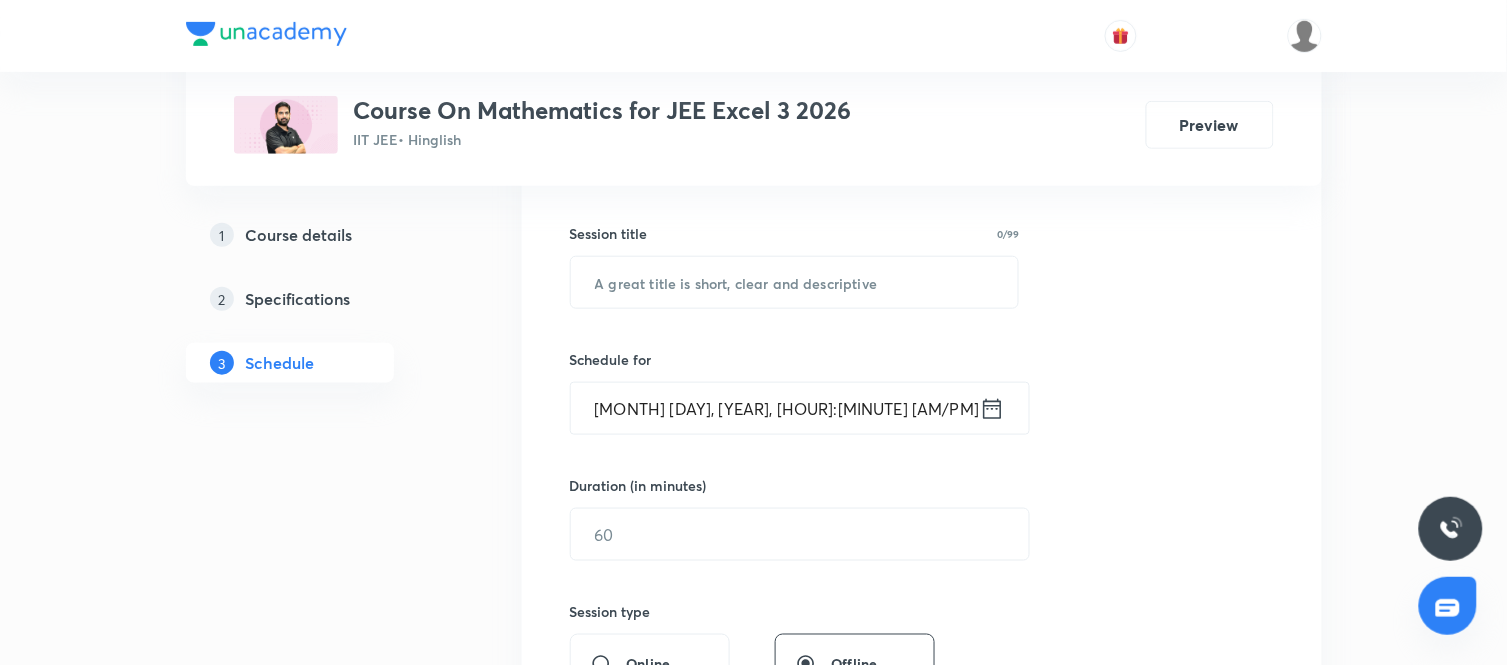 scroll, scrollTop: 337, scrollLeft: 0, axis: vertical 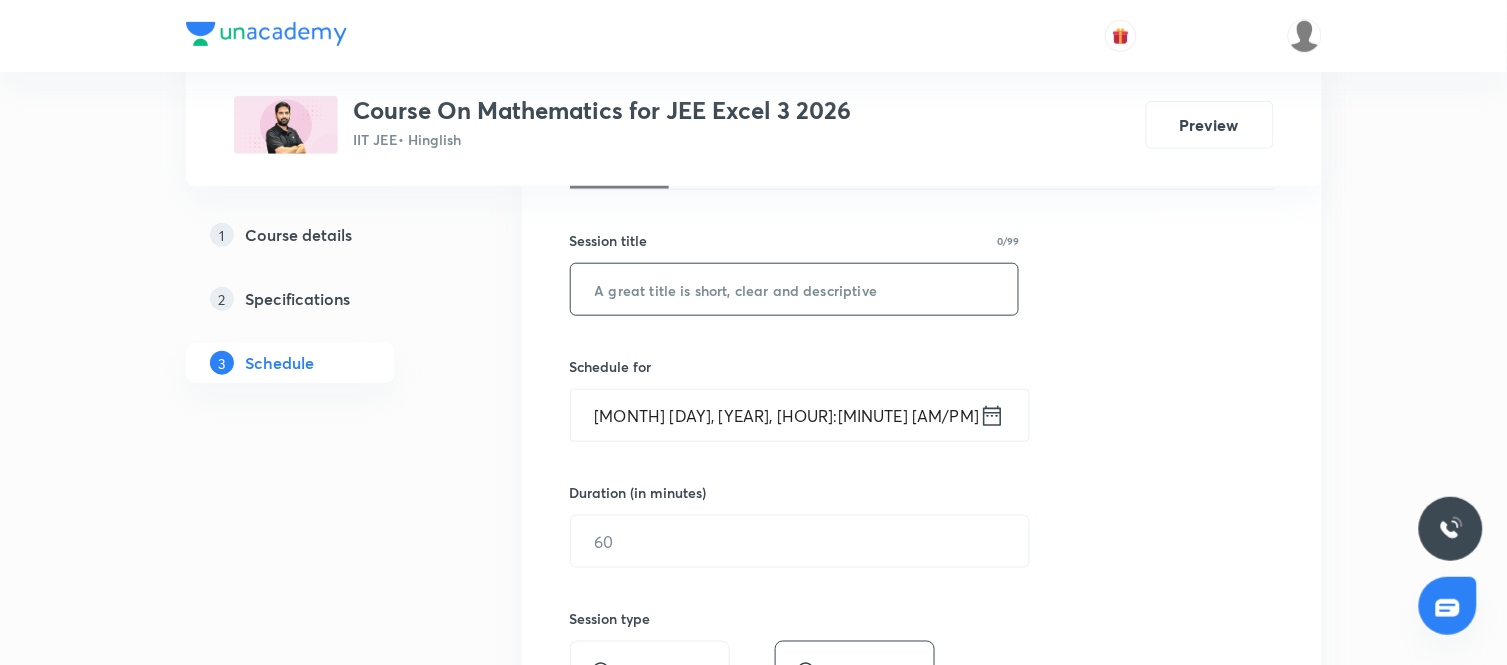 click at bounding box center (795, 289) 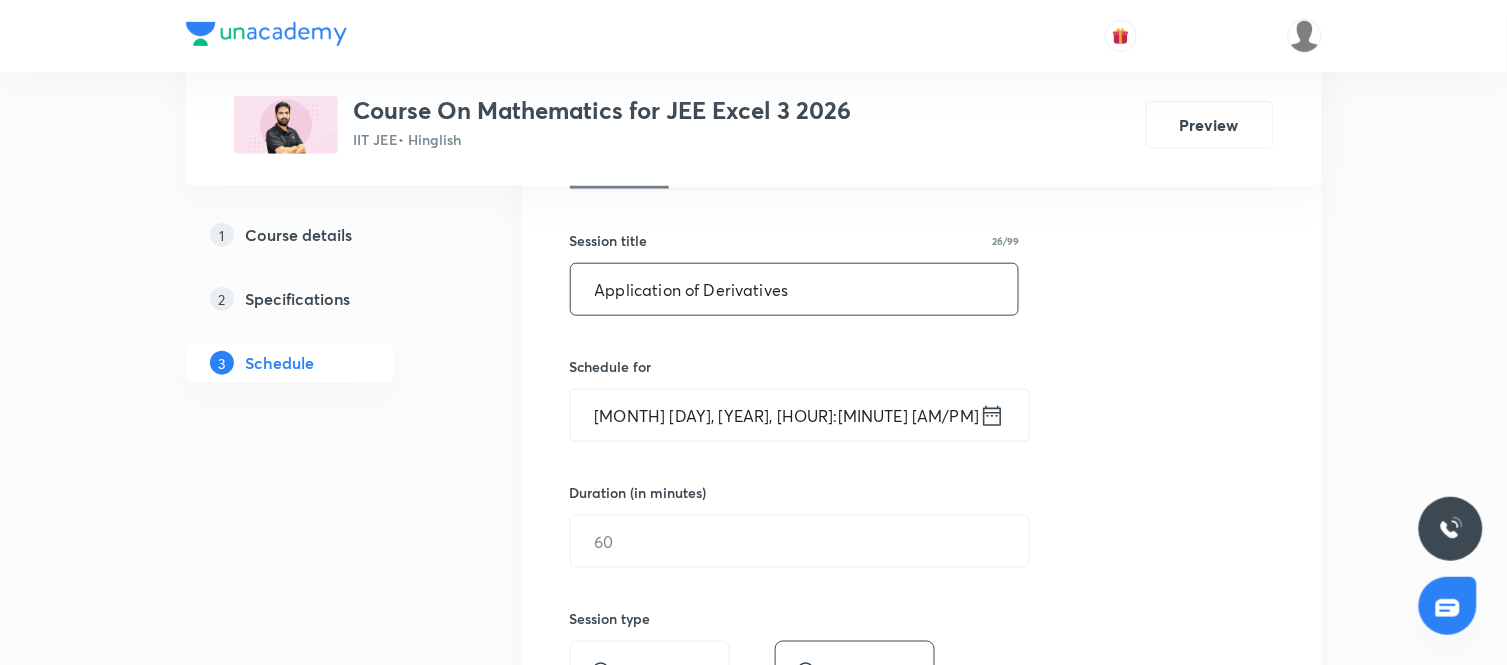type on "Application of Derivatives" 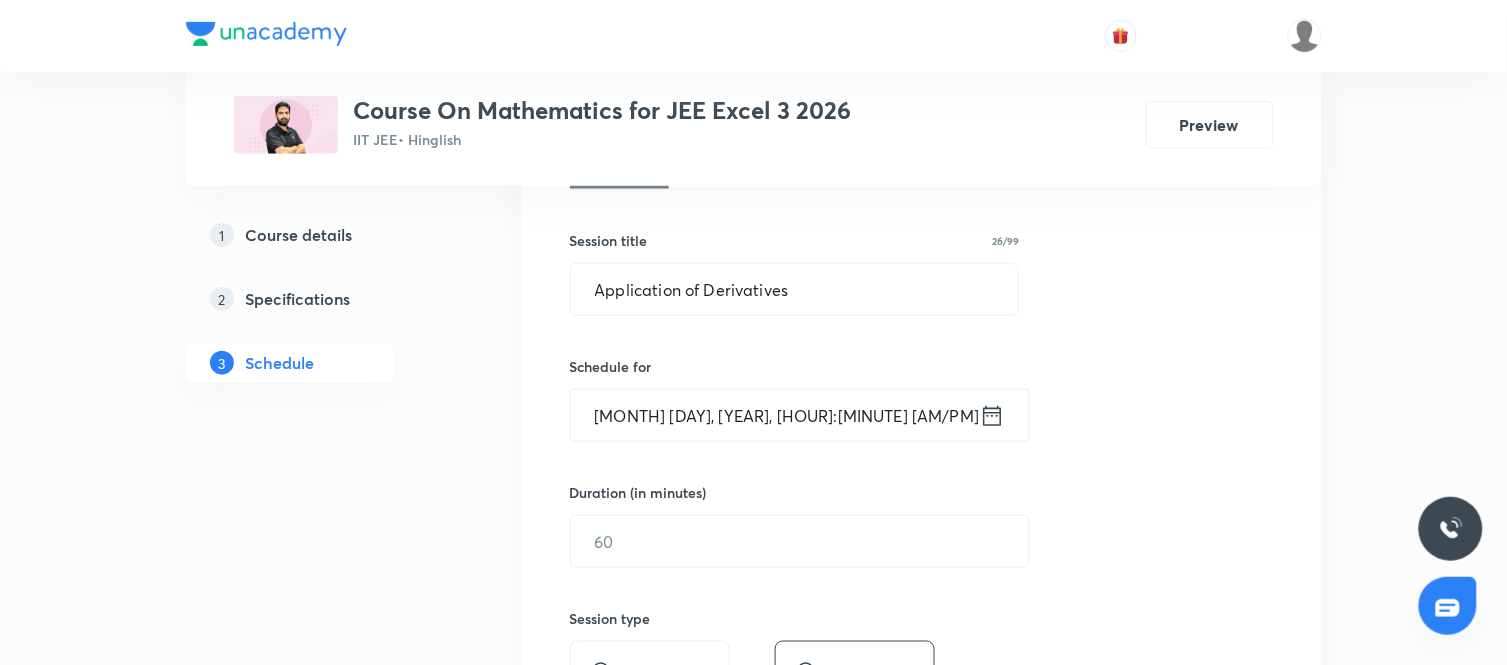 click 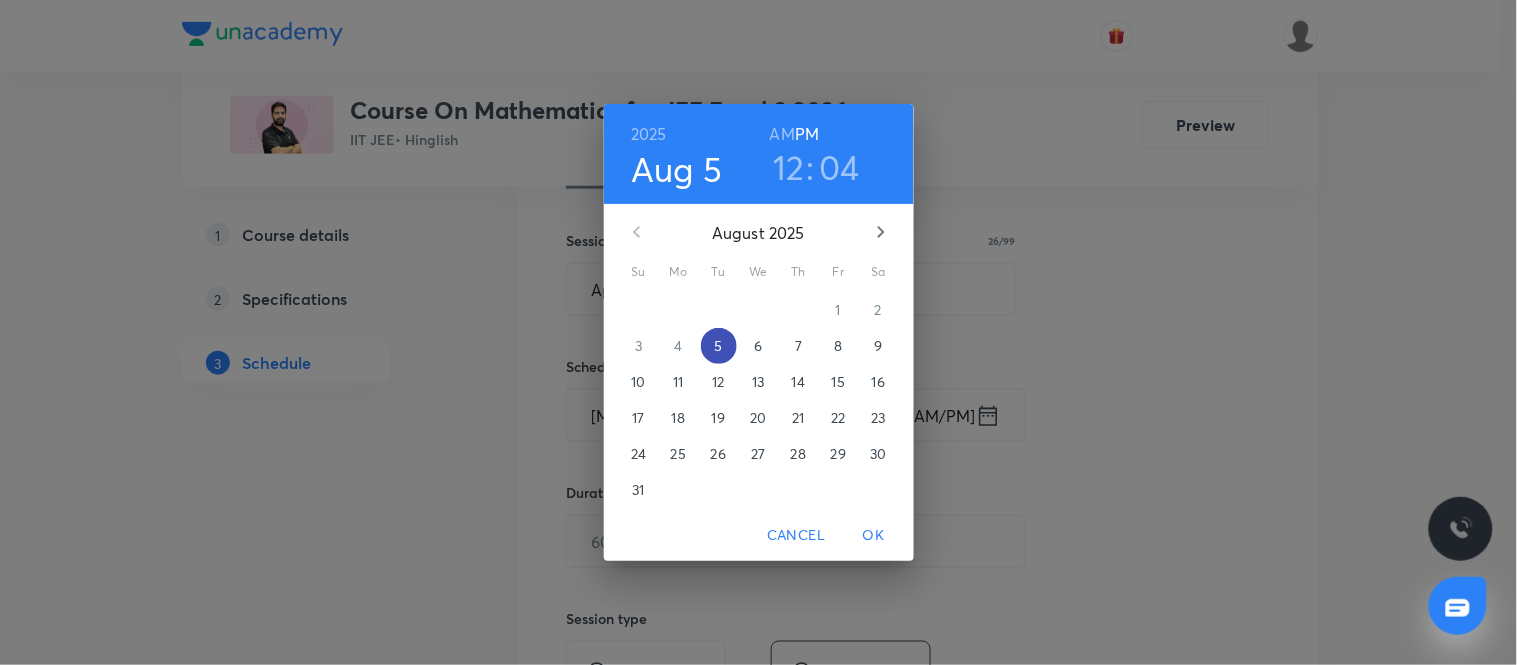 click on "5" at bounding box center [718, 346] 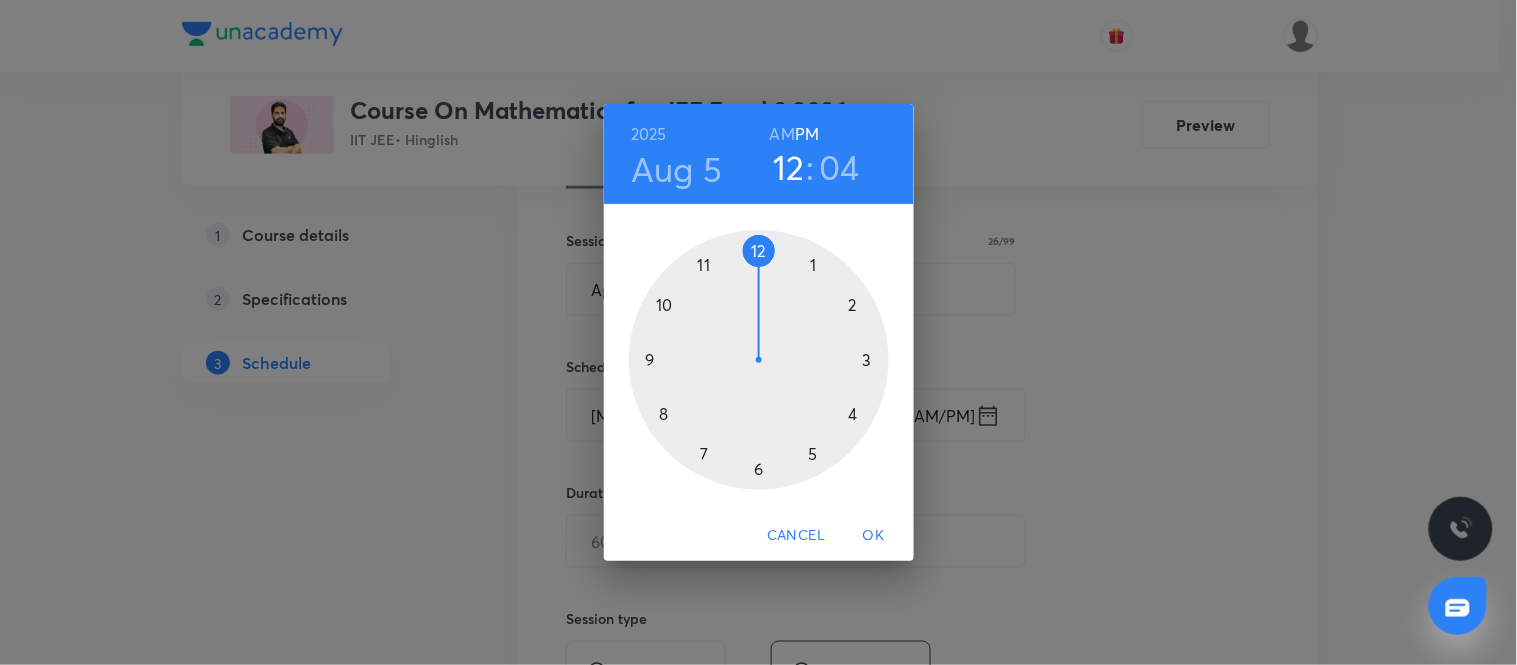 click at bounding box center (759, 360) 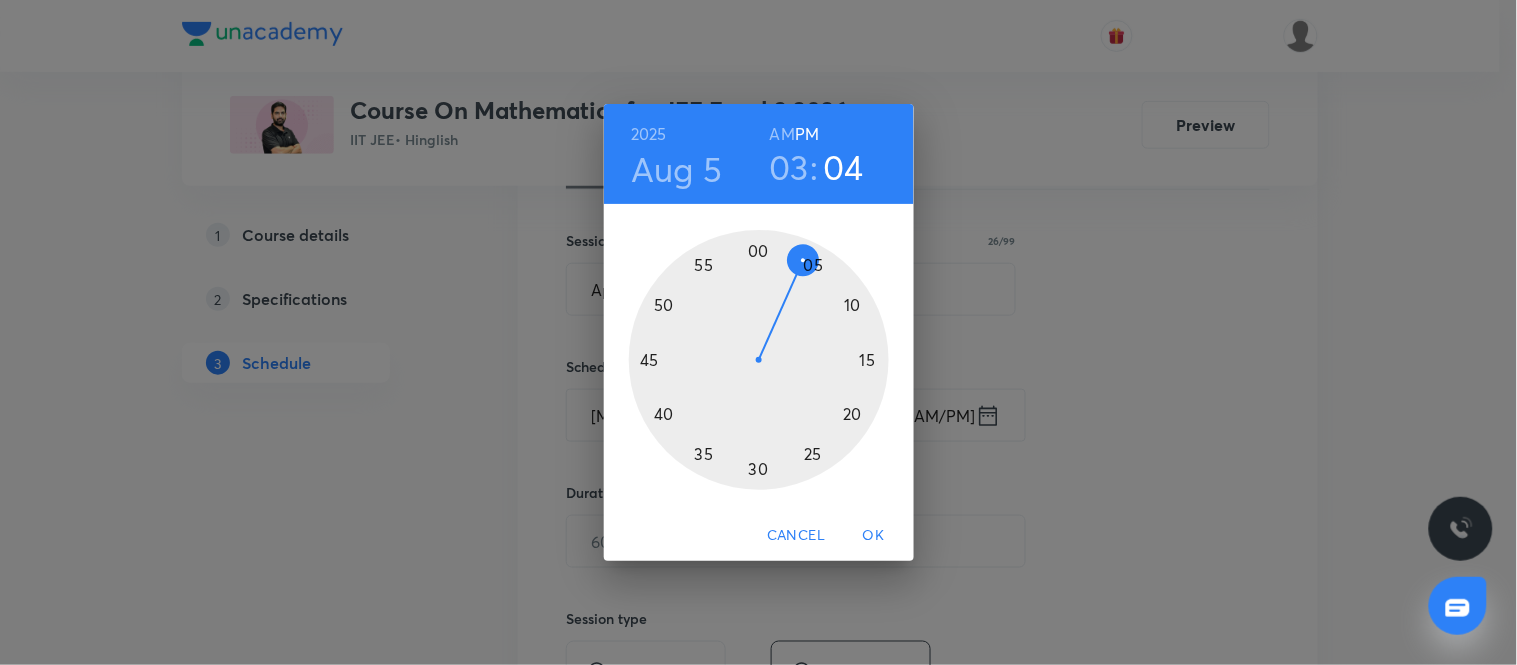 click at bounding box center (759, 360) 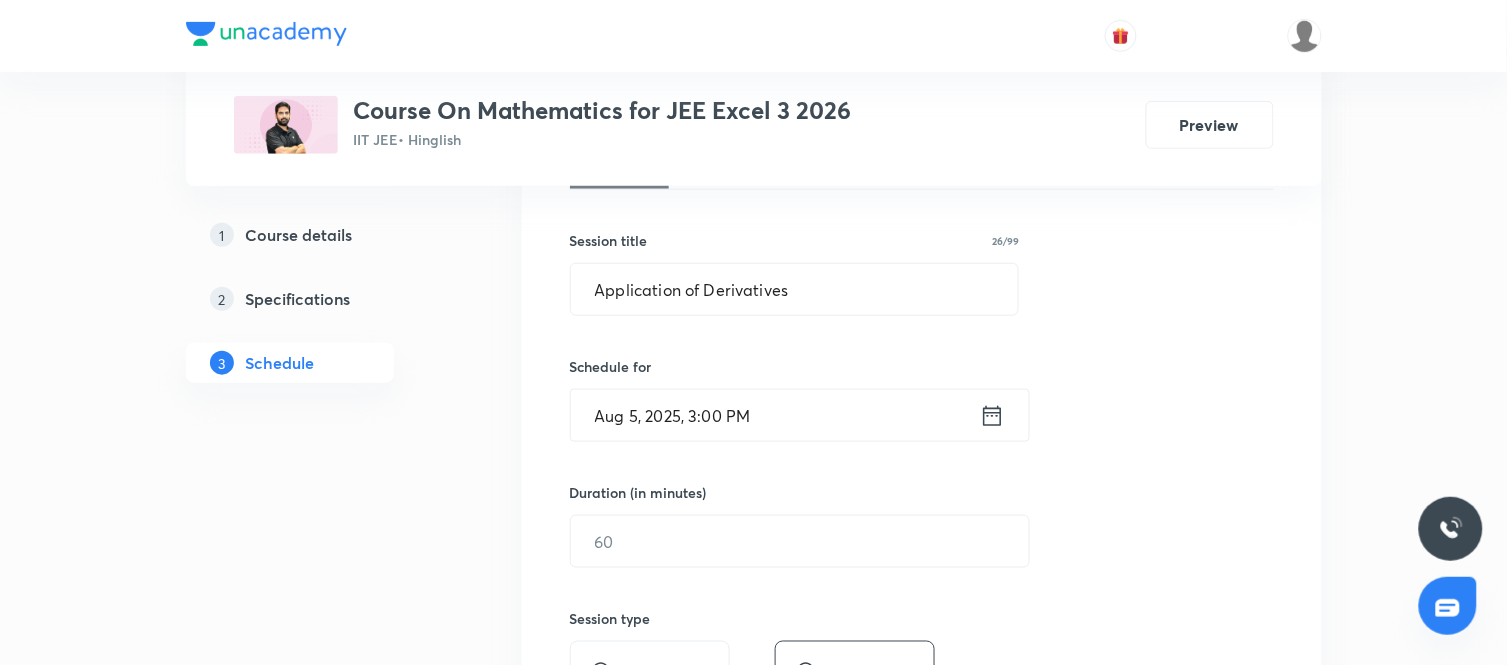 scroll, scrollTop: 480, scrollLeft: 0, axis: vertical 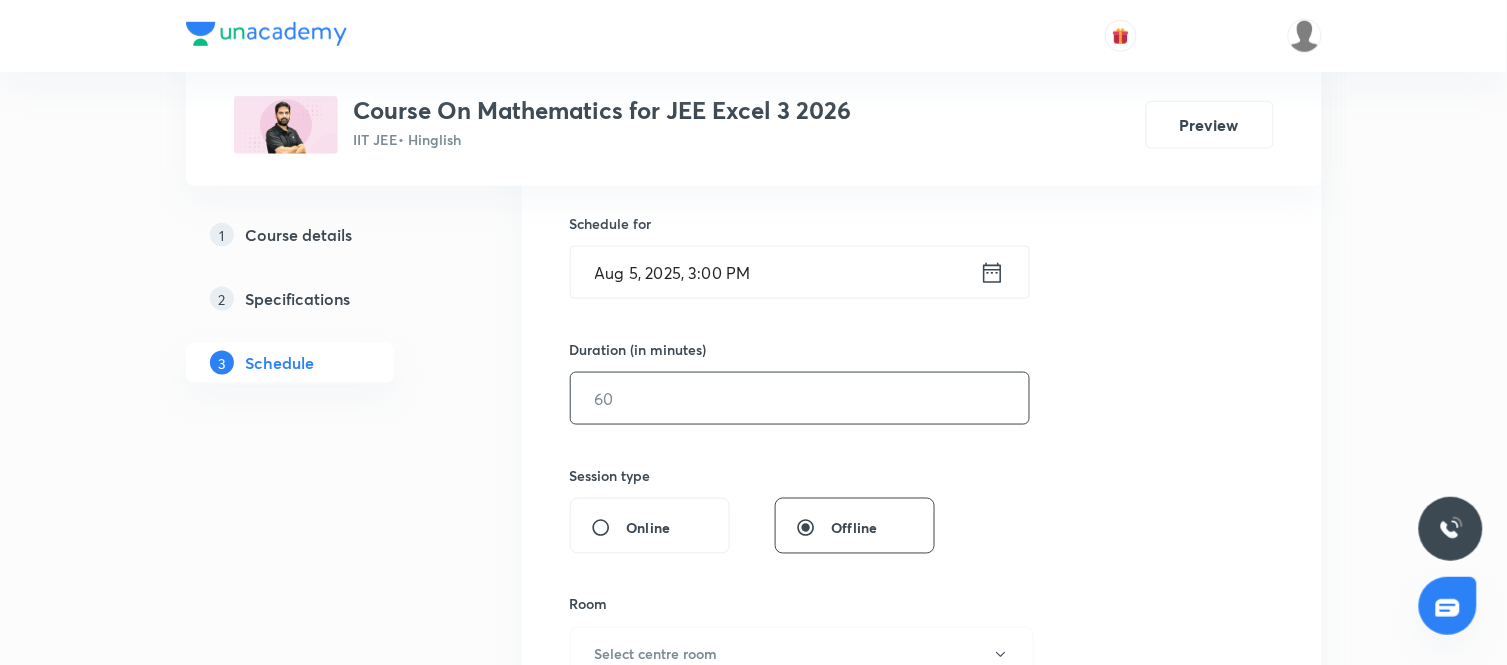 click at bounding box center (800, 398) 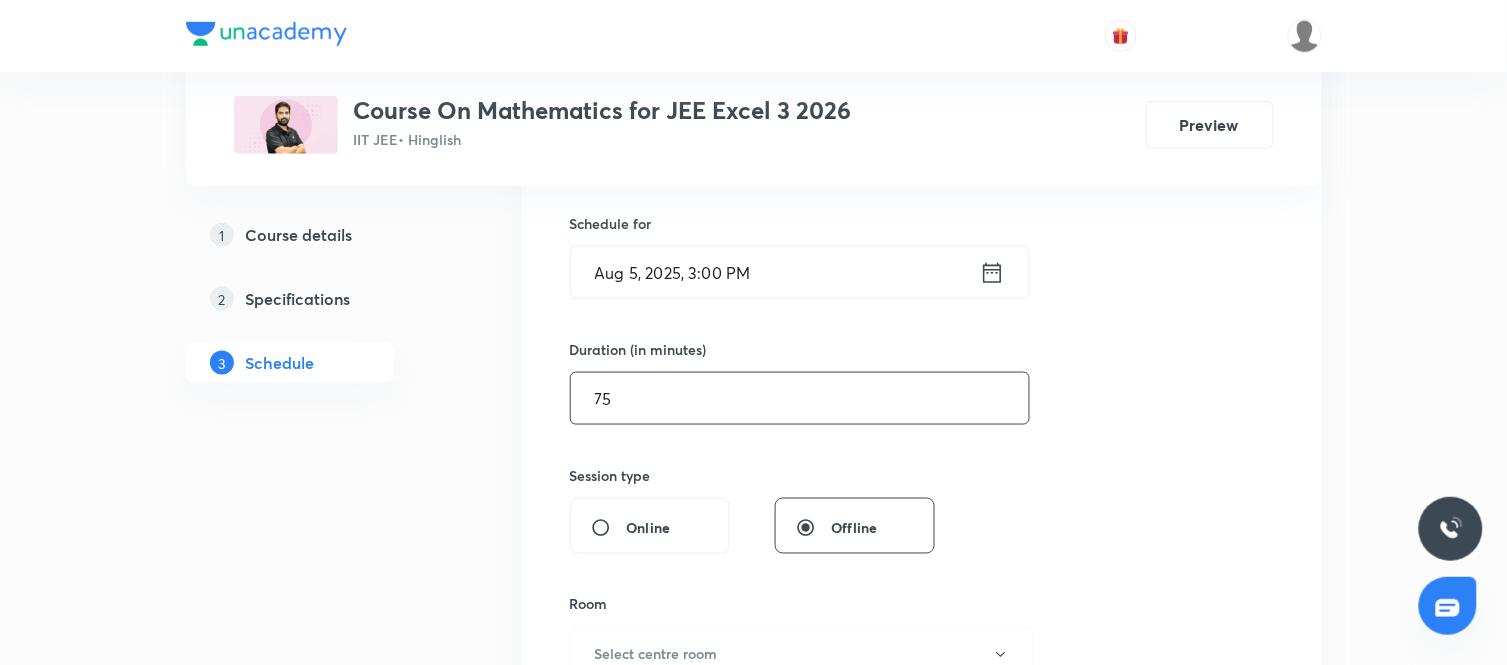 type on "75" 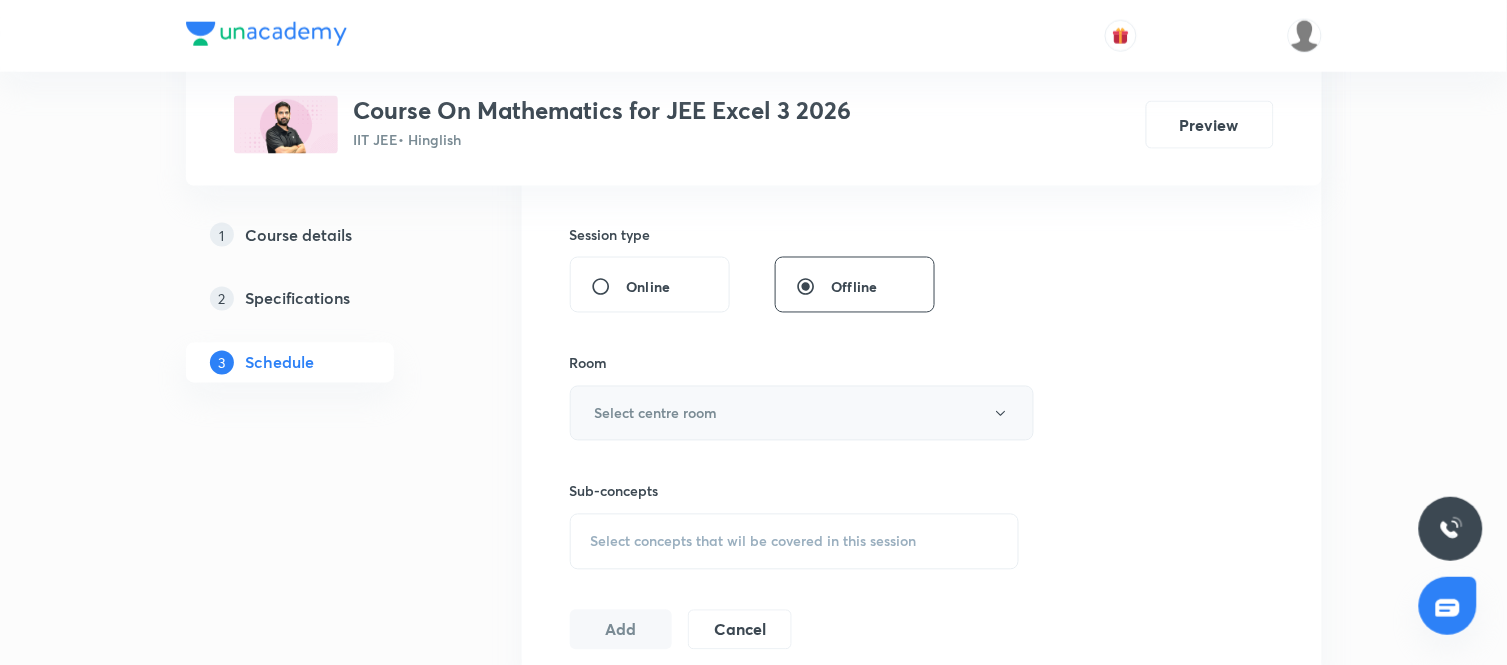 scroll, scrollTop: 723, scrollLeft: 0, axis: vertical 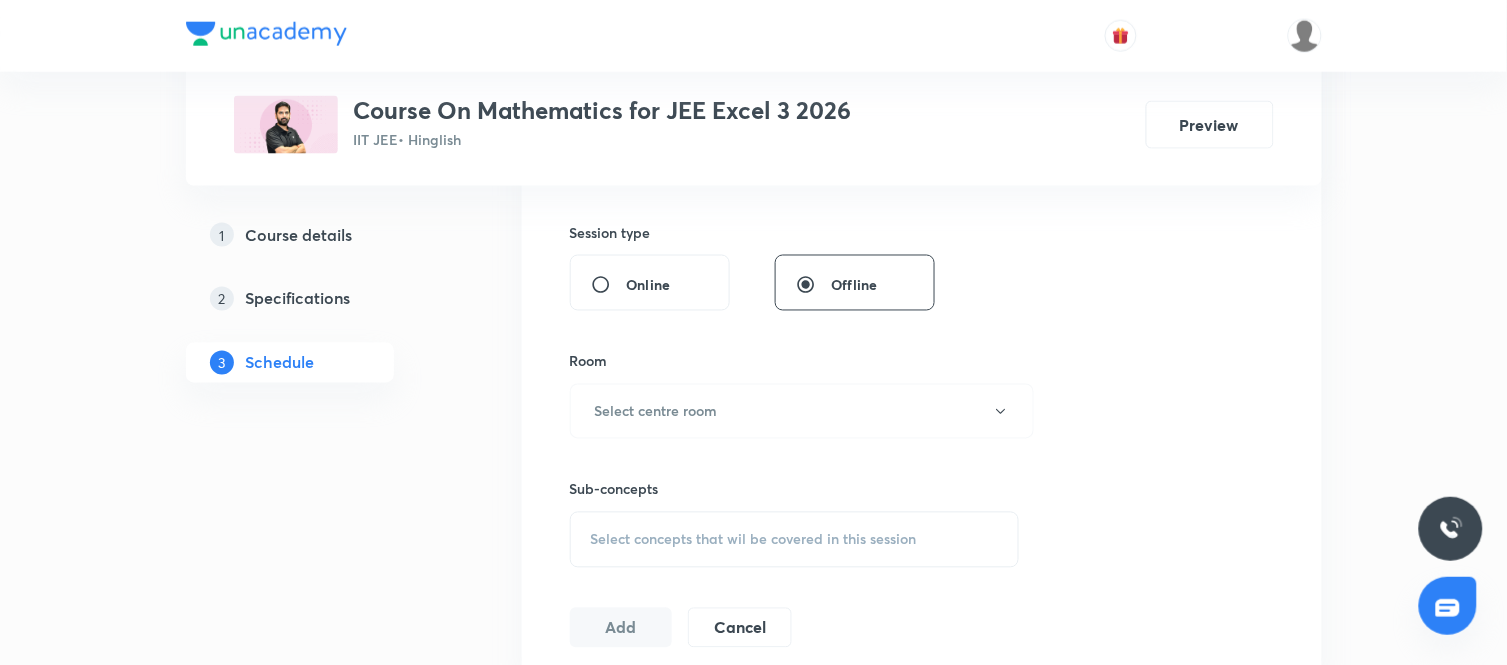 click on "Room Select centre room" at bounding box center [795, 395] 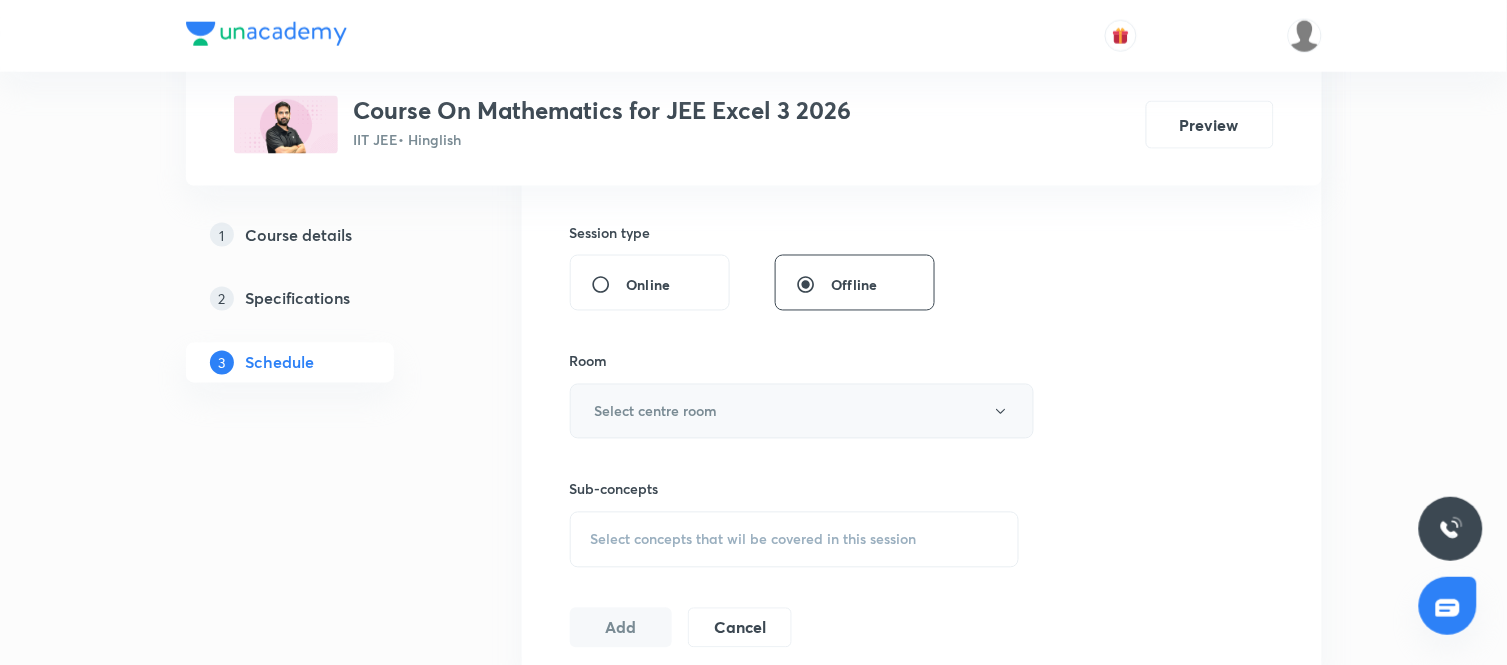 click on "Select centre room" at bounding box center (802, 411) 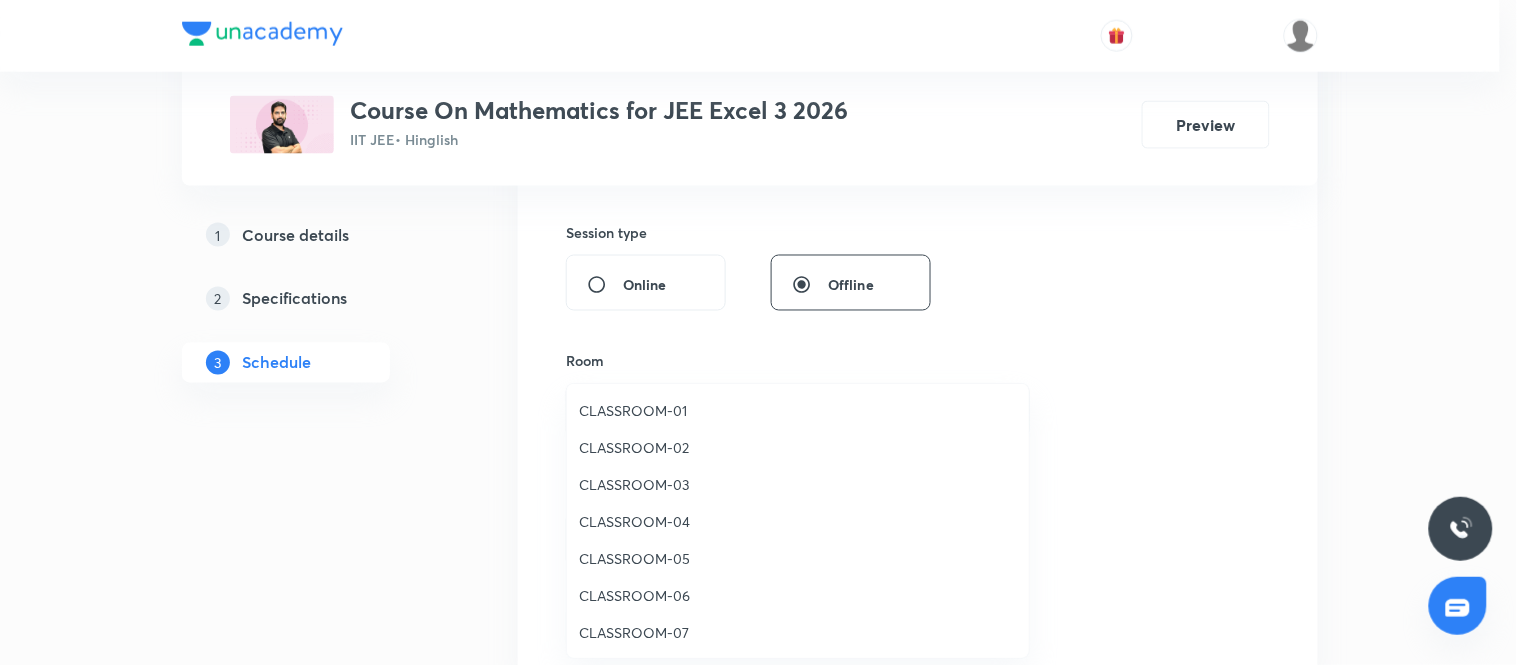 click on "CLASSROOM-04" at bounding box center [798, 521] 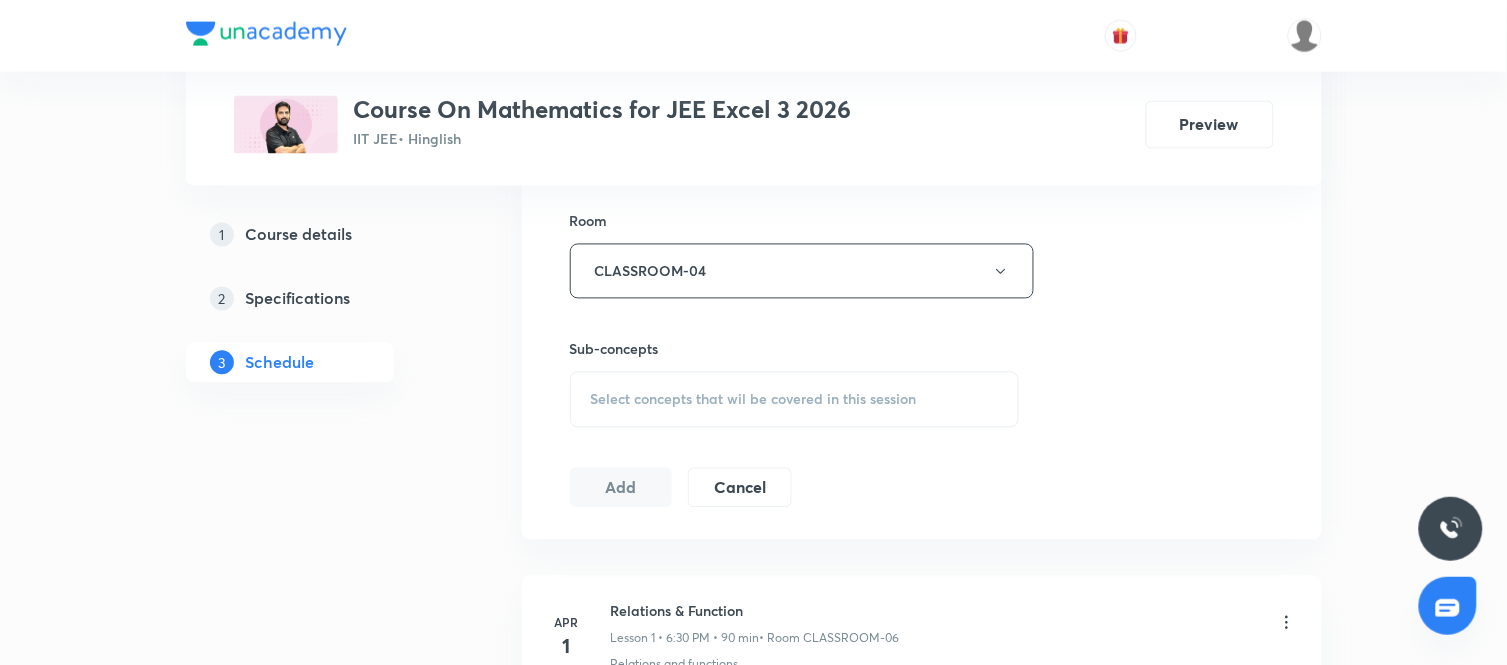 scroll, scrollTop: 865, scrollLeft: 0, axis: vertical 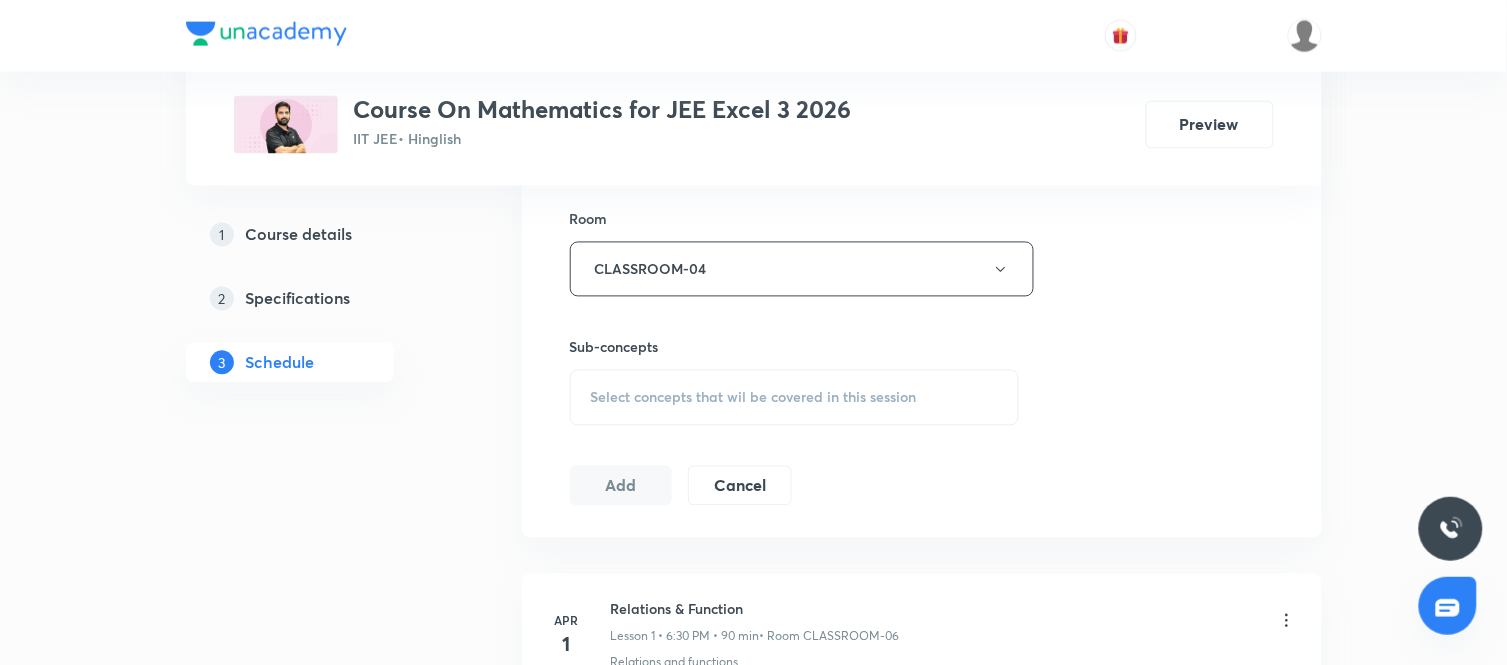 click on "Select concepts that wil be covered in this session" at bounding box center [795, 398] 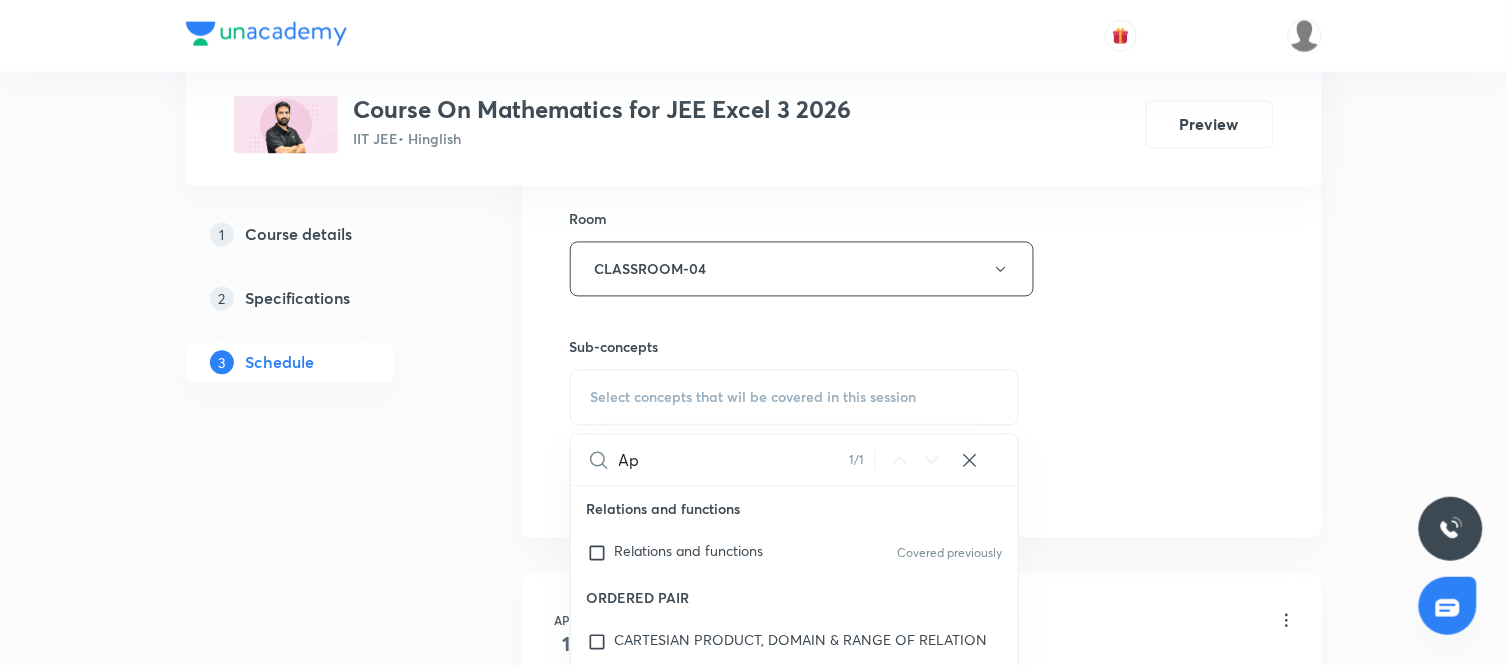 type on "A" 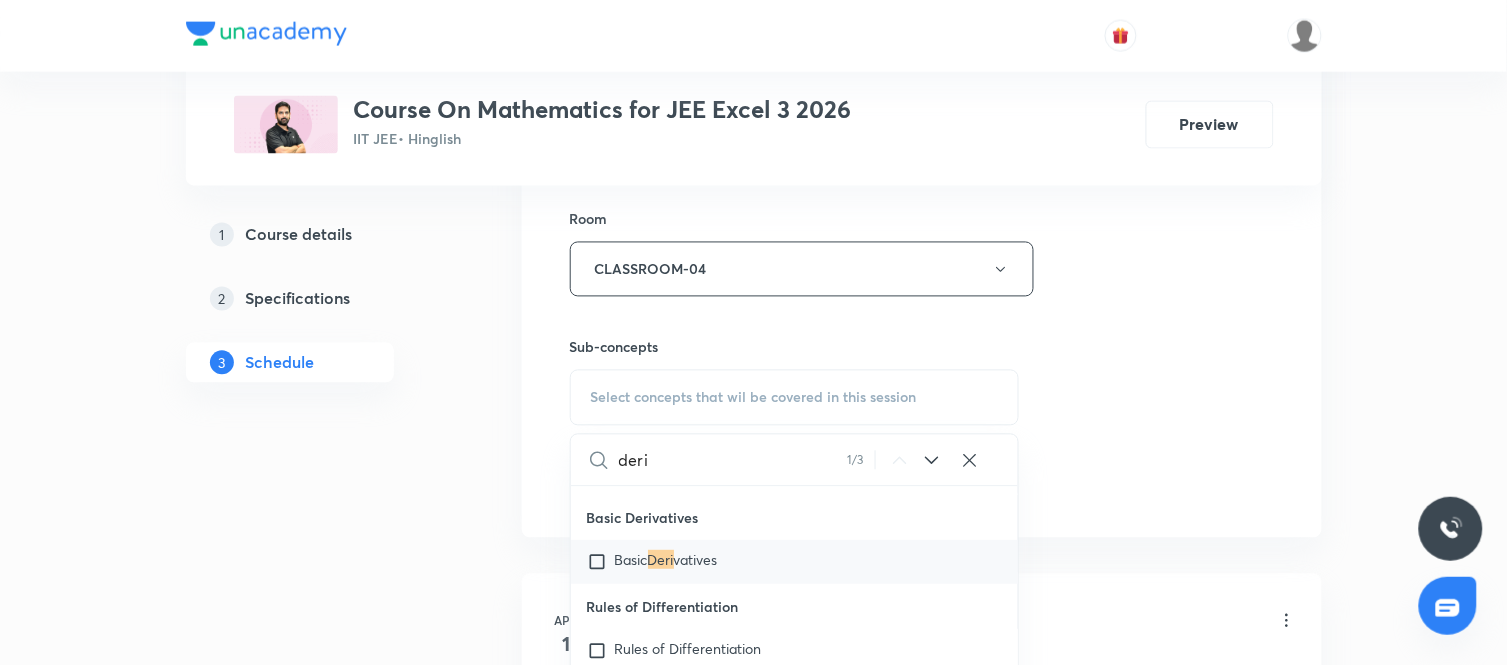 scroll, scrollTop: 4053, scrollLeft: 0, axis: vertical 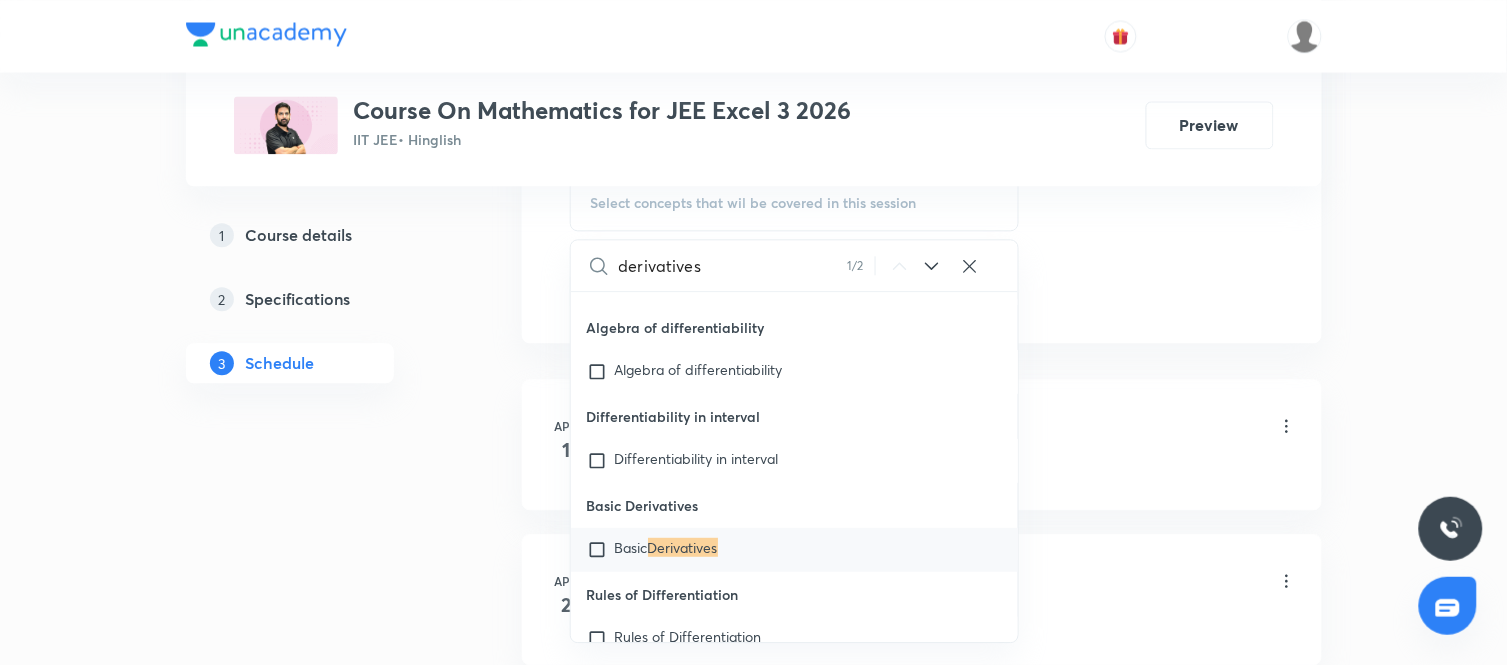 type on "derivatives" 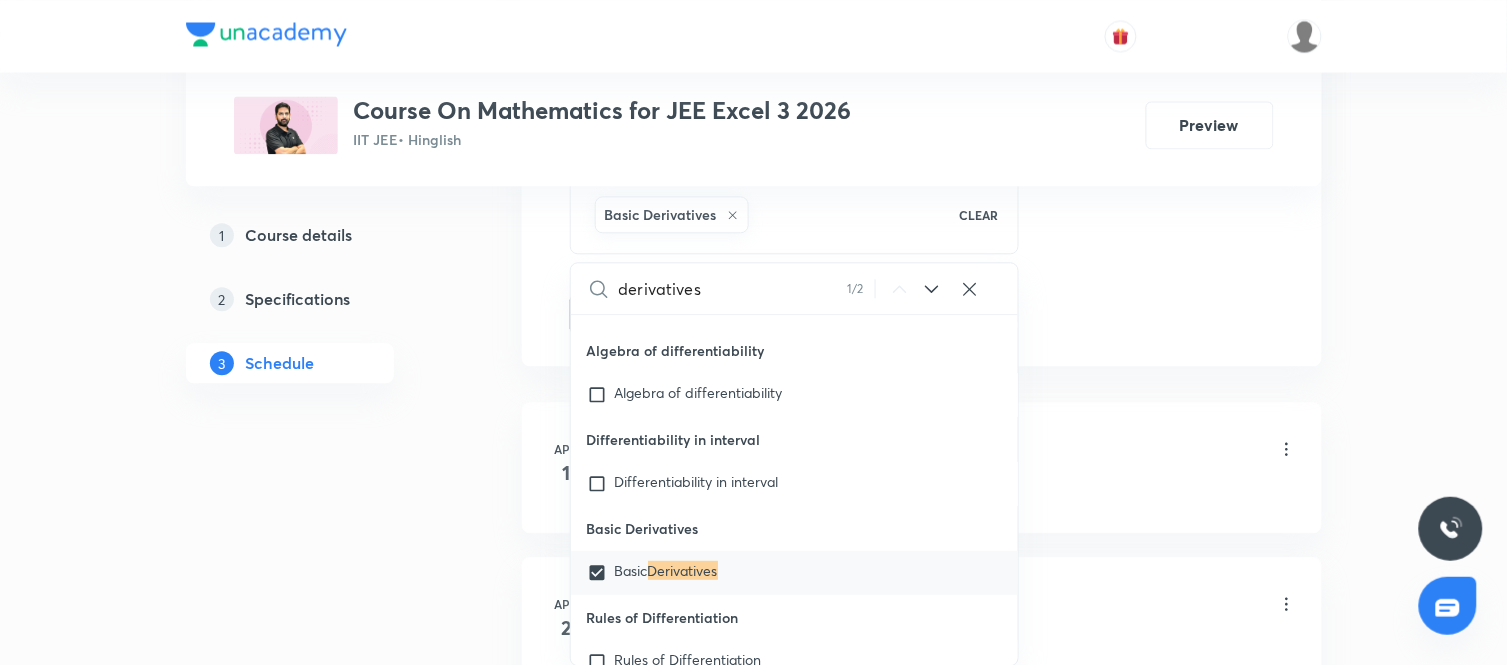 click on "Session  89 Live class Session title 26/99 Application of Derivatives ​​Schedule for [MONTH] [DAY], [YEAR], [HOUR]:[MINUTE] [AM/PM] ​​Duration (in minutes) 75 ​​​​Session type Online Offline Room CLASSROOM-04 Sub-concepts Basic Derivatives CLEAR derivatives 1 / 2 ​​Relations and functions Relations and functions Covered previously ORDERED PAIR CARTESIAN PRODUCT, DOMAIN & RANGE OF RELATION	 TYPES OF RELATION RELATION IS R,S OR T EQUIVALANCE RELATION RELATION IS R,S AND T MODULUS FUNCTION PROPERTIES OF MODULUS PROBLEM USING INEQUALITY GREATEST INTEGER FUNCTION PROPERTIES OF GIF PROBLEM OF GIF AND FRACTIONAL PART MIX DOMAIN OF FUNCTION QUADRATIC POLYNOMIAL INSIDE SQUARE ROOT USING LOG FUNCTION USING LOG , EXPONENTIAL OR TRI FUNCTIONS RANGE OF FUNCTION RANGE OF RATIONAL POLYNOMIAL TYPE FUNCTION  RANGE OF POLYNOMIAL OR TRI INSIDE LOG TYPE IDENTITY FUNCTION FINDING VALUES FOR WHICH FUNCTION BECOME IDENTITY	 EVEN & ODD FUNCTION CHECK EVEN OR ODD NATURE OF FUNCTION  FUNCTIONAL EQUATION TYPE PERIODIC FUNCTION TYPES OF FUNCTION Matrices" at bounding box center (922, -147) 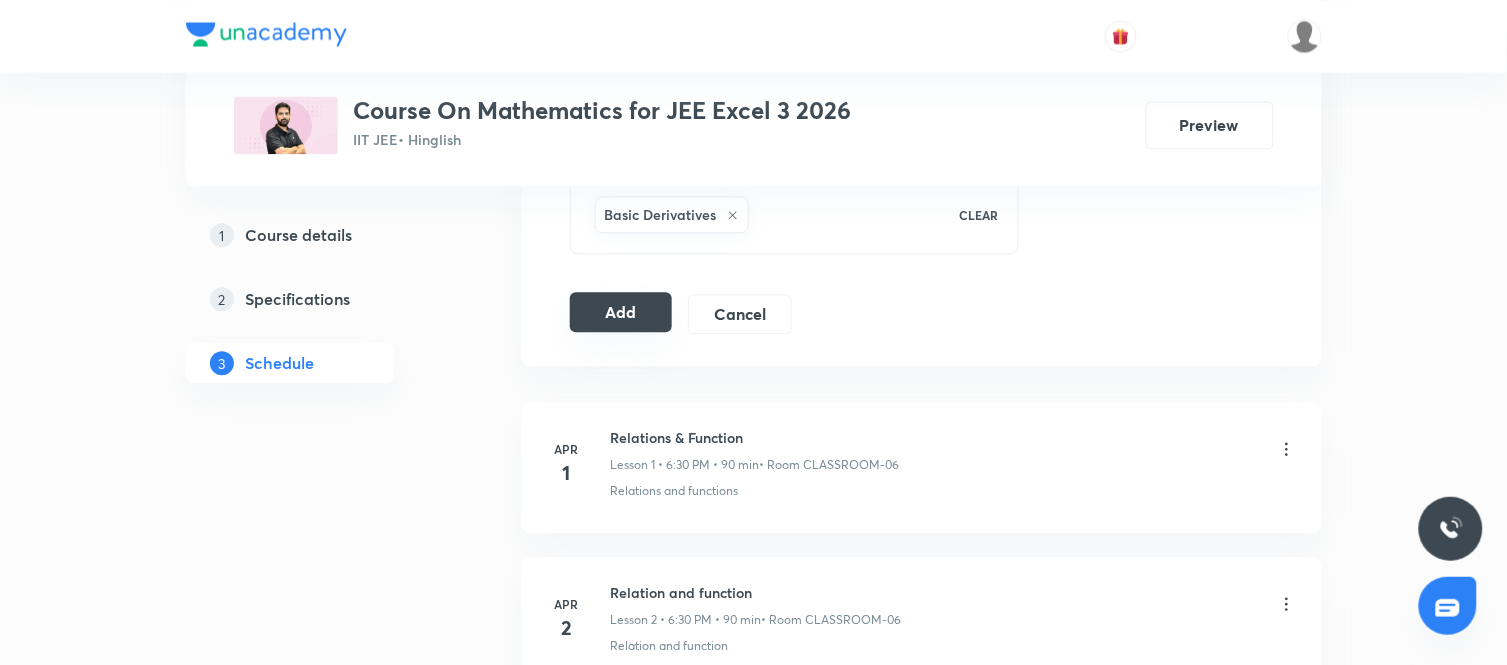 click on "Add" at bounding box center [621, 312] 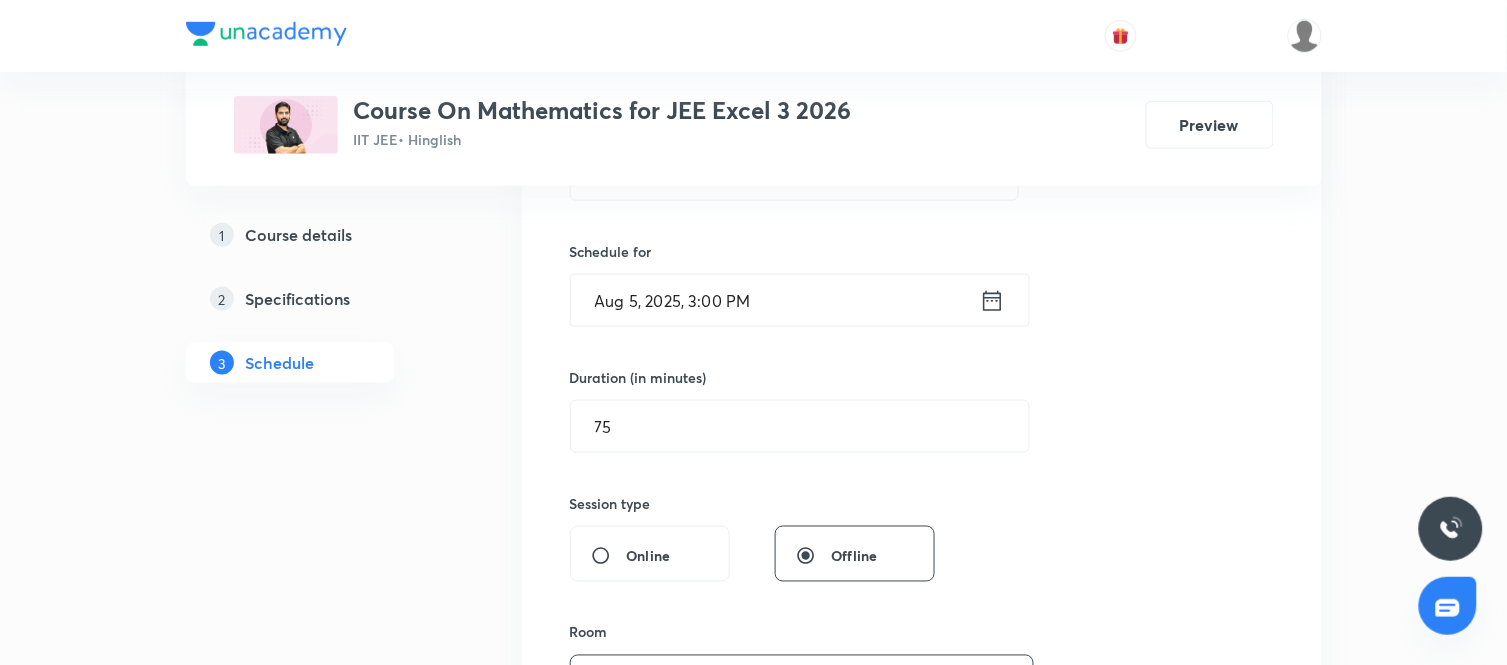 scroll, scrollTop: 483, scrollLeft: 0, axis: vertical 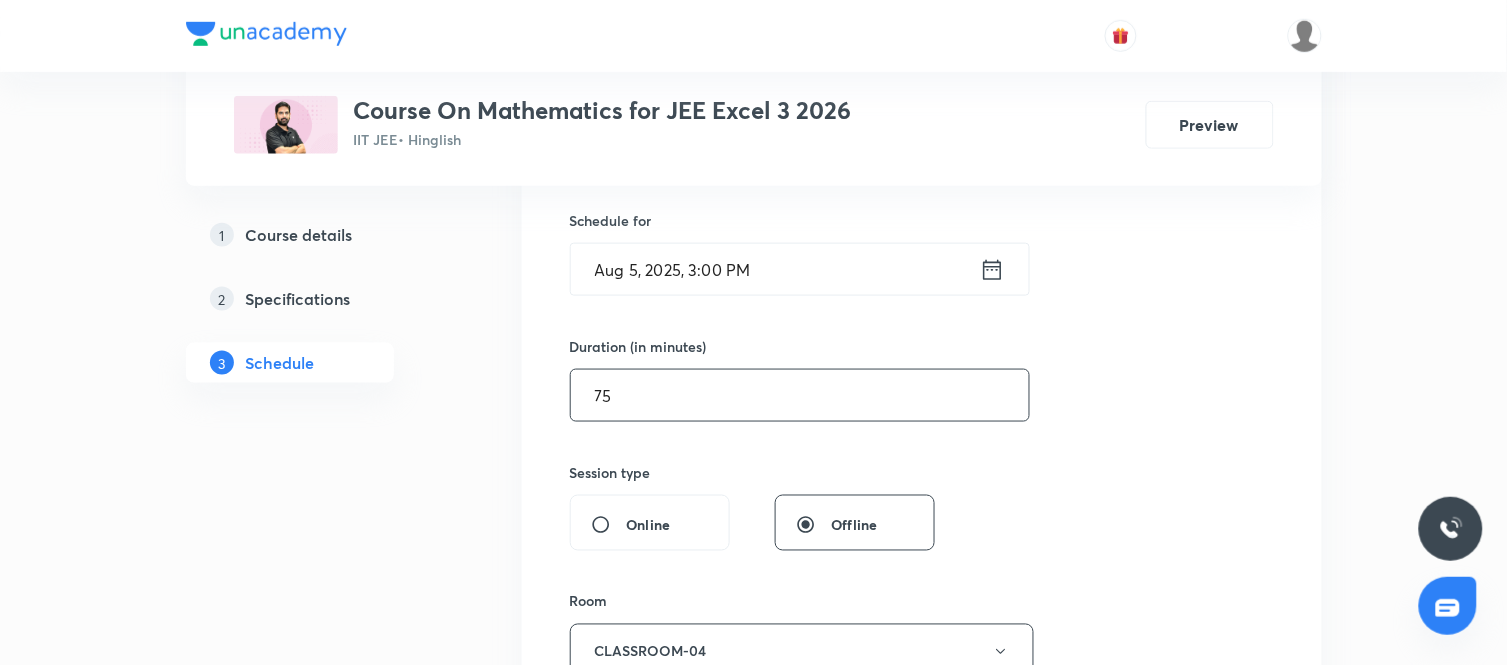 click on "75" at bounding box center (800, 395) 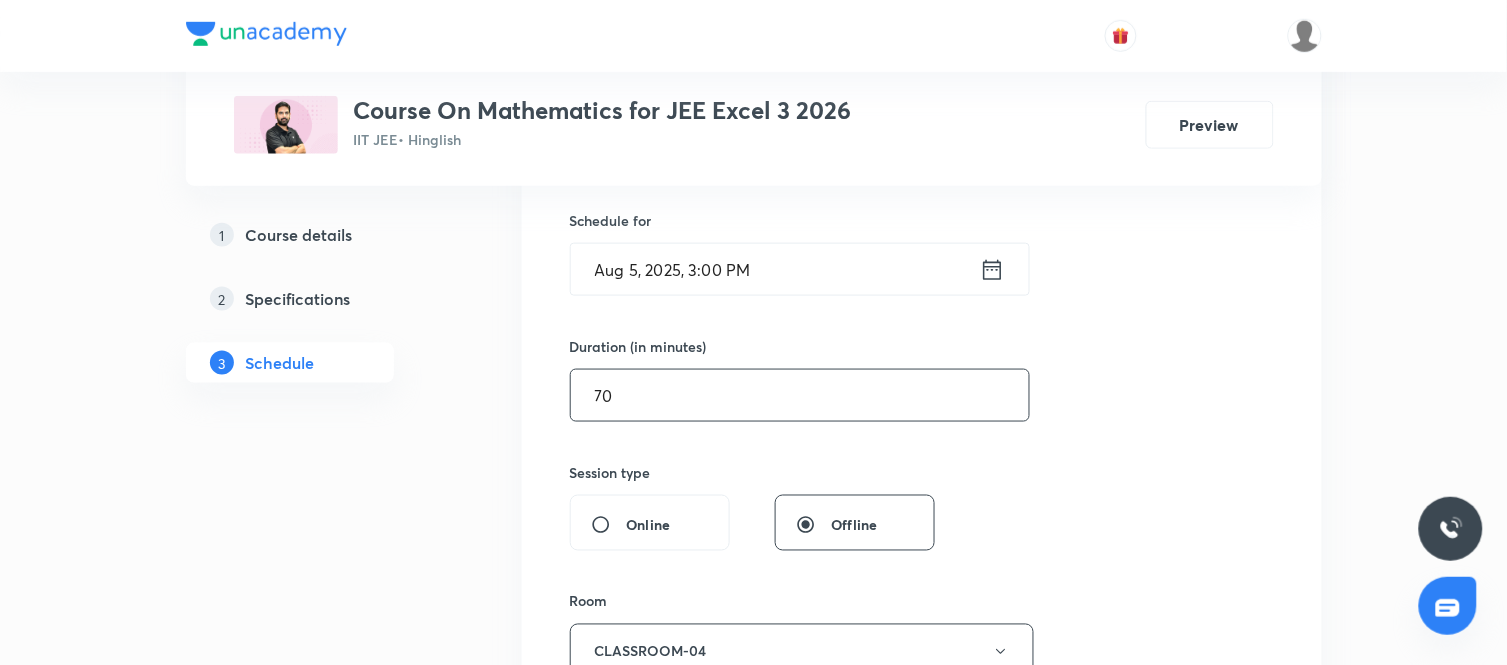 type on "70" 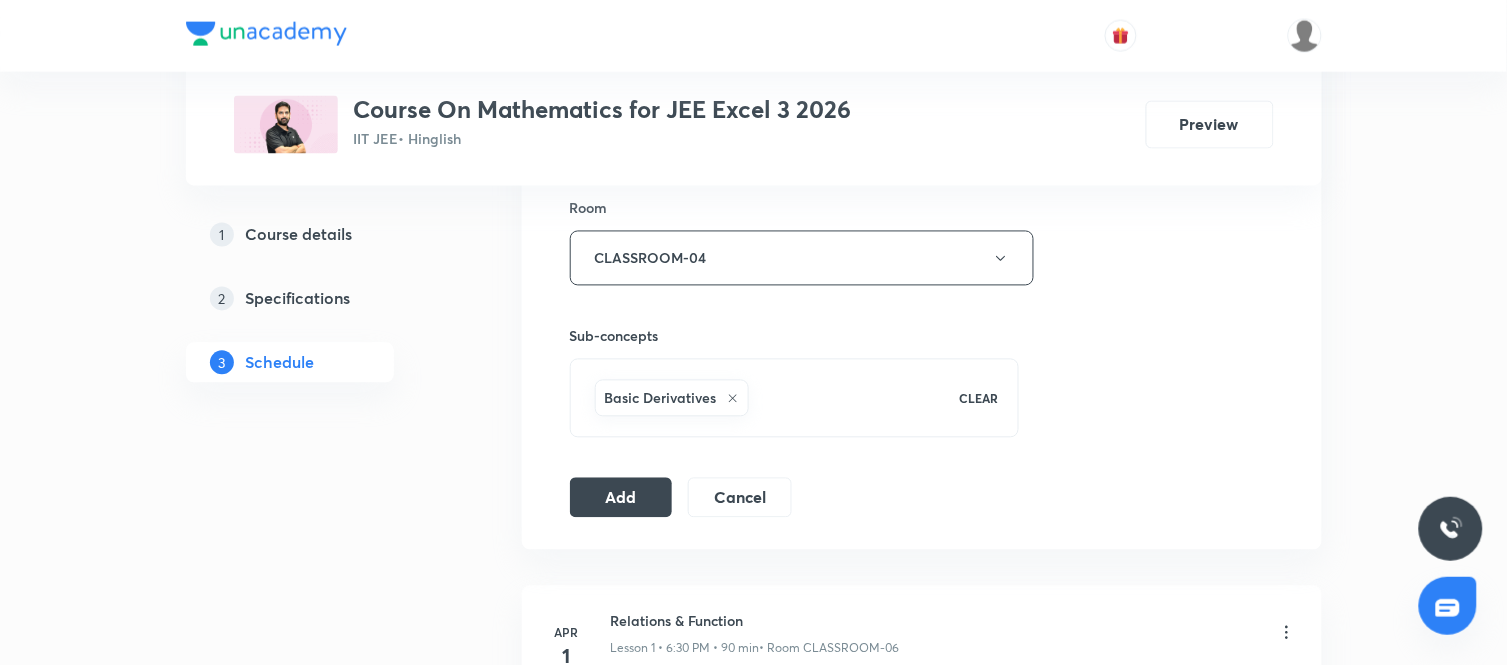 scroll, scrollTop: 877, scrollLeft: 0, axis: vertical 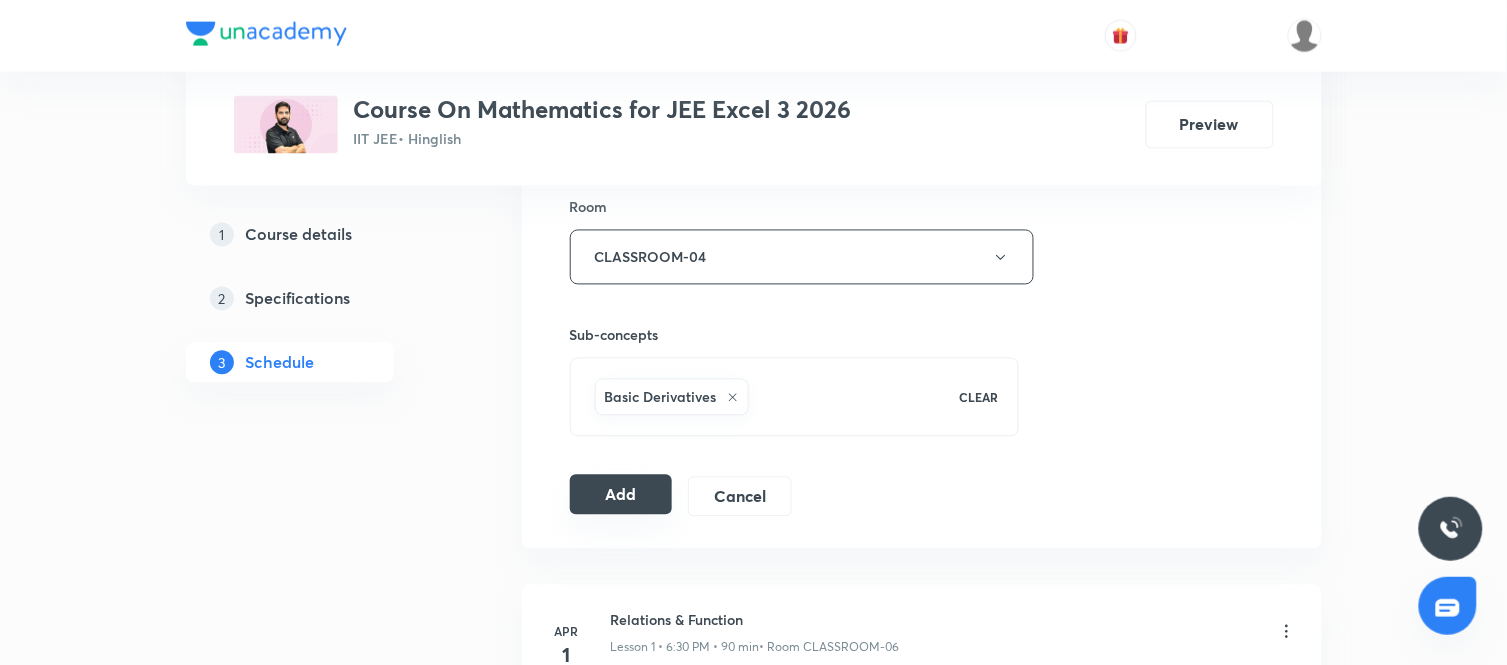 click on "Add" at bounding box center (621, 495) 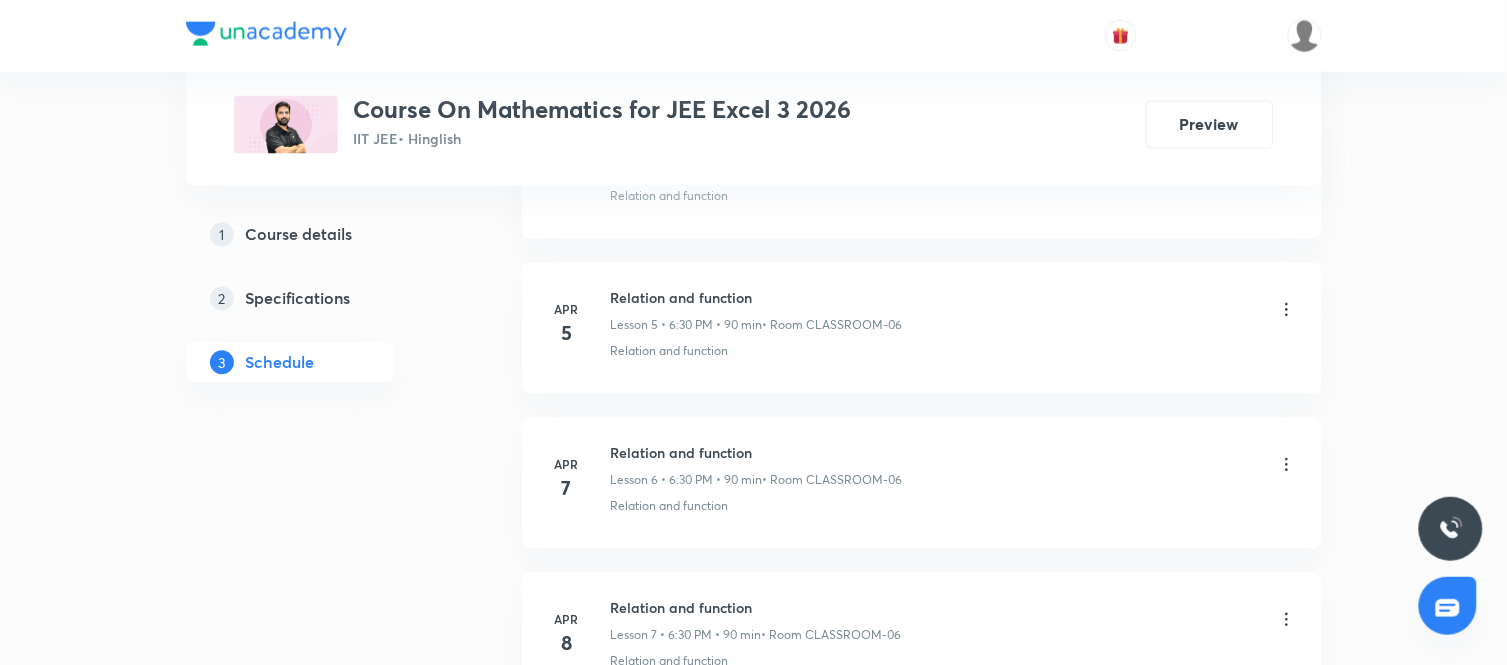 scroll, scrollTop: 0, scrollLeft: 0, axis: both 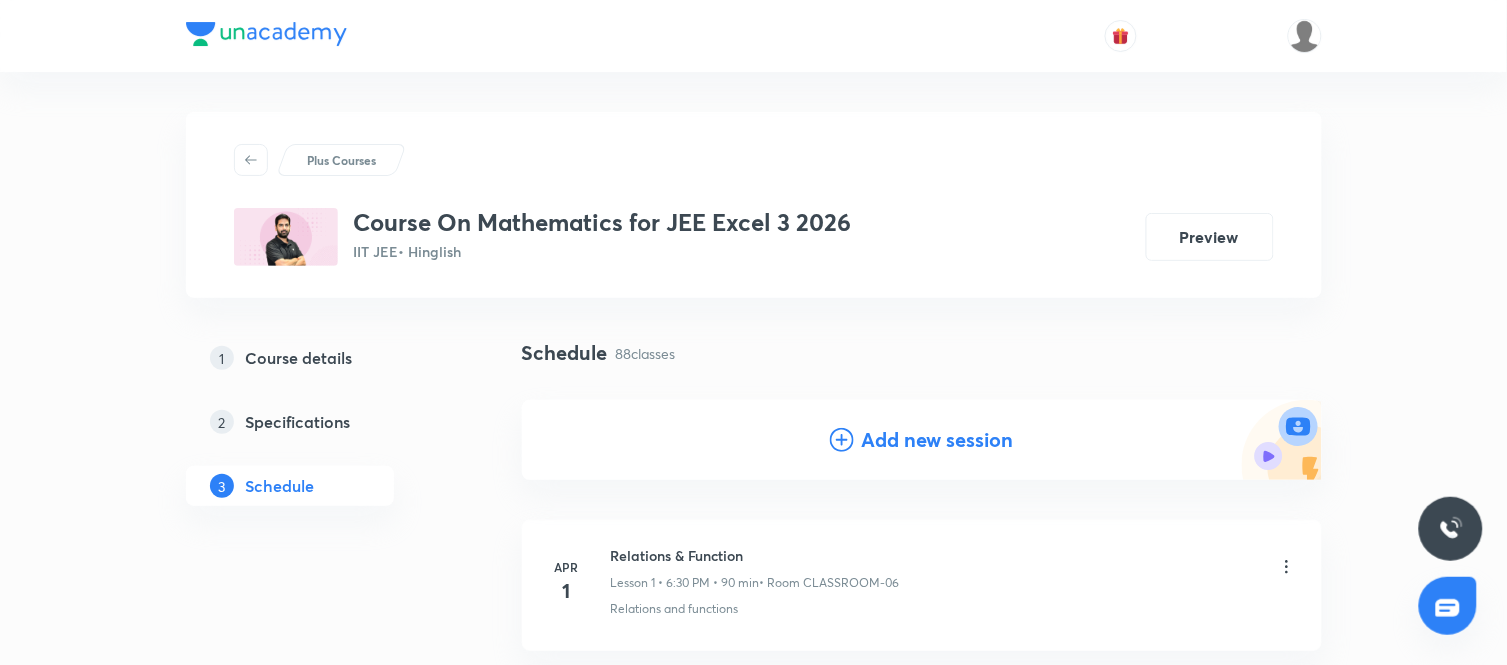 click on "Add new session" at bounding box center [922, 440] 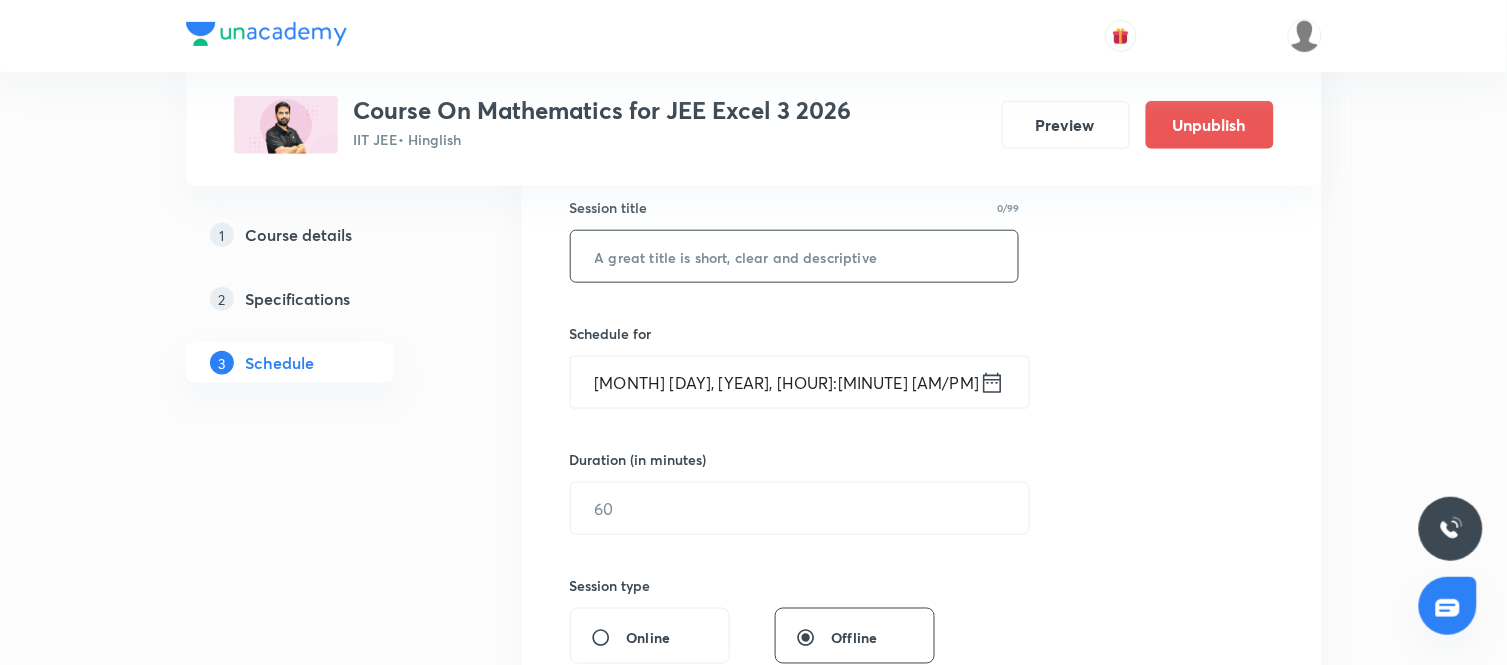 scroll, scrollTop: 254, scrollLeft: 0, axis: vertical 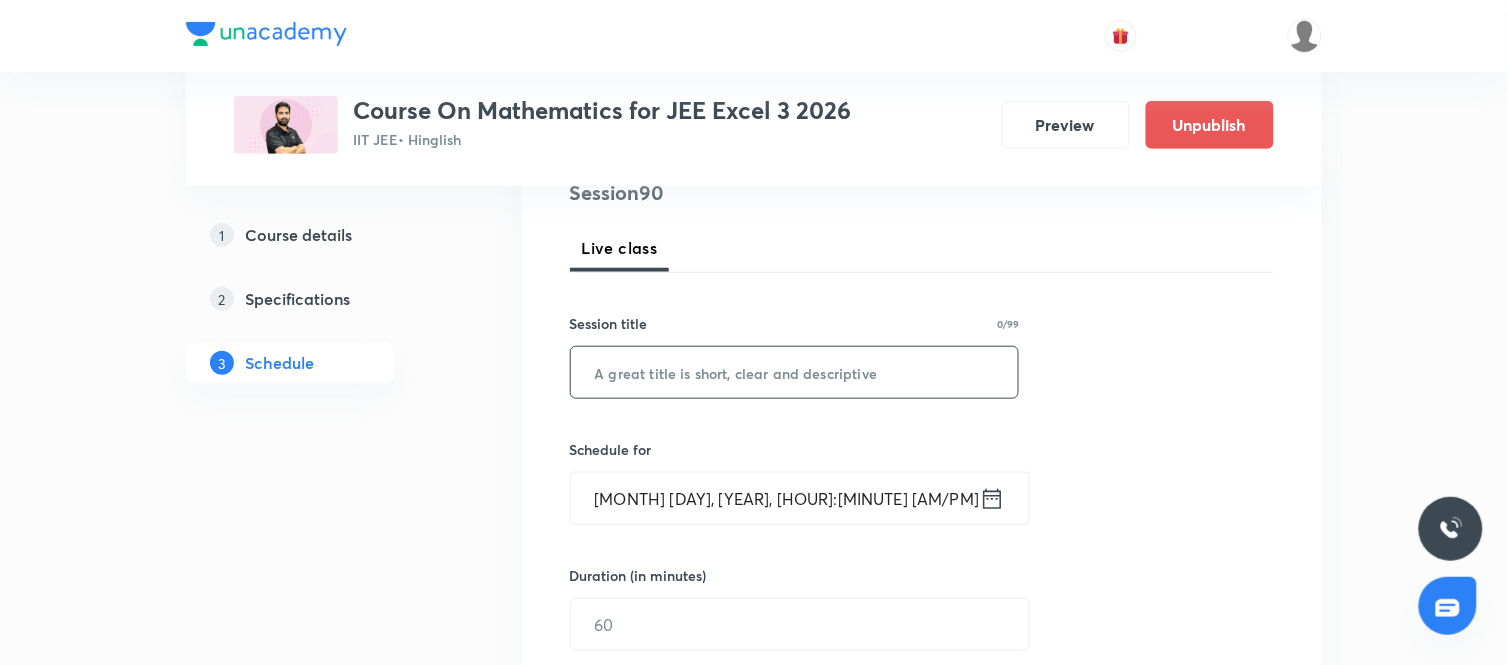 click at bounding box center [795, 372] 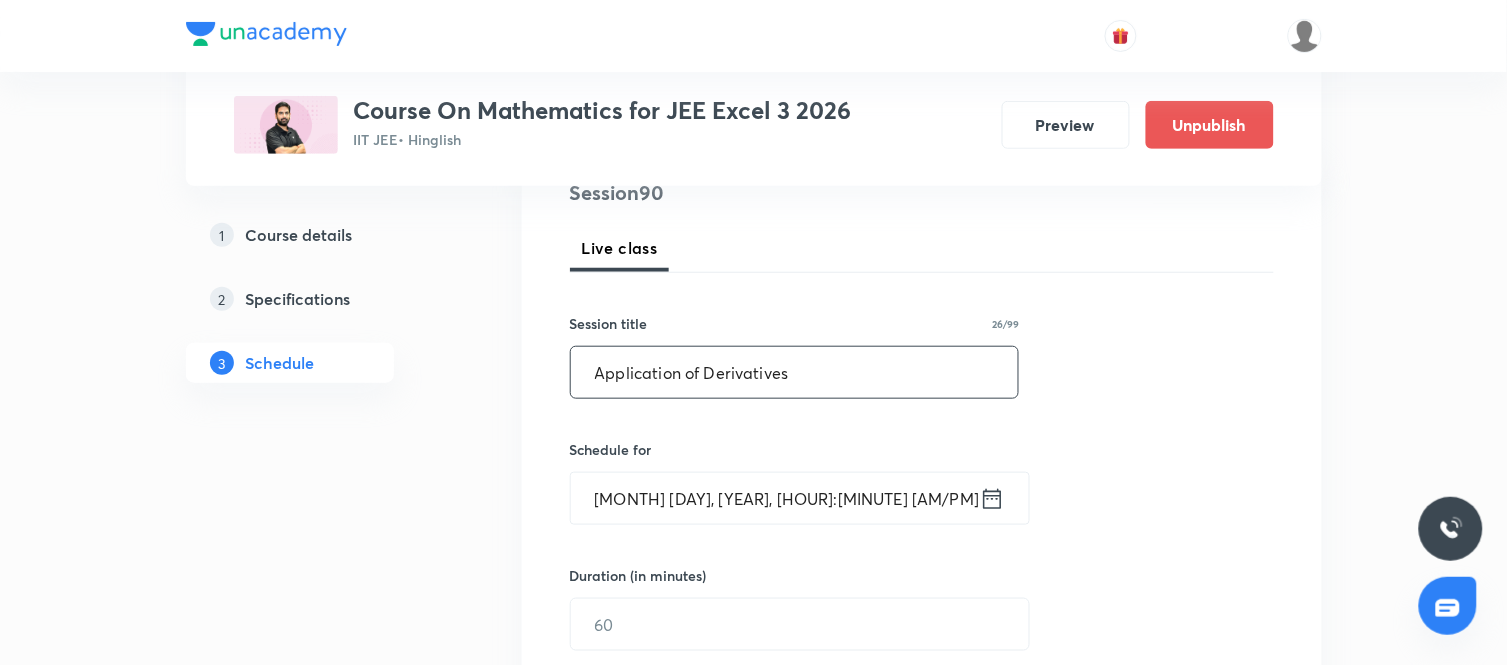 type on "Application of Derivatives" 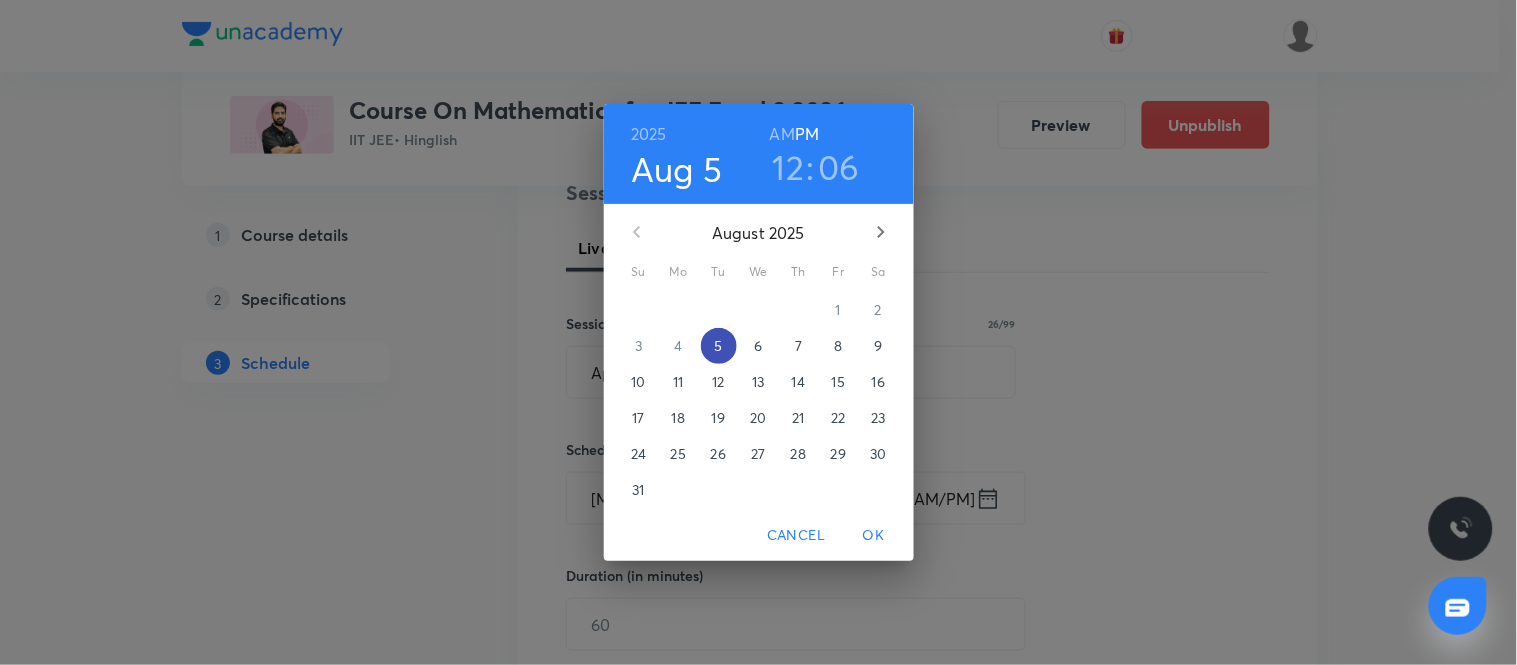click on "5" at bounding box center (718, 346) 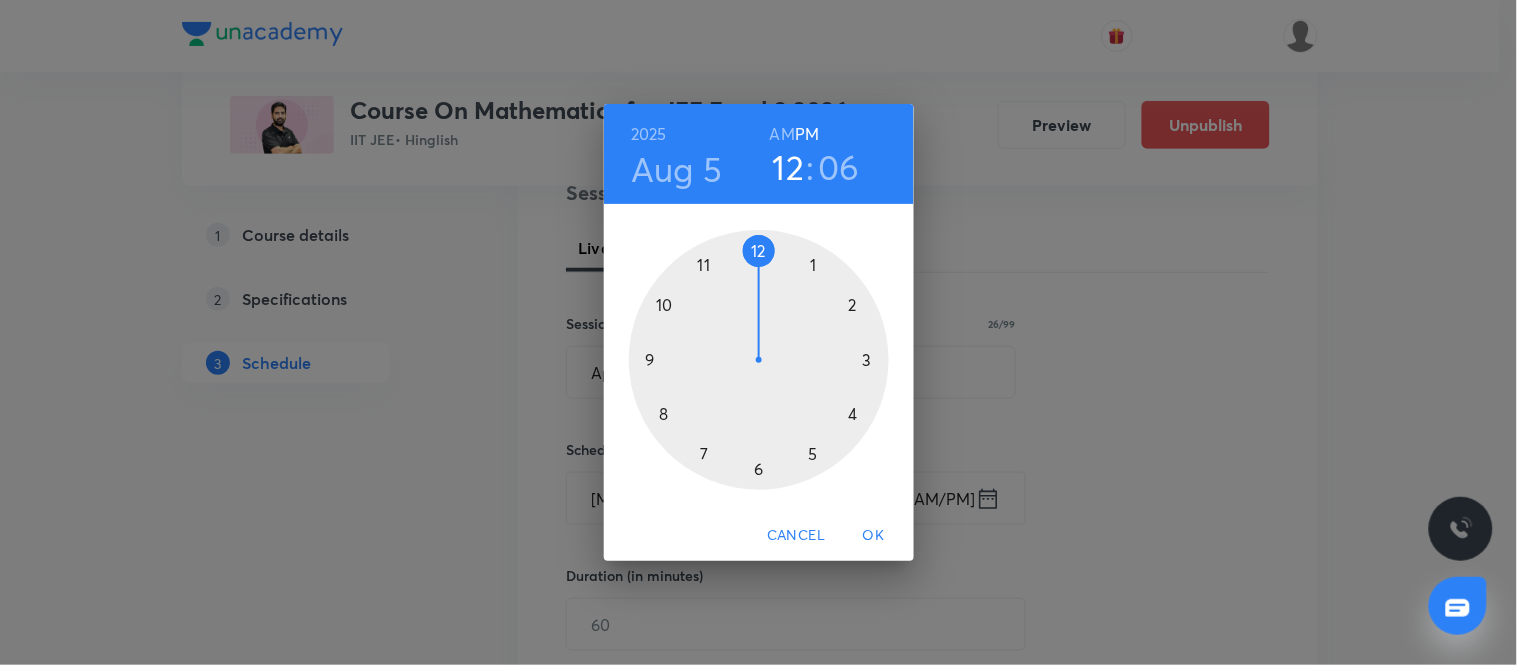 click at bounding box center [759, 360] 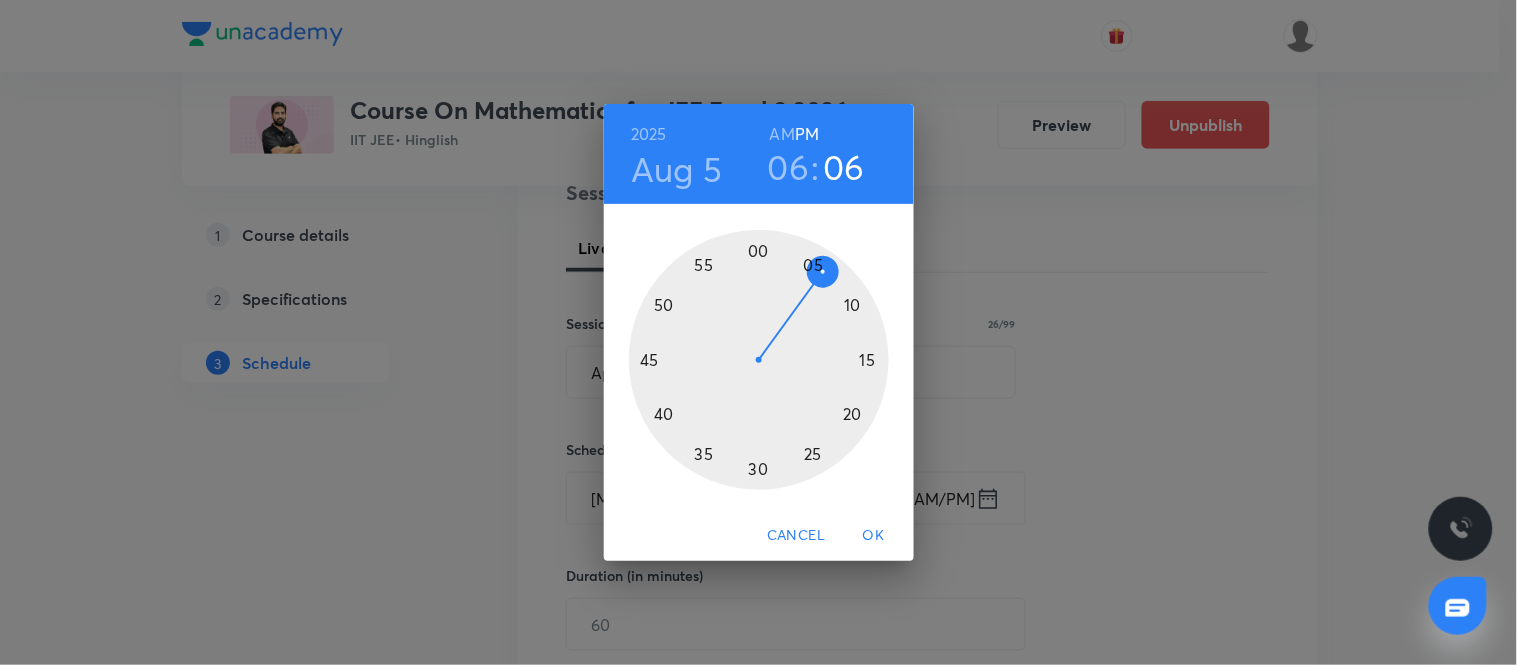 click at bounding box center (759, 360) 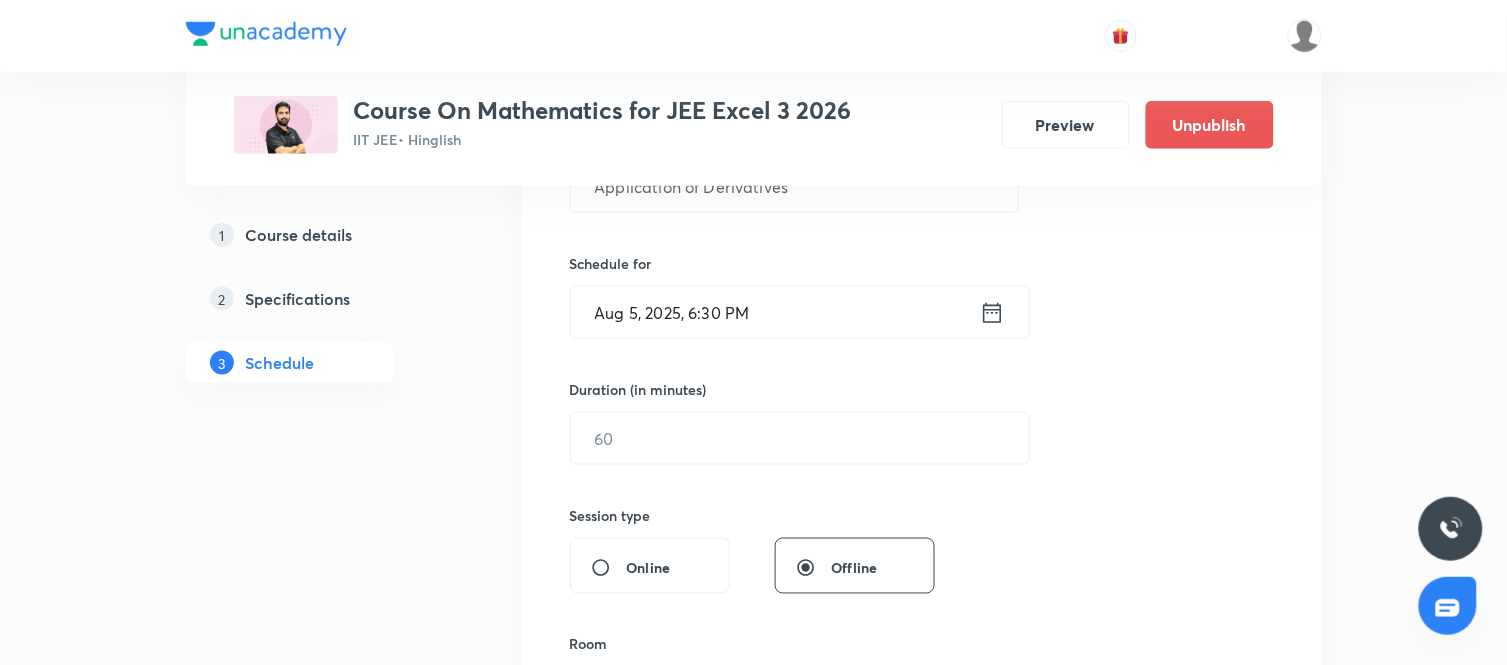 scroll, scrollTop: 441, scrollLeft: 0, axis: vertical 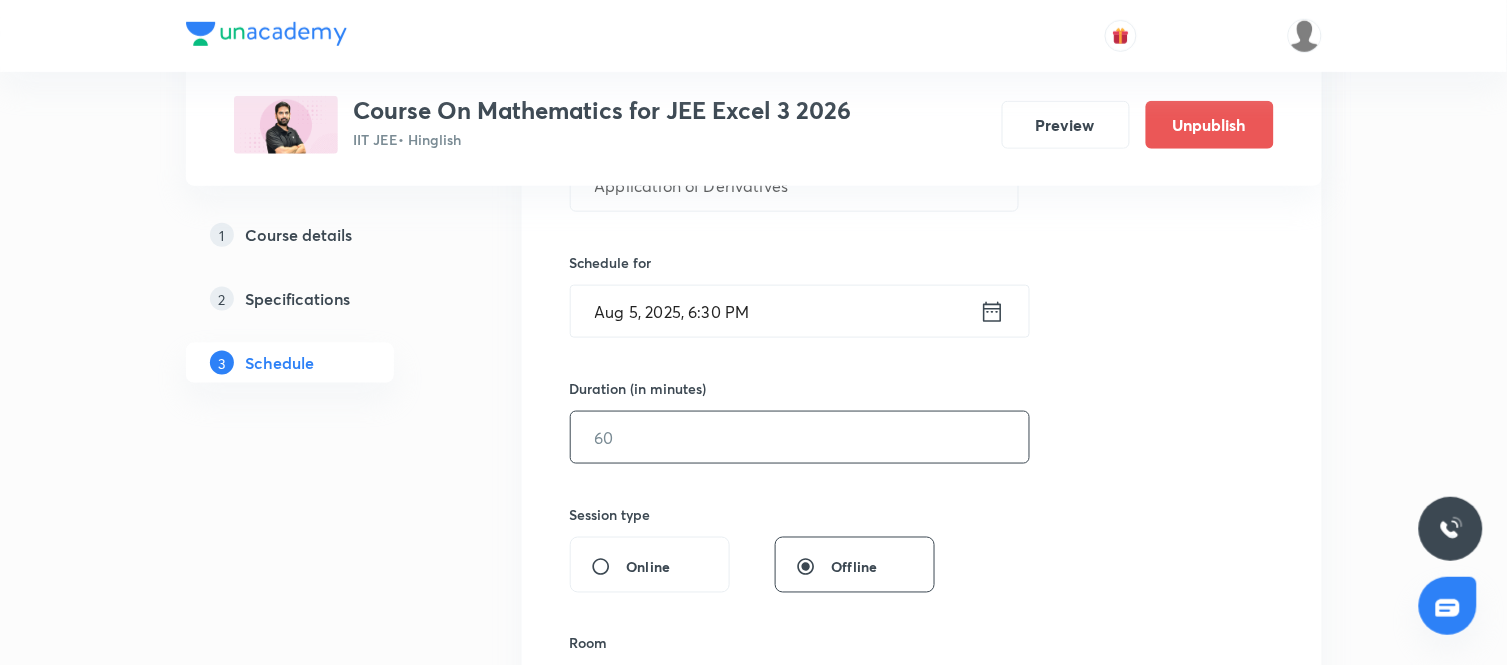 click at bounding box center (800, 437) 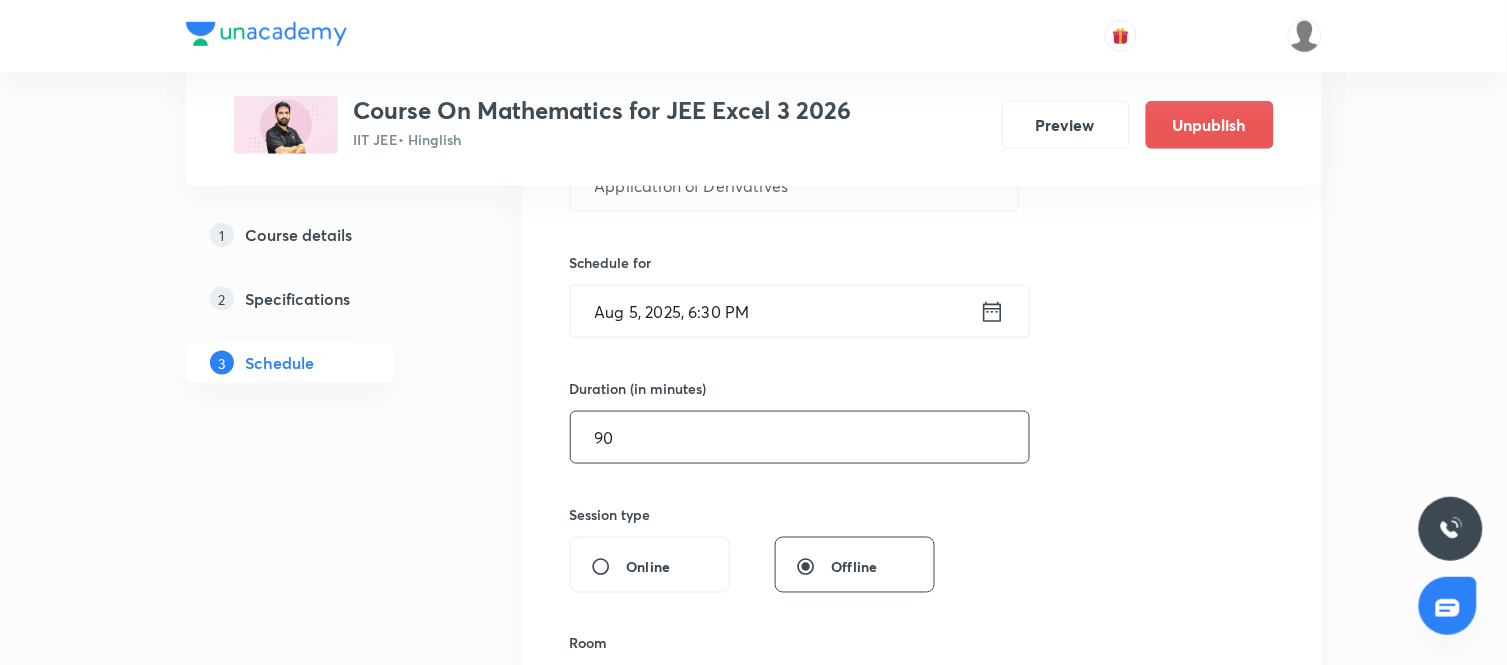 type on "90" 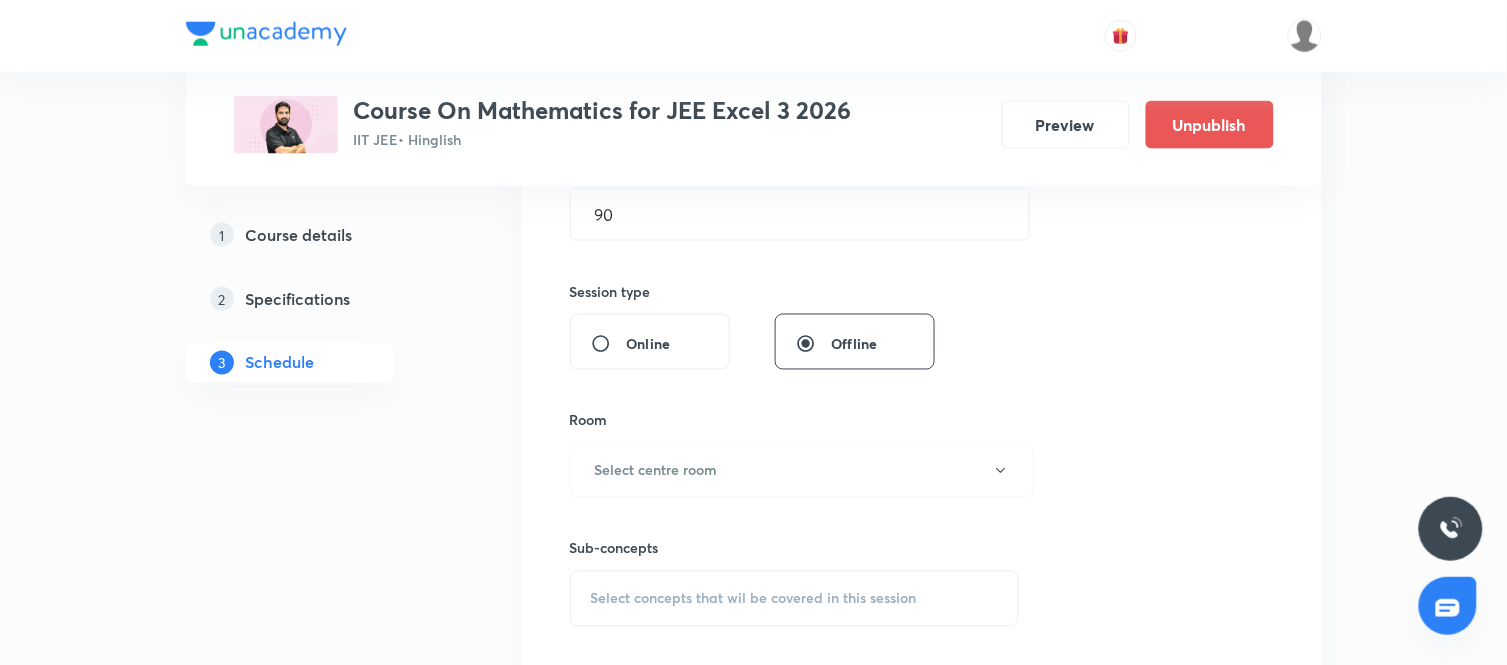 scroll, scrollTop: 670, scrollLeft: 0, axis: vertical 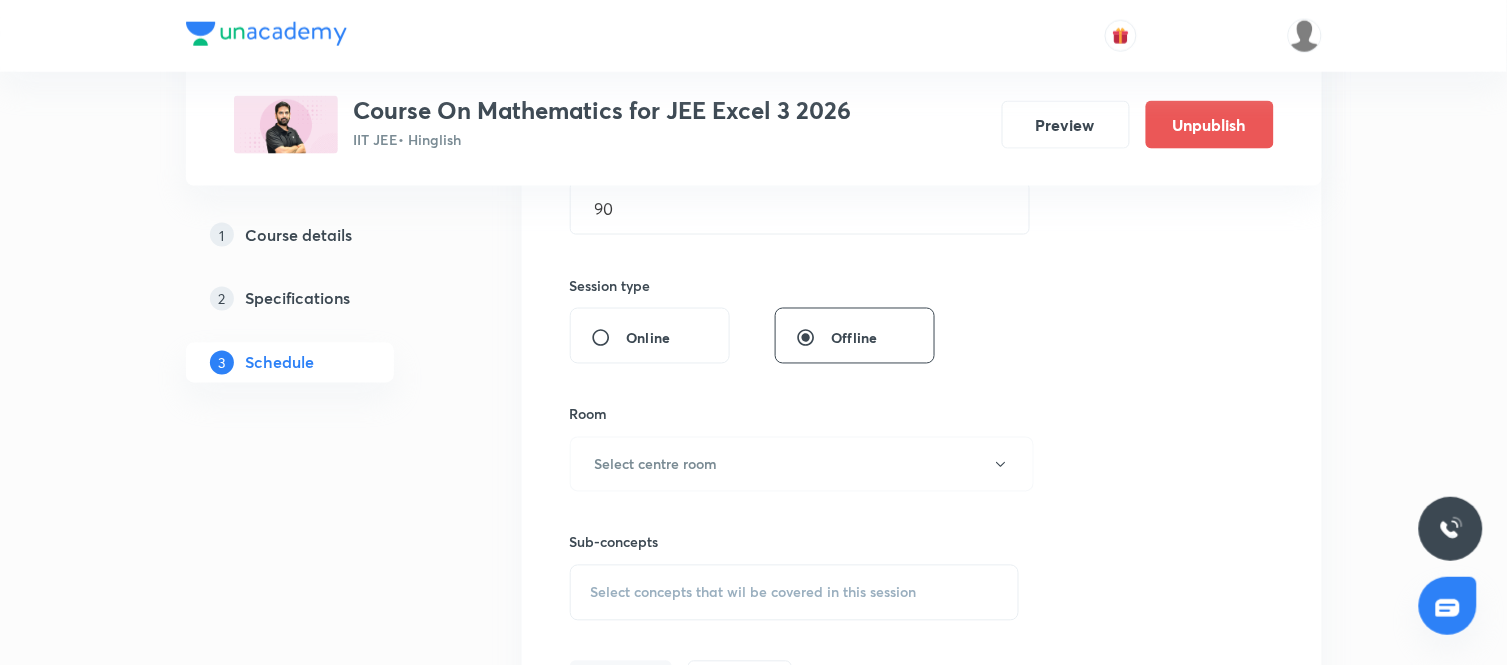 click on "Room" at bounding box center (795, 414) 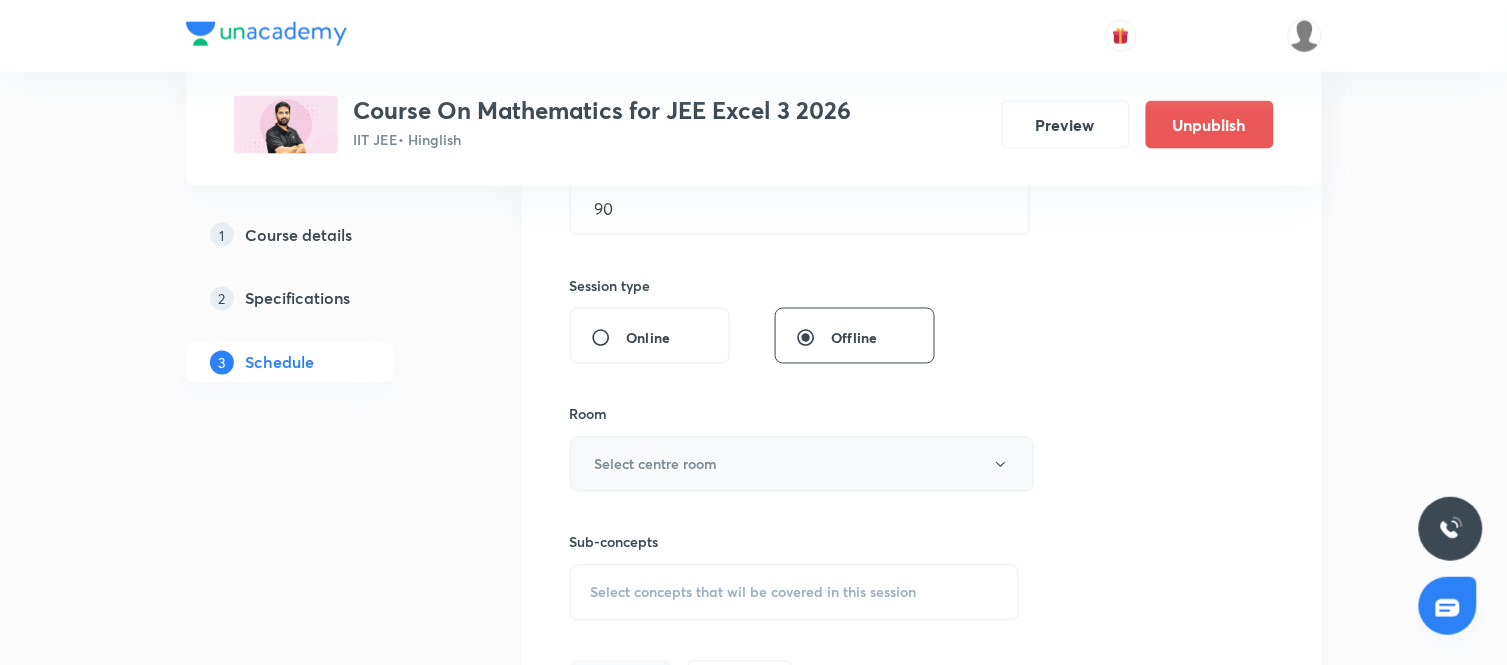 click on "Select centre room" at bounding box center [656, 464] 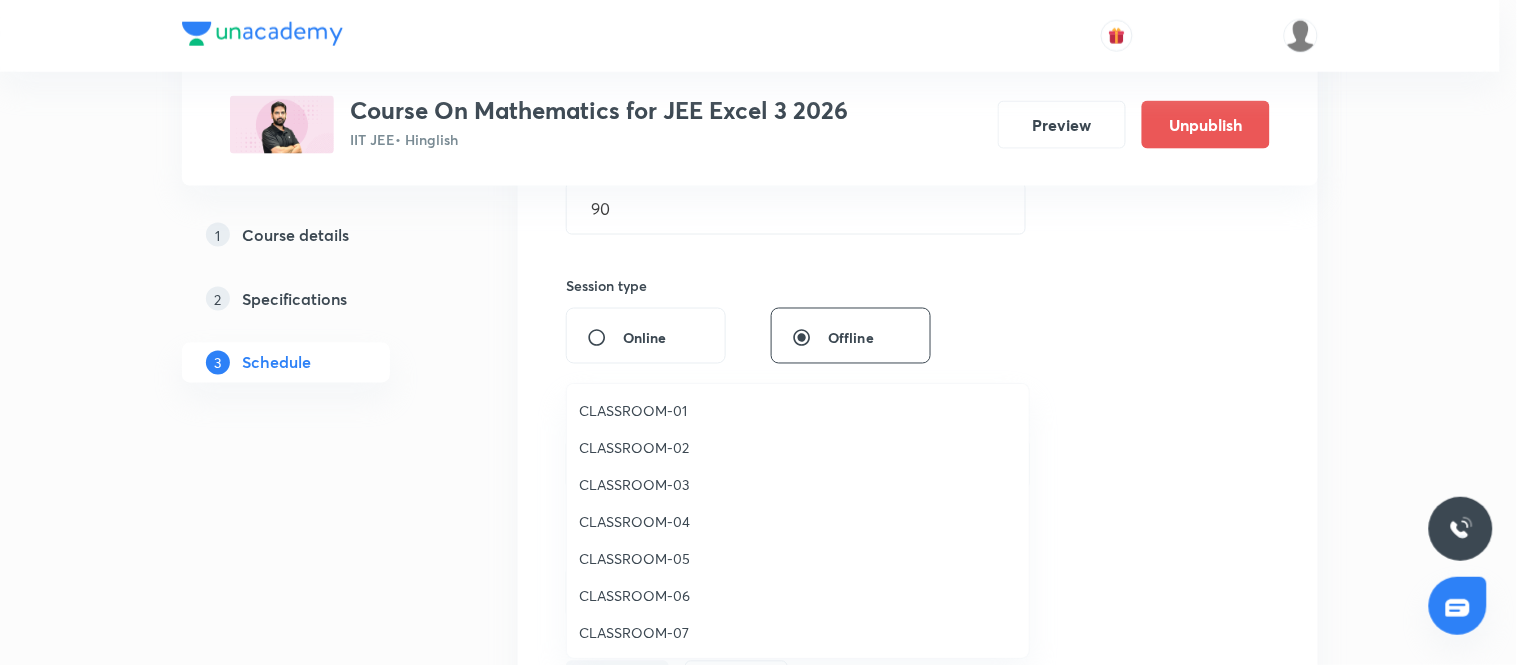 click on "CLASSROOM-04" at bounding box center (798, 521) 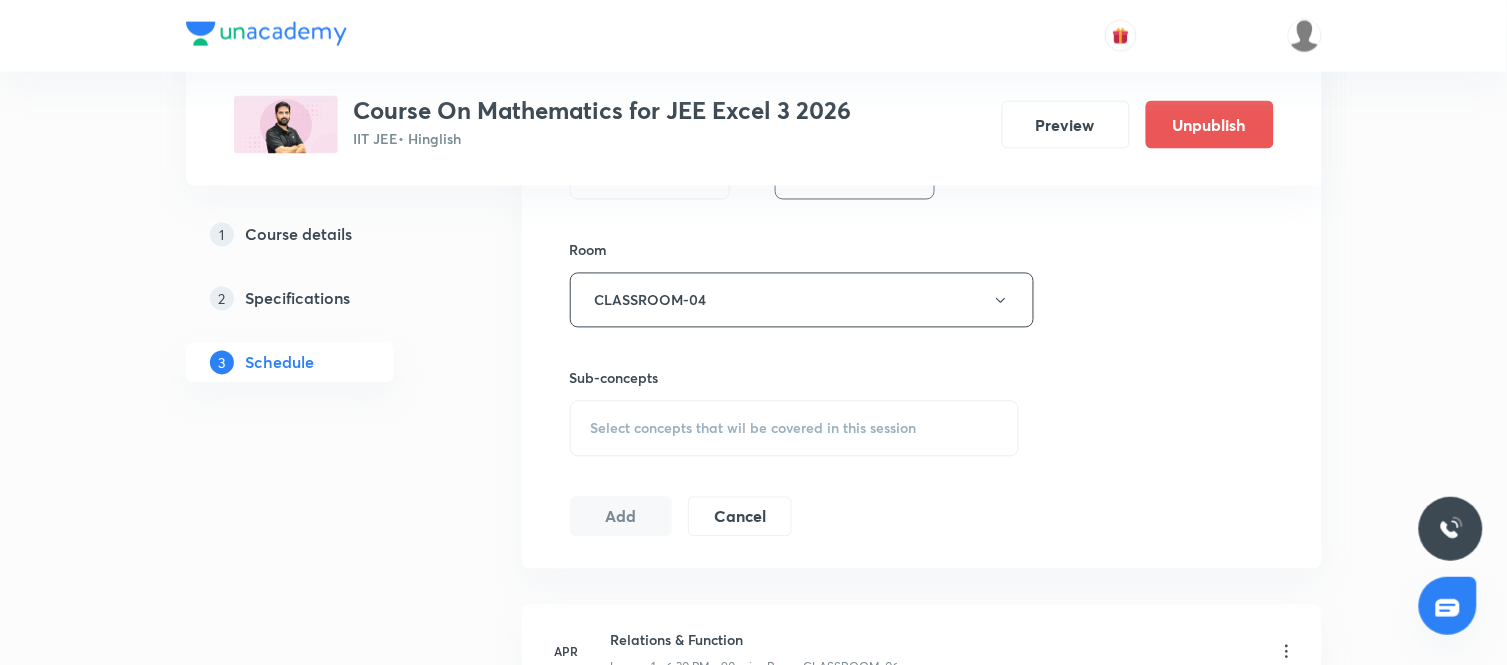 scroll, scrollTop: 835, scrollLeft: 0, axis: vertical 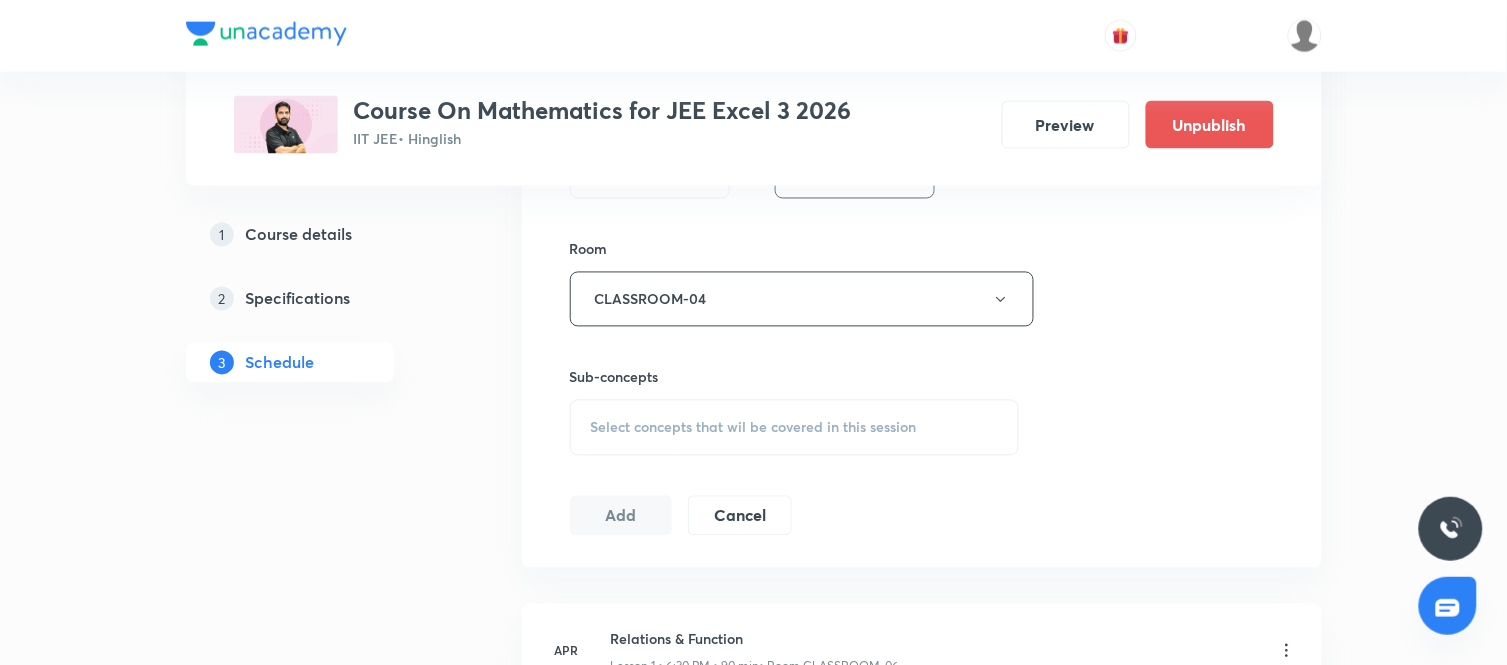 click on "Select concepts that wil be covered in this session" at bounding box center (795, 428) 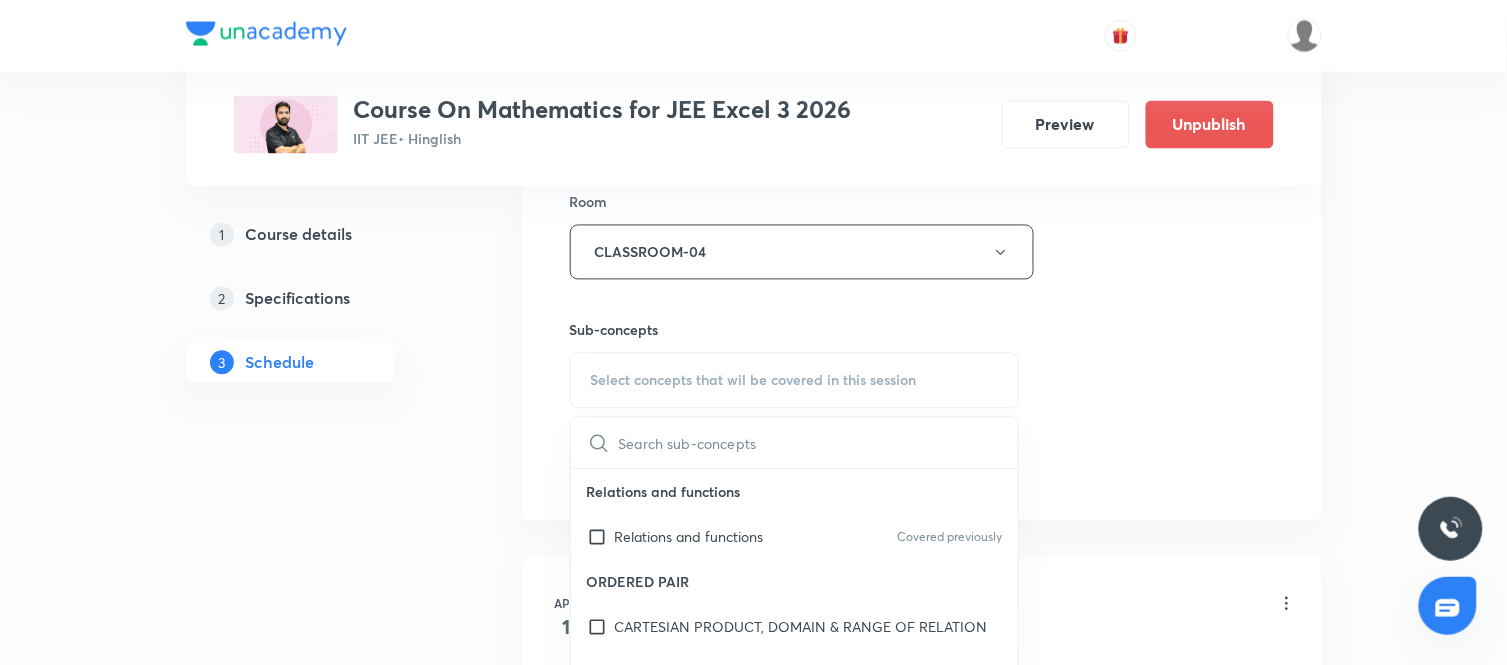 scroll, scrollTop: 887, scrollLeft: 0, axis: vertical 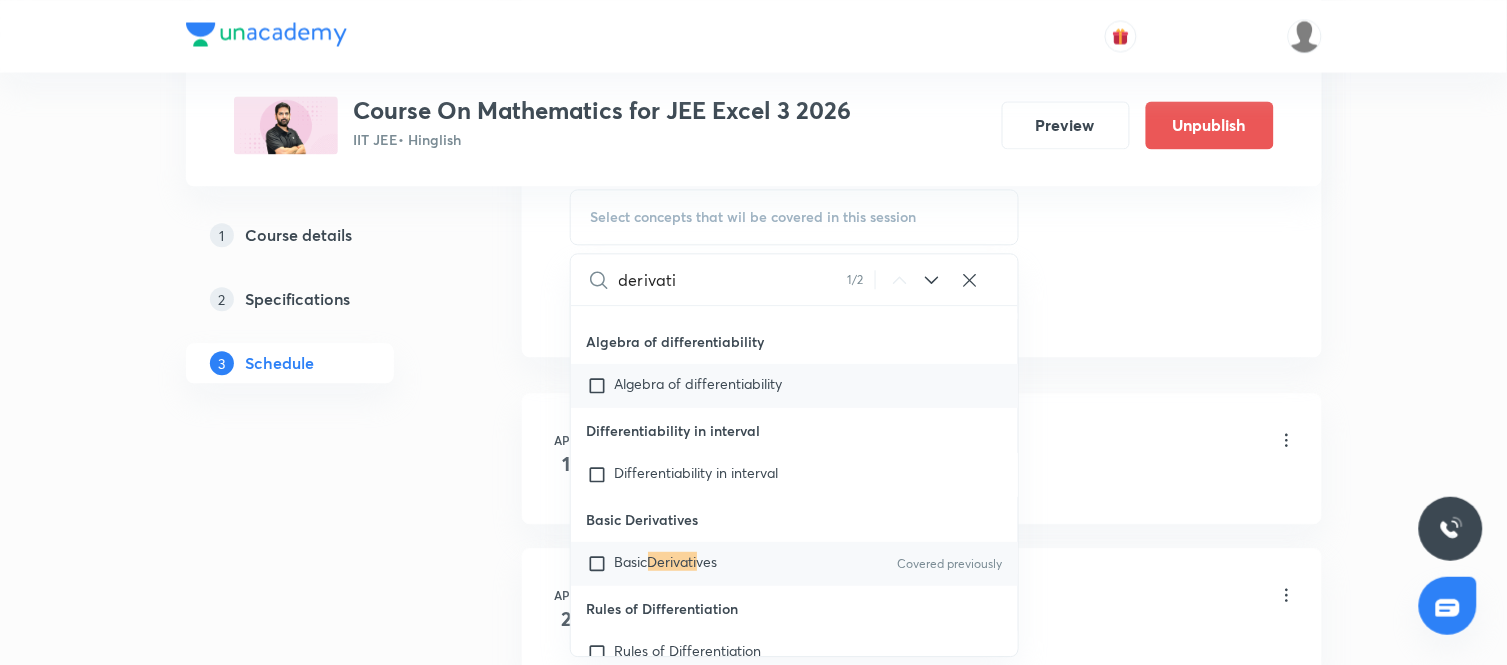 type on "derivati" 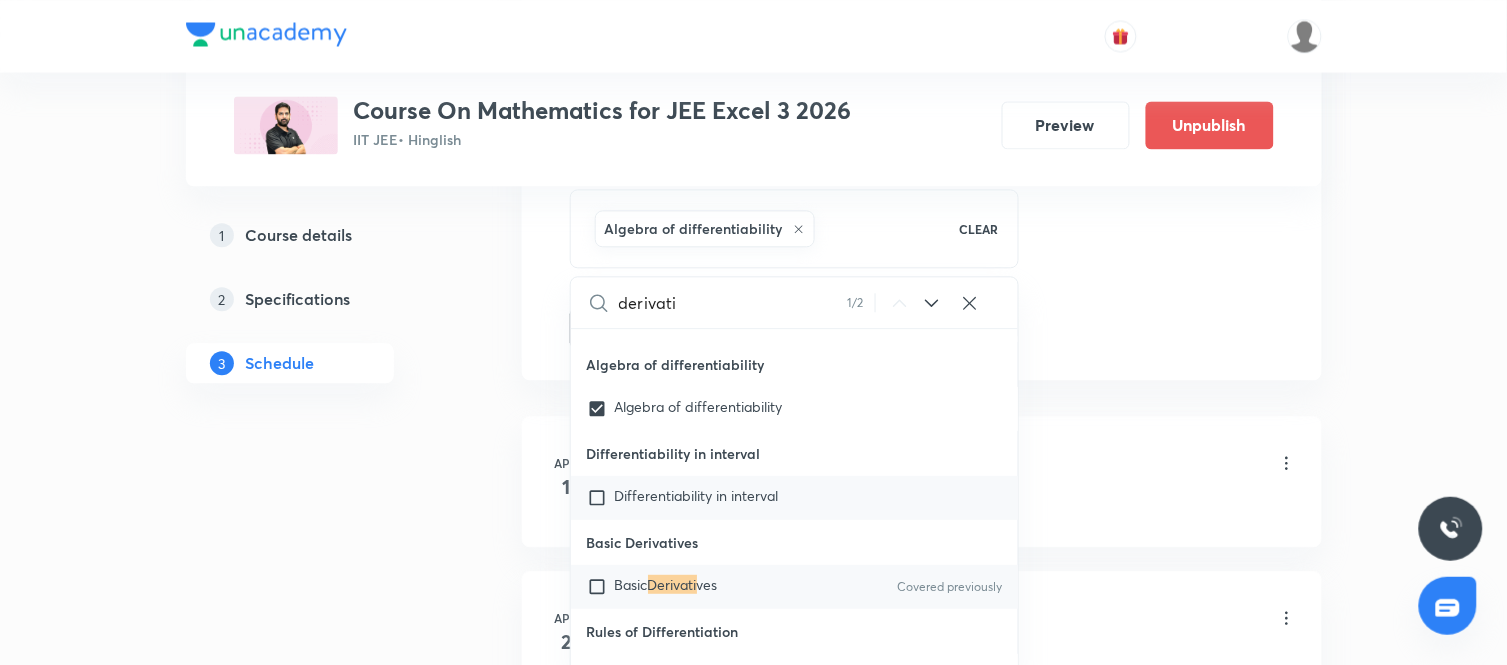 click on "Differentiability in interval" at bounding box center (697, 495) 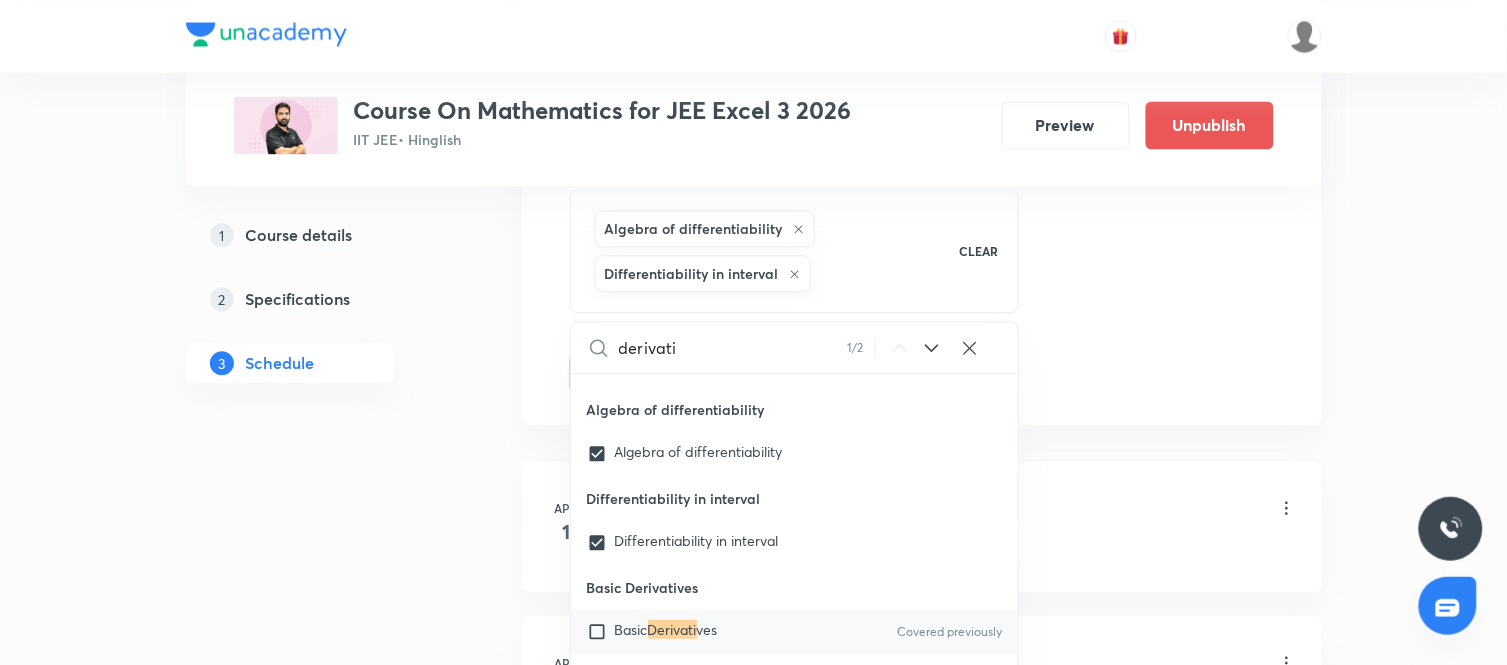 click on "1 Course details 2 Specifications 3 Schedule" at bounding box center (322, 6840) 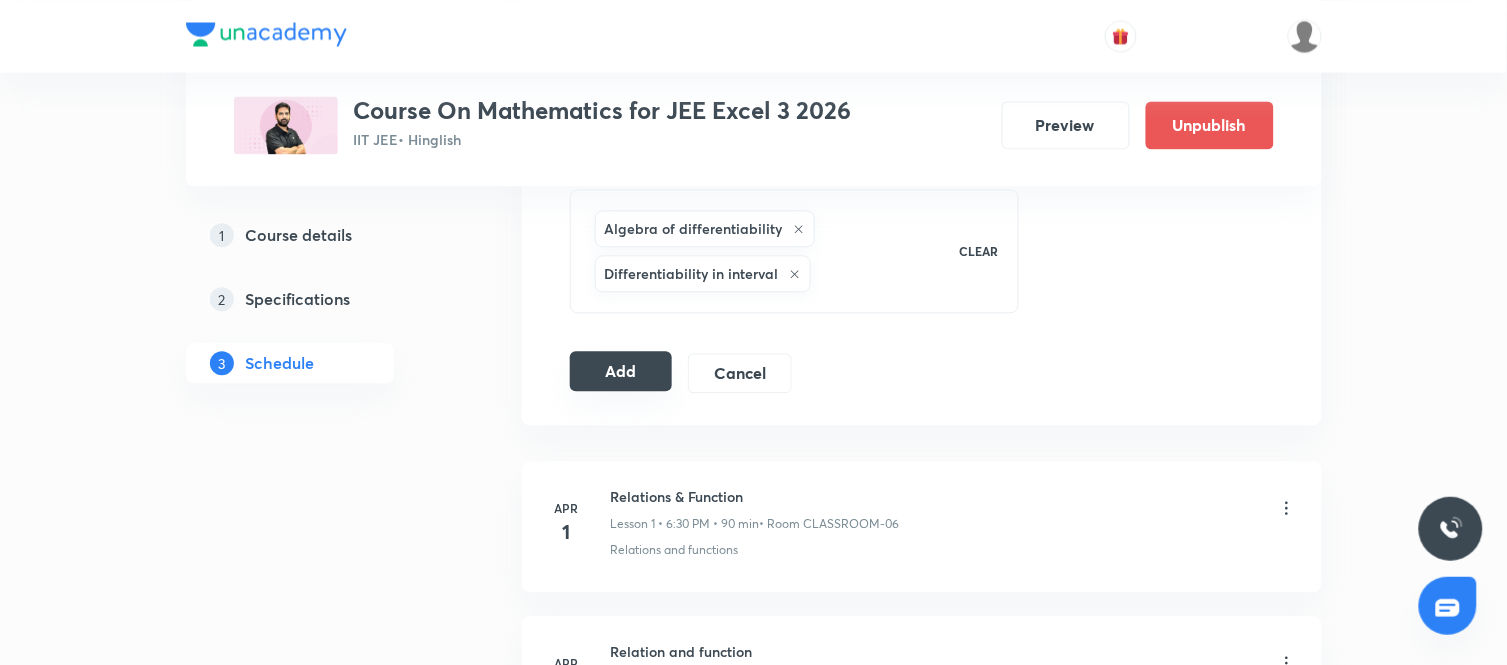 click on "Add" at bounding box center (621, 371) 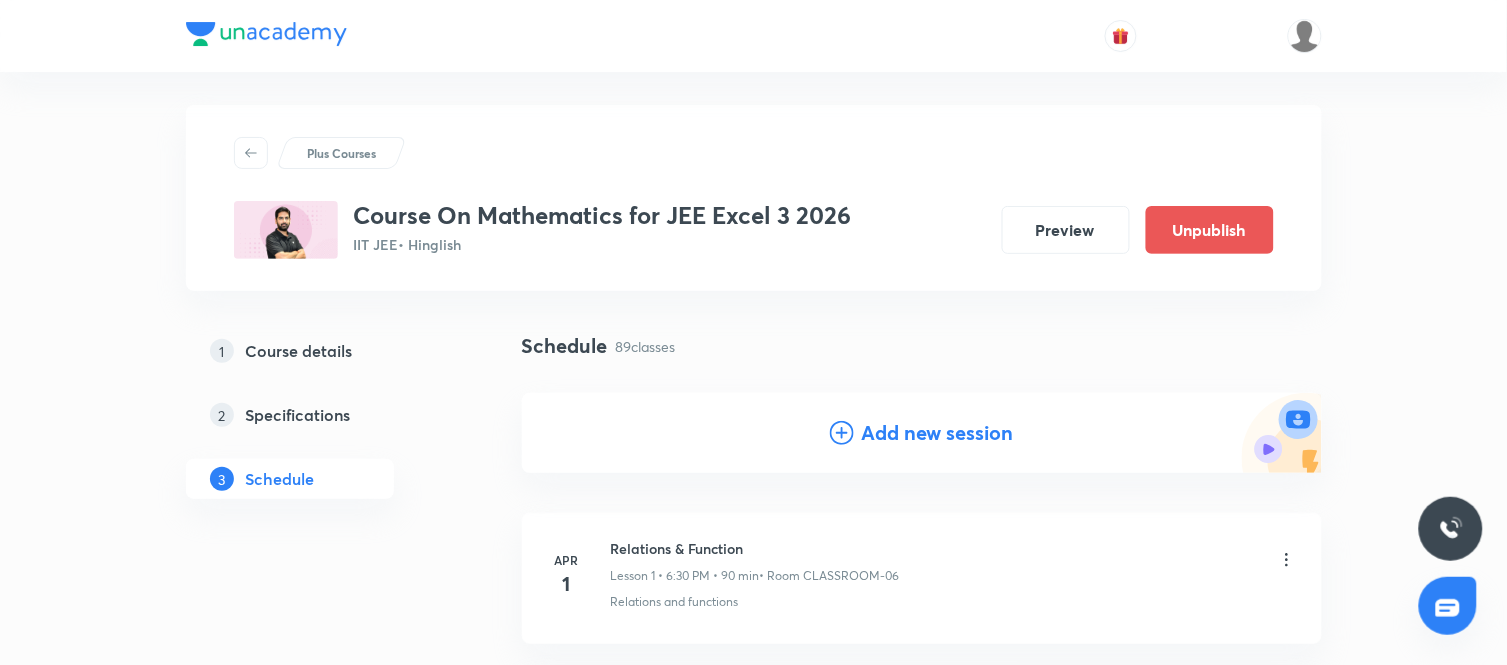 scroll, scrollTop: 0, scrollLeft: 0, axis: both 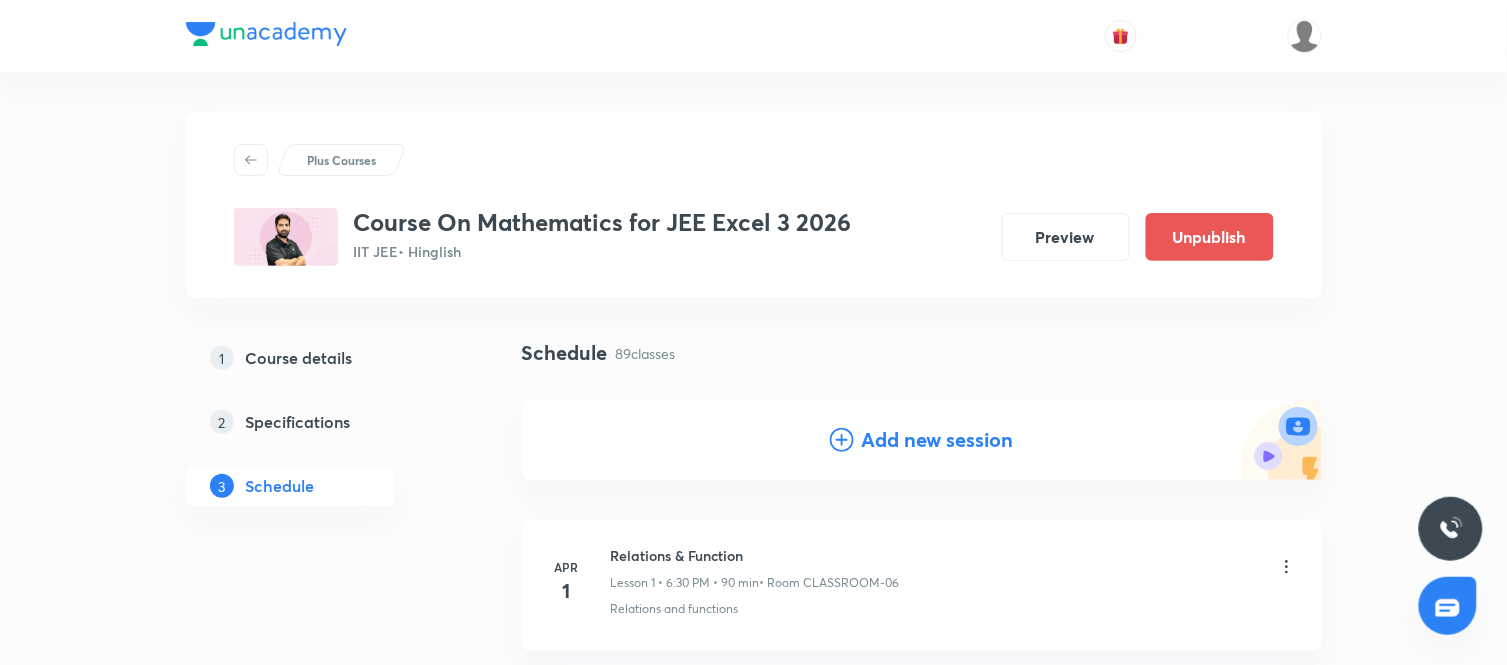click on "Add new session" at bounding box center (938, 440) 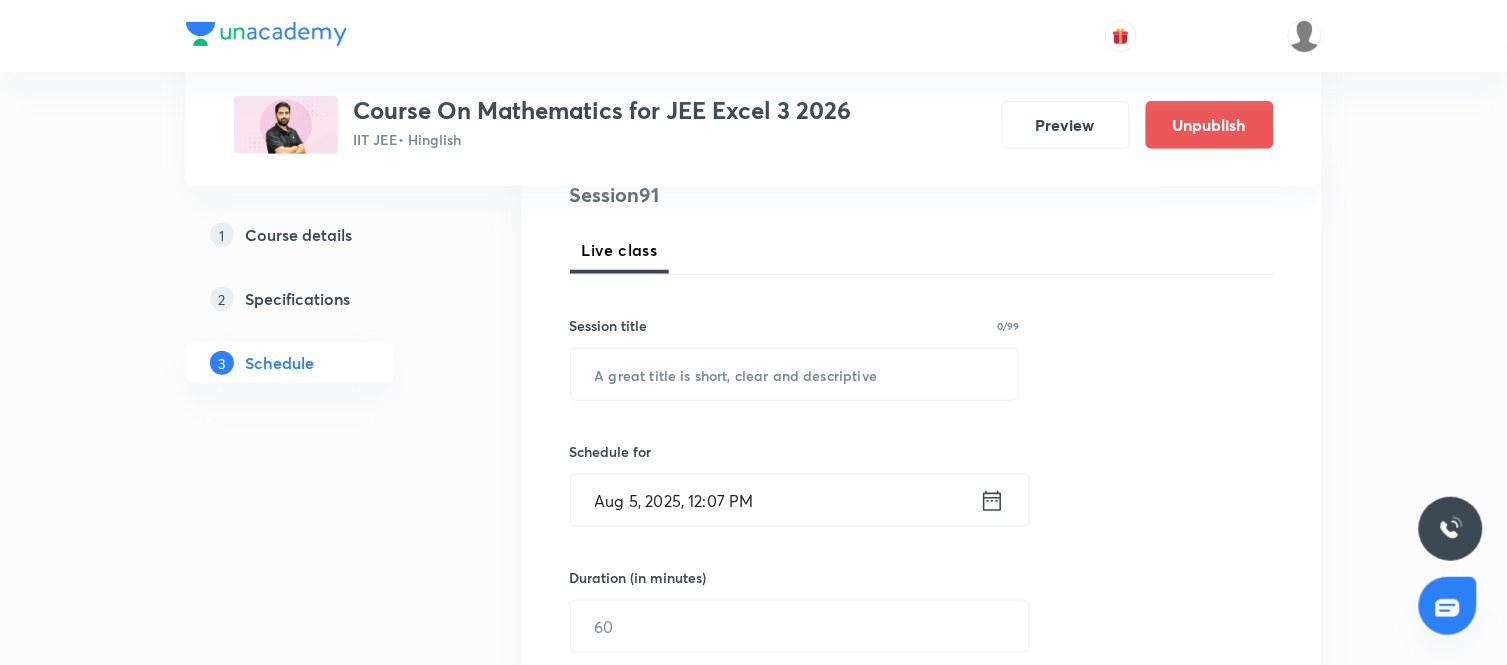 scroll, scrollTop: 254, scrollLeft: 0, axis: vertical 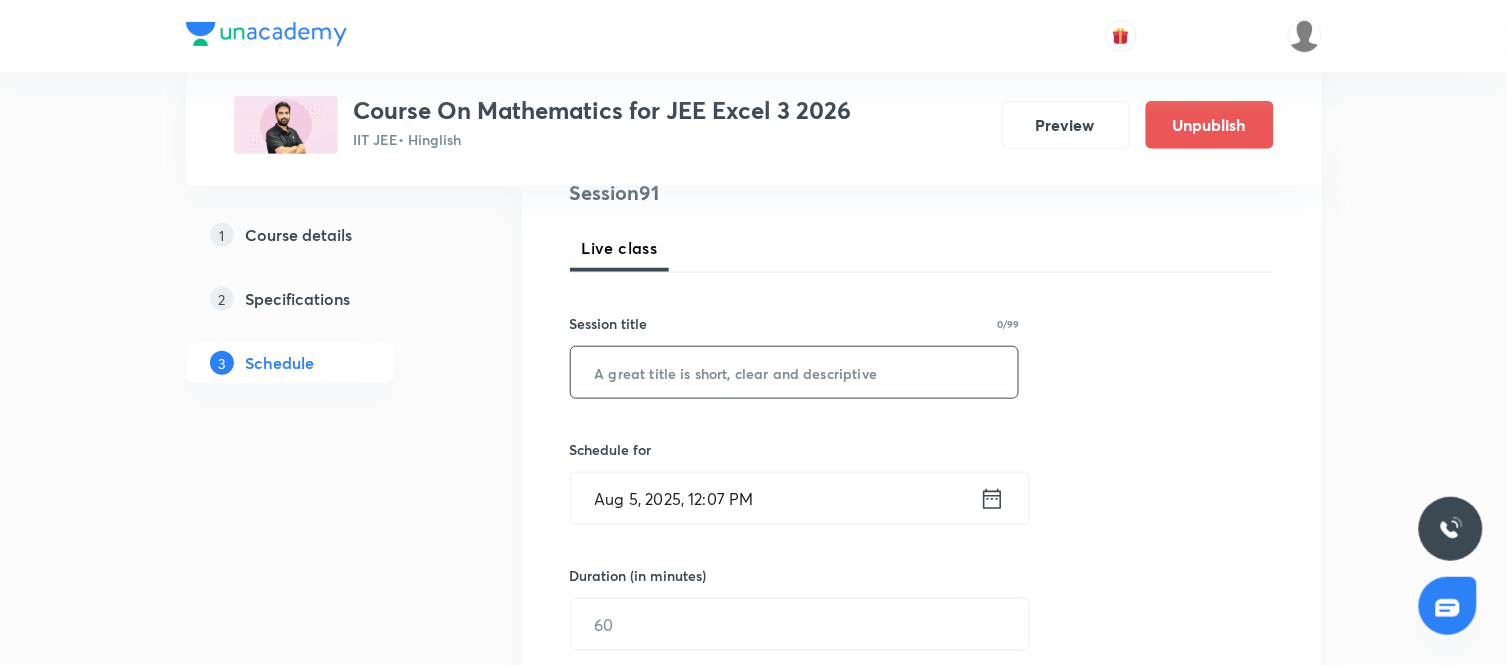 click at bounding box center (795, 372) 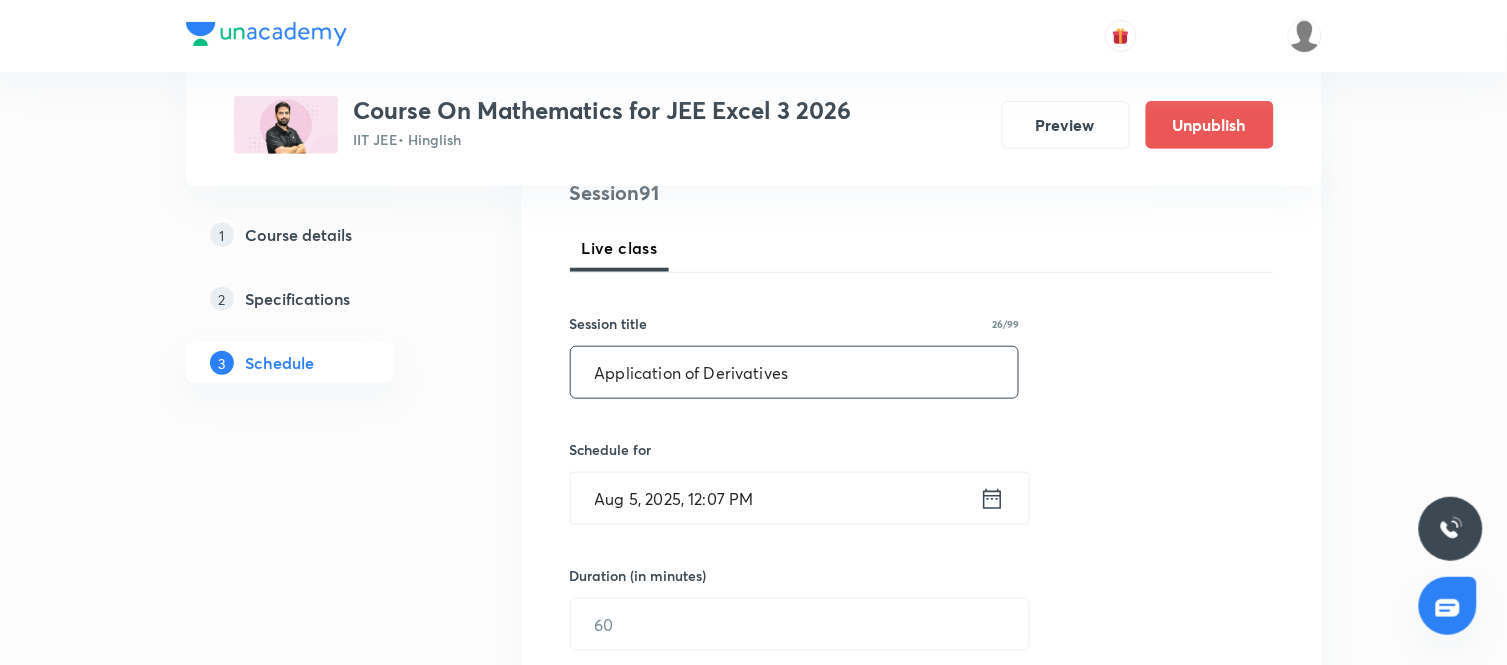 type on "Application of Derivatives" 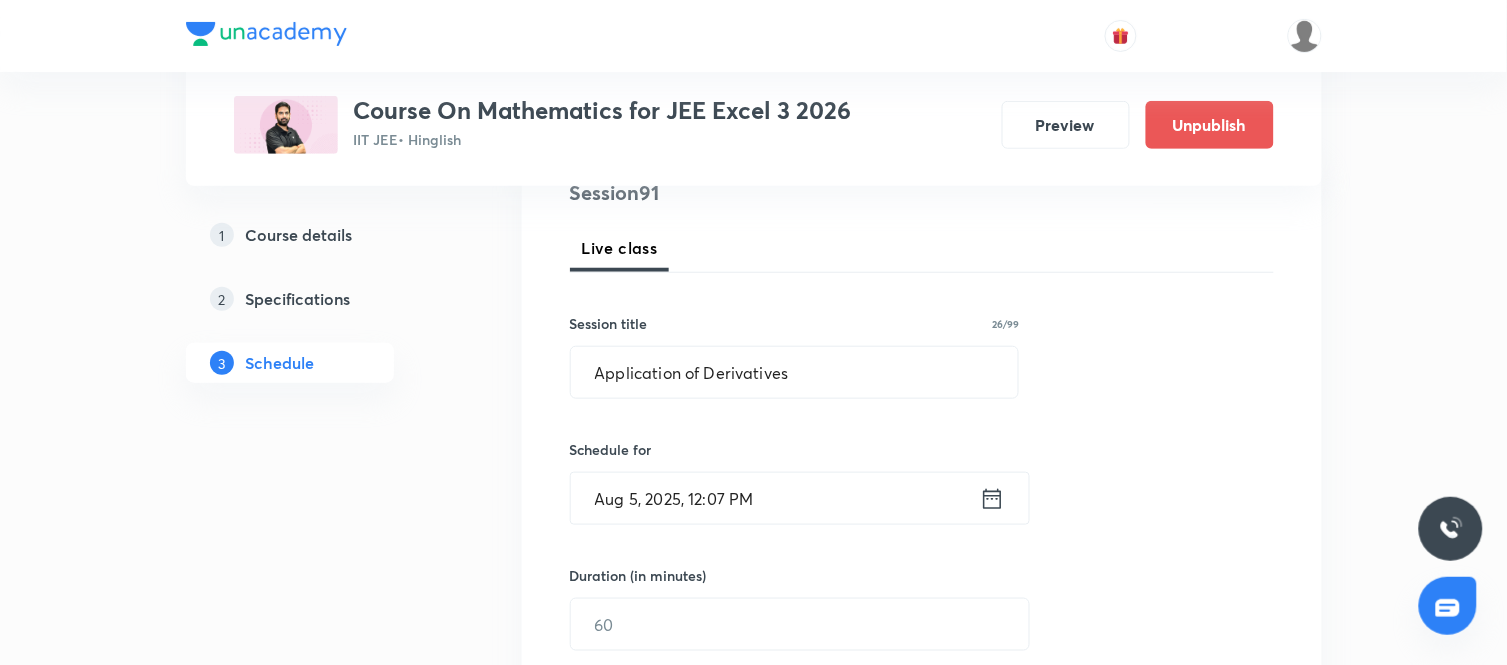 click 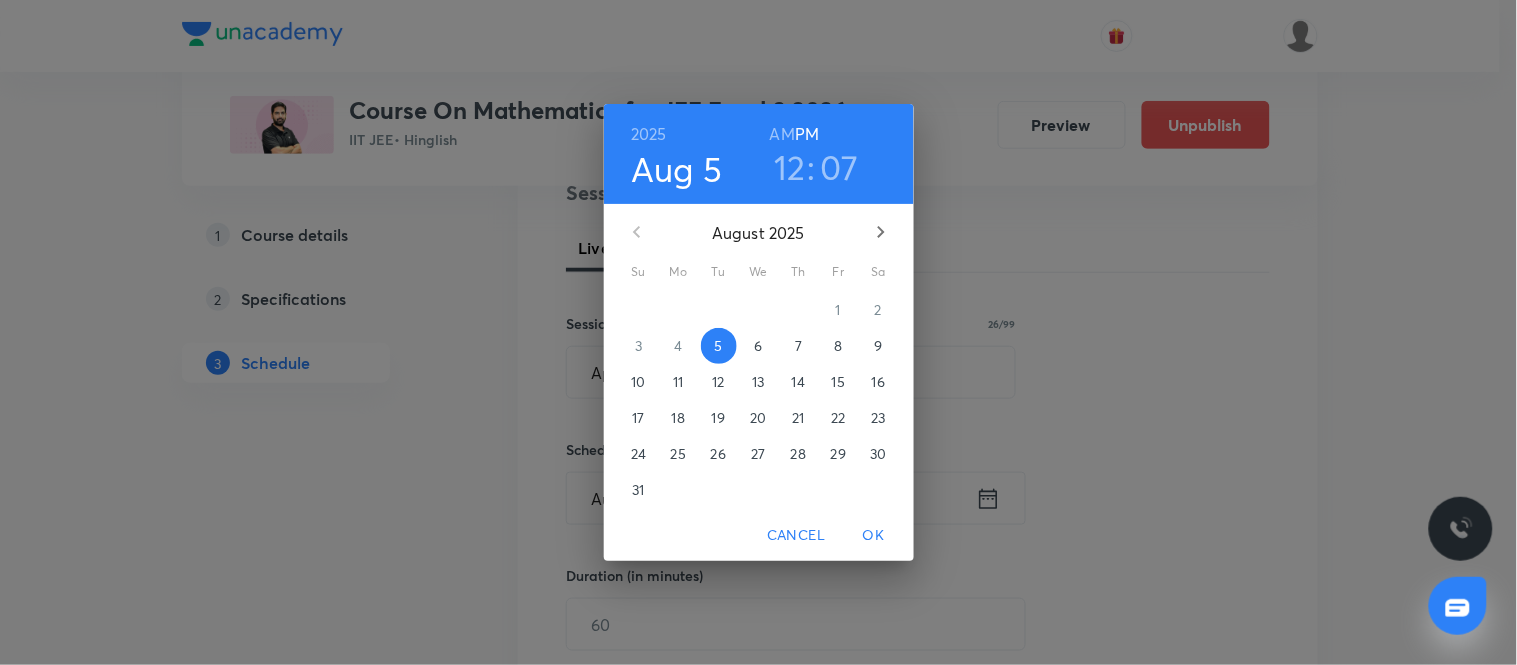 click on "6" at bounding box center [759, 346] 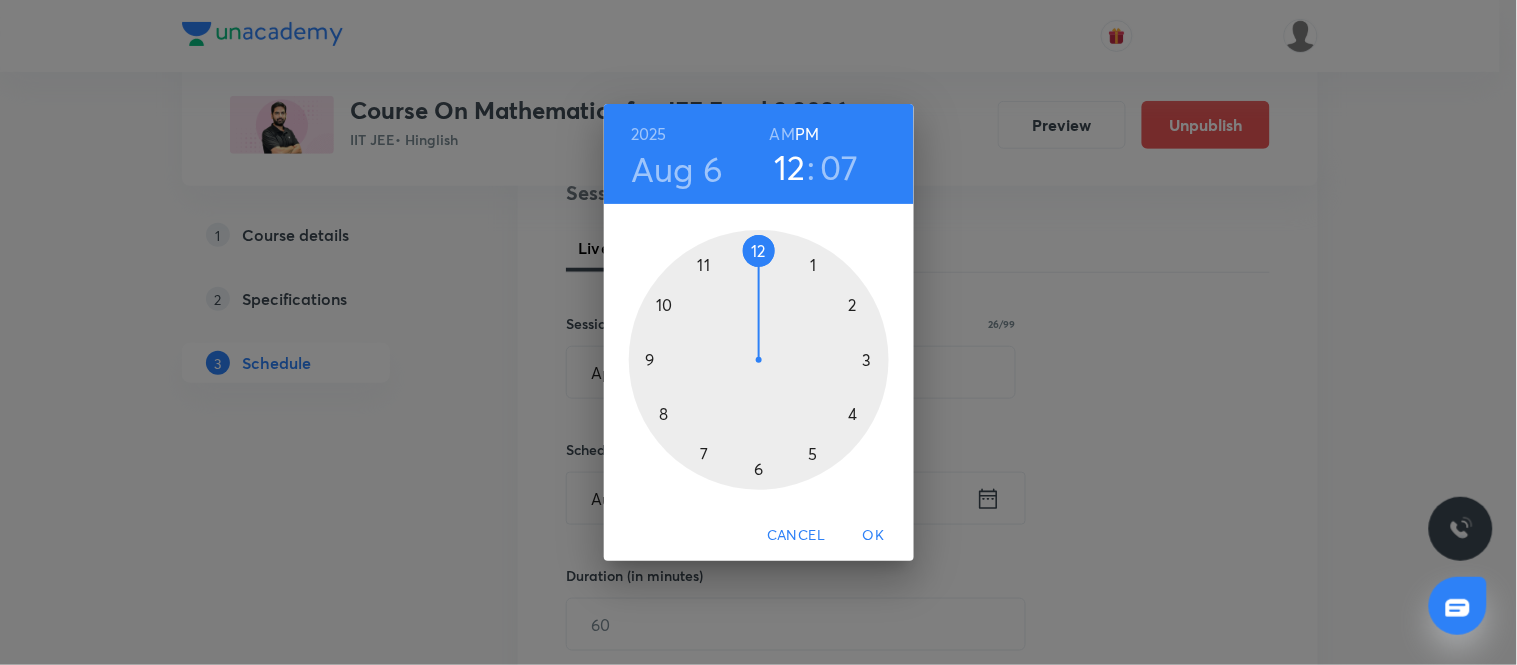 click at bounding box center [759, 360] 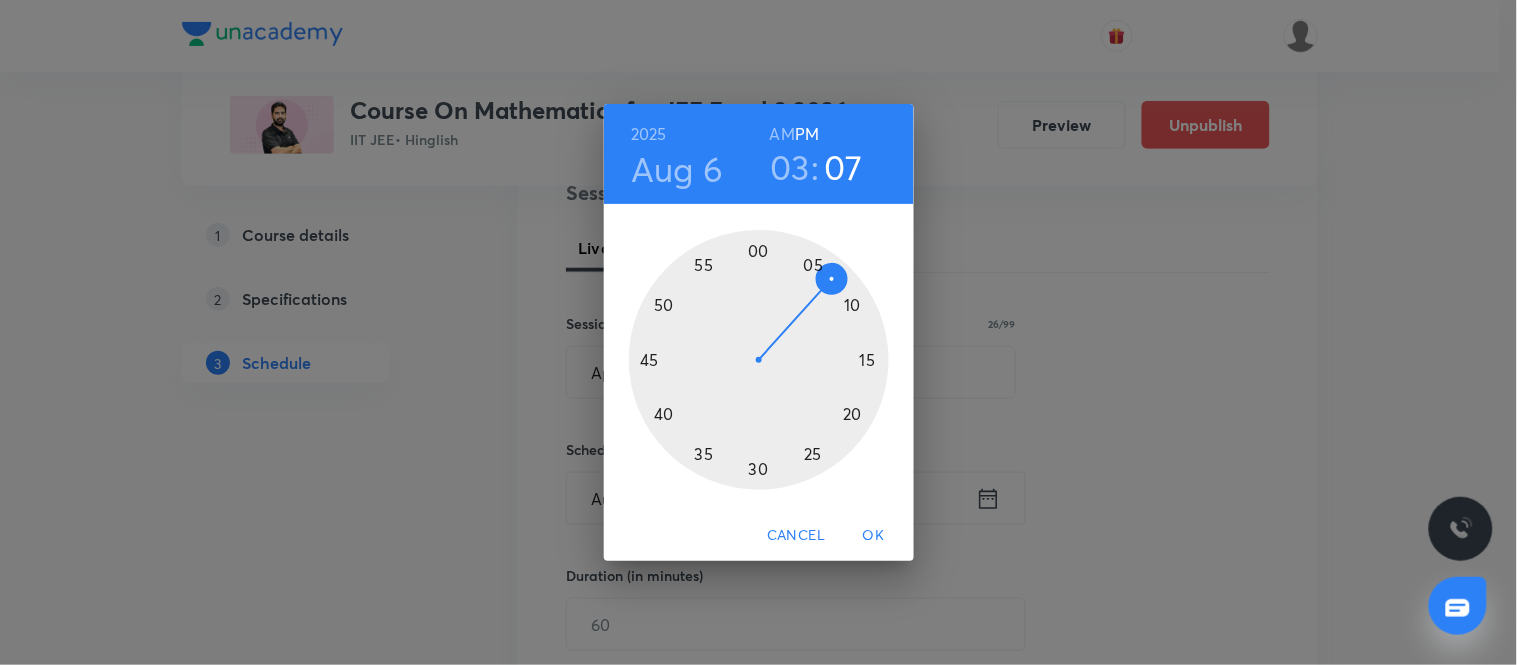 click at bounding box center (759, 360) 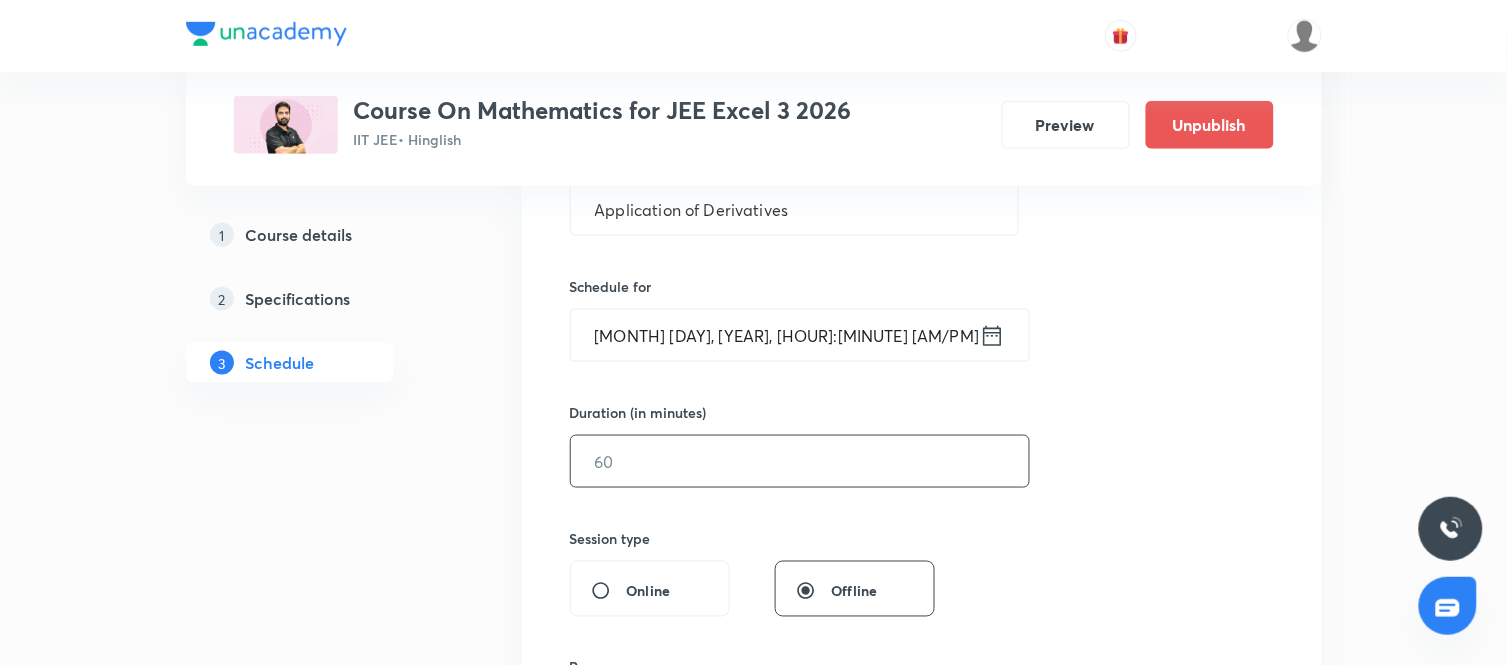 scroll, scrollTop: 426, scrollLeft: 0, axis: vertical 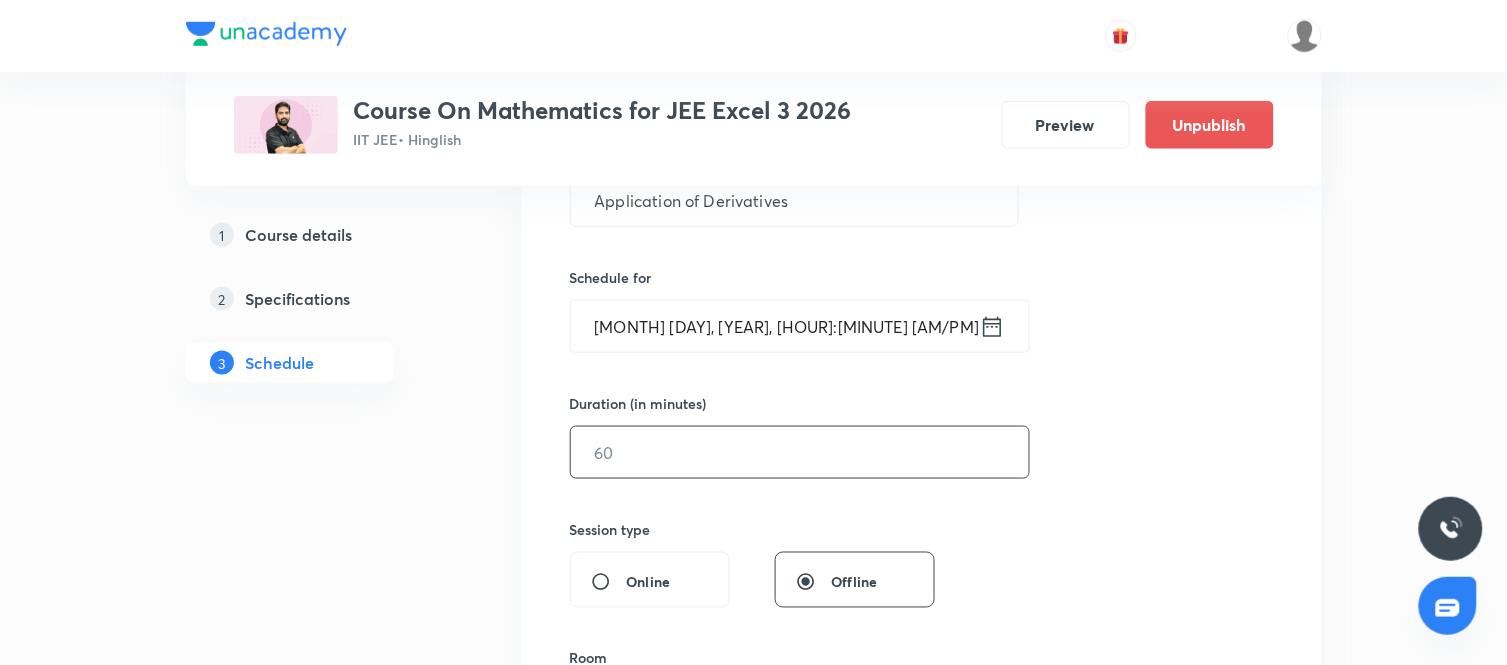 click at bounding box center [800, 452] 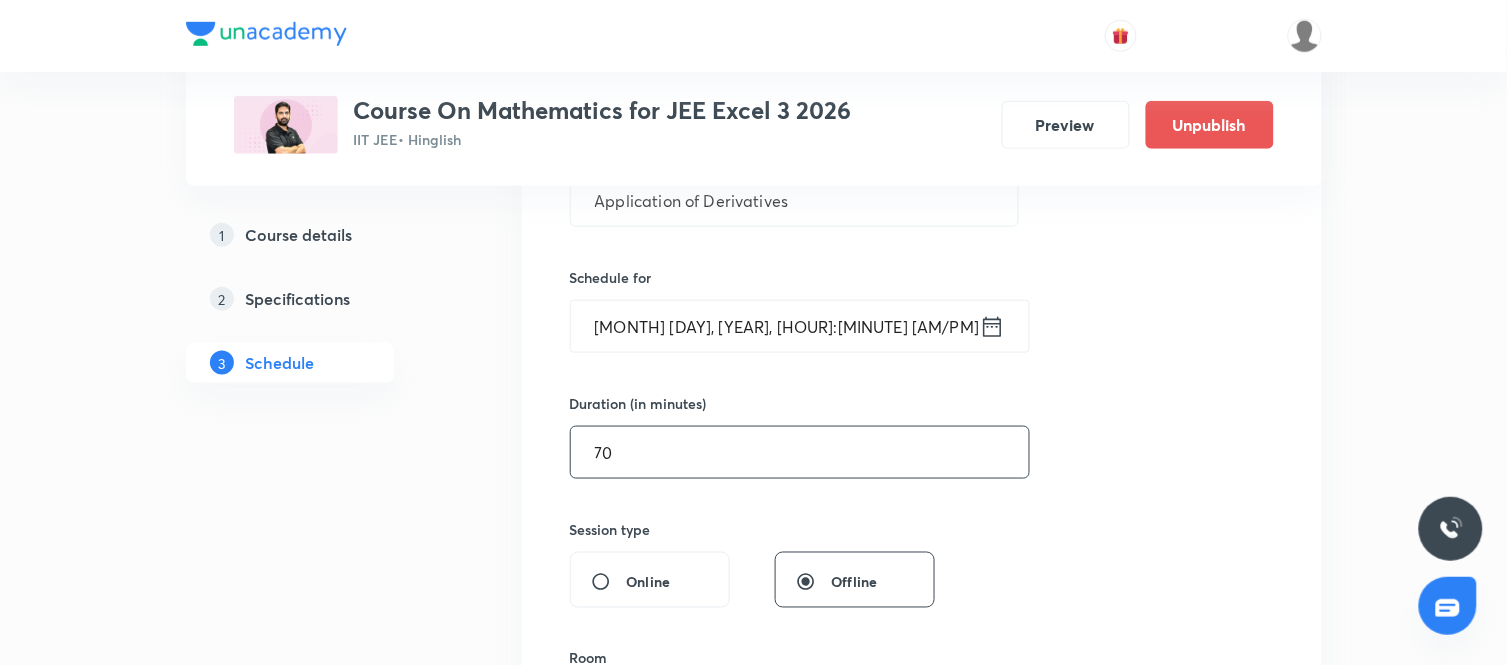 type on "70" 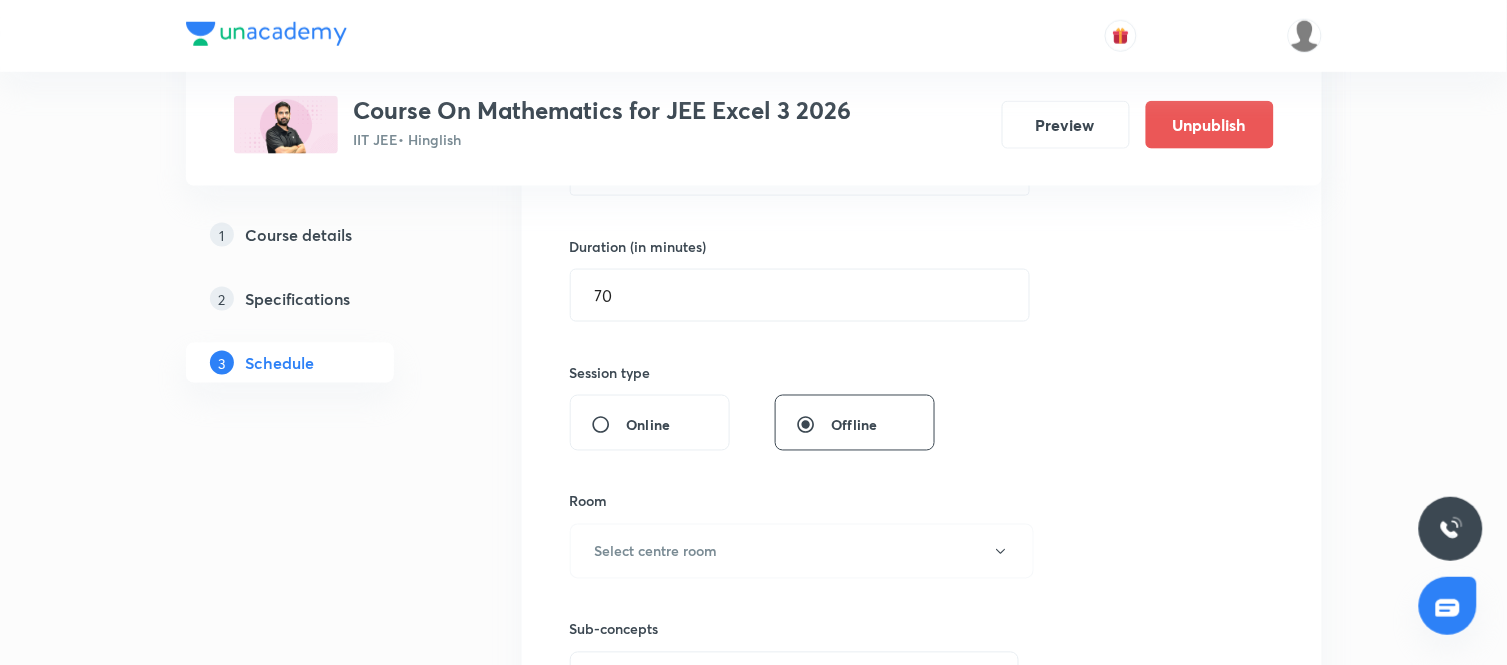 scroll, scrollTop: 584, scrollLeft: 0, axis: vertical 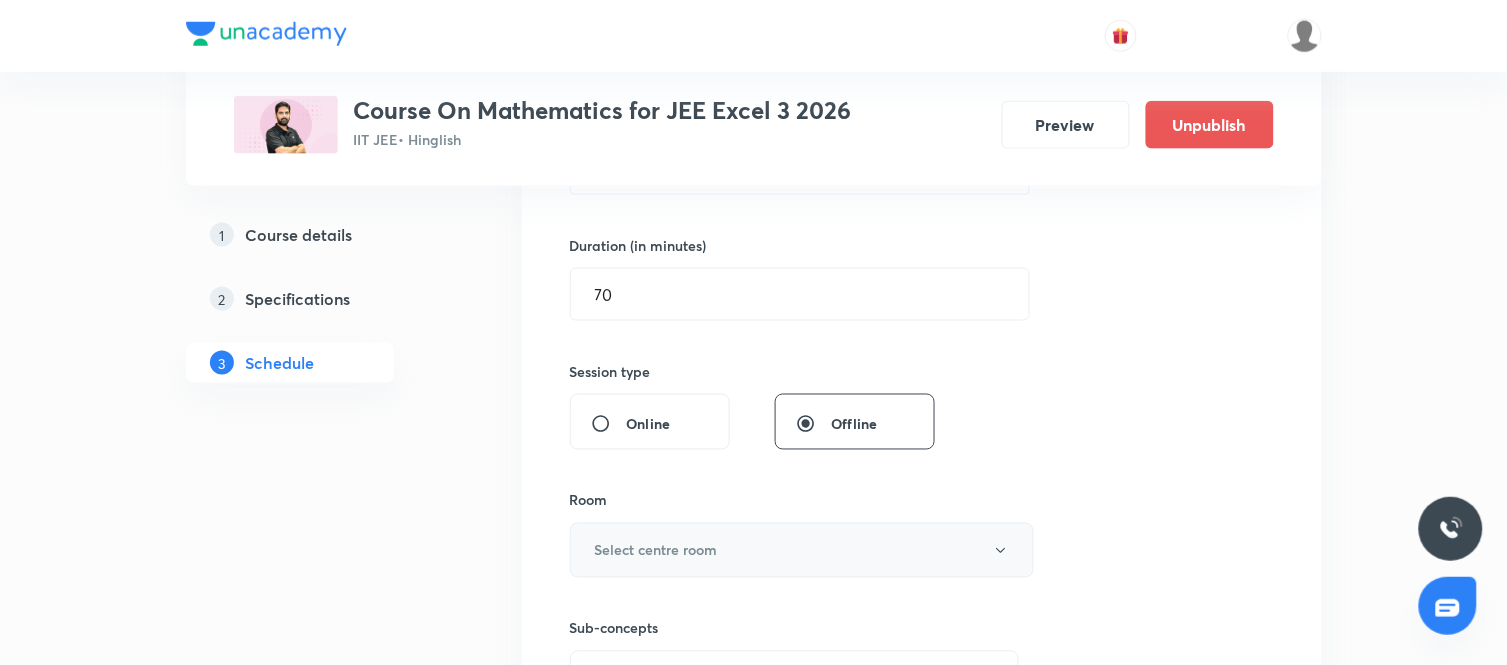 click on "Select centre room" at bounding box center [802, 550] 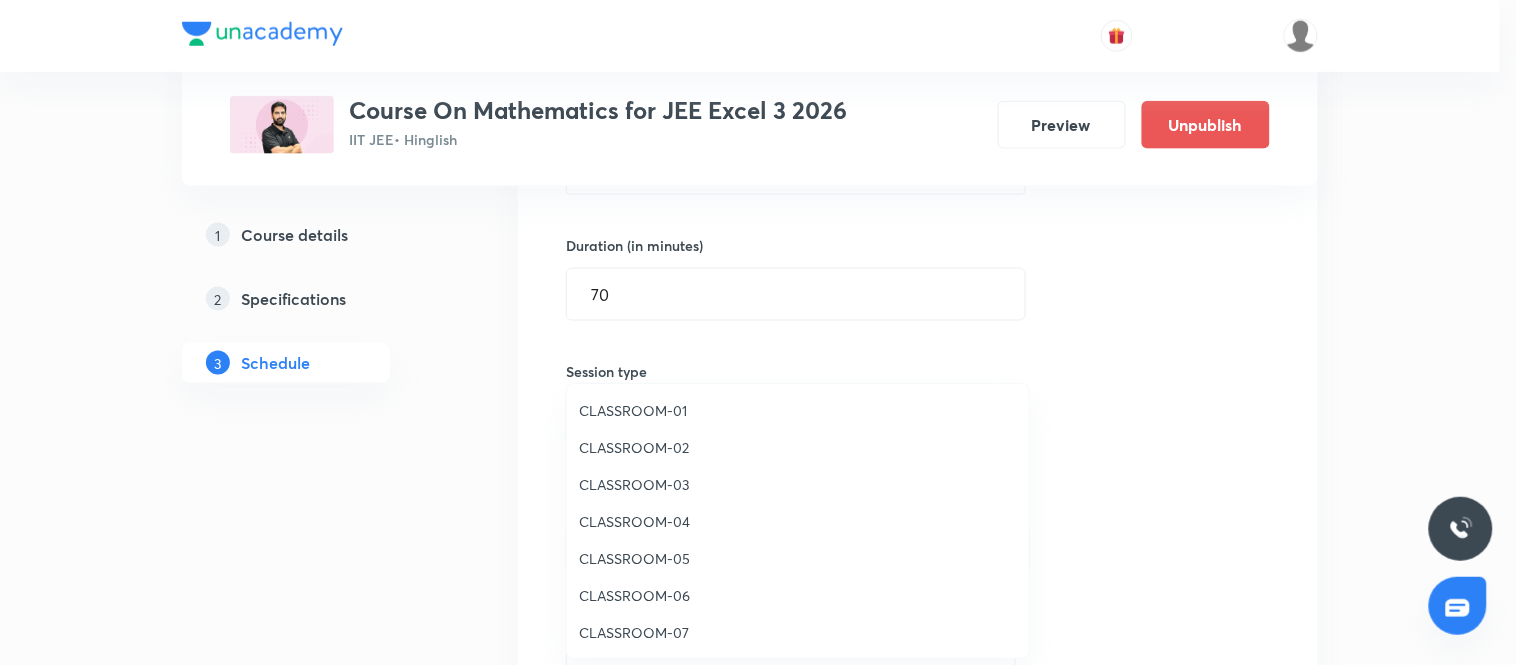 click on "CLASSROOM-04" at bounding box center (798, 521) 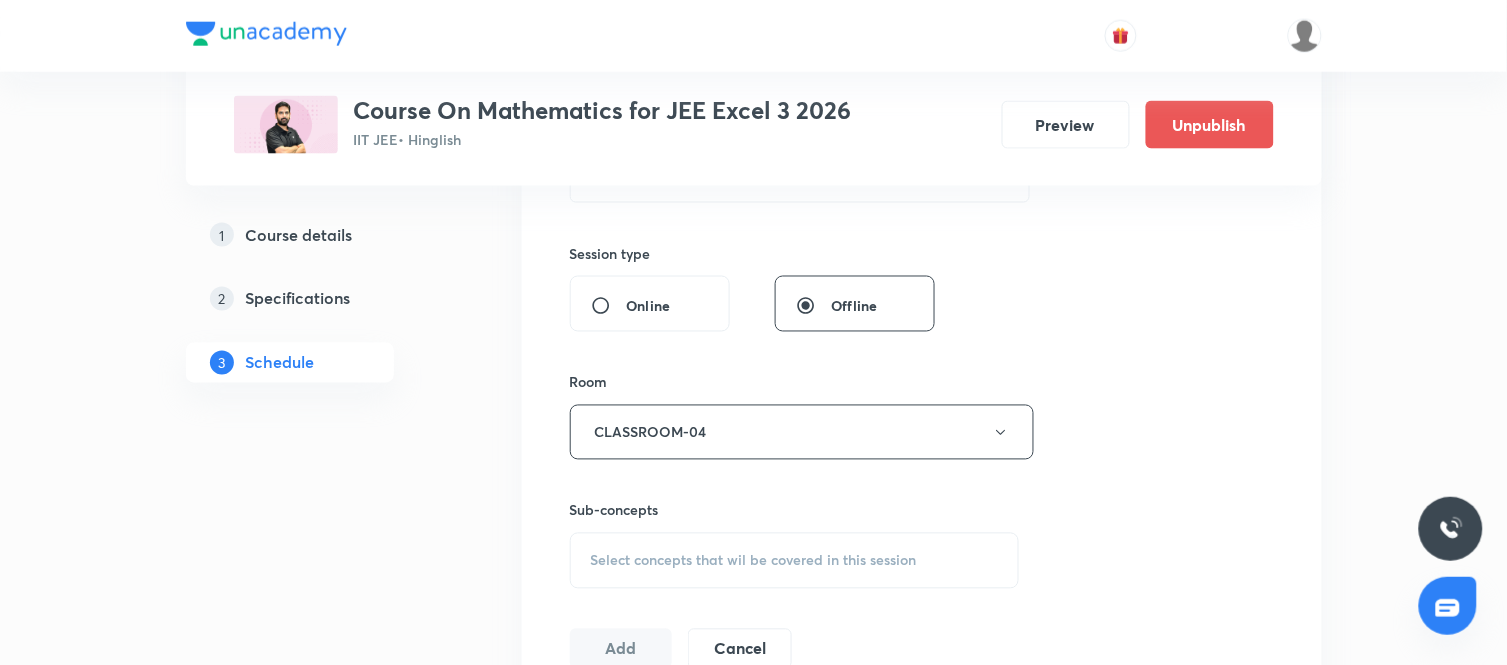 scroll, scrollTop: 703, scrollLeft: 0, axis: vertical 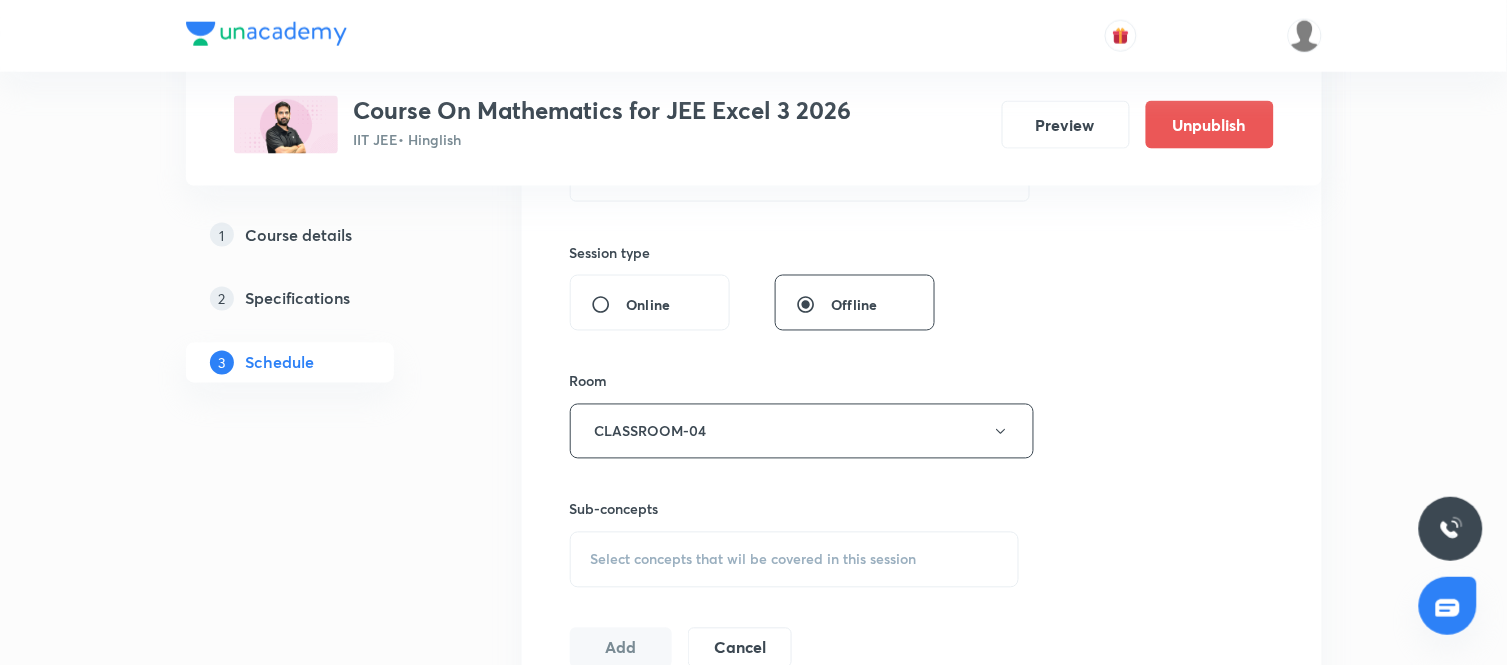 click on "Select concepts that wil be covered in this session" at bounding box center (795, 560) 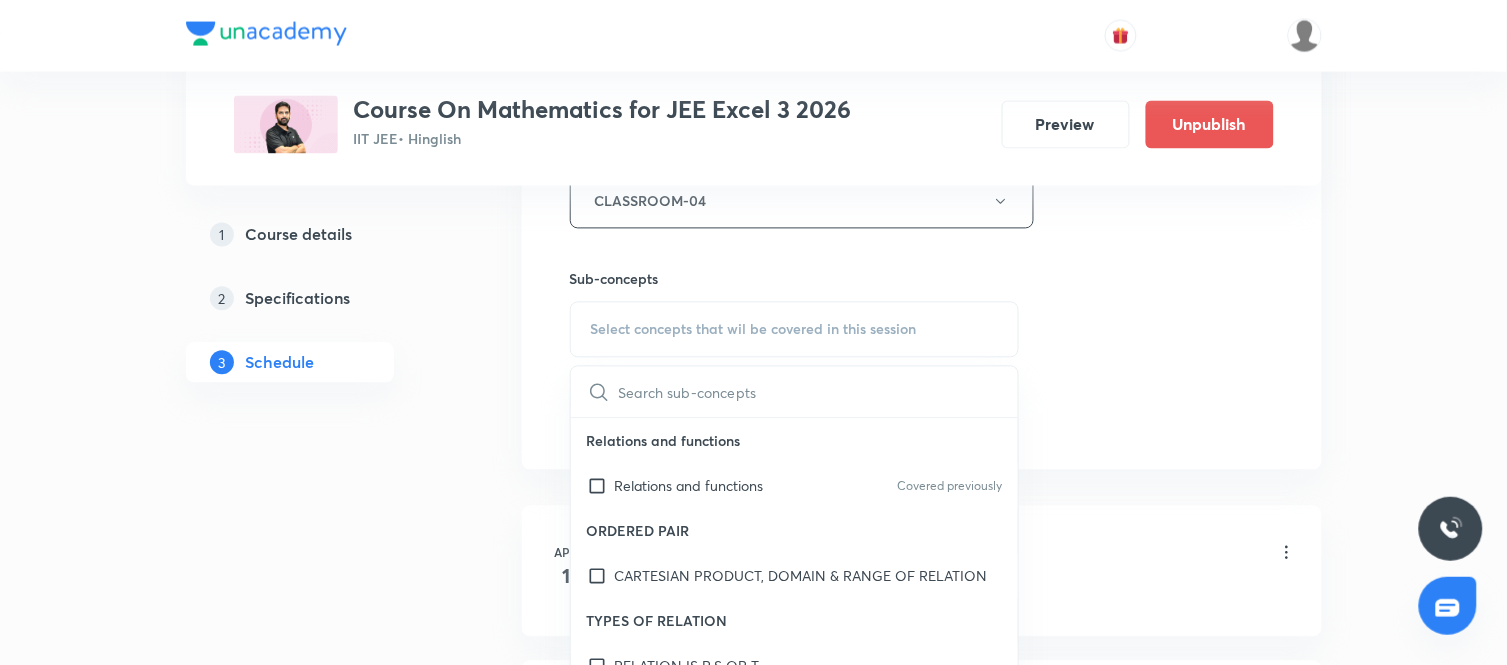 scroll, scrollTop: 934, scrollLeft: 0, axis: vertical 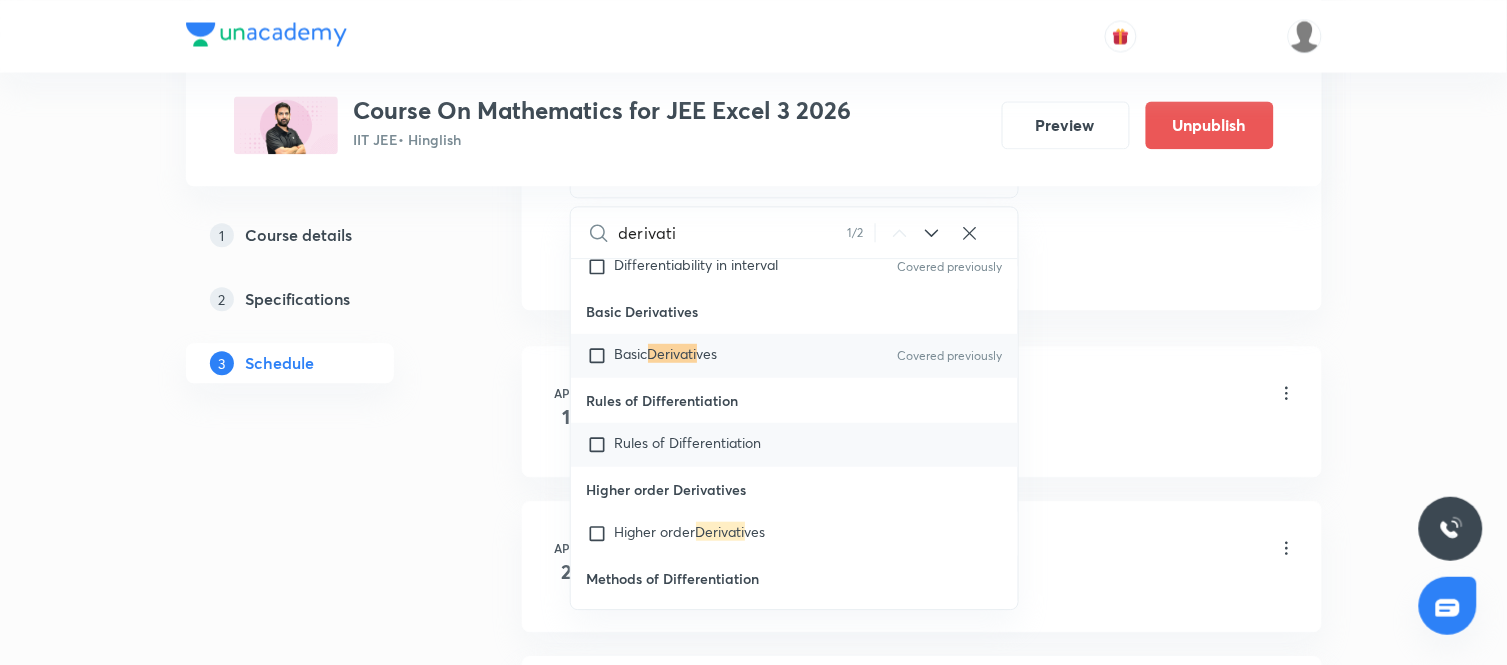 type on "derivati" 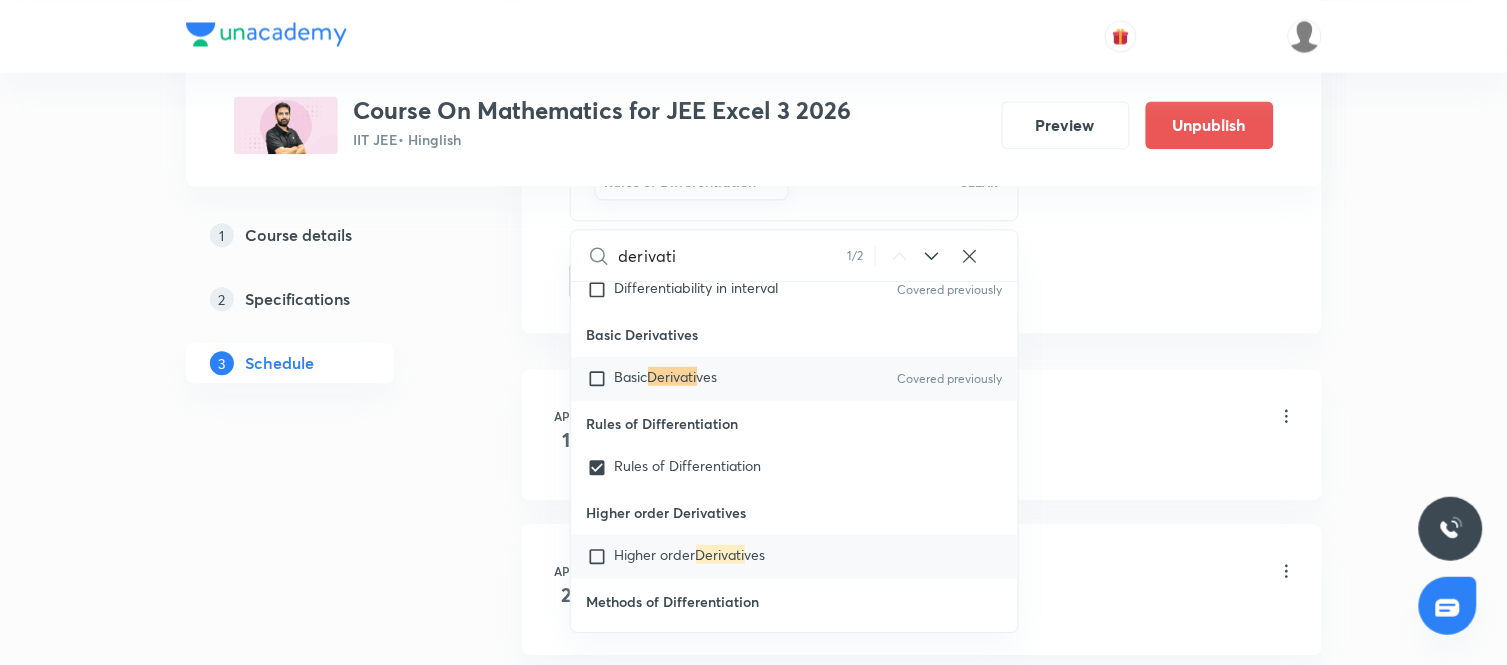 click on "Higher order" at bounding box center (655, 554) 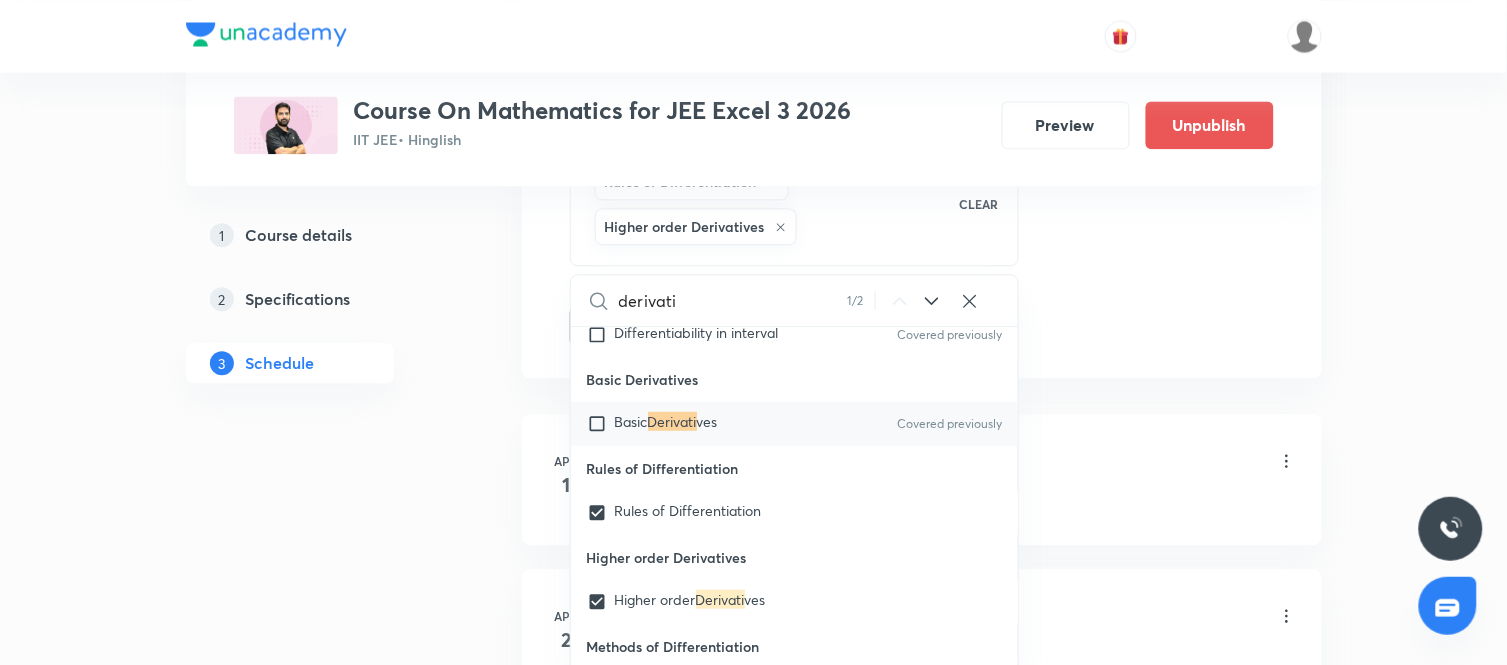 click on "Plus Courses Course On Mathematics for JEE Excel 3 2026 IIT JEE  • Hinglish Preview Unpublish 1 Course details 2 Specifications 3 Schedule Schedule 90  classes Session  91 Live class Session title 26/99 Application of Derivatives ​ Schedule for Aug 6, 2025, 3:00 PM ​ Duration (in minutes) 70 ​   Session type Online Offline Room CLASSROOM-04 Sub-concepts Rules of Differentiation Higher order Derivatives CLEAR derivati 1 / 2 ​ Relations and functions Relations and functions Covered previously ORDERED PAIR CARTESIAN PRODUCT, DOMAIN & RANGE OF RELATION	 TYPES OF RELATION RELATION IS R,S OR T EQUIVALANCE RELATION RELATION IS R,S AND T MODULUS FUNCTION PROPERTIES OF MODULUS PROBLEM USING INEQUALITY GREATEST INTEGER FUNCTION PROPERTIES OF GIF PROBLEM OF GIF AND FRACTIONAL PART MIX DOMAIN OF FUNCTION QUADRATIC POLYNOMIAL INSIDE SQUARE ROOT USING LOG FUNCTION USING LOG , EXPONENTIAL OR TRI FUNCTIONS RANGE OF FUNCTION RANGE OF RATIONAL POLYNOMIAL TYPE FUNCTION  RANGE OF POLYNOMIAL OR TRI INSIDE LOG TYPE ves 1" at bounding box center (754, 6758) 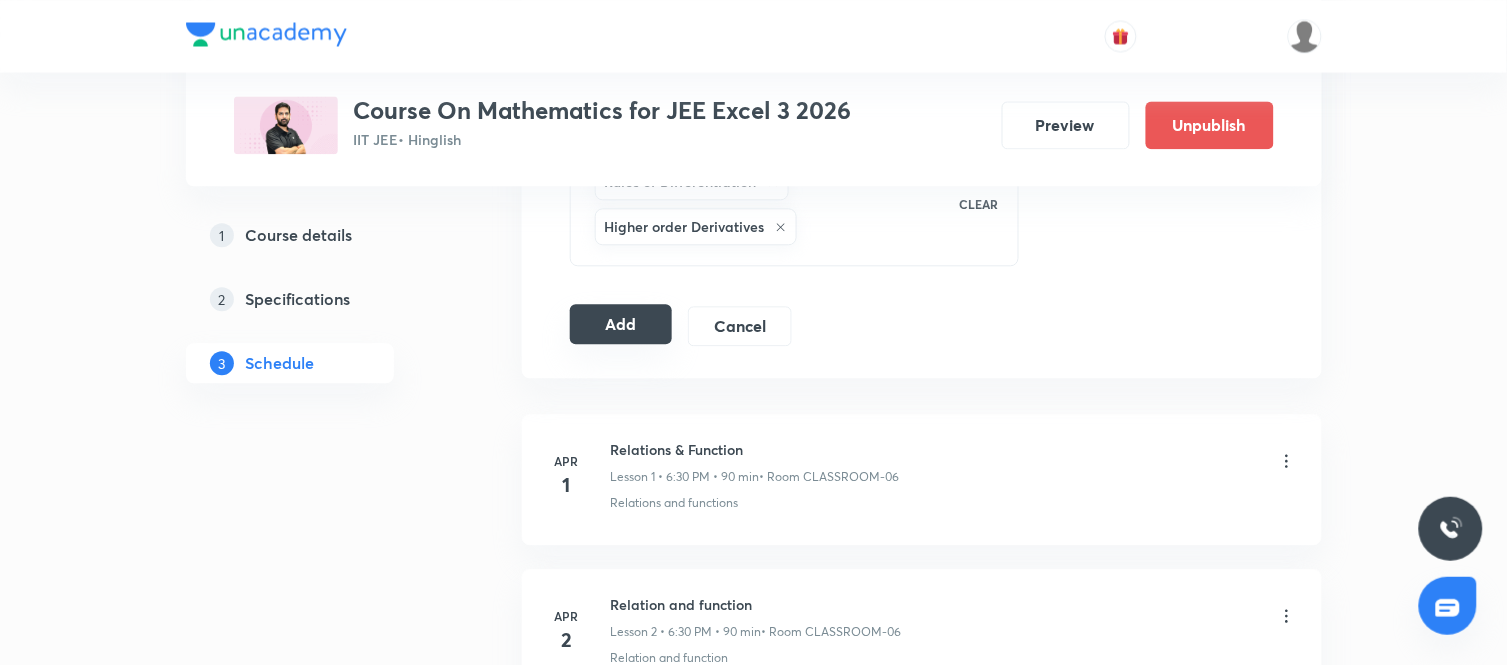 click on "Add" at bounding box center (621, 324) 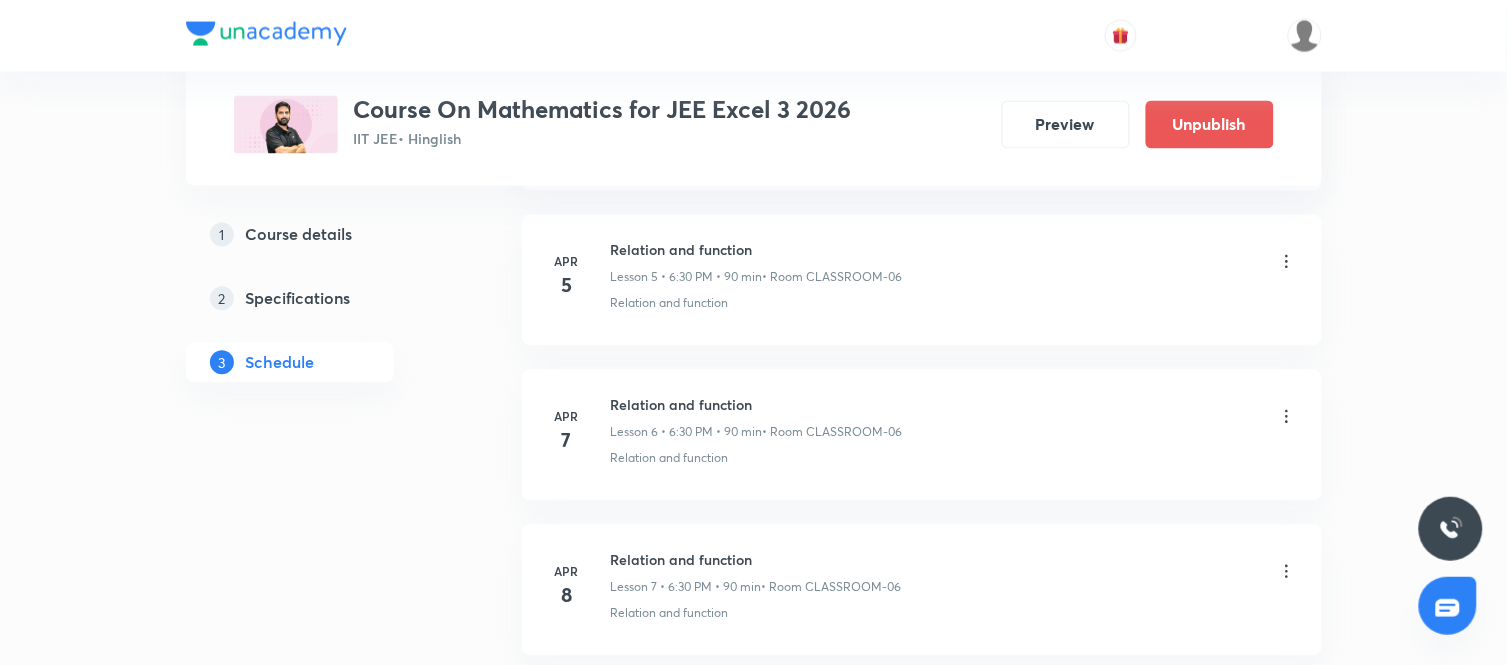 scroll, scrollTop: 0, scrollLeft: 0, axis: both 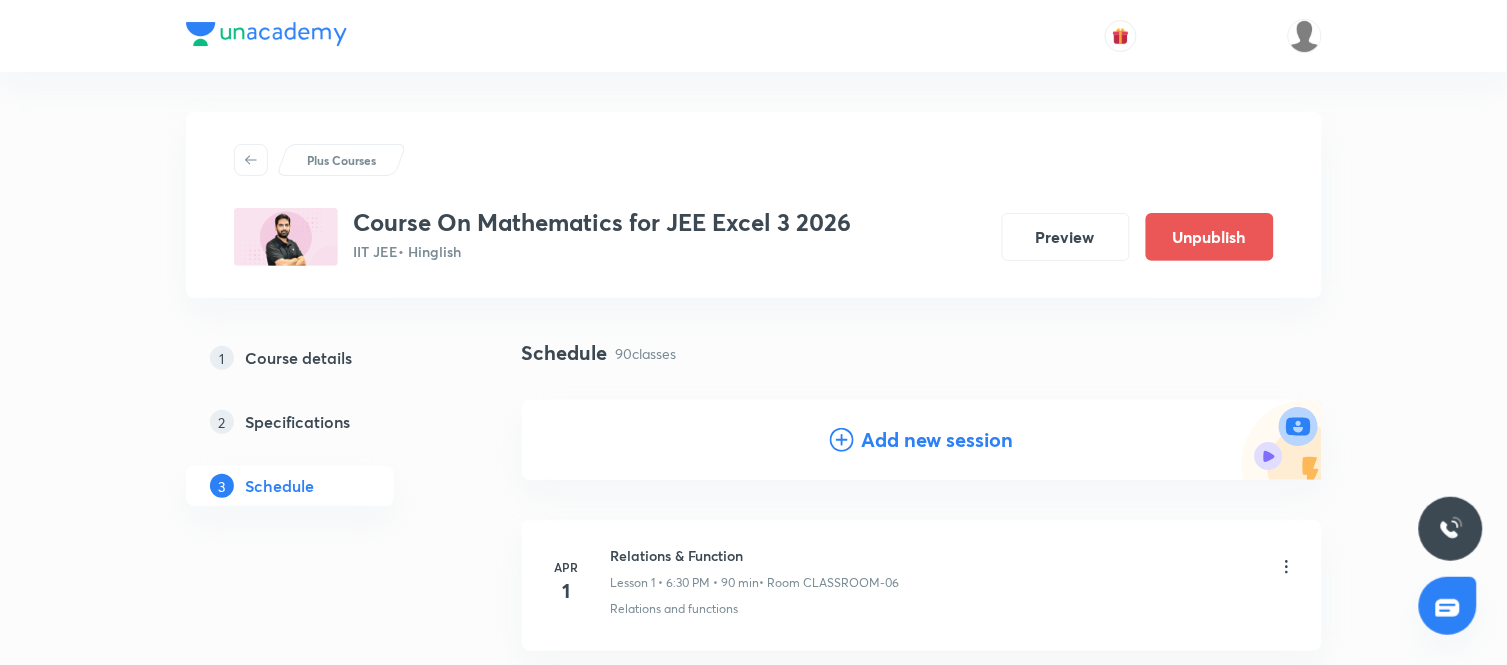 click on "Add new session" at bounding box center (938, 440) 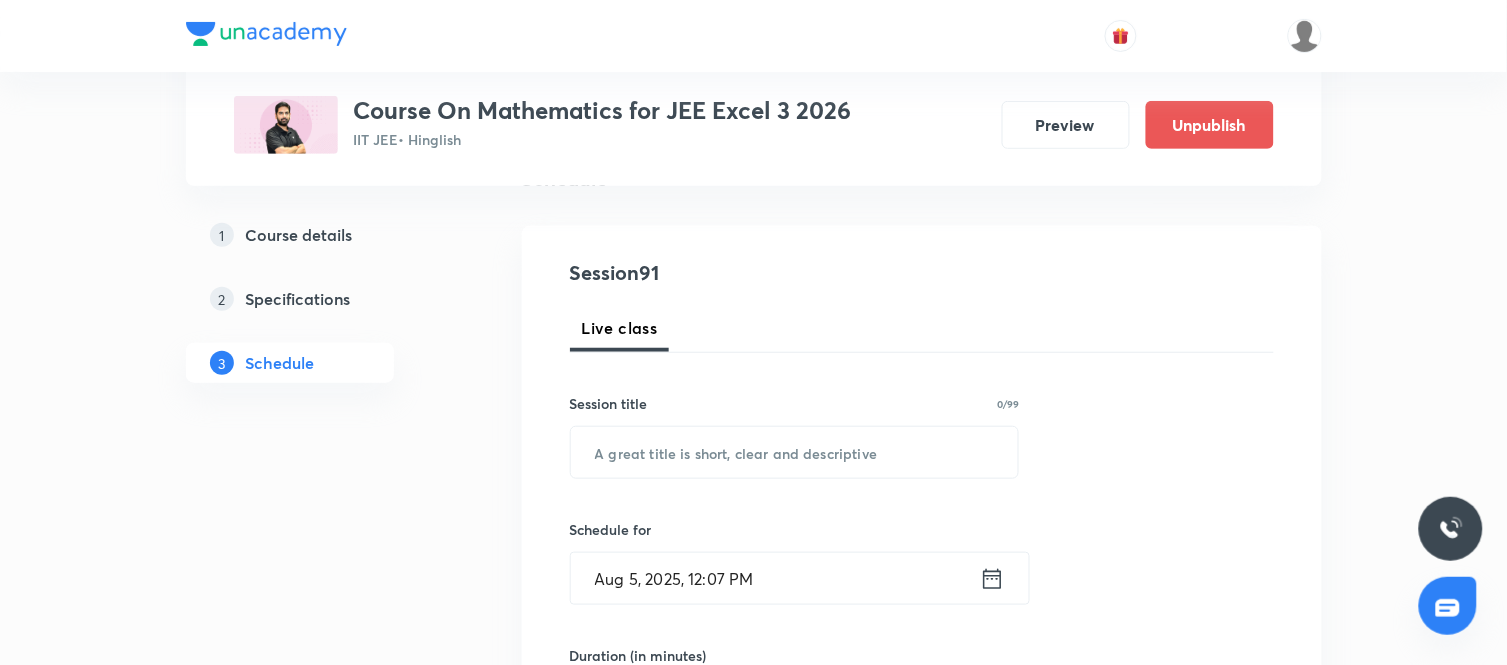 scroll, scrollTop: 176, scrollLeft: 0, axis: vertical 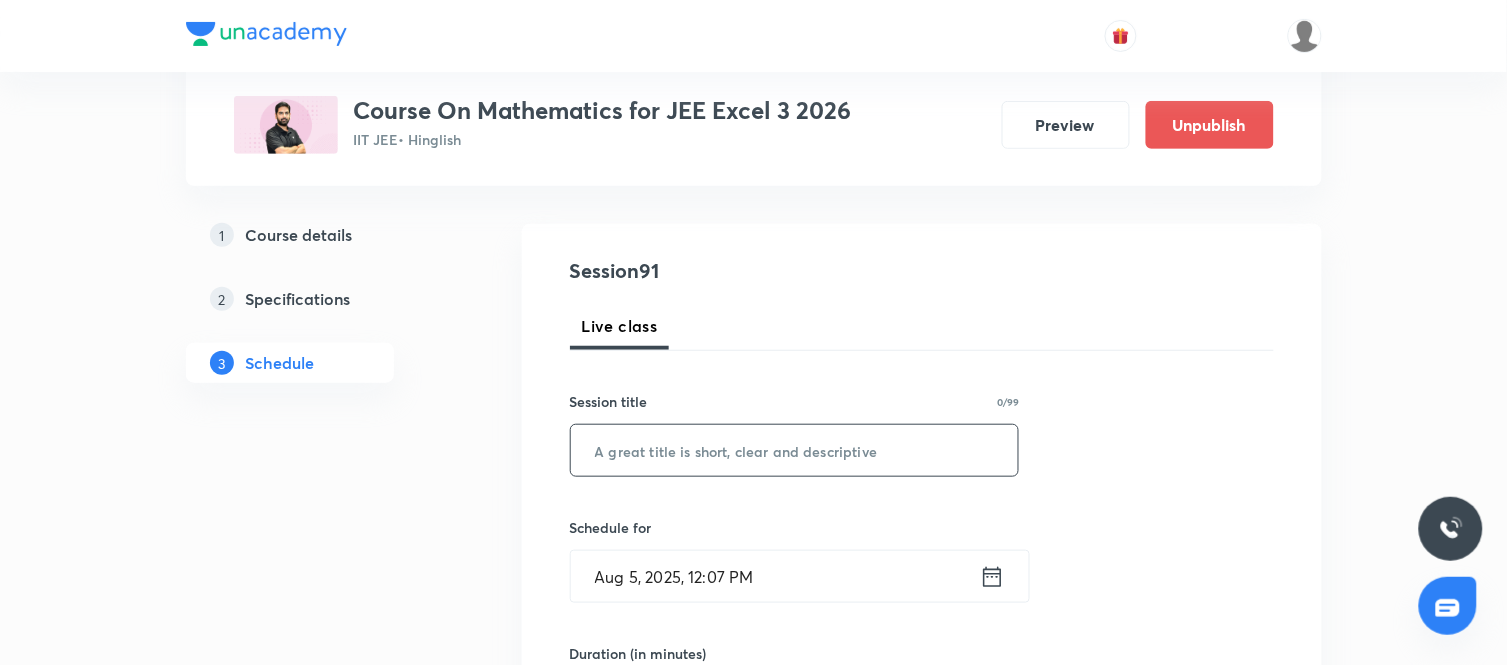 click at bounding box center [795, 450] 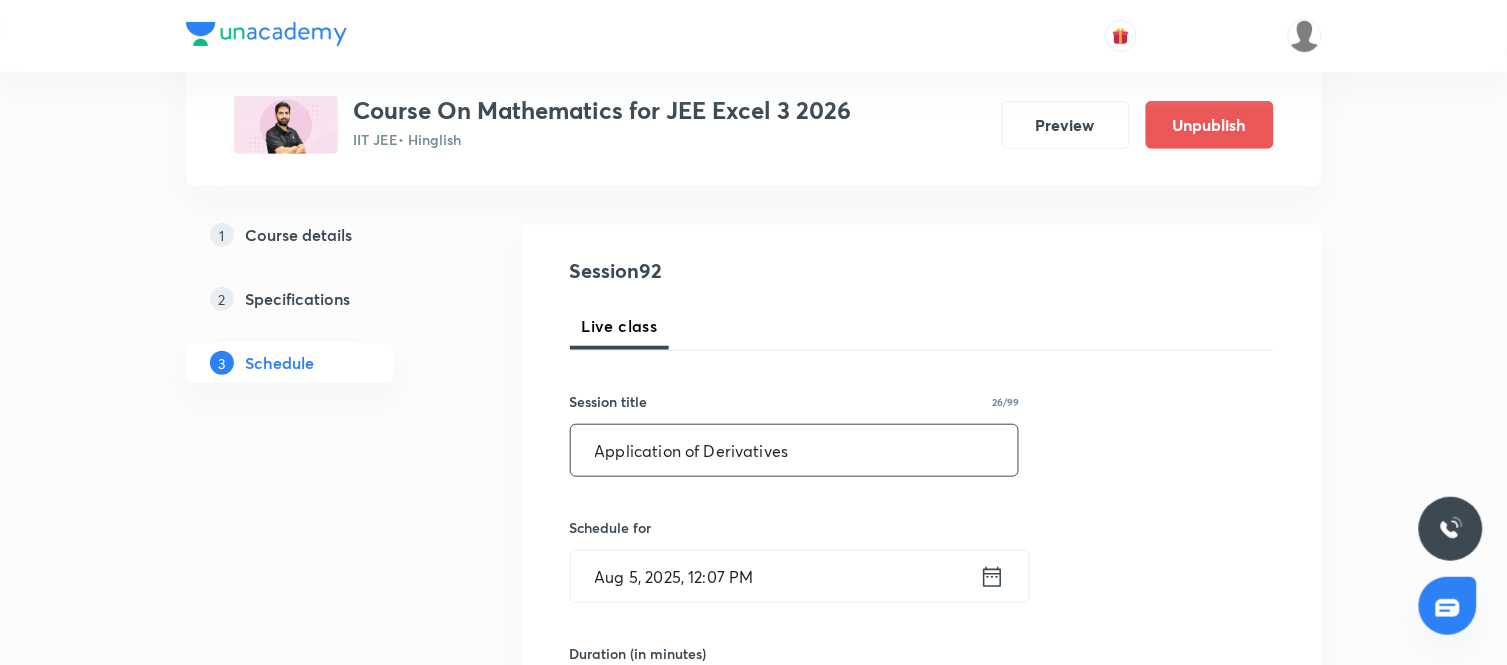 type on "Application of Derivatives" 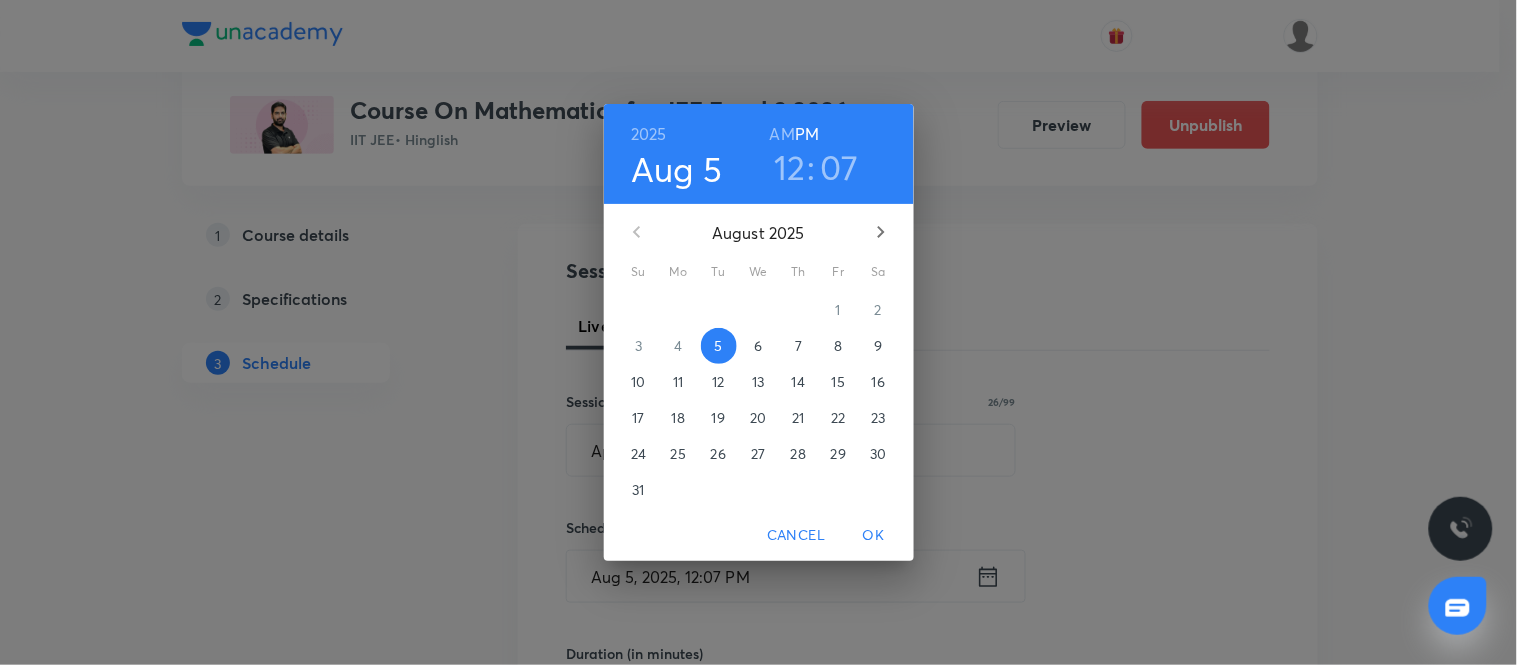 click on "6" at bounding box center (758, 346) 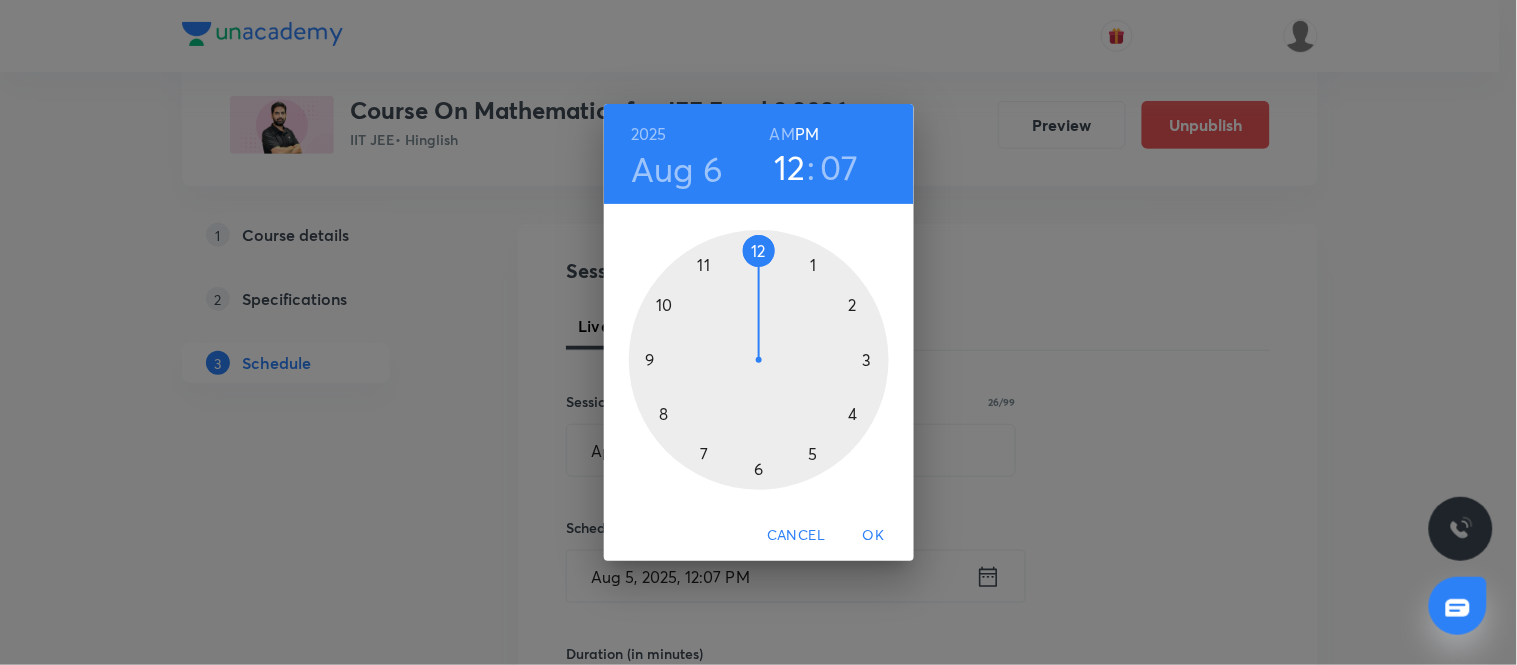 click at bounding box center [759, 360] 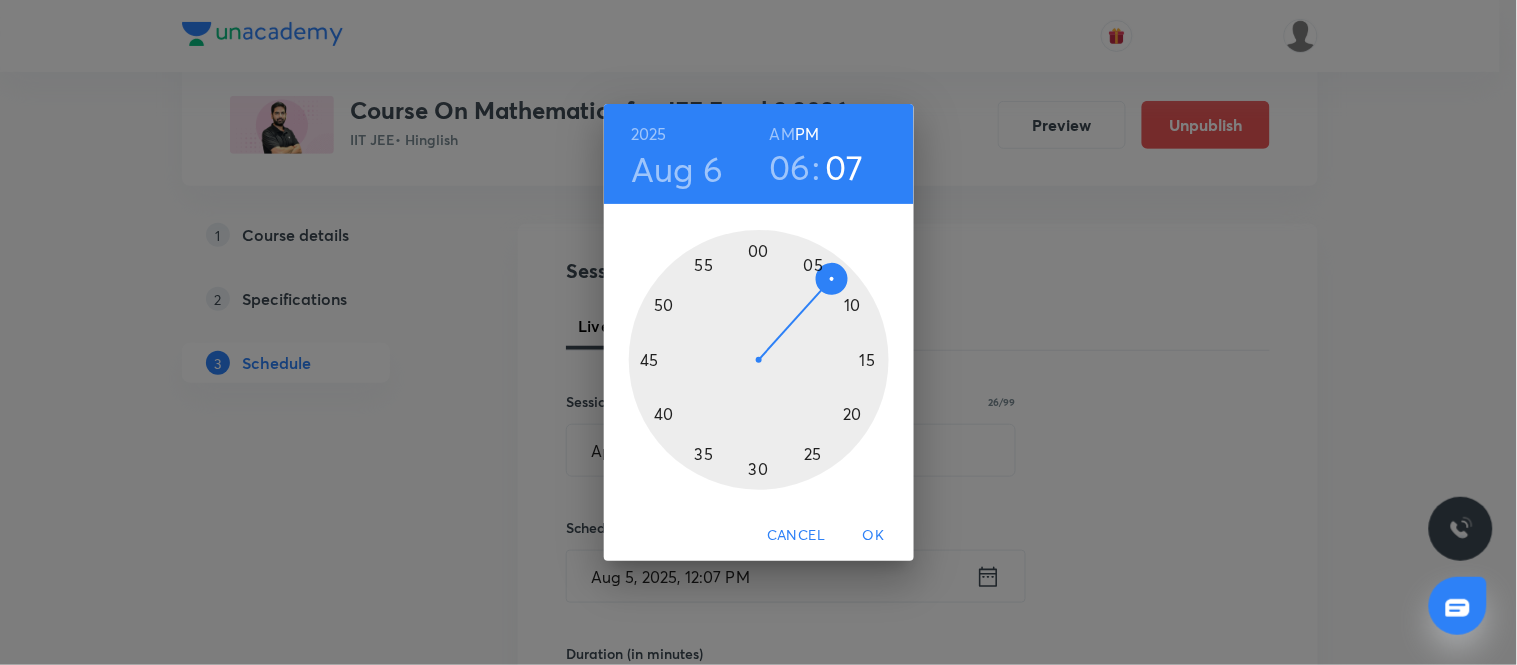 click at bounding box center (759, 360) 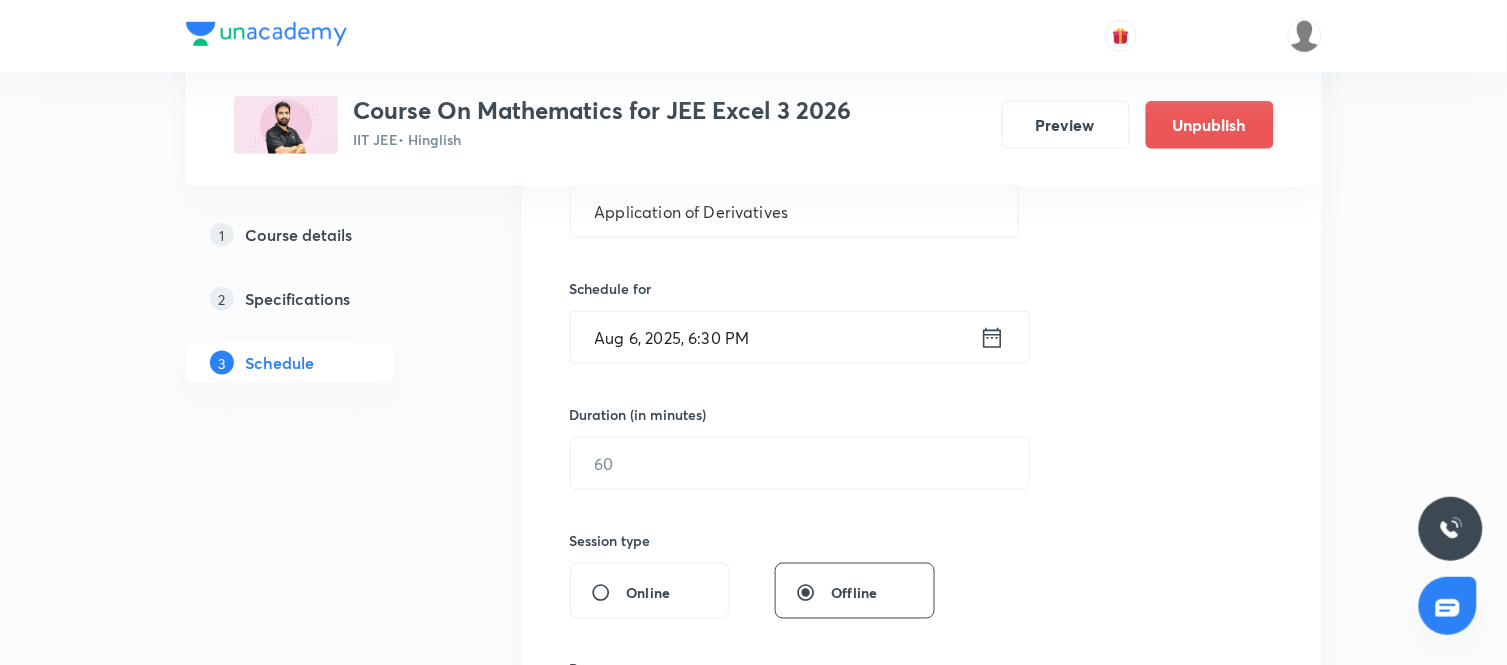 scroll, scrollTop: 430, scrollLeft: 0, axis: vertical 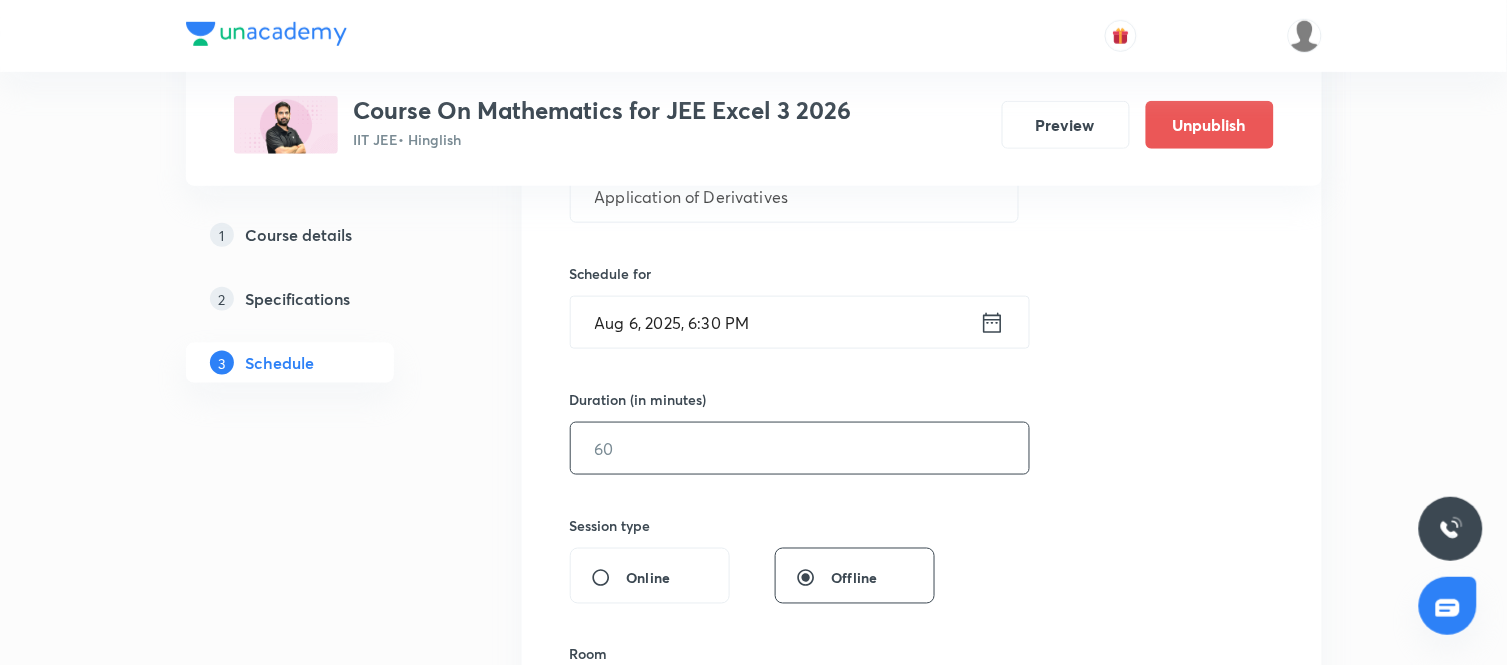 click on "​" at bounding box center [800, 448] 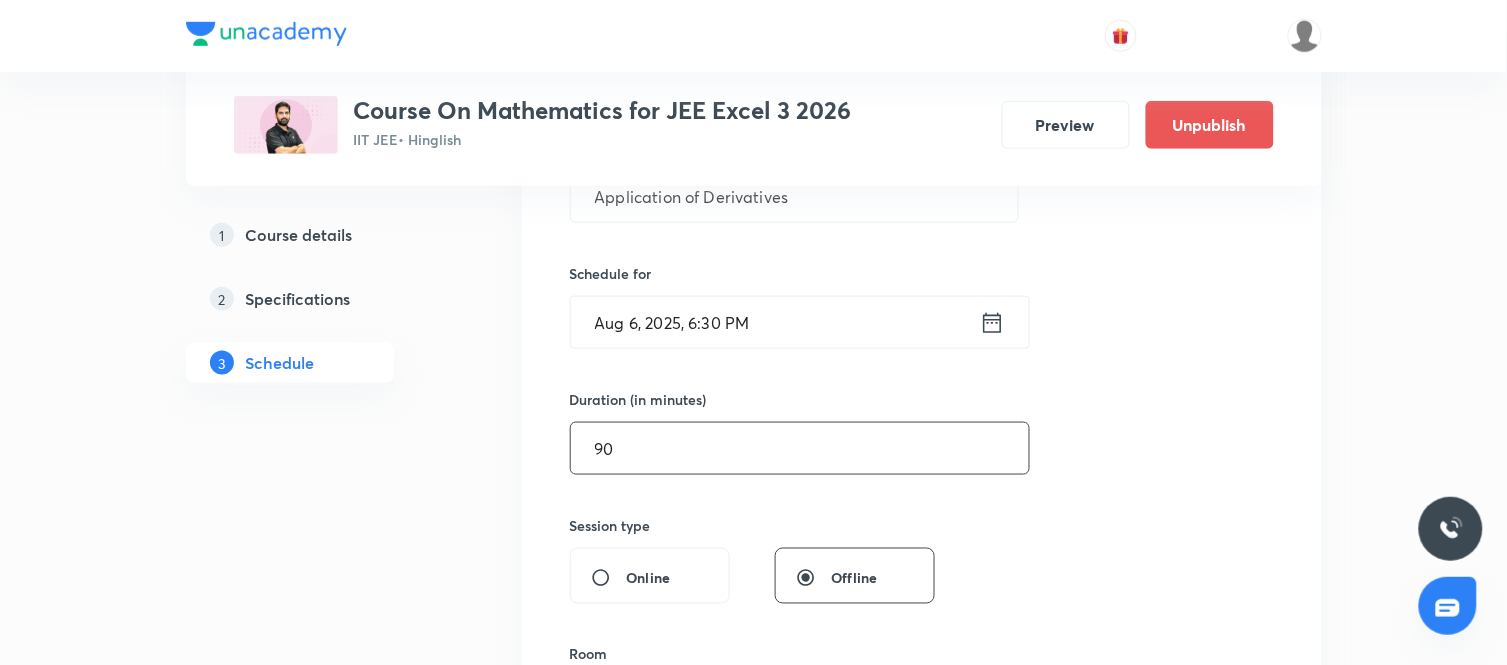 type on "90" 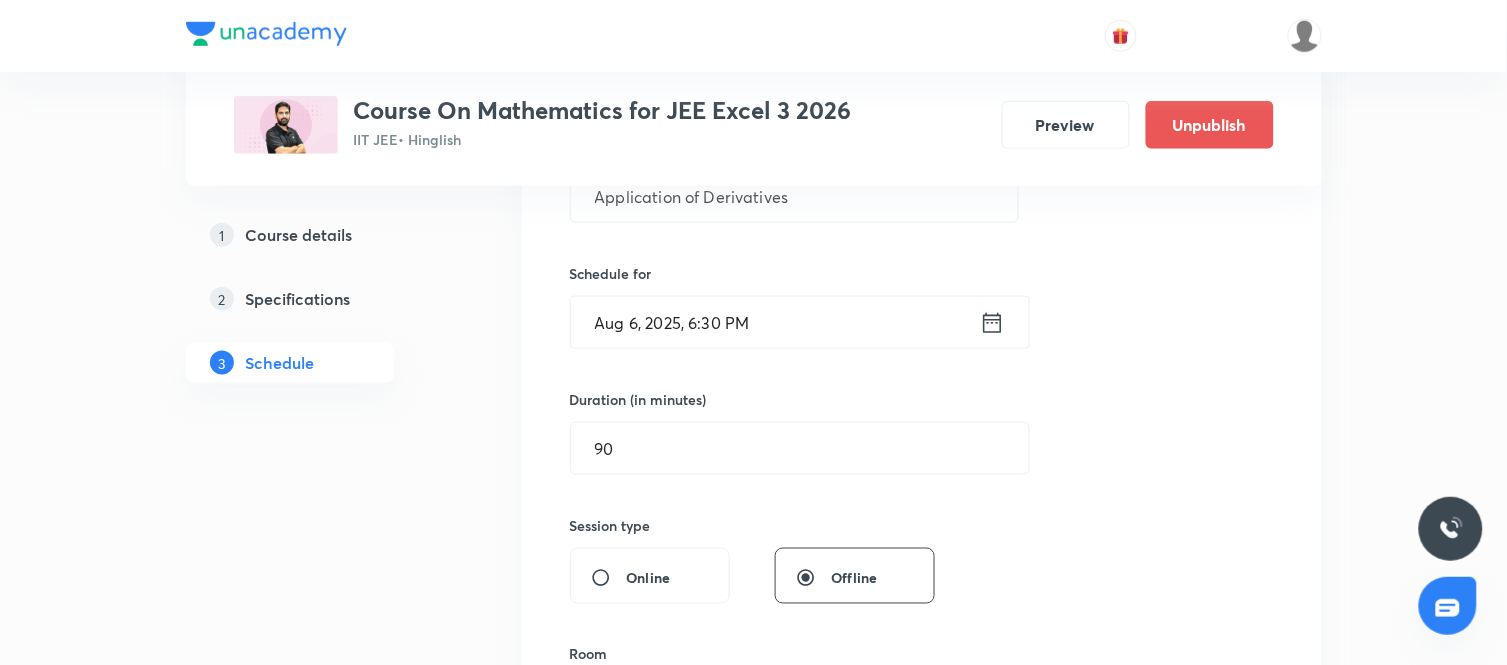 click on "Session  92 Live class Session title 26/99 Application of Derivatives ​ Schedule for Aug 6, 2025, 6:30 PM ​ Duration (in minutes) 90 ​   Session type Online Offline Room Select centre room Sub-concepts Select concepts that wil be covered in this session Add Cancel" at bounding box center [922, 471] 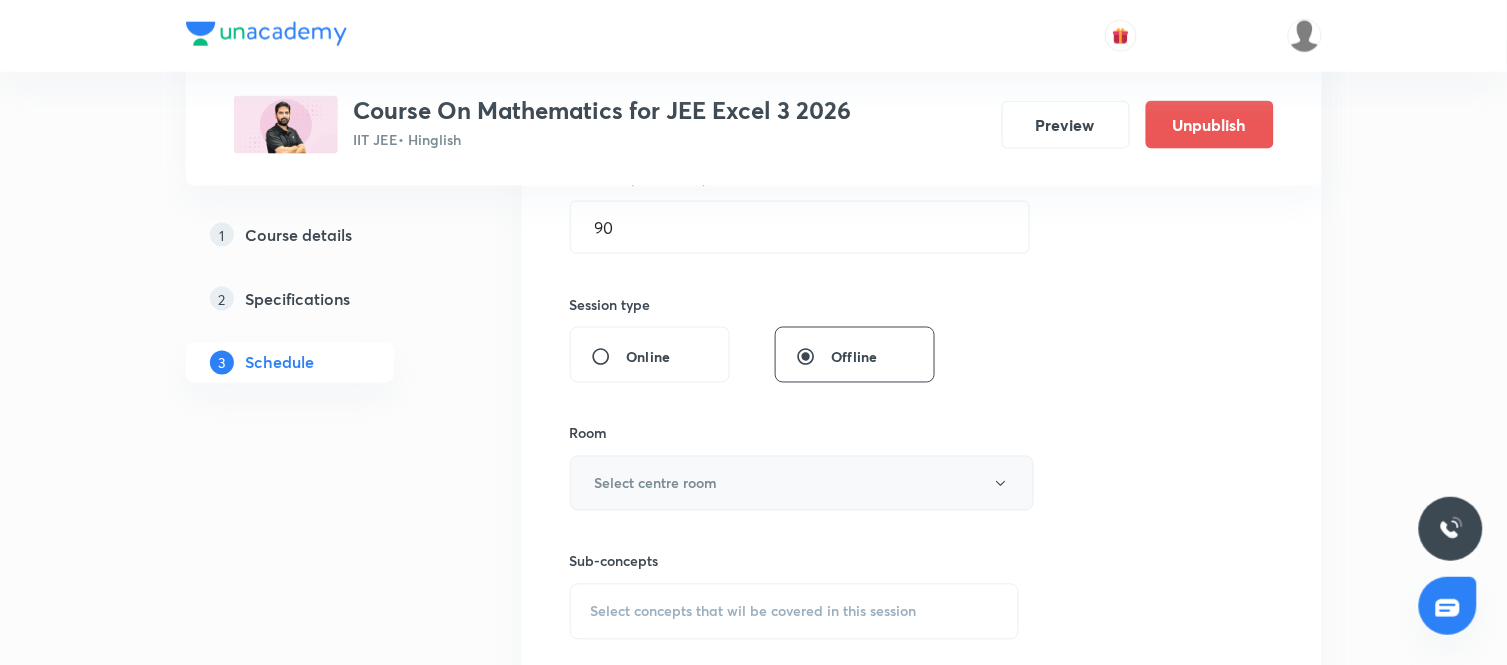 scroll, scrollTop: 654, scrollLeft: 0, axis: vertical 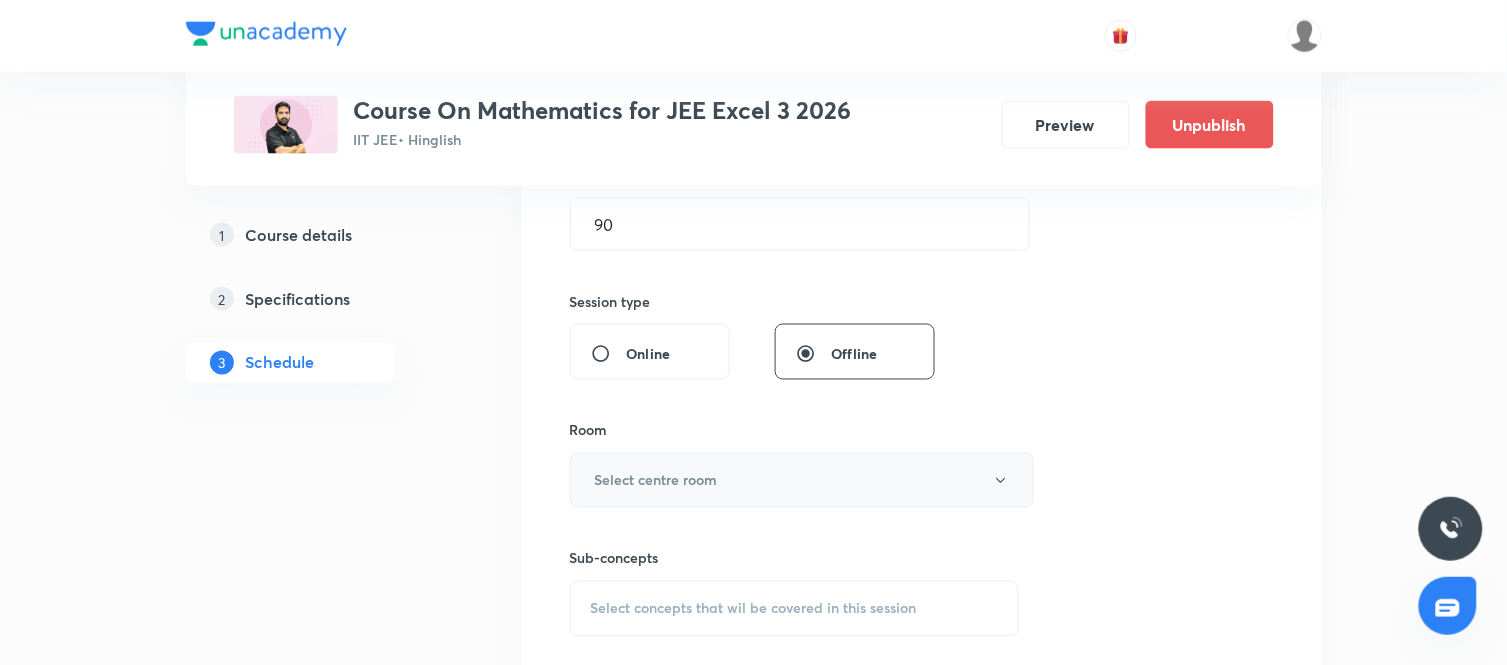 click on "Select centre room" at bounding box center (656, 480) 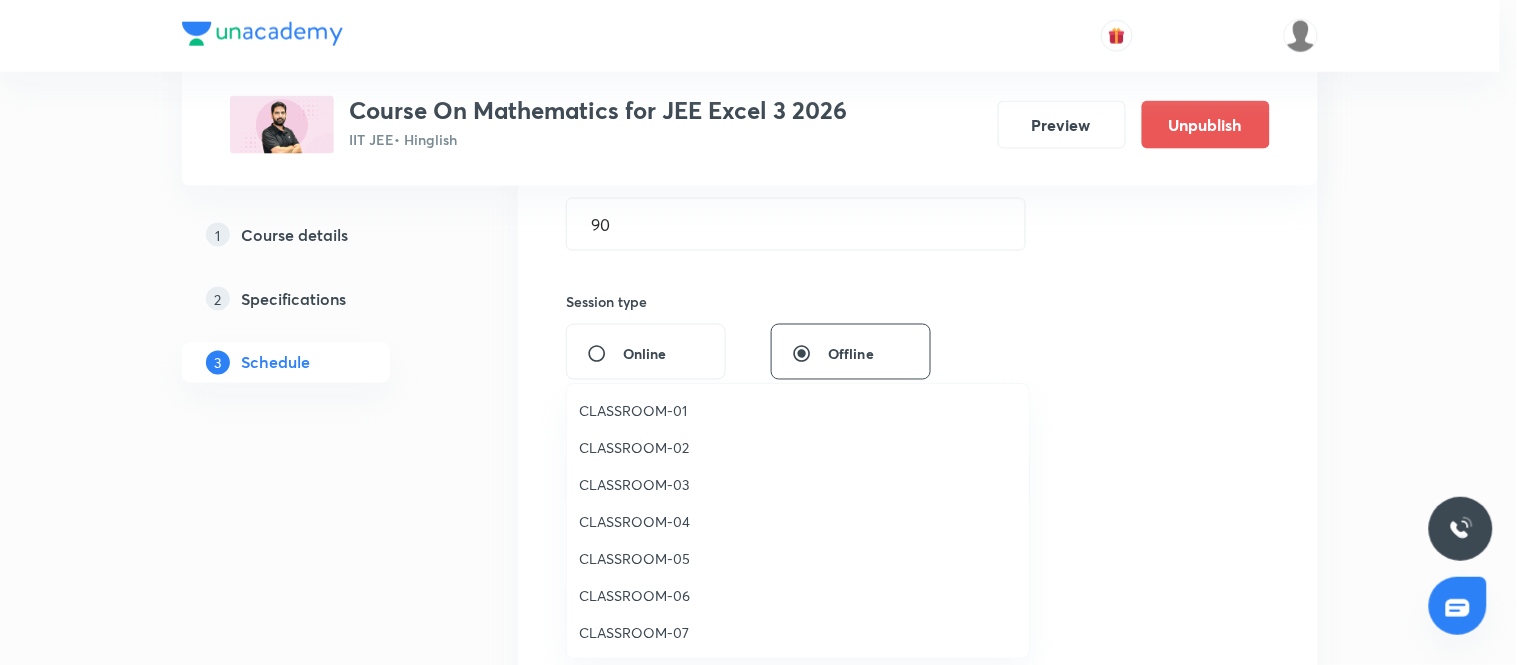 click on "CLASSROOM-04" at bounding box center (798, 521) 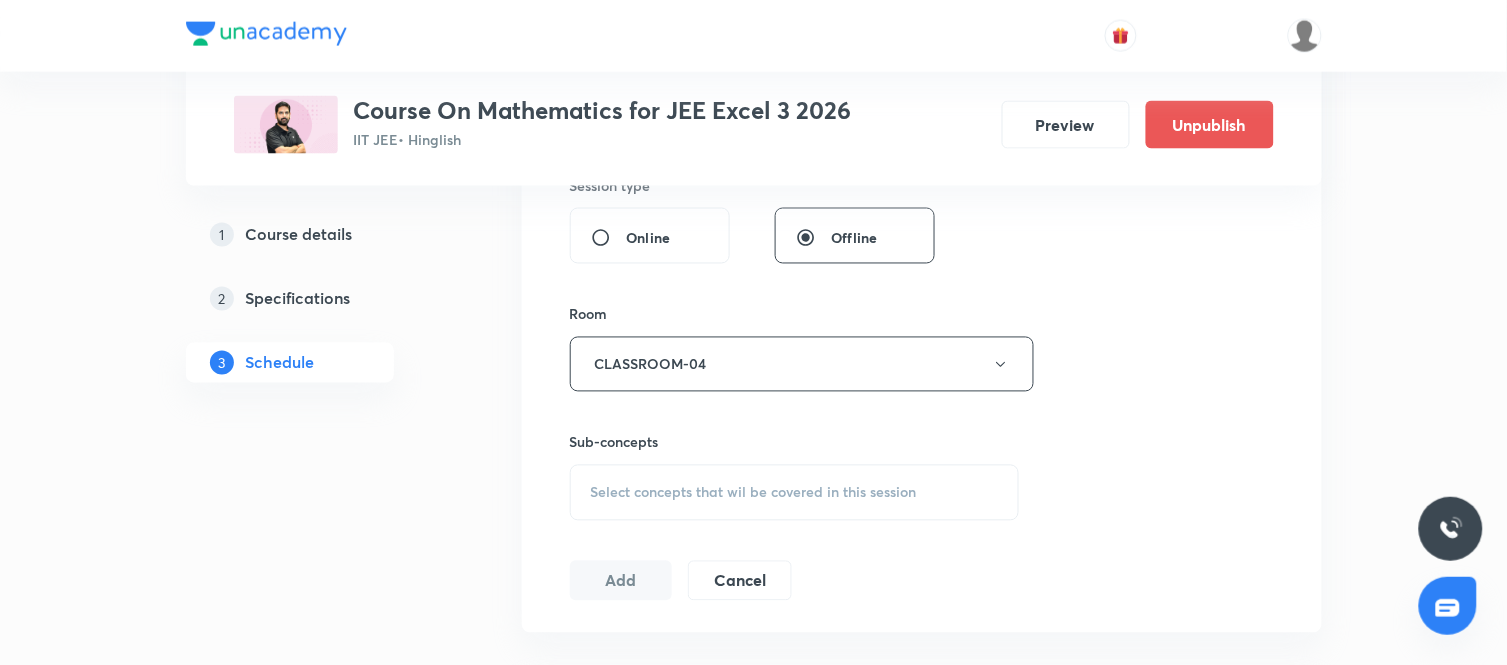 scroll, scrollTop: 807, scrollLeft: 0, axis: vertical 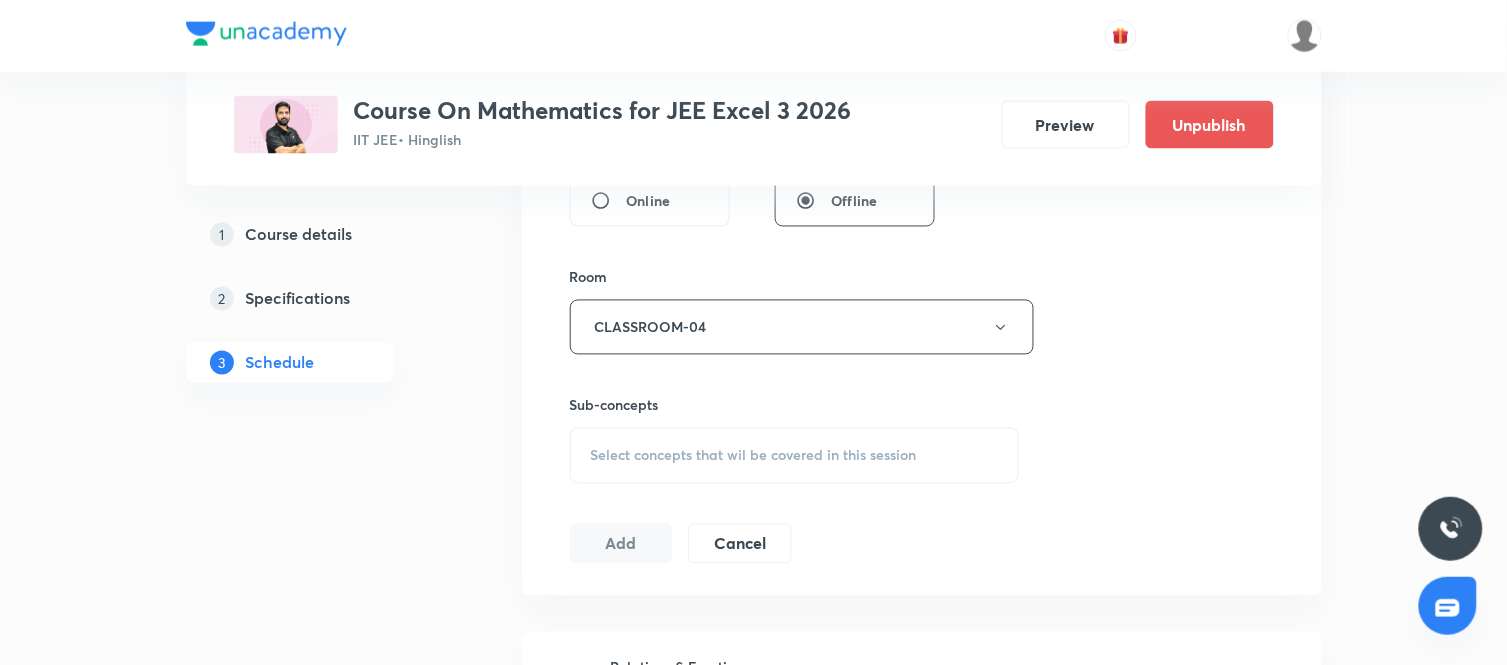 click on "Select concepts that wil be covered in this session" at bounding box center (795, 456) 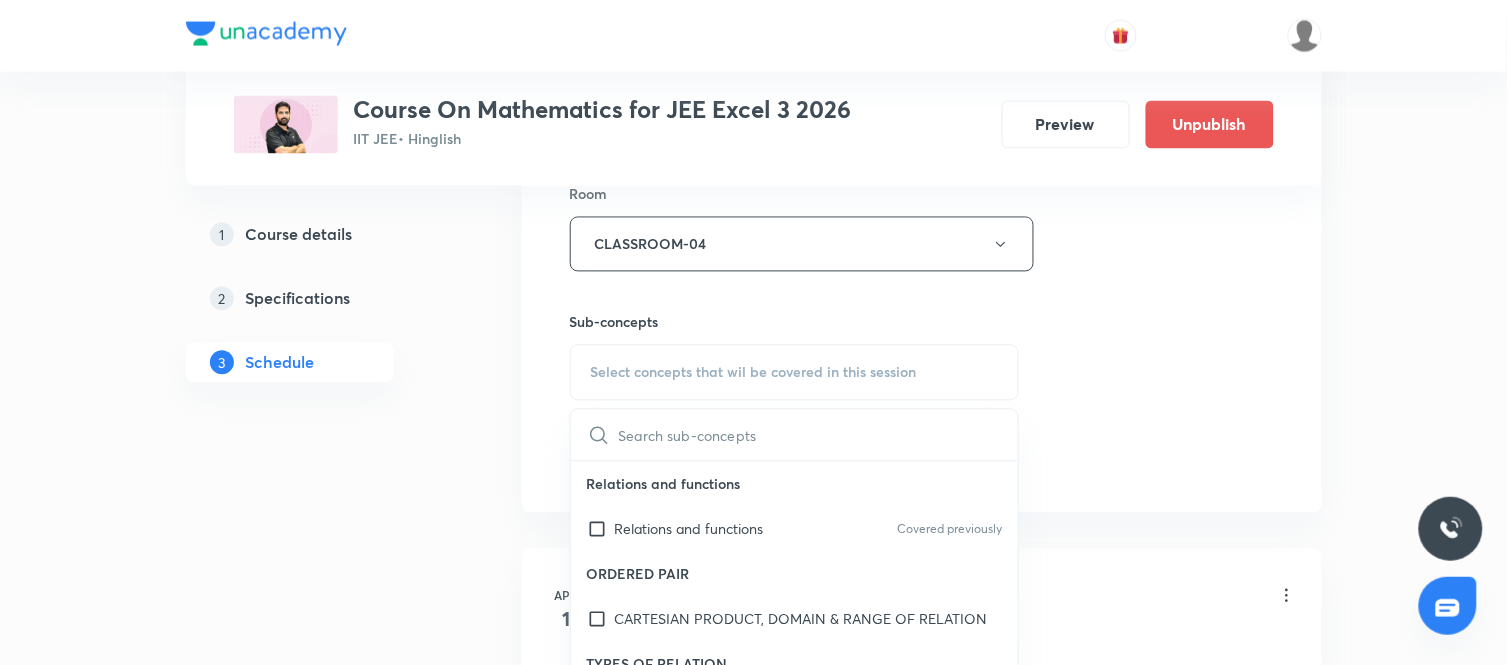 scroll, scrollTop: 905, scrollLeft: 0, axis: vertical 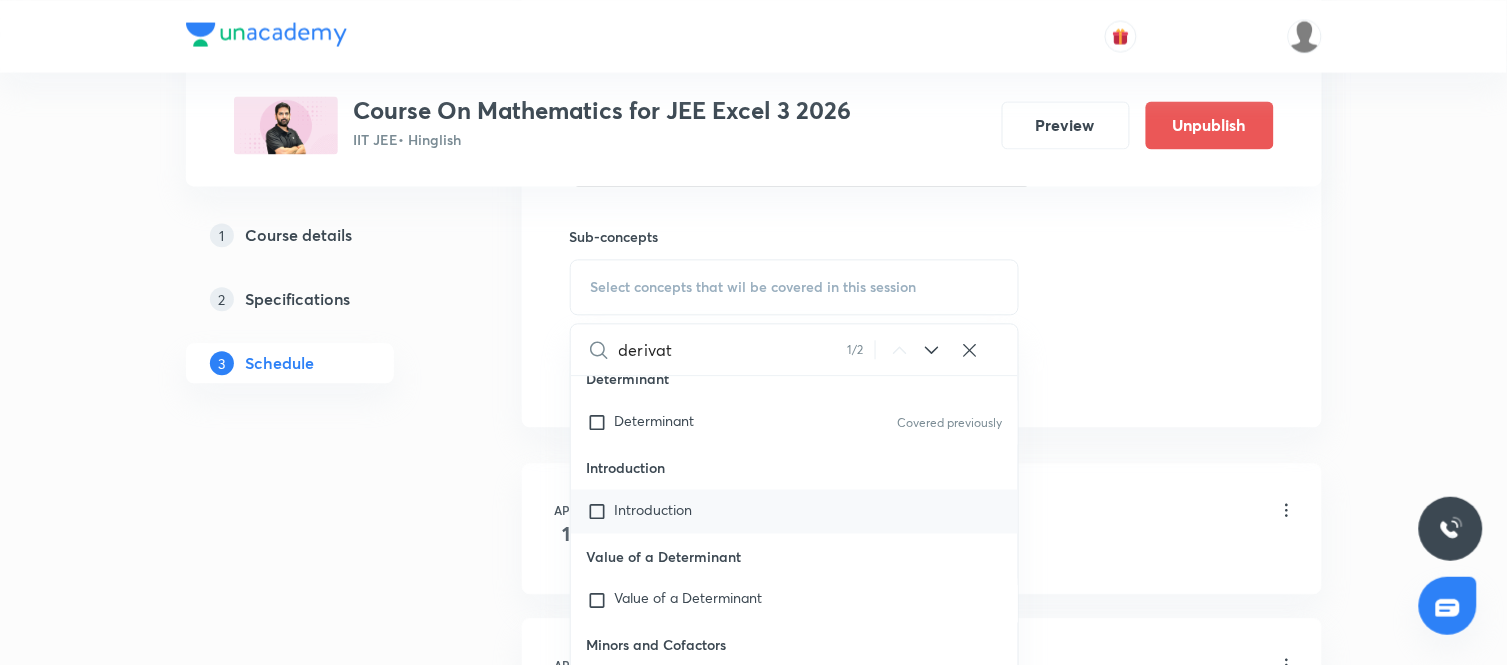 type on "derivat" 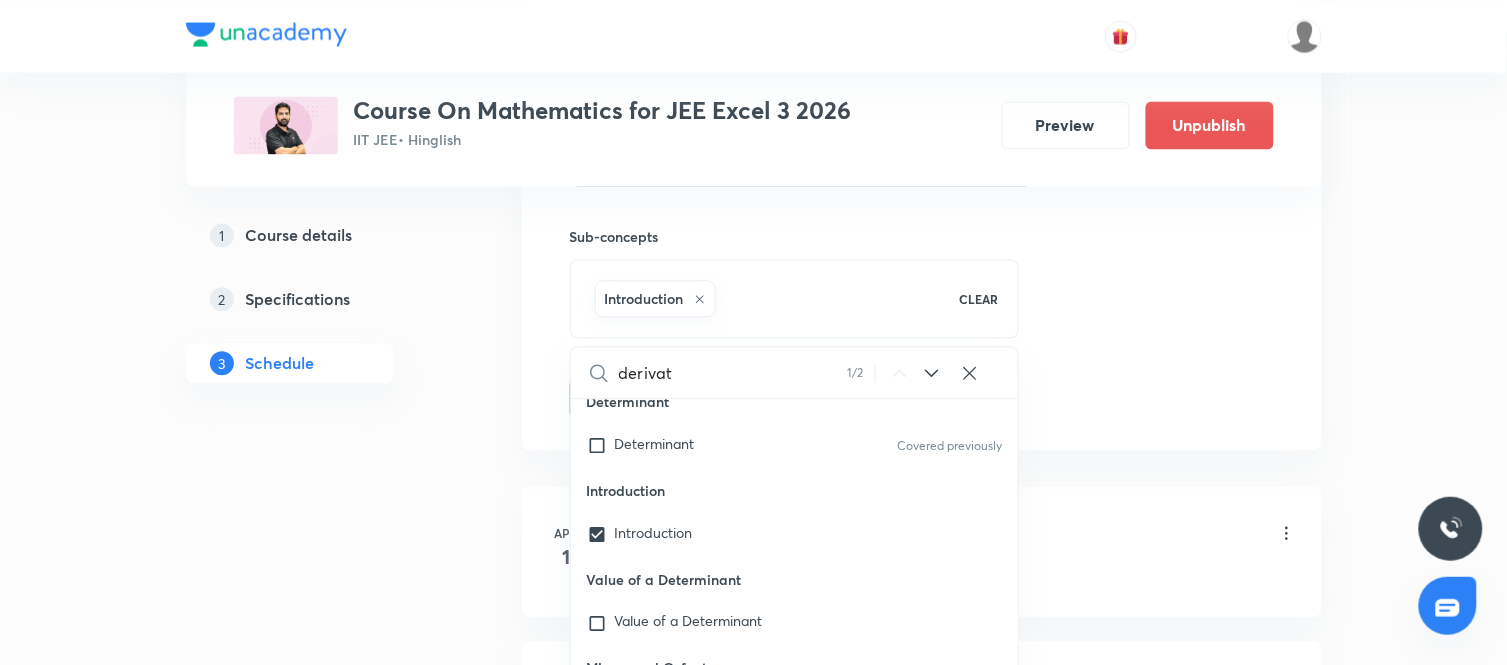 click on "1 Course details 2 Specifications 3 Schedule" at bounding box center (322, 7043) 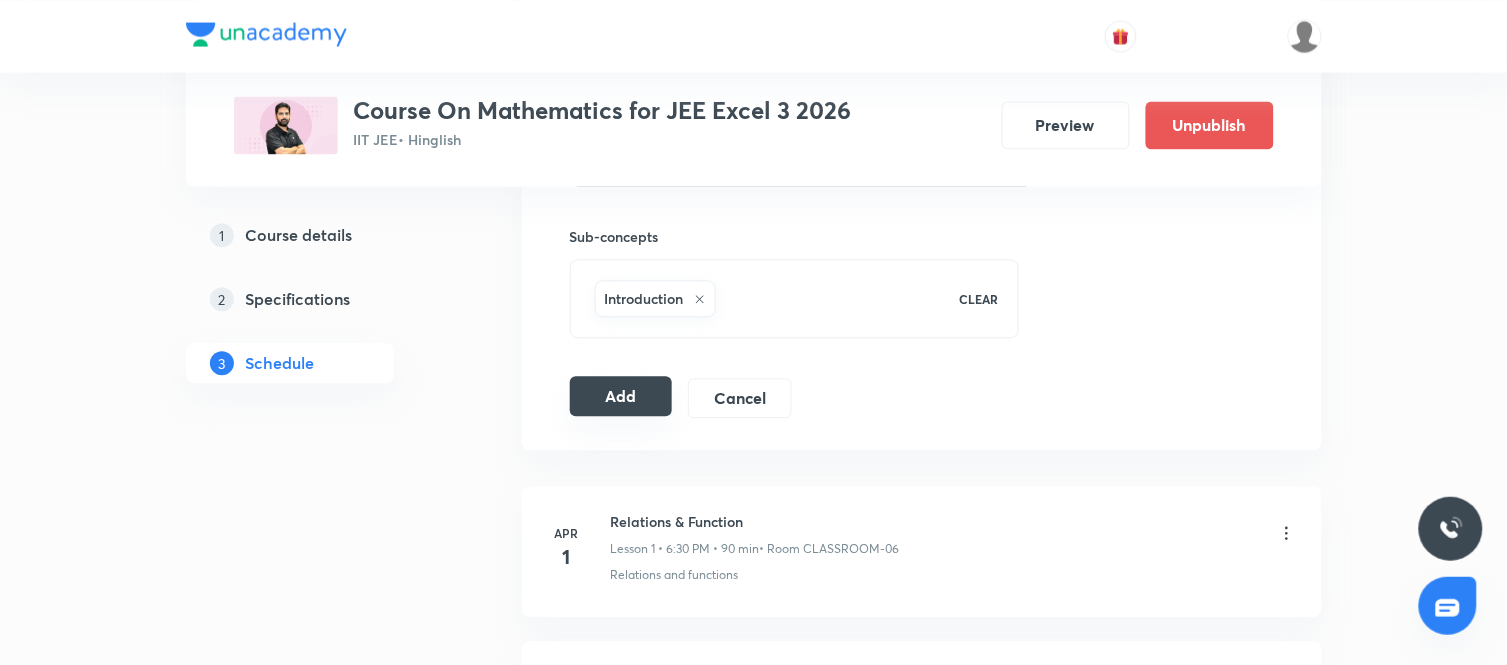 click on "Add" at bounding box center [621, 396] 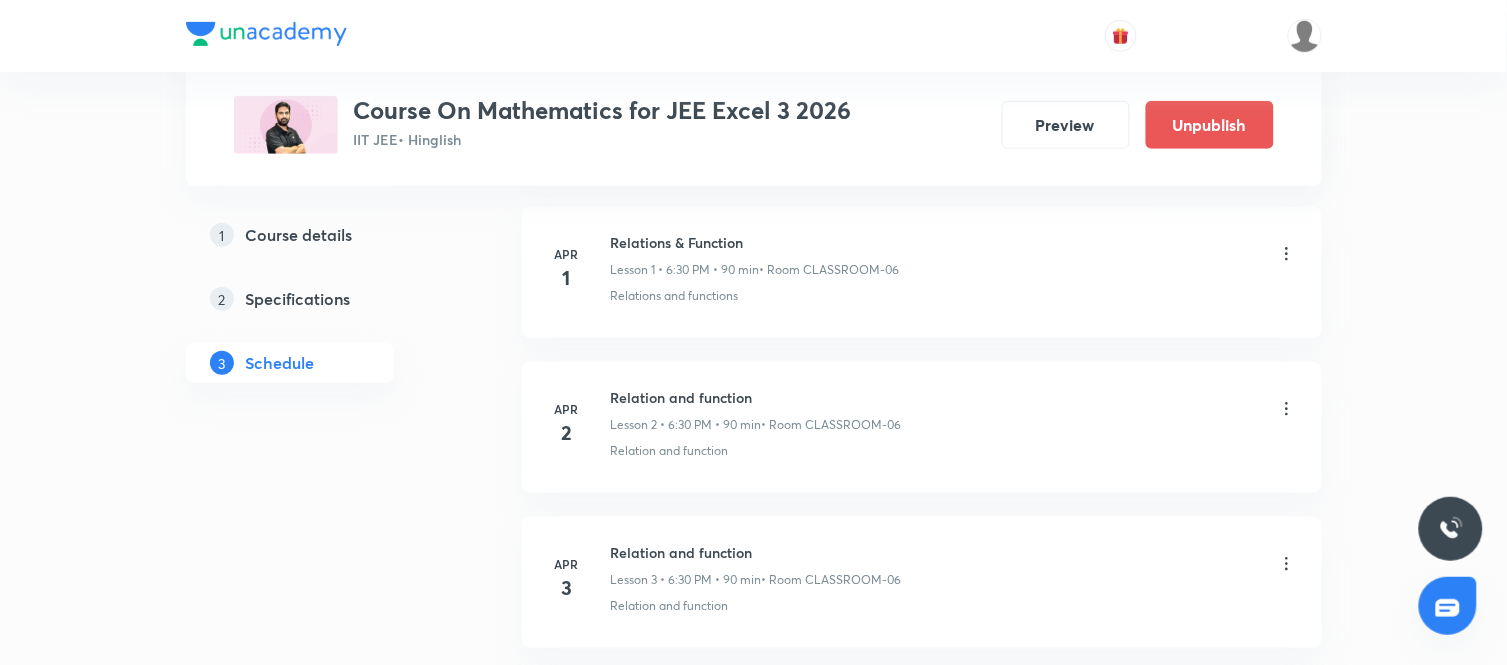 scroll, scrollTop: 0, scrollLeft: 0, axis: both 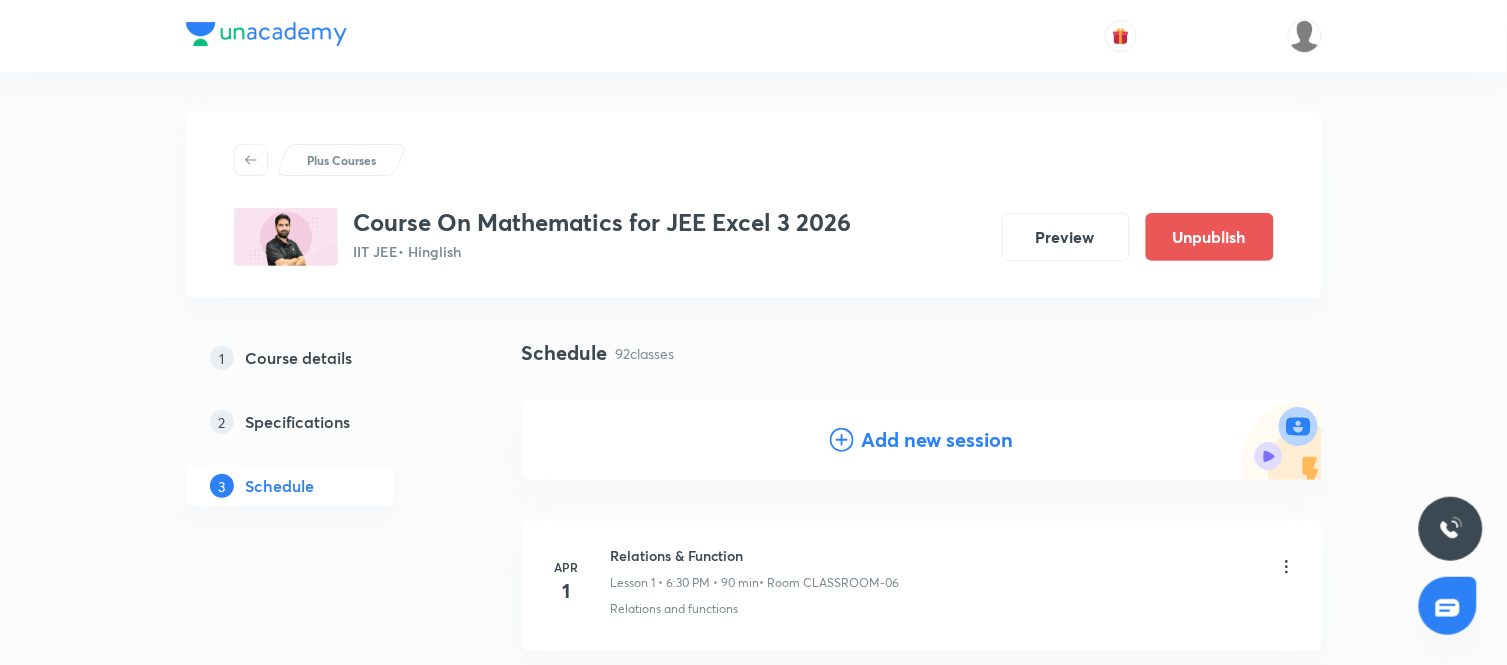 click on "Add new session" at bounding box center (938, 440) 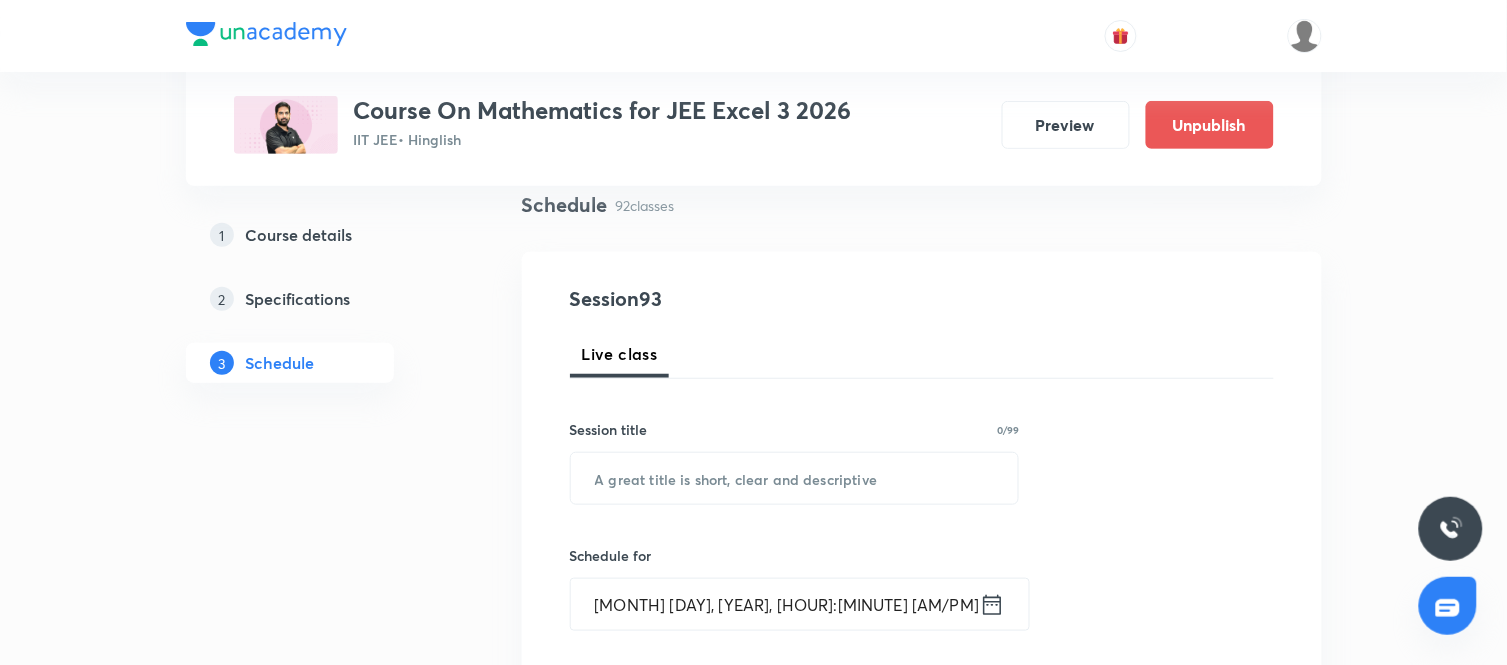 scroll, scrollTop: 150, scrollLeft: 0, axis: vertical 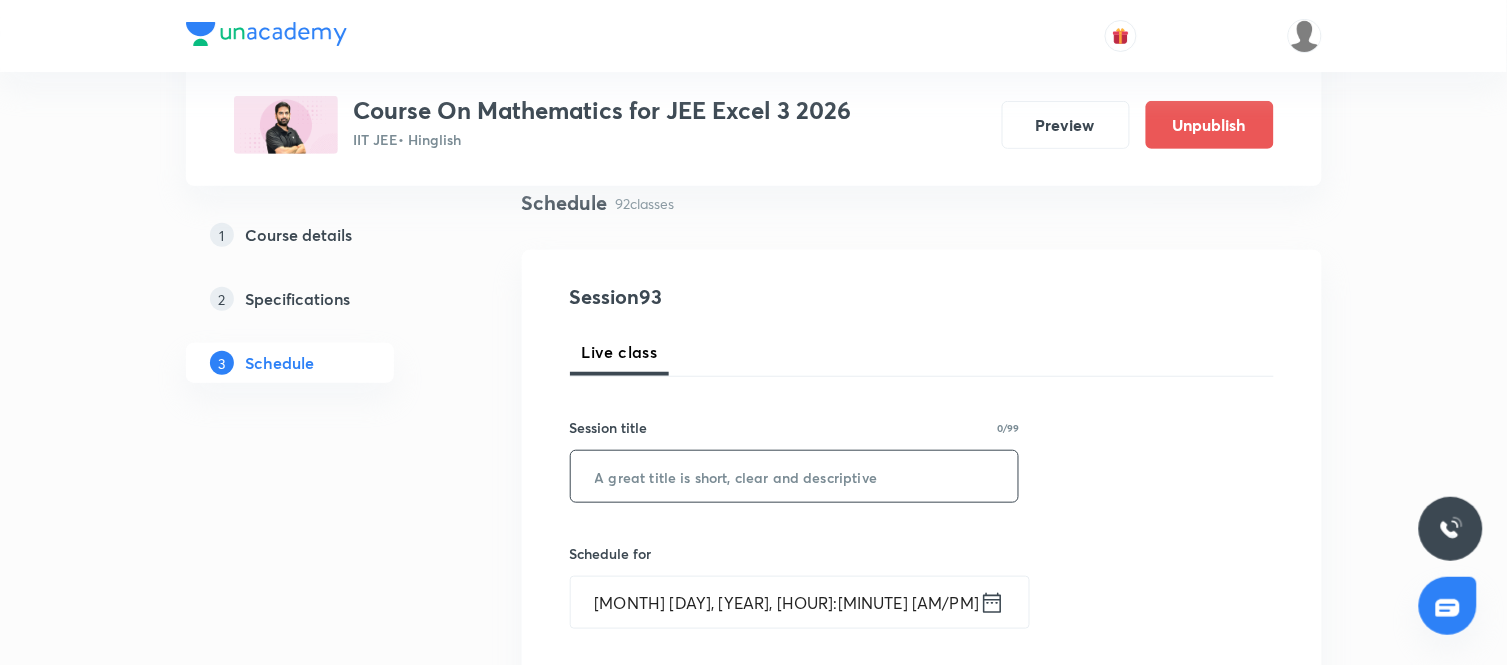 click at bounding box center (795, 476) 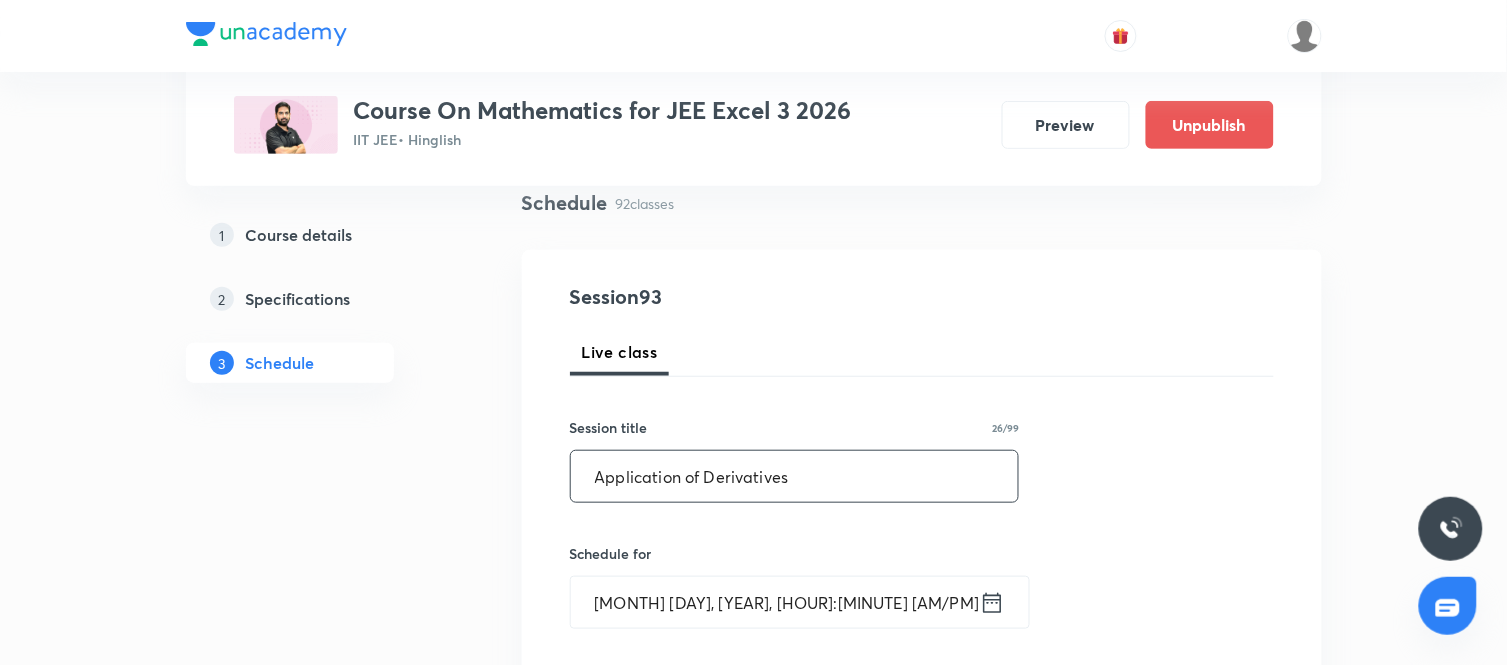 type on "Application of Derivatives" 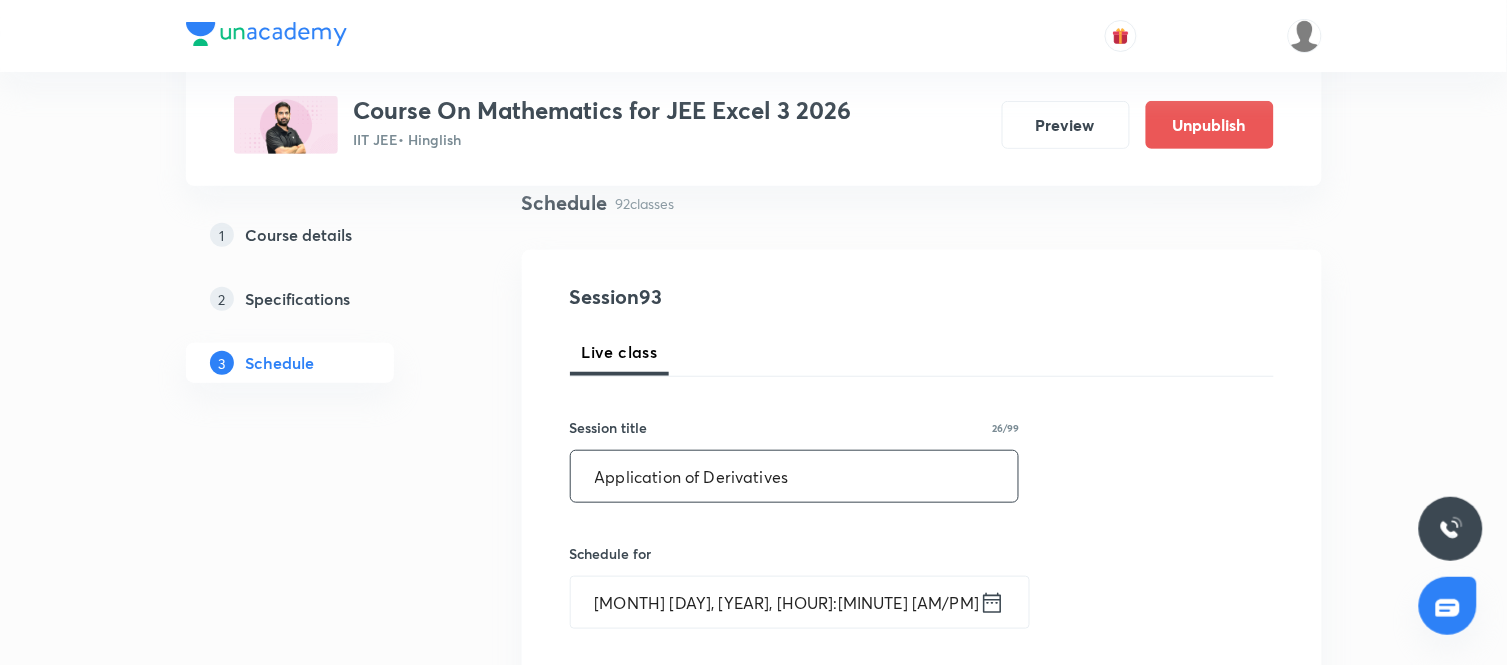 click 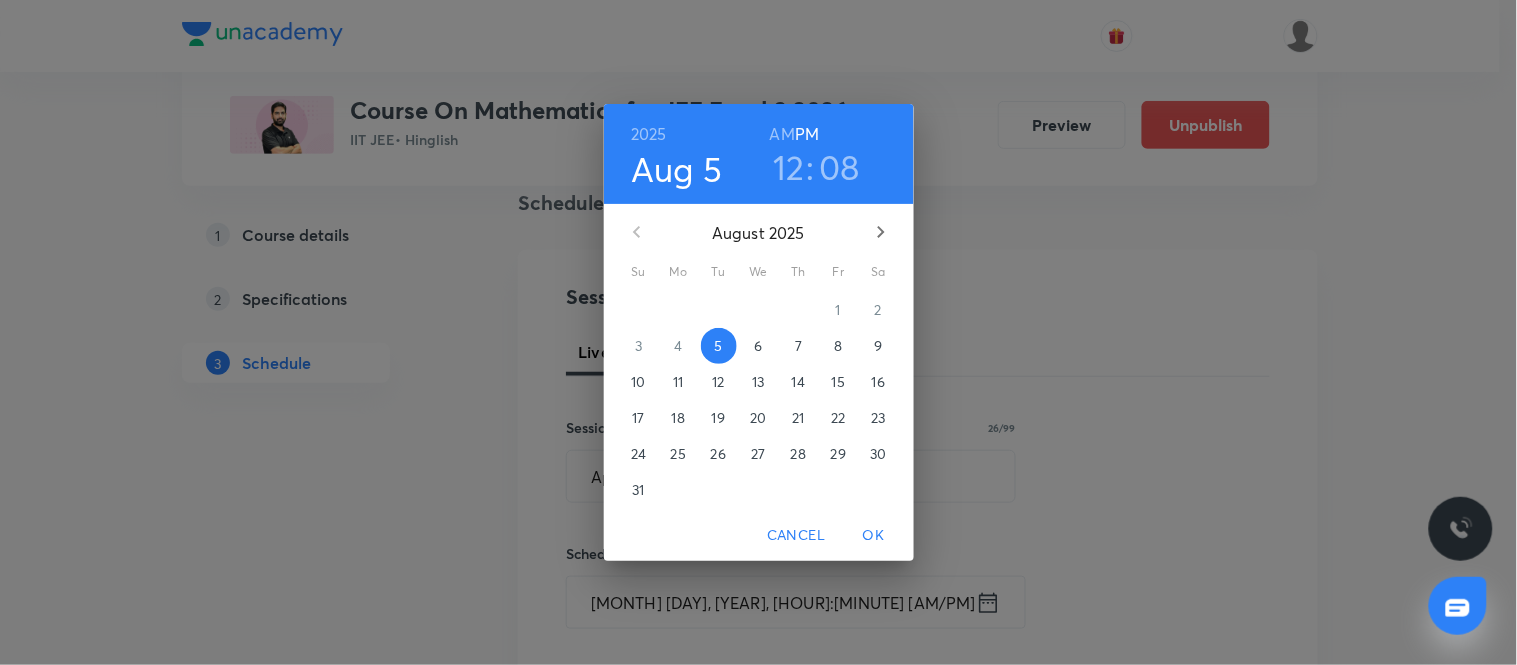 click on "7" at bounding box center [799, 346] 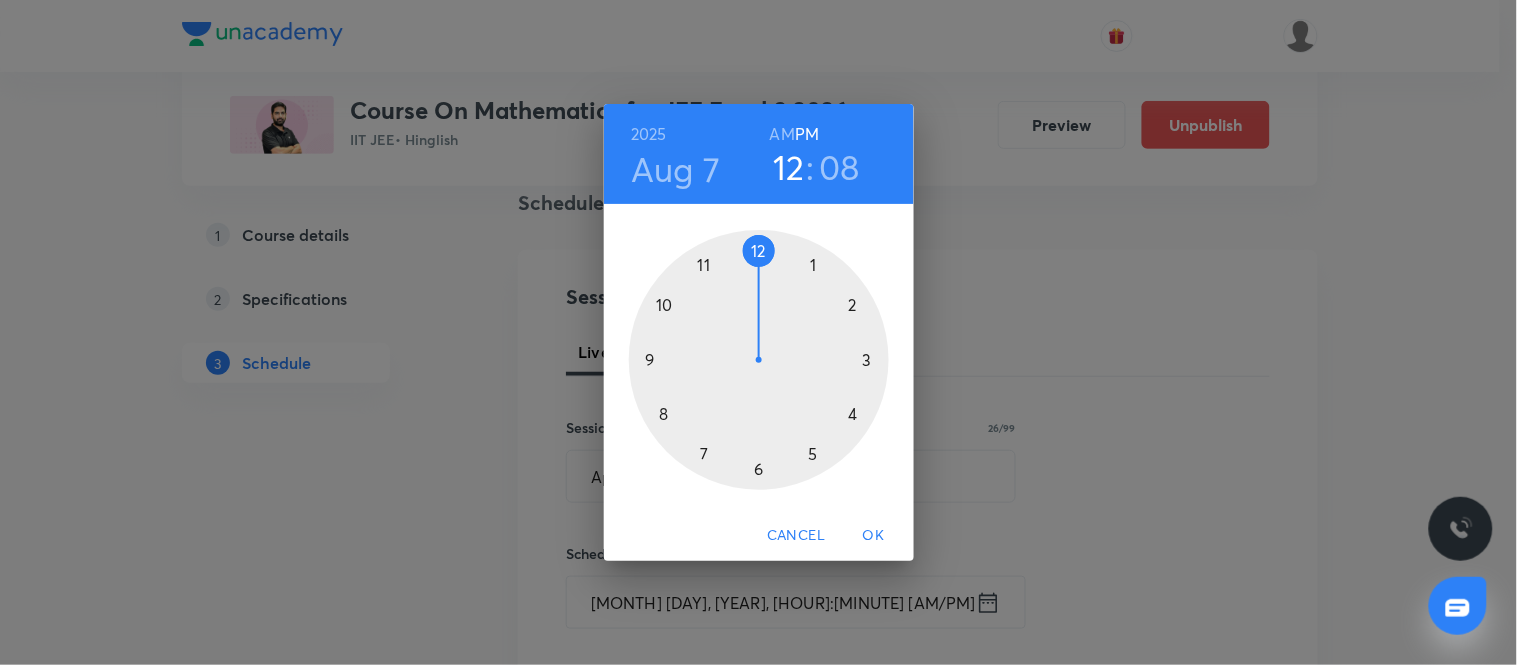 click at bounding box center (759, 360) 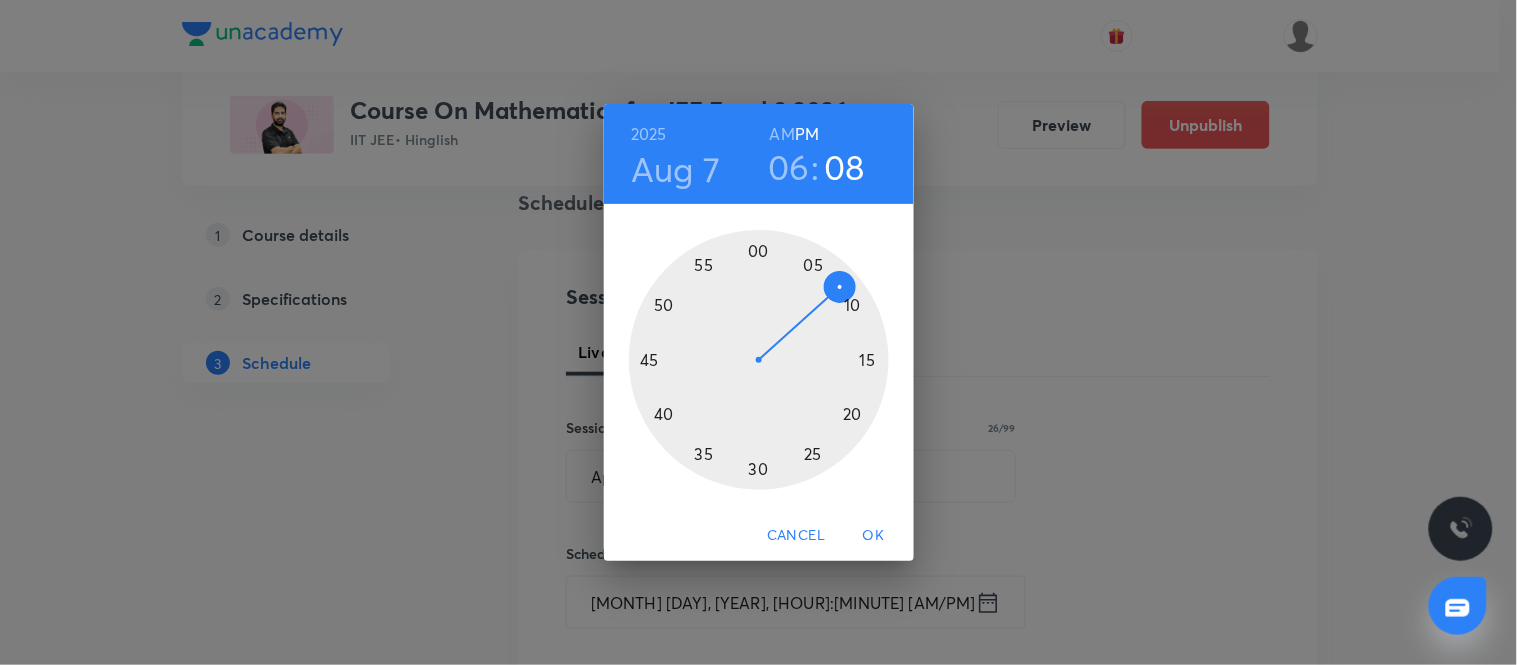 click at bounding box center [759, 360] 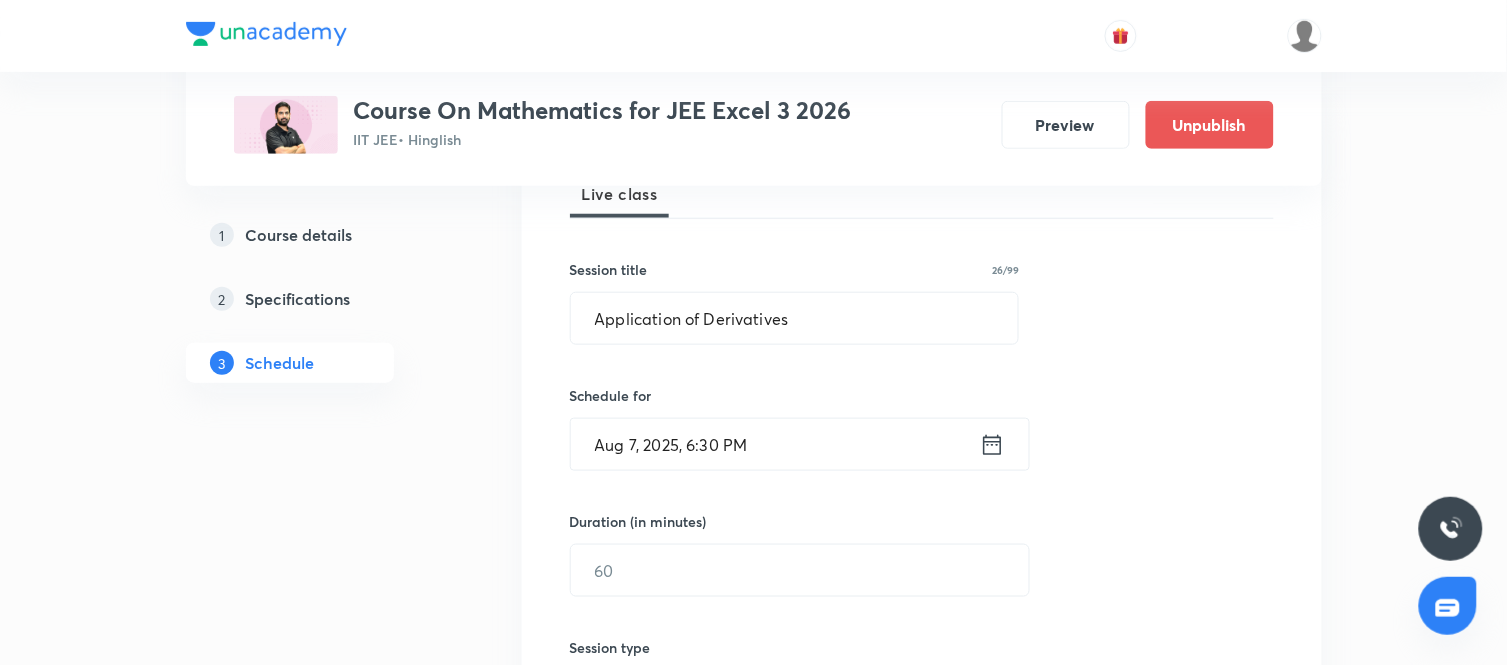 scroll, scrollTop: 310, scrollLeft: 0, axis: vertical 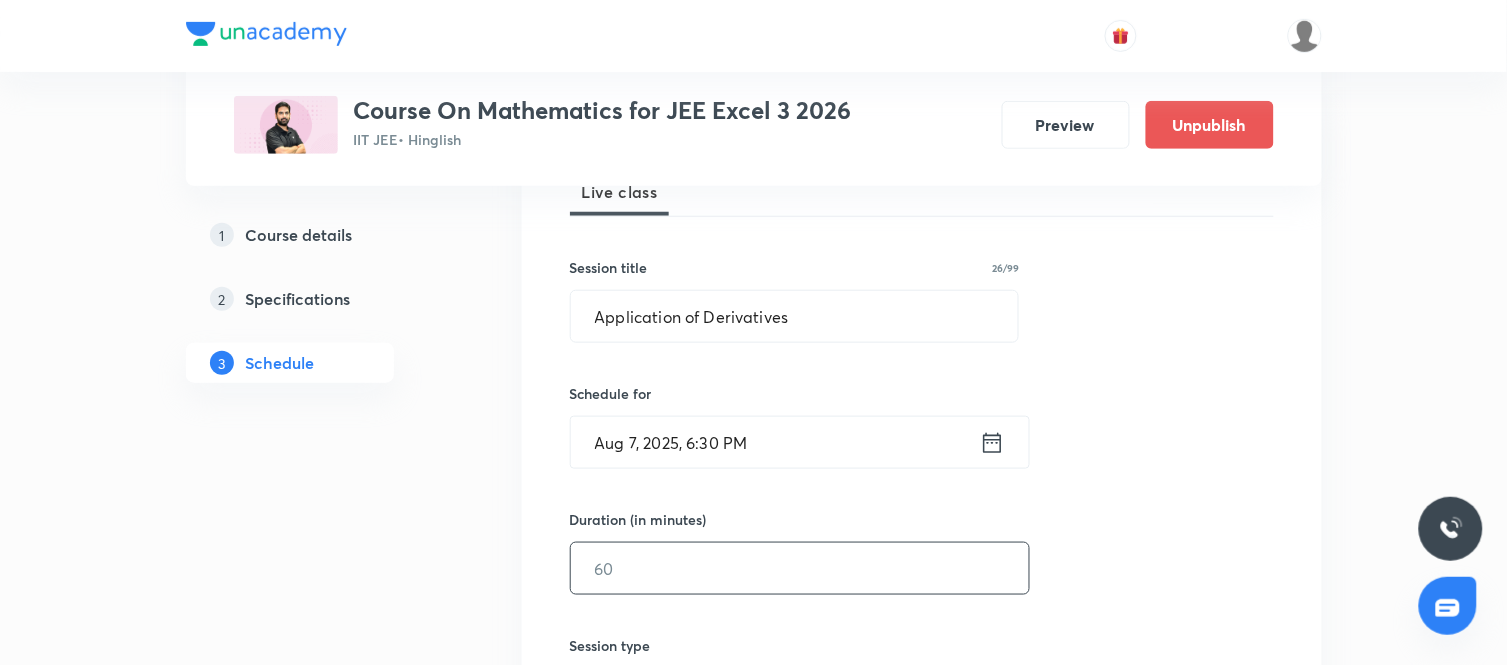 click at bounding box center (800, 568) 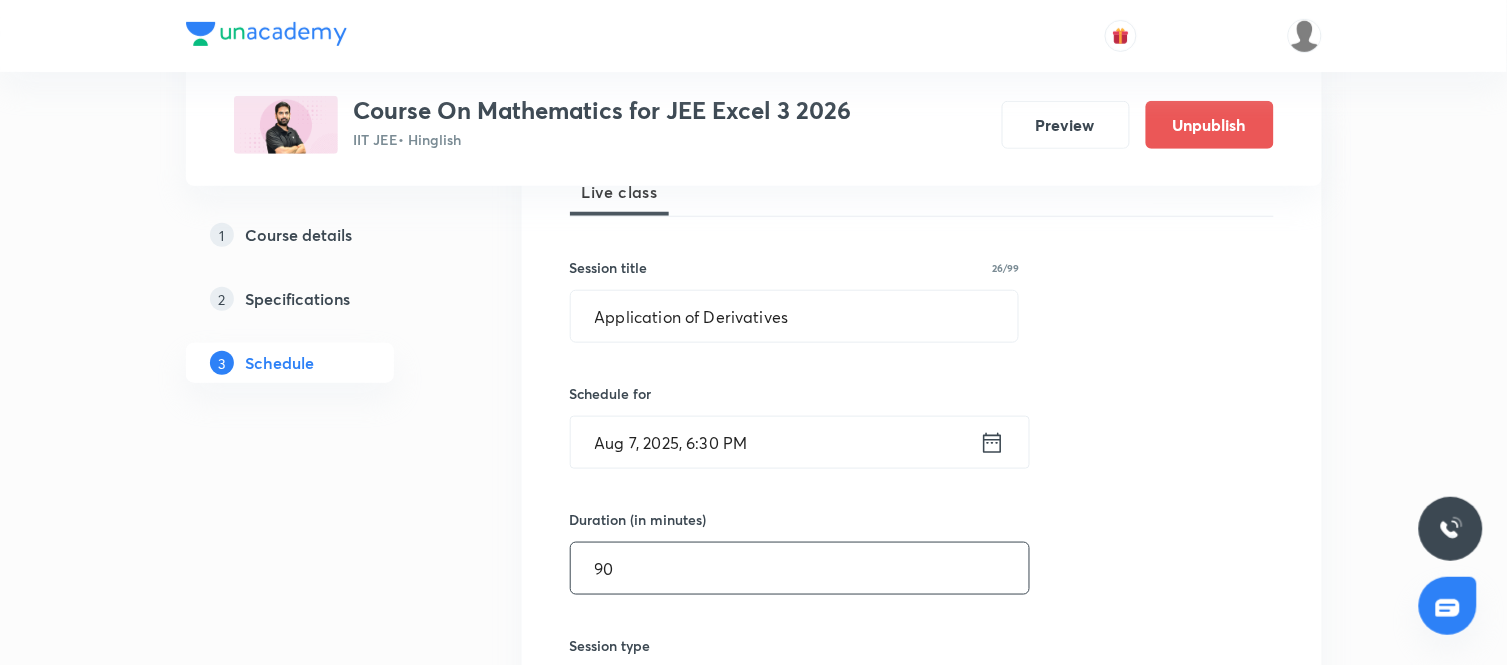 type on "90" 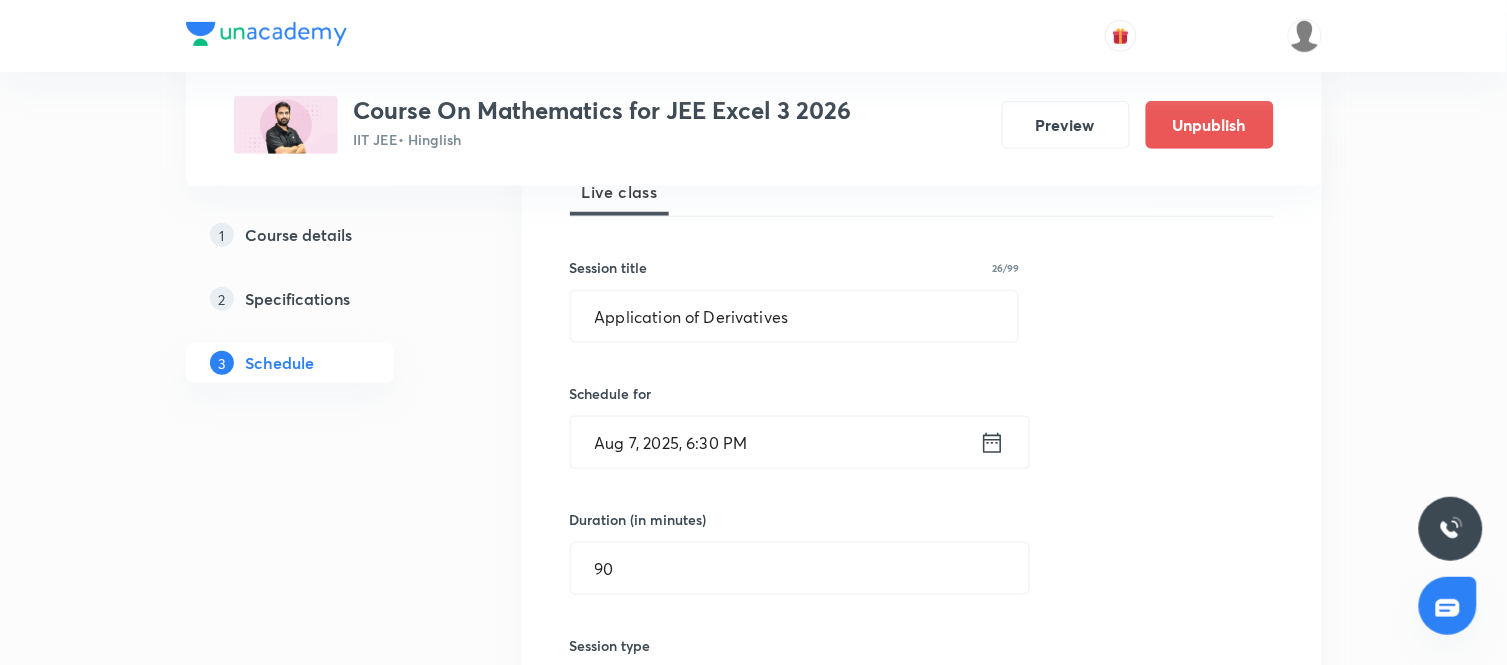 click on "Session  93 Live class Session title 26/99 Application of Derivatives ​ Schedule for Aug 7, 2025, 6:30 PM ​ Duration (in minutes) 90 ​   Session type Online Offline Room Select centre room Sub-concepts Select concepts that wil be covered in this session Add Cancel" at bounding box center (922, 591) 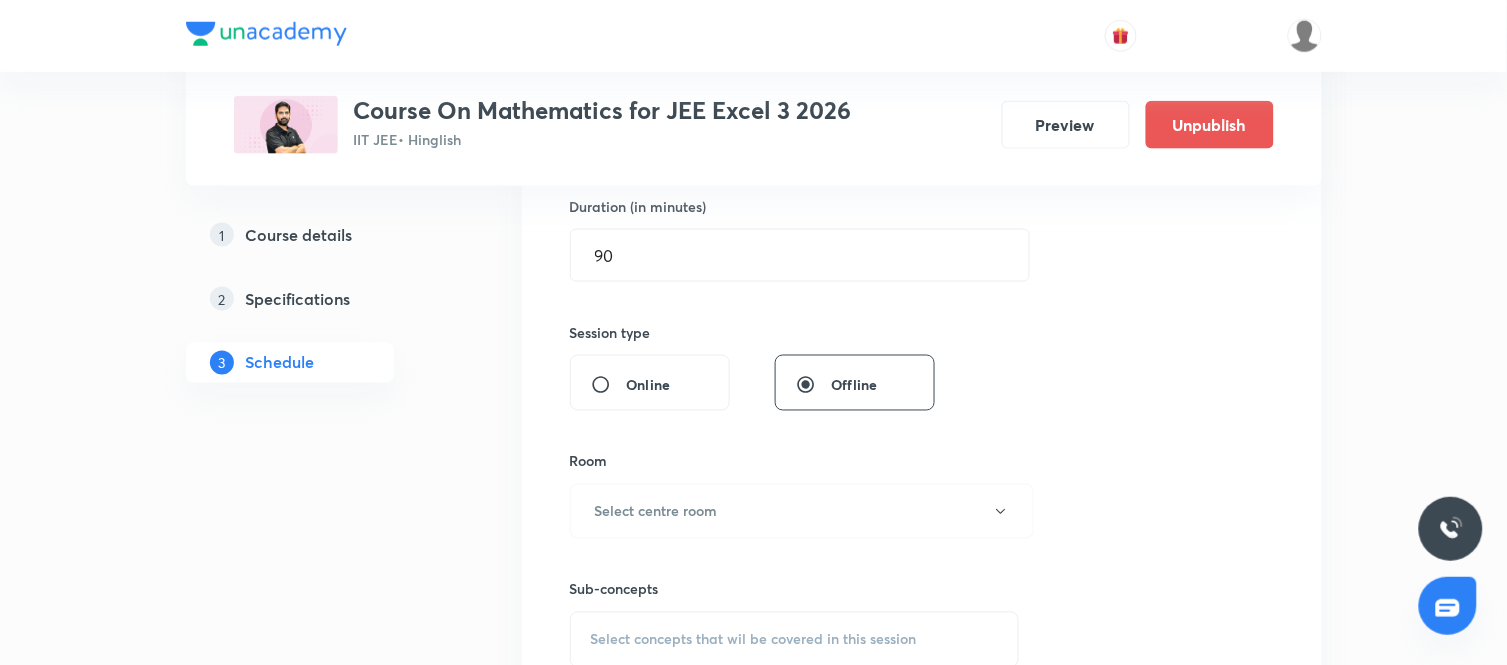scroll, scrollTop: 647, scrollLeft: 0, axis: vertical 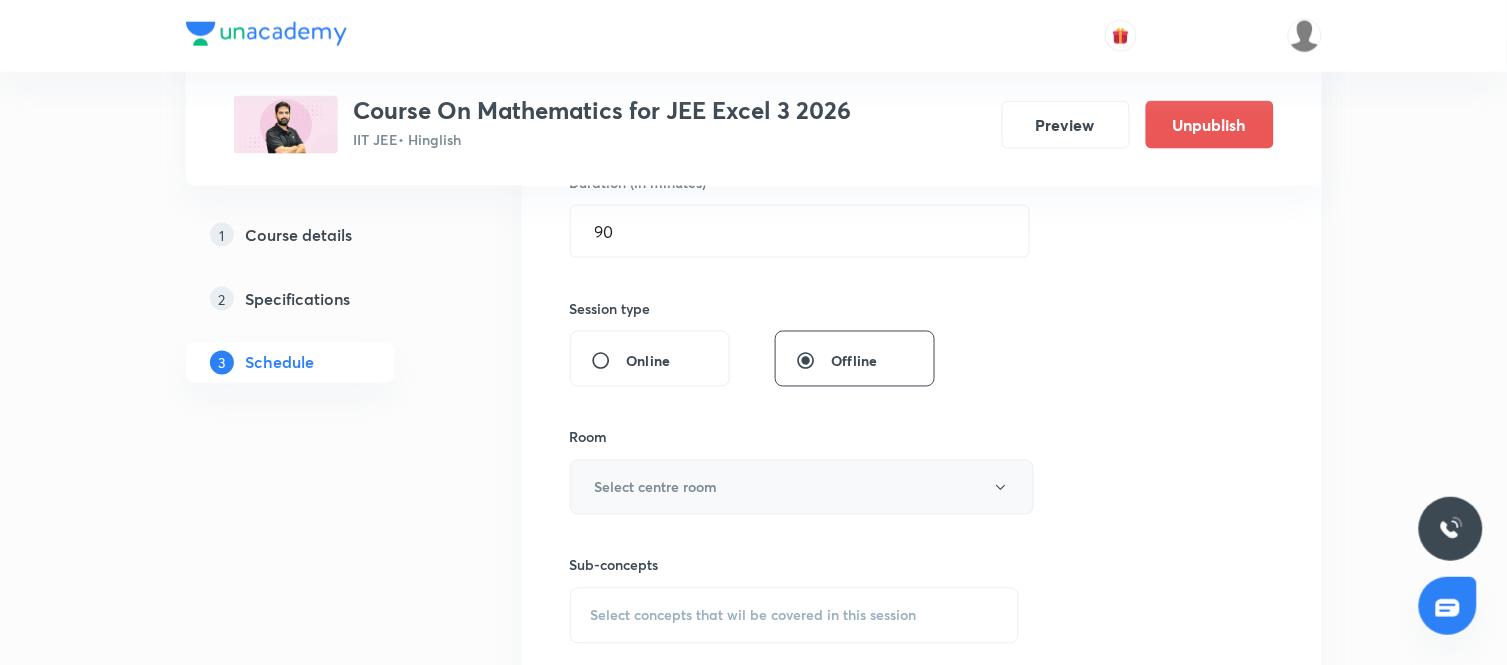 click on "Select centre room" at bounding box center (802, 487) 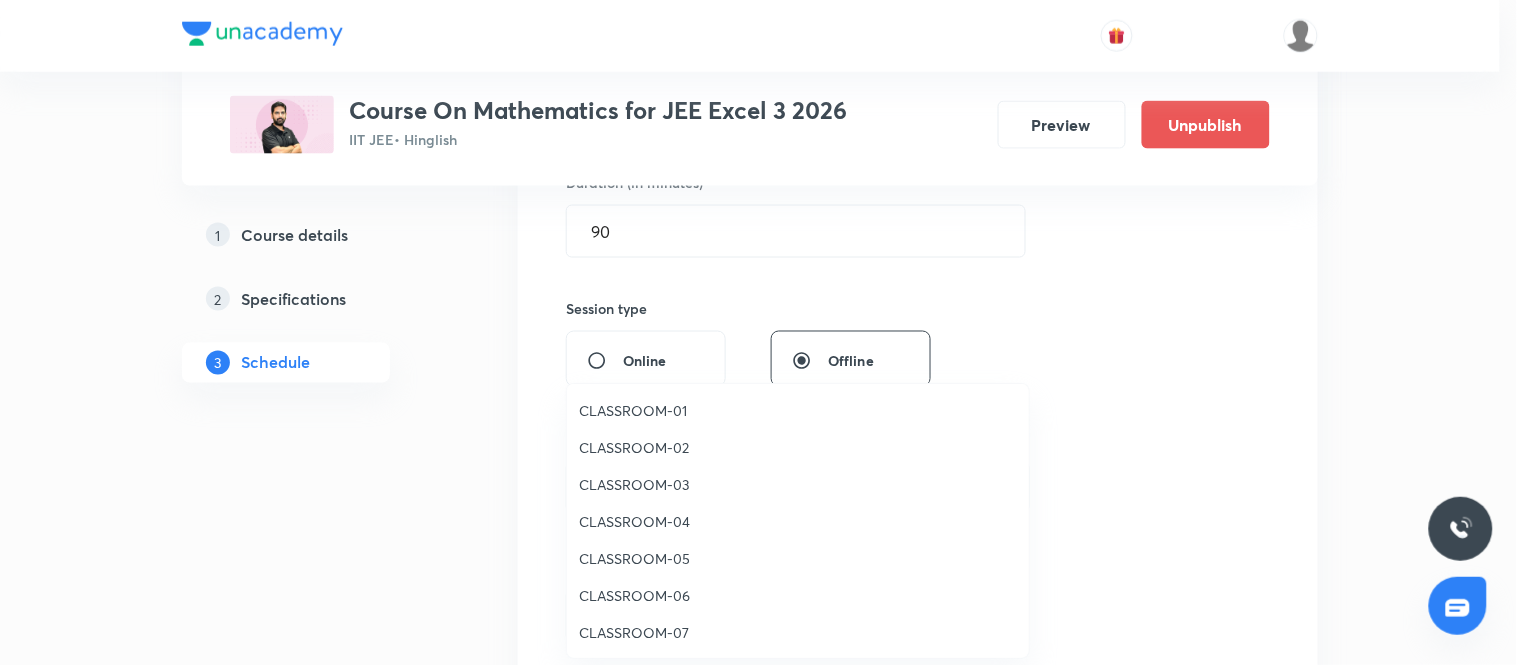 click on "CLASSROOM-04" at bounding box center [798, 521] 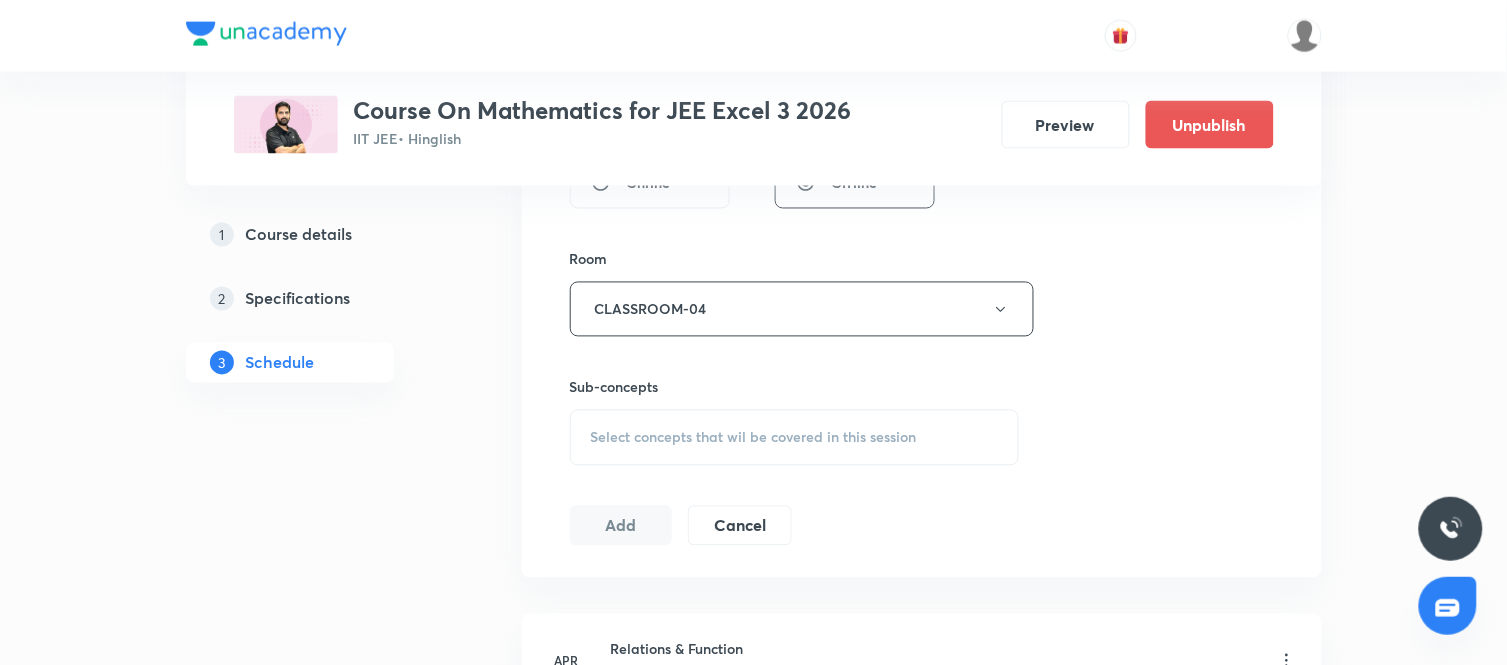 scroll, scrollTop: 832, scrollLeft: 0, axis: vertical 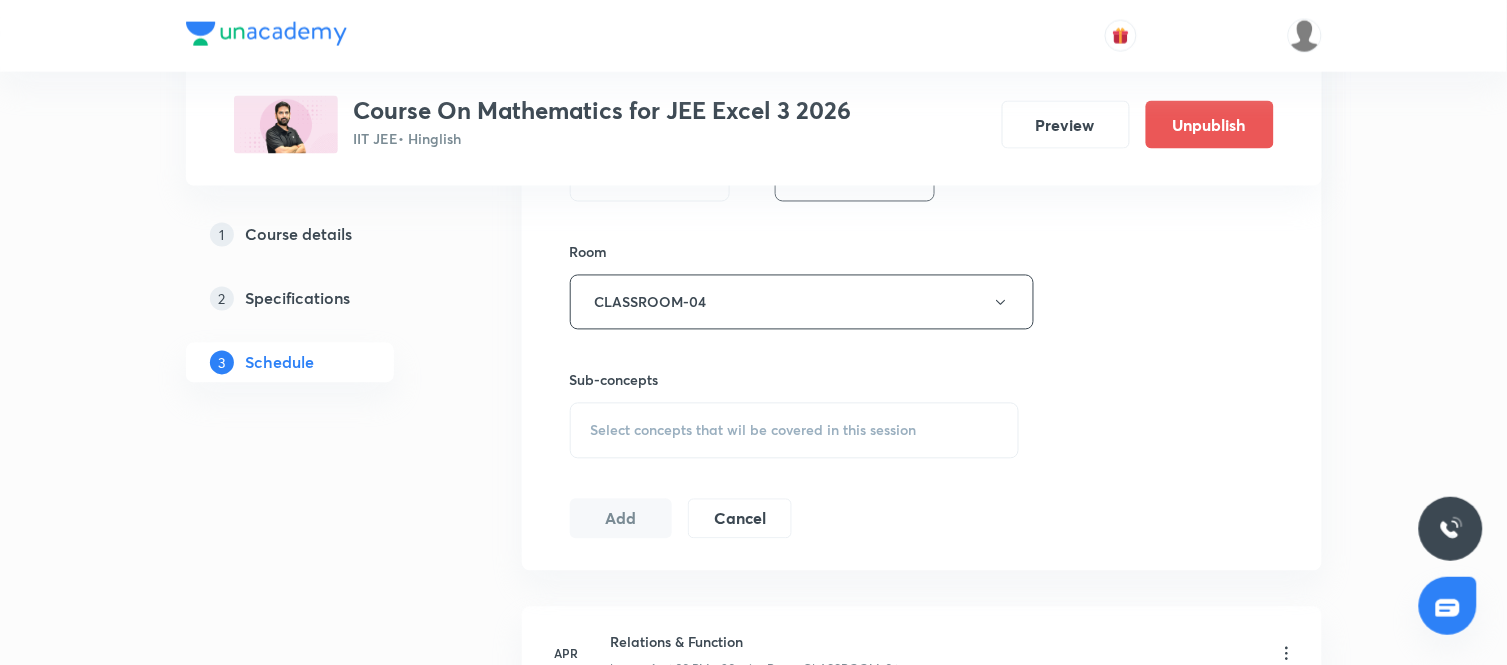 click on "Select concepts that wil be covered in this session" at bounding box center [754, 431] 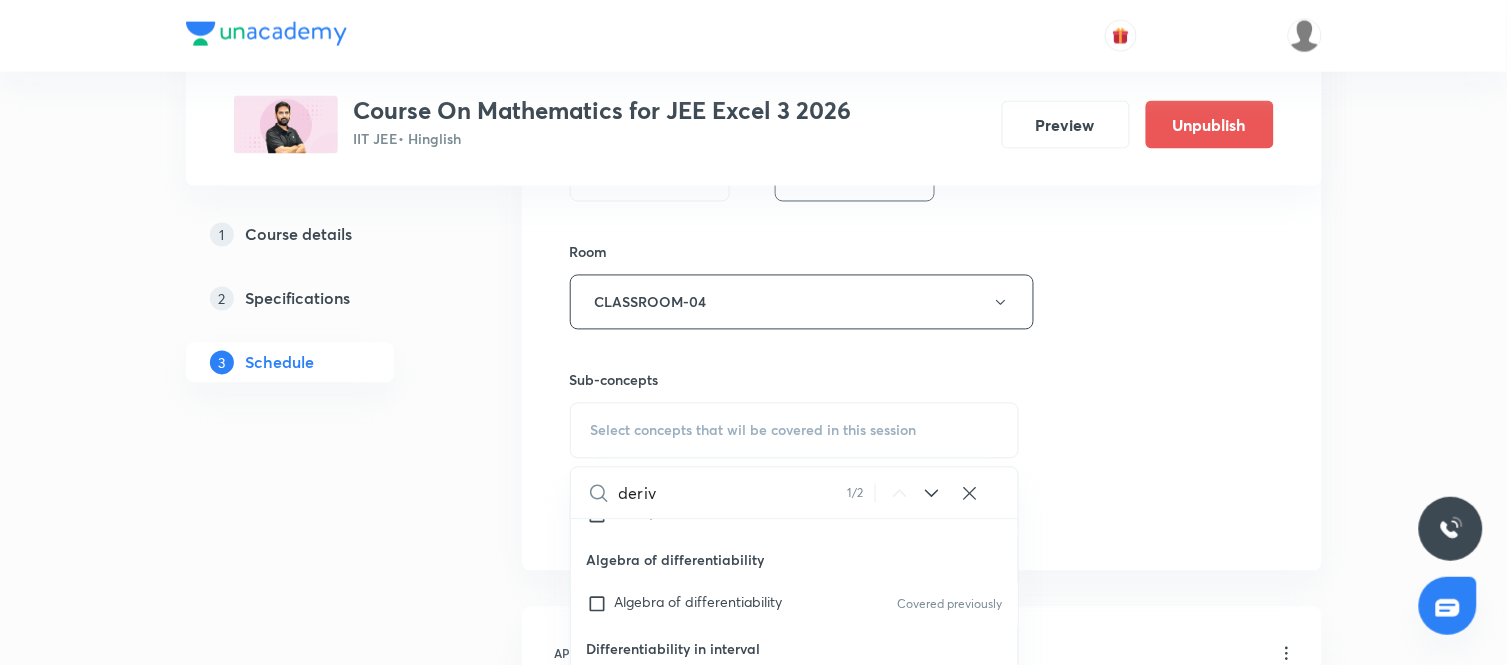 scroll, scrollTop: 4053, scrollLeft: 0, axis: vertical 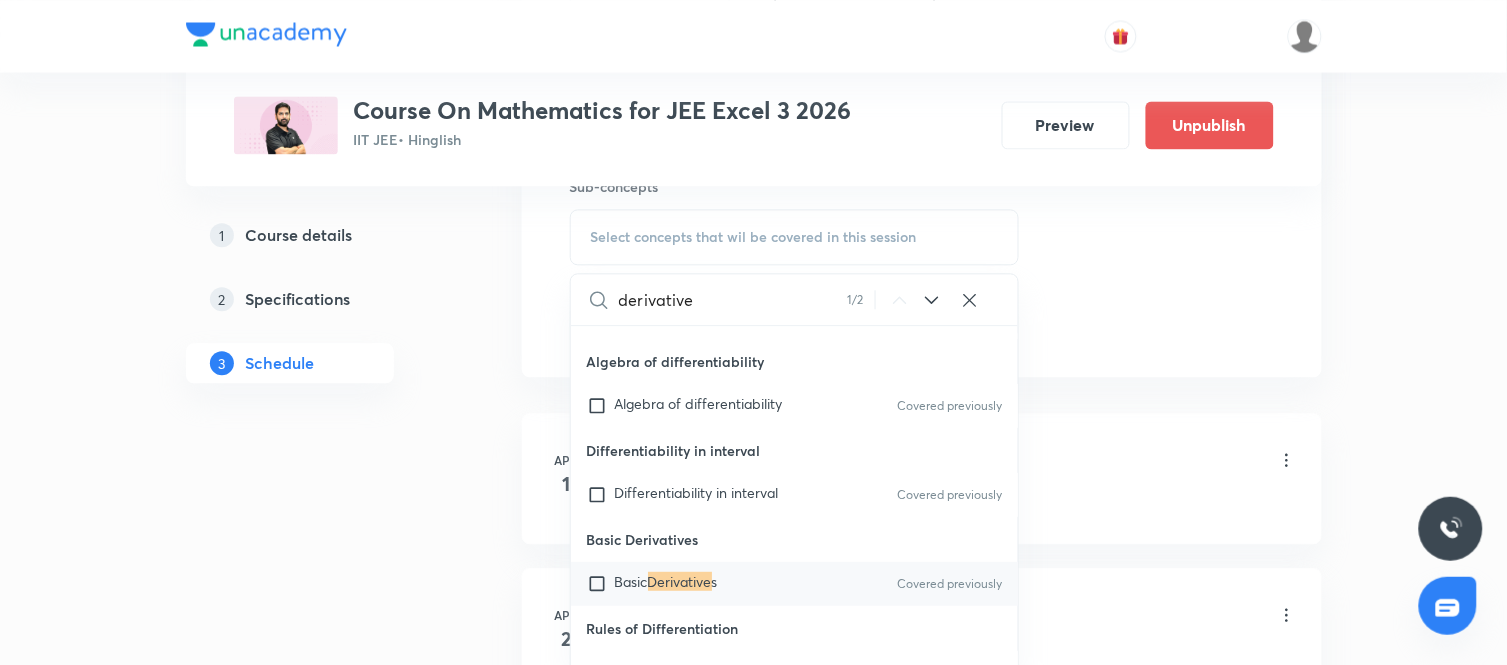 type on "derivative" 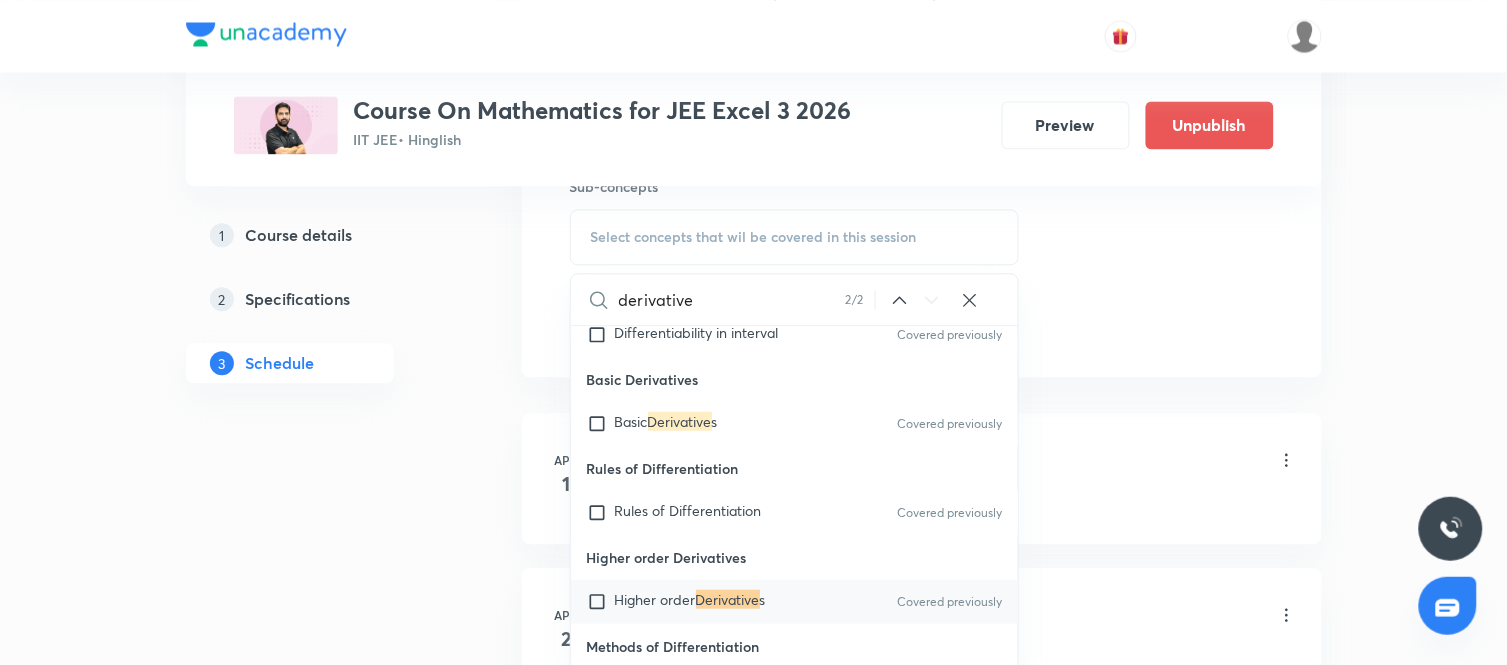 scroll, scrollTop: 4231, scrollLeft: 0, axis: vertical 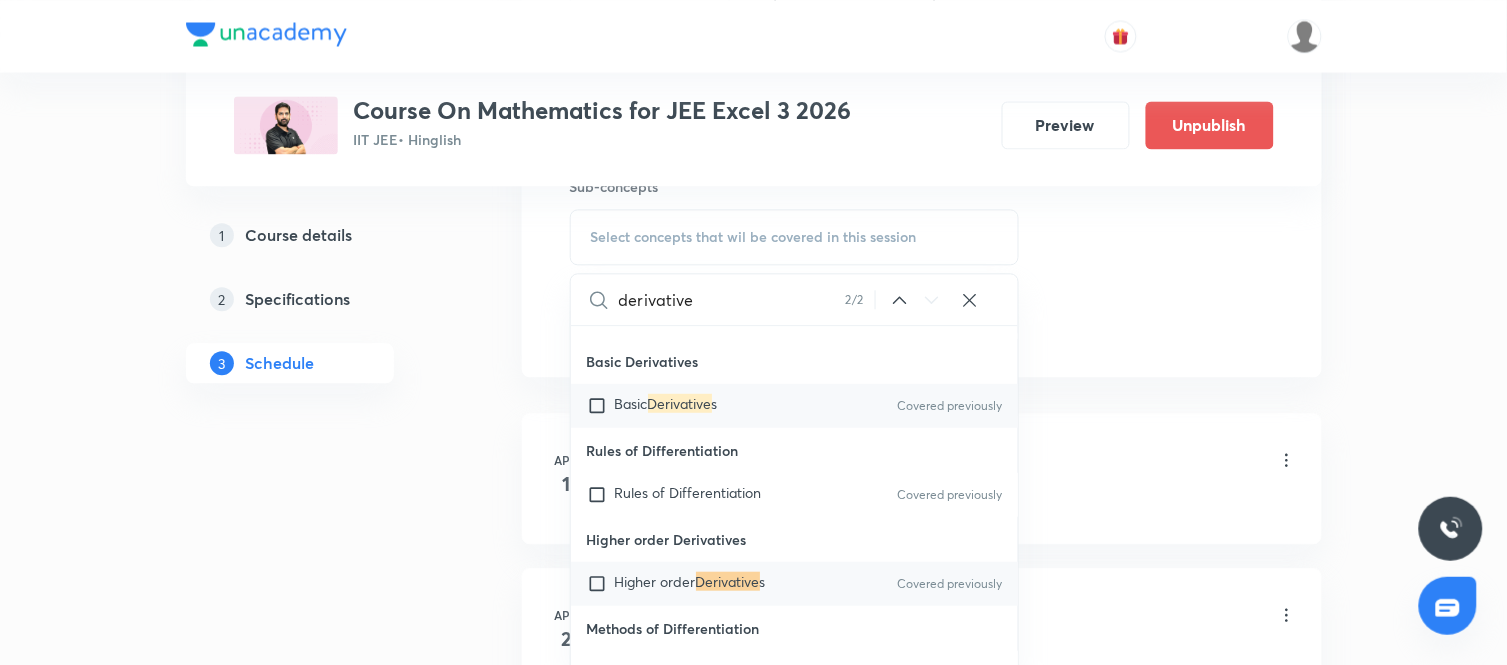 click on "Basic  Derivative s Covered previously" at bounding box center [795, 406] 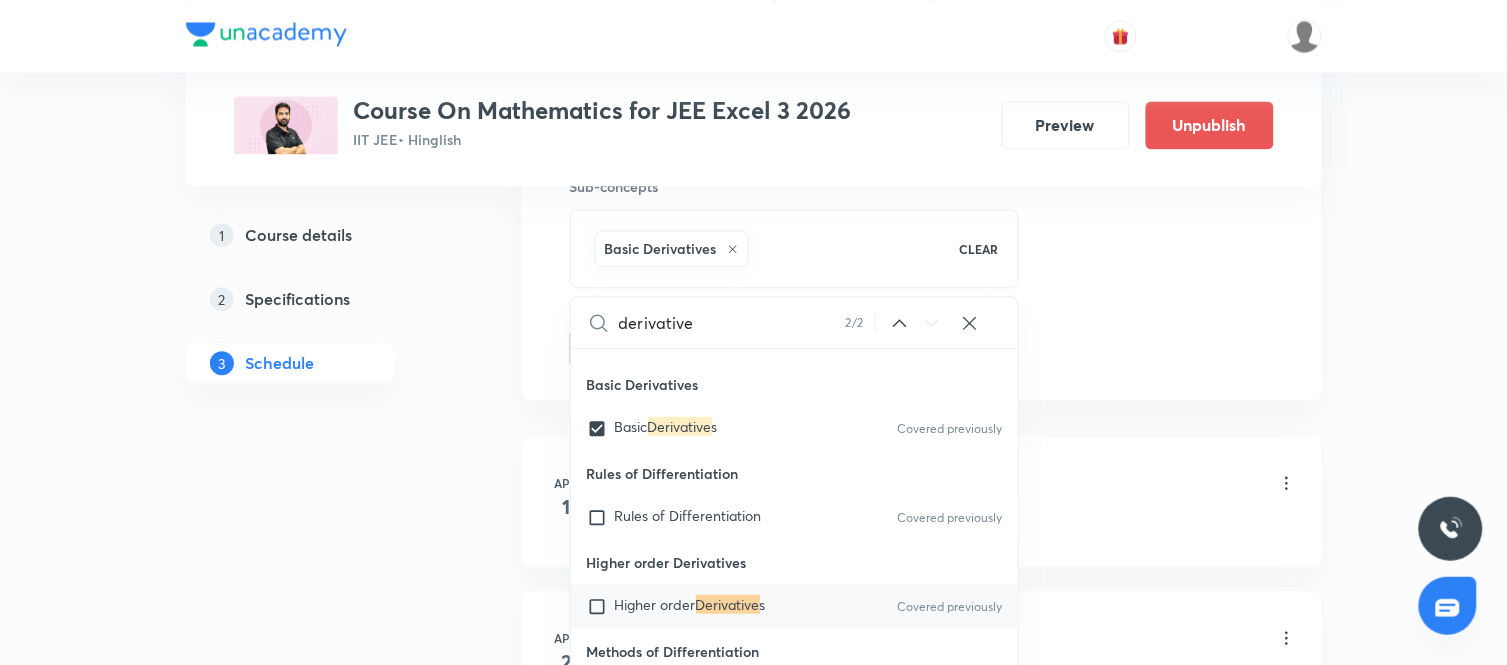 click on "1 Course details 2 Specifications 3 Schedule" at bounding box center [322, 7071] 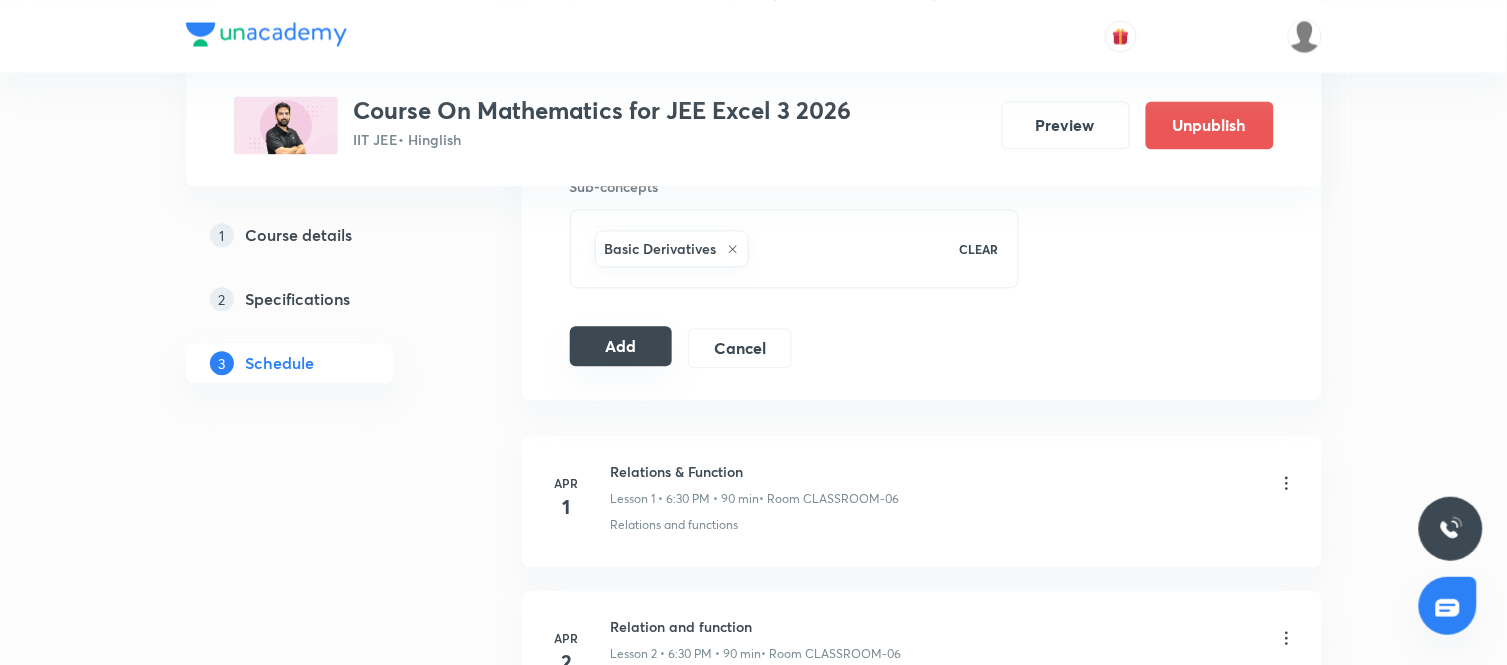 click on "Add" at bounding box center [621, 346] 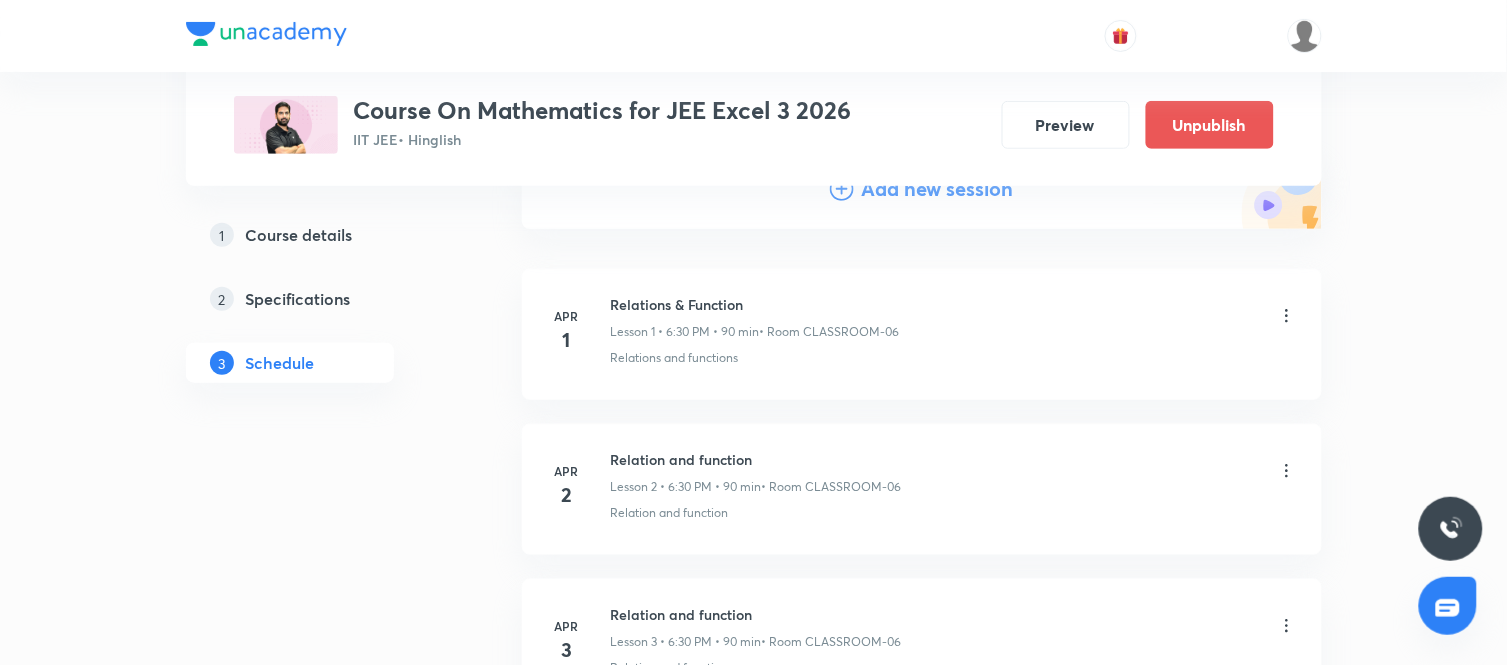 scroll, scrollTop: 0, scrollLeft: 0, axis: both 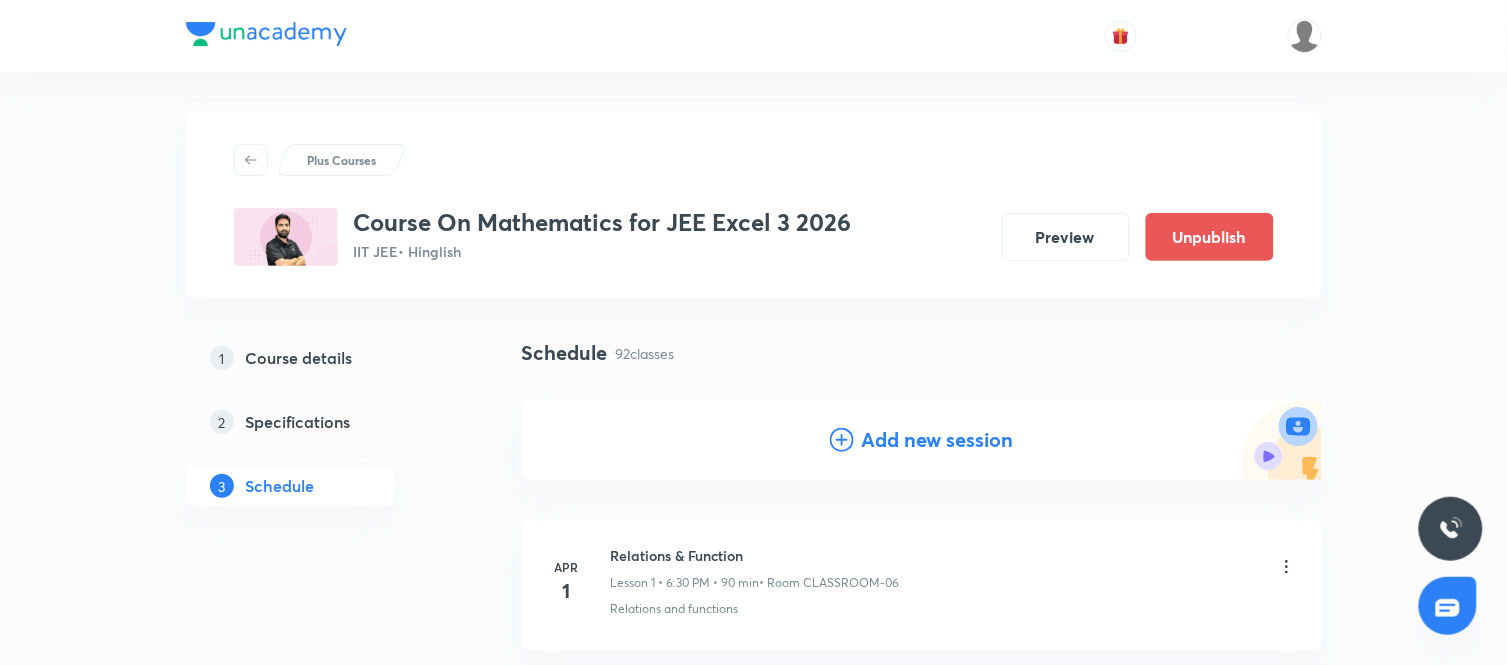click on "Add new session" at bounding box center [938, 440] 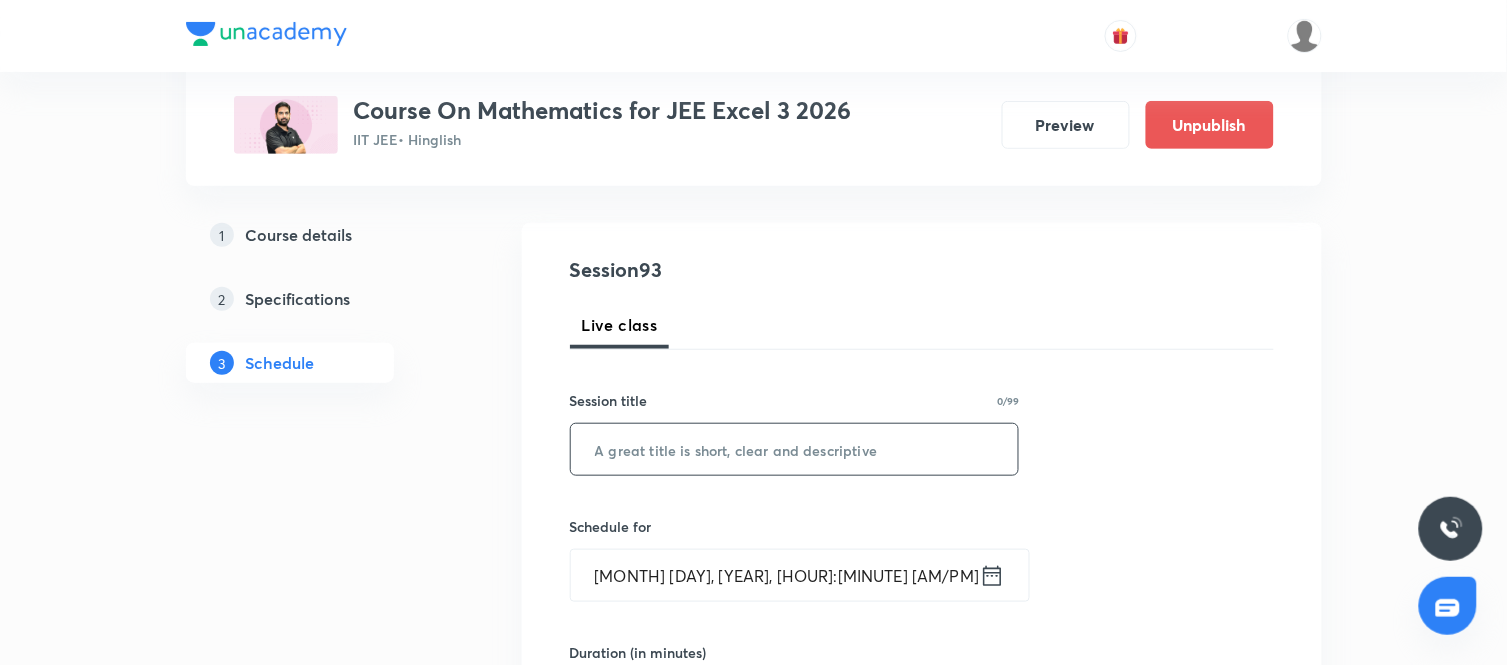 scroll, scrollTop: 178, scrollLeft: 0, axis: vertical 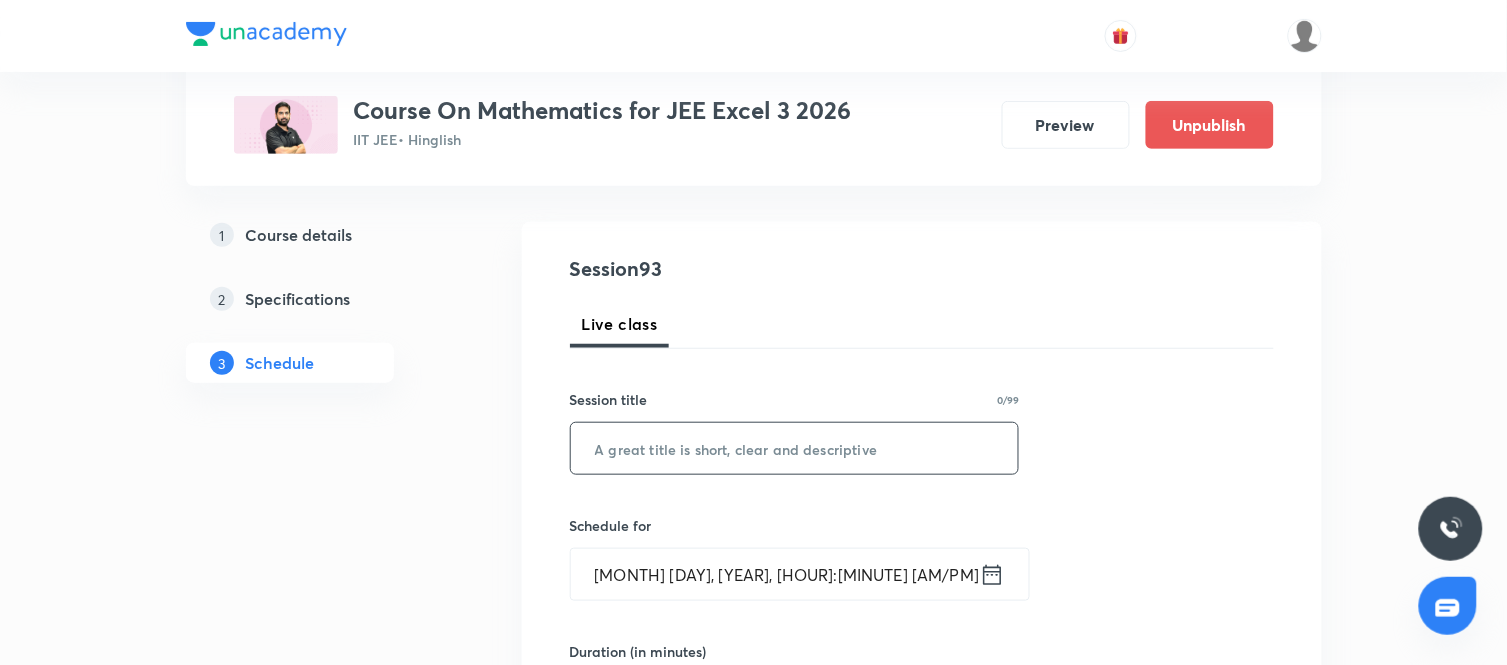 click at bounding box center (795, 448) 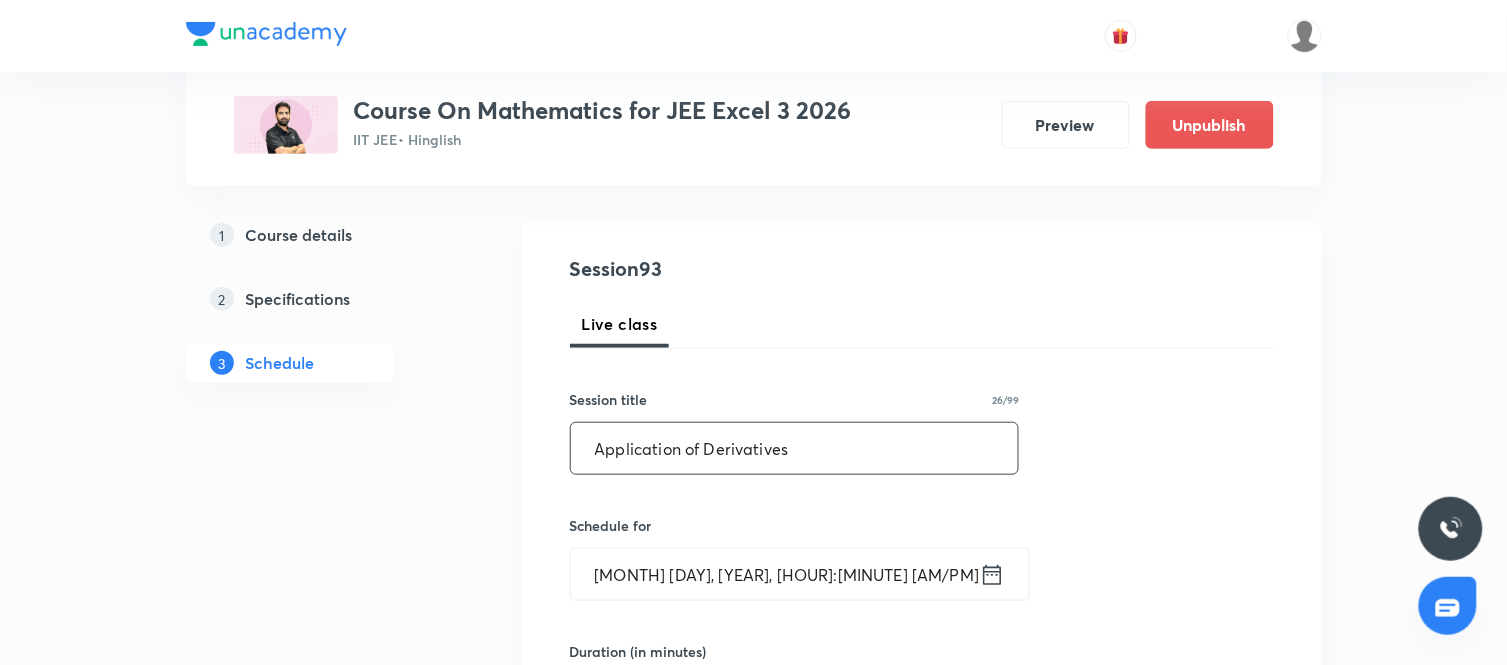 type on "Application of Derivatives" 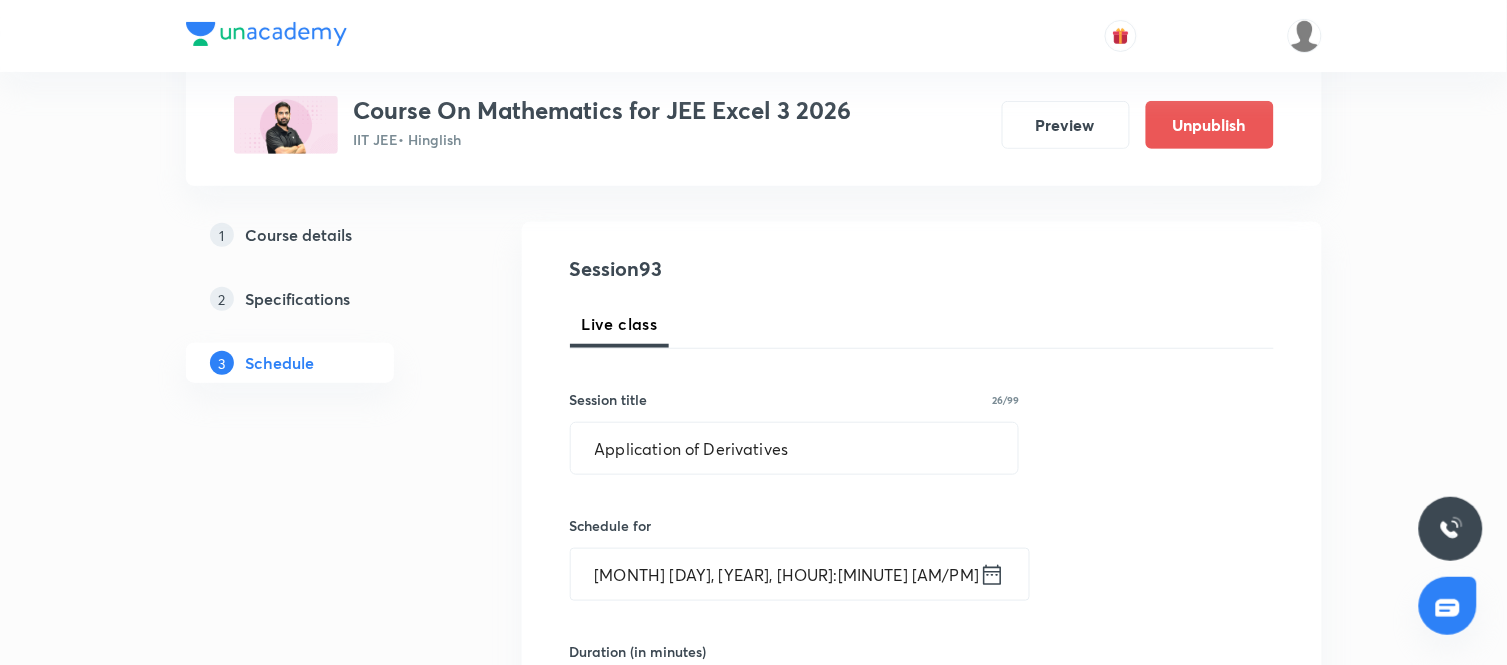 click 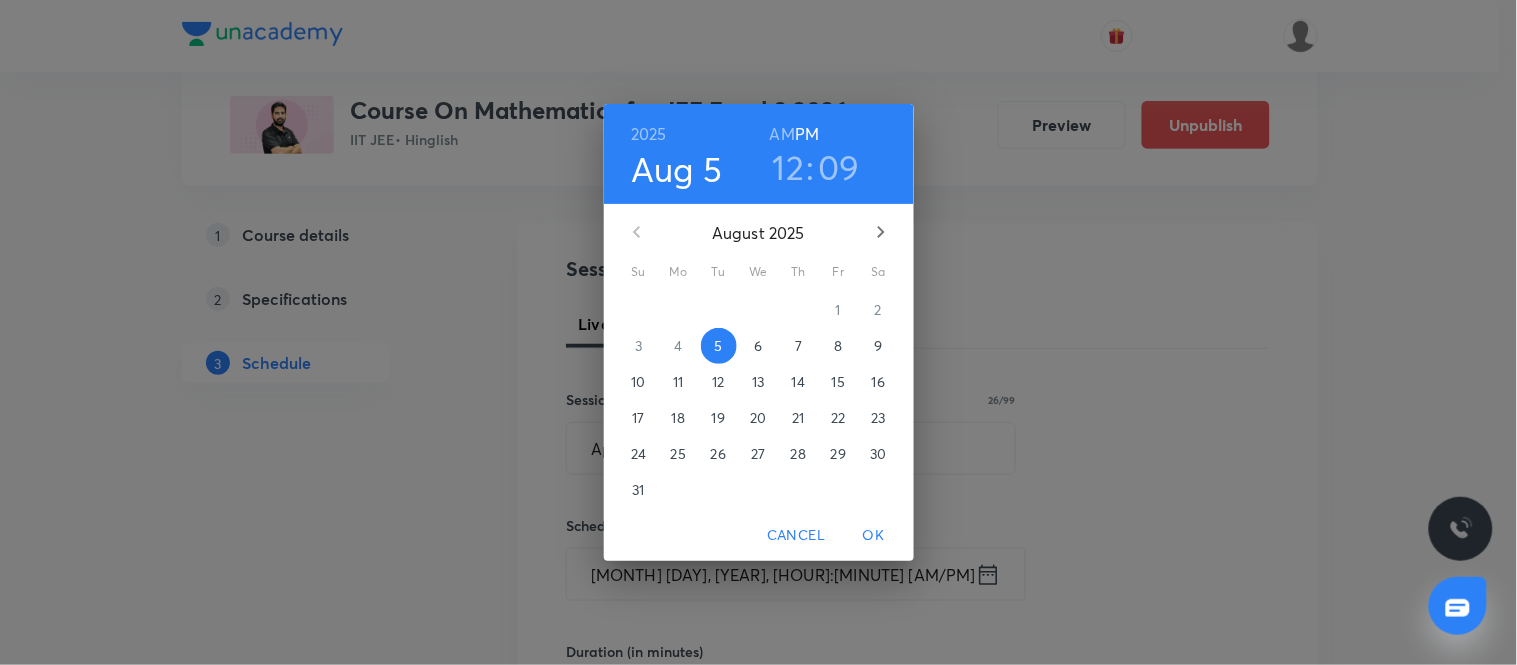 click on "8" at bounding box center (839, 346) 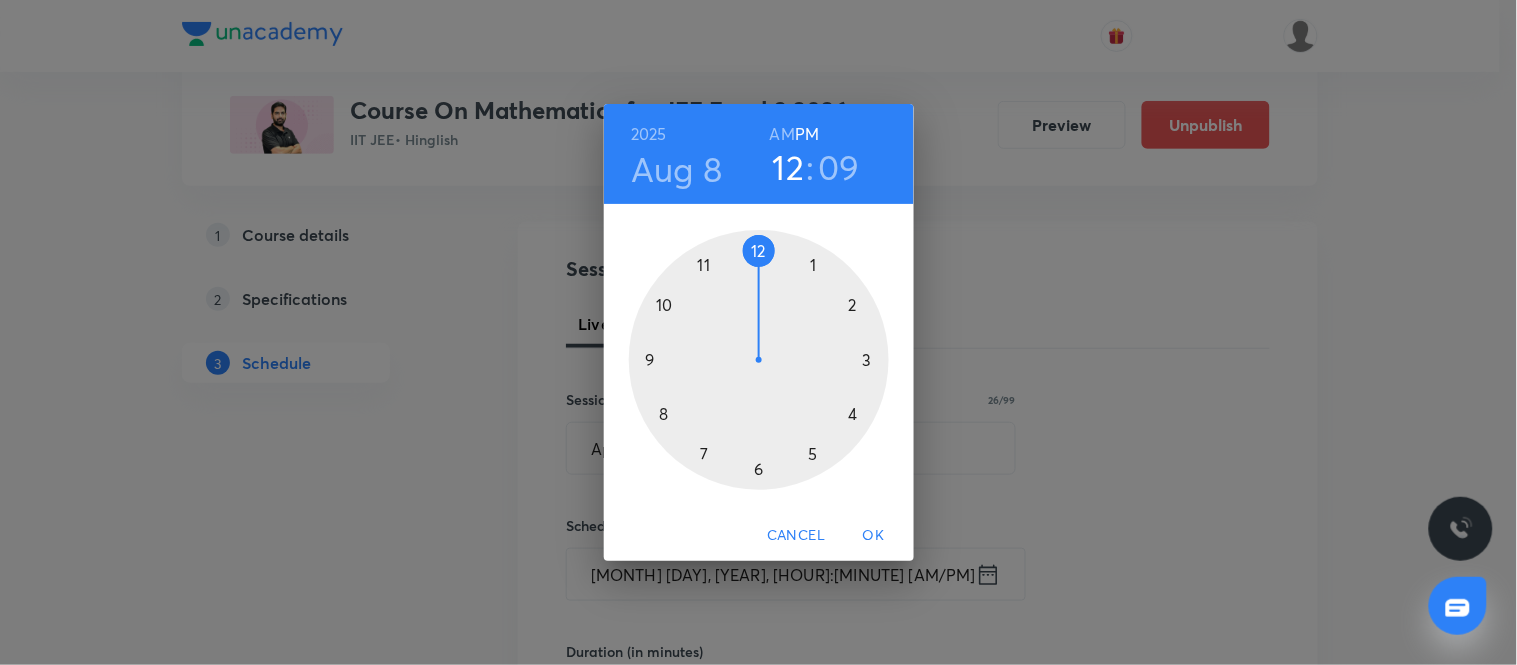 click at bounding box center [759, 360] 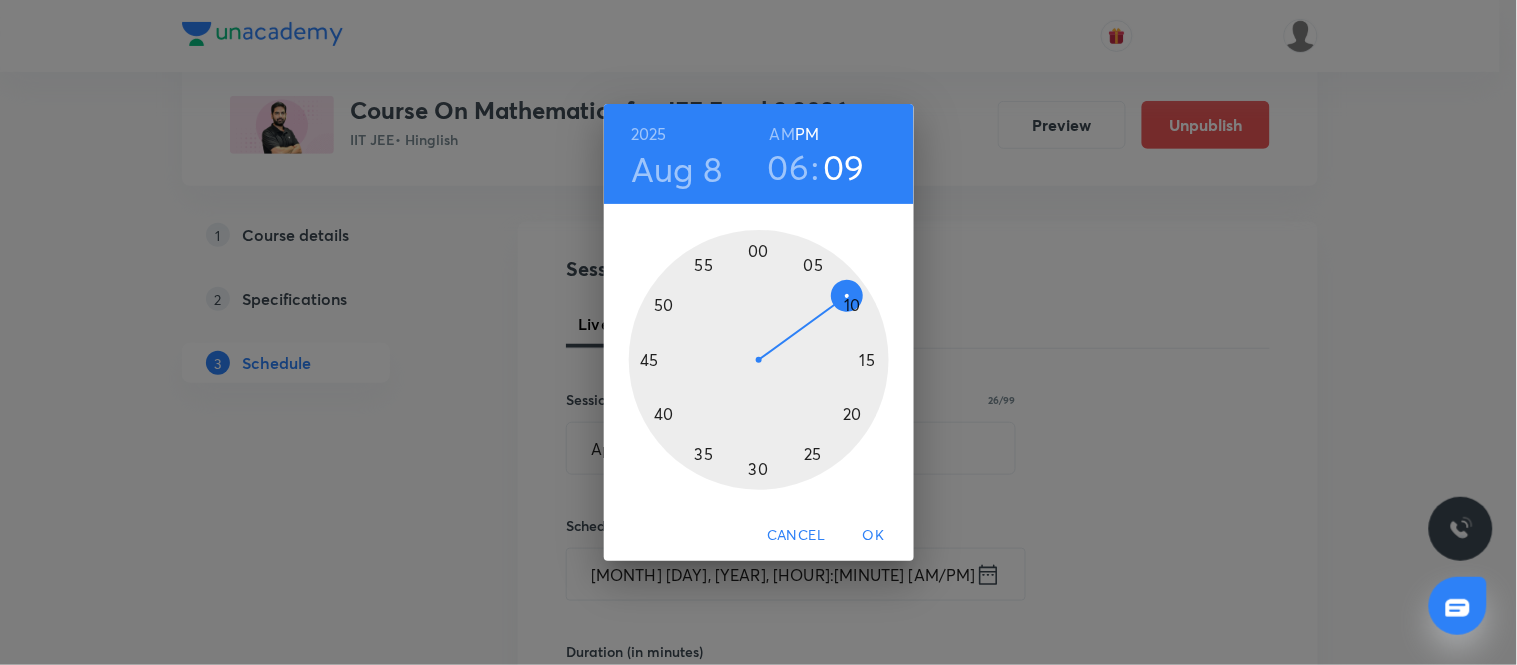 click at bounding box center [759, 360] 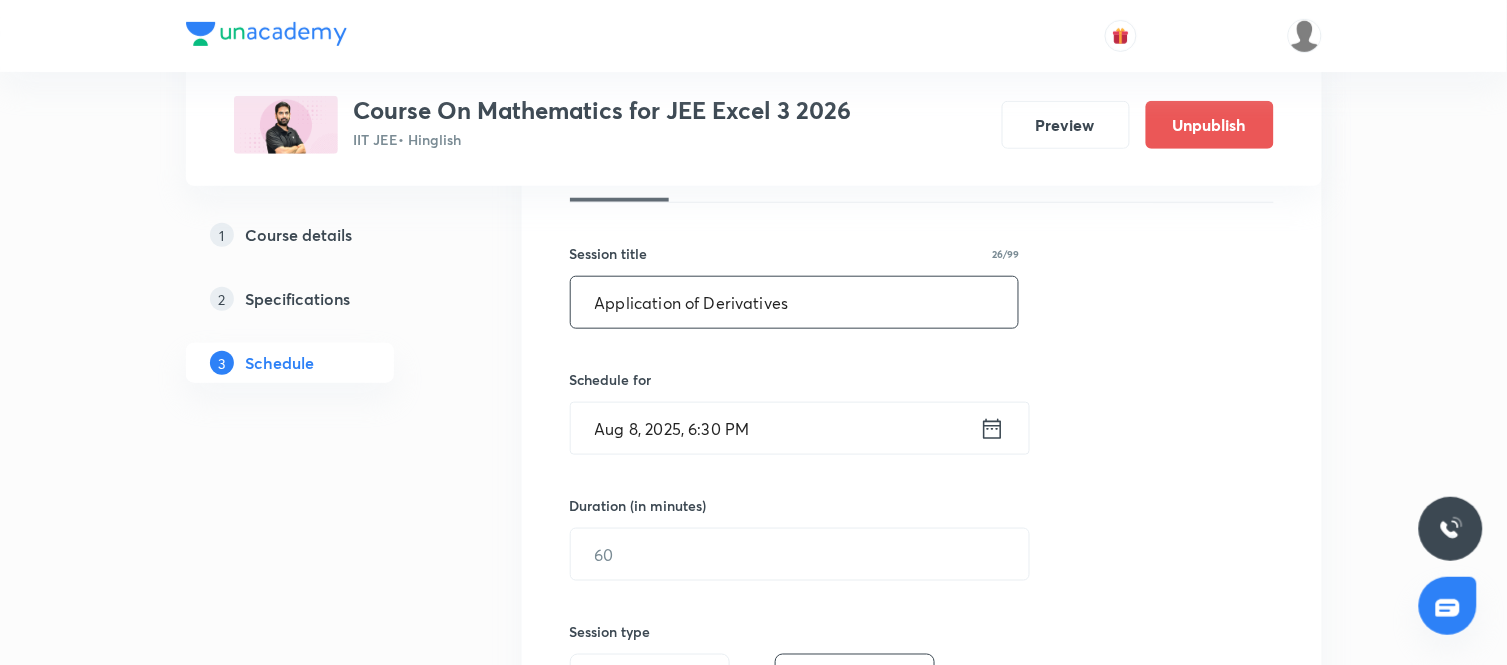 scroll, scrollTop: 340, scrollLeft: 0, axis: vertical 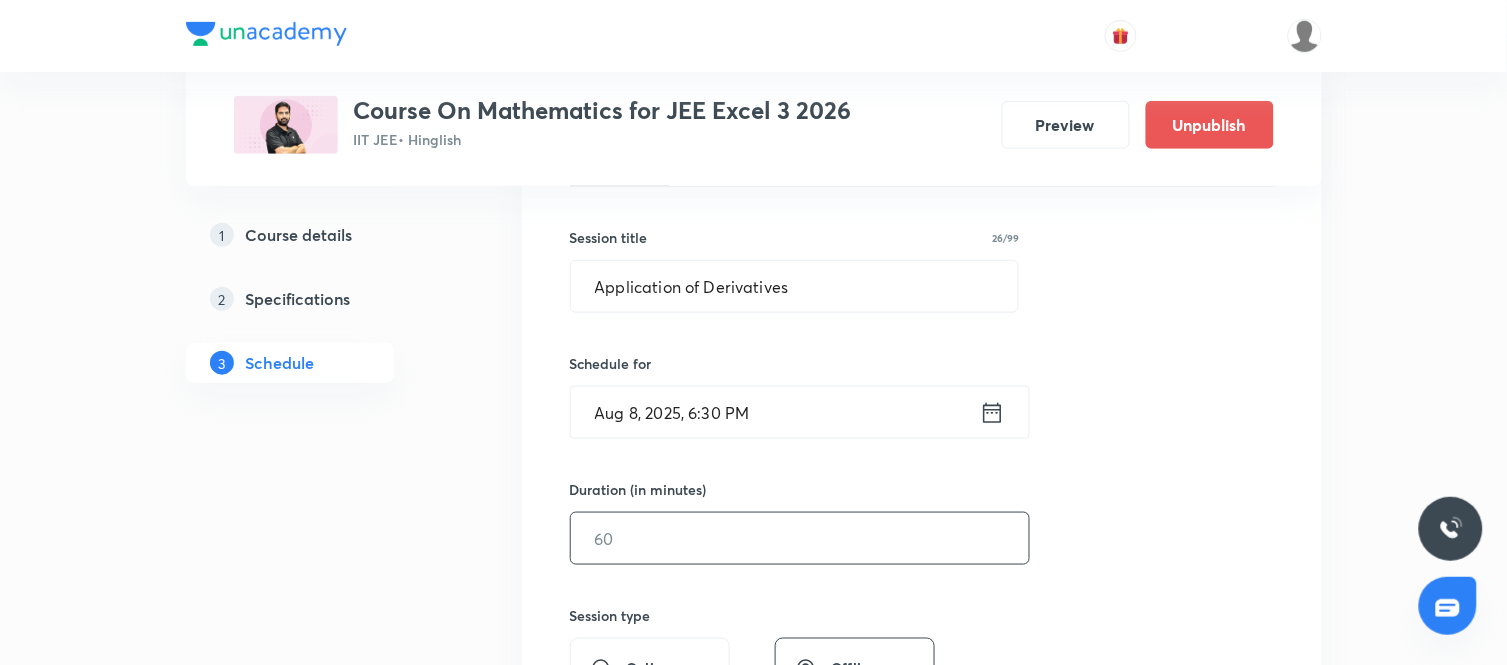 click at bounding box center (800, 538) 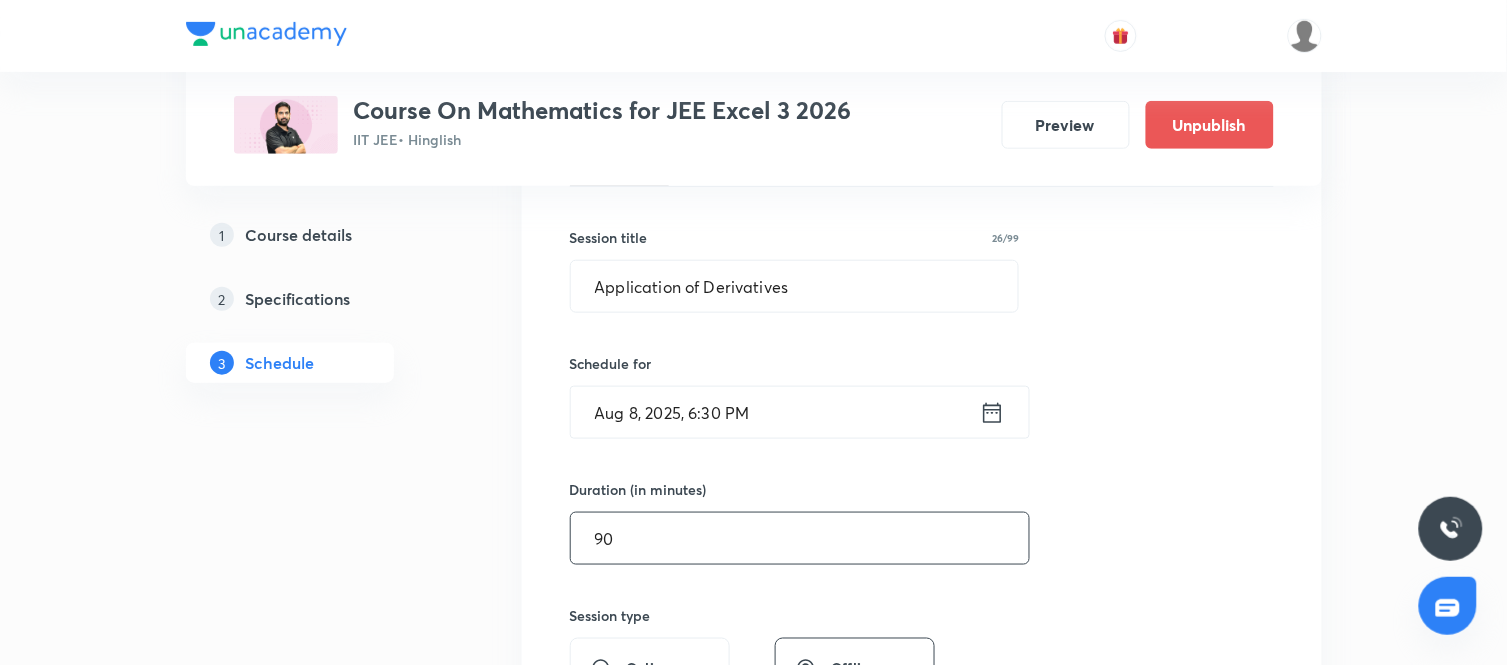 type on "90" 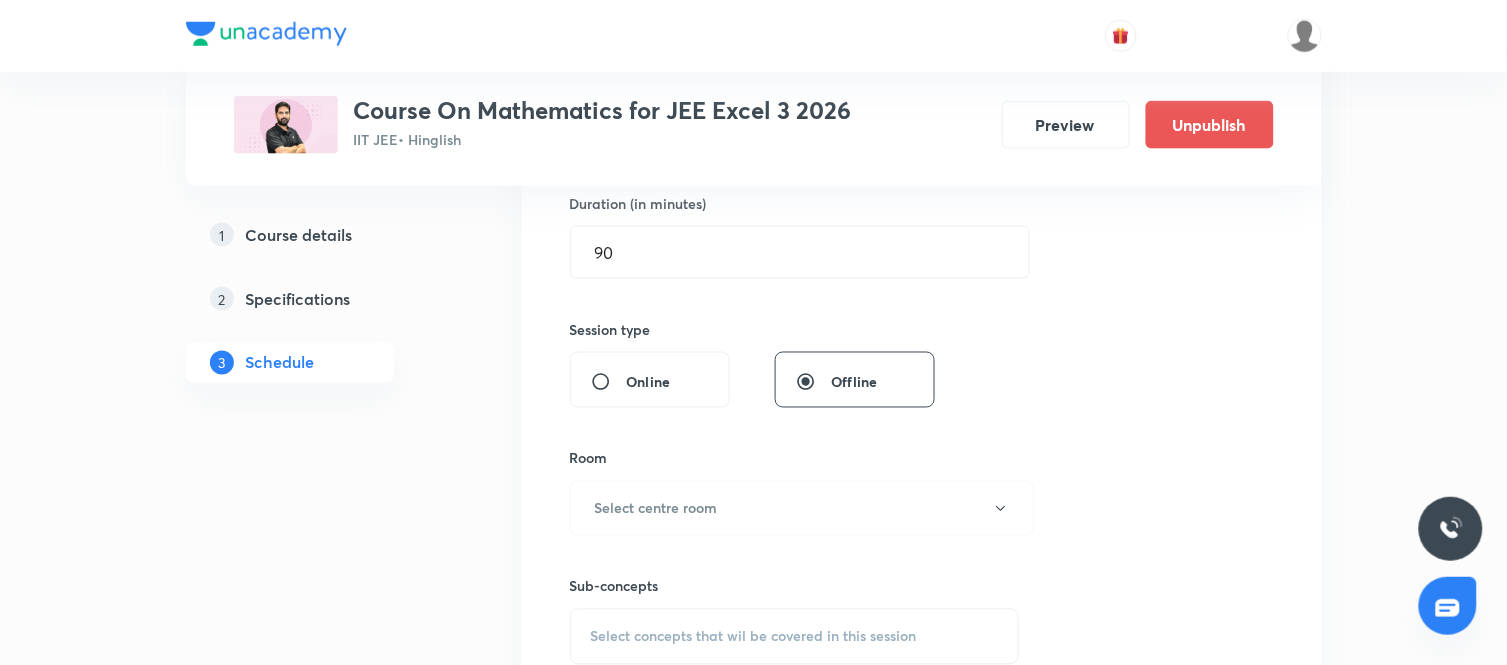scroll, scrollTop: 663, scrollLeft: 0, axis: vertical 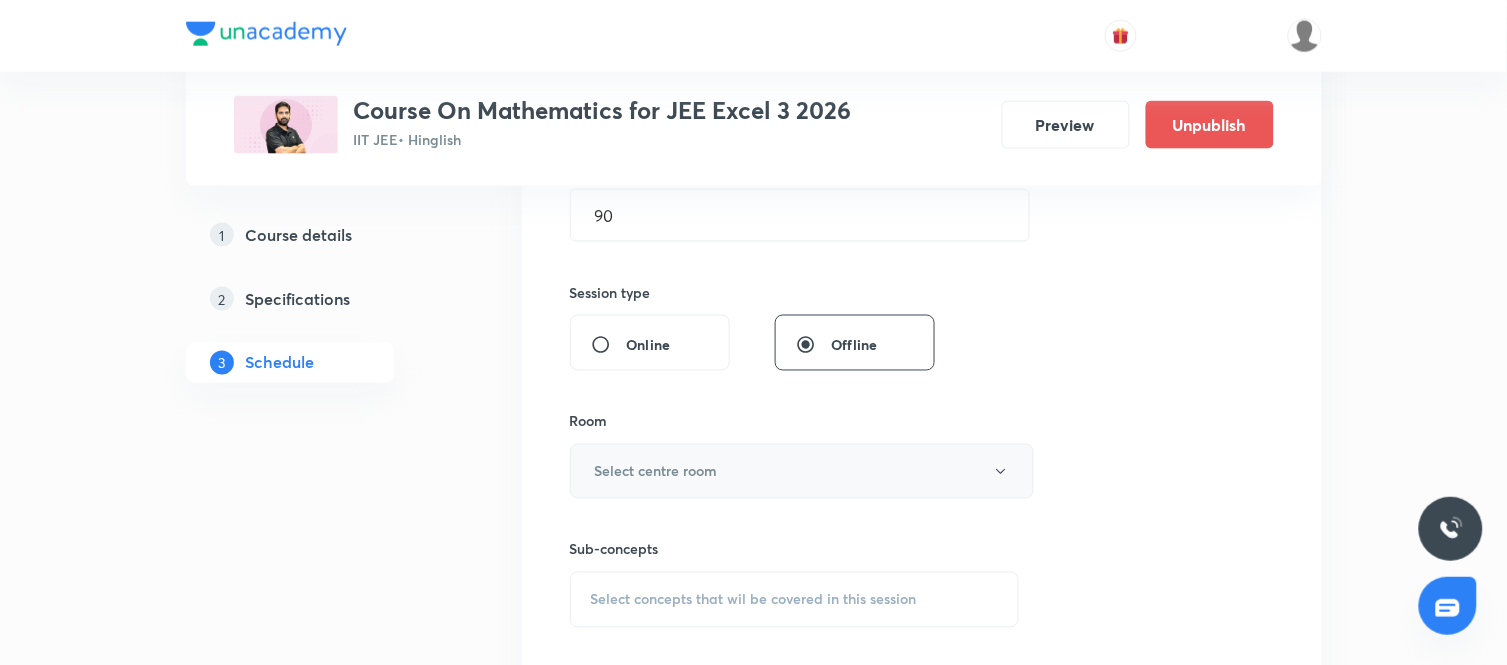 click on "Select centre room" at bounding box center (802, 471) 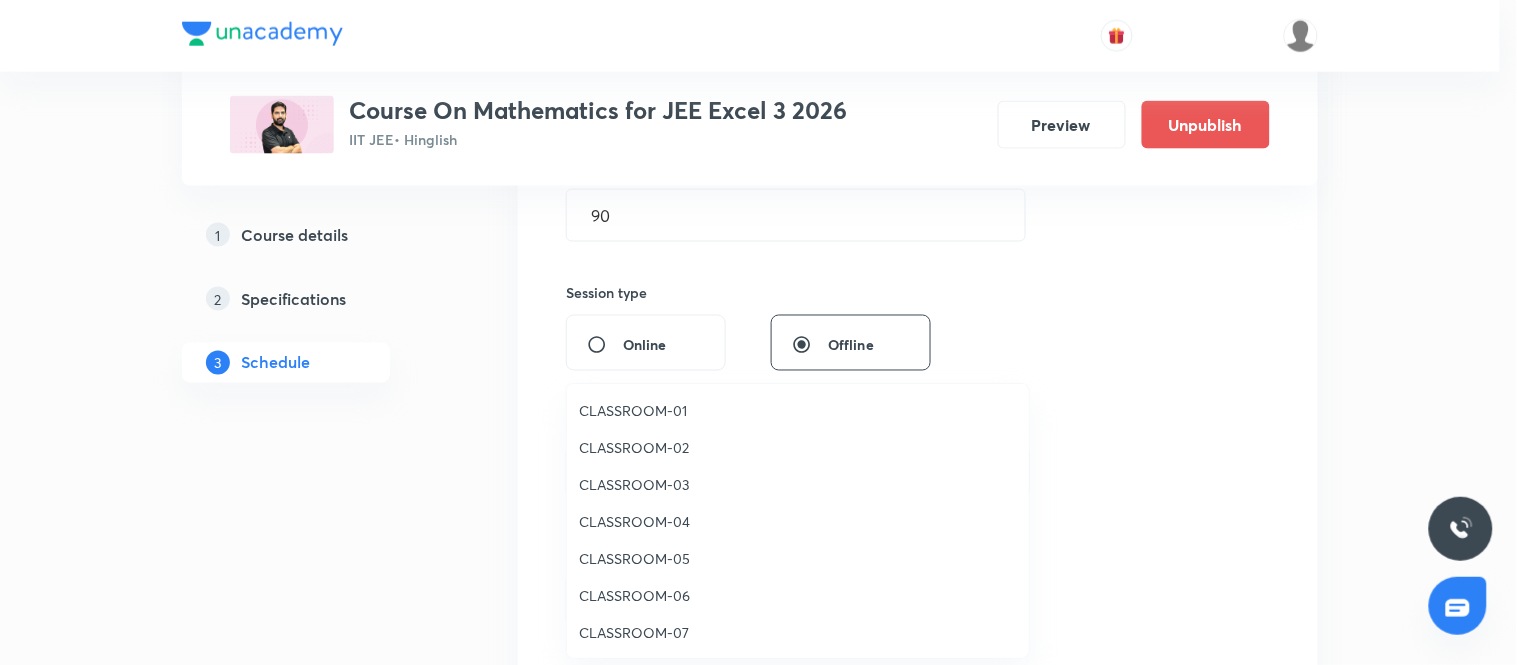 click on "CLASSROOM-04" at bounding box center (798, 521) 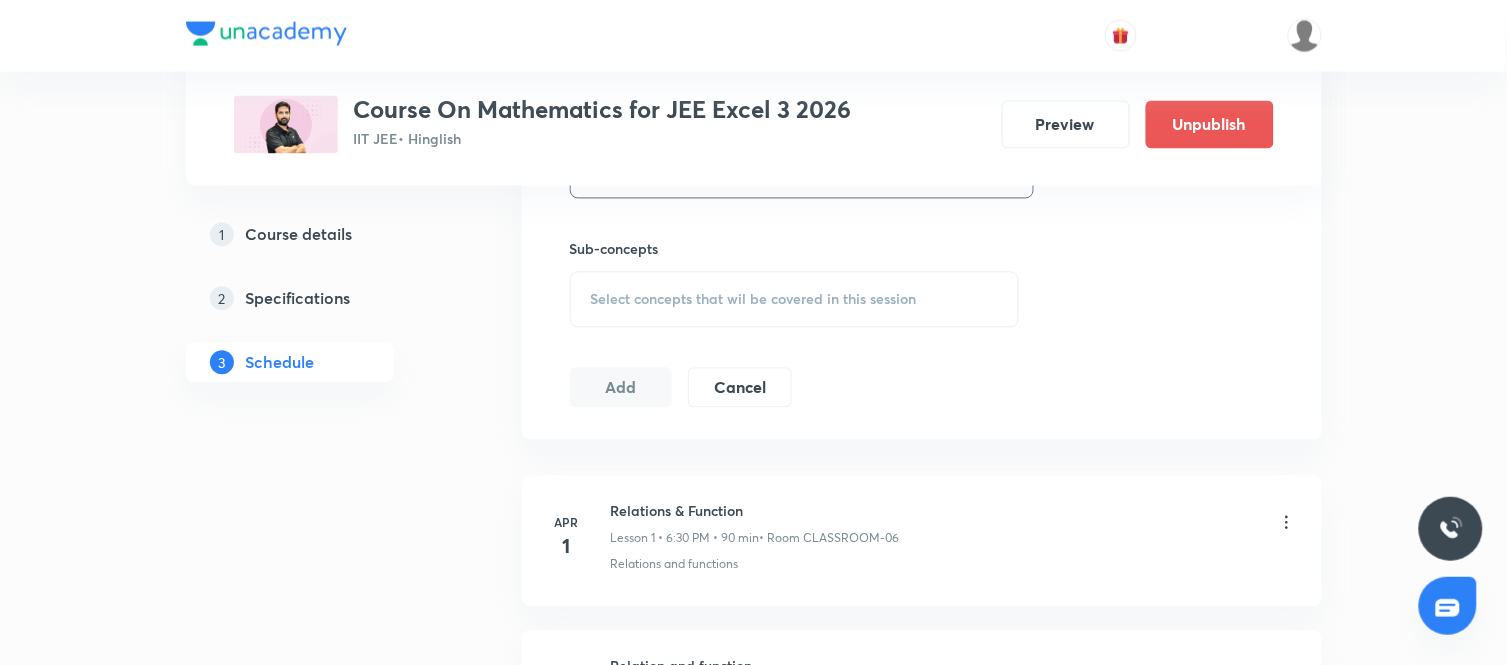 scroll, scrollTop: 983, scrollLeft: 0, axis: vertical 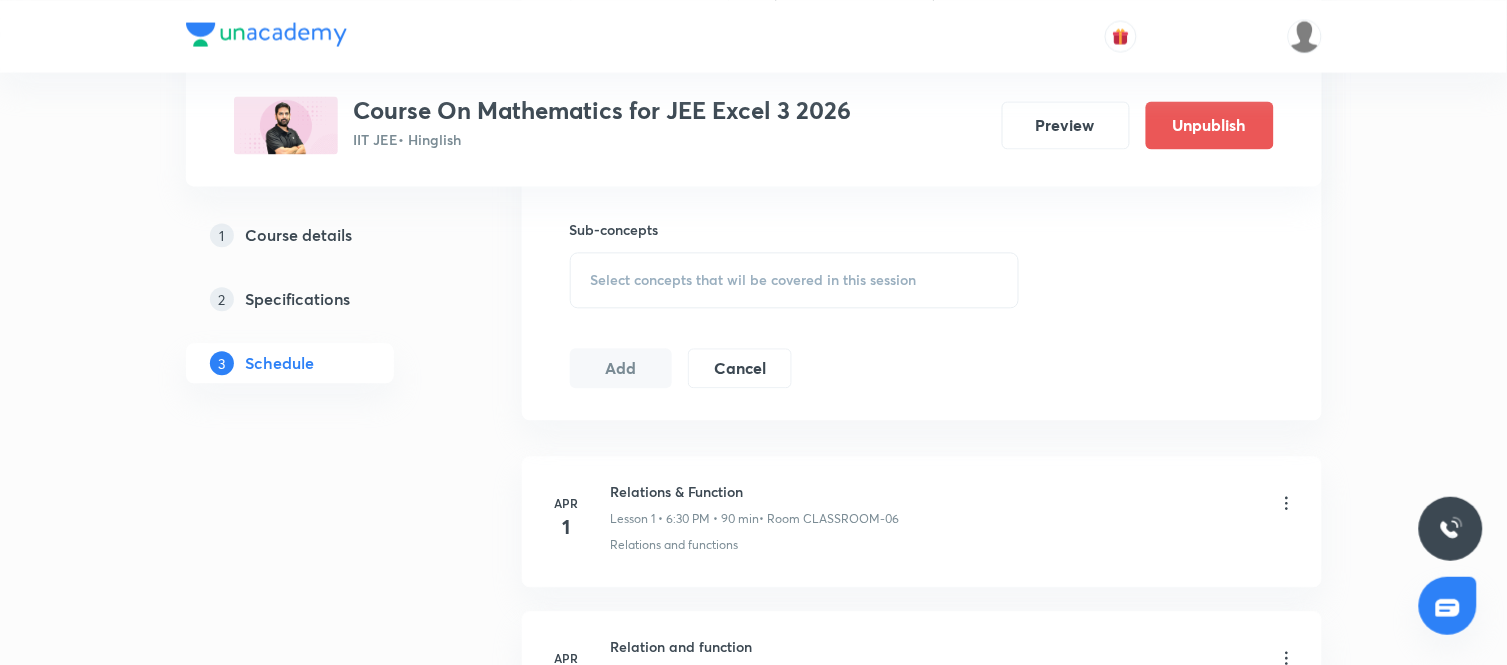 click on "Select concepts that wil be covered in this session" at bounding box center (795, 280) 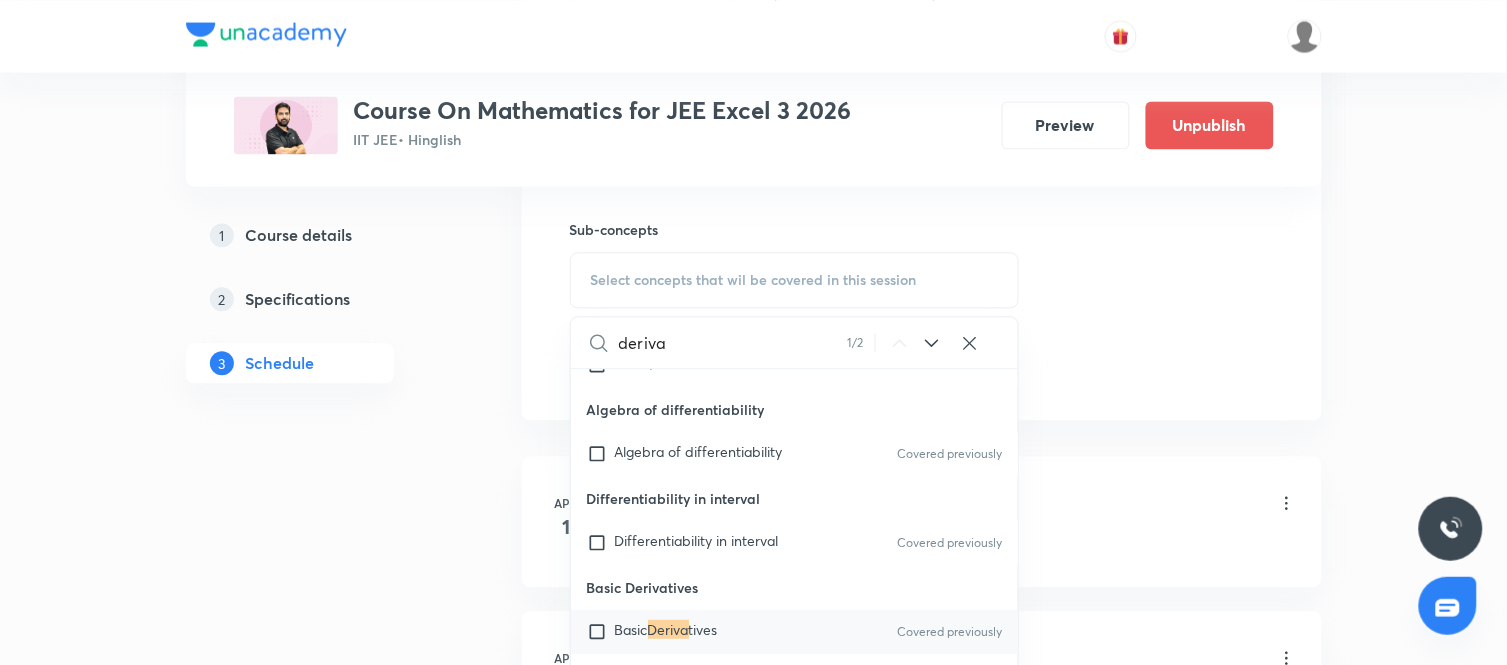 scroll, scrollTop: 4053, scrollLeft: 0, axis: vertical 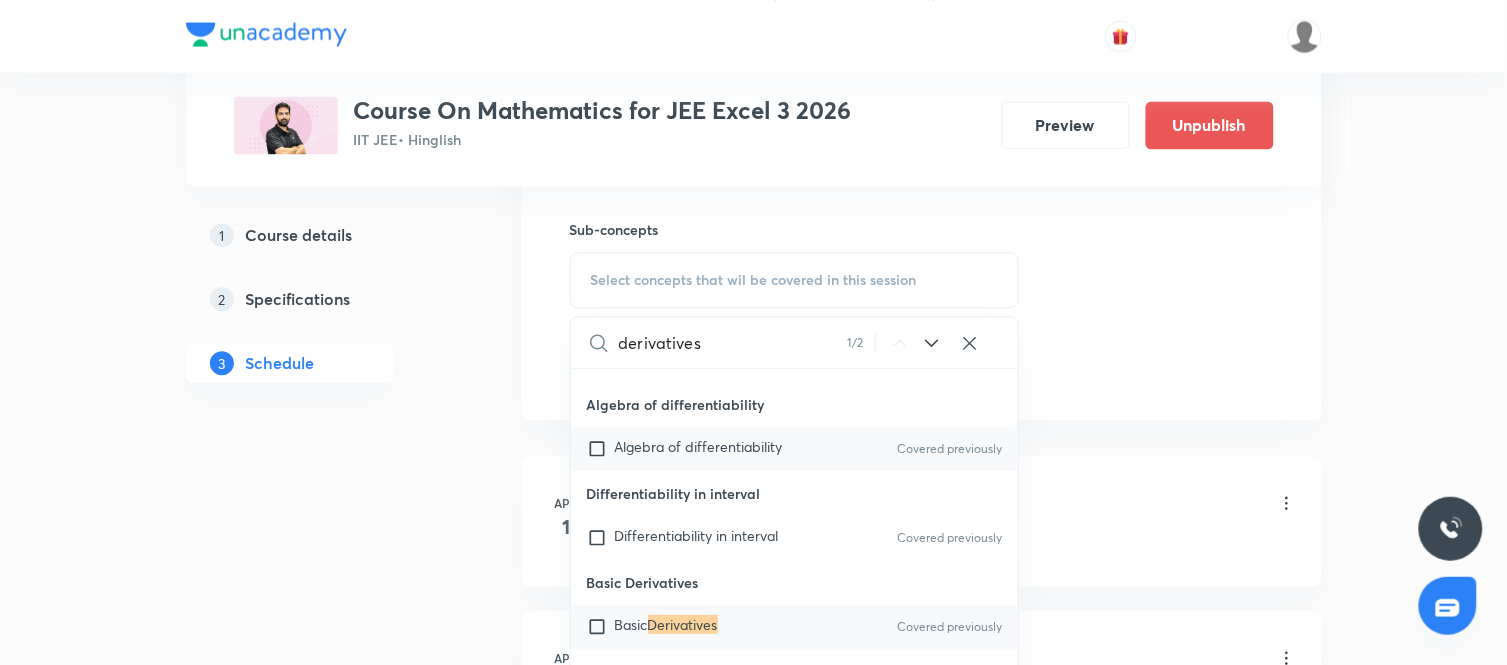 type on "derivatives" 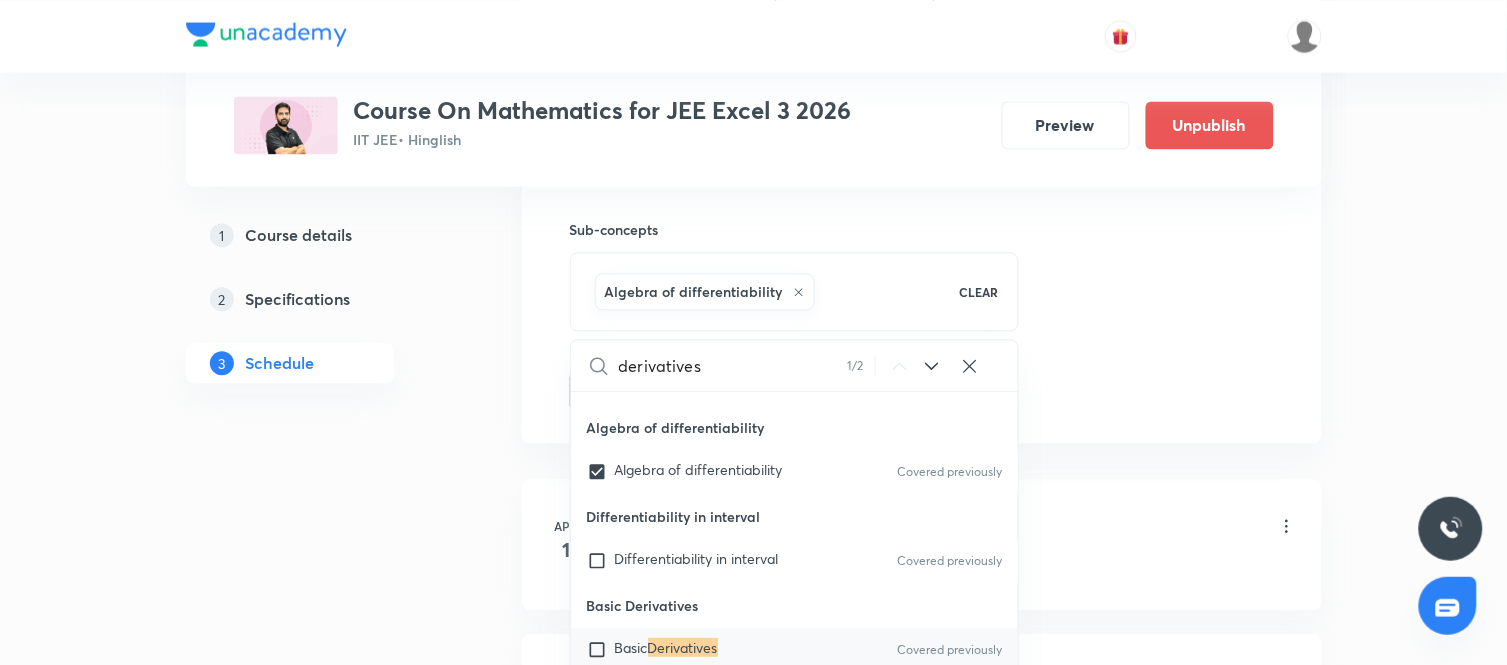 click on "1 Course details 2 Specifications 3 Schedule" at bounding box center (322, 7191) 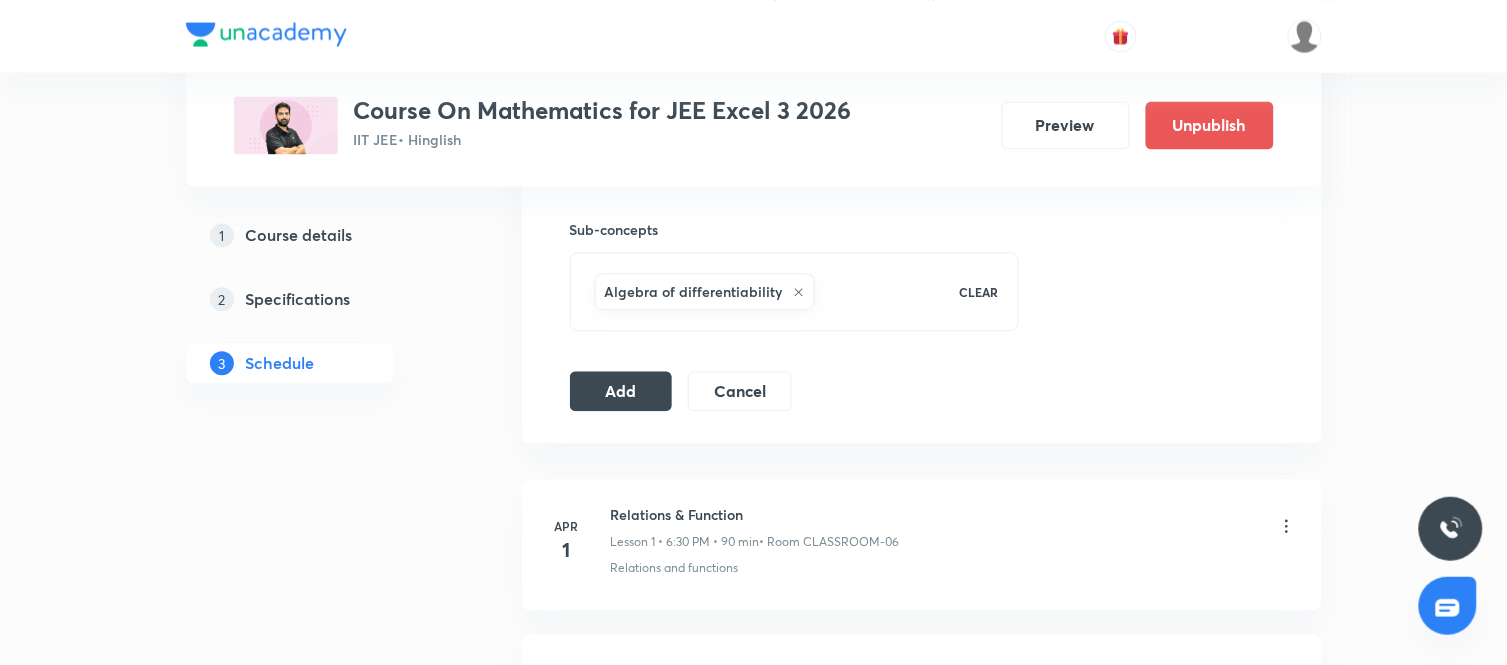 click on "Session  94 Live class Session title 26/99 Application of Derivatives ​ Schedule for Aug 8, 2025, 6:30 PM ​ Duration (in minutes) 90 ​   Session type Online Offline Room CLASSROOM-04 Sub-concepts Algebra of differentiability CLEAR Add Cancel" at bounding box center [922, -70] 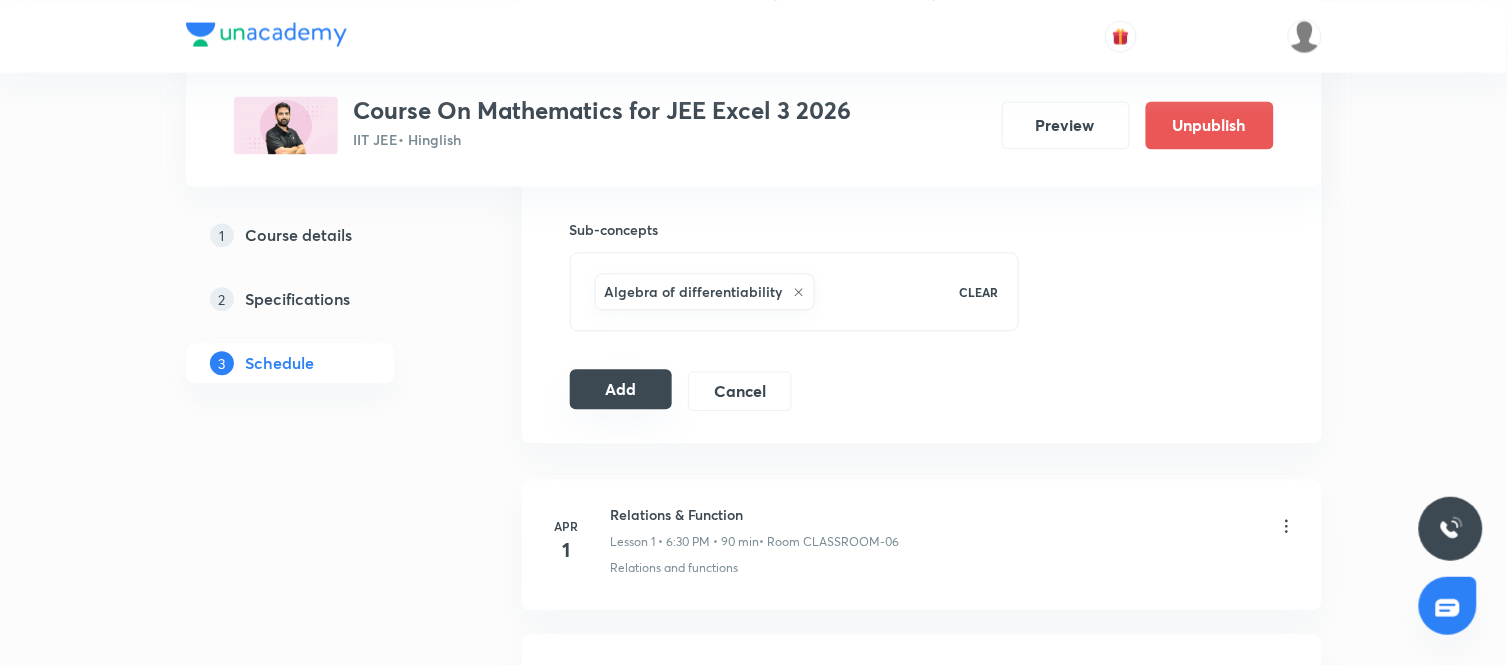 click on "Add" at bounding box center (621, 389) 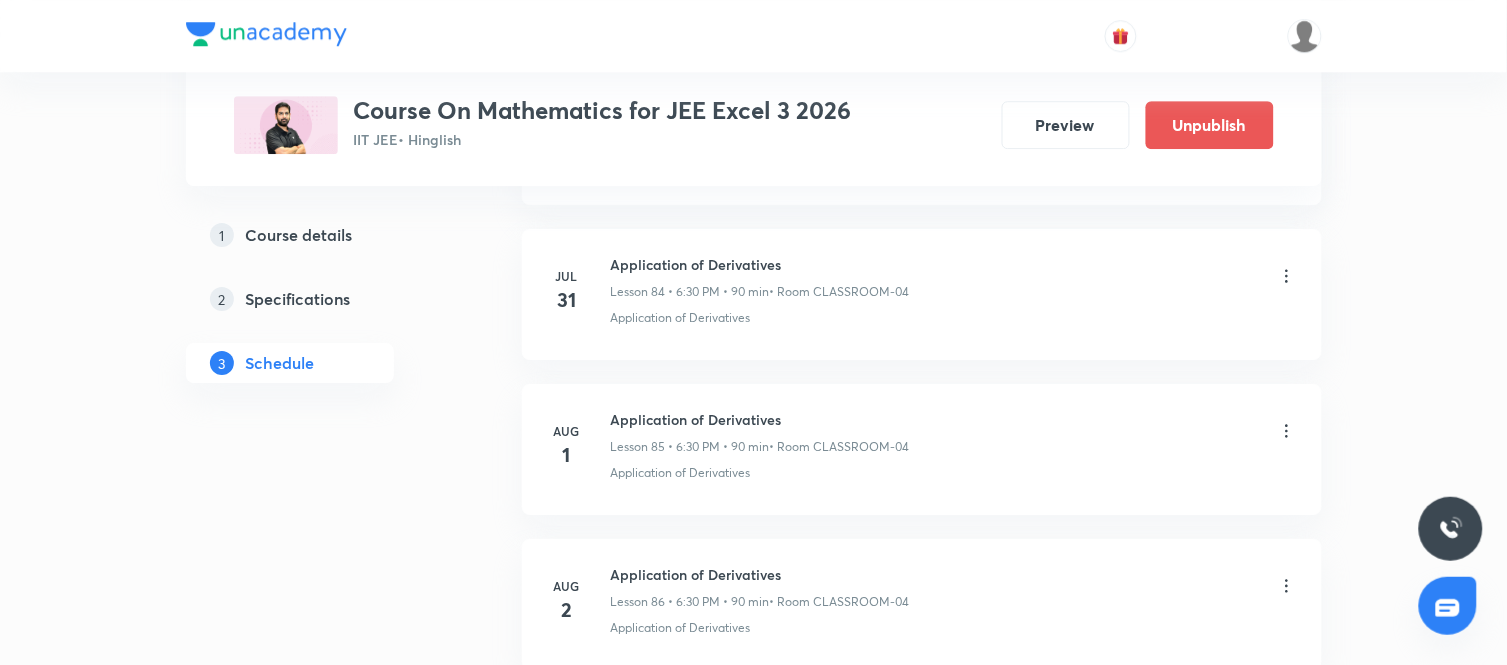 scroll, scrollTop: 13160, scrollLeft: 0, axis: vertical 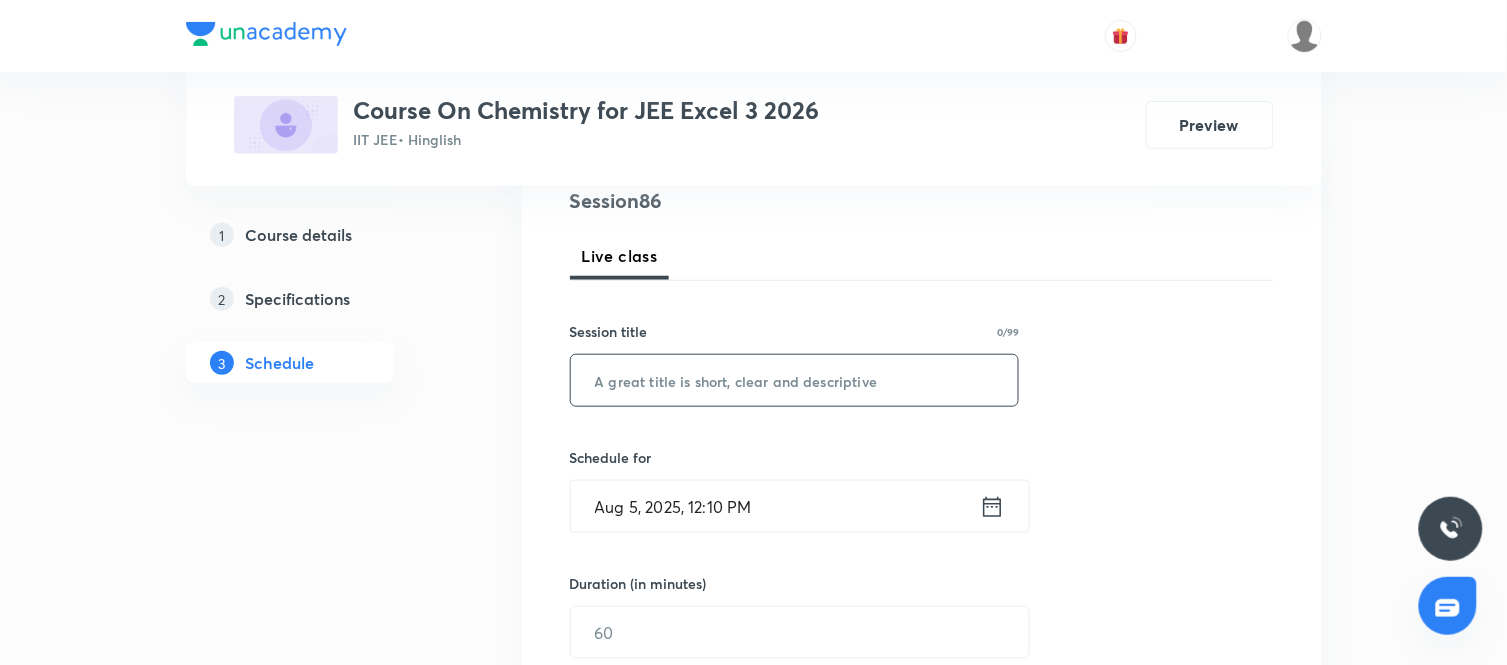 click at bounding box center (795, 380) 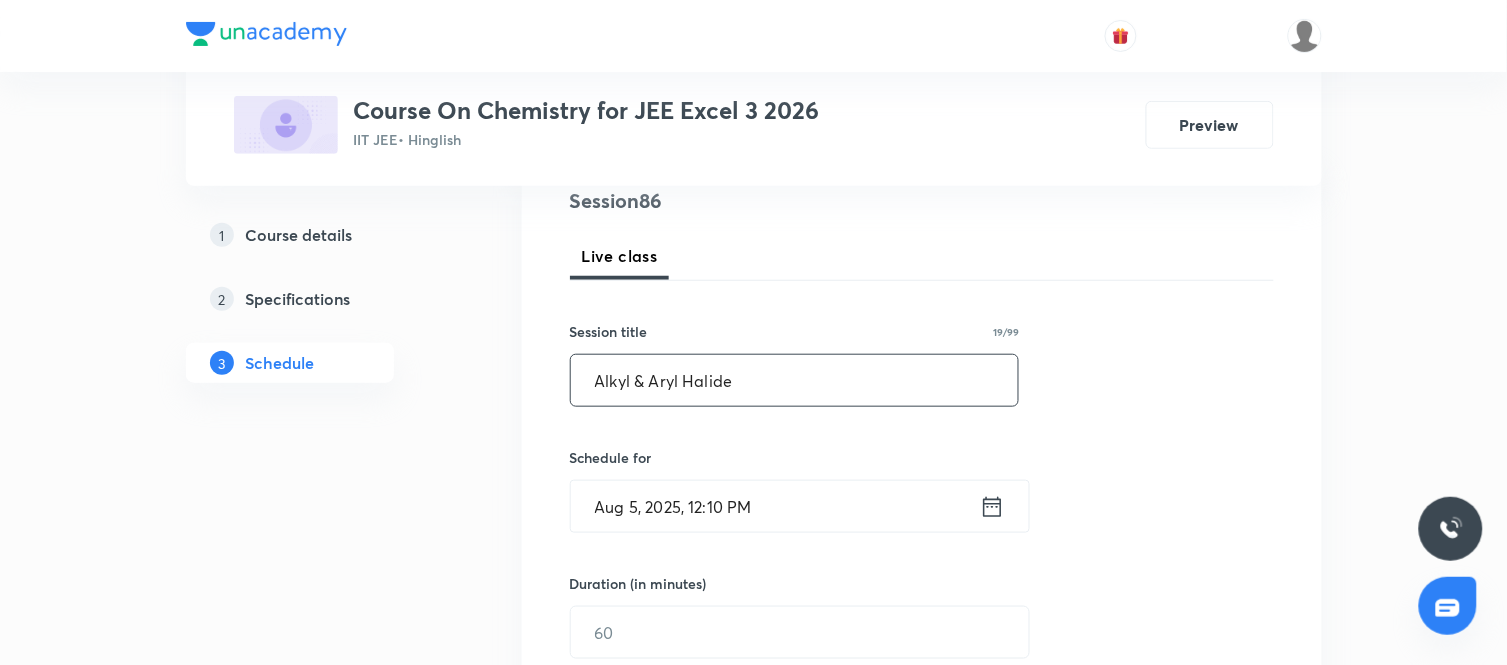 type on "Alkyl & Aryl Halide" 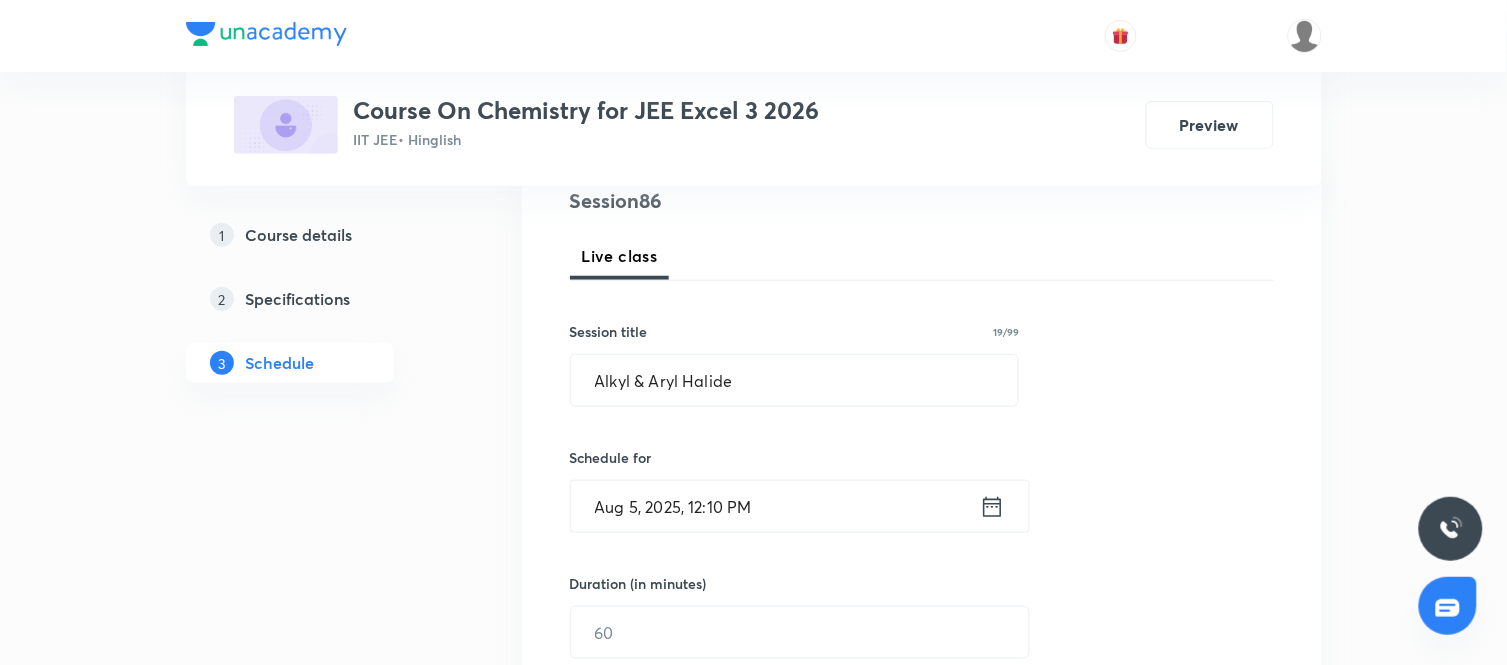 click 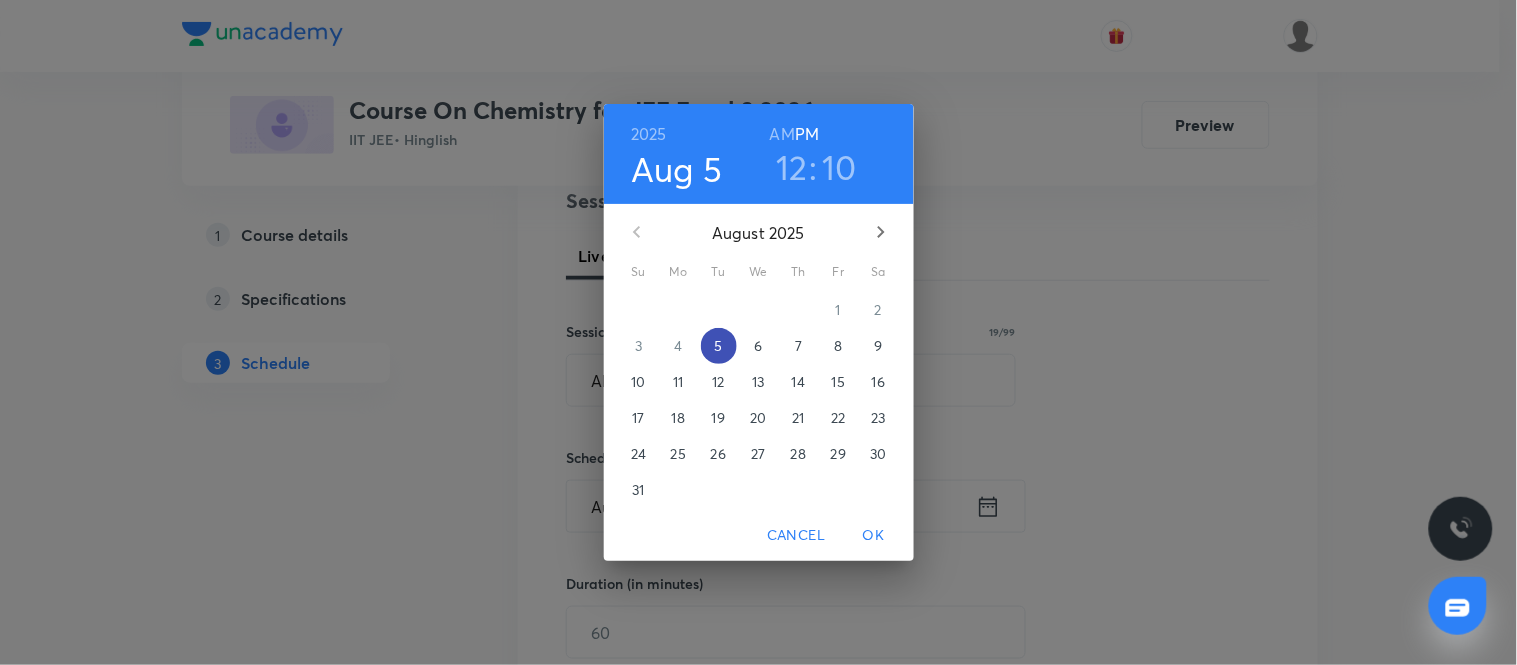 click on "5" at bounding box center [718, 346] 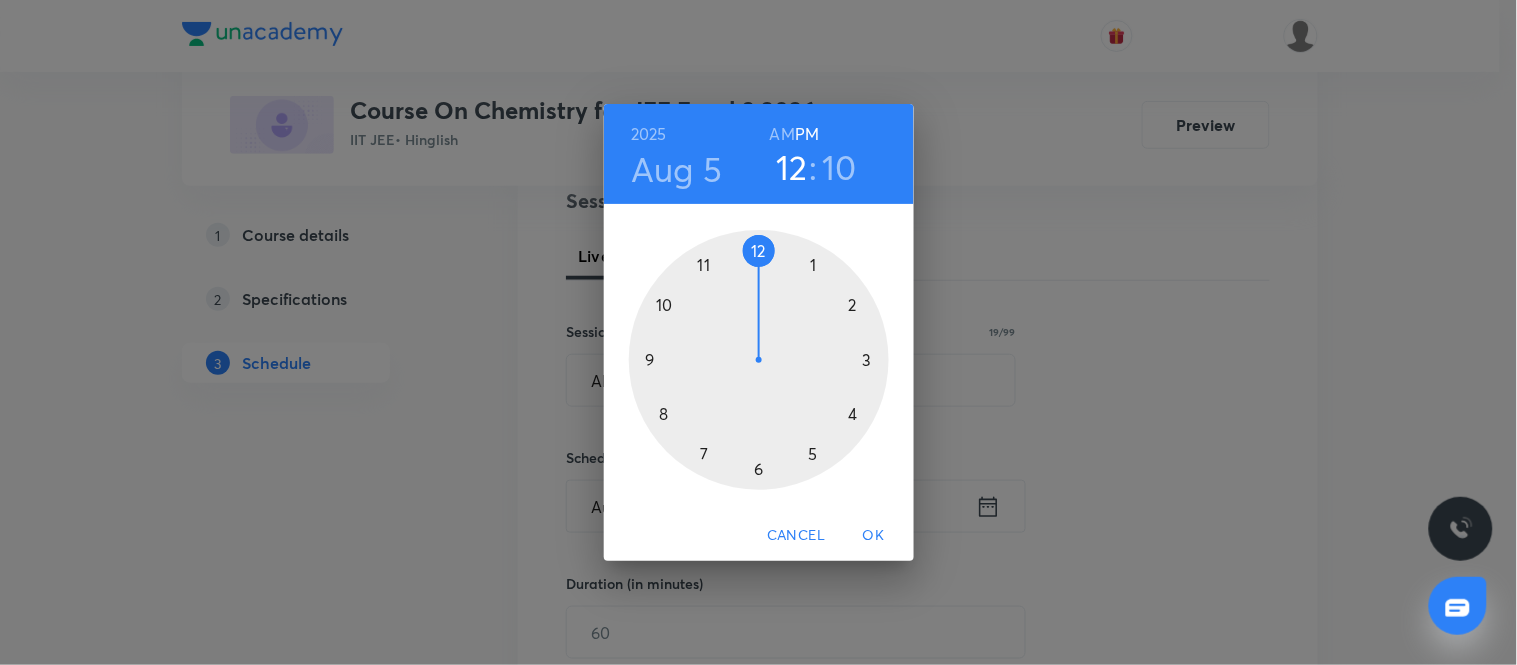 click at bounding box center (759, 360) 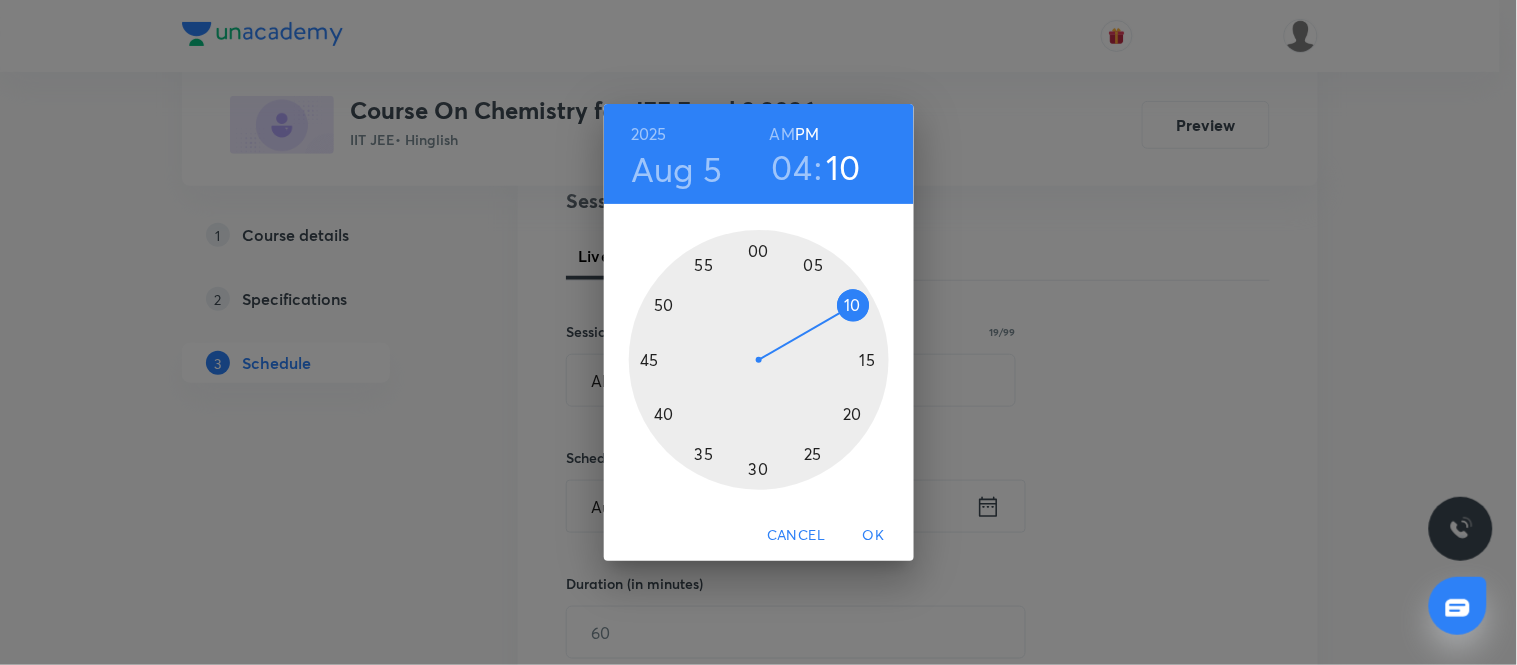 click at bounding box center (759, 360) 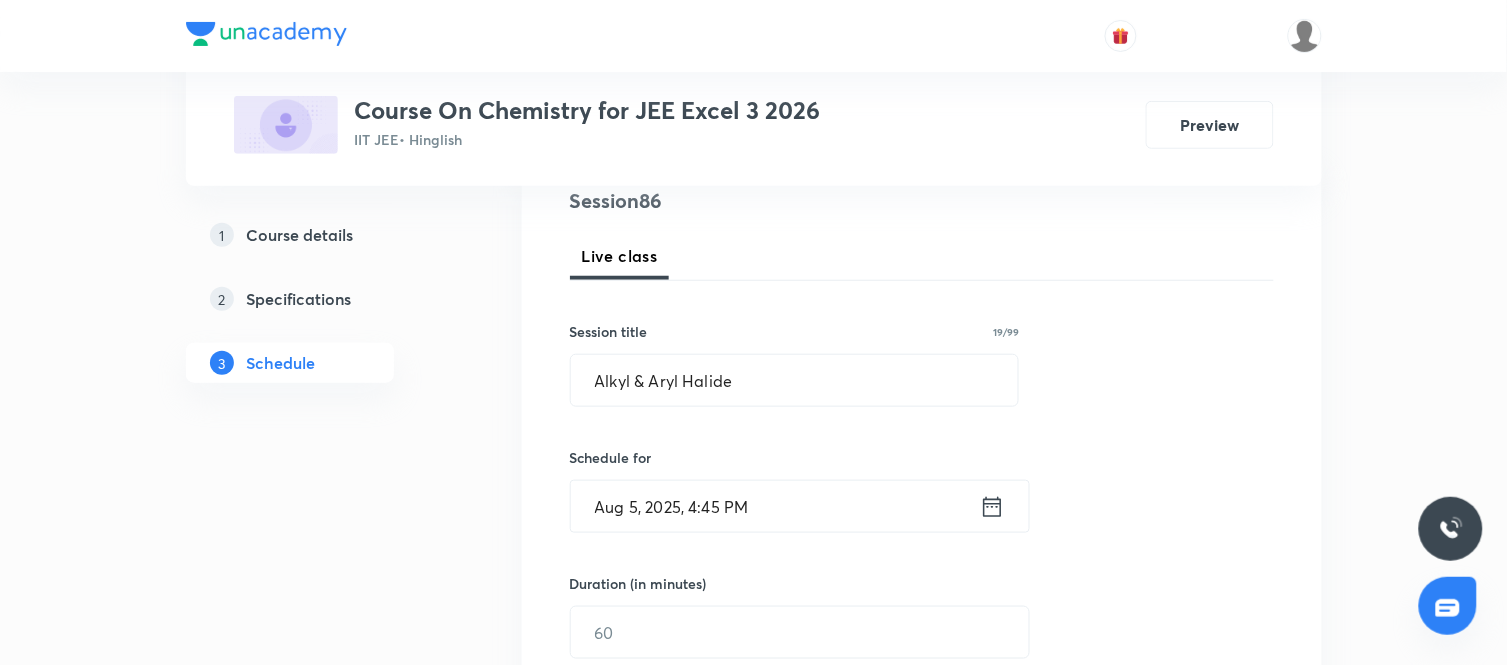 scroll, scrollTop: 406, scrollLeft: 0, axis: vertical 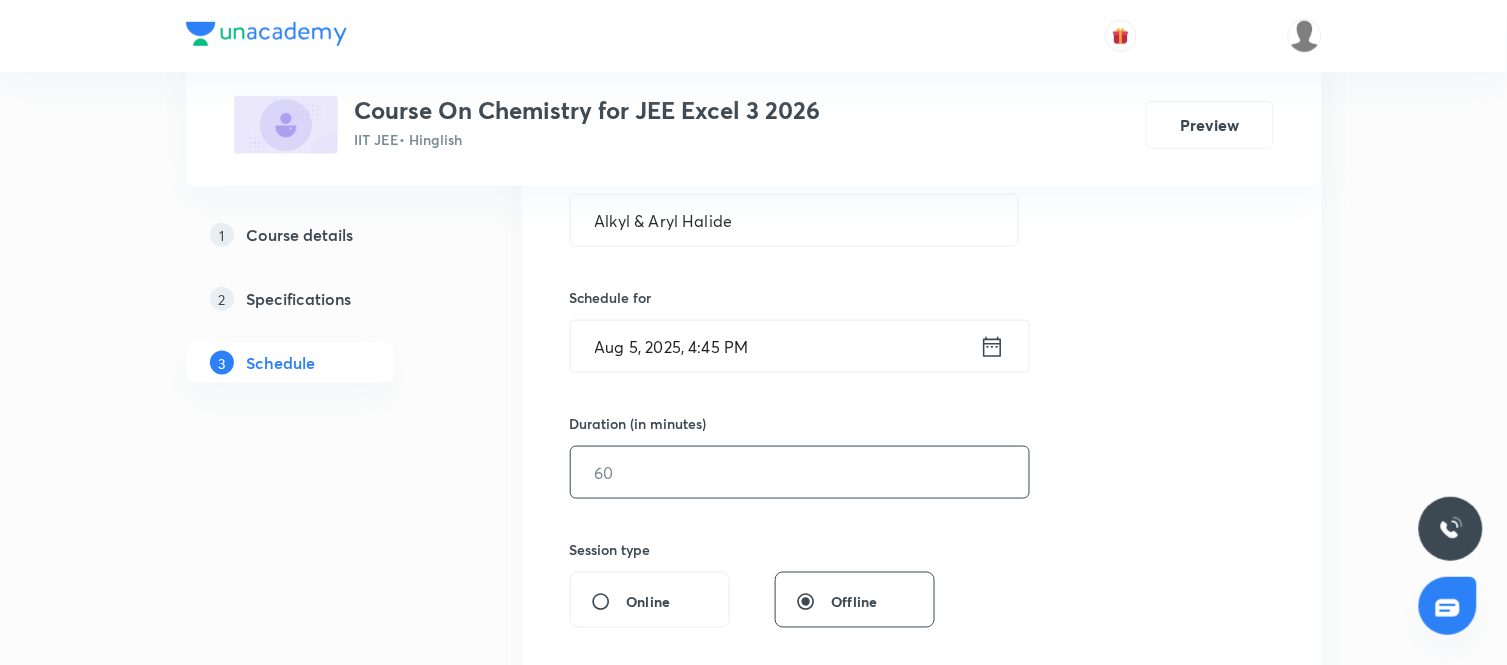 click at bounding box center [800, 472] 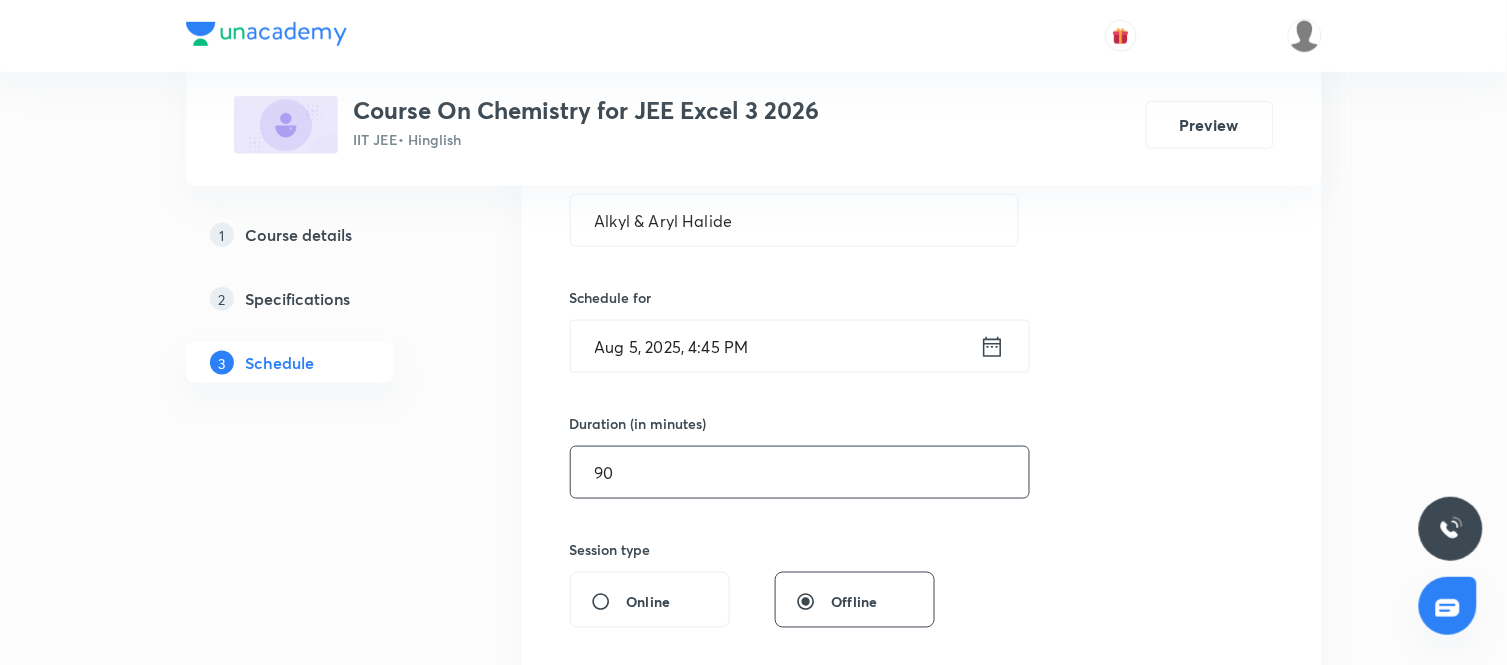 type on "90" 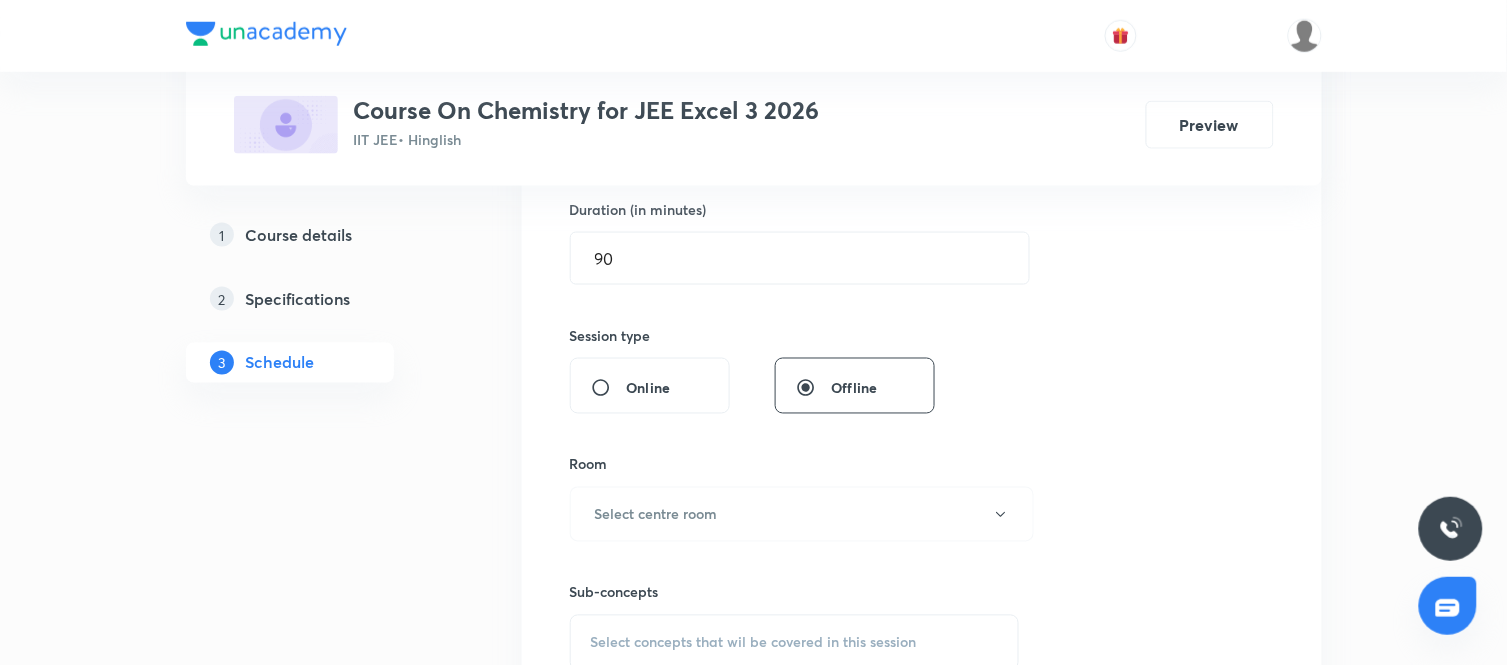 scroll, scrollTop: 622, scrollLeft: 0, axis: vertical 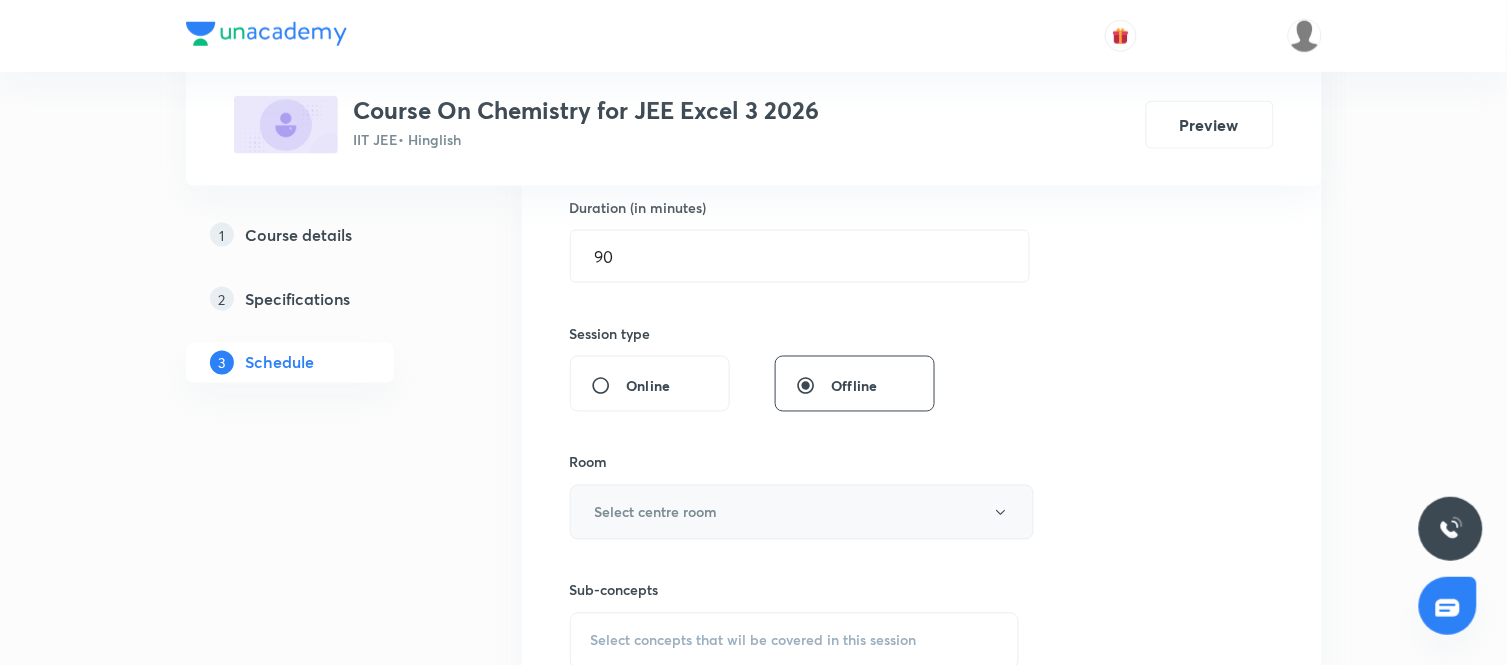 click on "Select centre room" at bounding box center (802, 512) 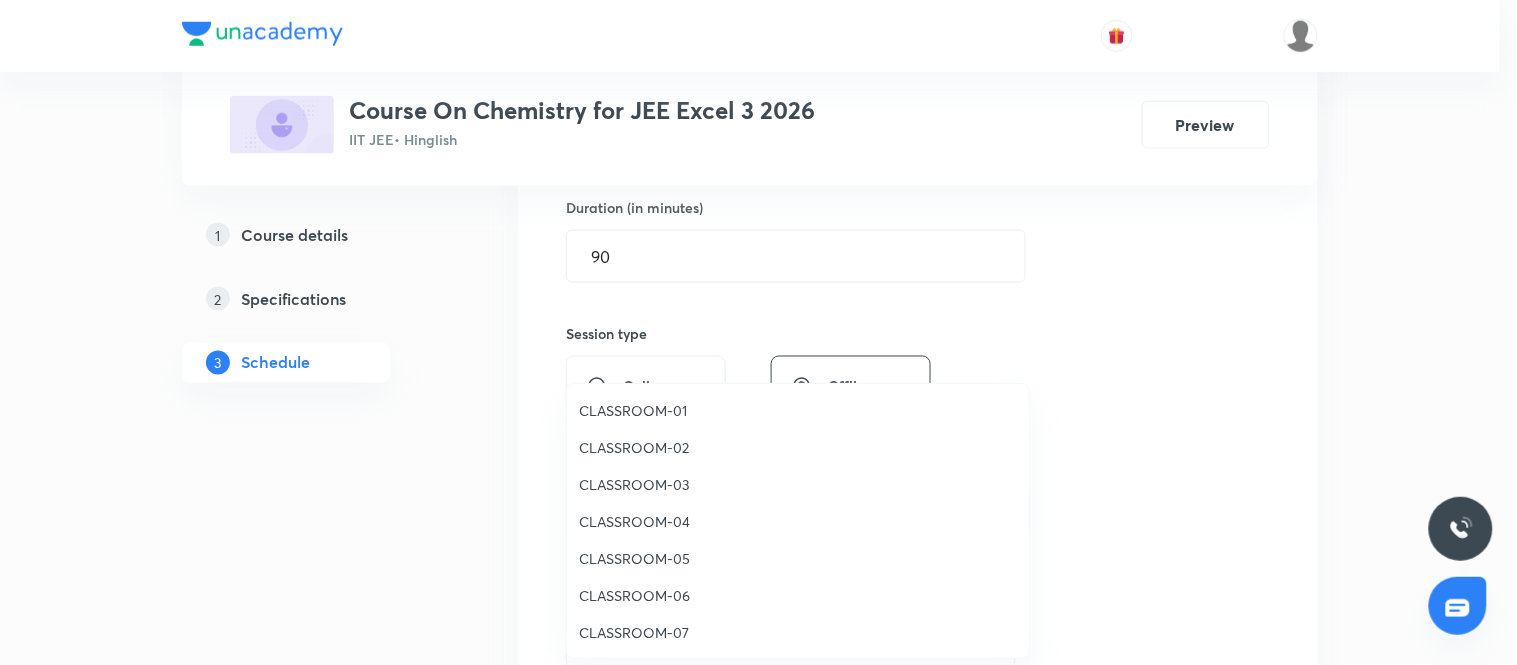 click on "CLASSROOM-04" at bounding box center [798, 521] 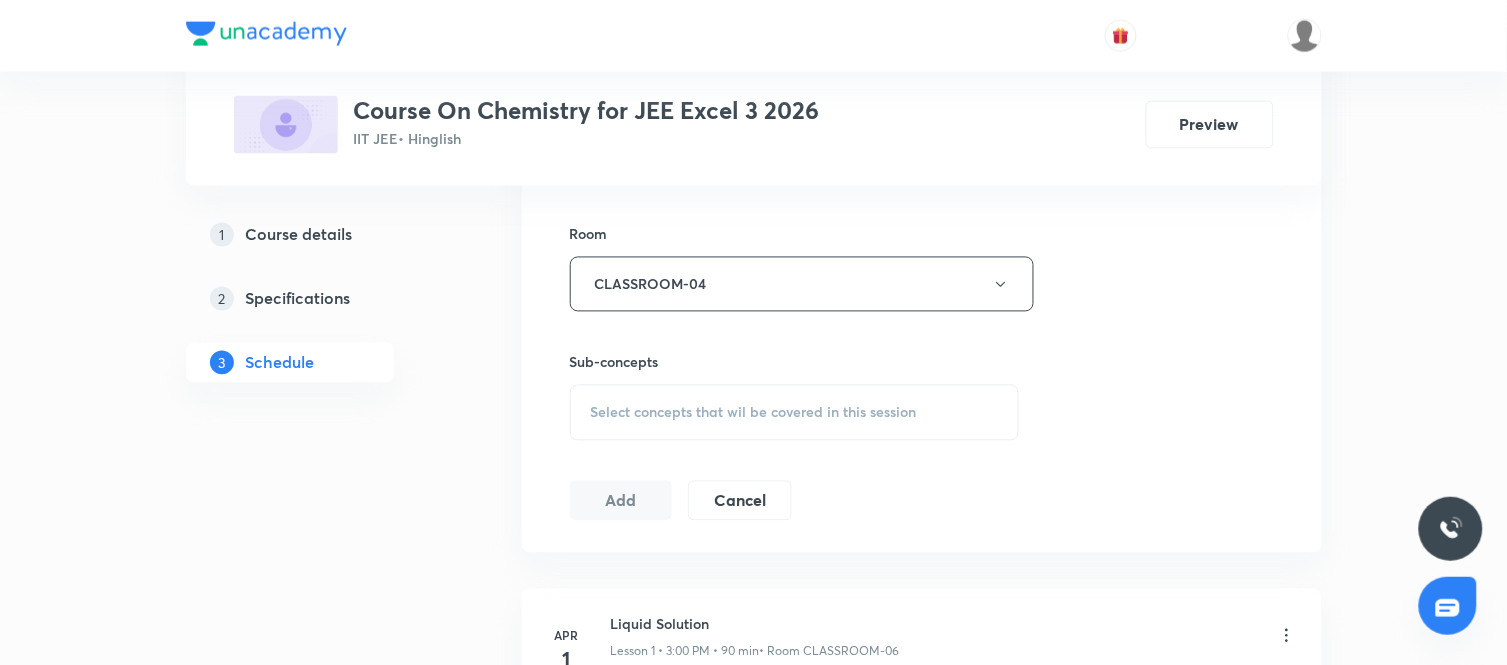scroll, scrollTop: 853, scrollLeft: 0, axis: vertical 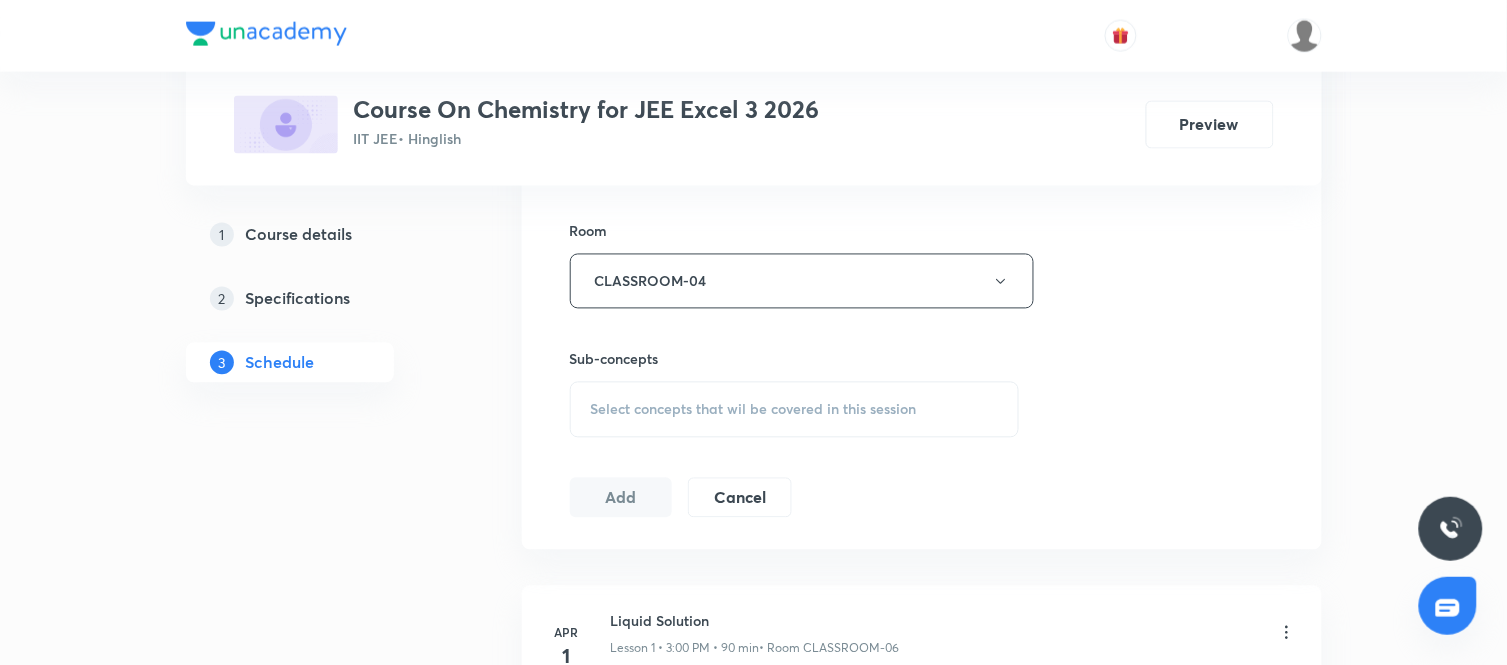 click on "Select concepts that wil be covered in this session" at bounding box center [795, 410] 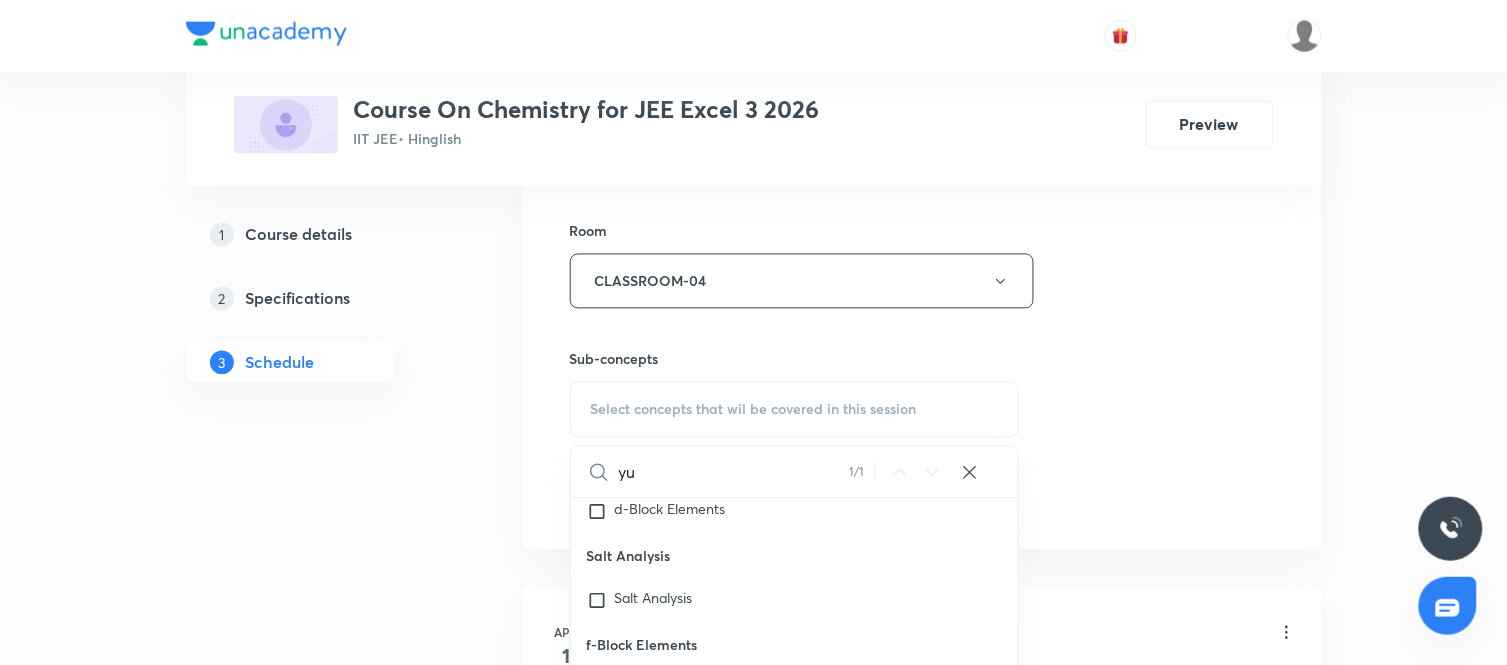 scroll, scrollTop: 34560, scrollLeft: 0, axis: vertical 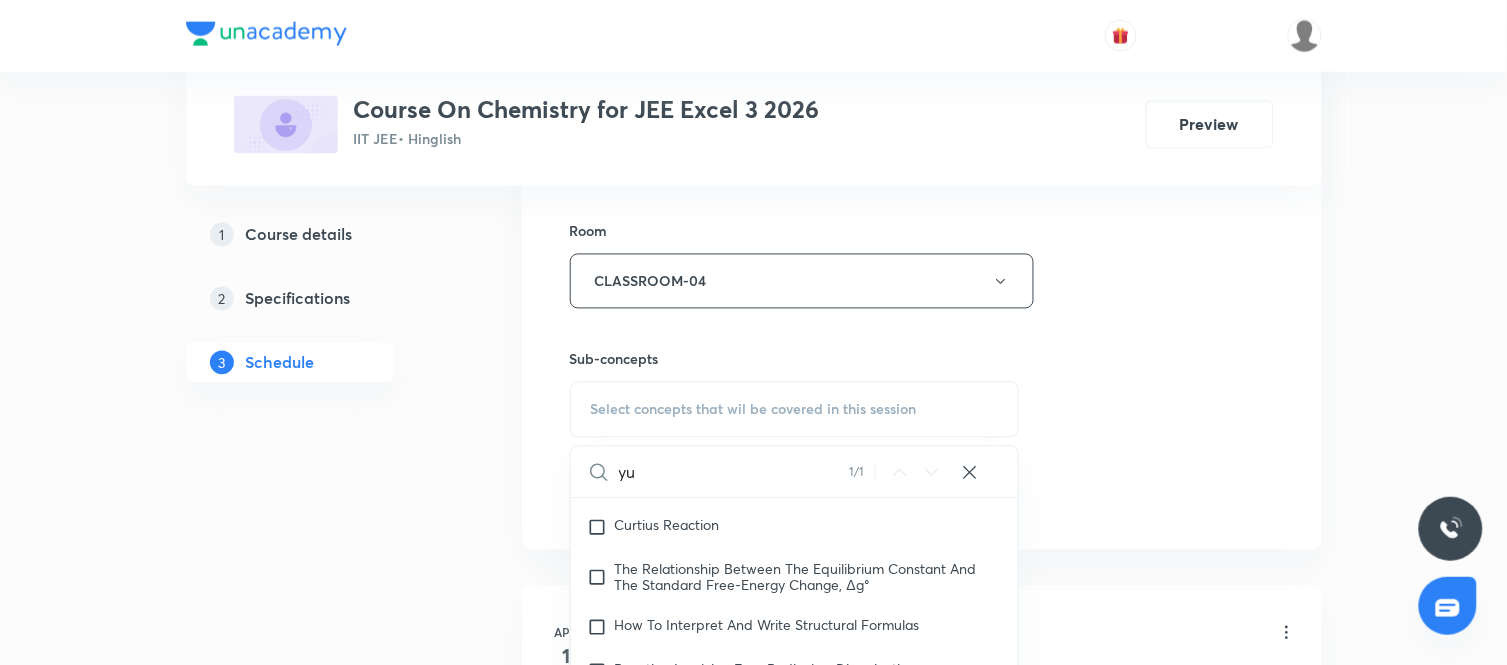 type on "y" 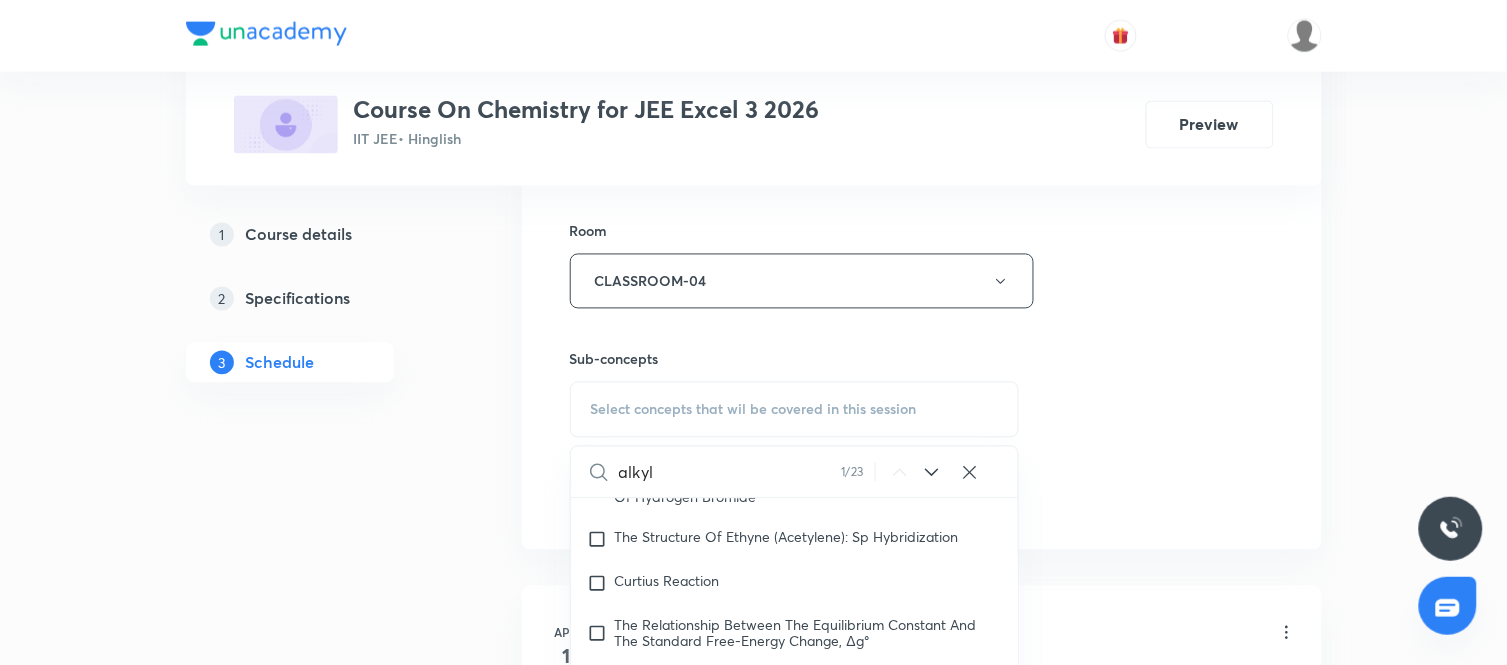 scroll, scrollTop: 34954, scrollLeft: 0, axis: vertical 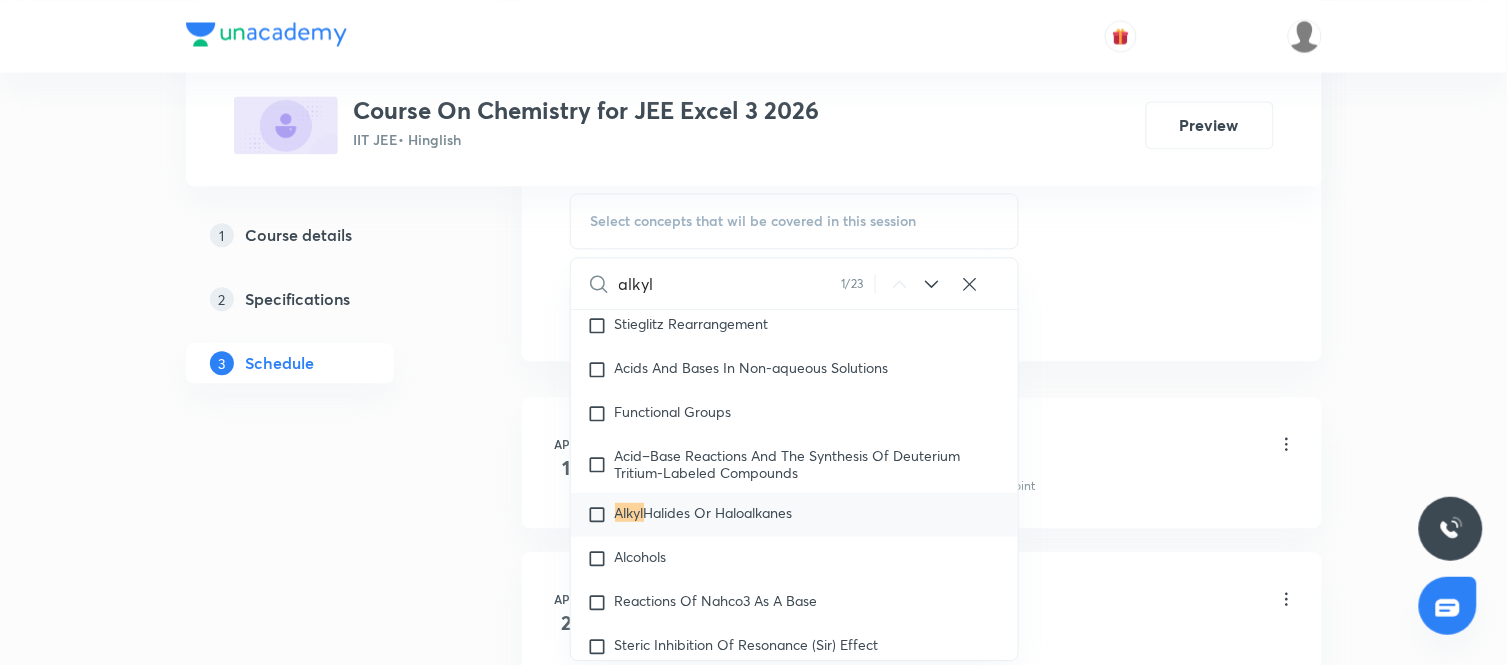 type on "alkyl" 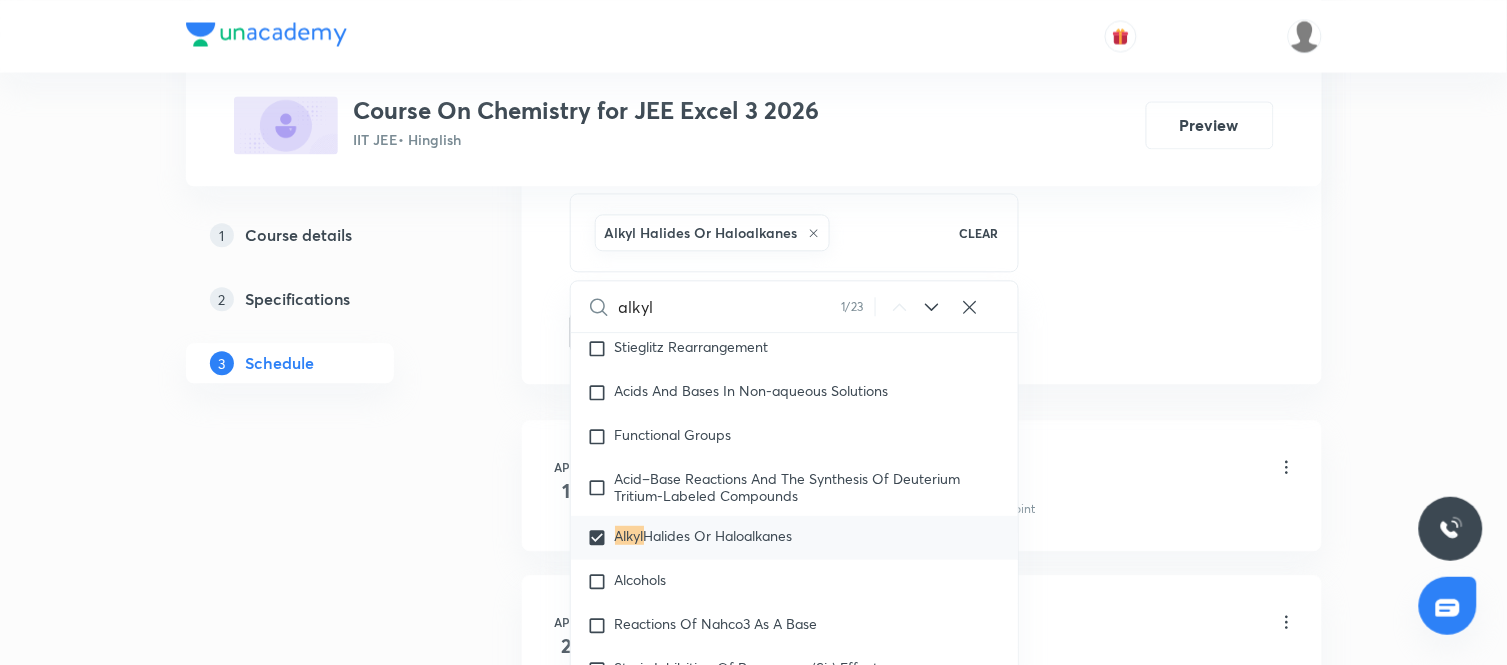 click on "Plus Courses Course On Chemistry for JEE Excel 3 2026 IIT JEE  • Hinglish Preview 1 Course details 2 Specifications 3 Schedule Schedule 85  classes Session  86 Live class Session title 19/99 Alkyl & Aryl Halide ​ Schedule for Aug 5, 2025, 4:45 PM ​ Duration (in minutes) 90 ​   Session type Online Offline Room CLASSROOM-04 Sub-concepts Alkyl Halides Or Haloalkanes CLEAR alkyl 1 / 23 ​ General Topics & Mole Concept Basic Concepts Basic Introduction Percentage Composition Stoichiometry Principle of Atom Conservation (POAC) Relation between Stoichiometric Quantities Application of Mole Concept: Gravimetric Analysis Different Laws Formula and Composition Concentration Terms Some basic concepts of Chemistry Atomic Structure Discovery Of Electron Some Prerequisites of Physics Discovery Of Protons And Neutrons Atomic Models and Theories  Representation Of Atom With Electrons And Neutrons Nature of Waves Nature Of Electromagnetic Radiation Planck’S Quantum Theory Bohr’s Model For Hydrogen Atom Gas Laws 1" at bounding box center (754, 6410) 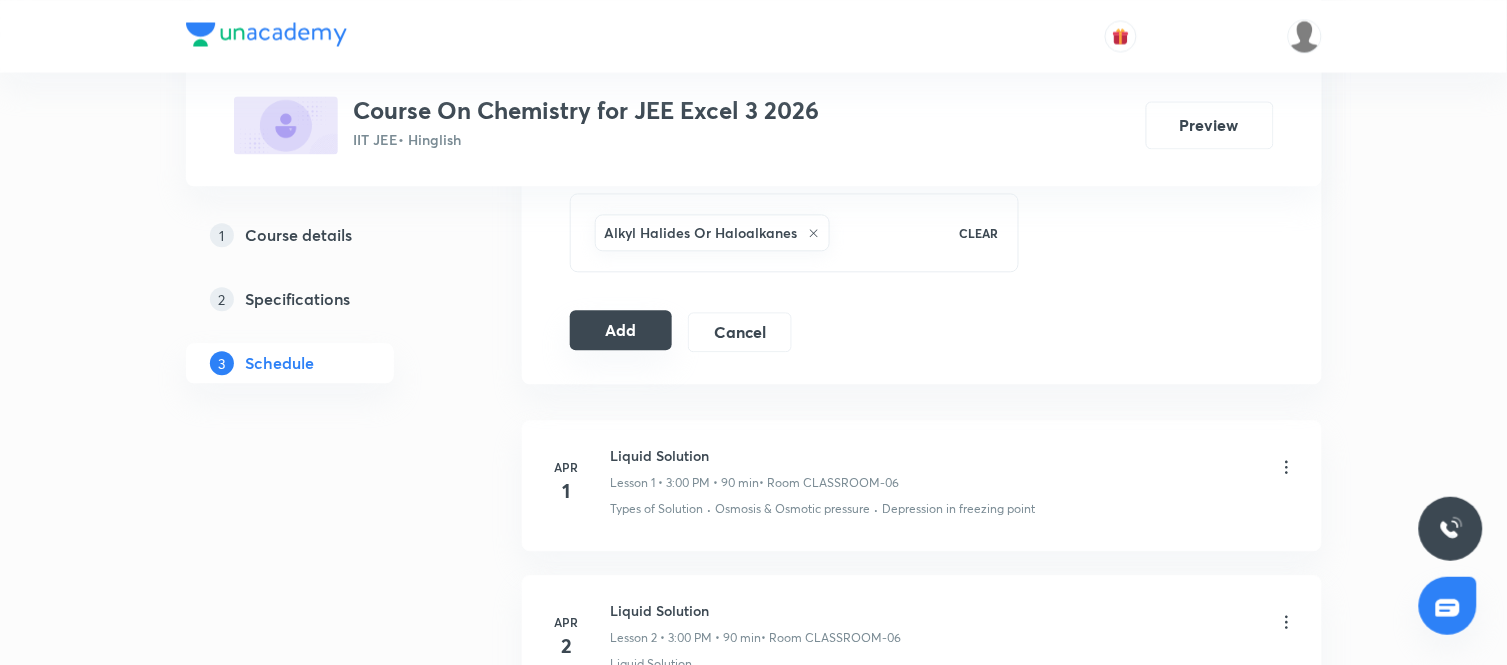 click on "Add" at bounding box center [621, 330] 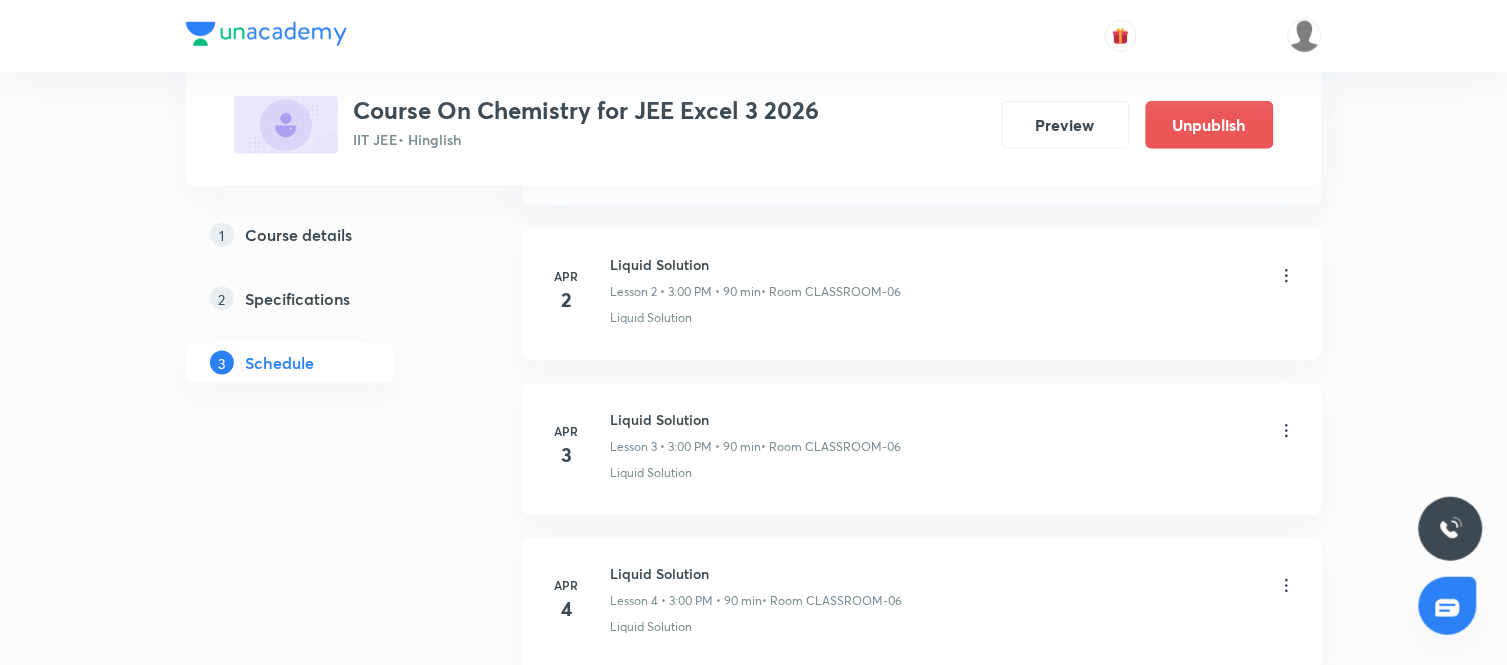 scroll, scrollTop: 0, scrollLeft: 0, axis: both 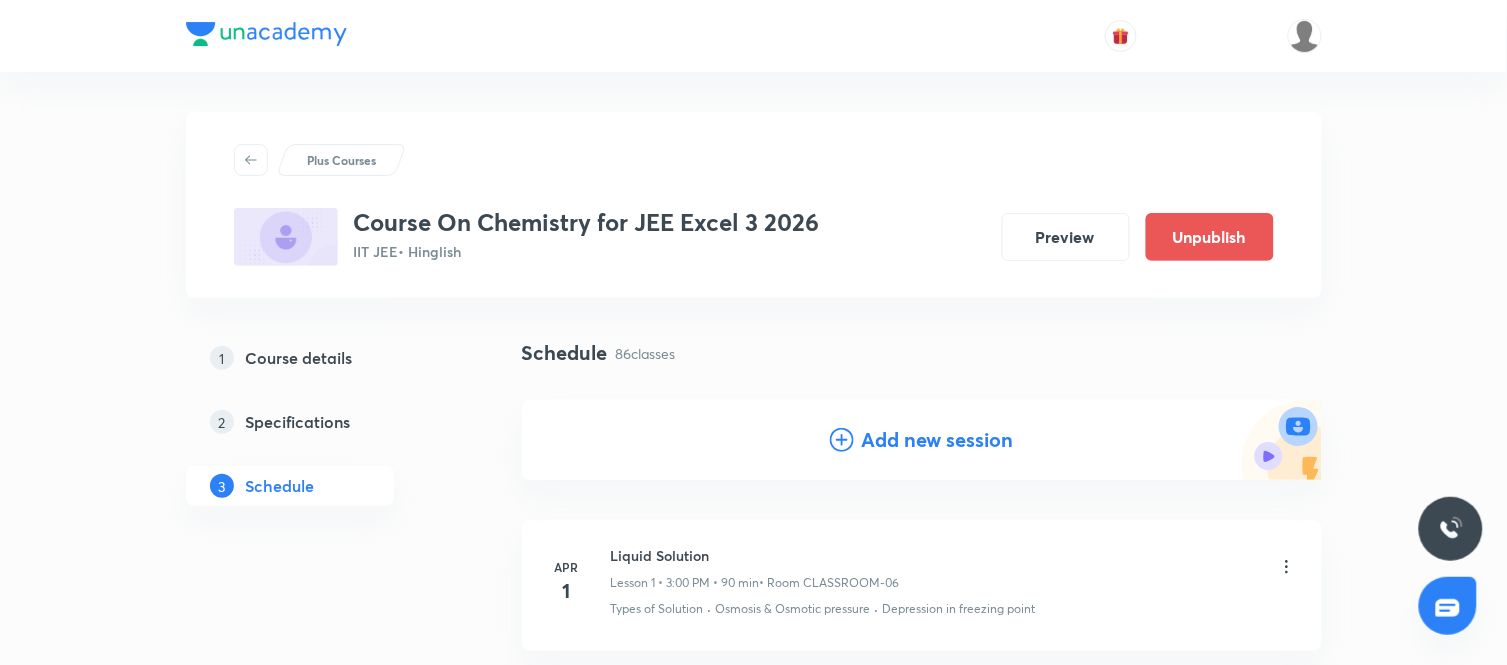 click on "Add new session" at bounding box center (938, 440) 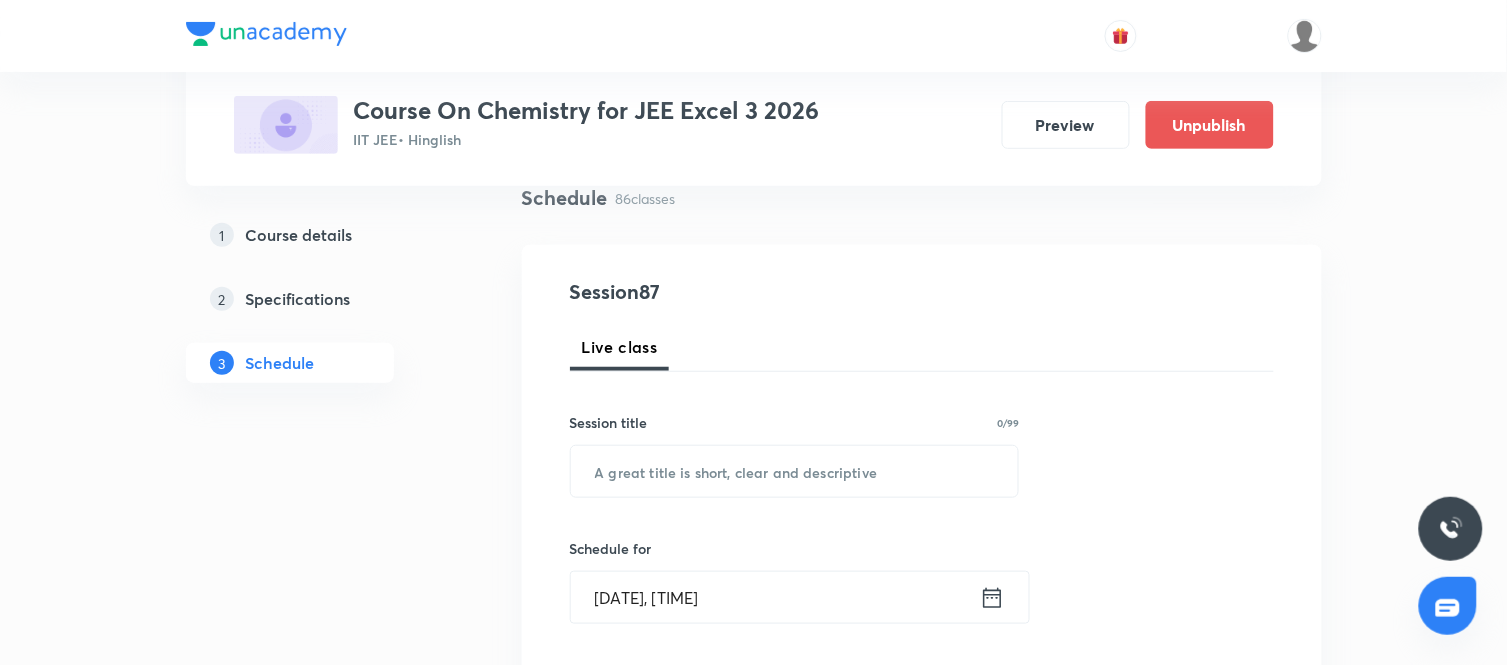 scroll, scrollTop: 157, scrollLeft: 0, axis: vertical 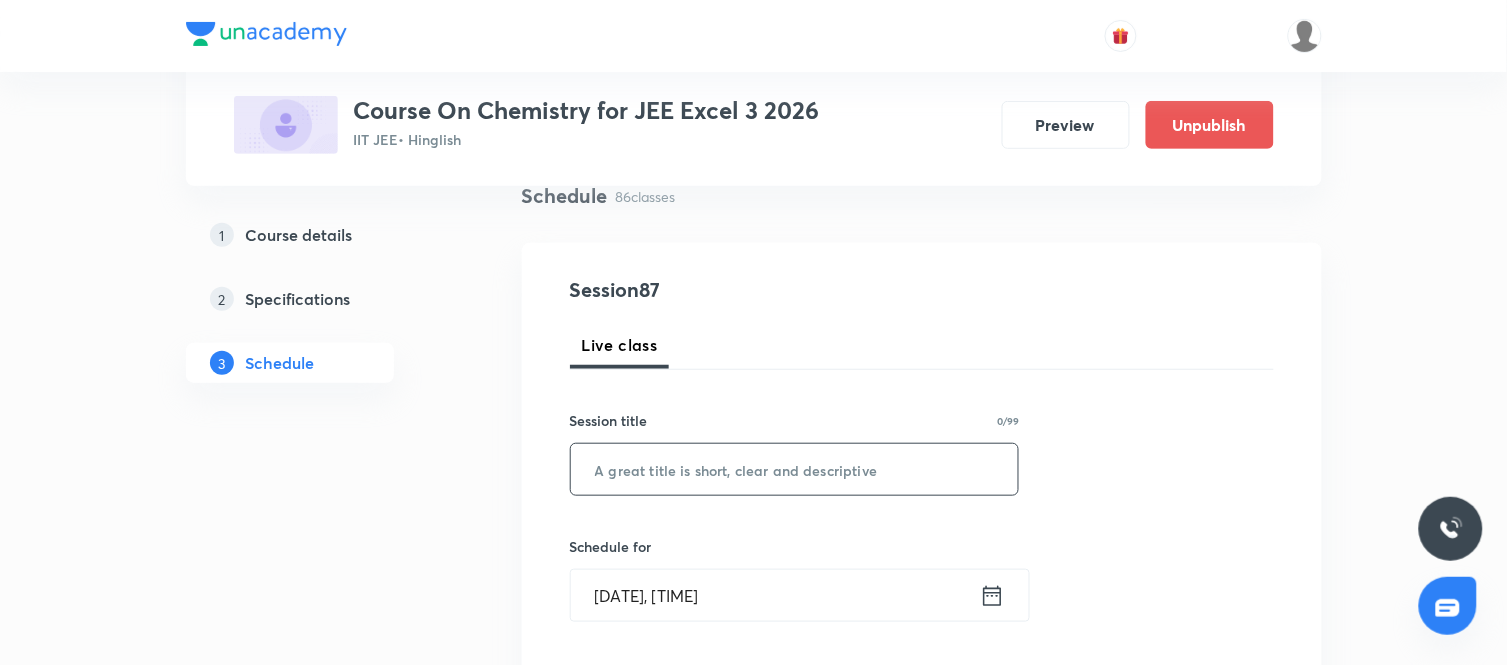 click at bounding box center [795, 469] 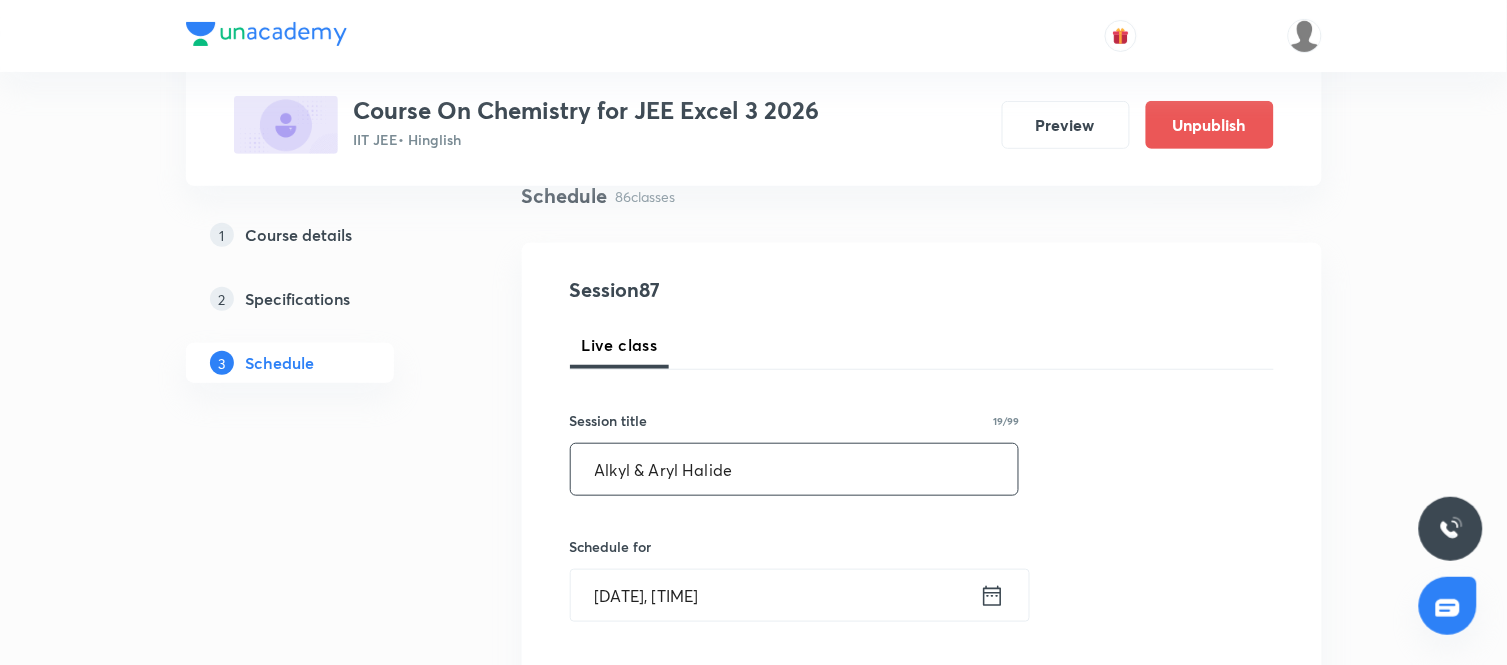 type on "Alkyl & Aryl Halide" 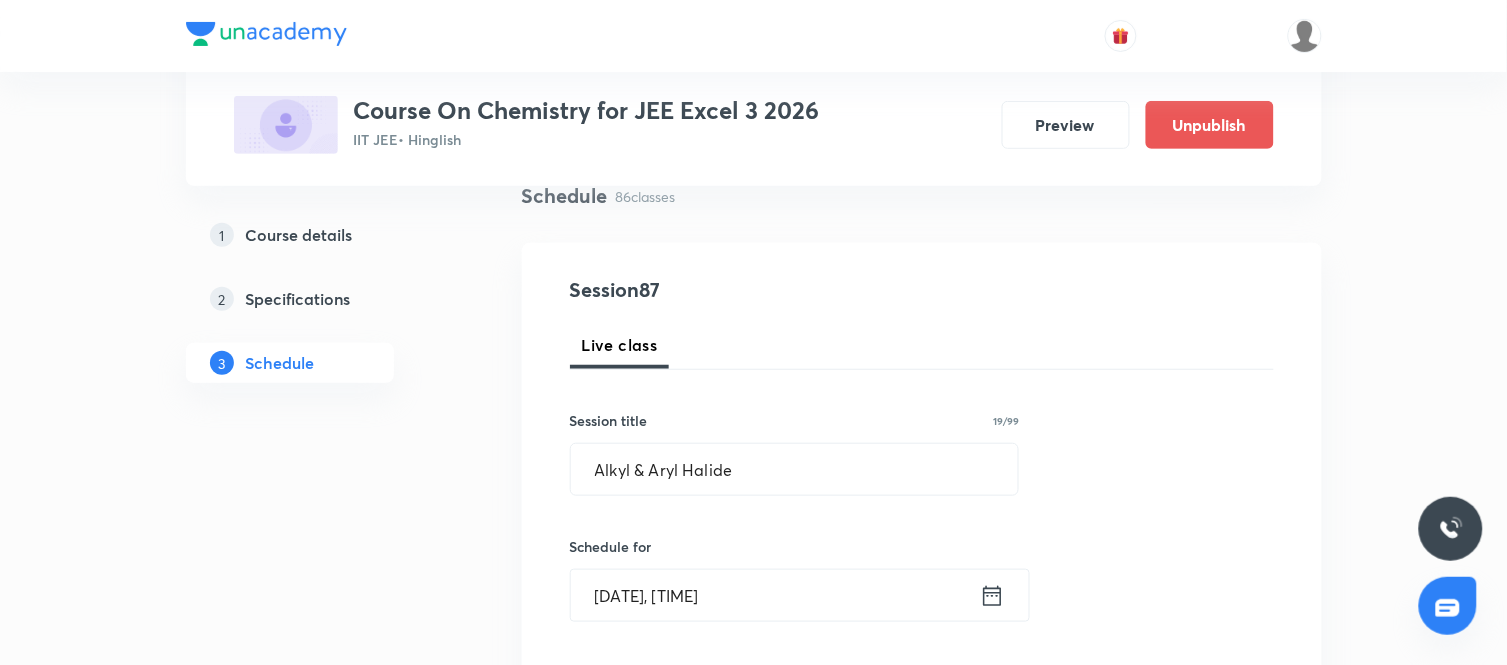 click 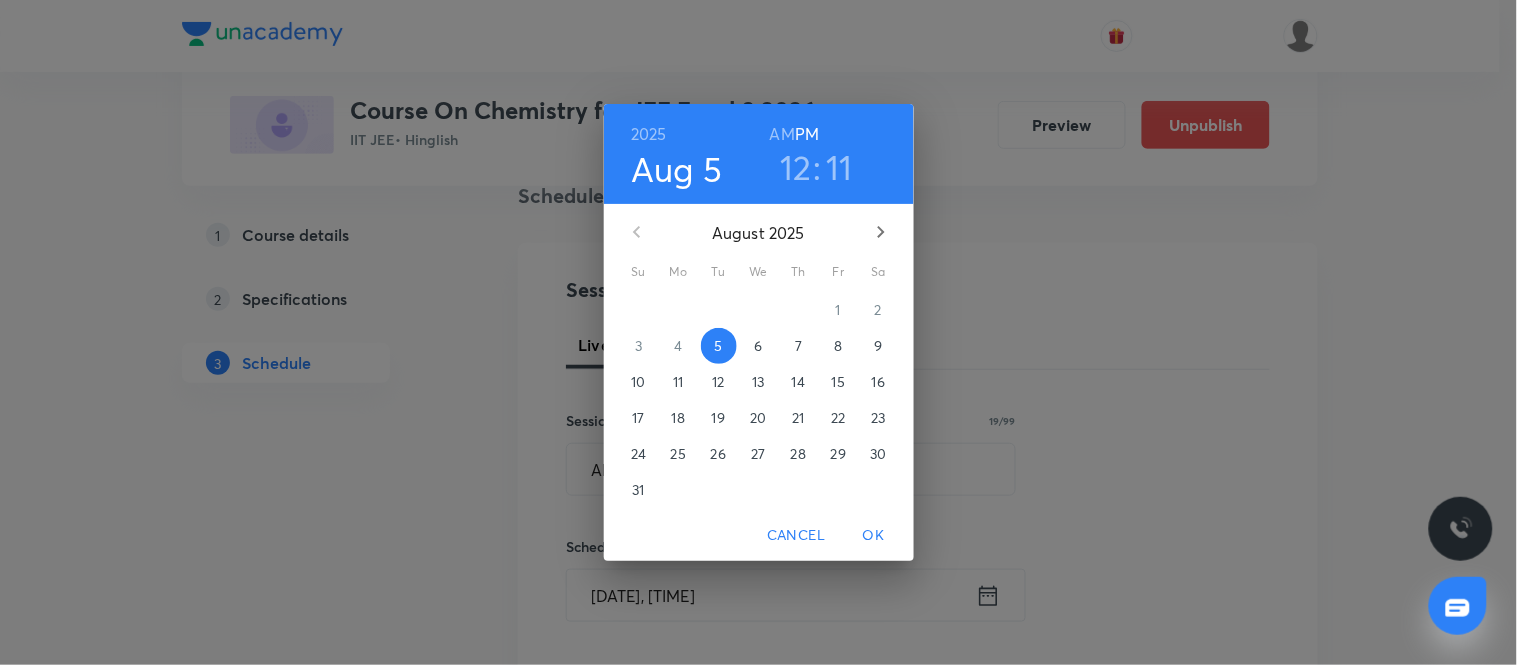 click on "6" at bounding box center [758, 346] 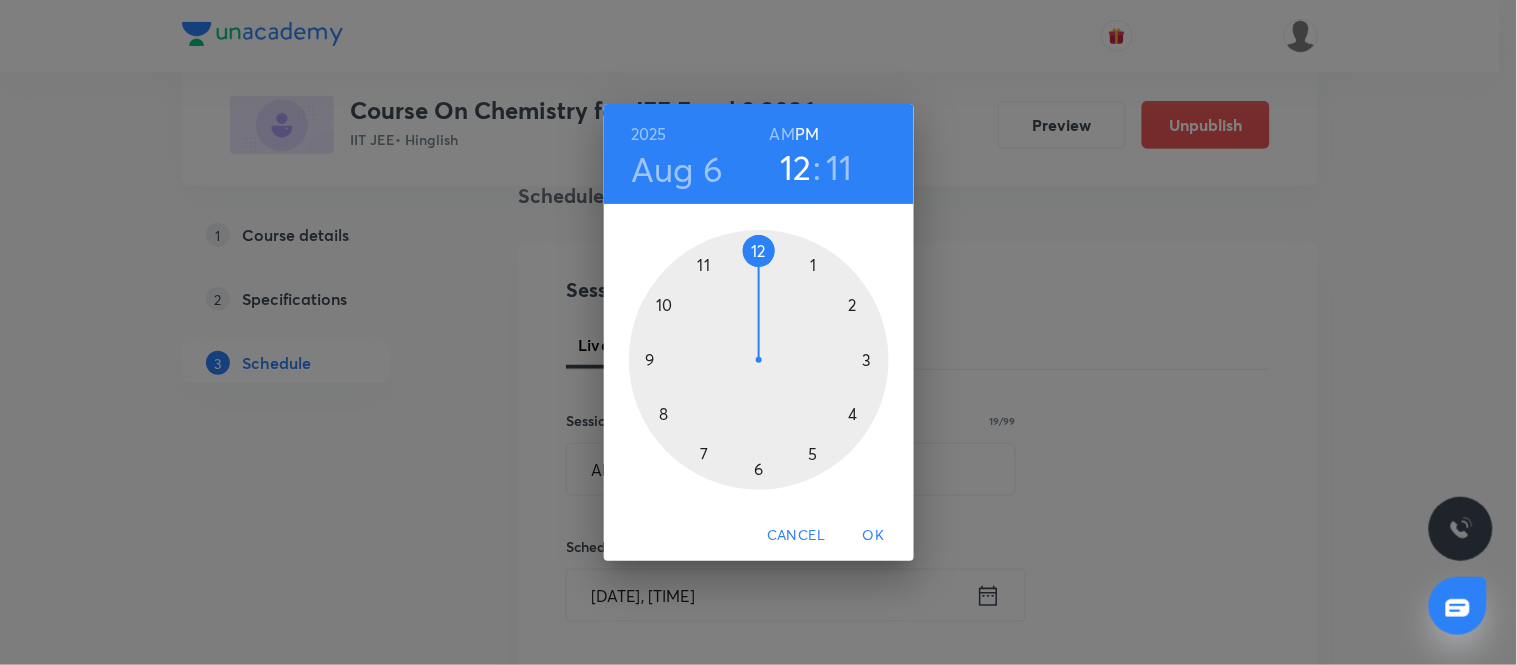click at bounding box center (759, 360) 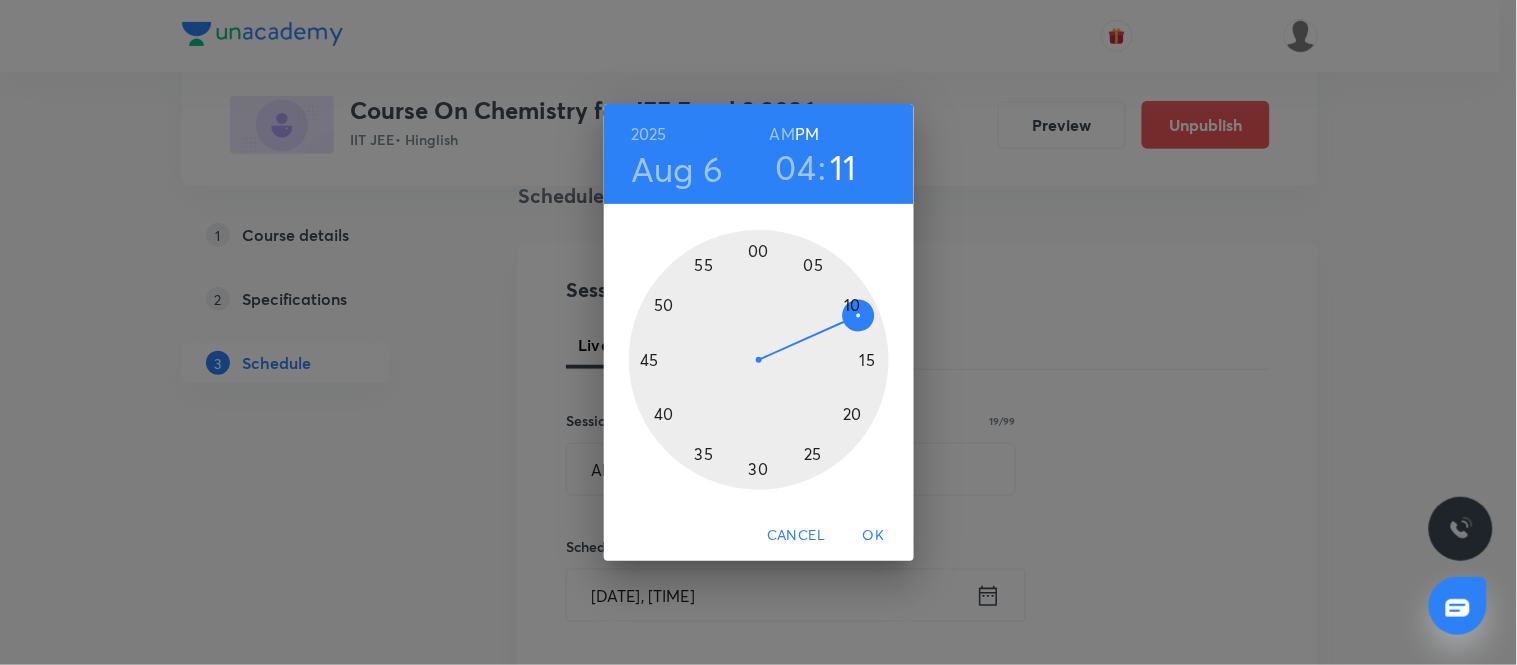 click at bounding box center [759, 360] 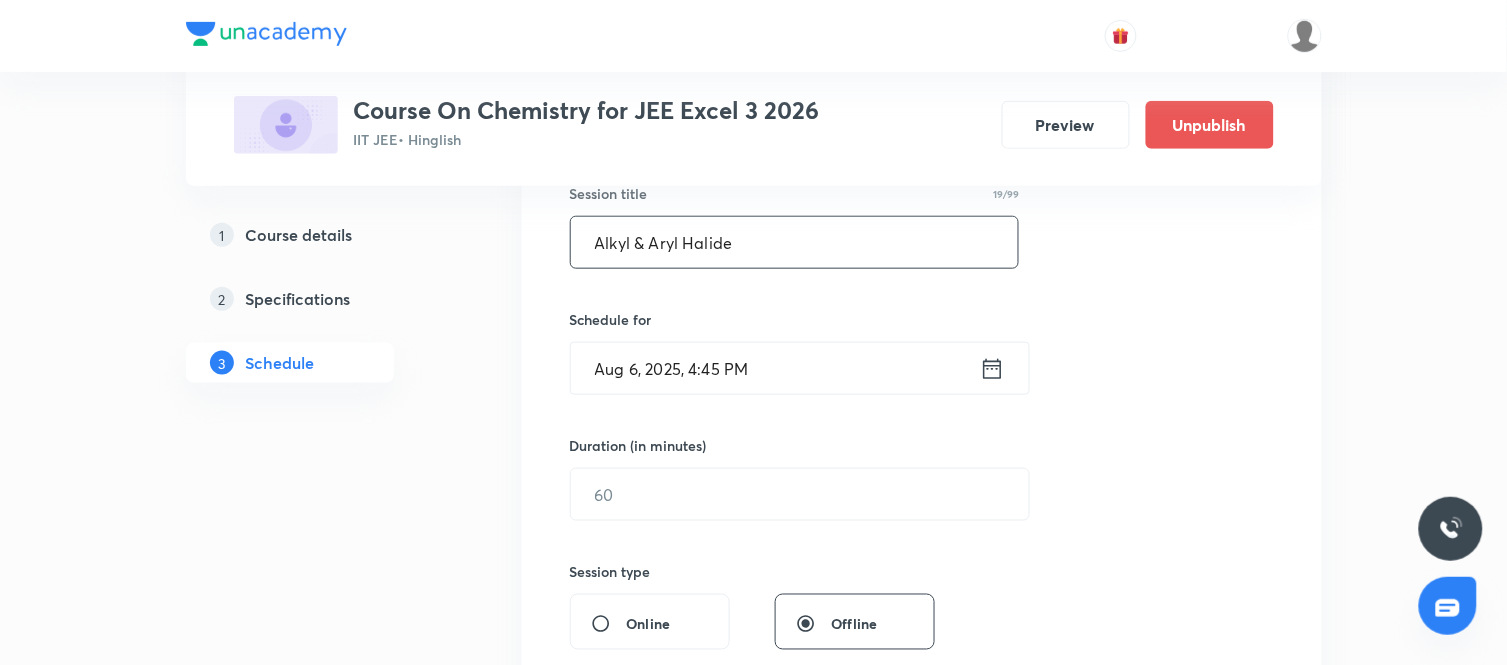 scroll, scrollTop: 393, scrollLeft: 0, axis: vertical 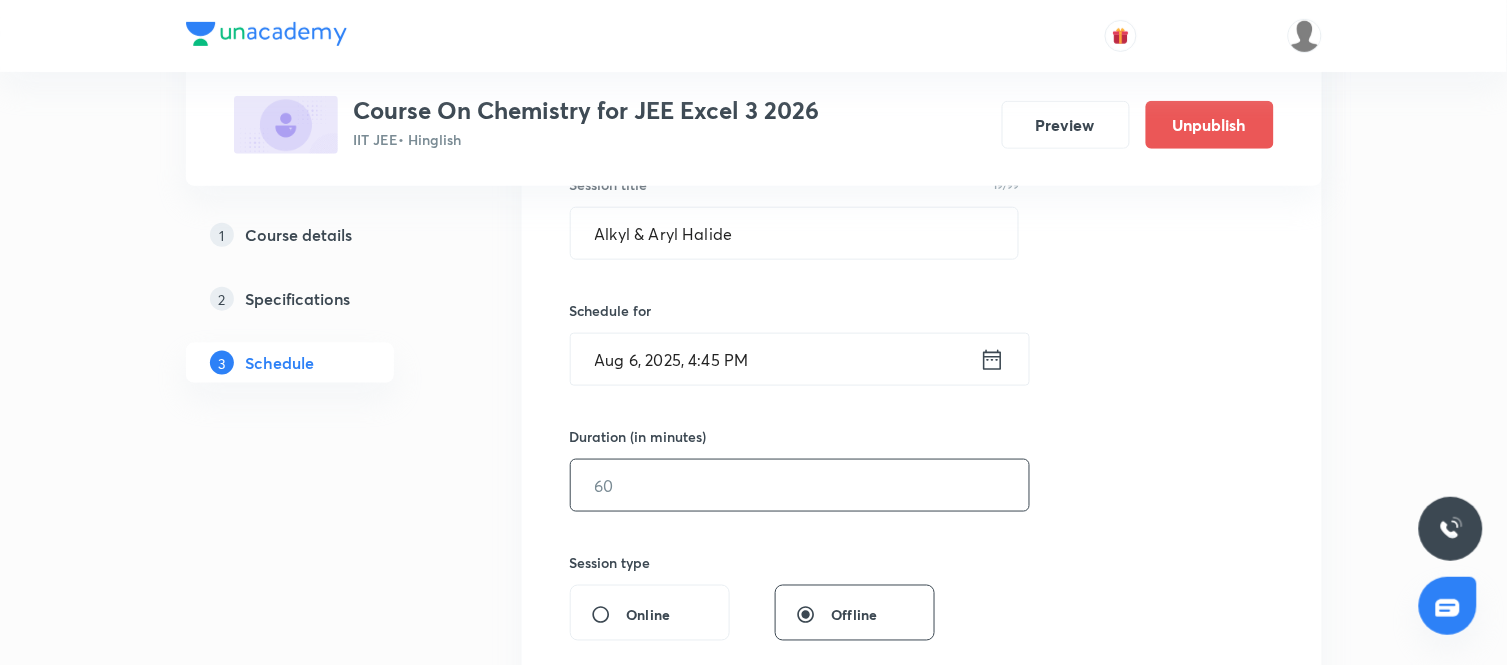 click at bounding box center [800, 485] 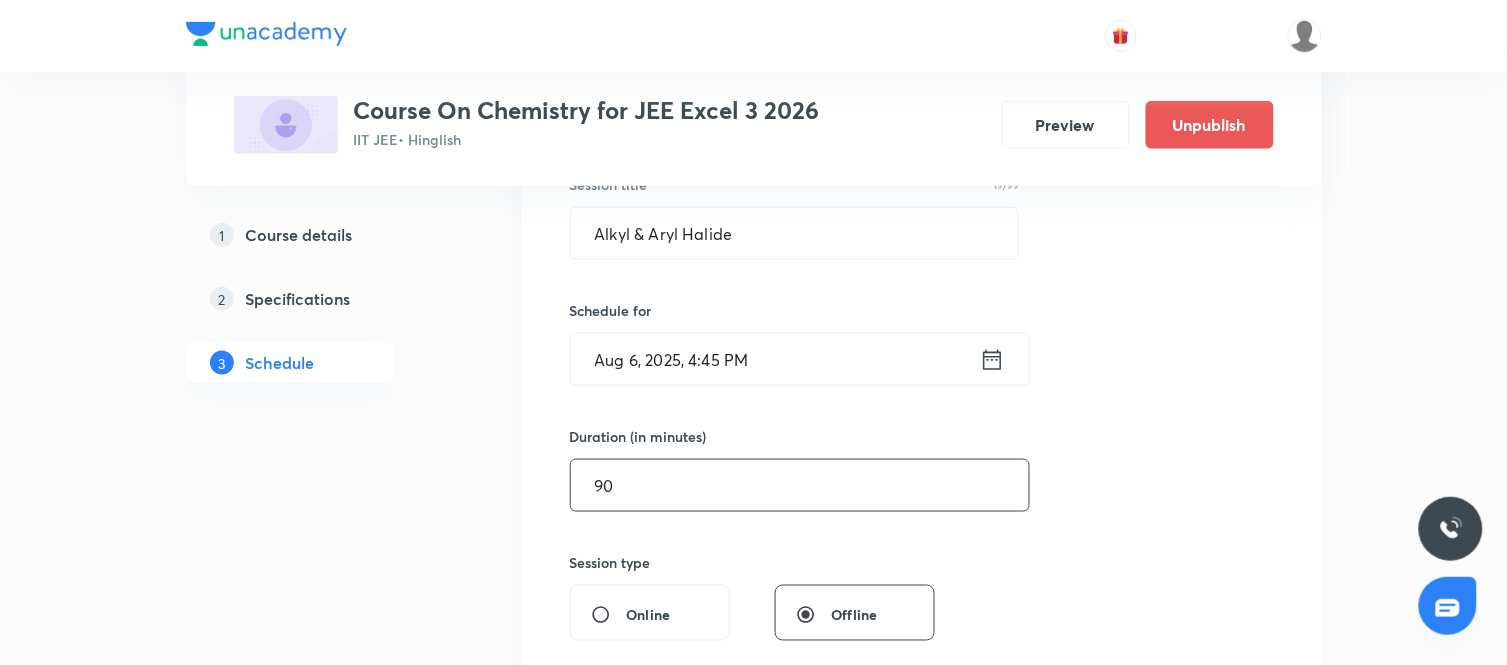 type on "90" 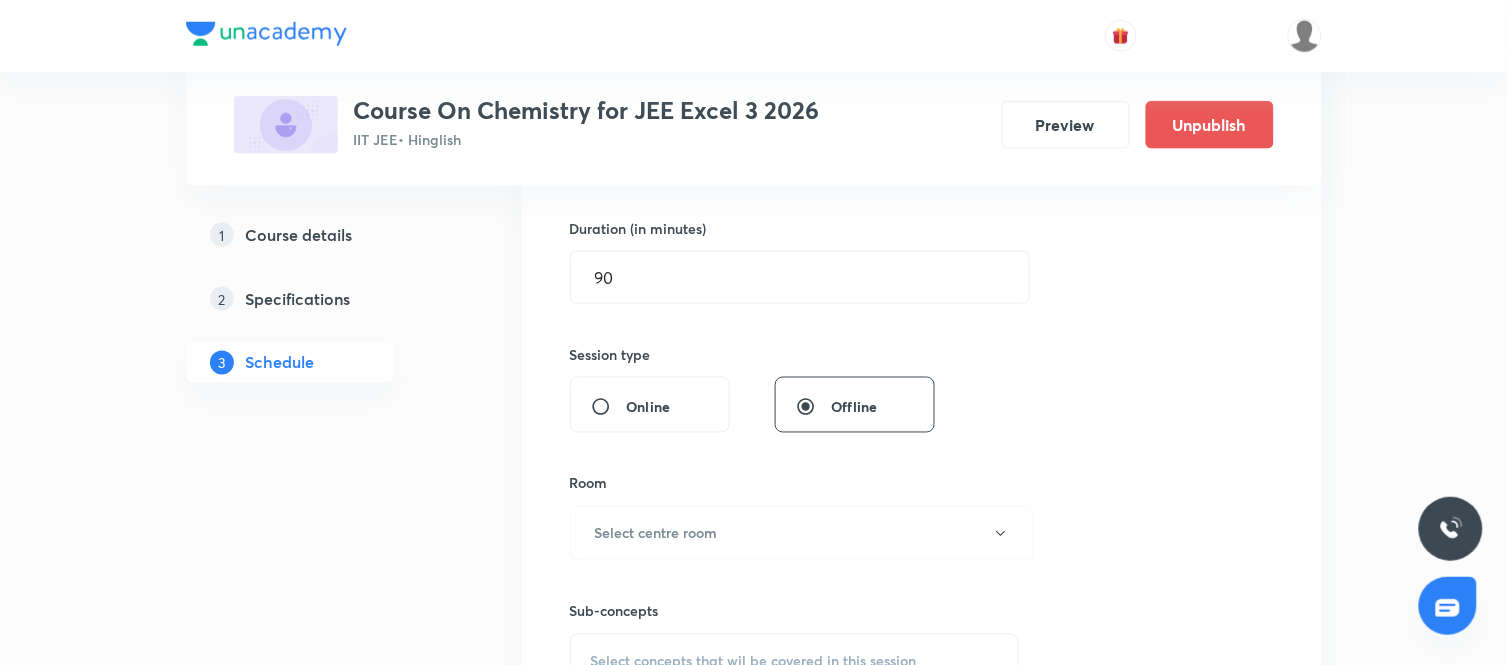 scroll, scrollTop: 628, scrollLeft: 0, axis: vertical 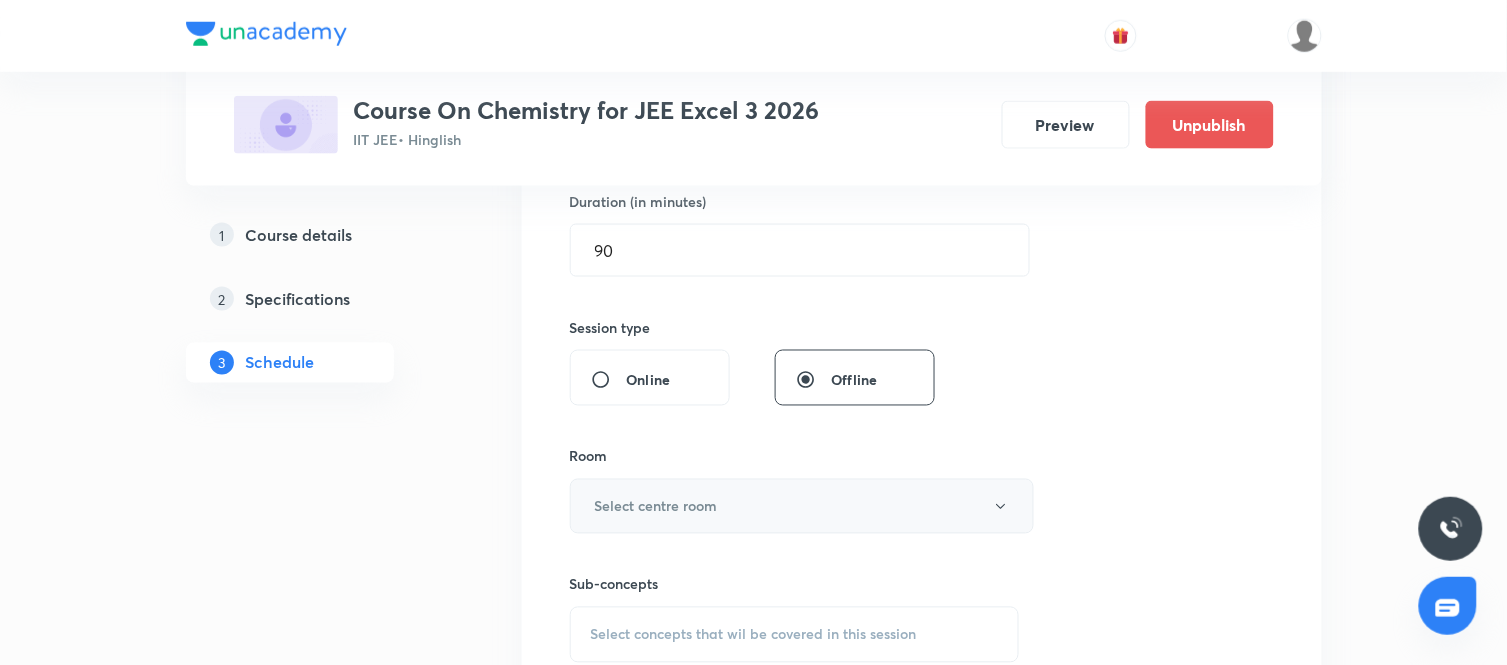 click on "Select centre room" at bounding box center [802, 506] 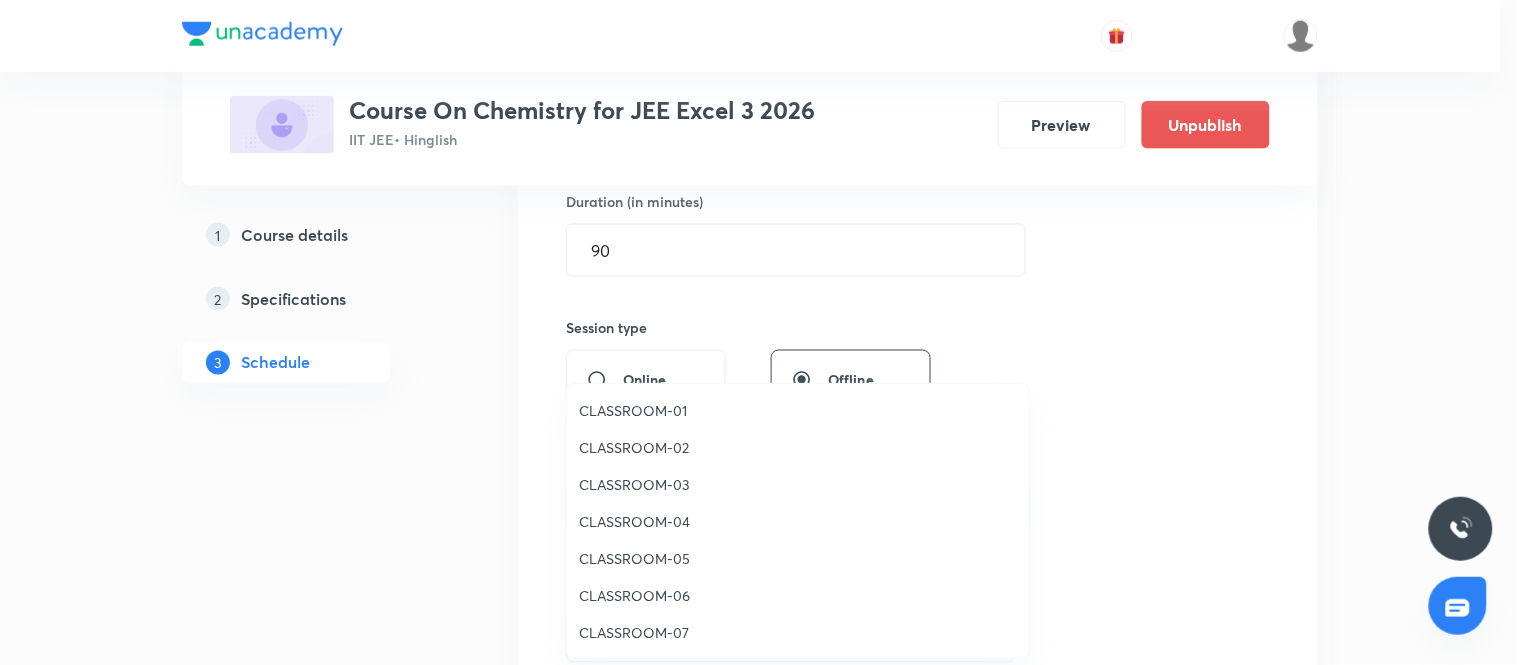 click on "CLASSROOM-04" at bounding box center [798, 521] 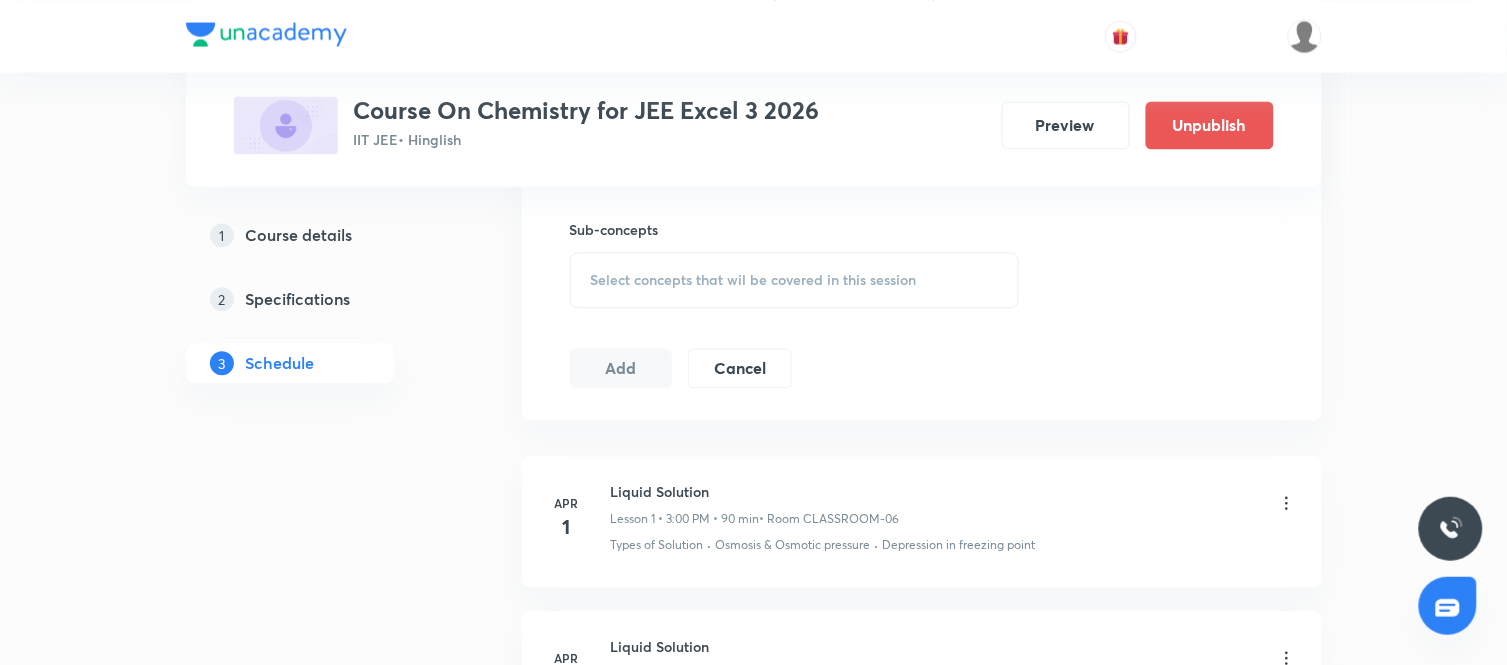 scroll, scrollTop: 1006, scrollLeft: 0, axis: vertical 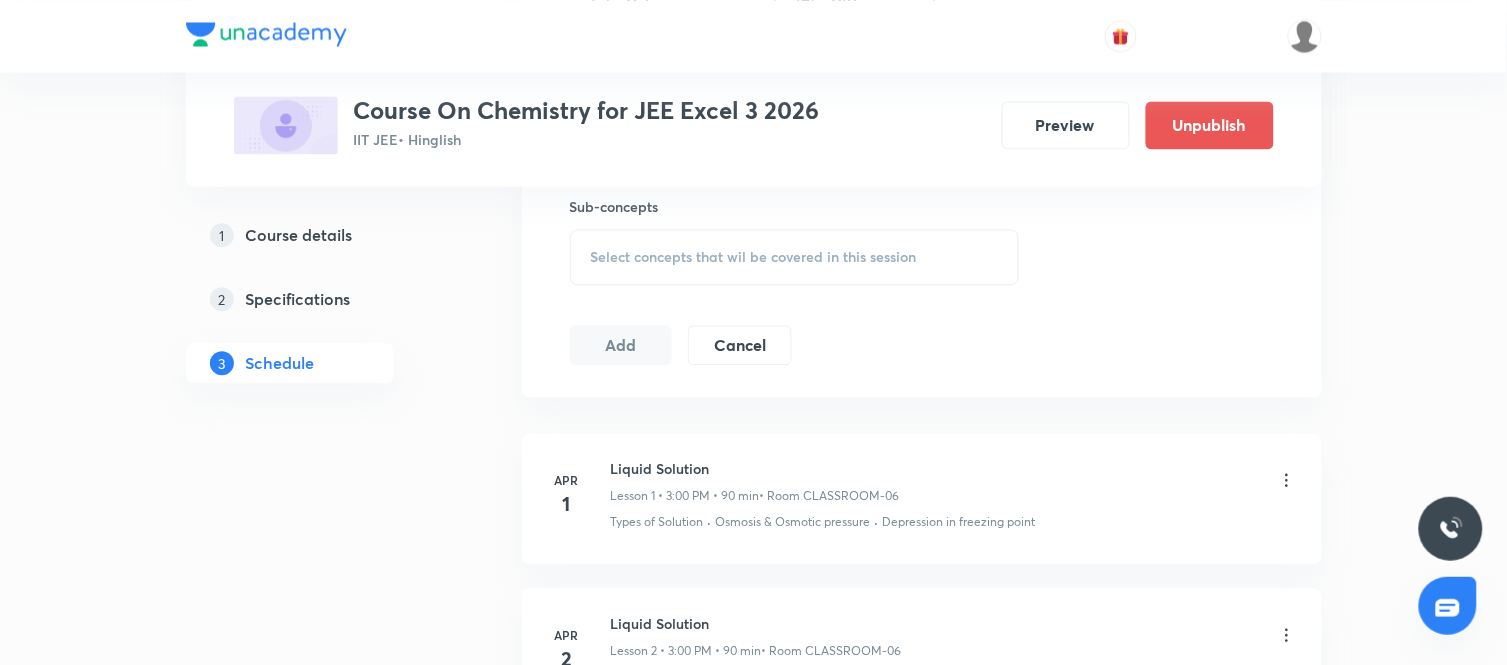 click on "Select concepts that wil be covered in this session" at bounding box center (795, 257) 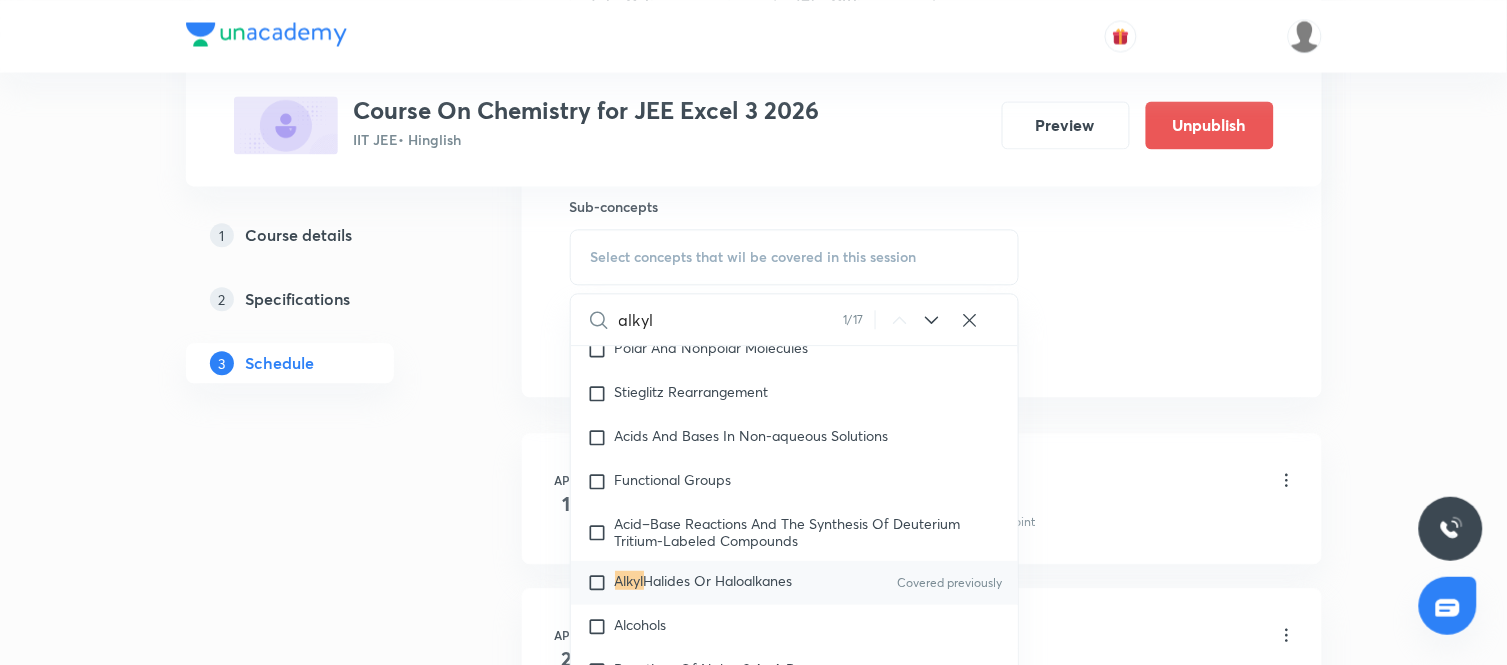 scroll, scrollTop: 35125, scrollLeft: 0, axis: vertical 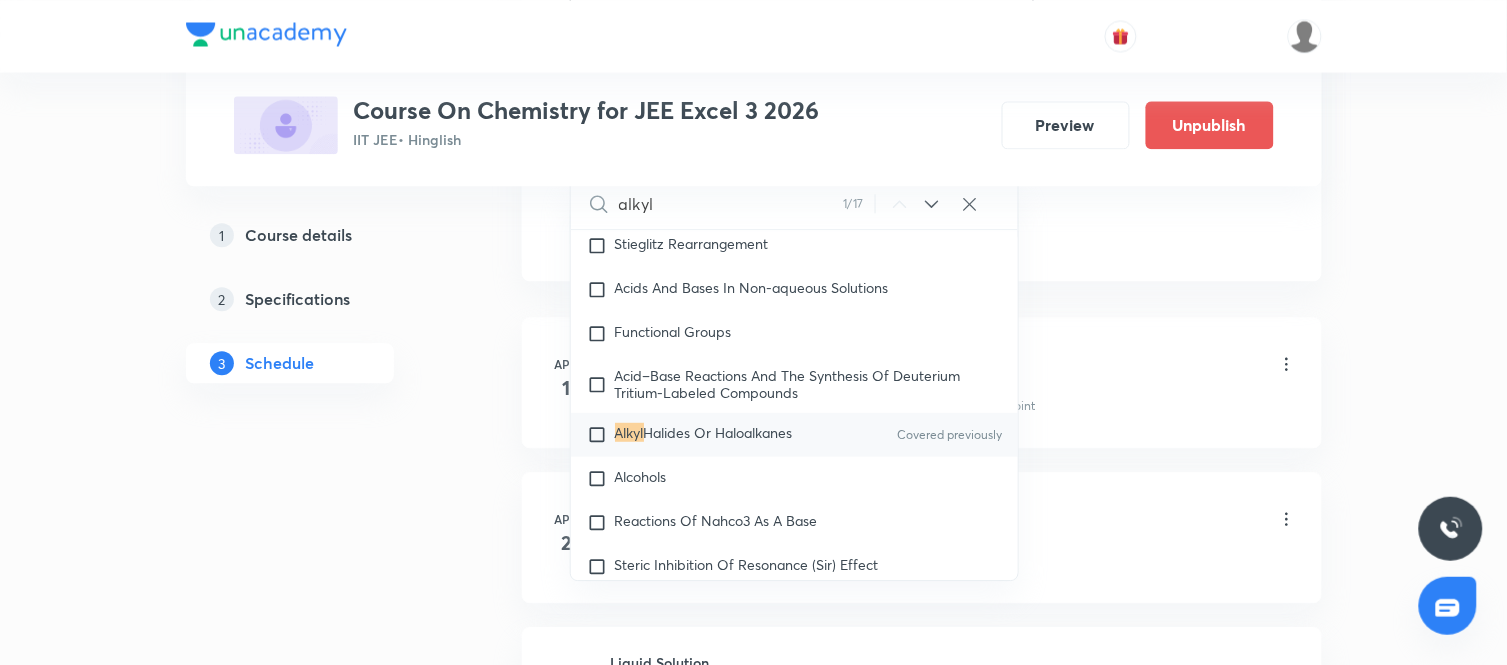 type on "alkyl" 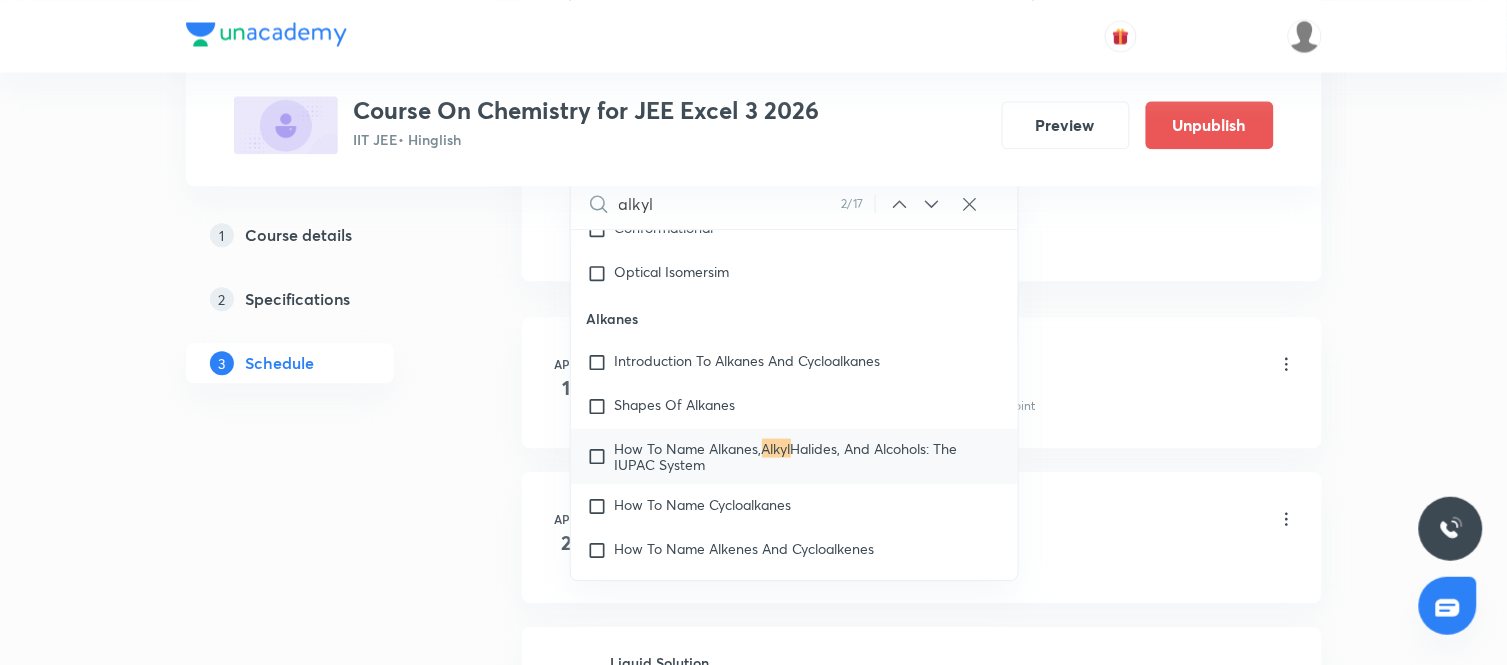 scroll, scrollTop: 37484, scrollLeft: 0, axis: vertical 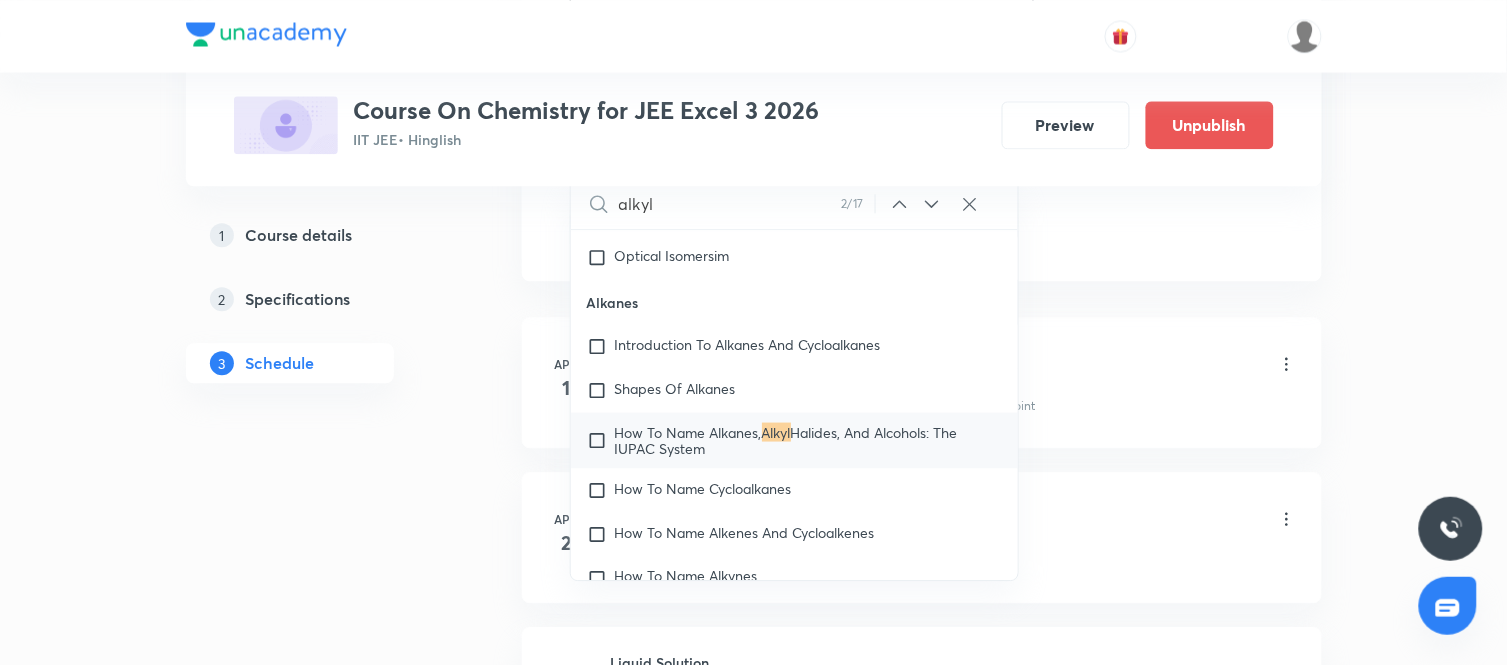 click 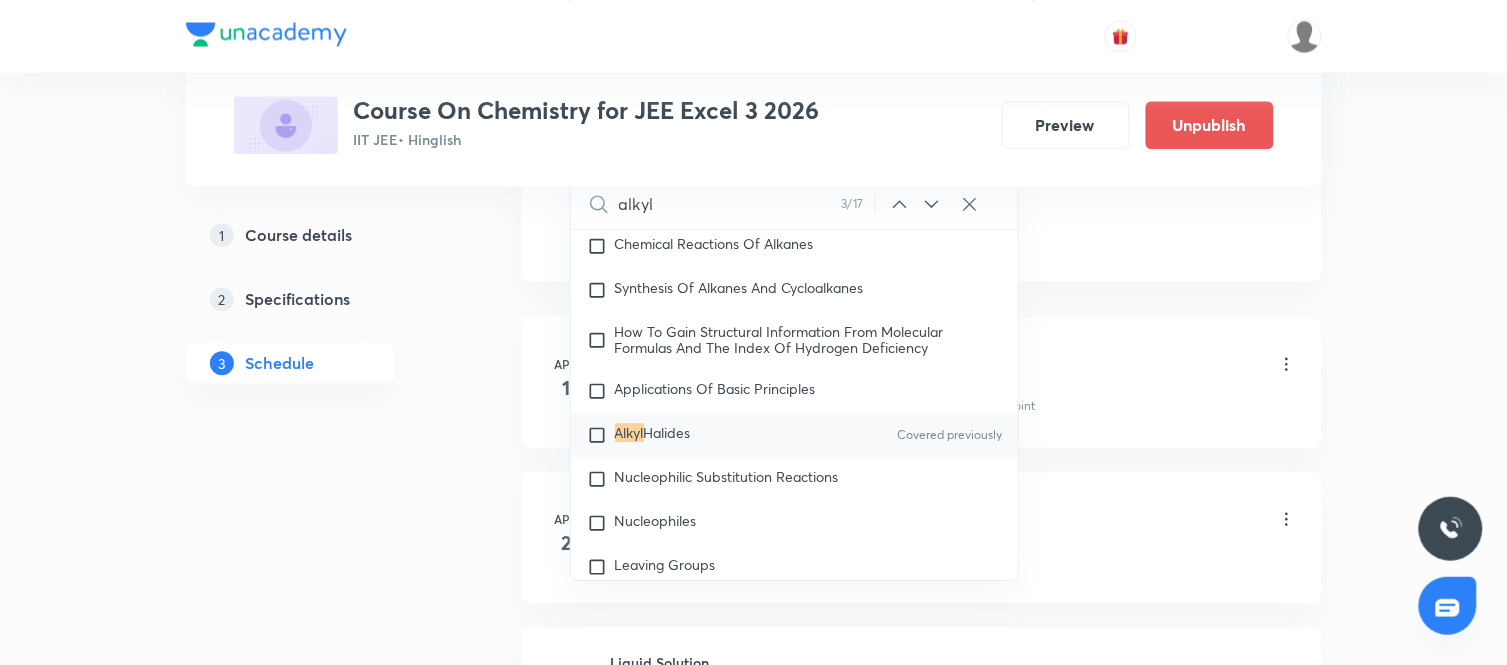 click 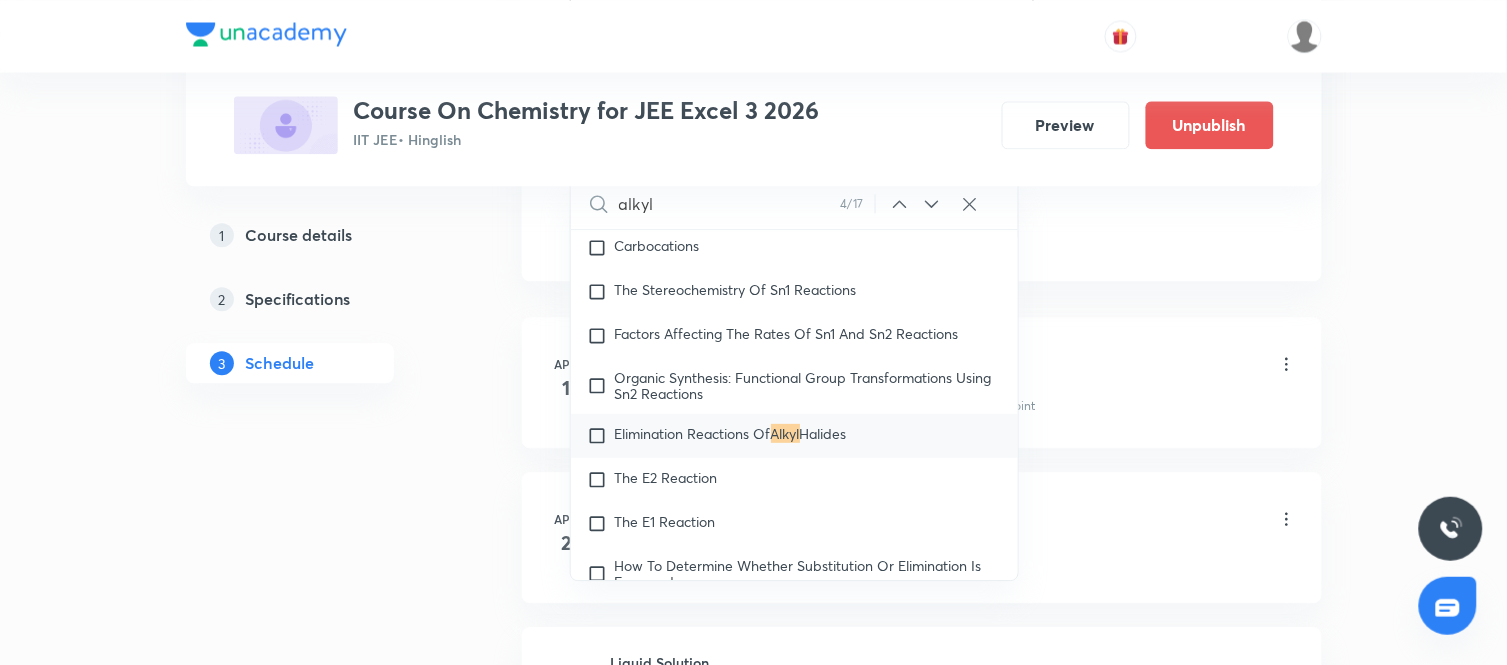 click 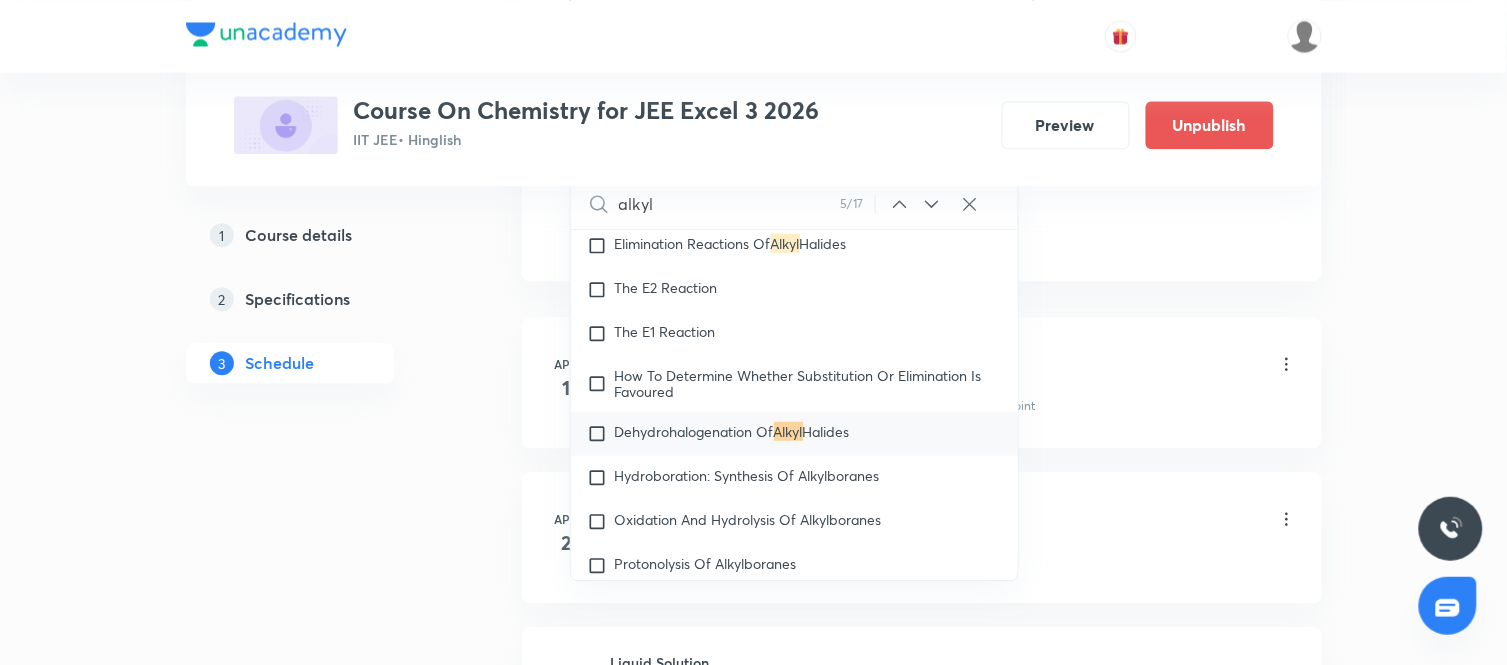 click 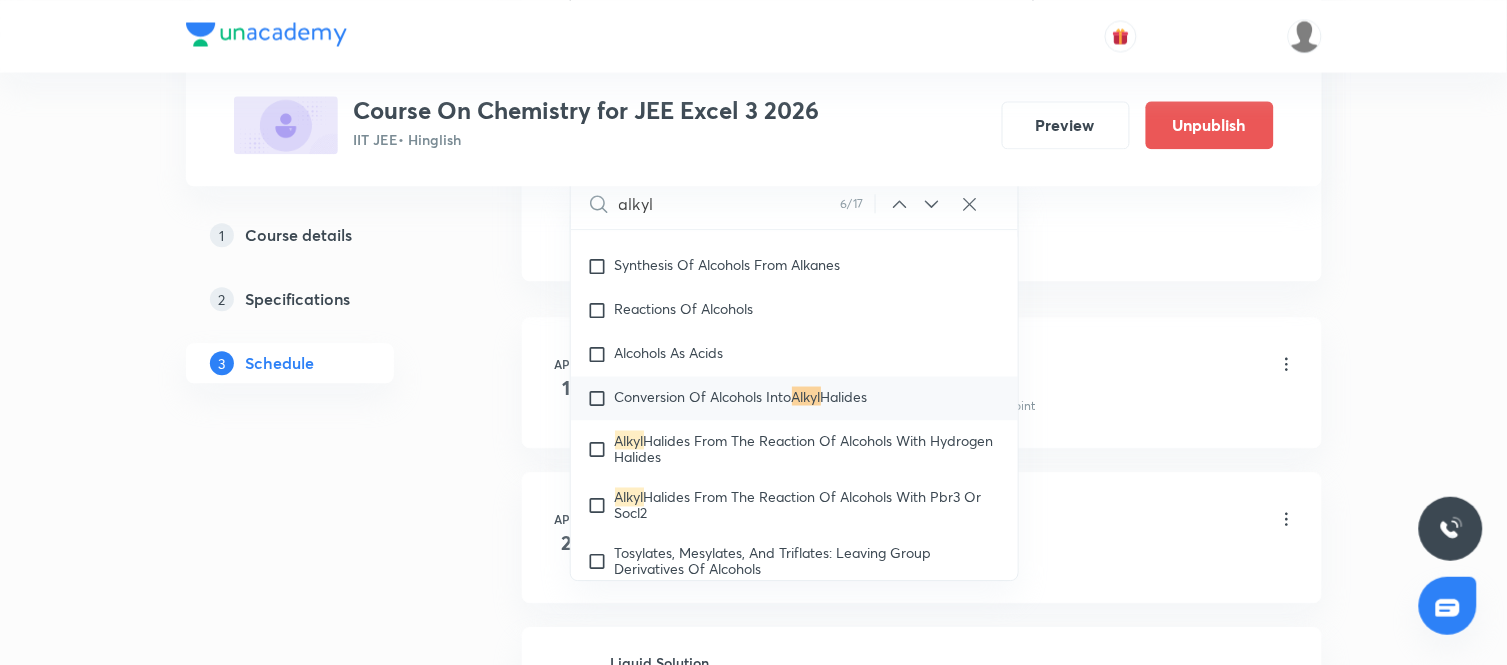 click 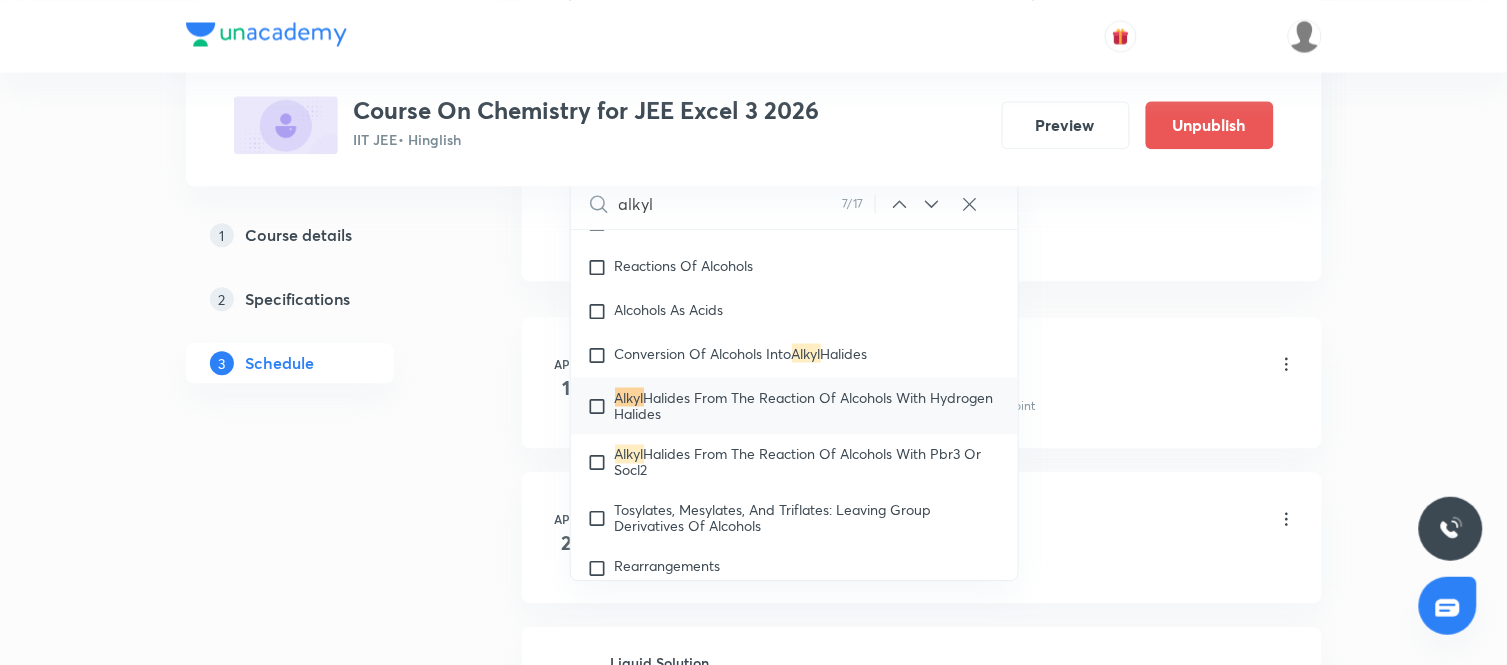 click 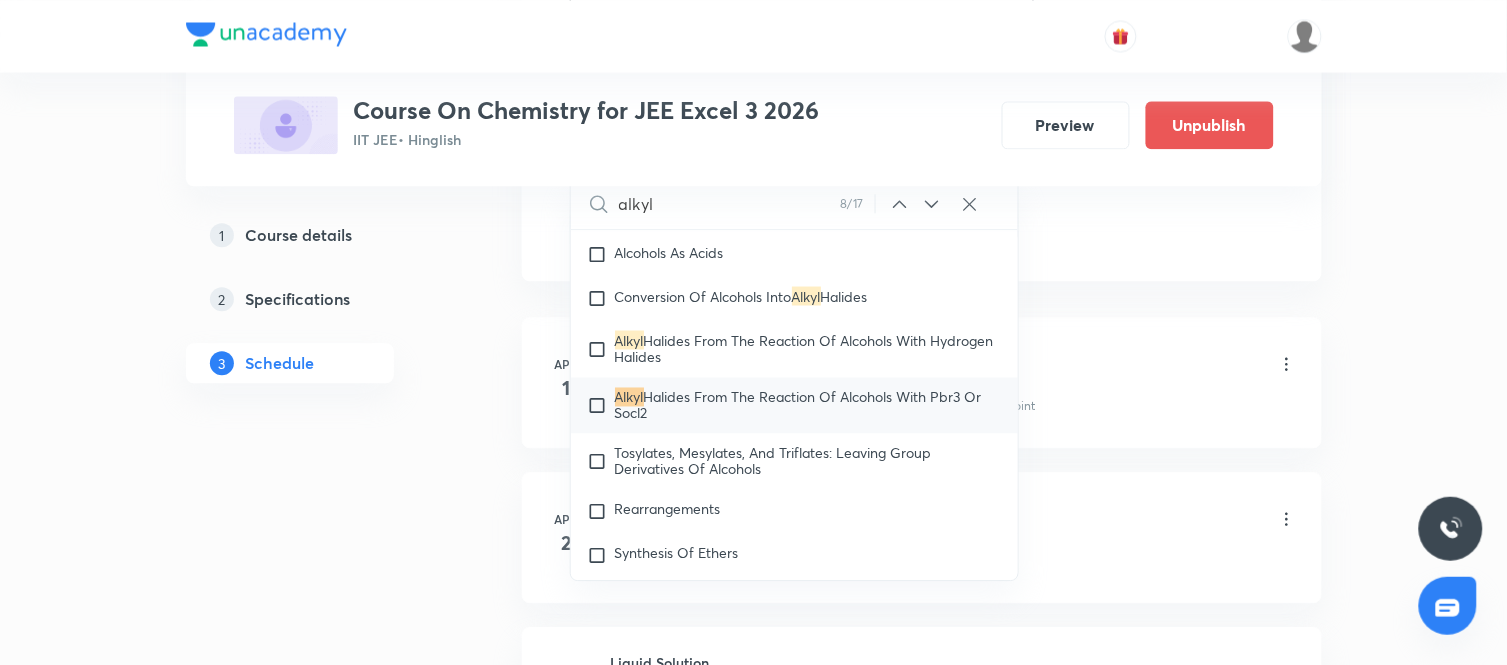 click 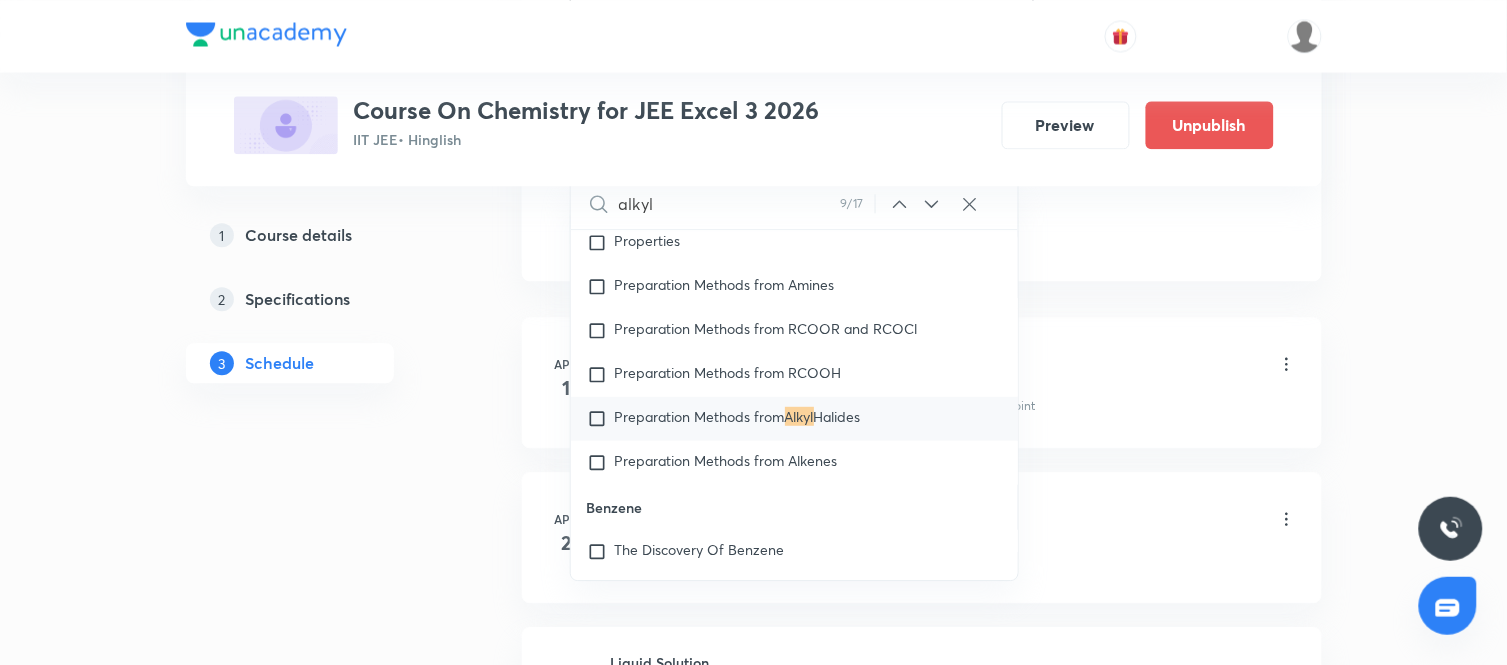 scroll, scrollTop: 42900, scrollLeft: 0, axis: vertical 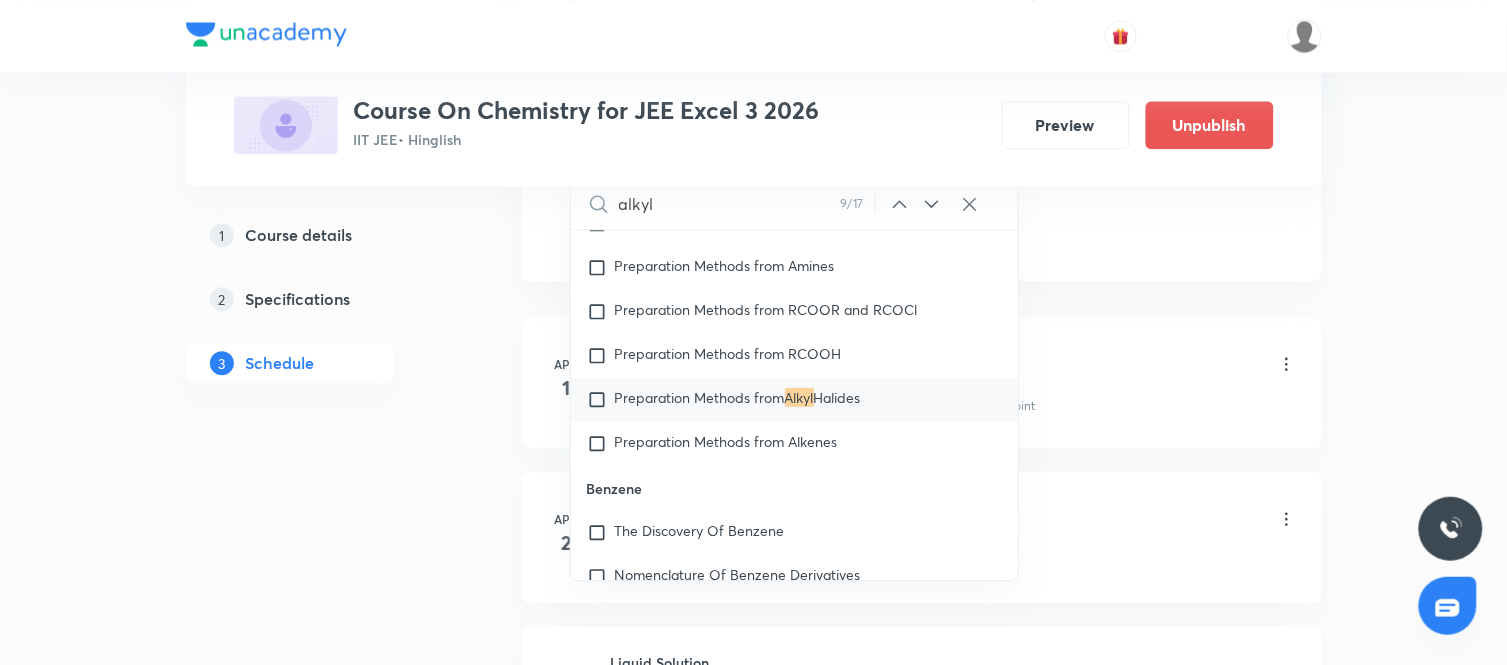 click 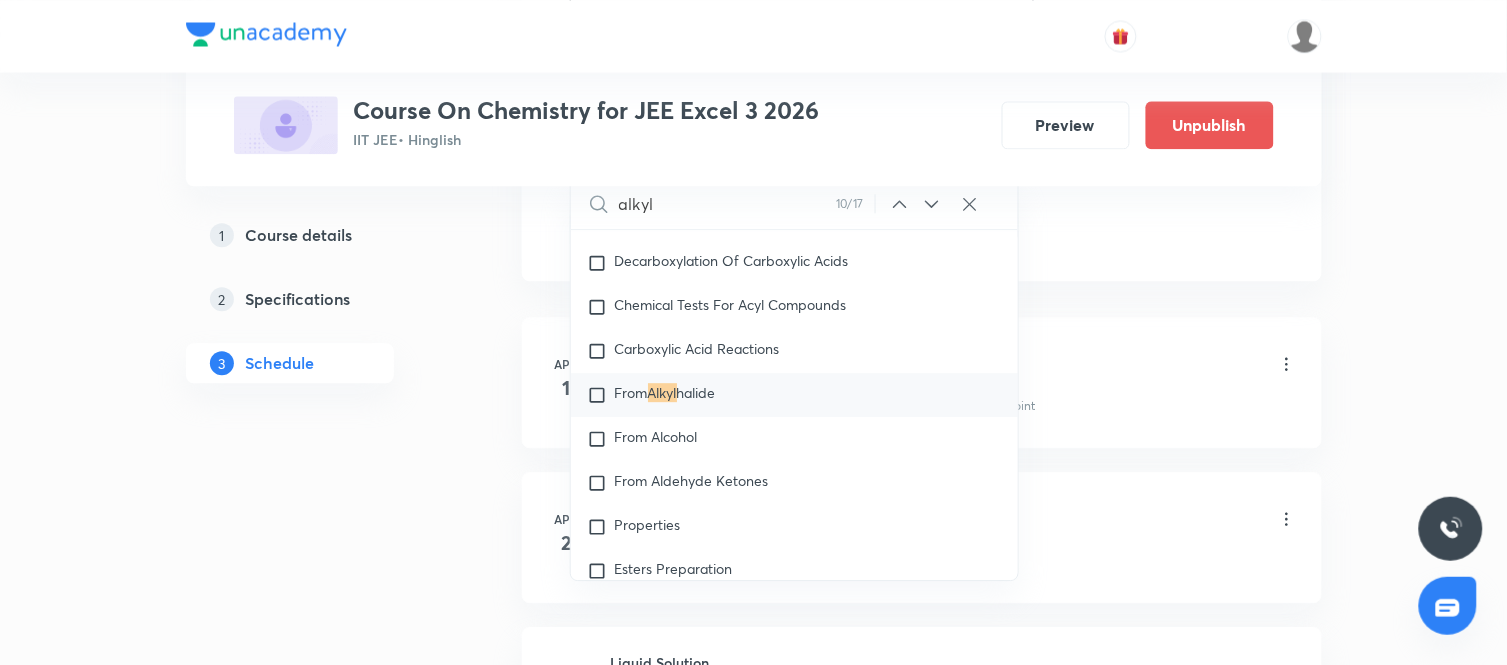 scroll, scrollTop: 46024, scrollLeft: 0, axis: vertical 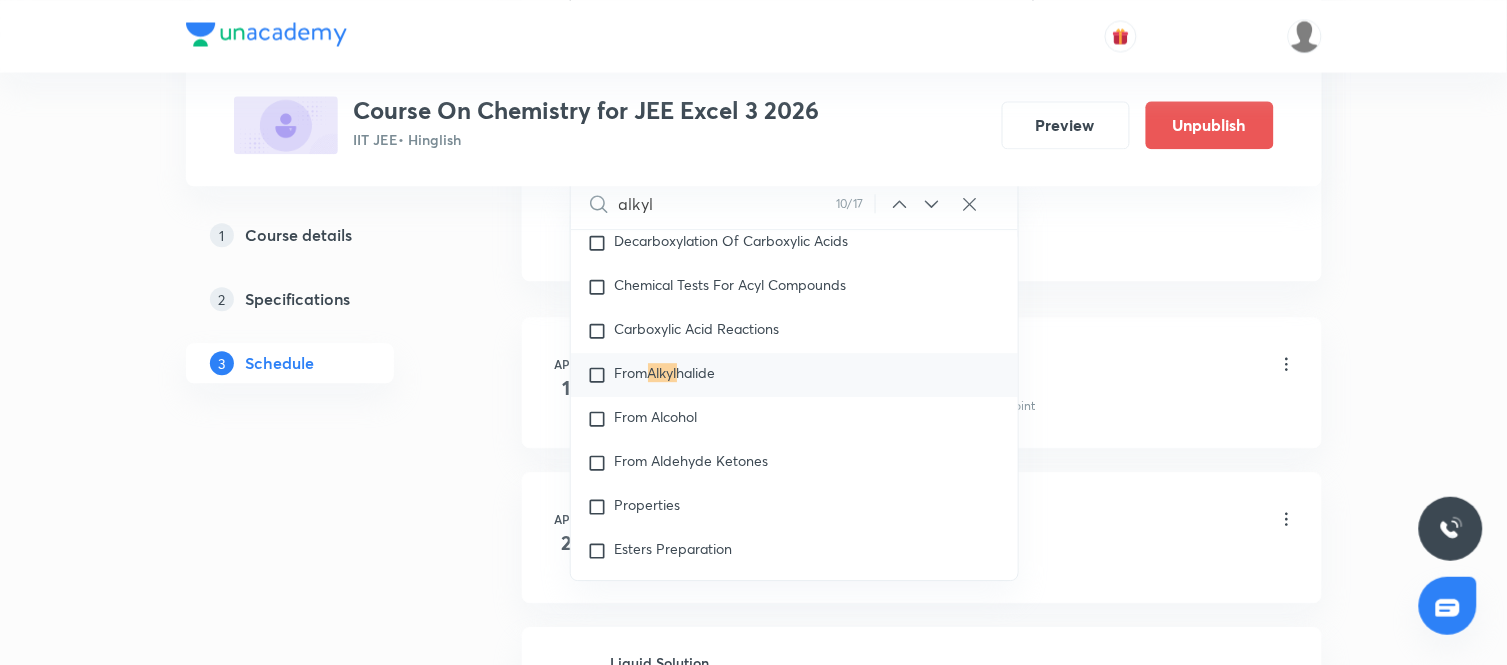 click 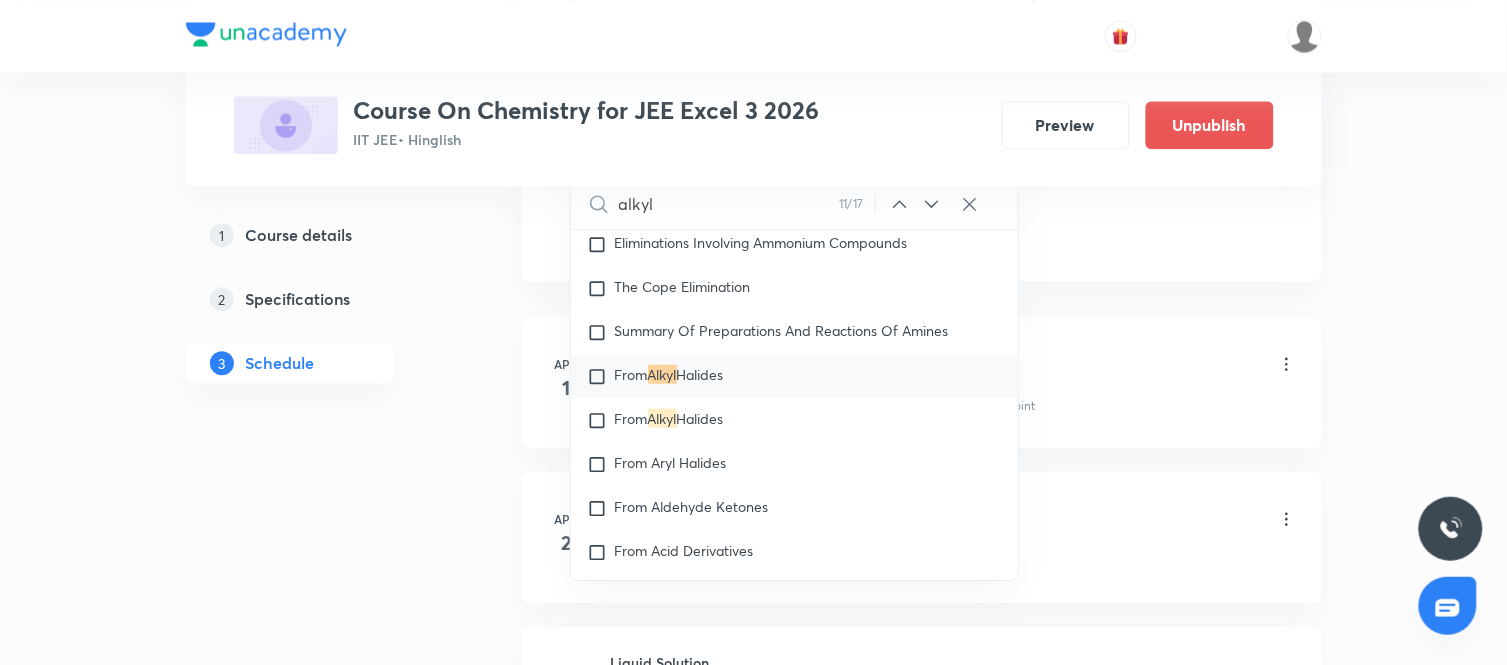 click 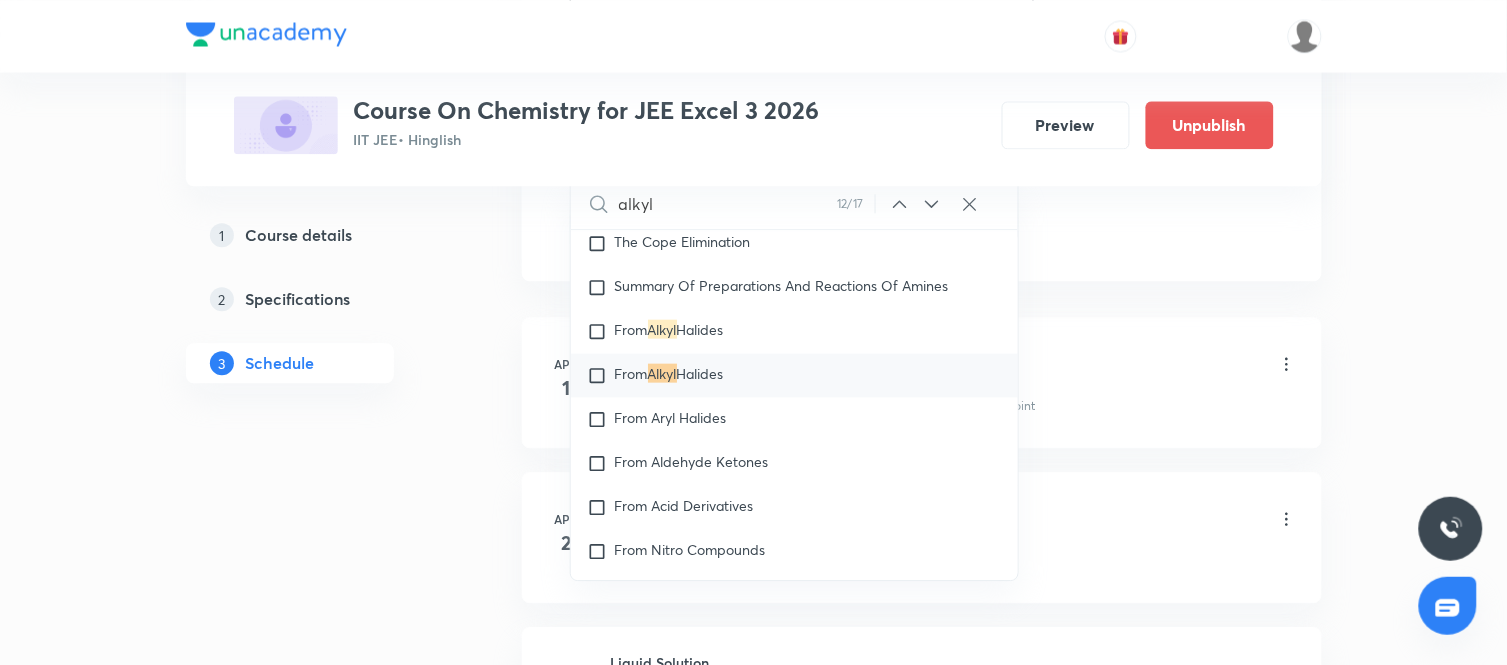 click 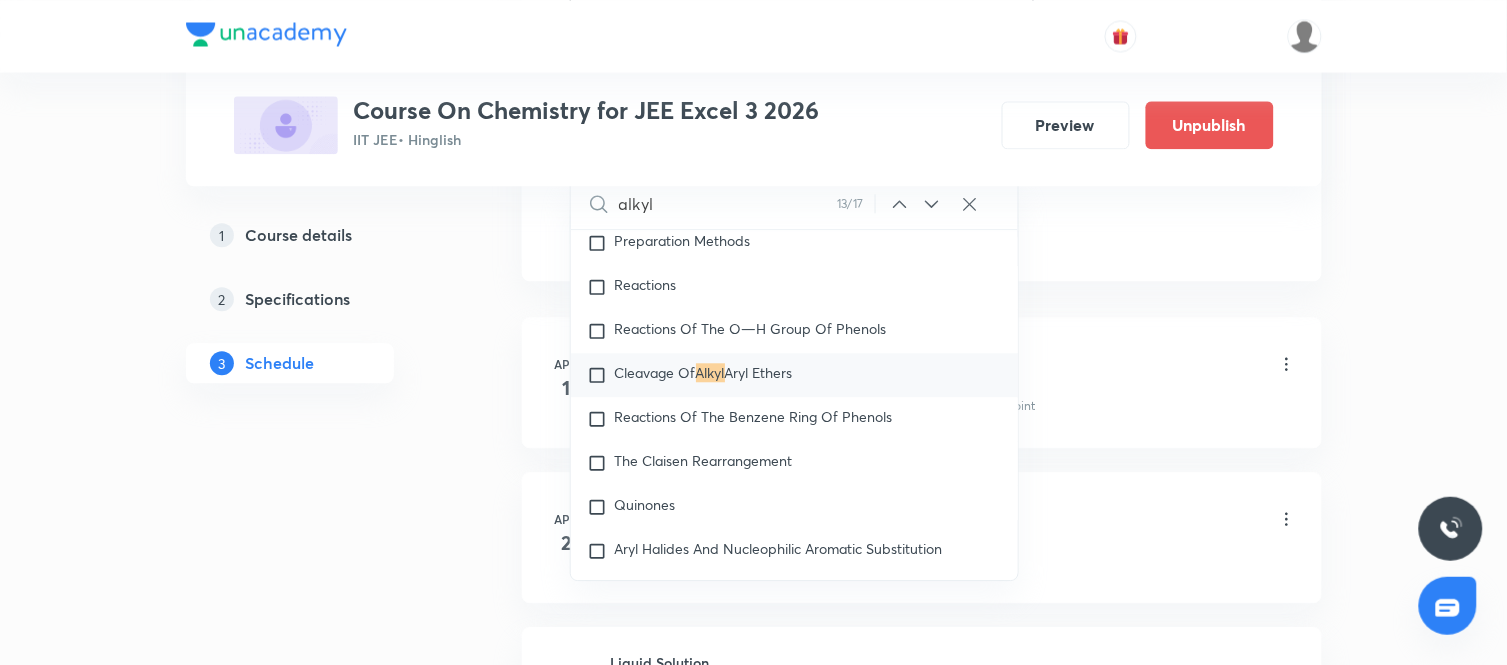 click 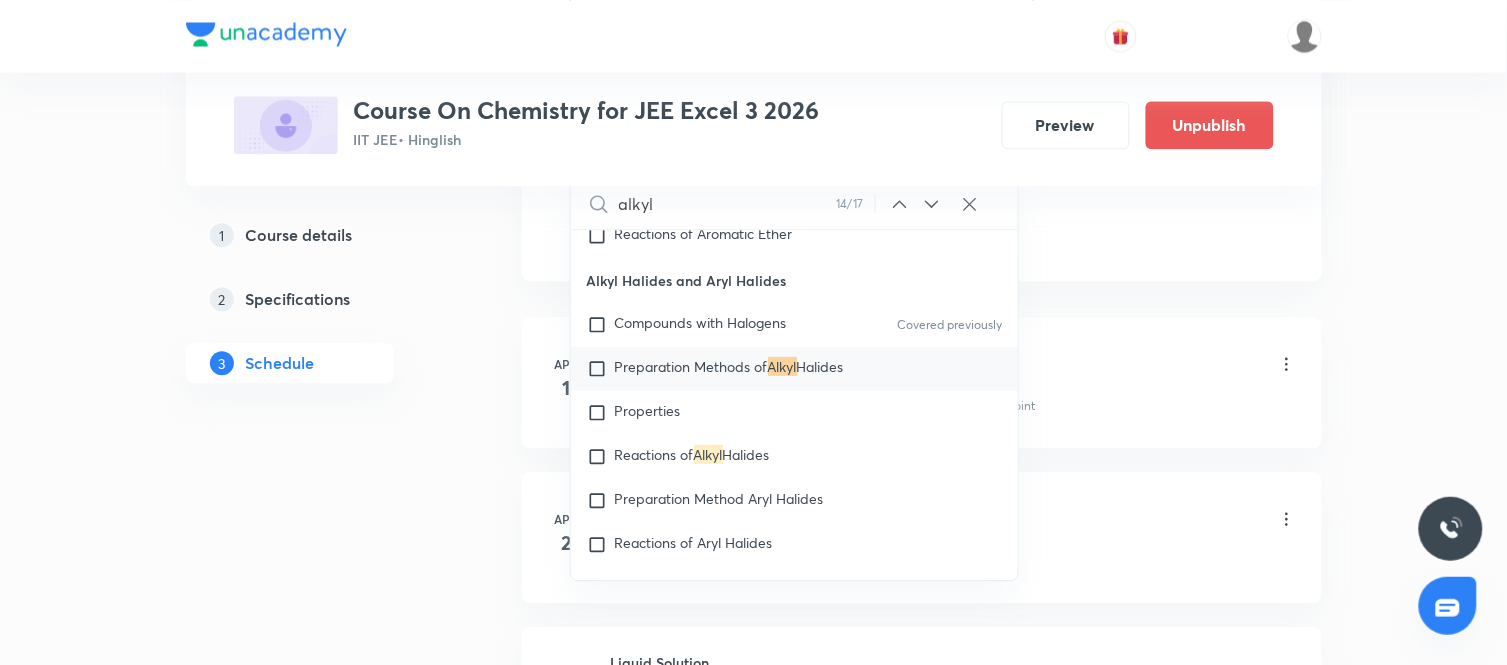 scroll, scrollTop: 50577, scrollLeft: 0, axis: vertical 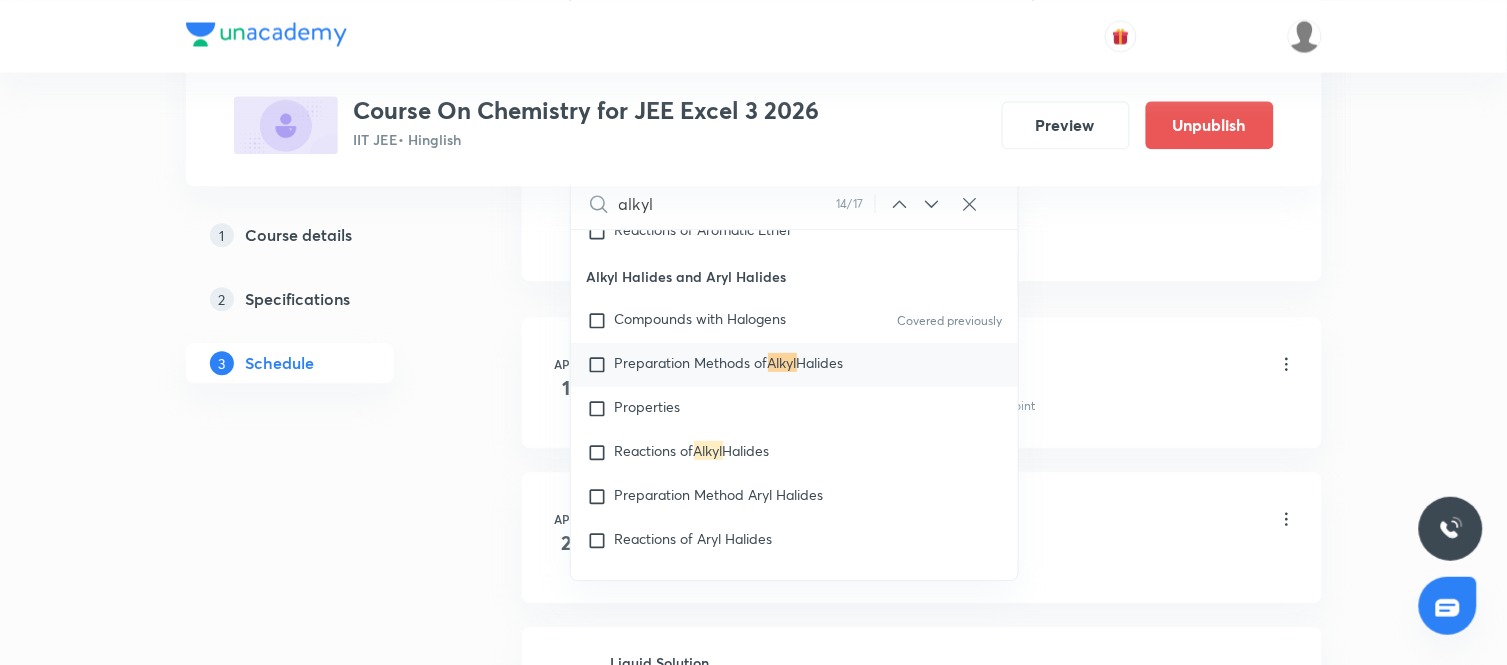 click on "Preparation Methods of" at bounding box center (691, 362) 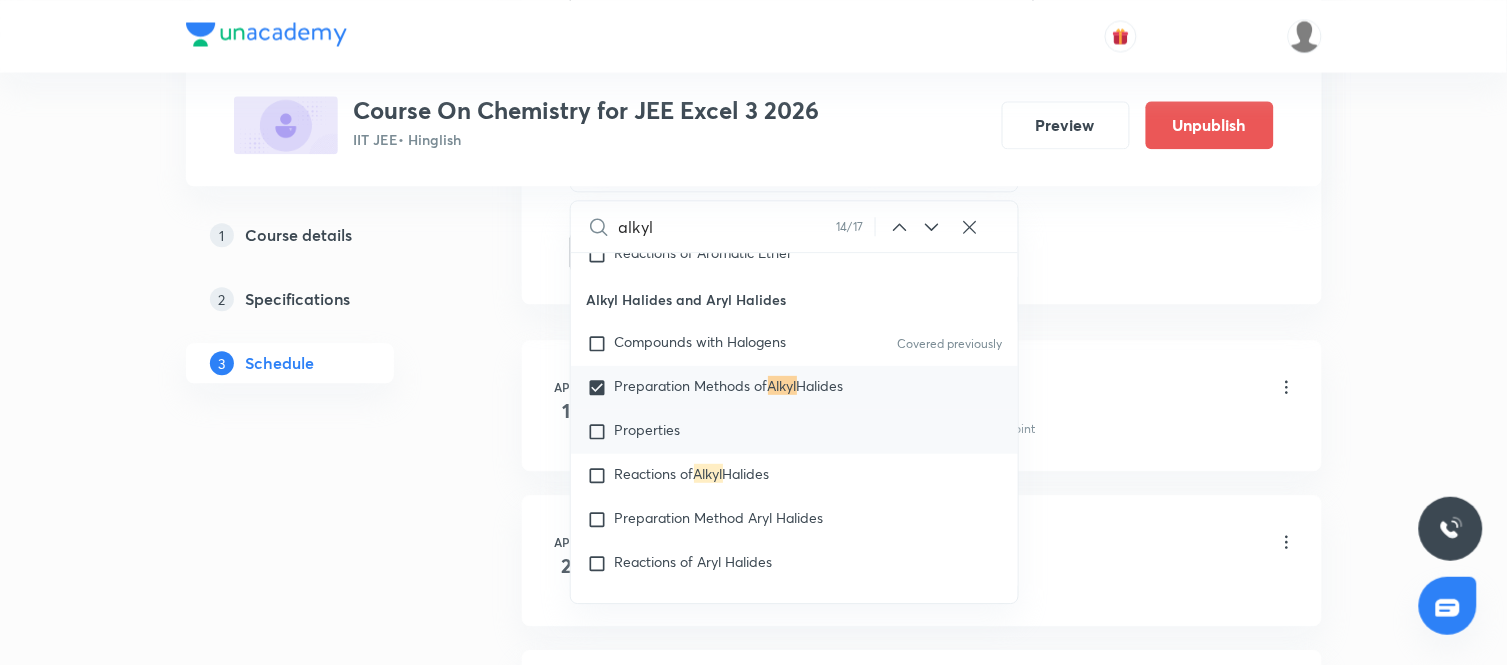 click on "Properties" at bounding box center [648, 429] 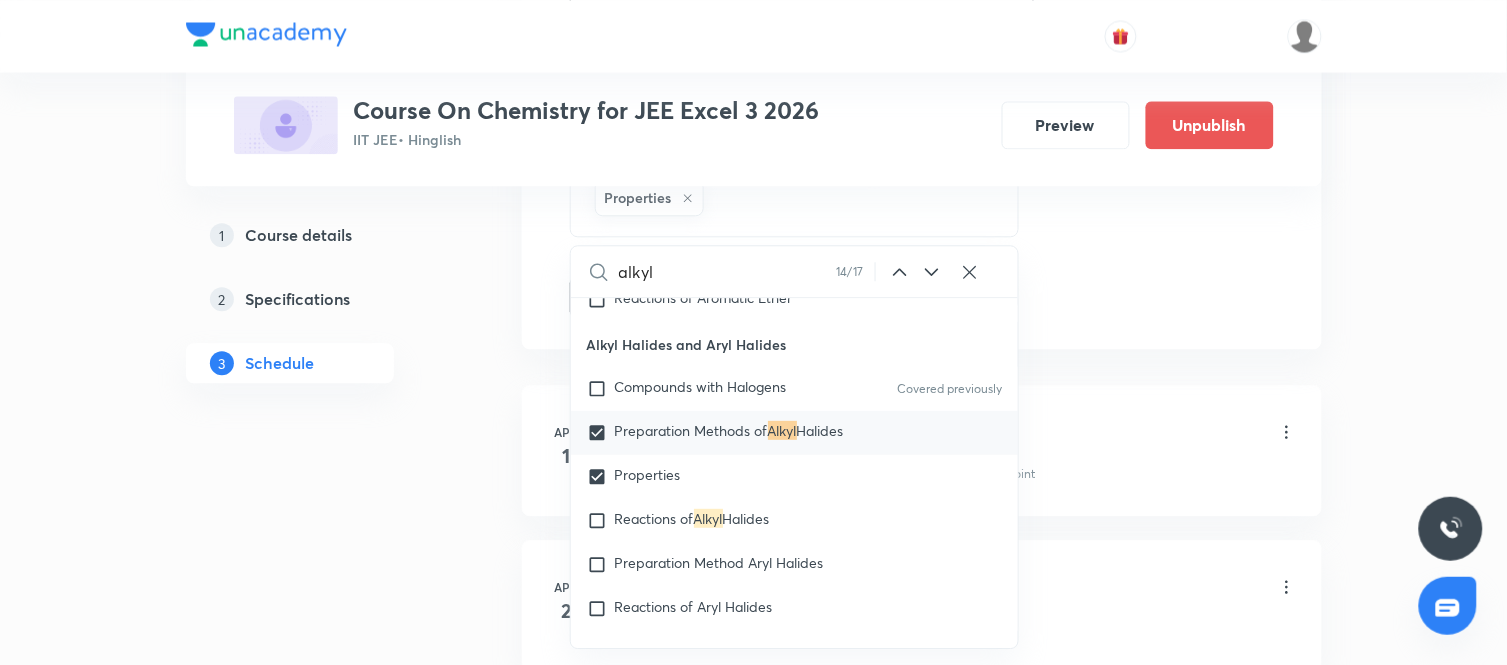 click on "1 Course details 2 Specifications 3 Schedule" at bounding box center [322, 6543] 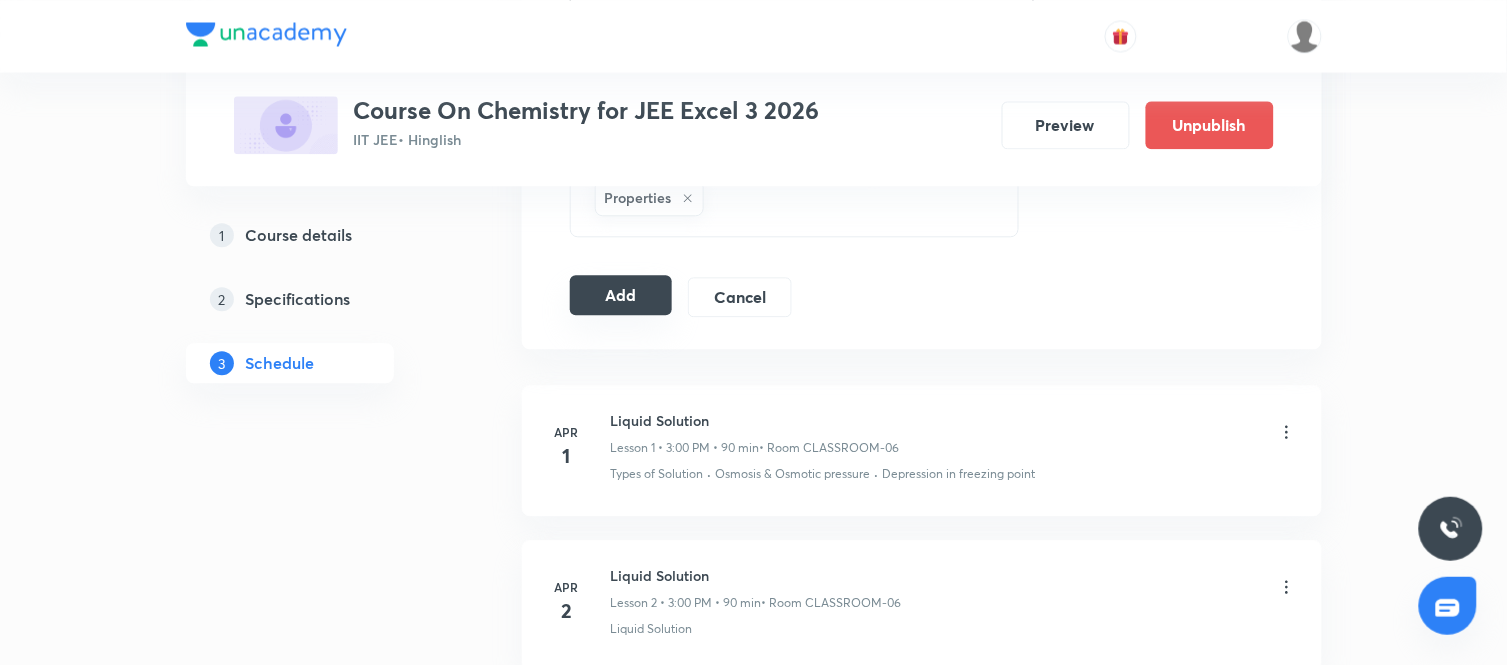 click on "Add" at bounding box center [621, 295] 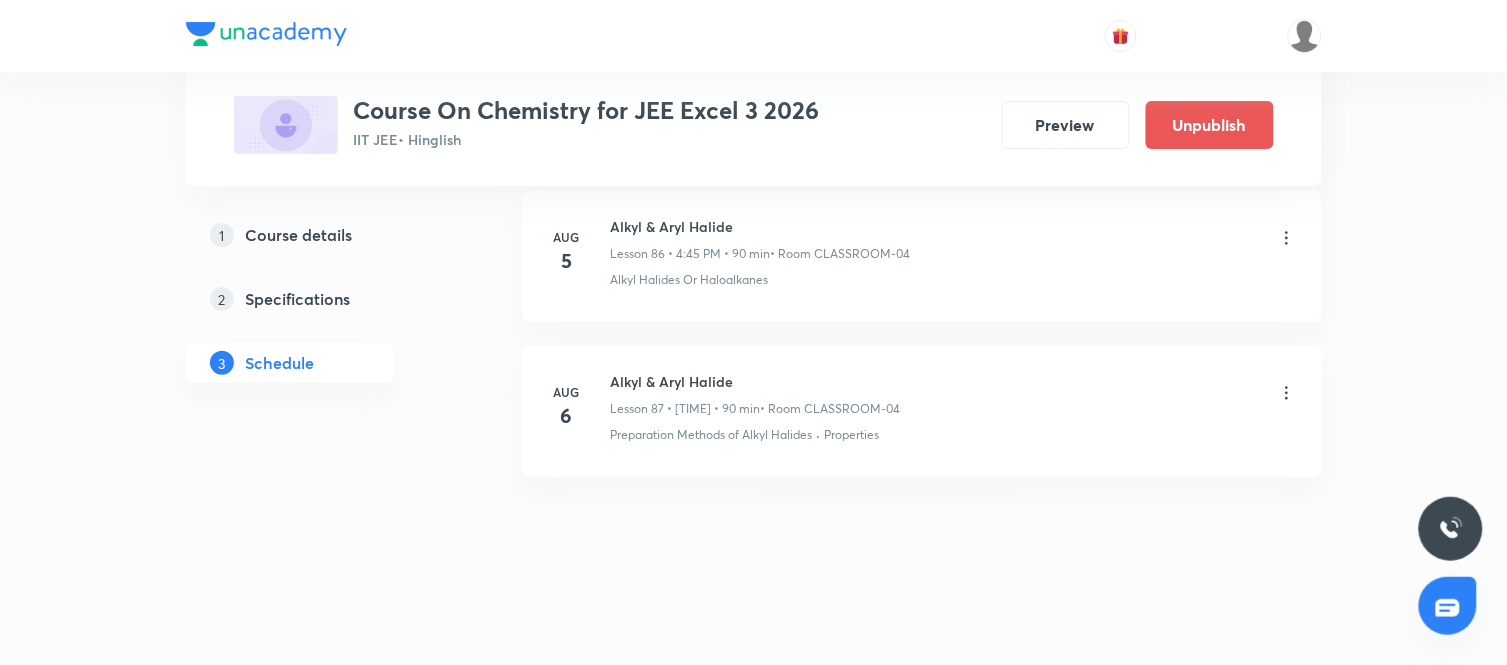 scroll, scrollTop: 0, scrollLeft: 0, axis: both 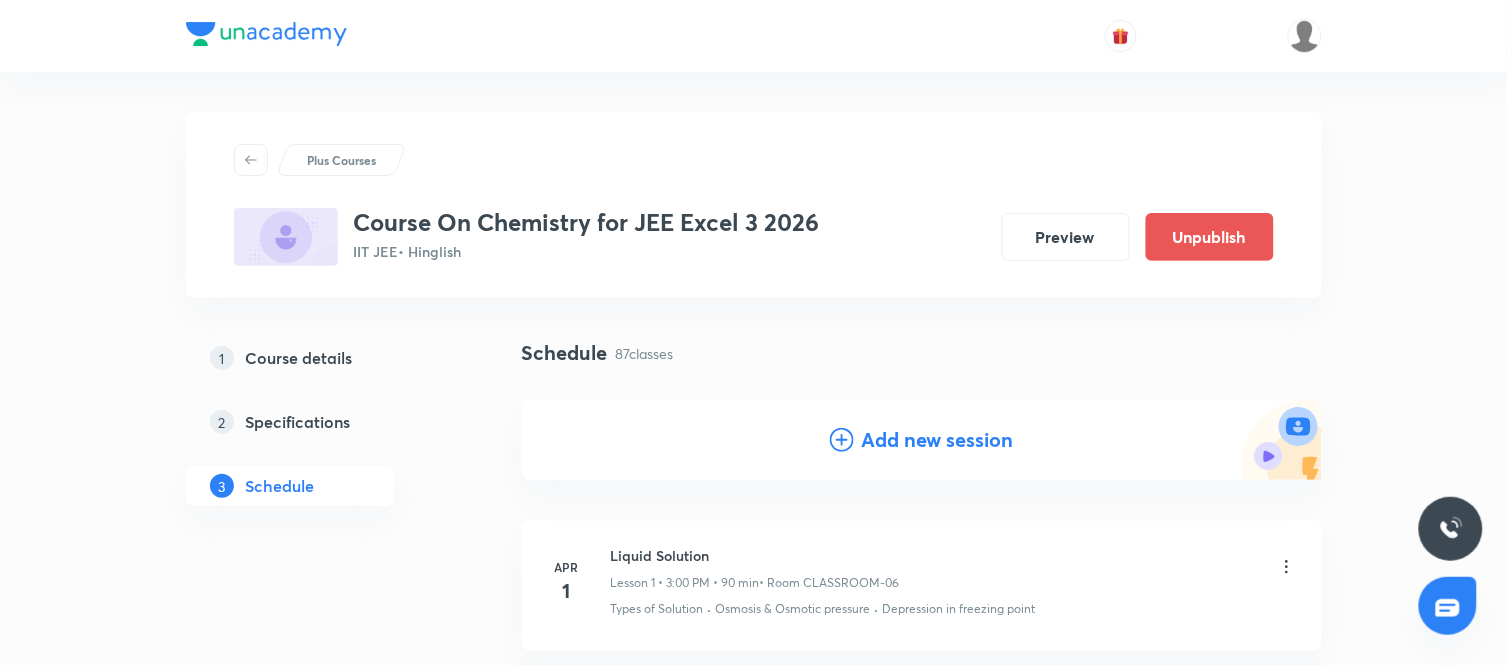 click on "Add new session" at bounding box center (938, 440) 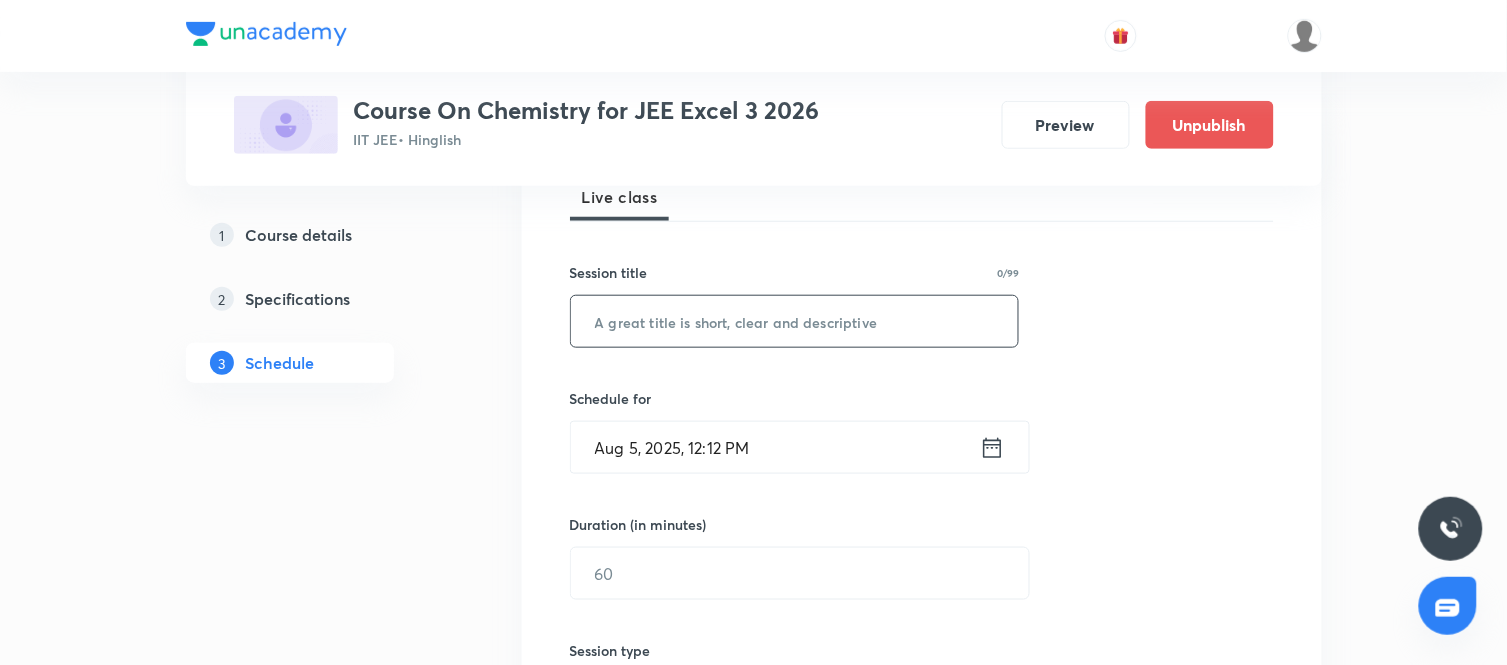 scroll, scrollTop: 306, scrollLeft: 0, axis: vertical 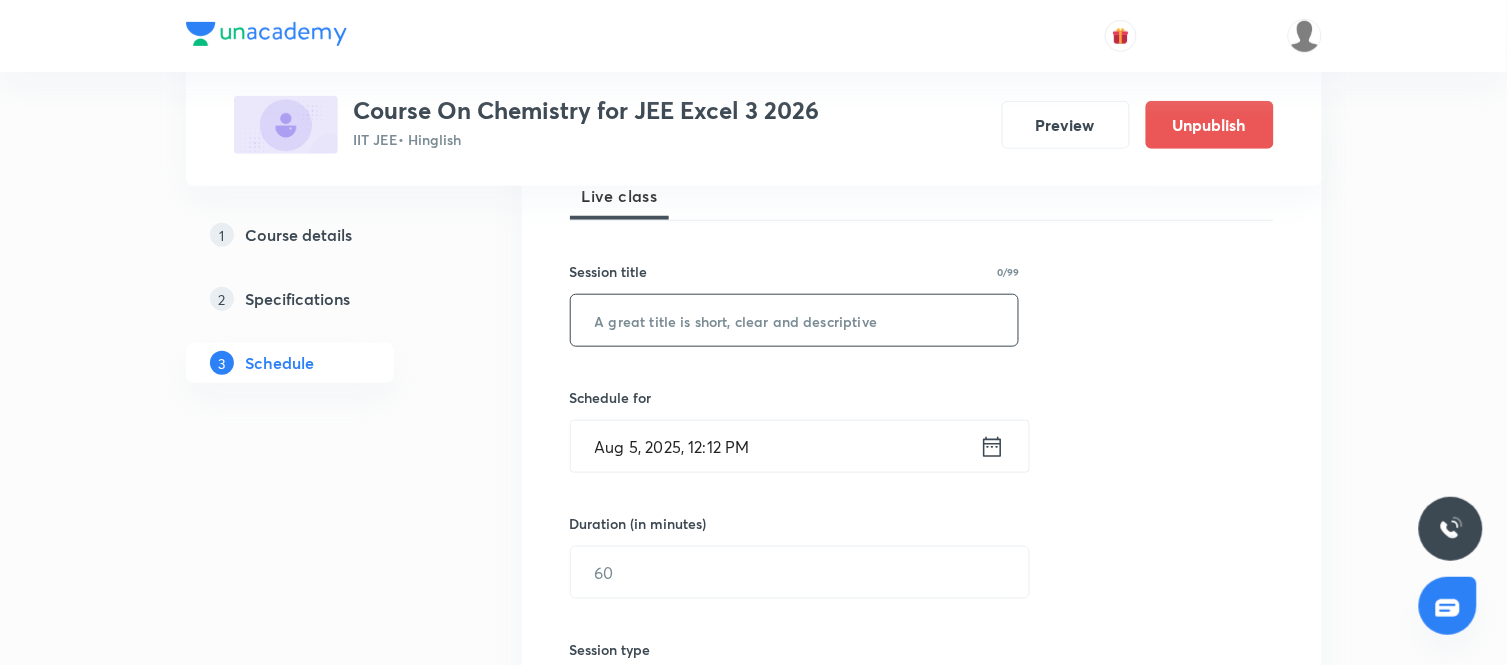 click at bounding box center [795, 320] 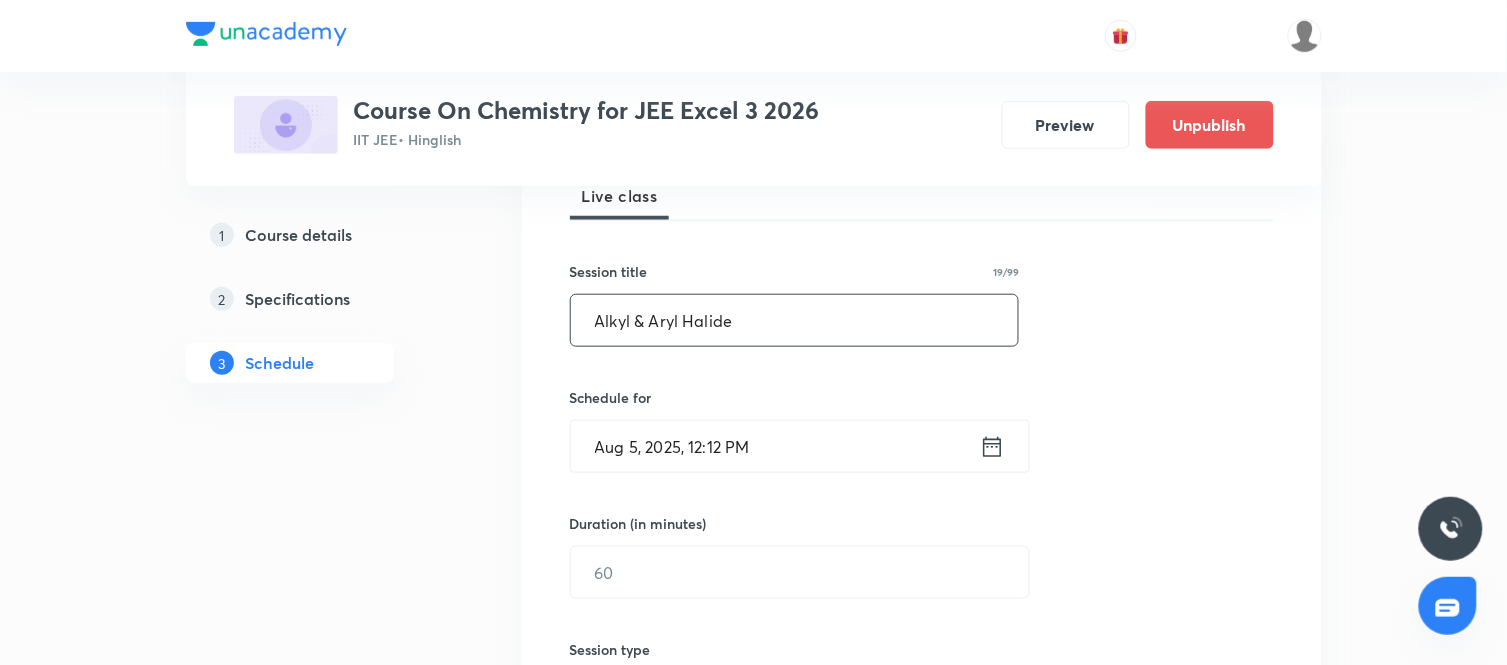 type on "Alkyl & Aryl Halide" 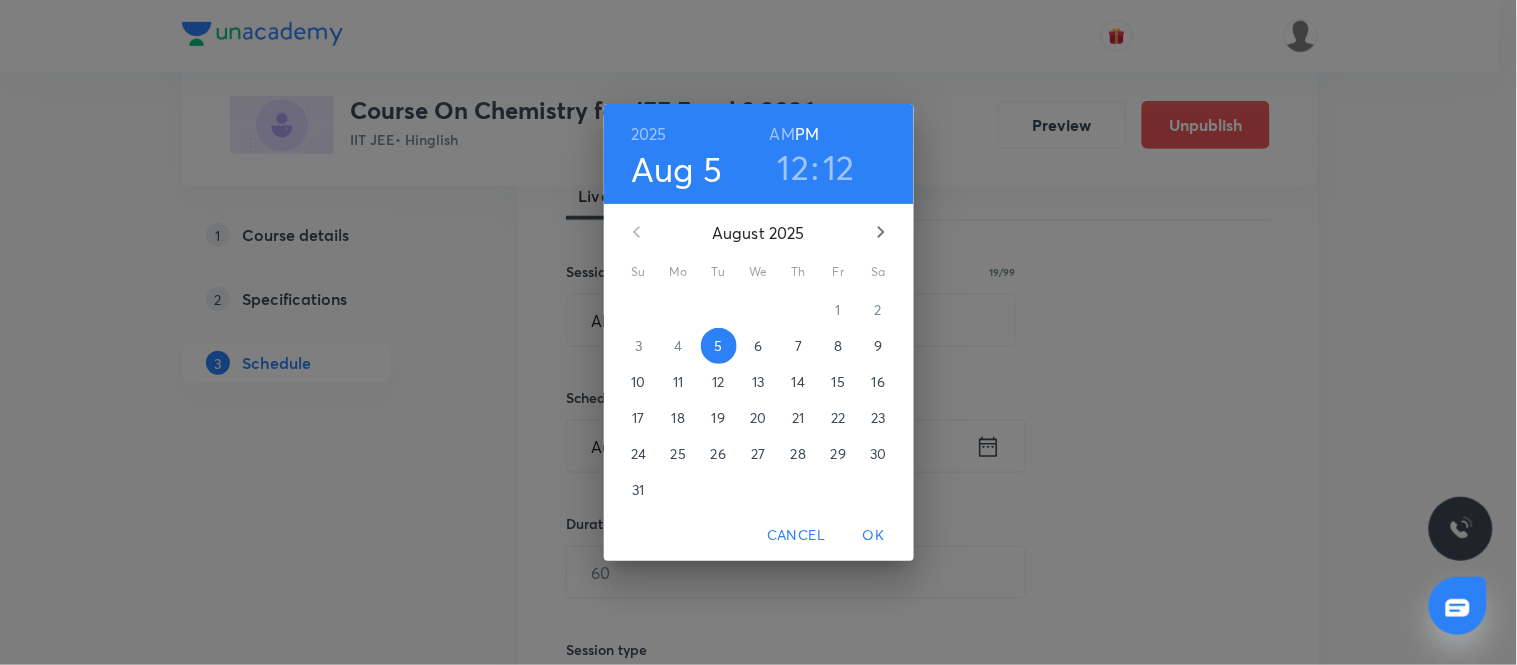 click on "7" at bounding box center [798, 346] 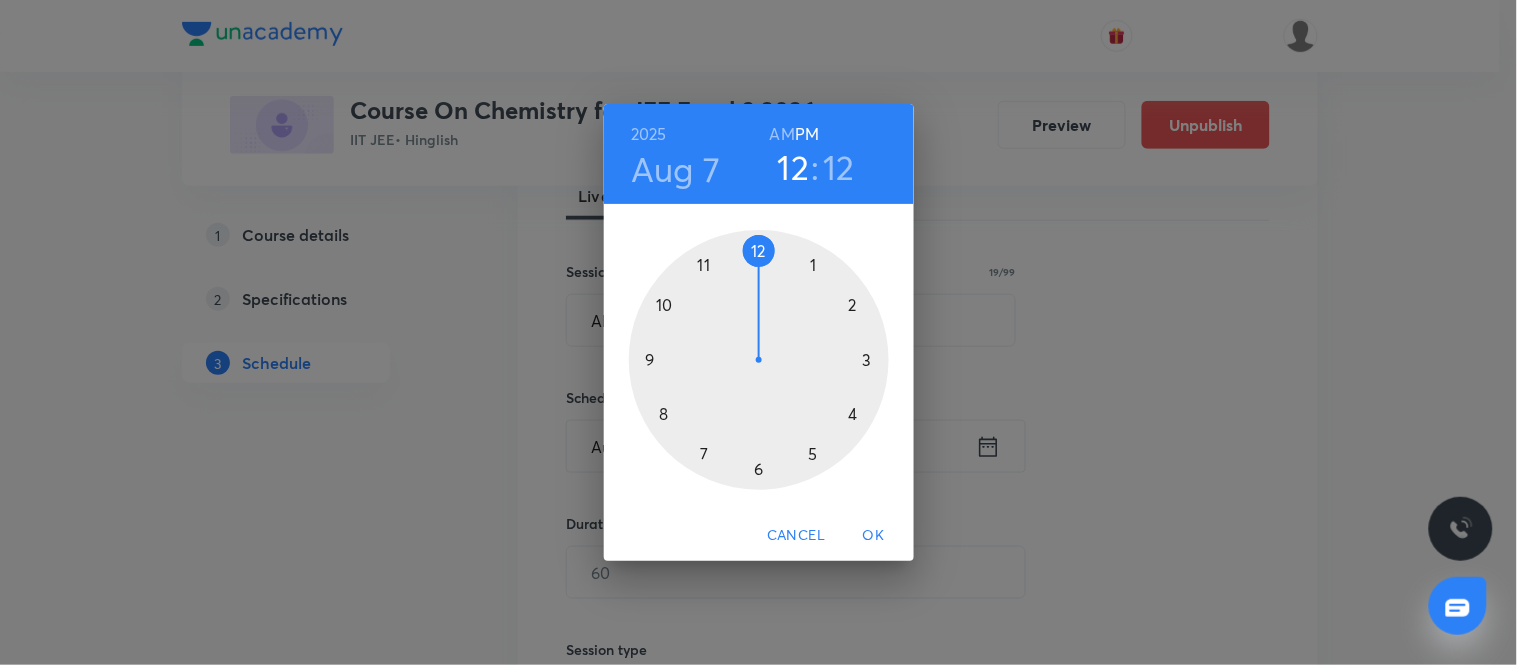 click at bounding box center [759, 360] 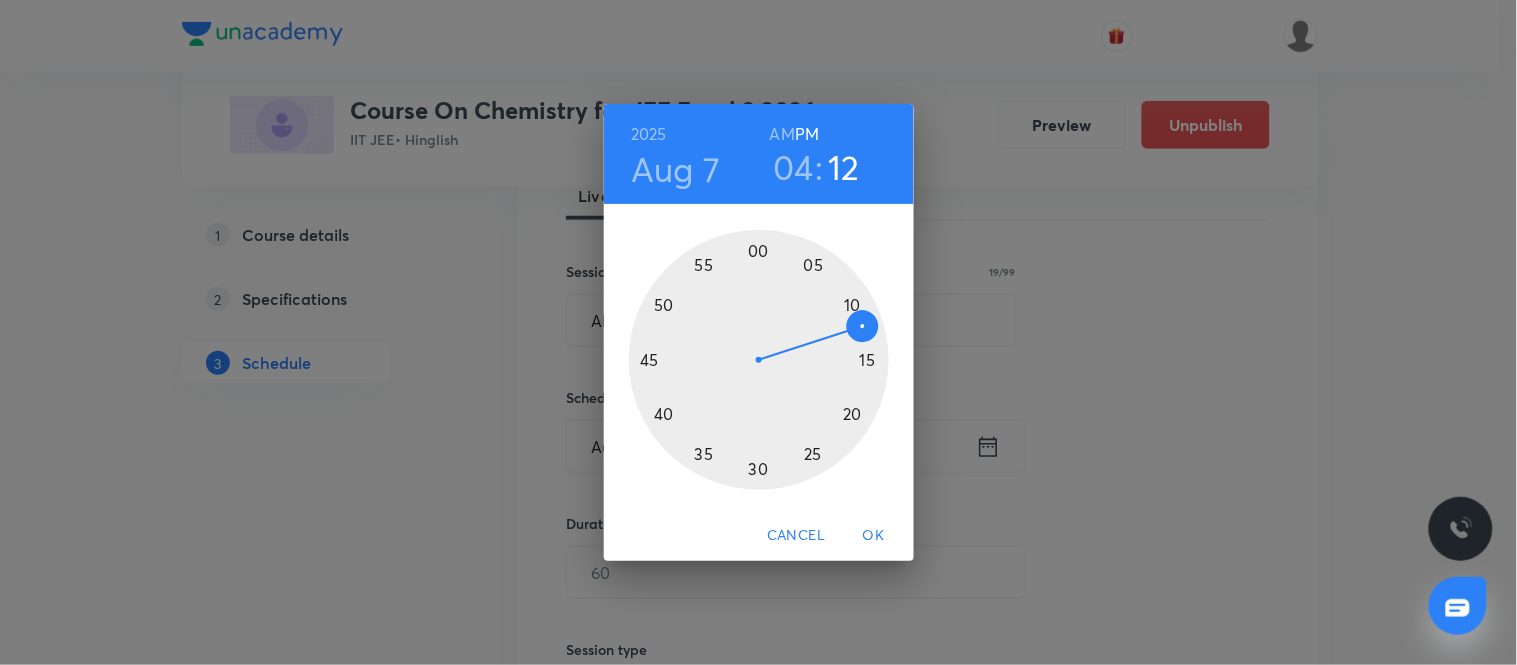 click at bounding box center (759, 360) 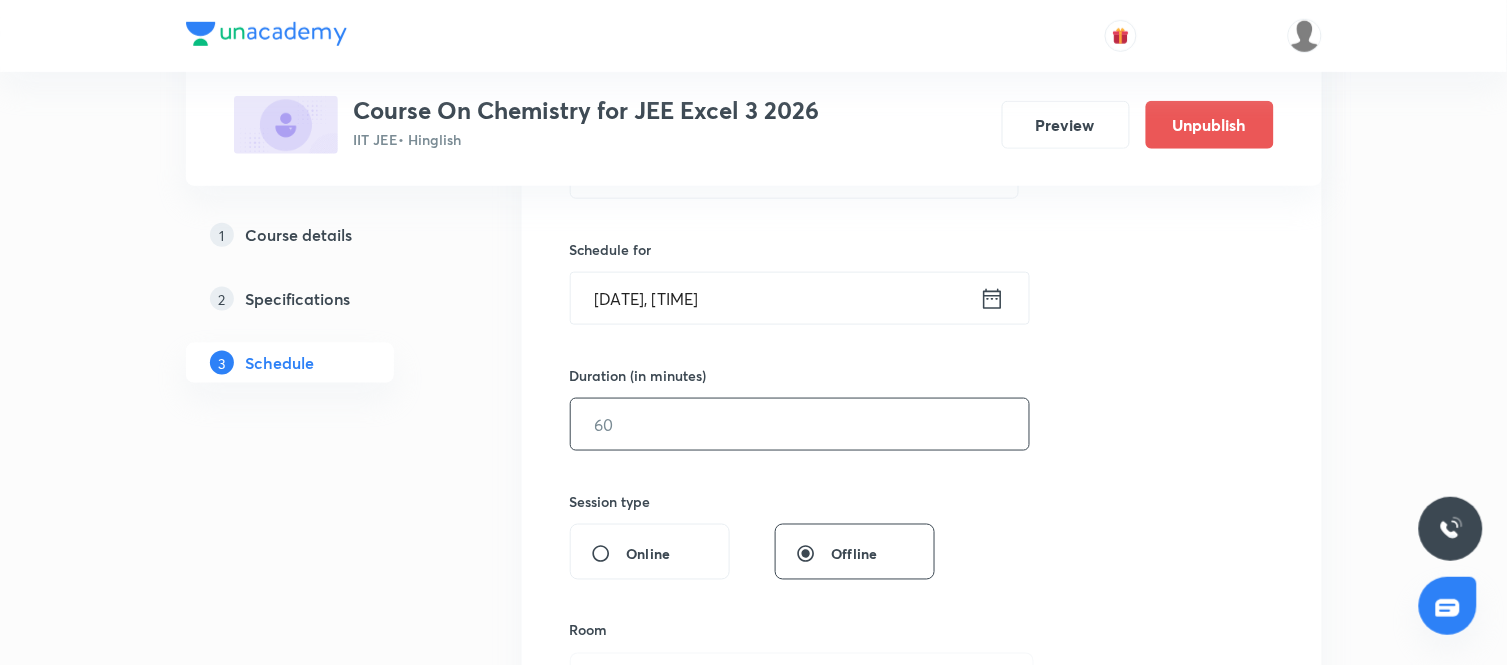 scroll, scrollTop: 455, scrollLeft: 0, axis: vertical 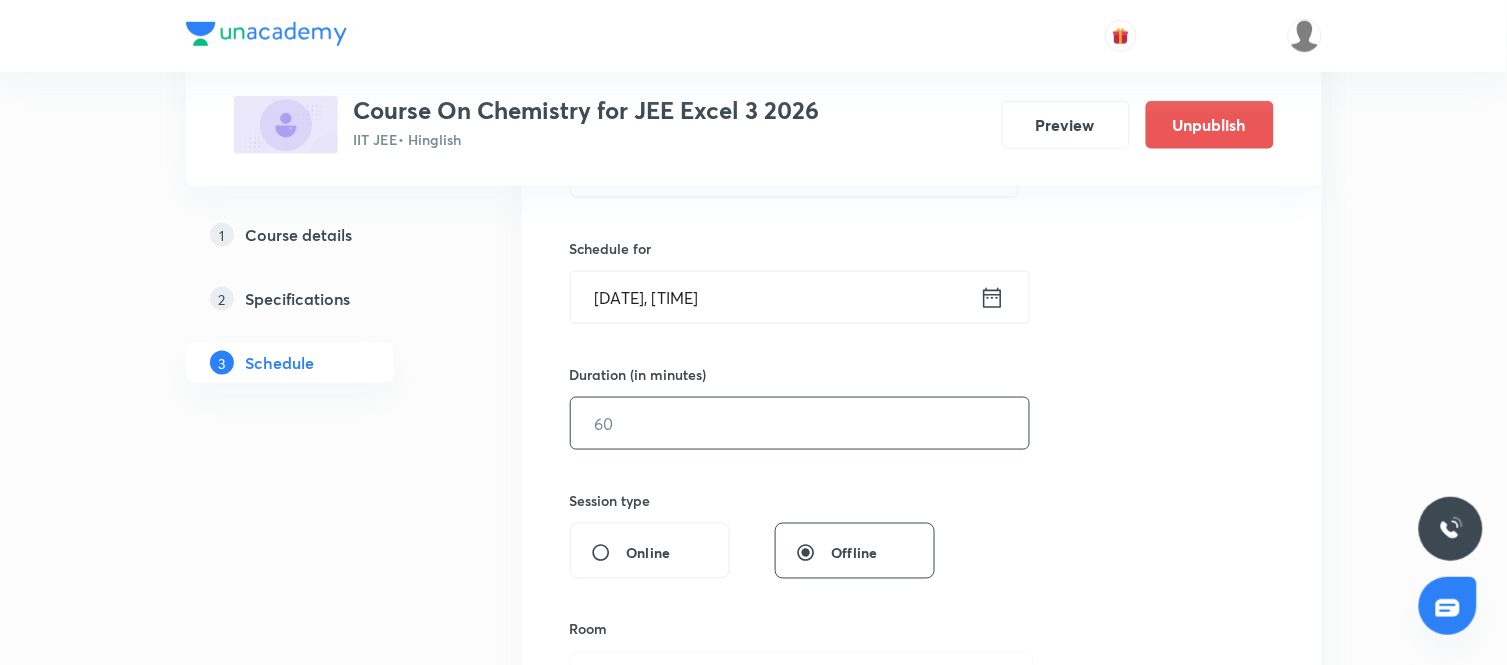 click at bounding box center [800, 423] 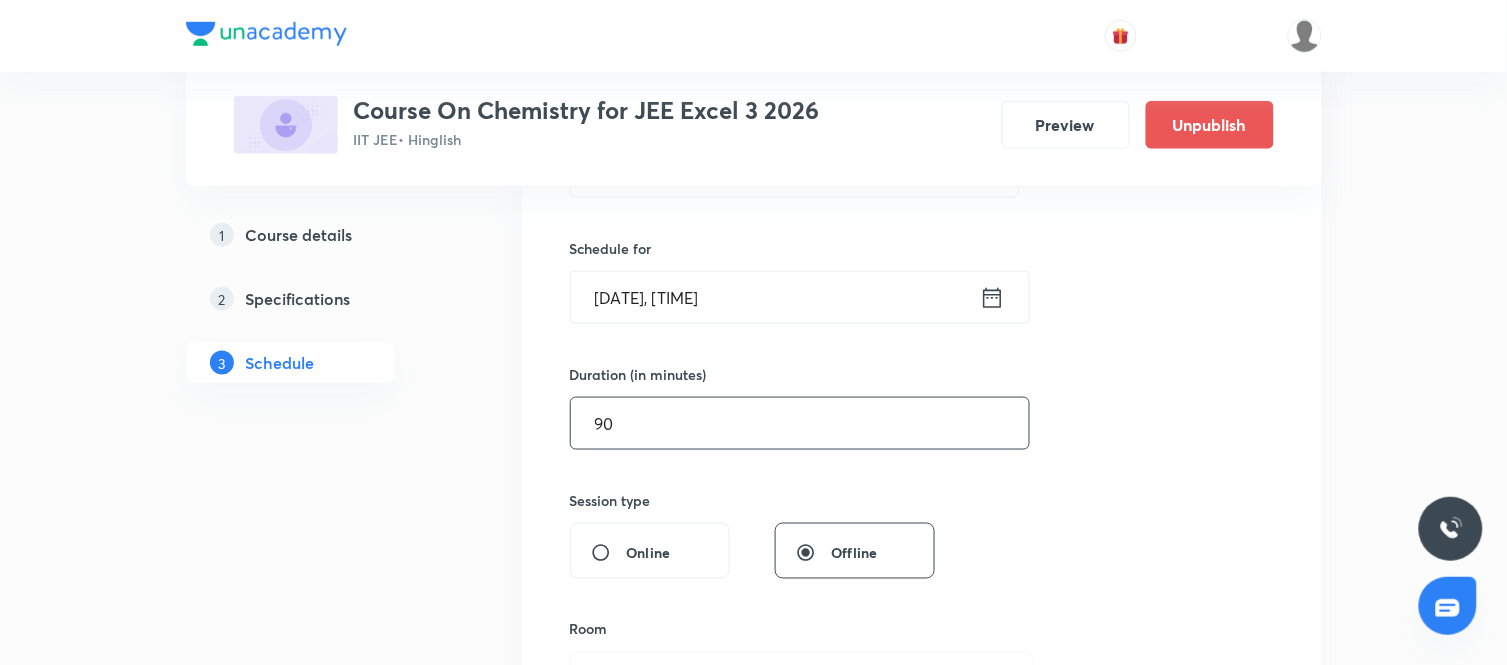 type on "90" 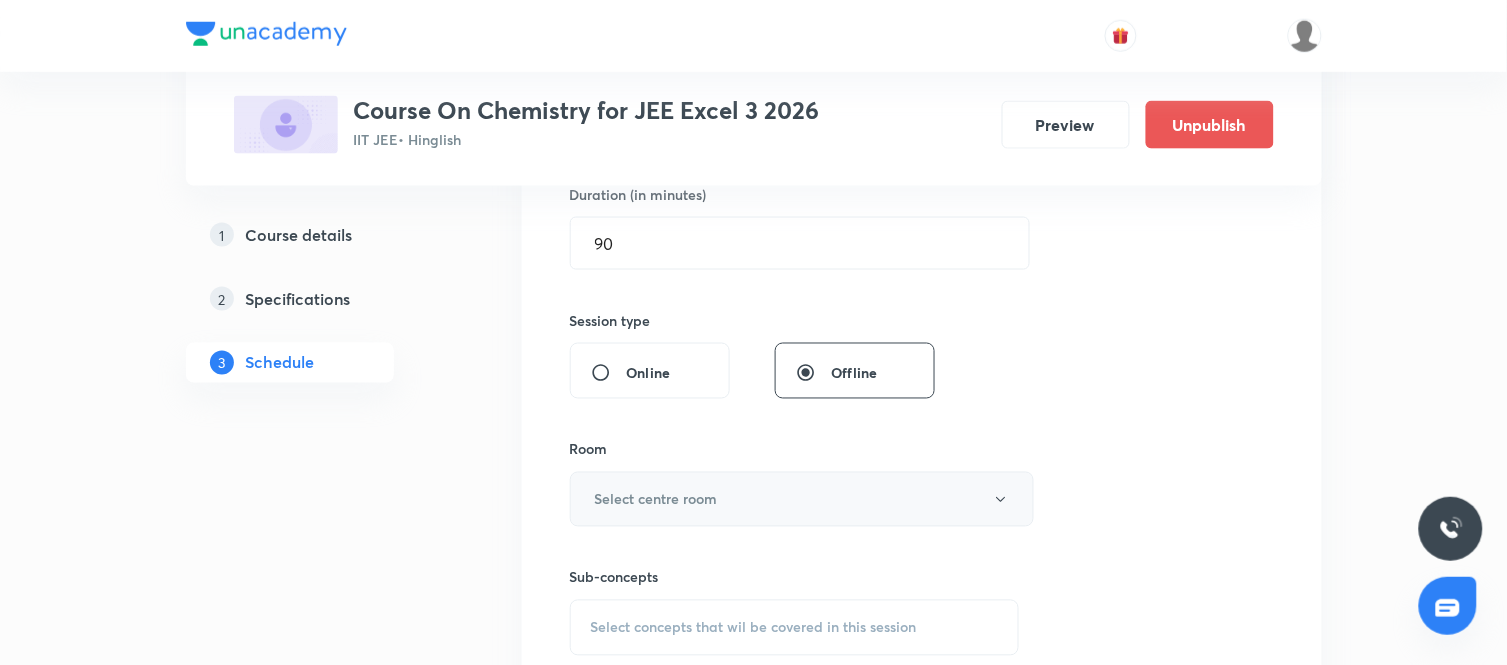scroll, scrollTop: 636, scrollLeft: 0, axis: vertical 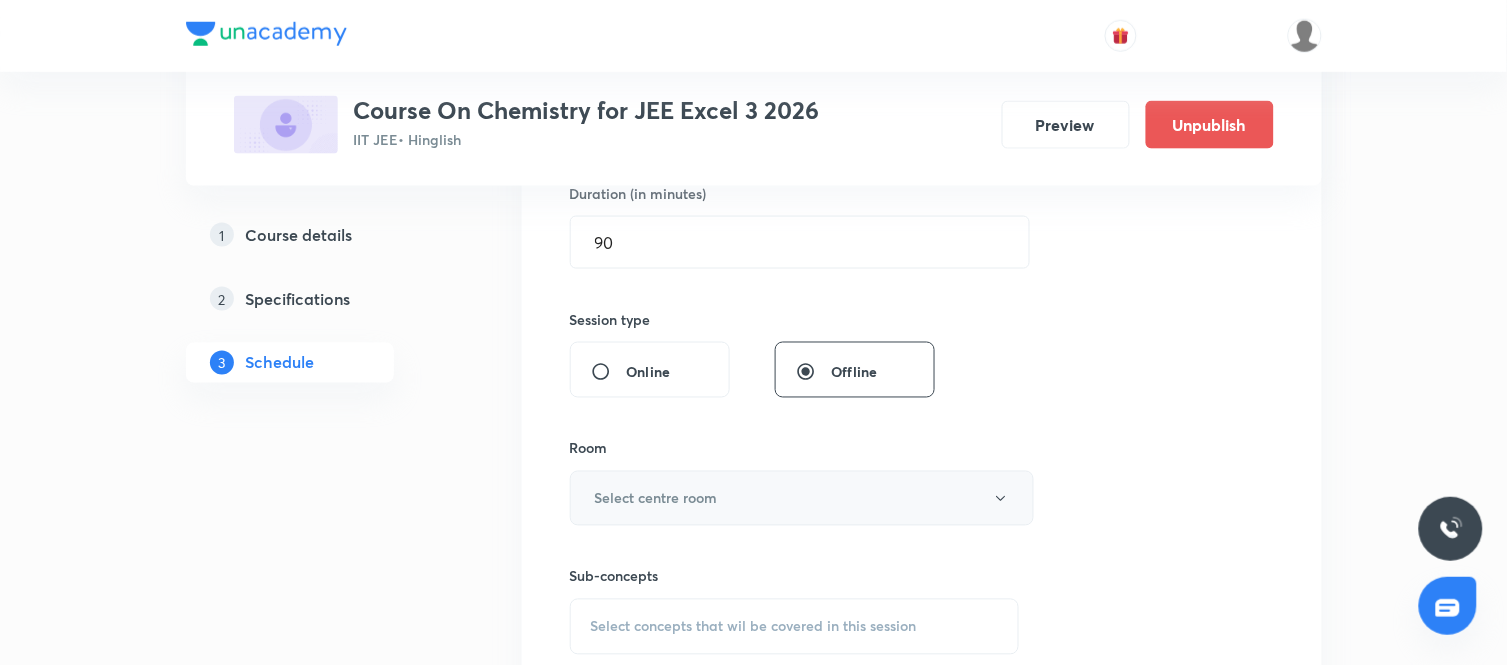 click on "Select centre room" at bounding box center [802, 498] 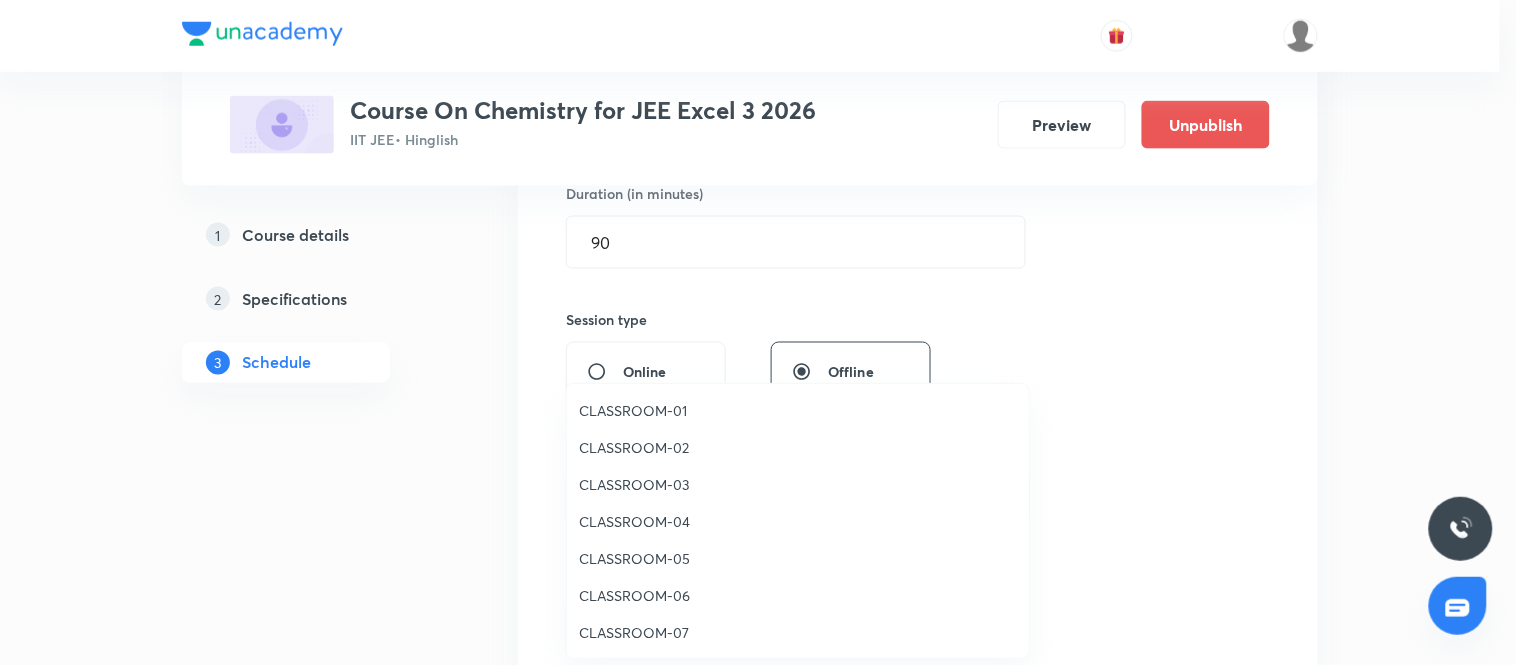 click on "CLASSROOM-04" at bounding box center (798, 521) 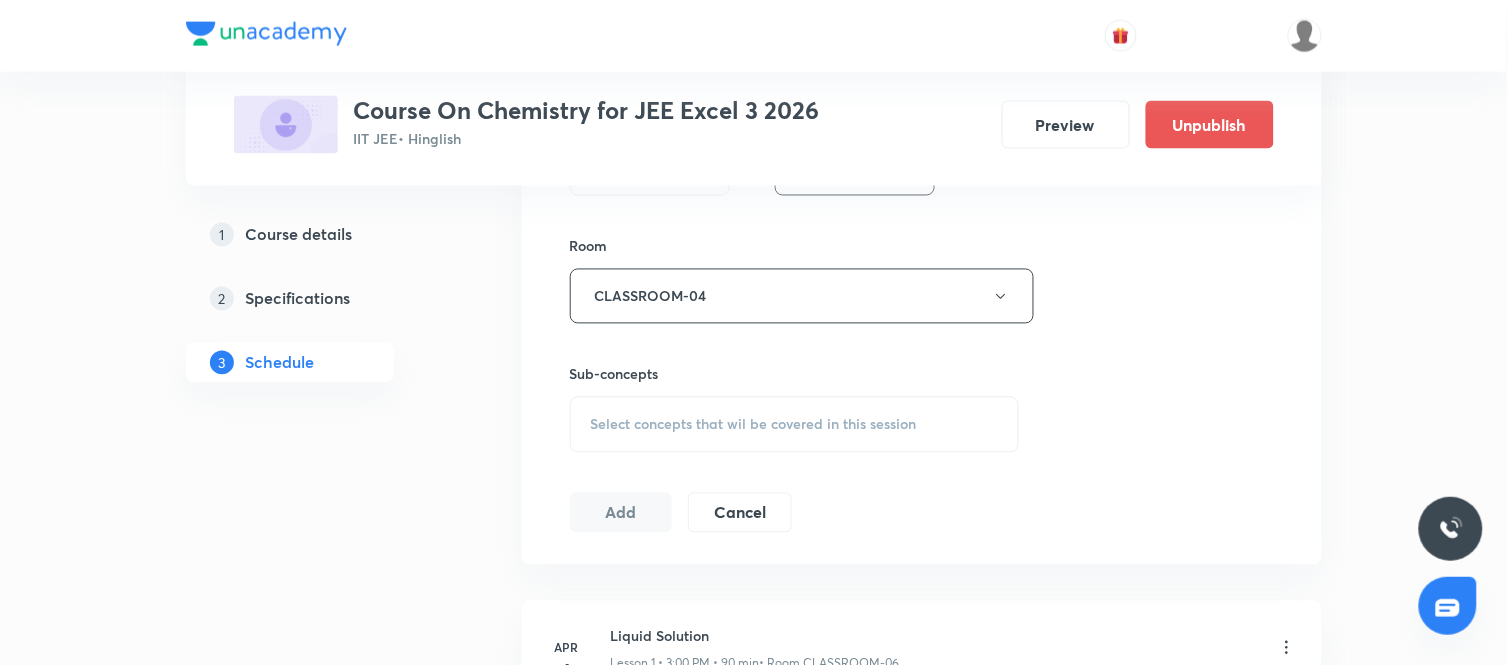 scroll, scrollTop: 855, scrollLeft: 0, axis: vertical 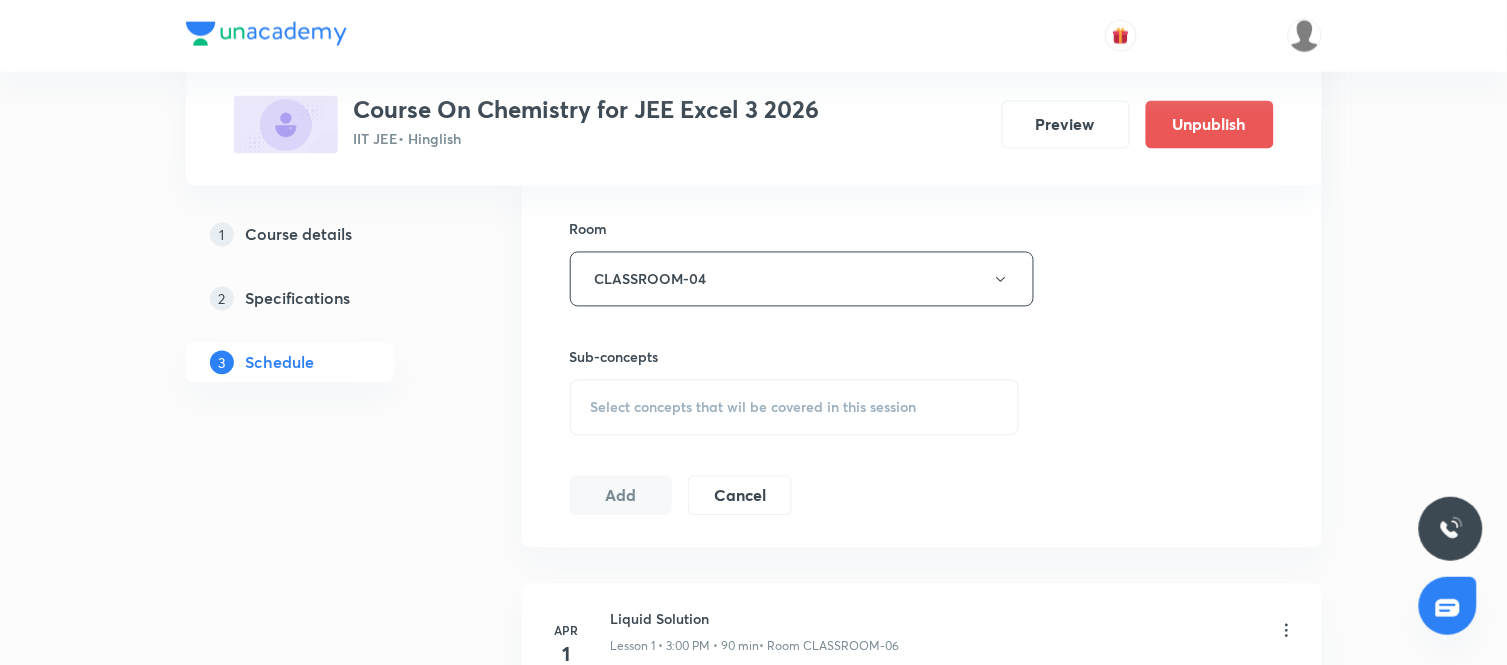 click on "Select concepts that wil be covered in this session" at bounding box center [795, 408] 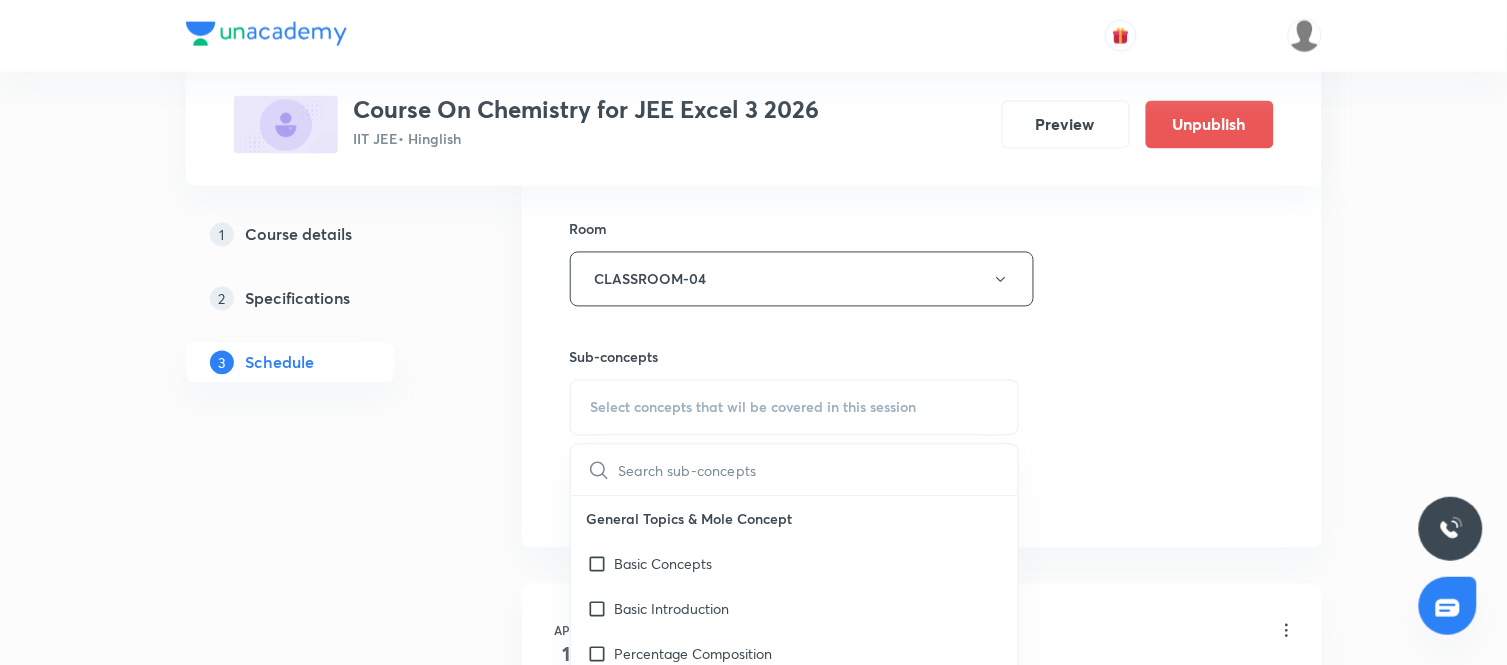 scroll, scrollTop: 917, scrollLeft: 0, axis: vertical 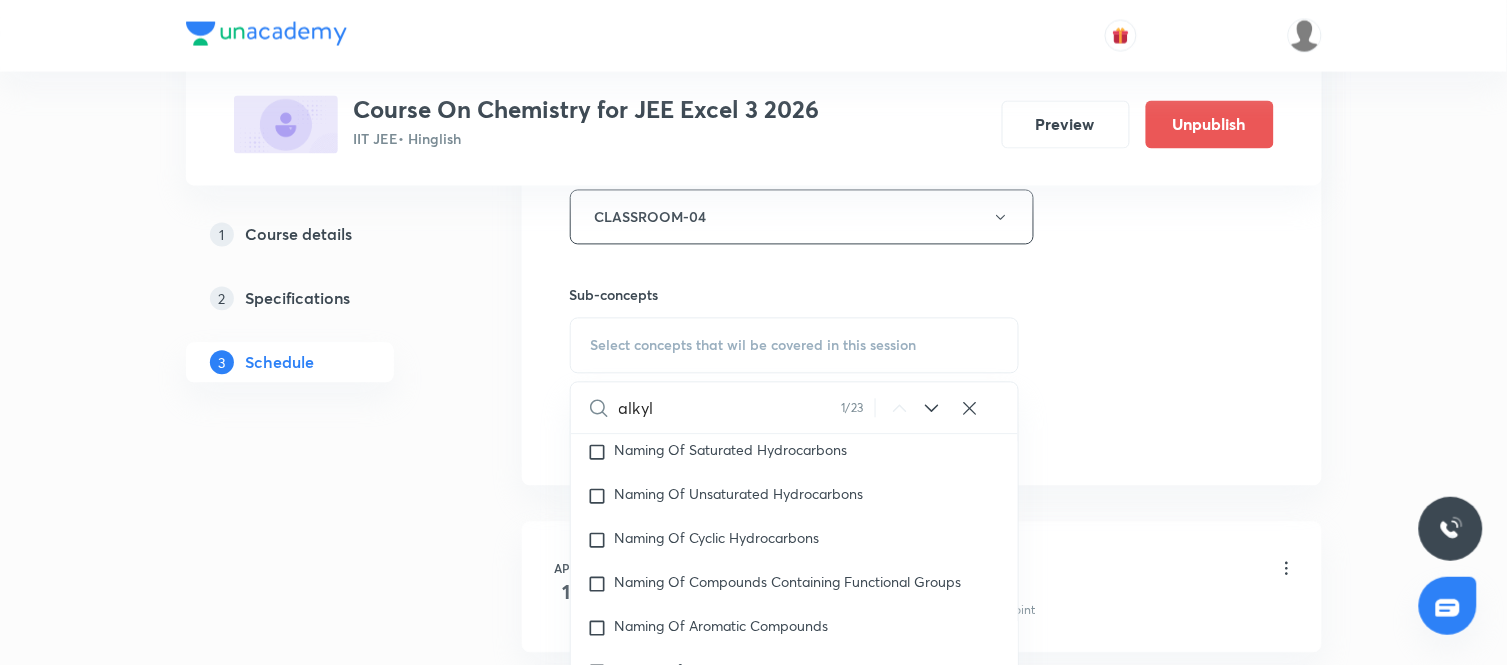 type on "alkyl" 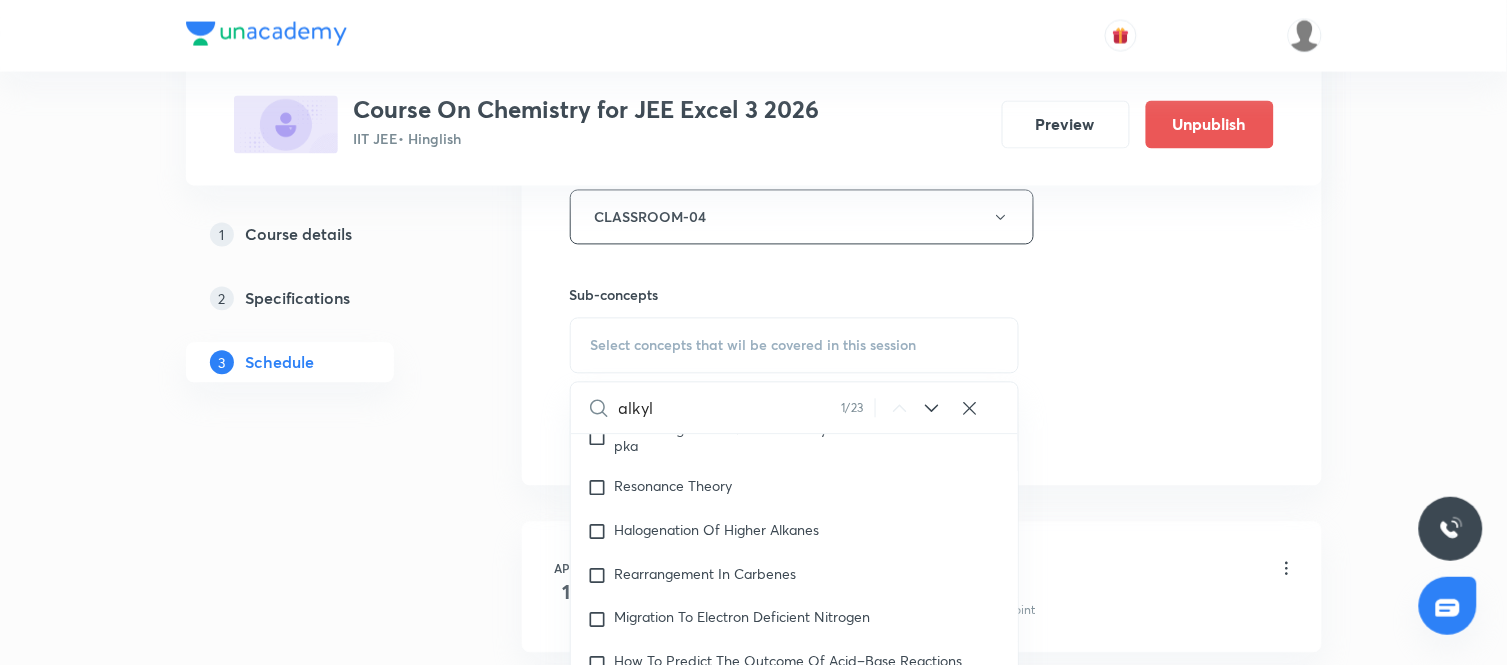 click 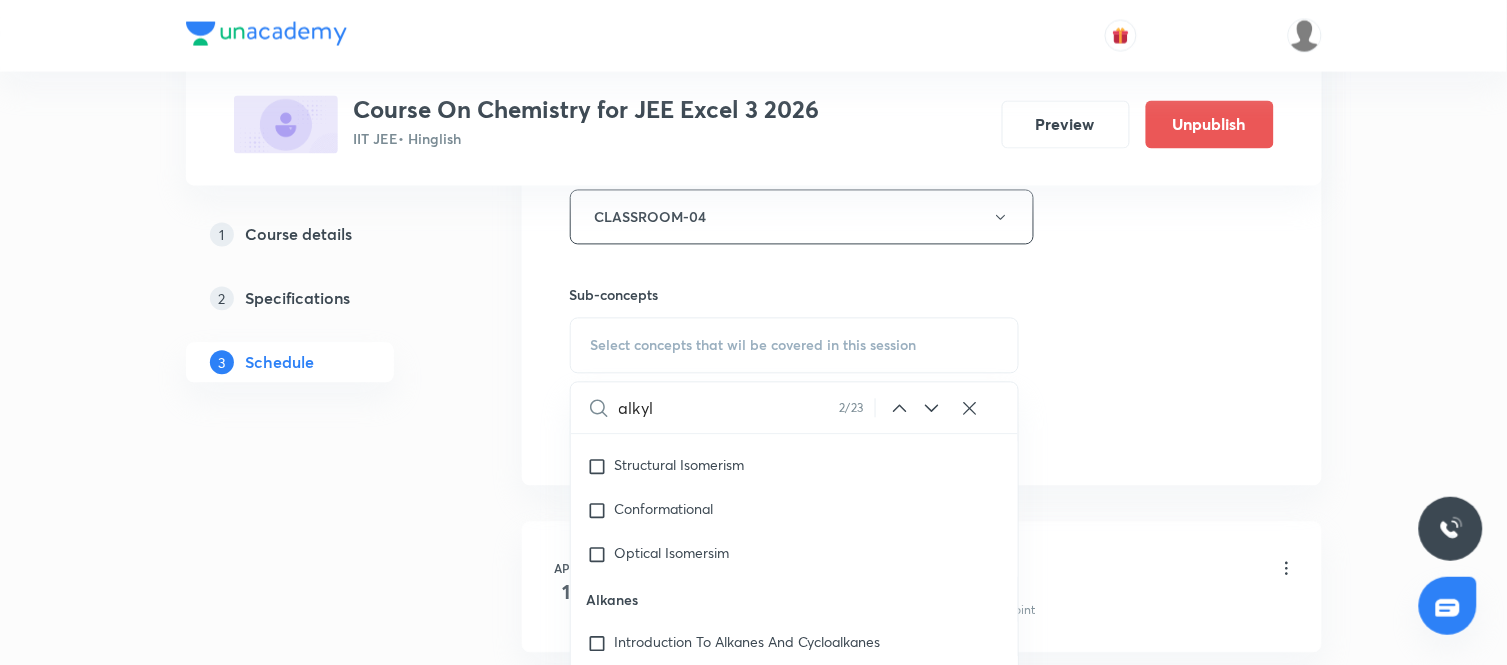 scroll, scrollTop: 37484, scrollLeft: 0, axis: vertical 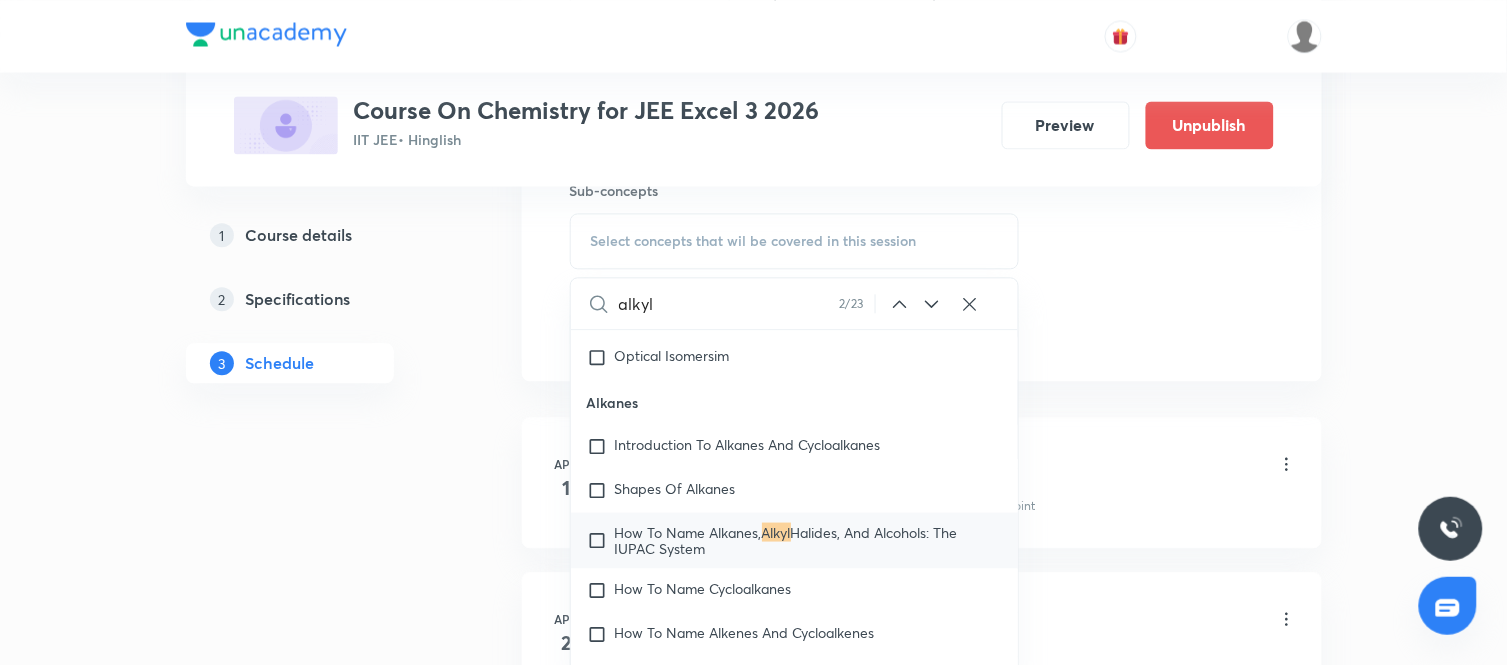 click 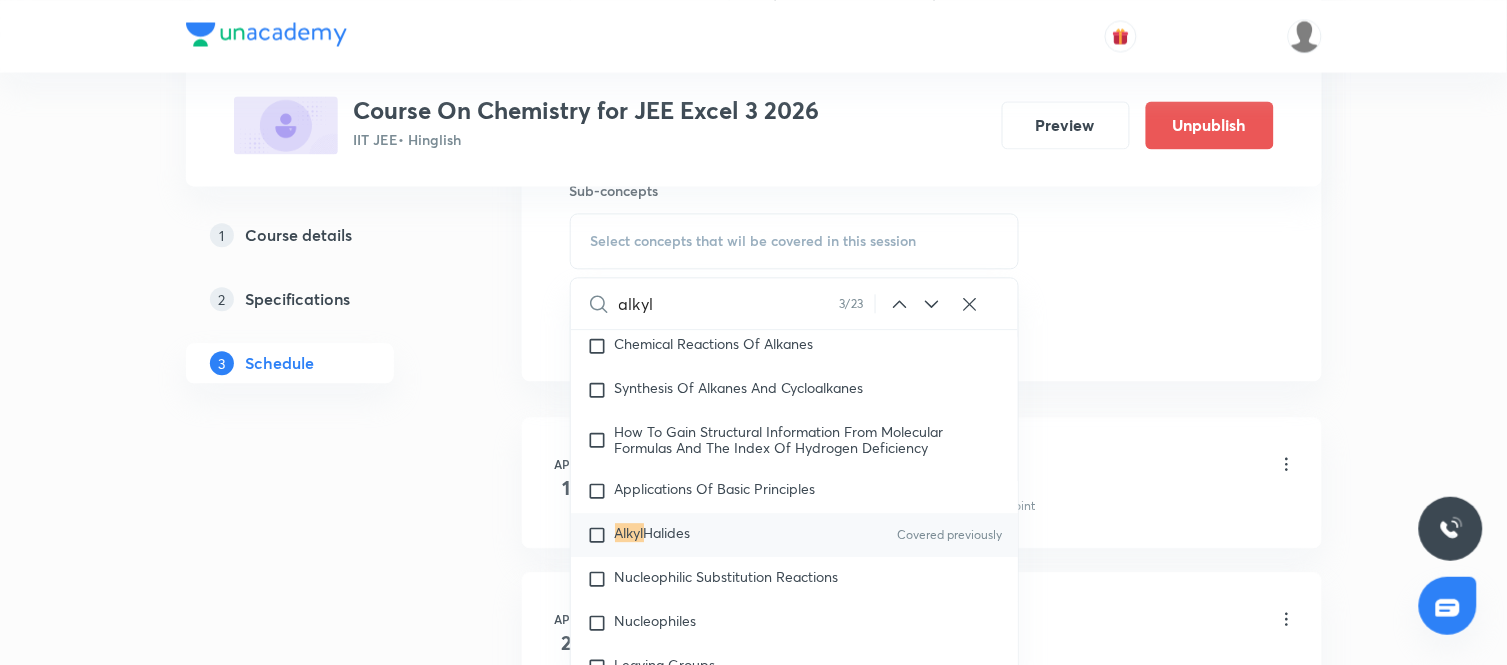 click 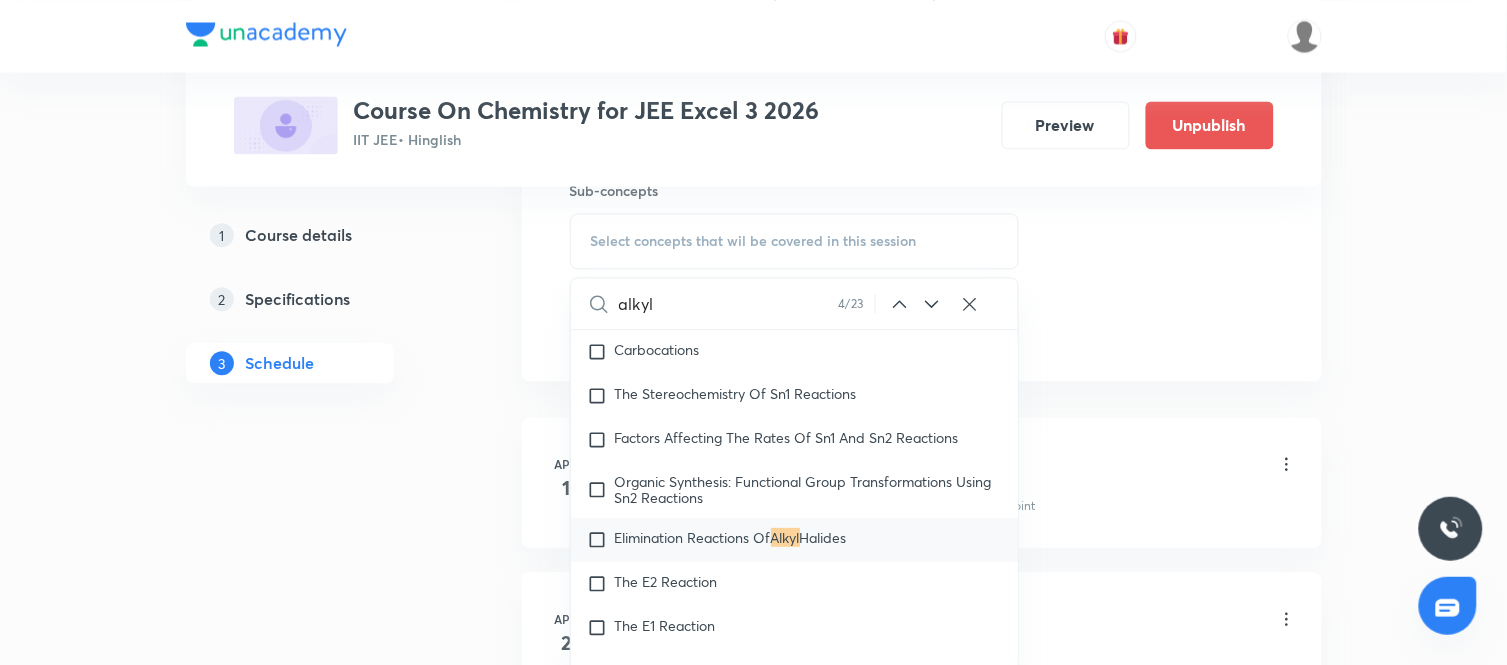 click 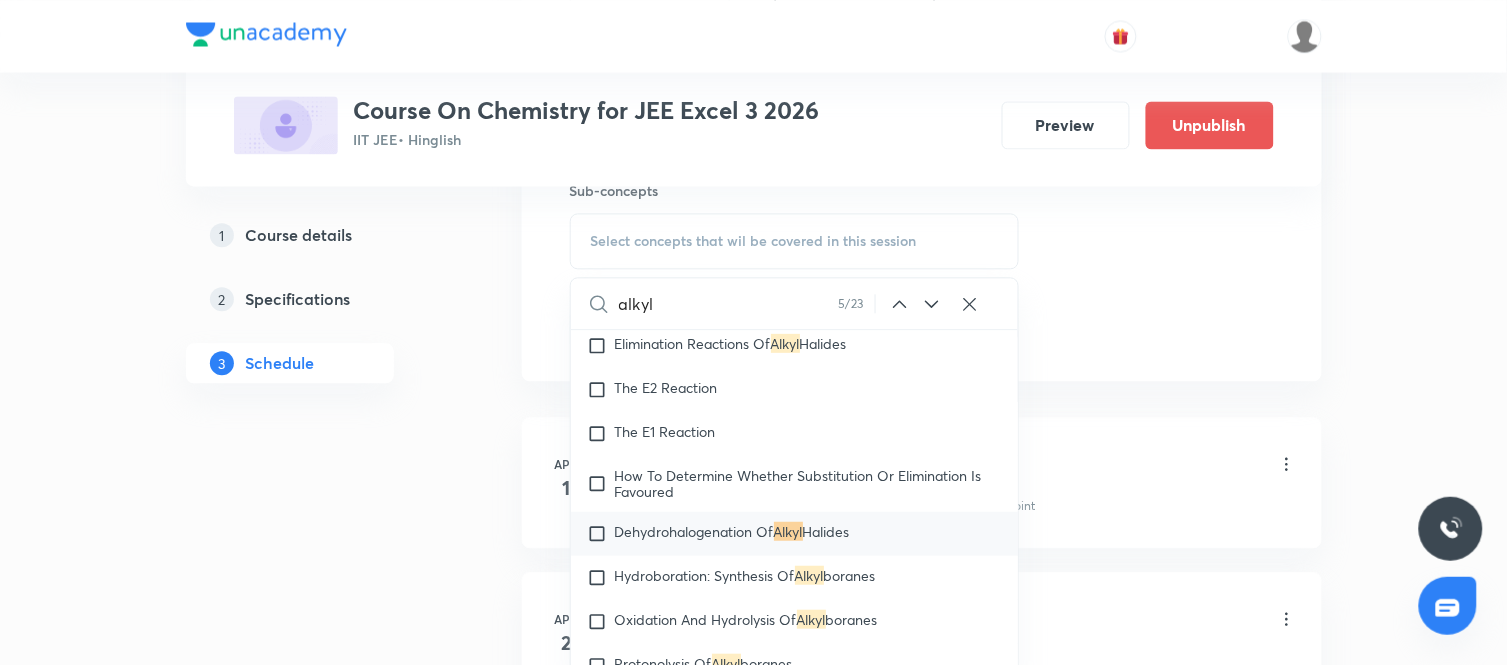 click 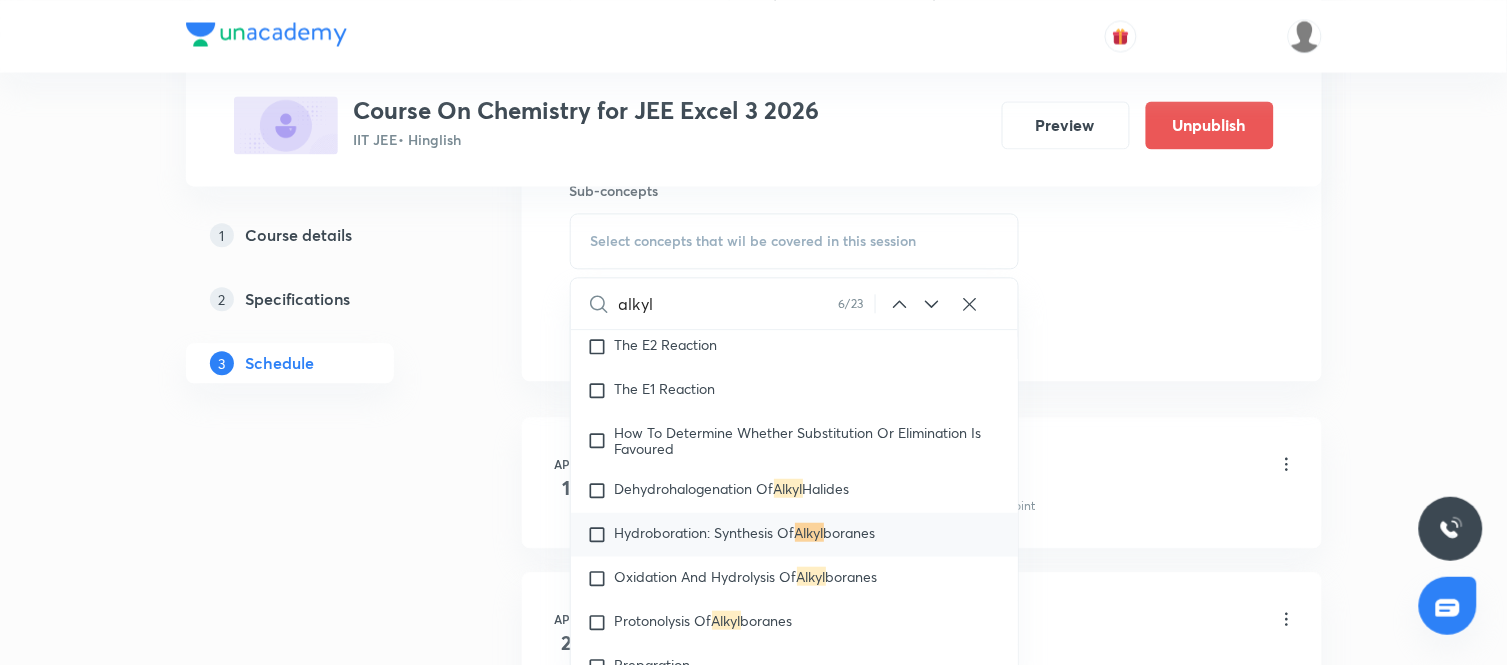 click 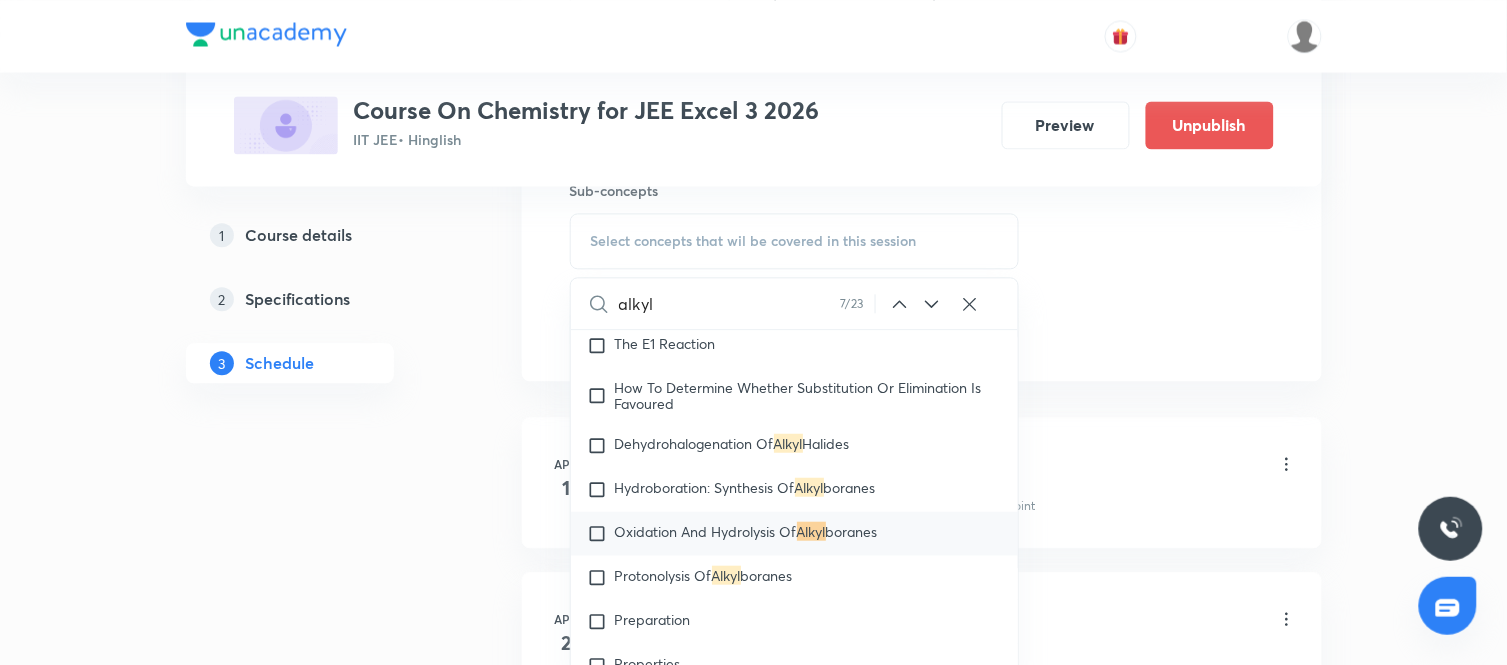 click 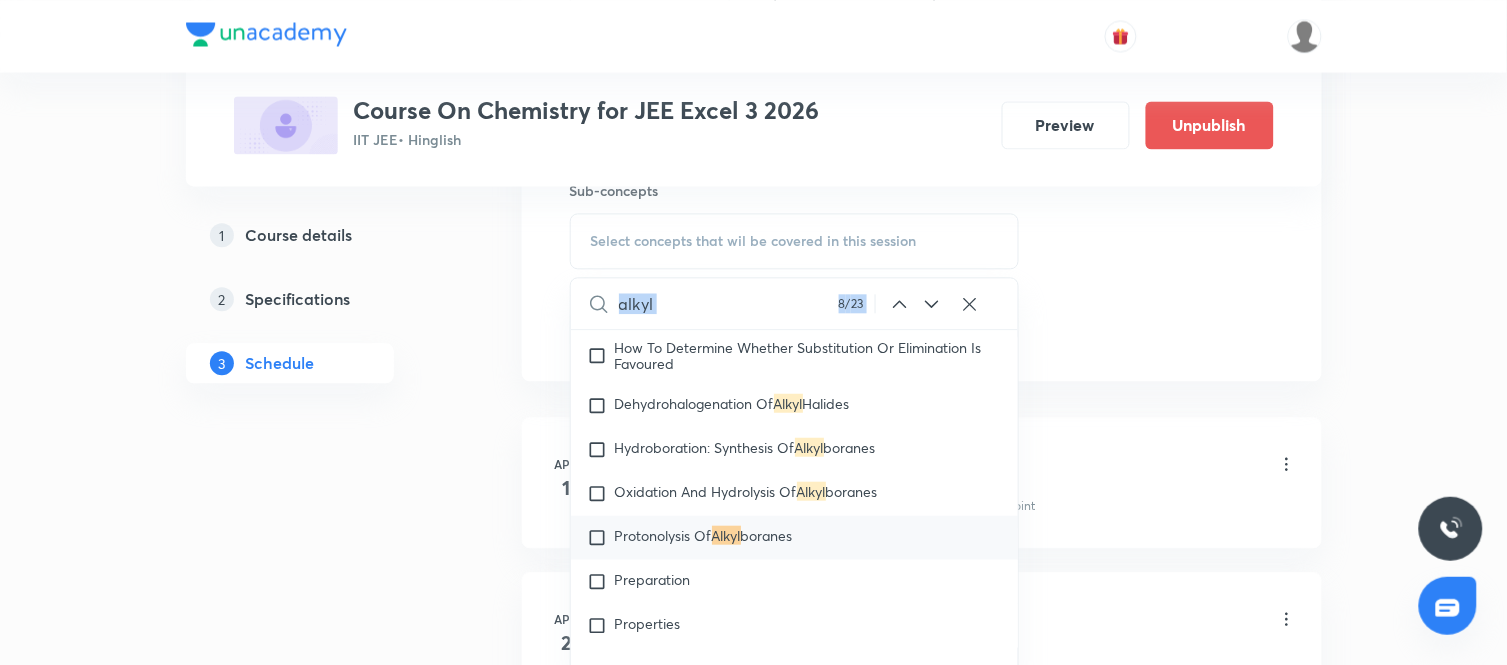 click 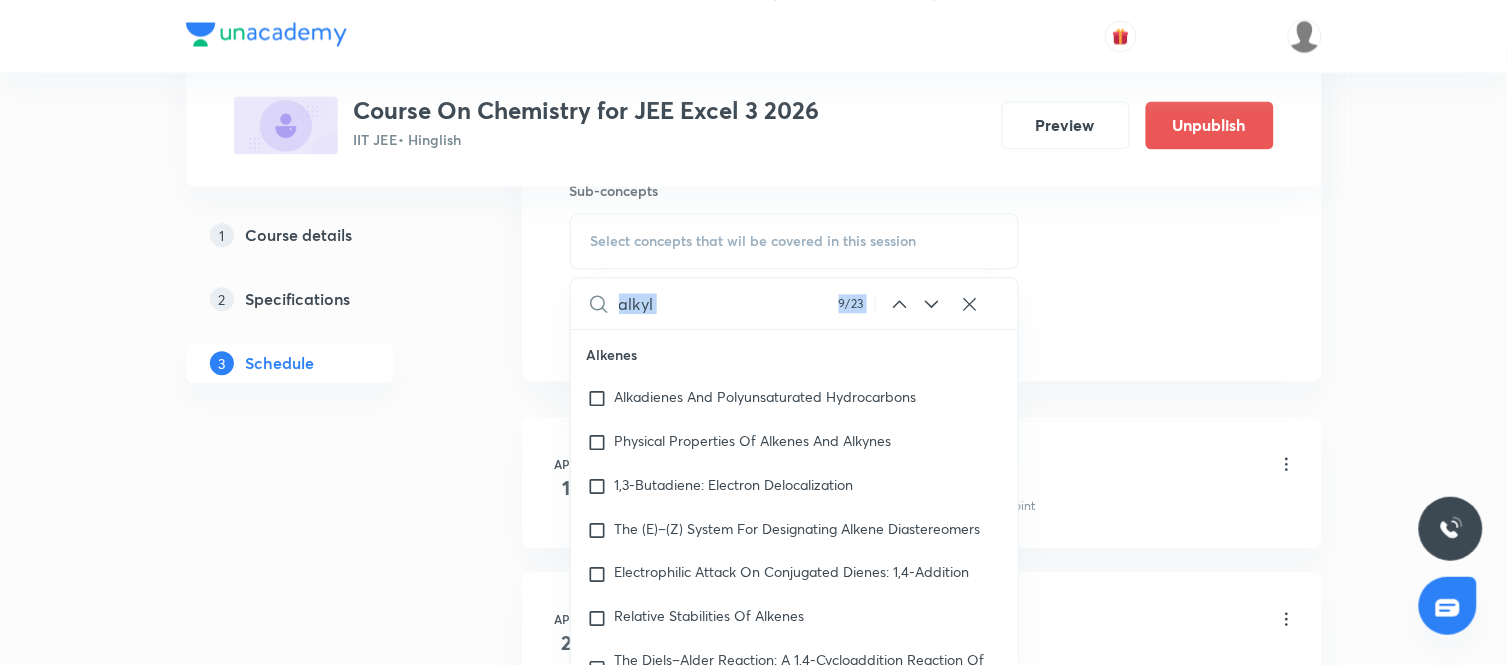 click 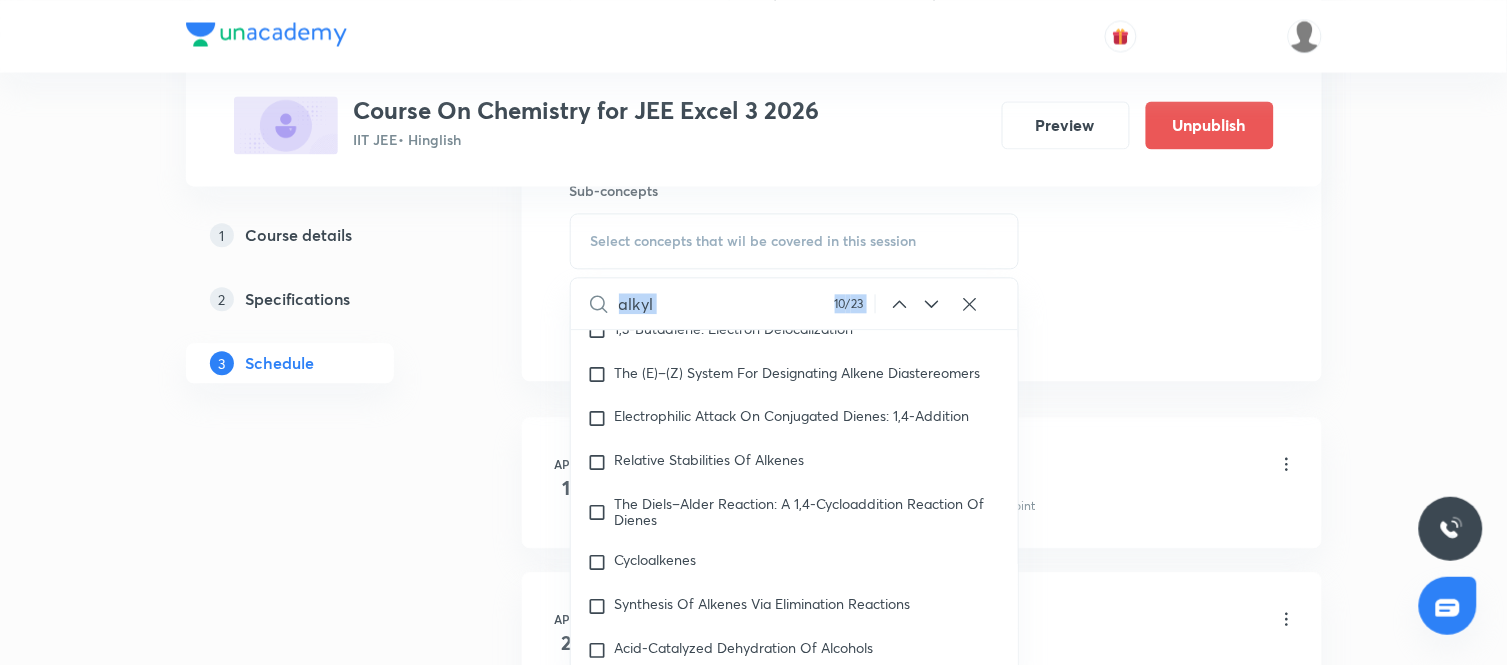 click 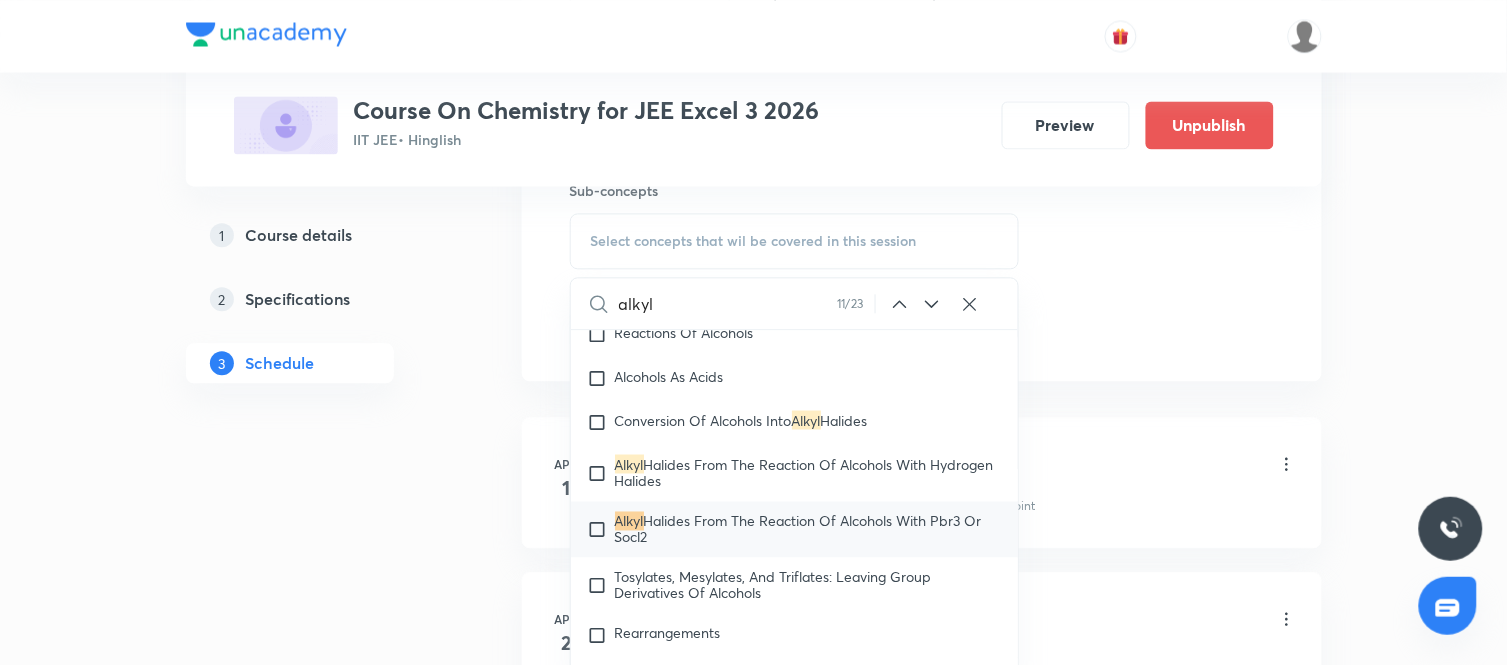 click 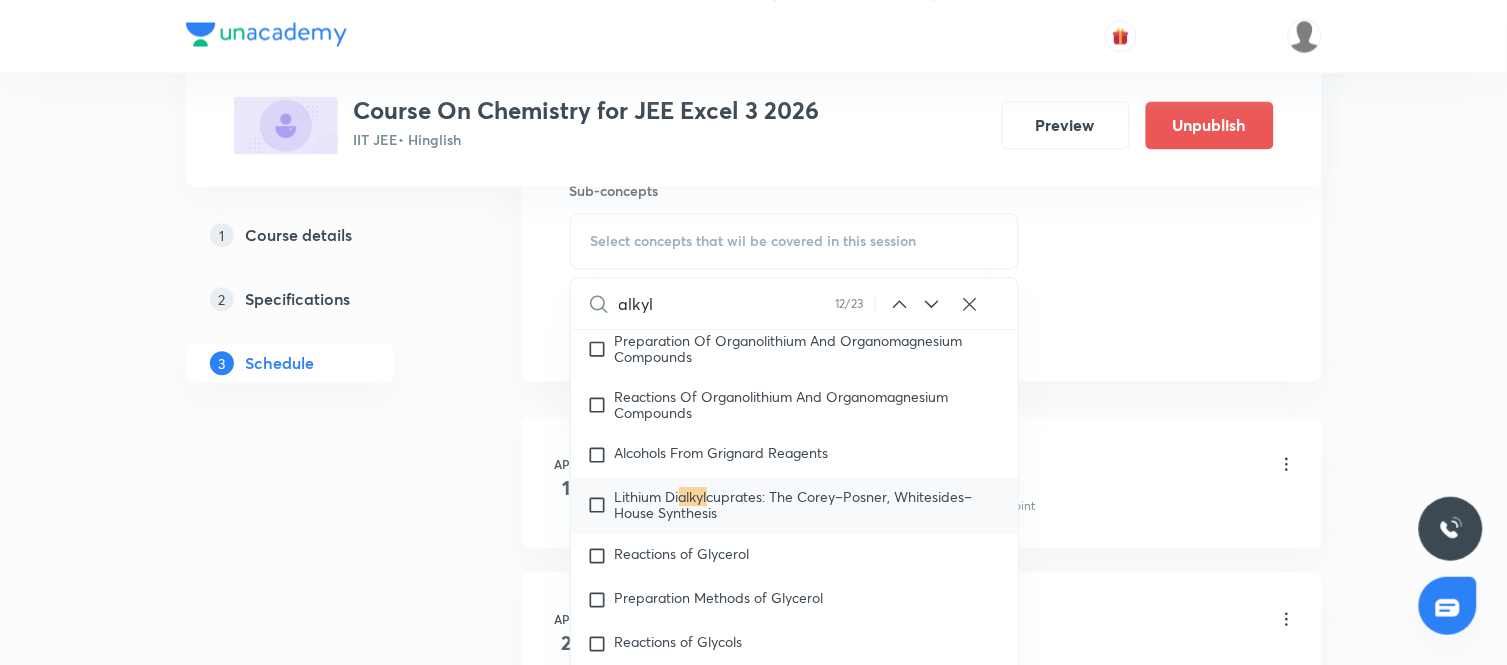 click 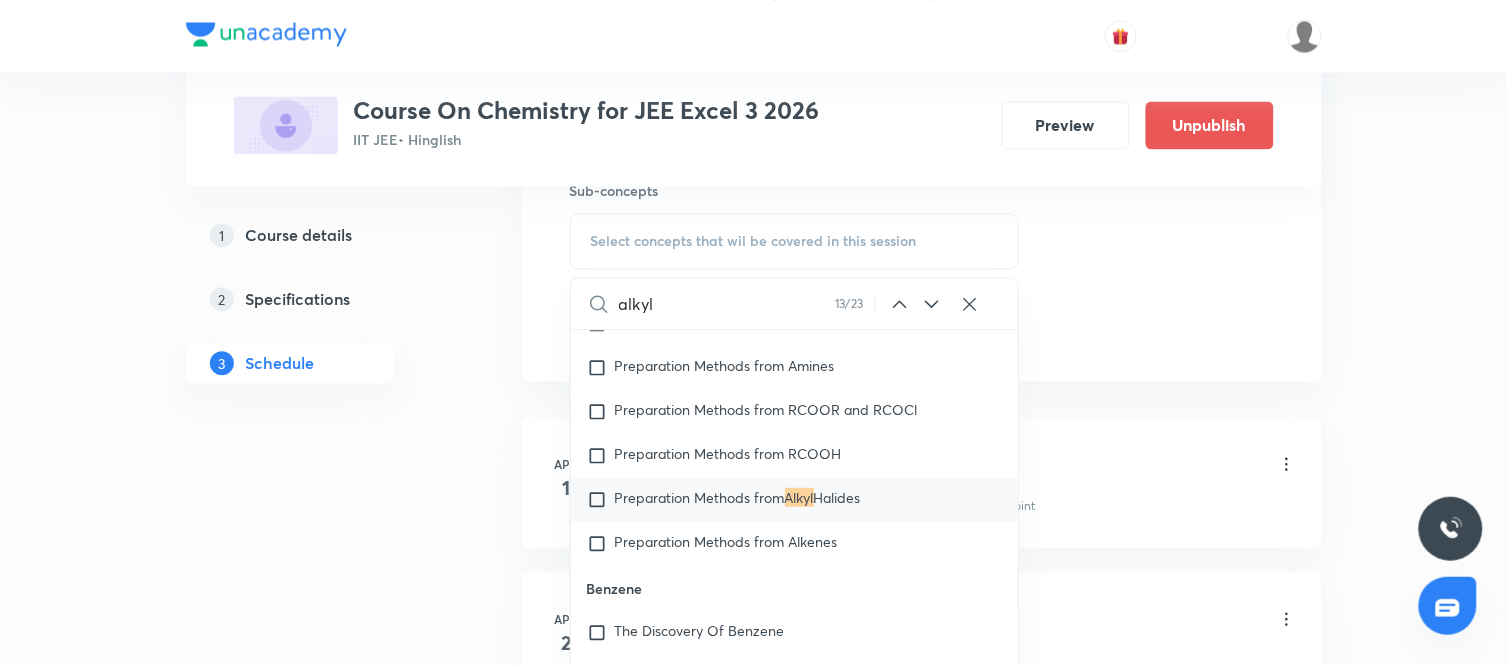 click 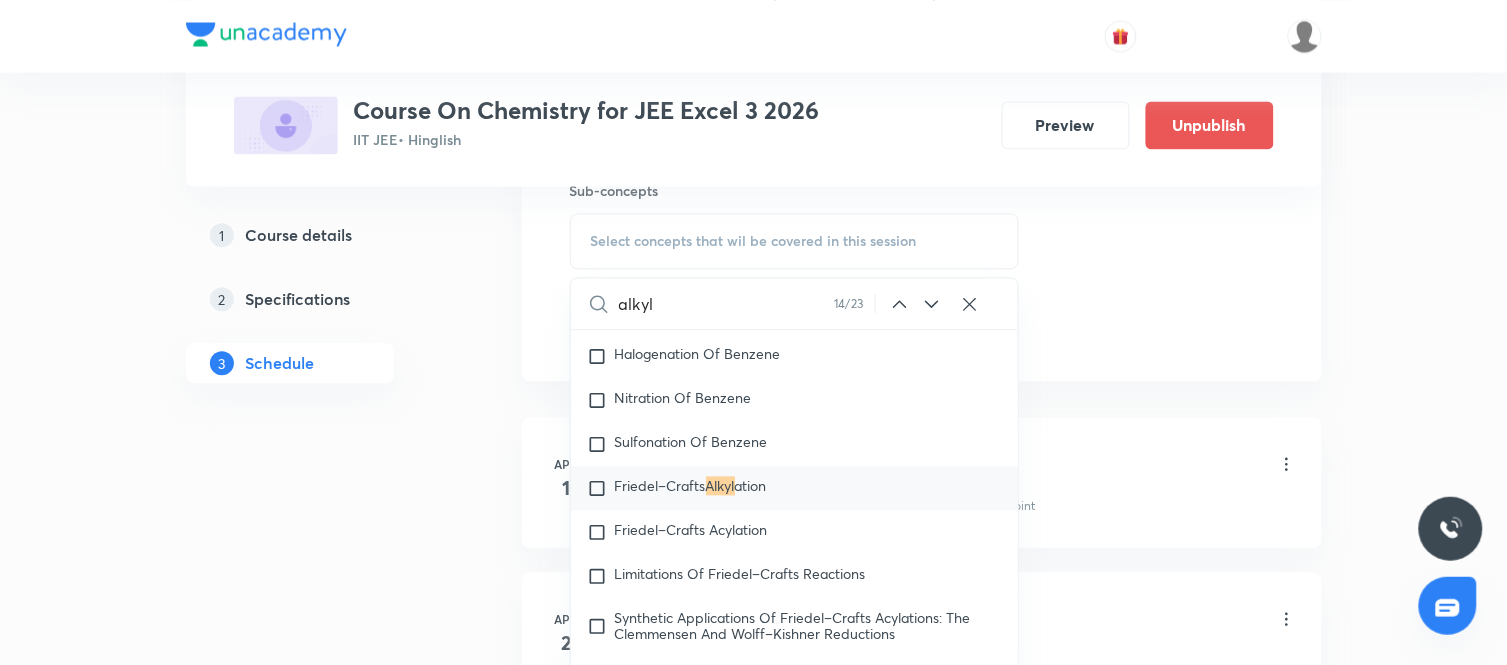 click 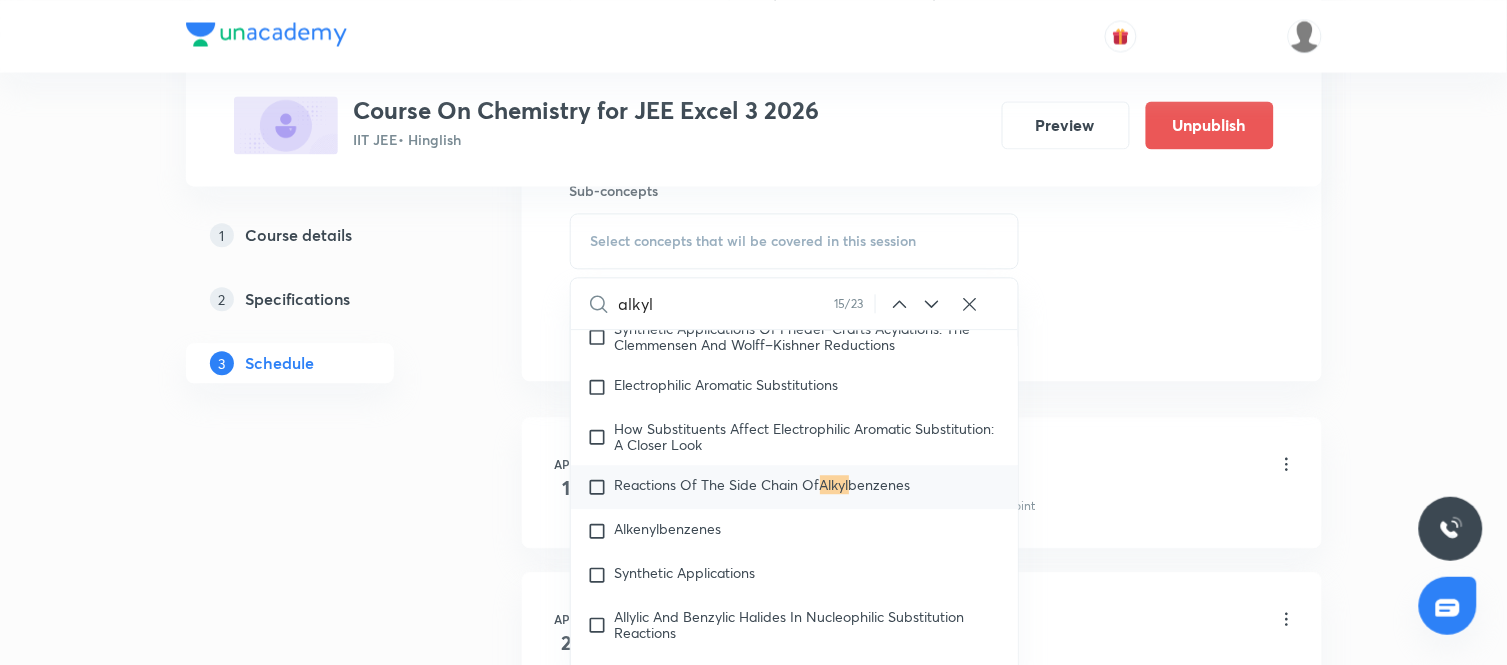 click 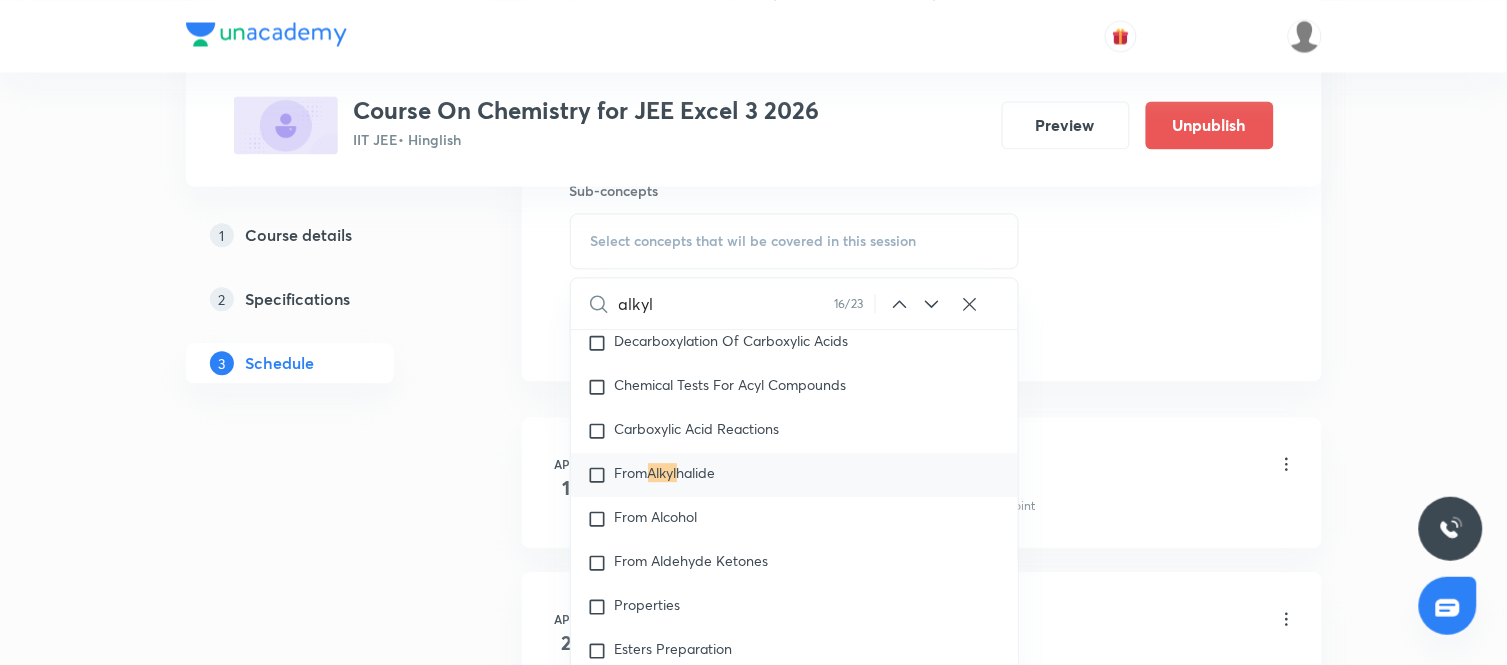 click 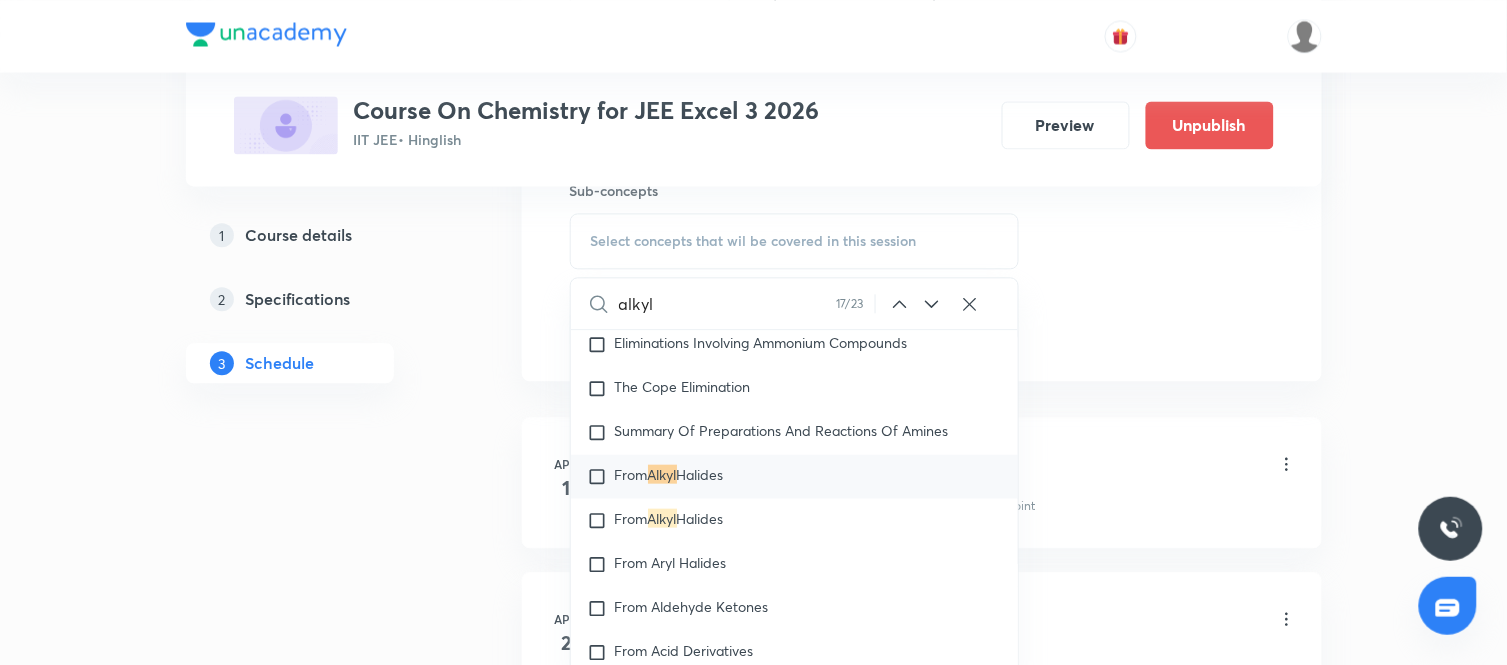 click 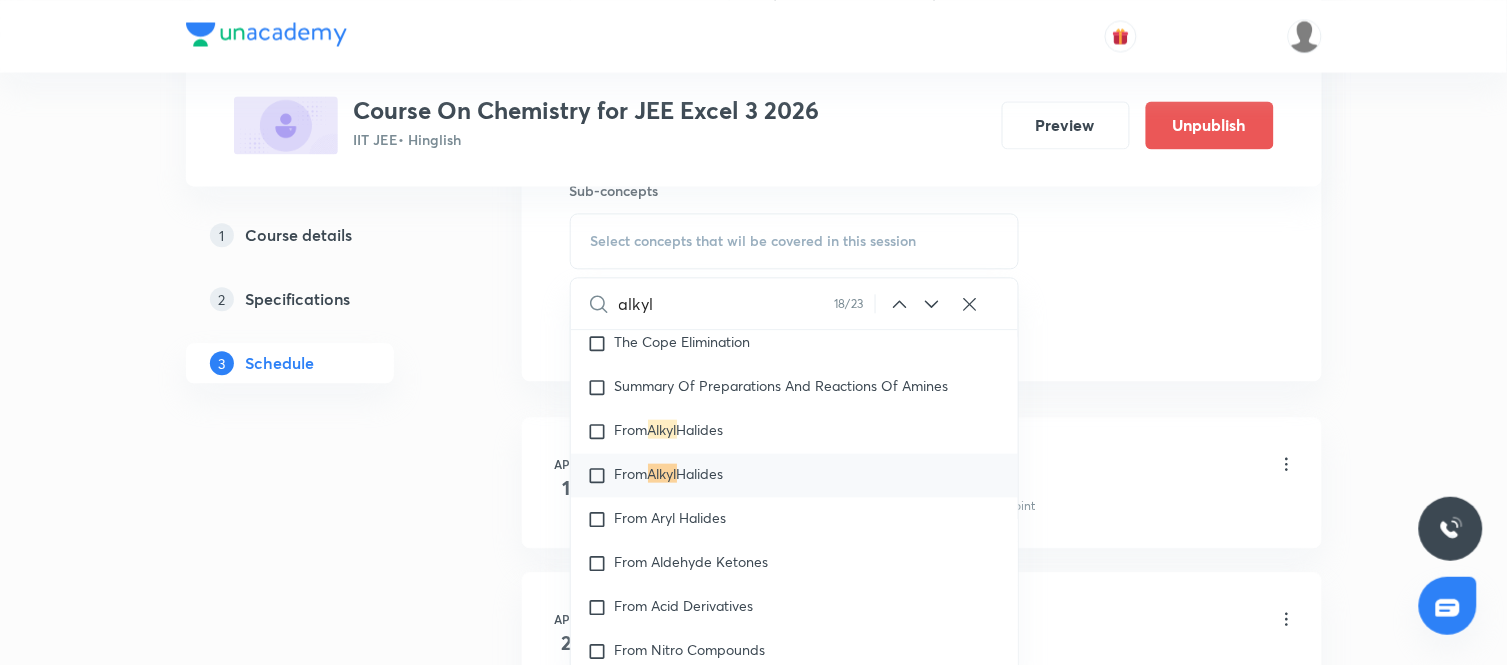 click 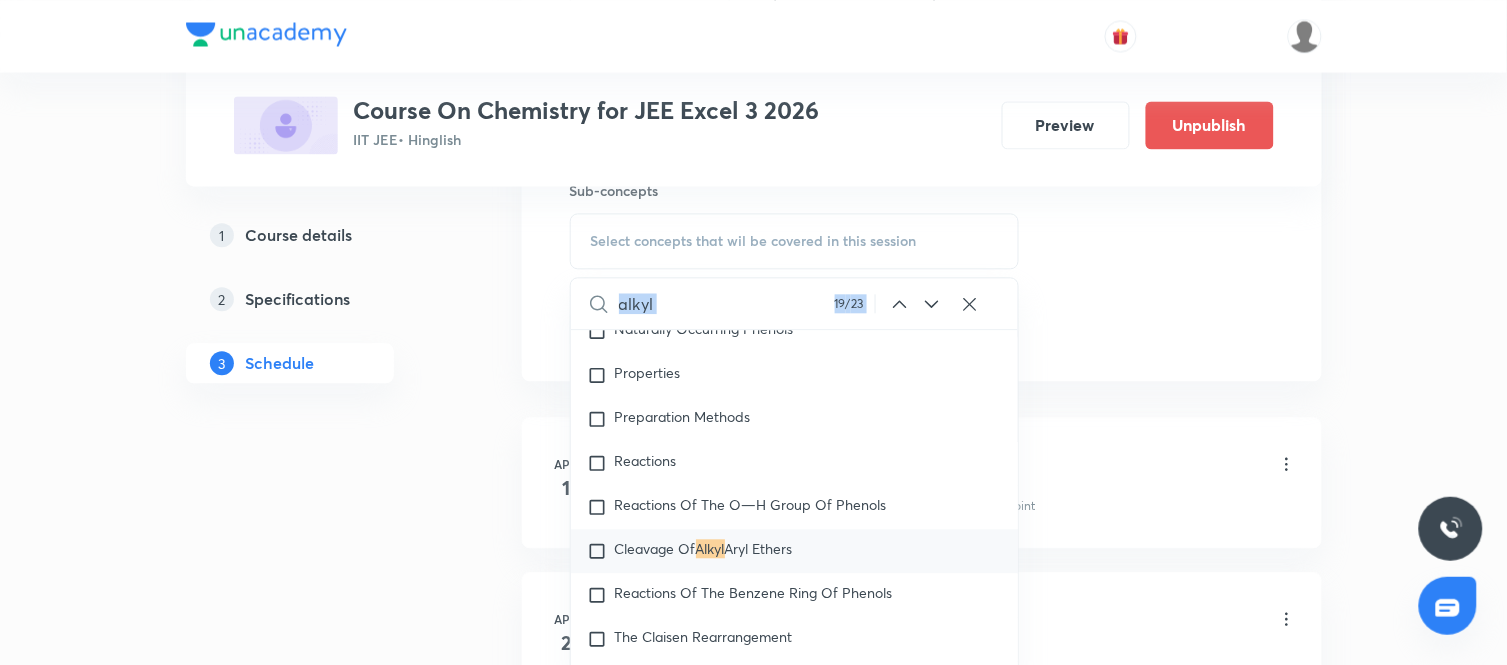 click 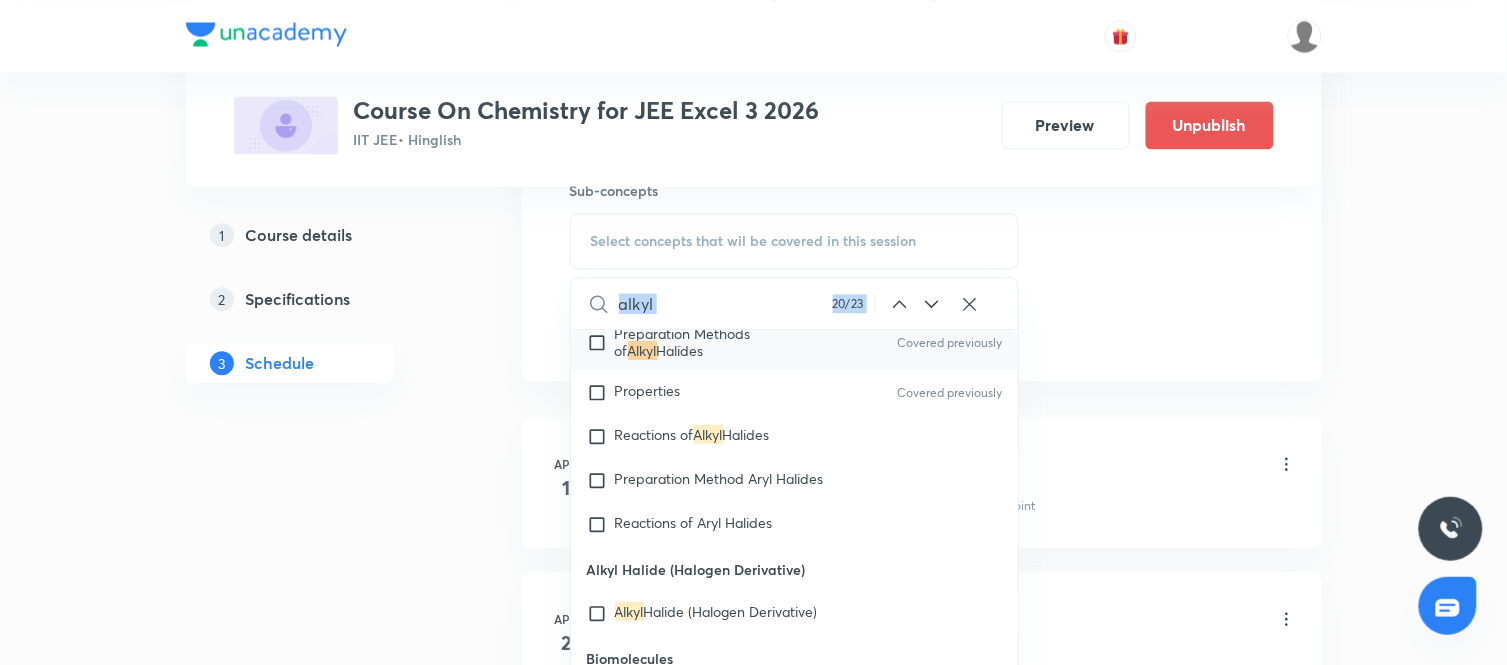 scroll, scrollTop: 50707, scrollLeft: 0, axis: vertical 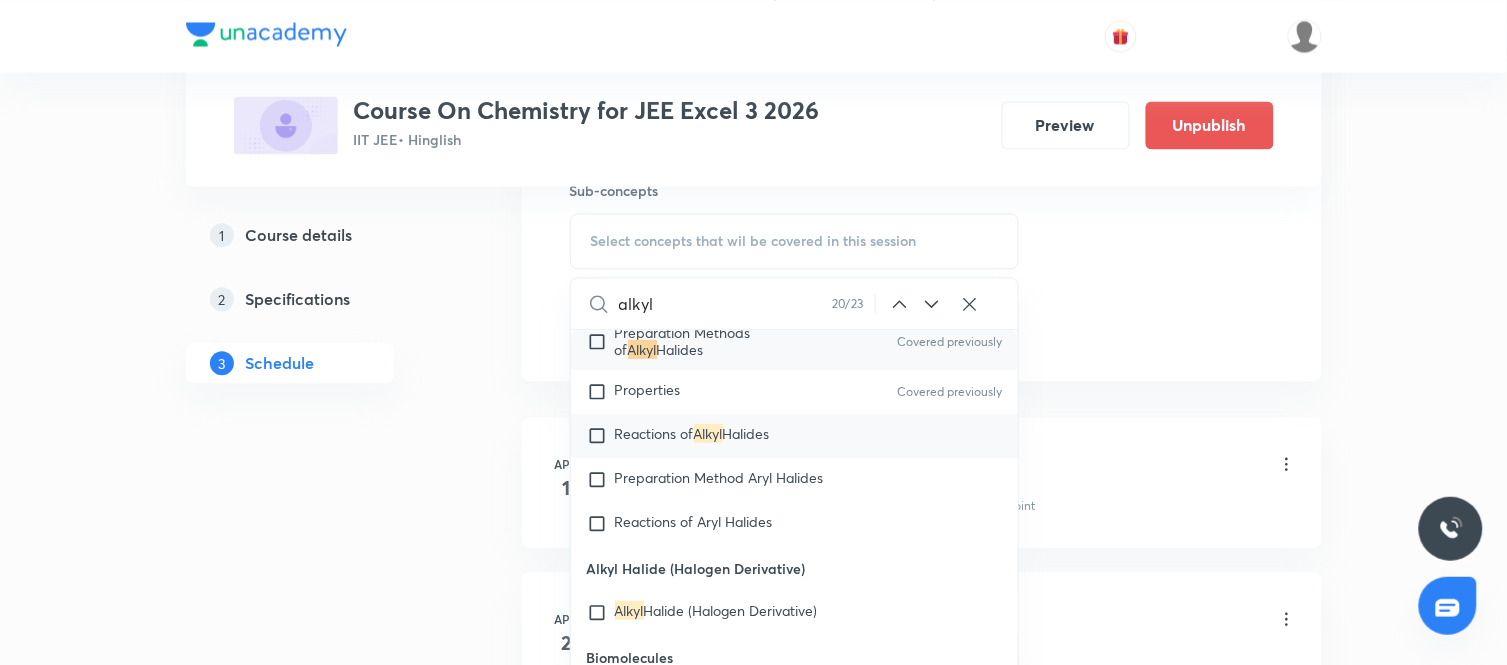 click on "Reactions of" at bounding box center (654, 433) 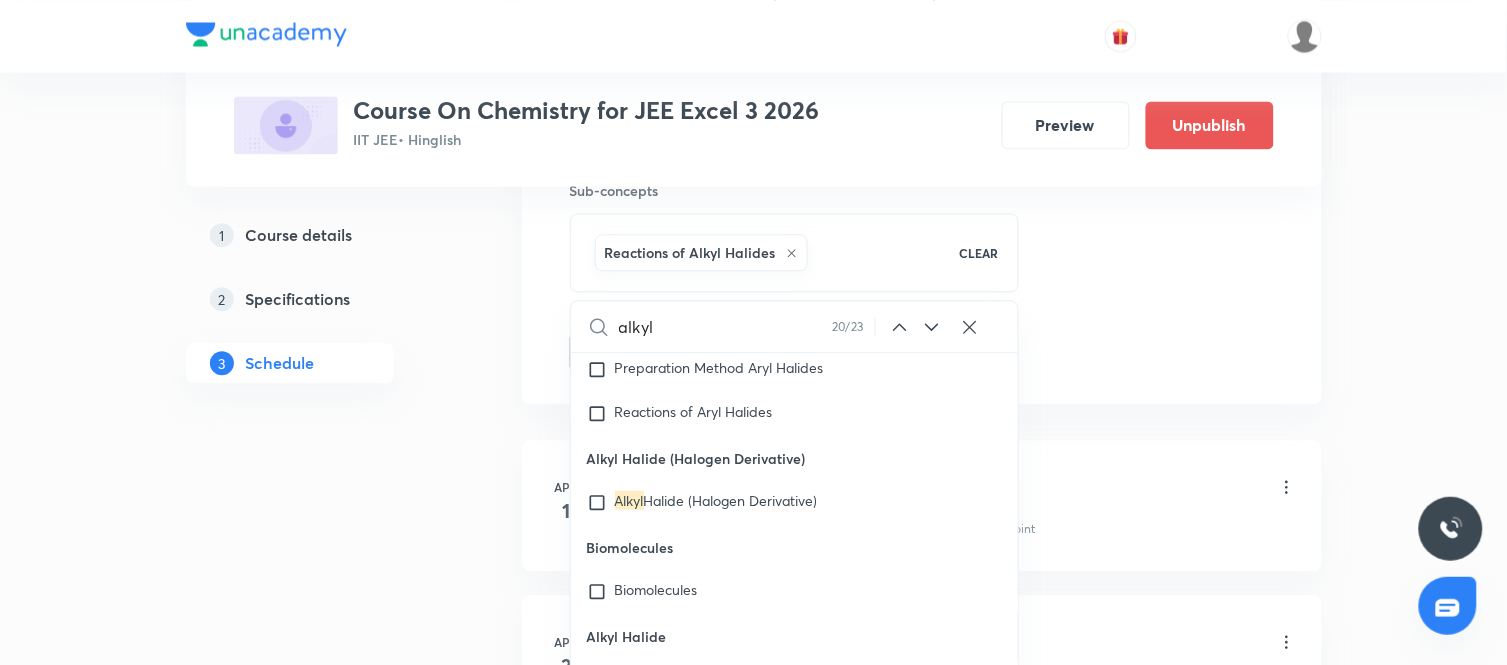 scroll, scrollTop: 50847, scrollLeft: 0, axis: vertical 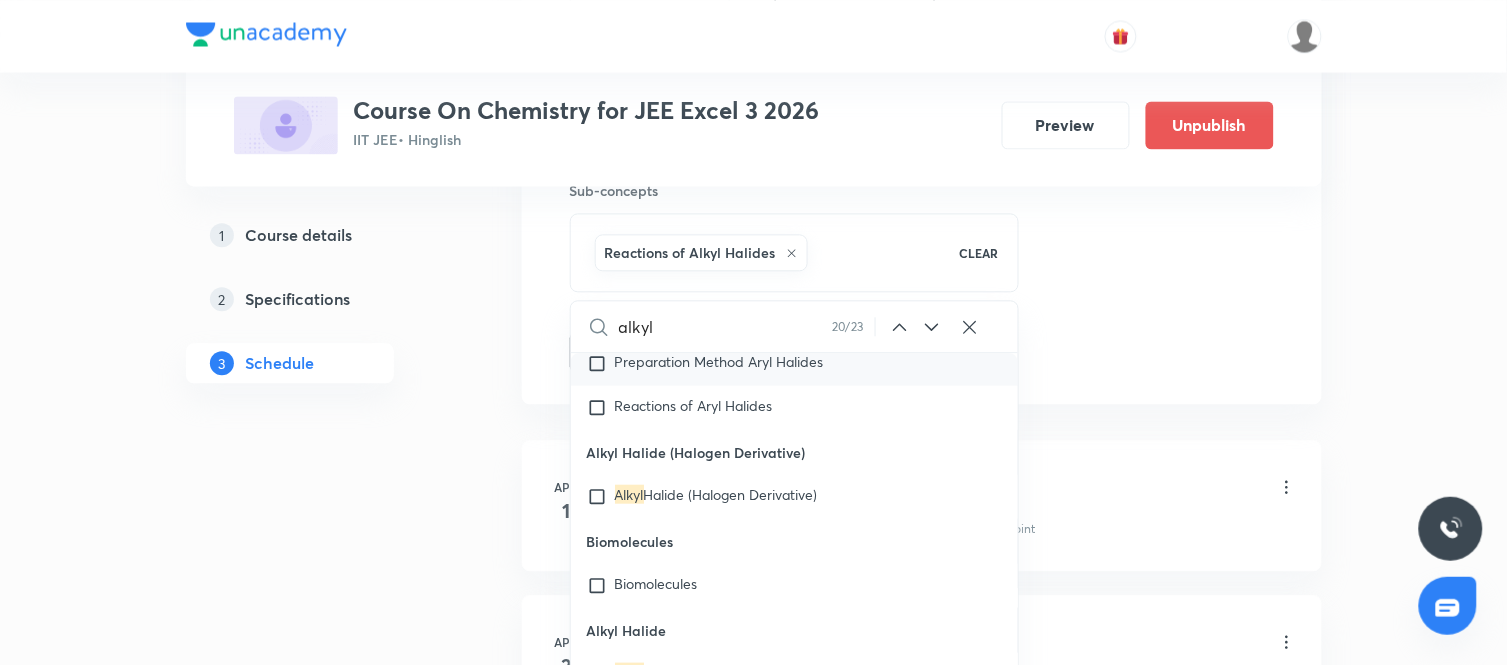 click on "Preparation Method Aryl Halides" at bounding box center [795, 363] 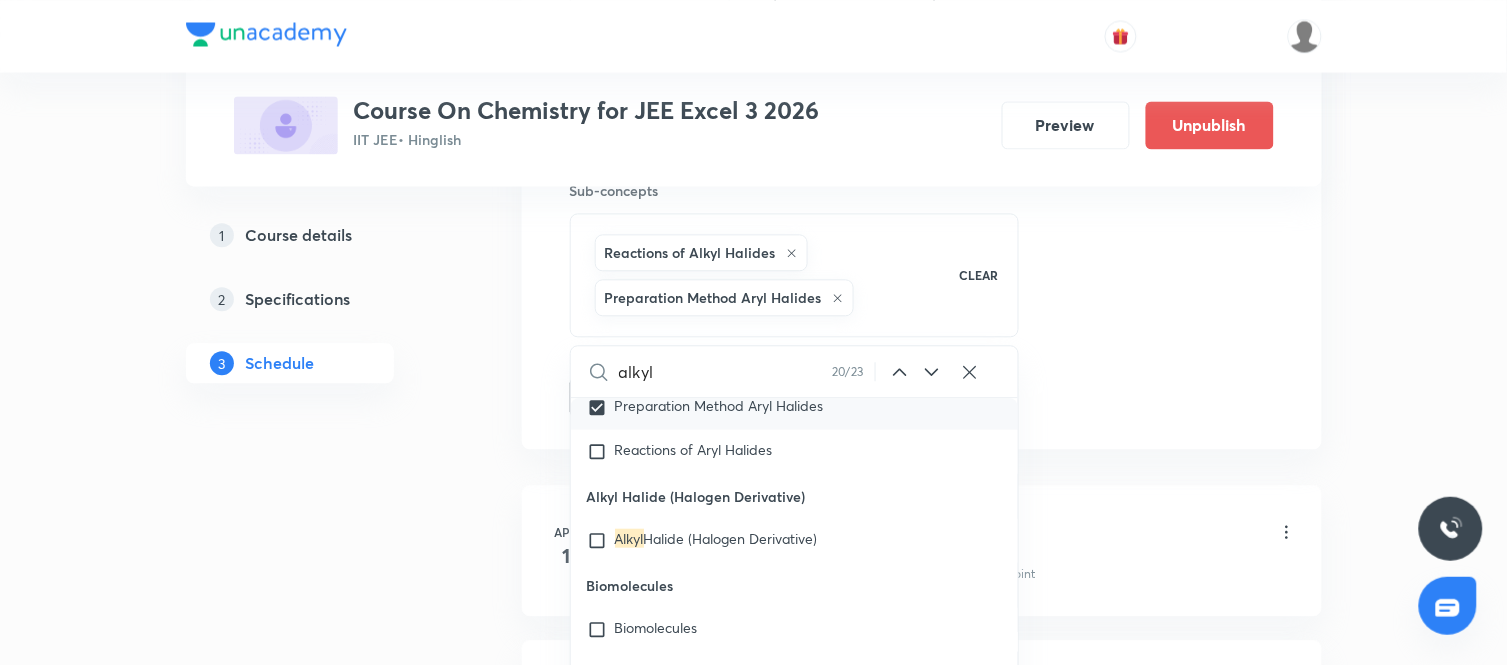 checkbox on "true" 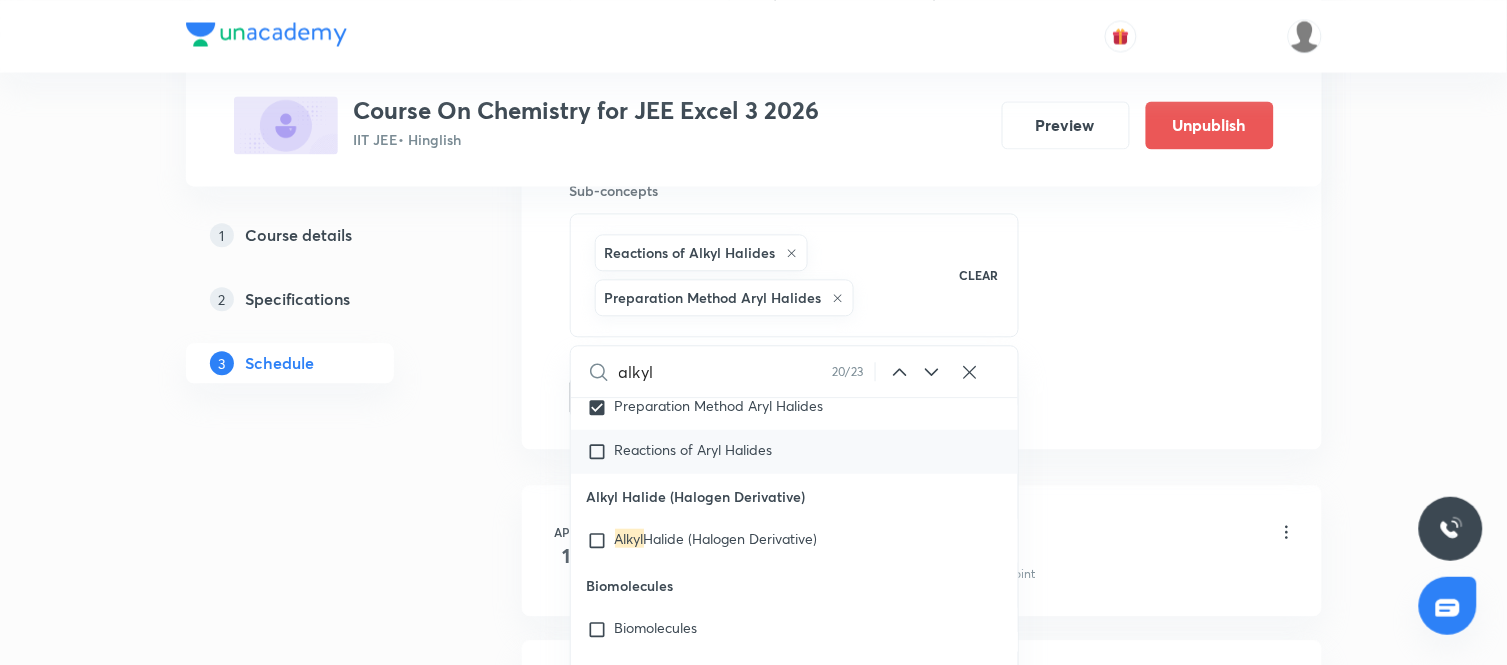 click on "Reactions of Aryl Halides" at bounding box center (694, 449) 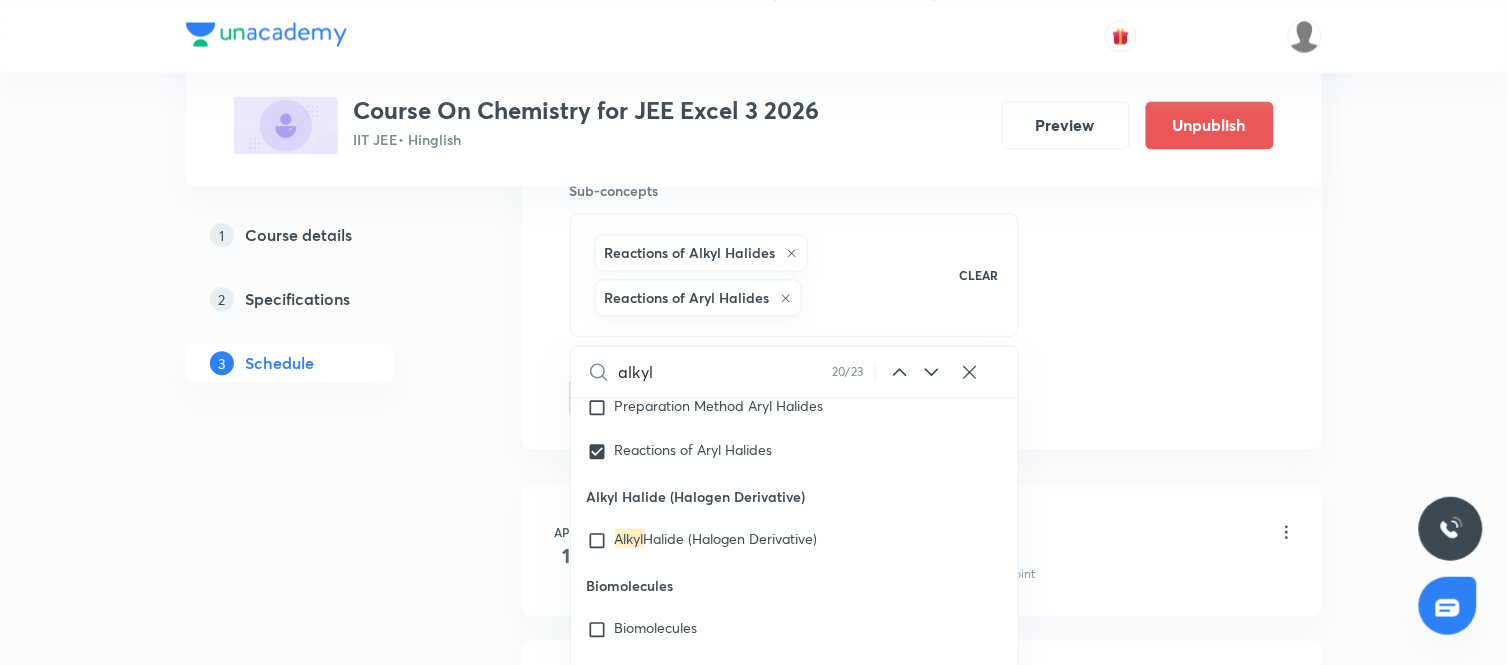 checkbox on "true" 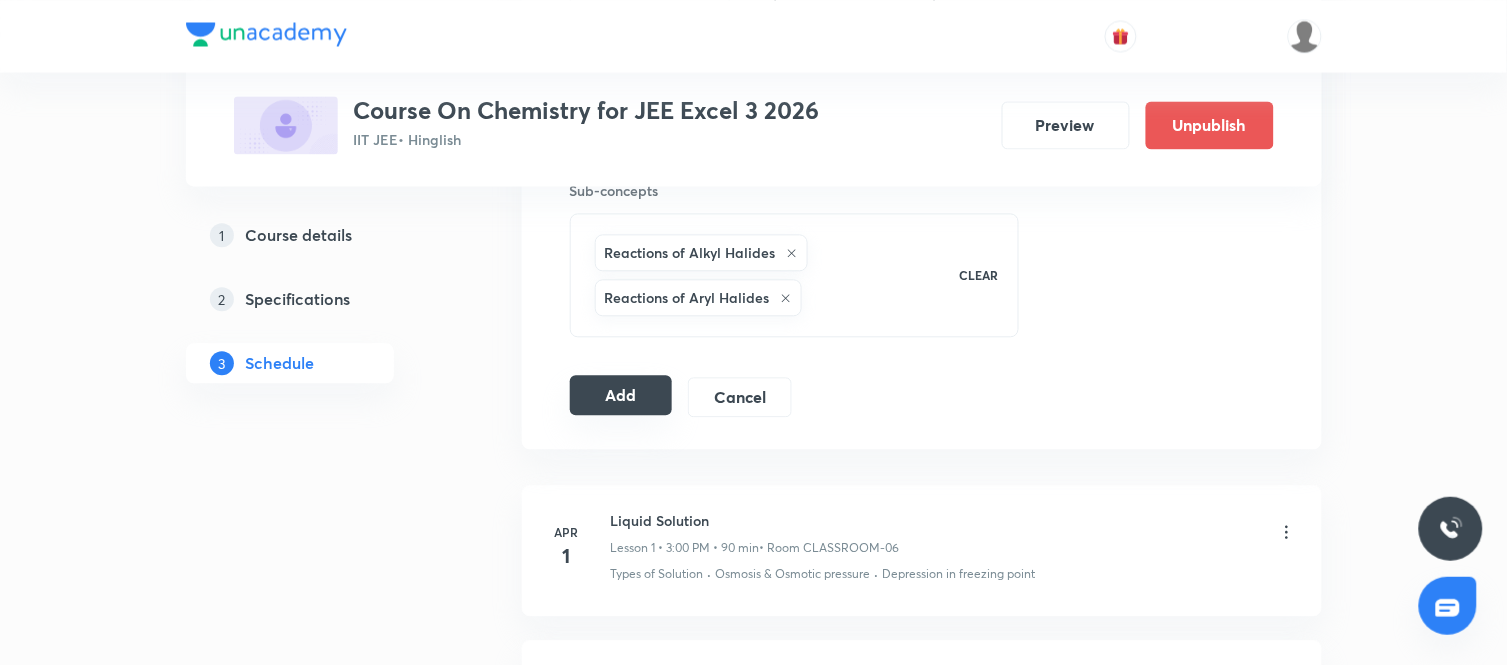 click on "Add" at bounding box center (621, 395) 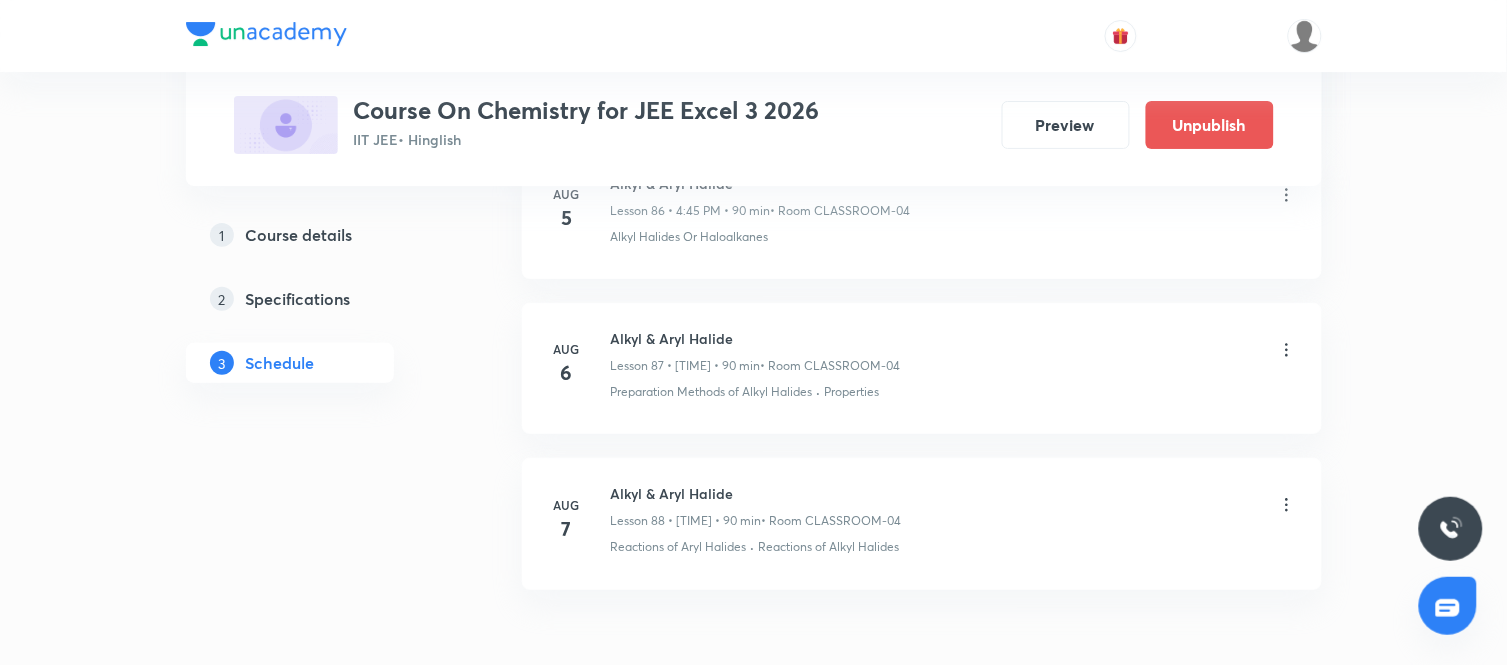 scroll, scrollTop: 13702, scrollLeft: 0, axis: vertical 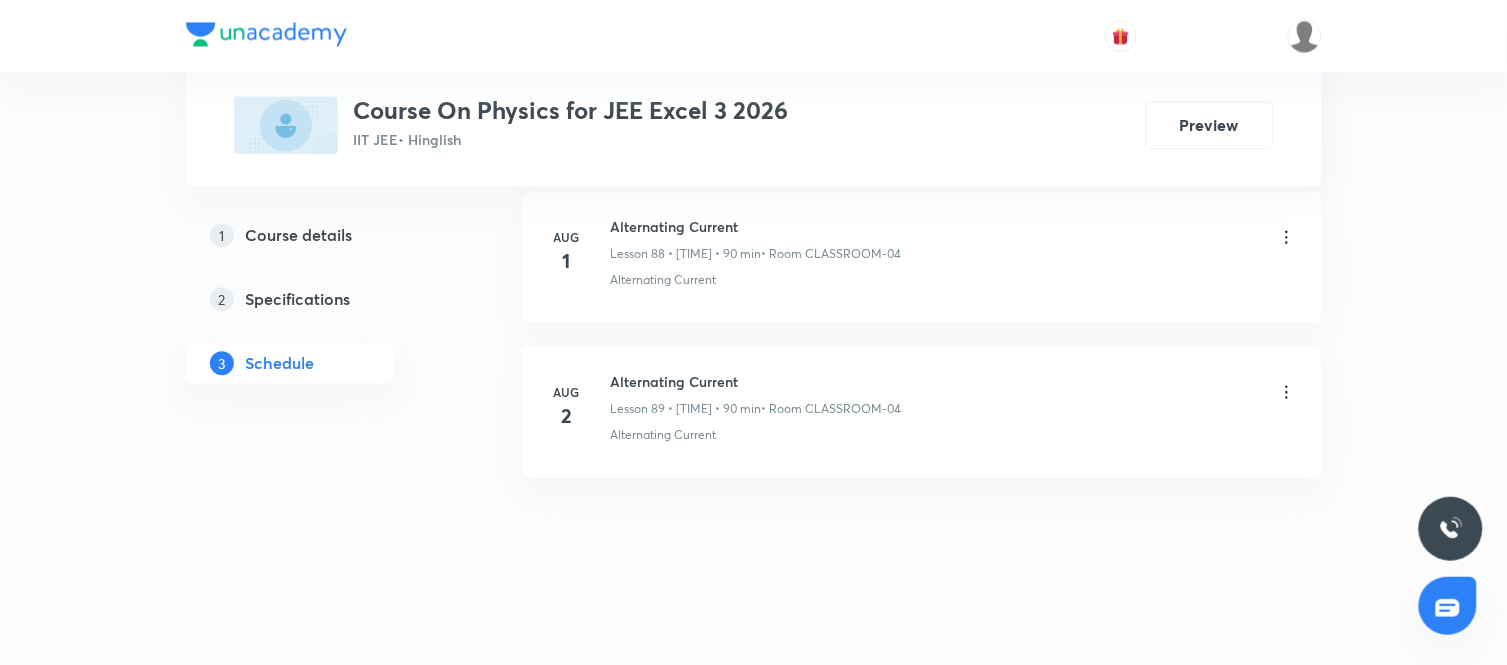 click on "Alternating Current" at bounding box center [756, 381] 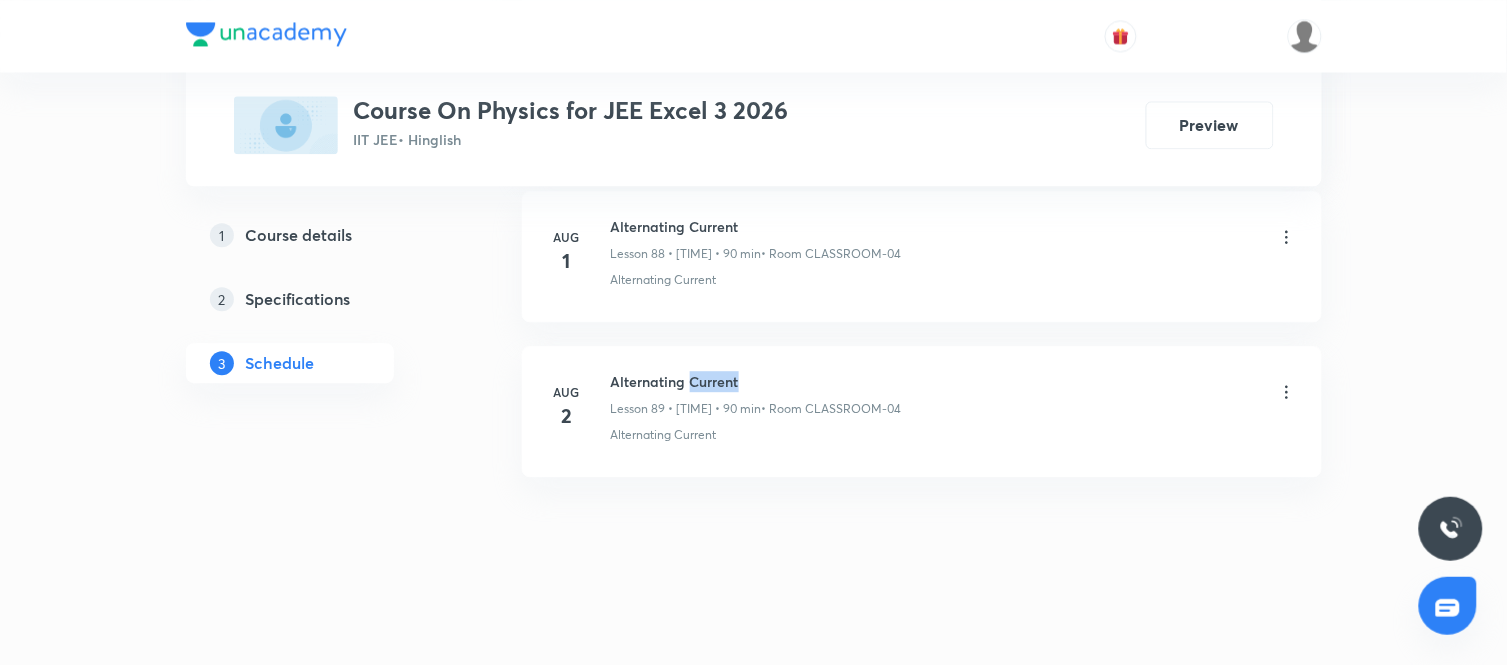 click on "Alternating Current" at bounding box center (756, 381) 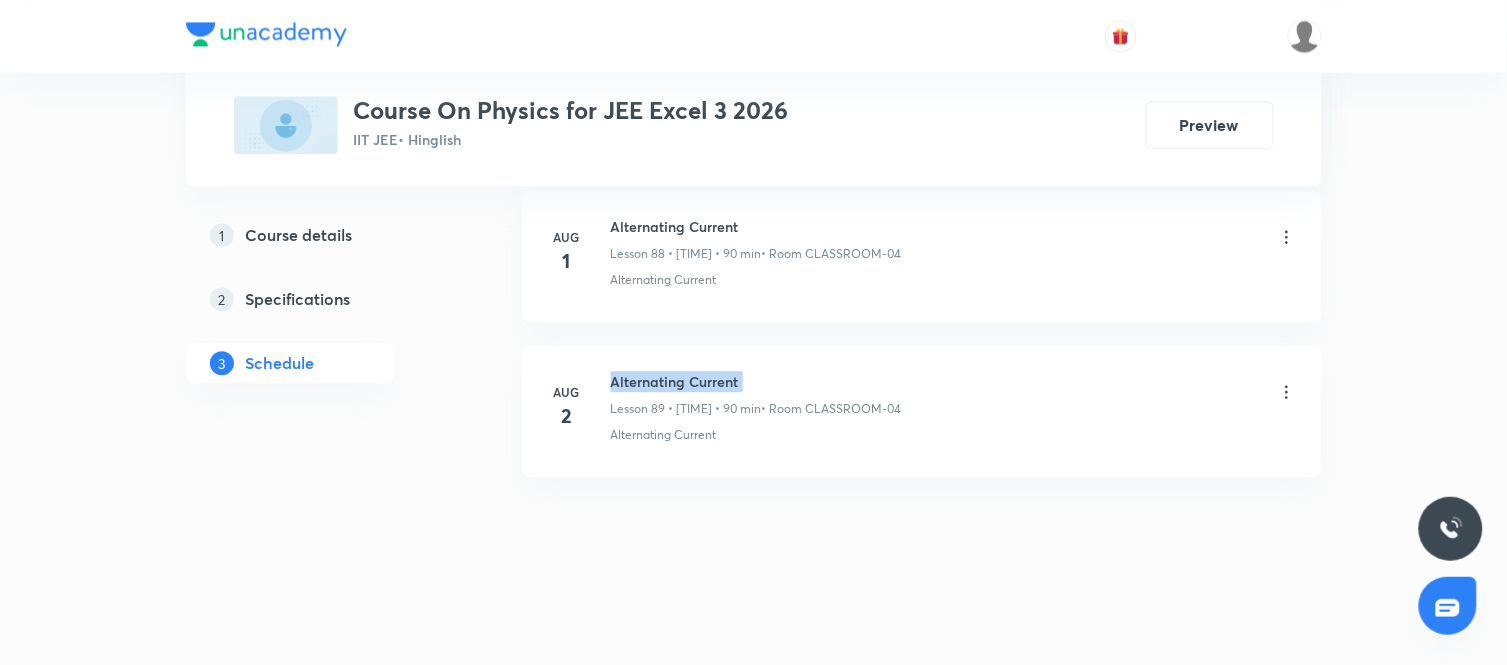 click on "Alternating Current" at bounding box center [756, 381] 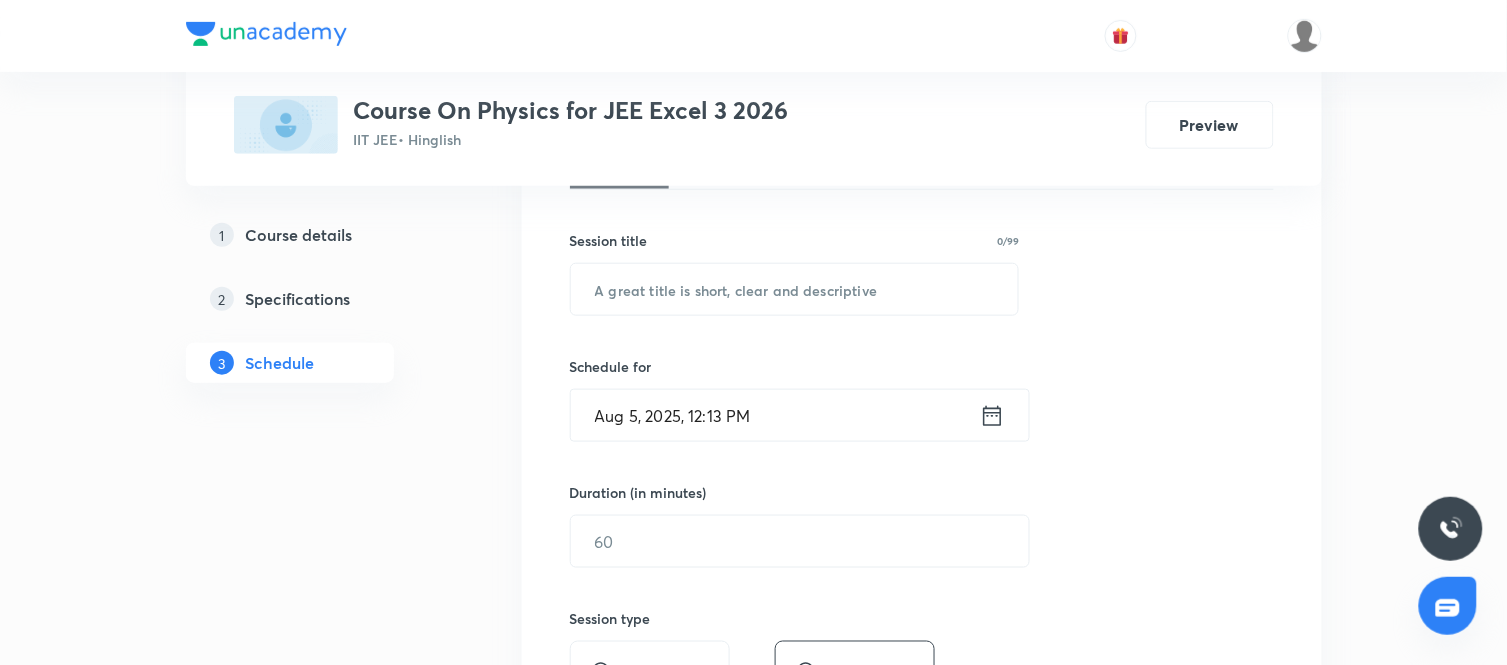 scroll, scrollTop: 336, scrollLeft: 0, axis: vertical 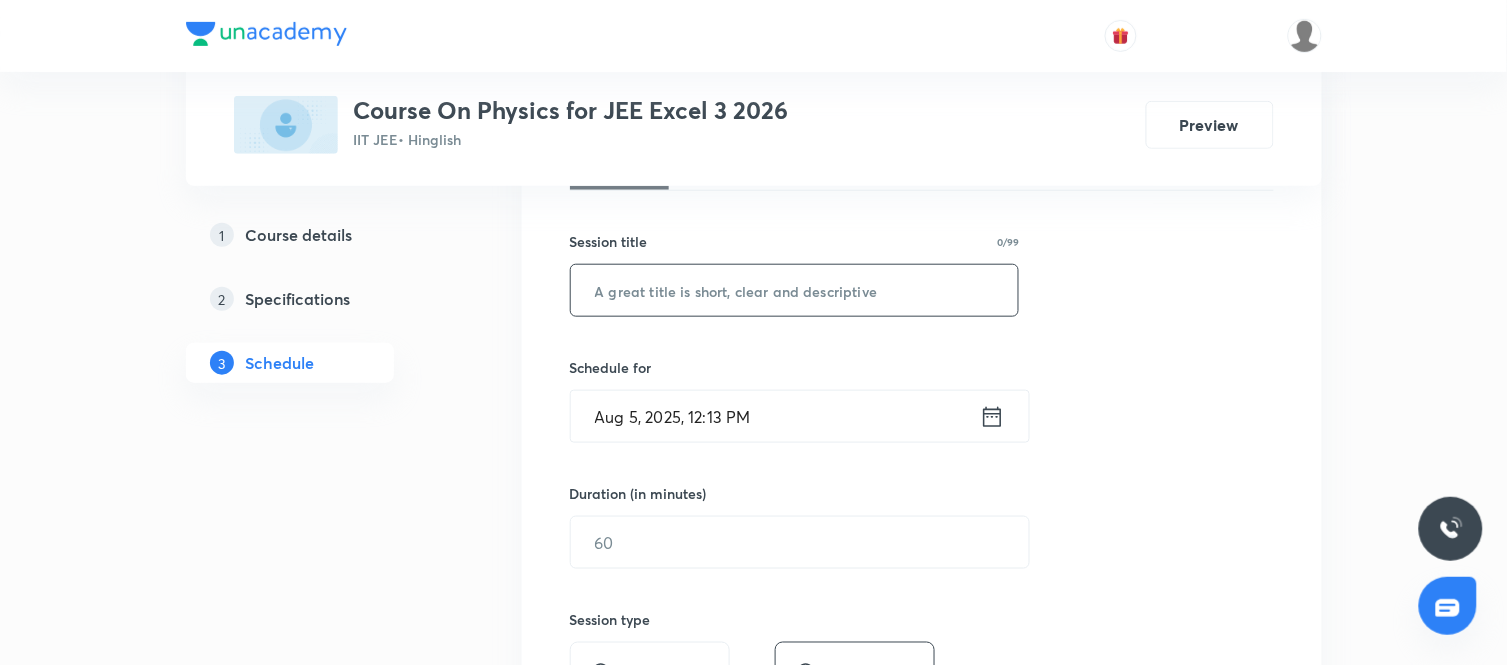 click at bounding box center (795, 290) 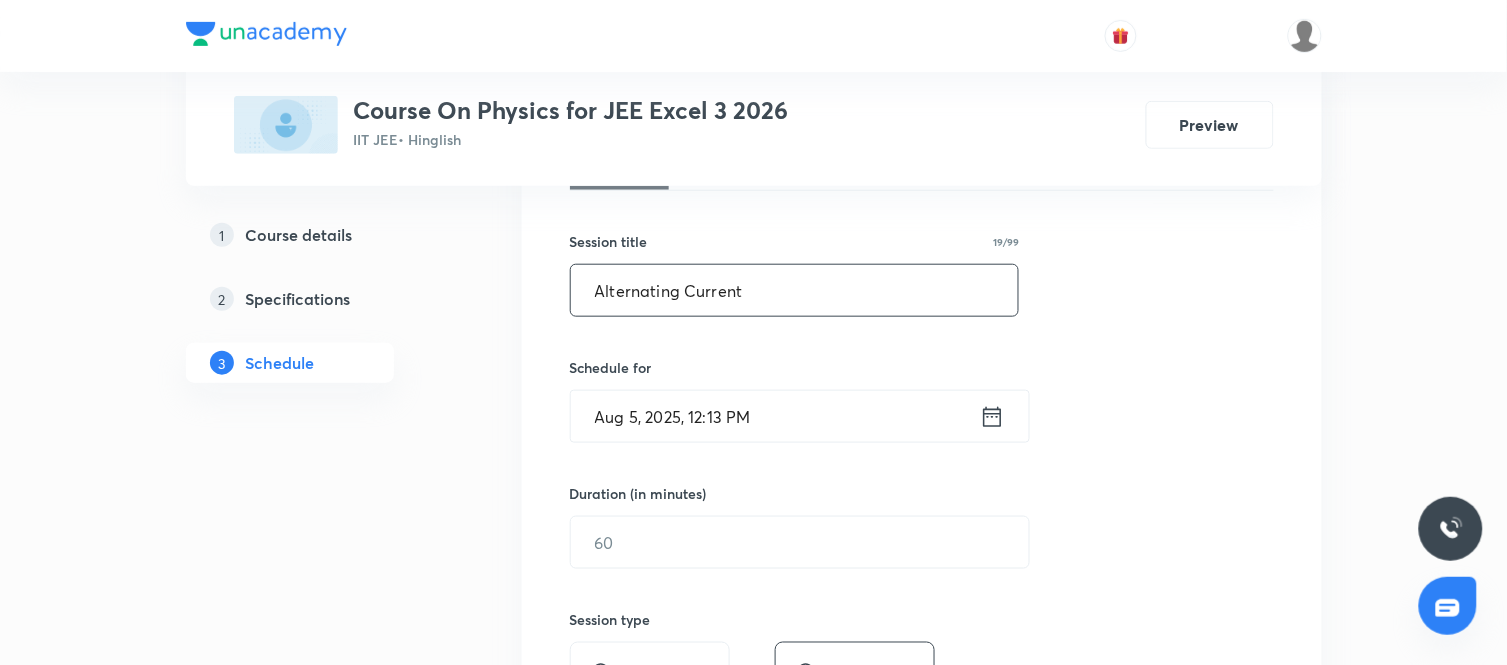 type on "Alternating Current" 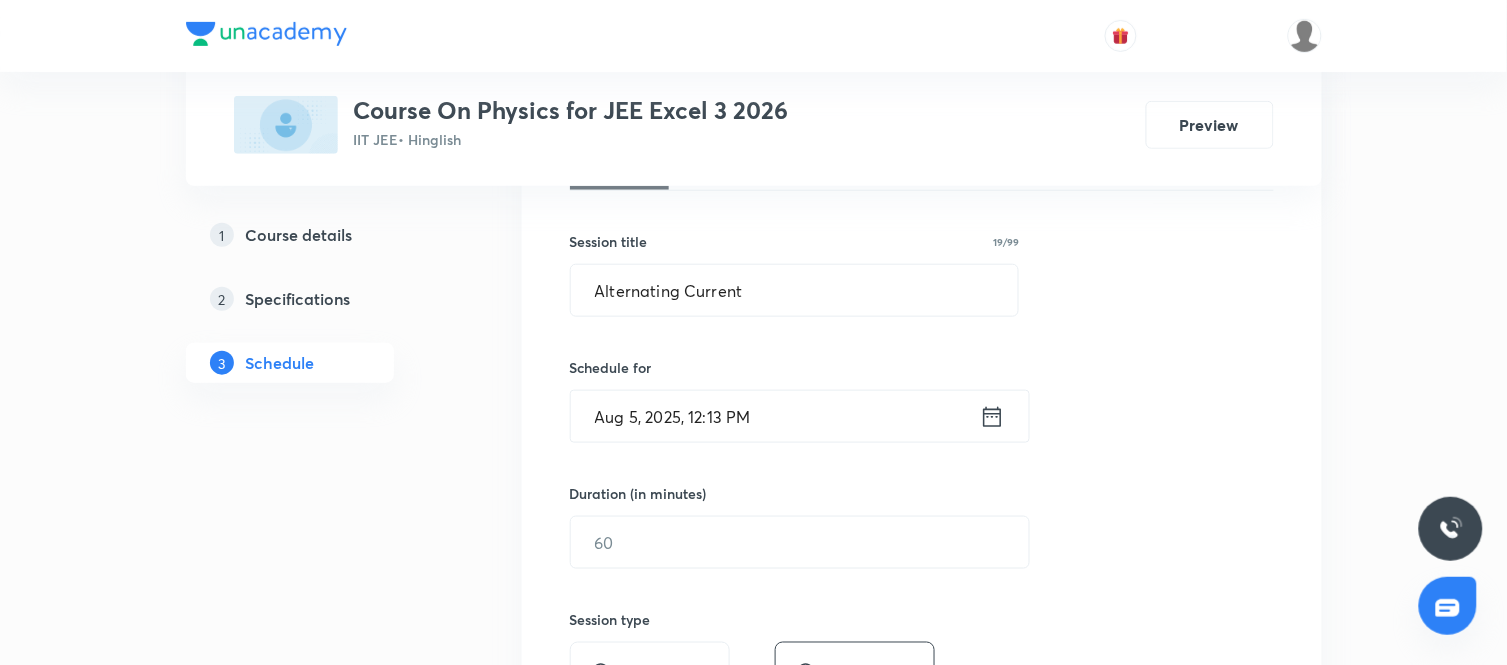 click 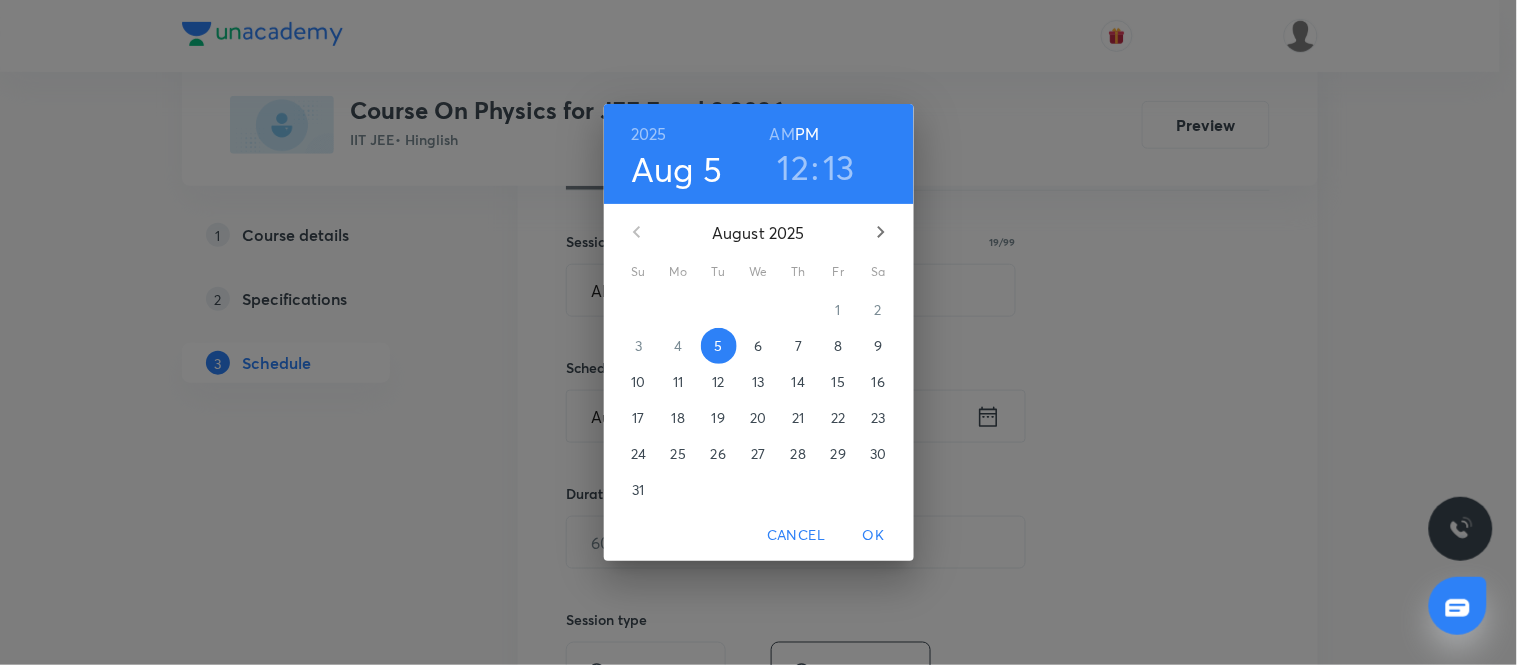 click on "7" at bounding box center (798, 346) 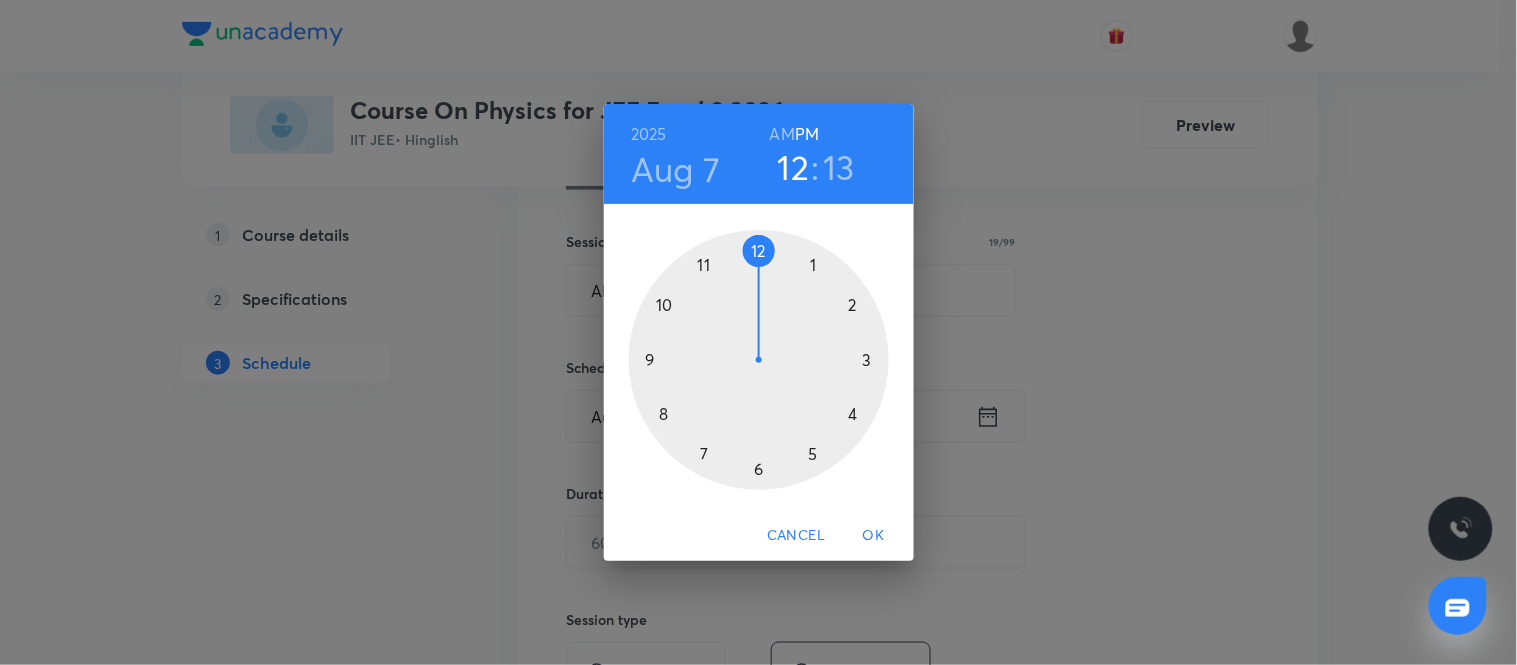 click at bounding box center [759, 360] 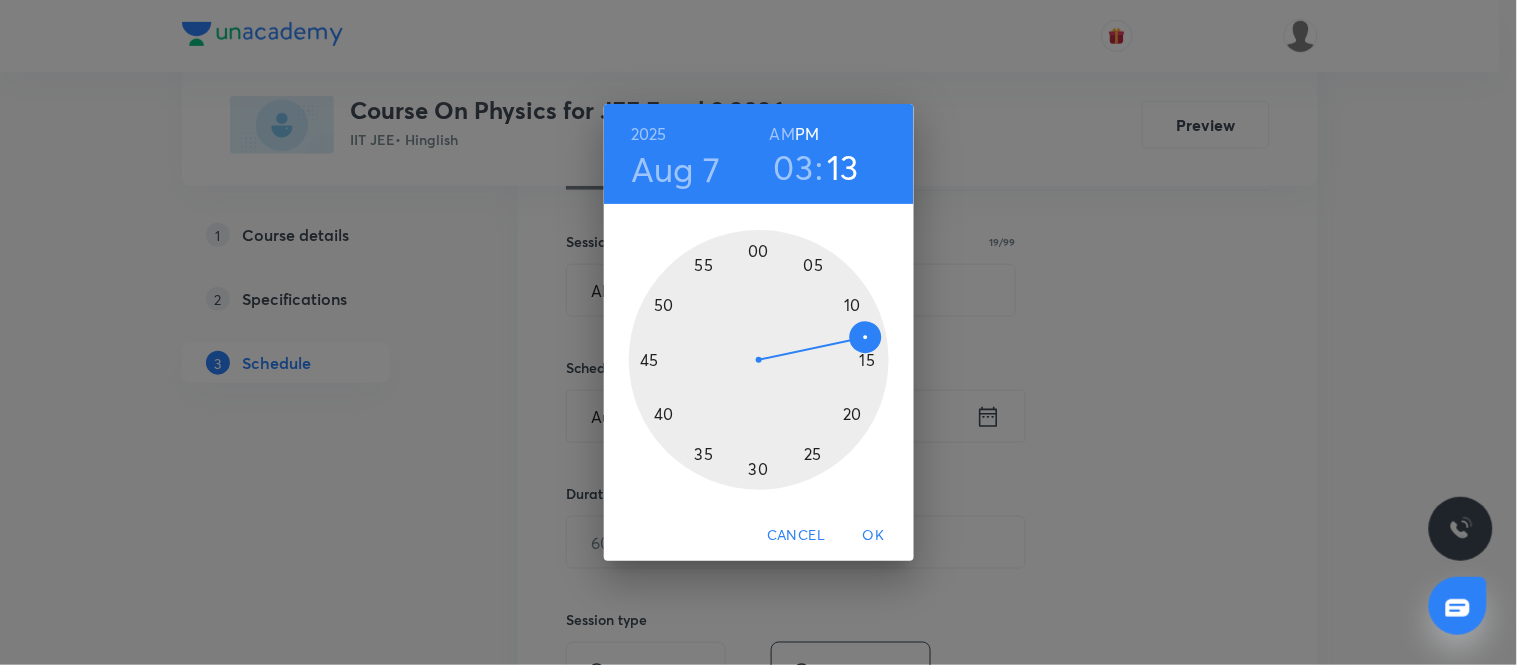 click at bounding box center (759, 360) 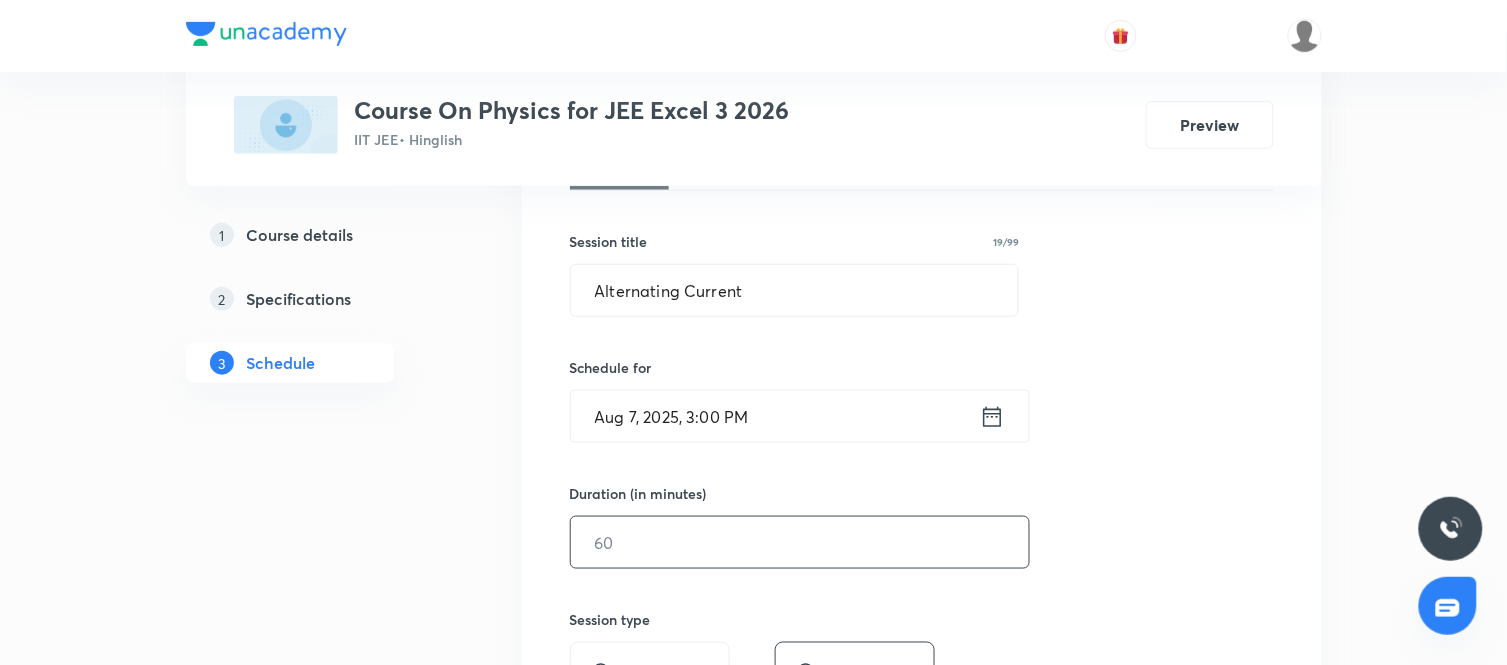 click at bounding box center (800, 542) 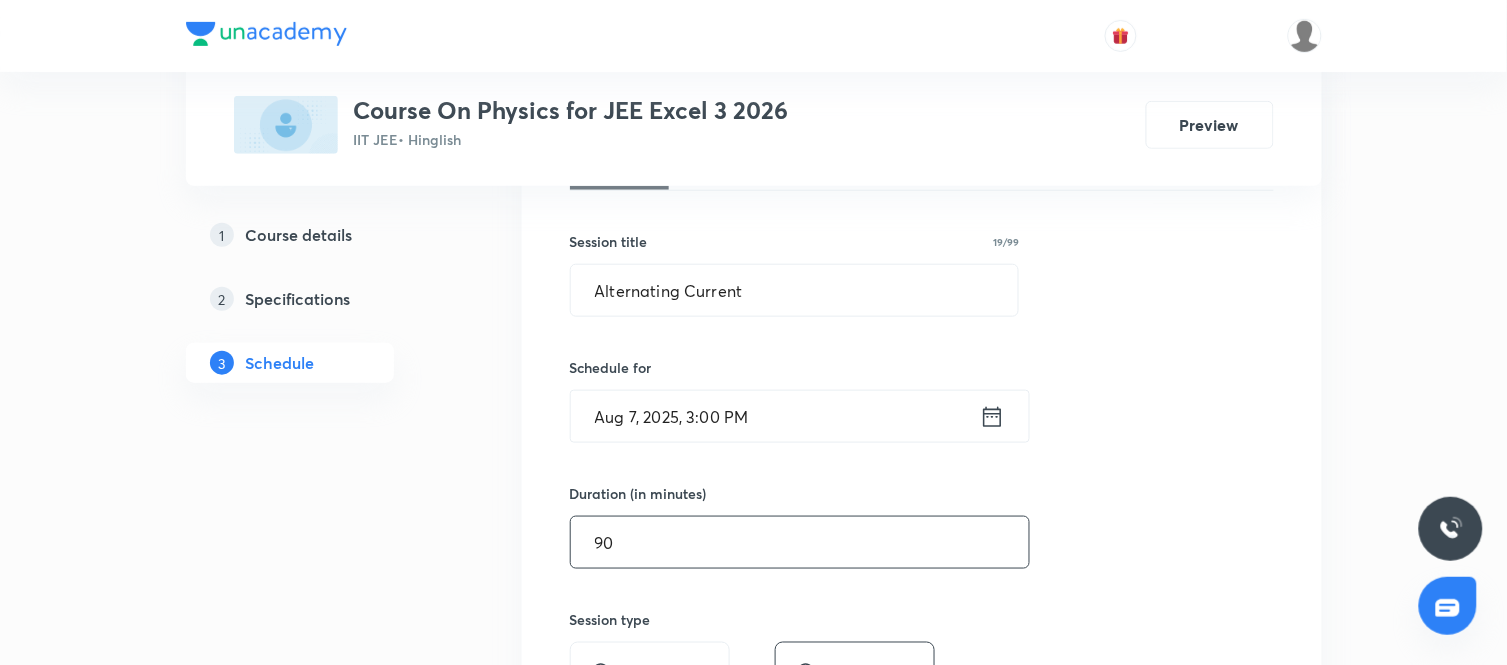 type on "90" 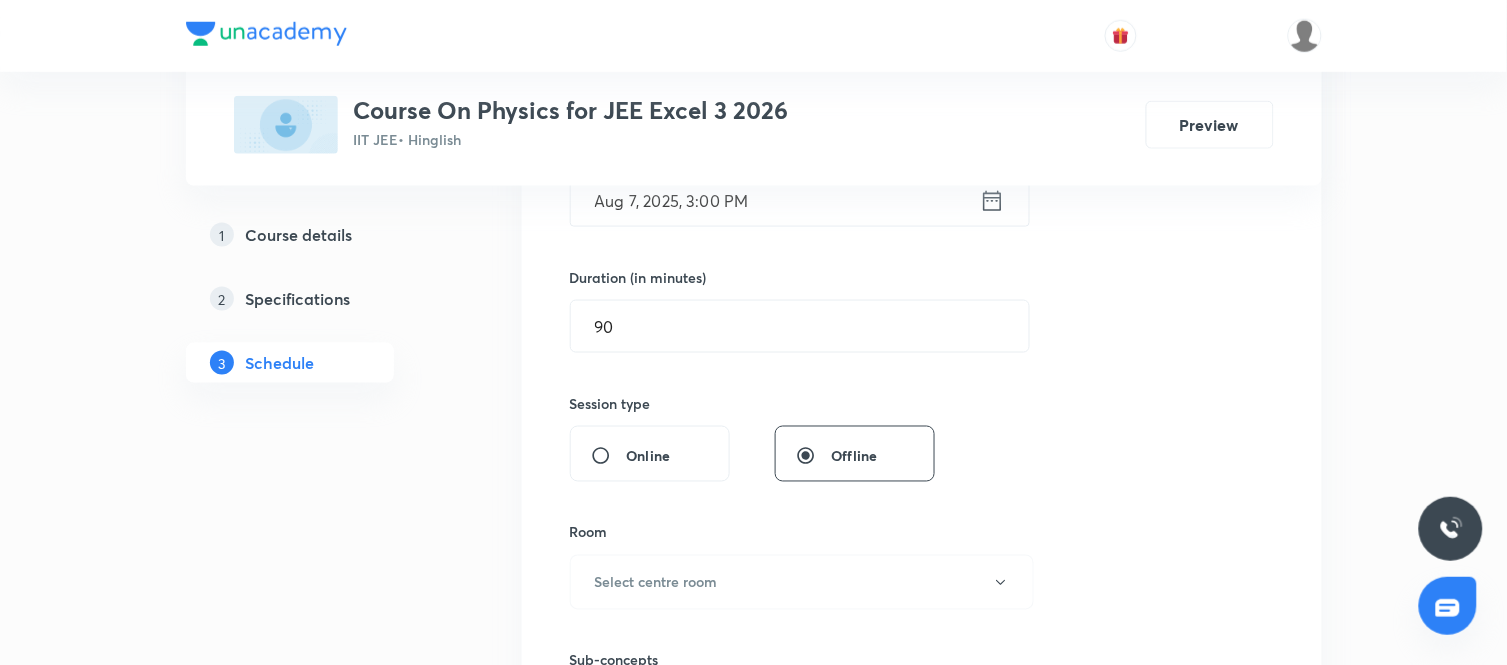 scroll, scrollTop: 555, scrollLeft: 0, axis: vertical 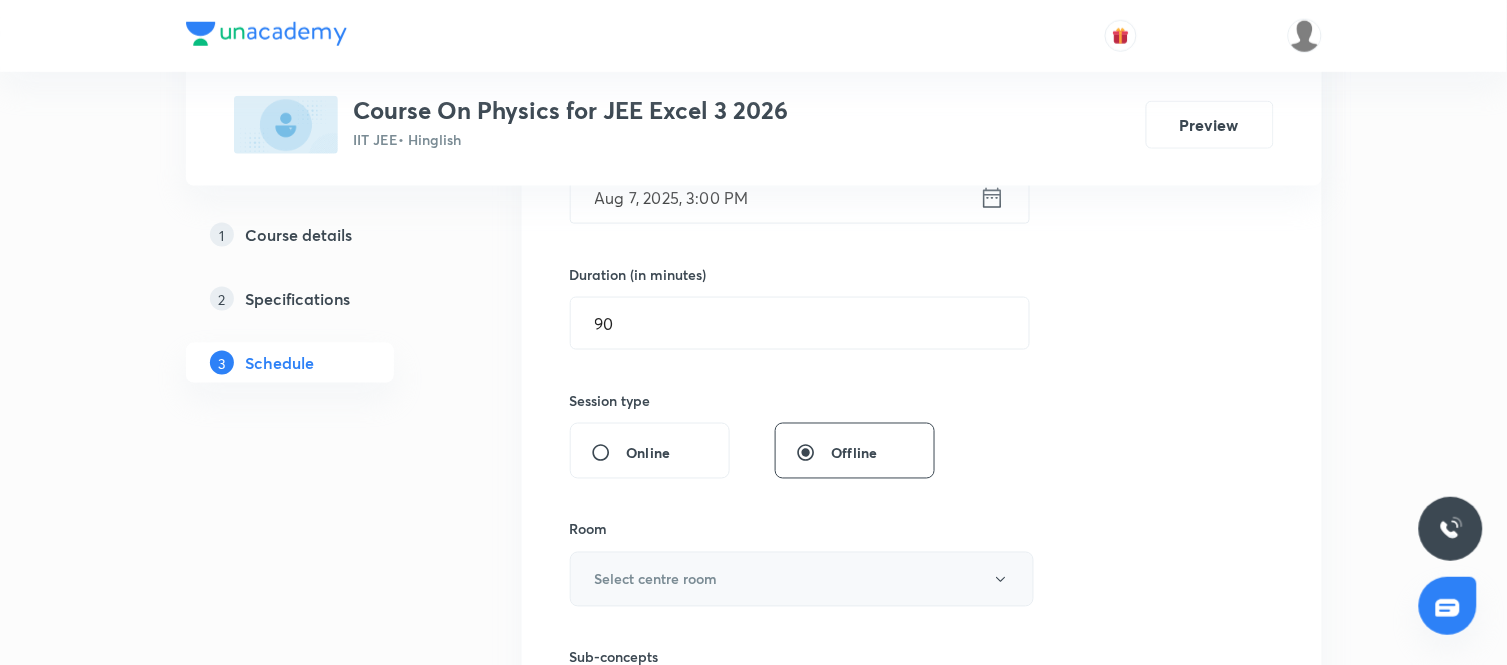 click on "Select centre room" at bounding box center [802, 579] 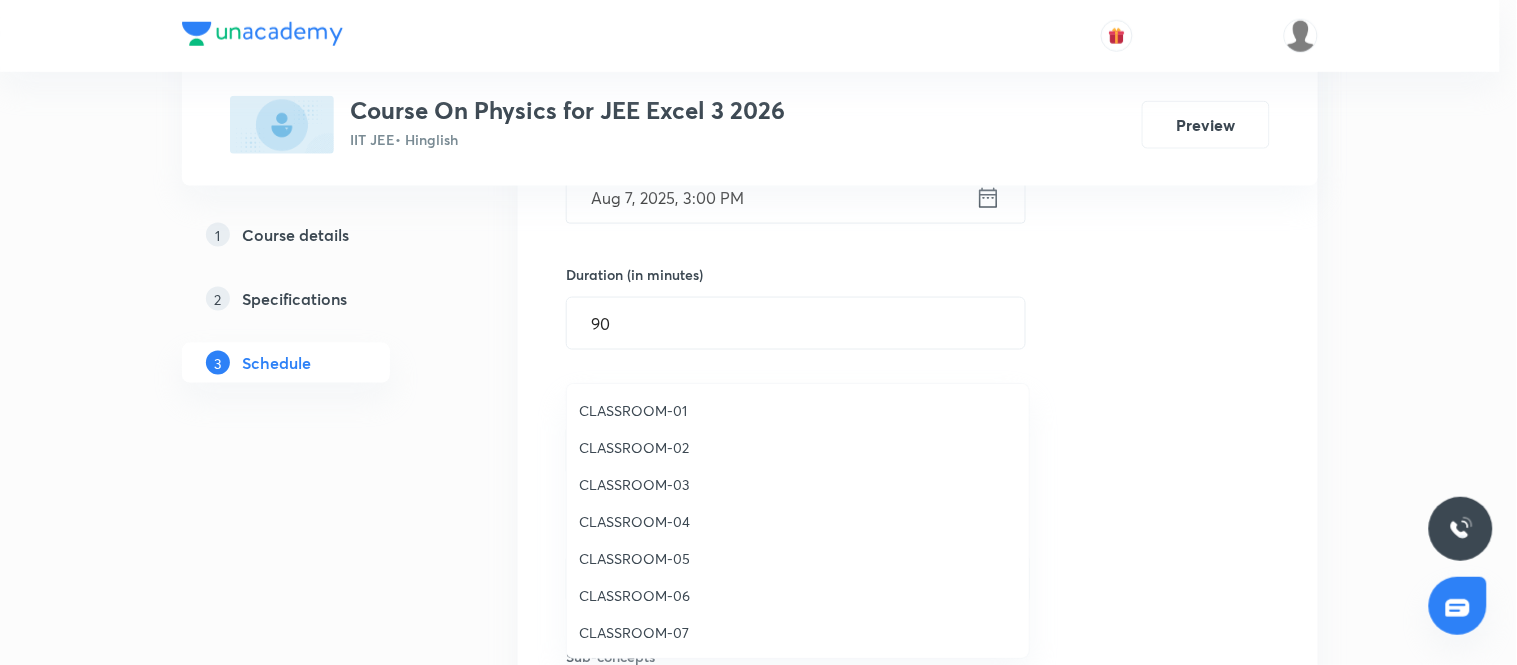 click on "CLASSROOM-04" at bounding box center [798, 521] 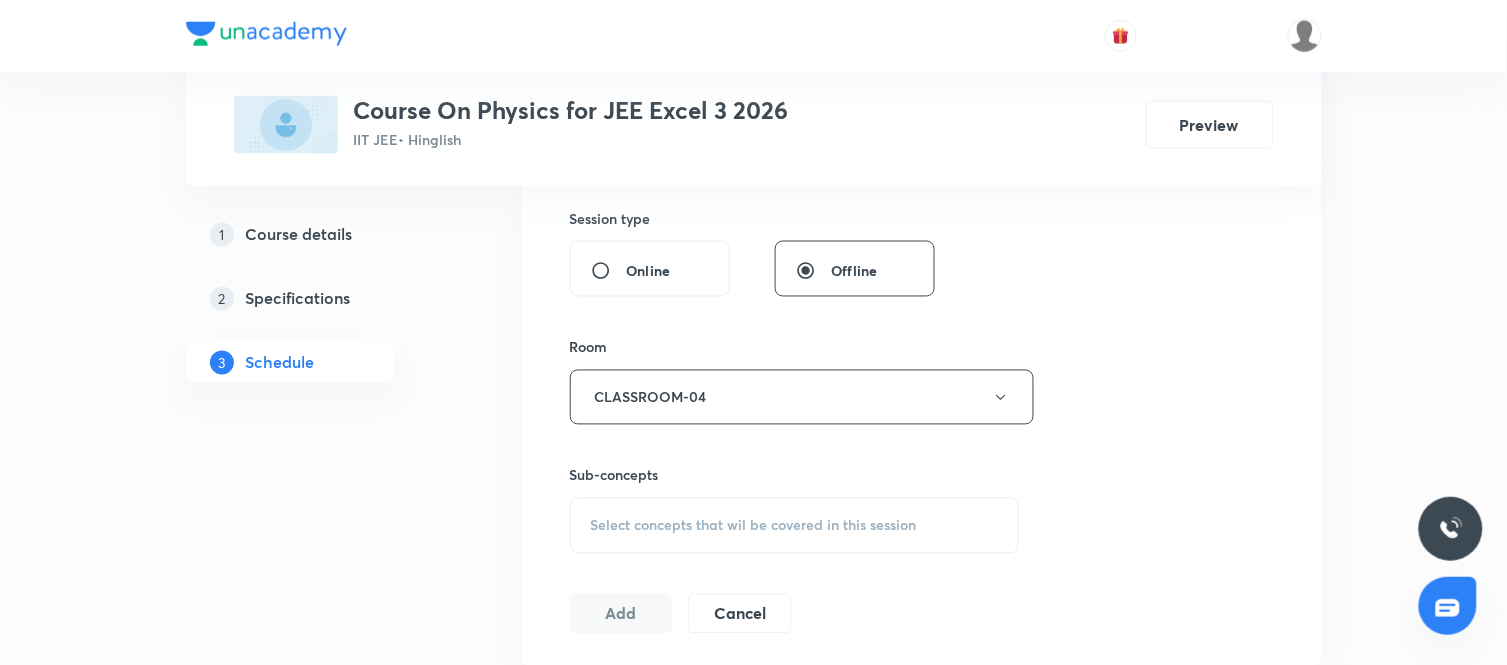 scroll, scrollTop: 738, scrollLeft: 0, axis: vertical 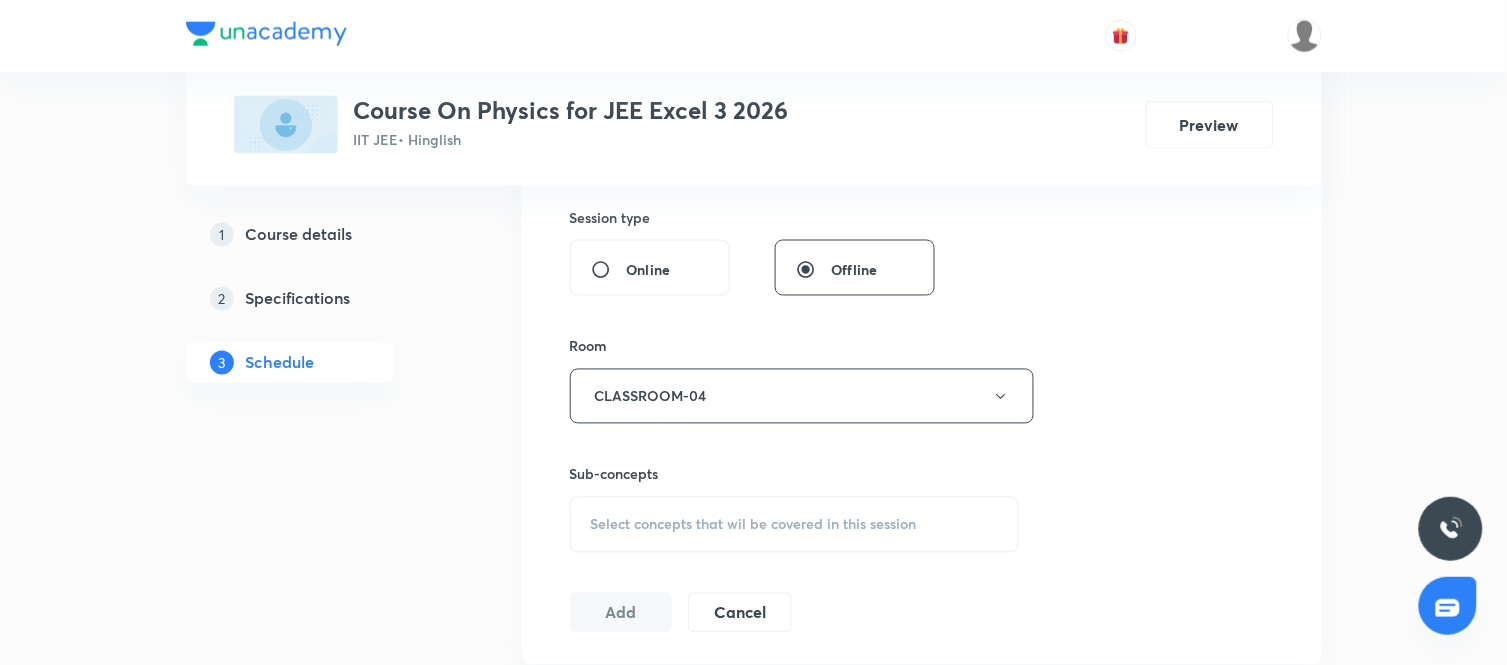 click on "Select concepts that wil be covered in this session" at bounding box center (754, 525) 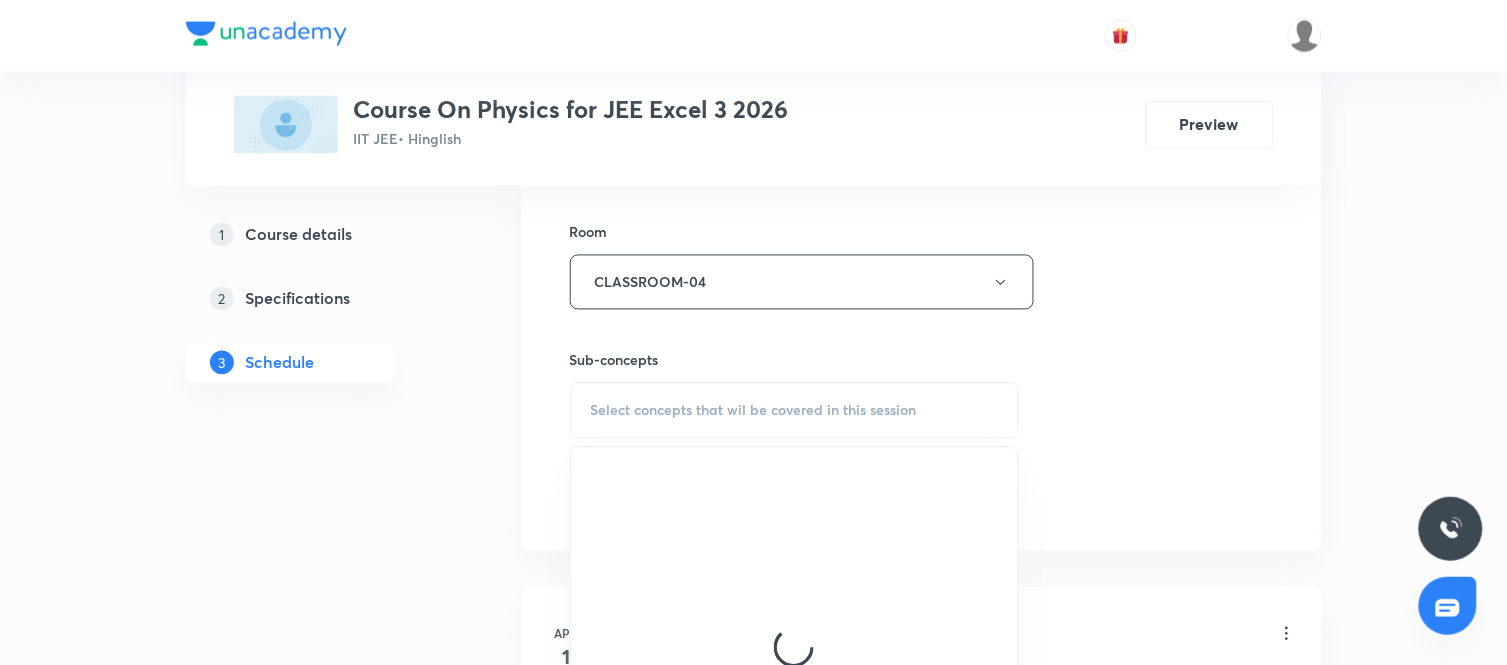 scroll, scrollTop: 855, scrollLeft: 0, axis: vertical 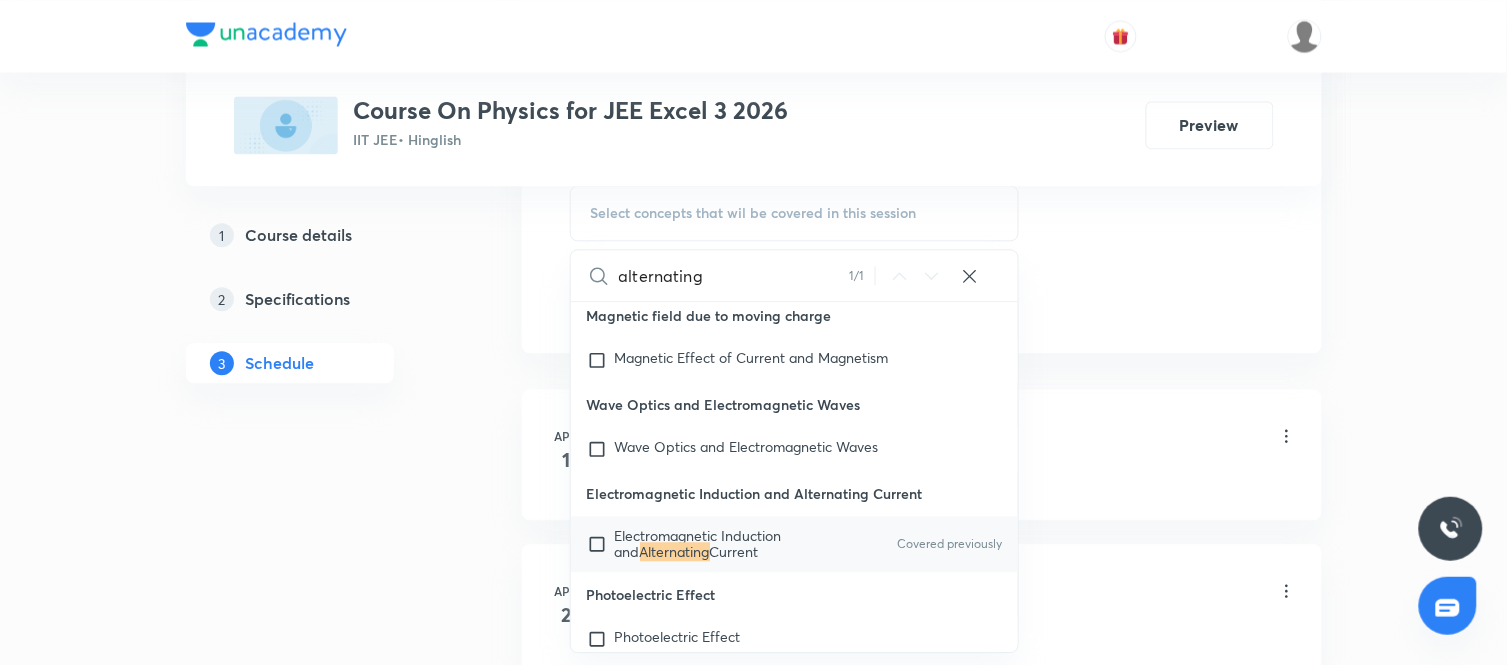 type on "alternating" 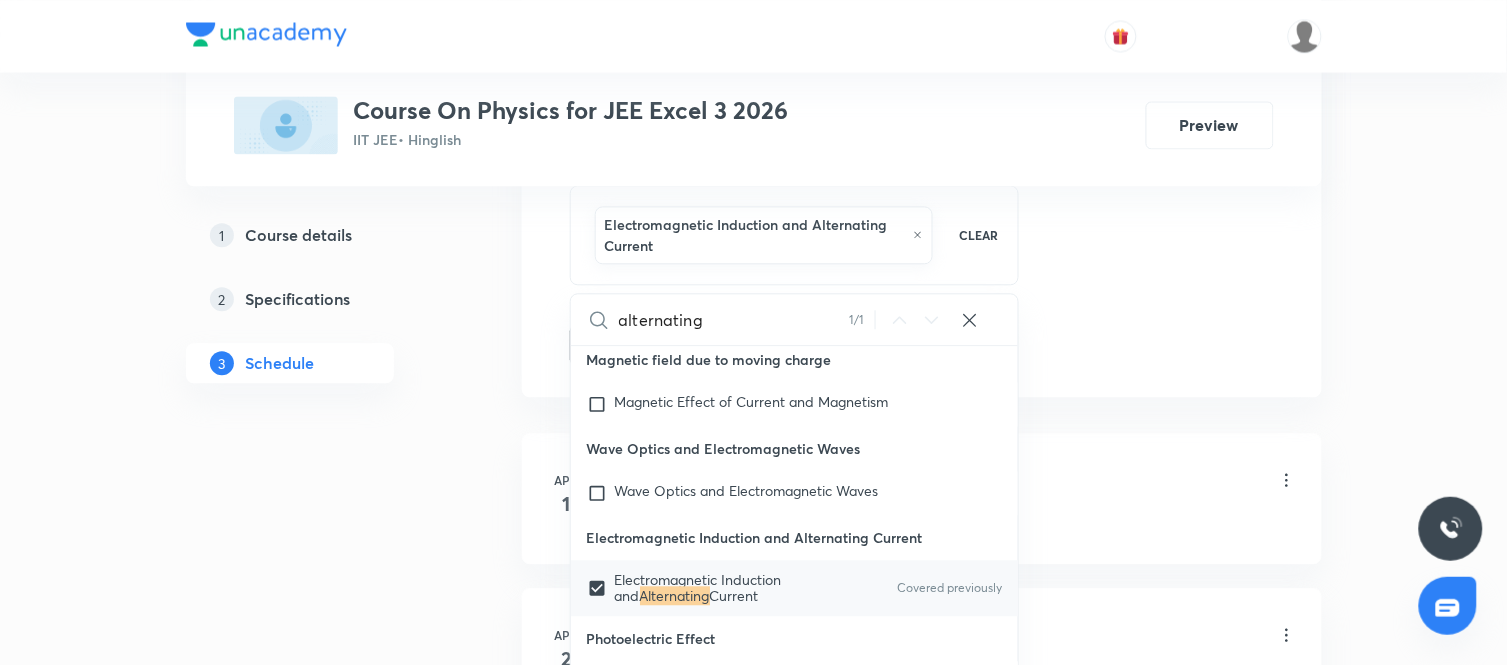 click on "Plus Courses Course On Physics for JEE Excel 3 2026 IIT JEE  • Hinglish Preview 1 Course details 2 Specifications 3 Schedule Schedule 89  classes Session  90 Live class Session title 19/99 Alternating Current ​ Schedule for Aug 7, 2025, 3:00 PM ​ Duration (in minutes) 90 ​   Session type Online Offline Room CLASSROOM-04 Sub-concepts Electromagnetic Induction and Alternating Current CLEAR alternating 1 / 1 ​ Lenses Thin Lens  Methods for Determining Focal Length of a Convex Lens Power of a Lens  Lens Displacement Method  Silvered Lens Concept of Image Forming at Object Itself  Combination of Lenses and Mirrors  Prism Prism  Thin Prism  Dispersion Refraction at Spherical Surfaces  Optical Instruments Optical Instrument  Wave Optics Huygen's Wave Theory Wavefronts  Huygen's Construction  Principle of Linear Superposition  Conditions of Interference  Coherent Sources  Interference of Light Thin-Film Interference  Young's Double-Slit Experiment  Young's Double-Slit Experiment With White Light  Basic Laws" at bounding box center (754, 6711) 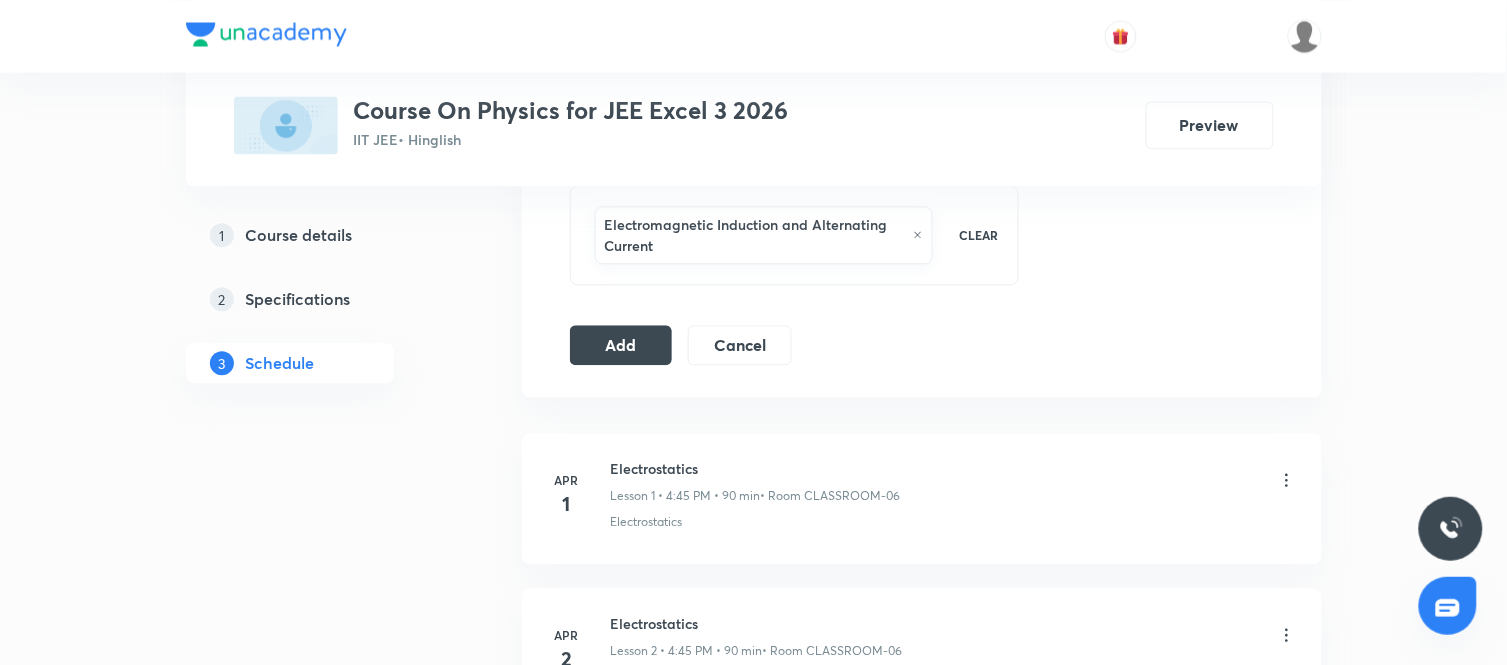 click on "Session  90 Live class Session title 19/99 Alternating Current ​ Schedule for Aug 7, 2025, 3:00 PM ​ Duration (in minutes) 90 ​   Session type Online Offline Room CLASSROOM-04 Sub-concepts Electromagnetic Induction and Alternating Current CLEAR Add Cancel" at bounding box center (922, -127) 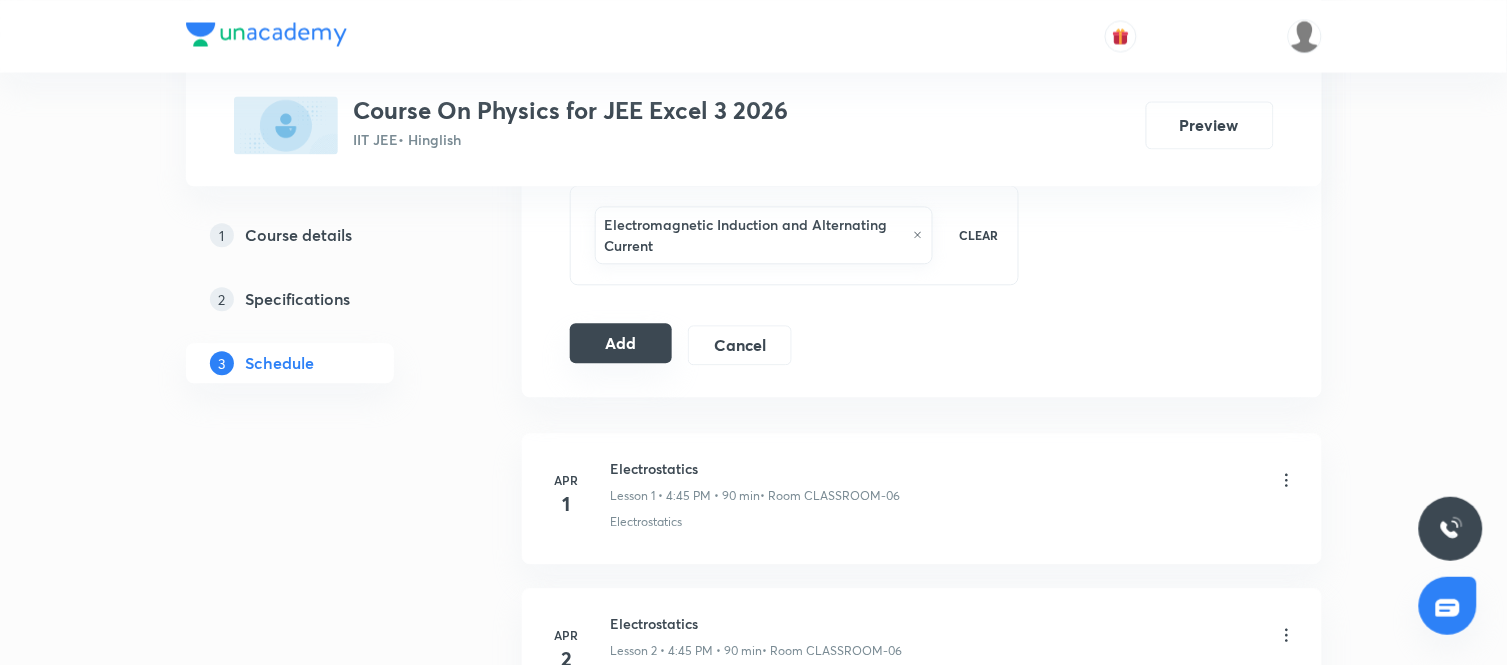 click on "Add" at bounding box center (621, 343) 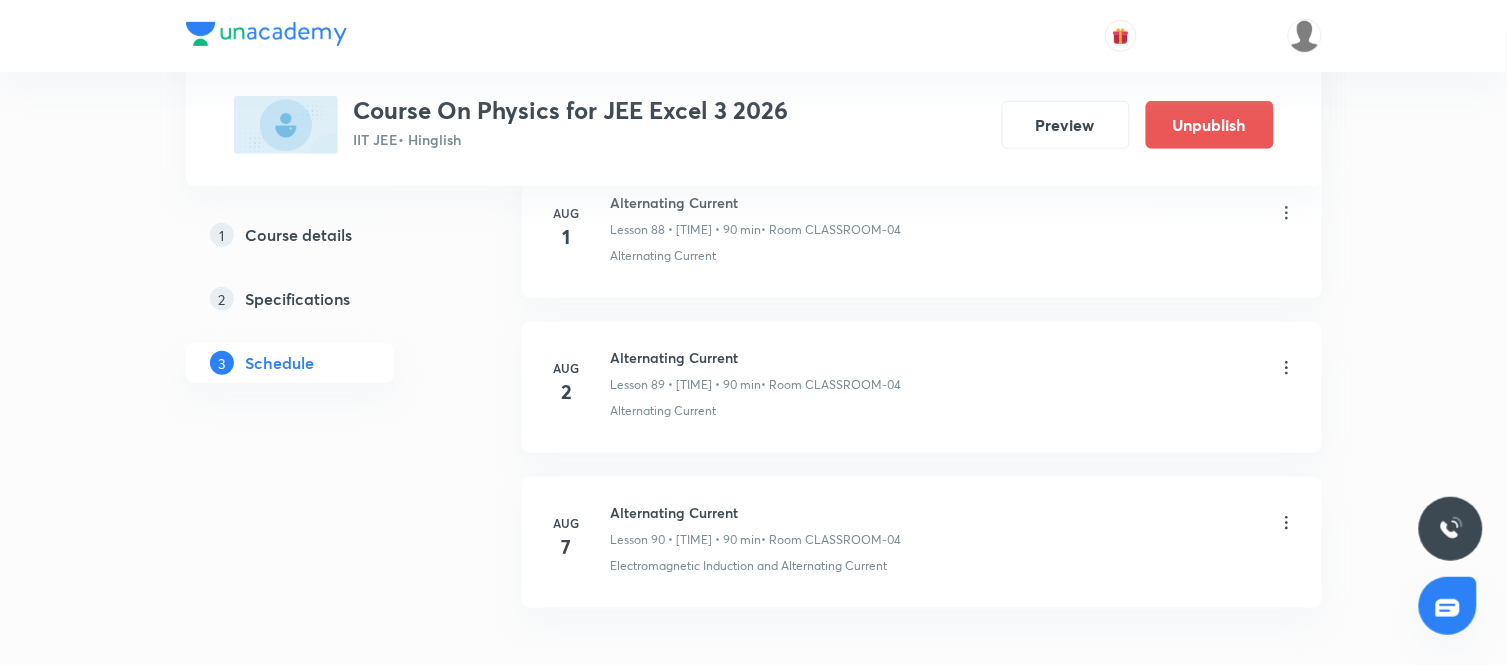 scroll, scrollTop: 13988, scrollLeft: 0, axis: vertical 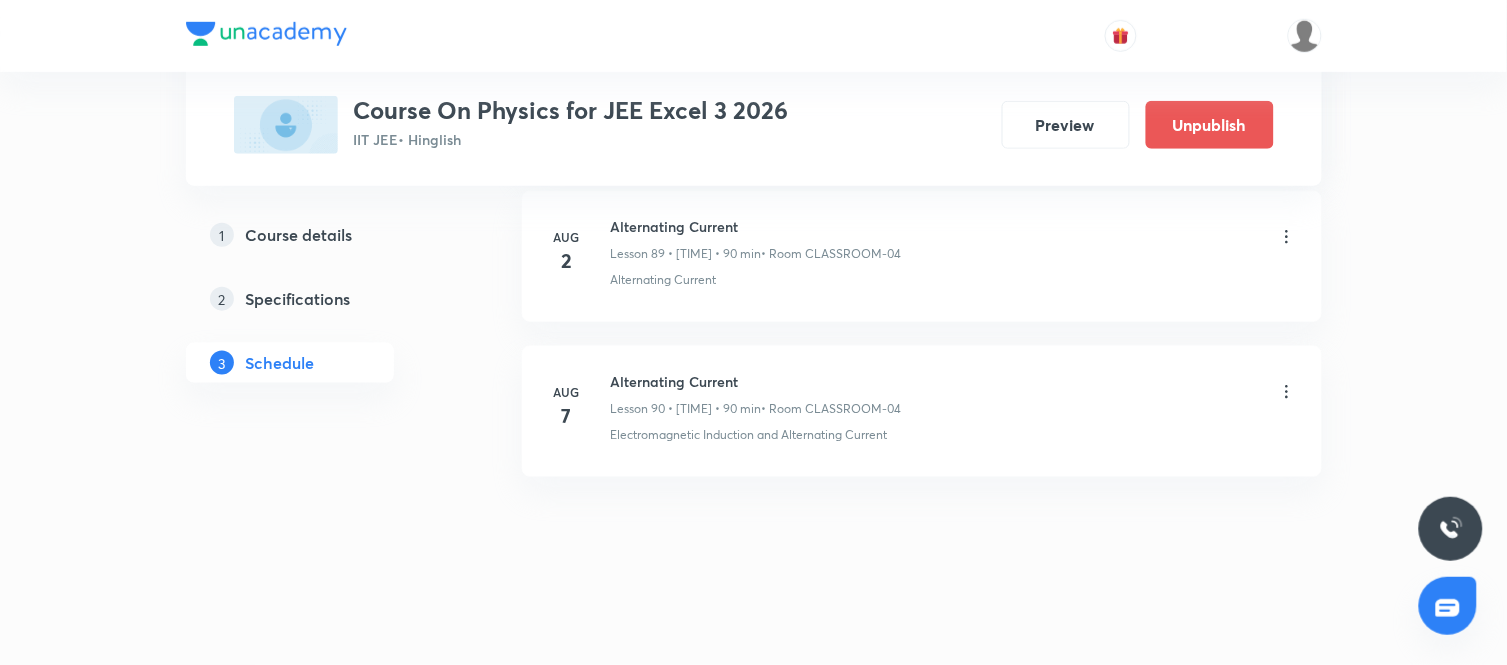 click on "Alternating Current" at bounding box center (756, 381) 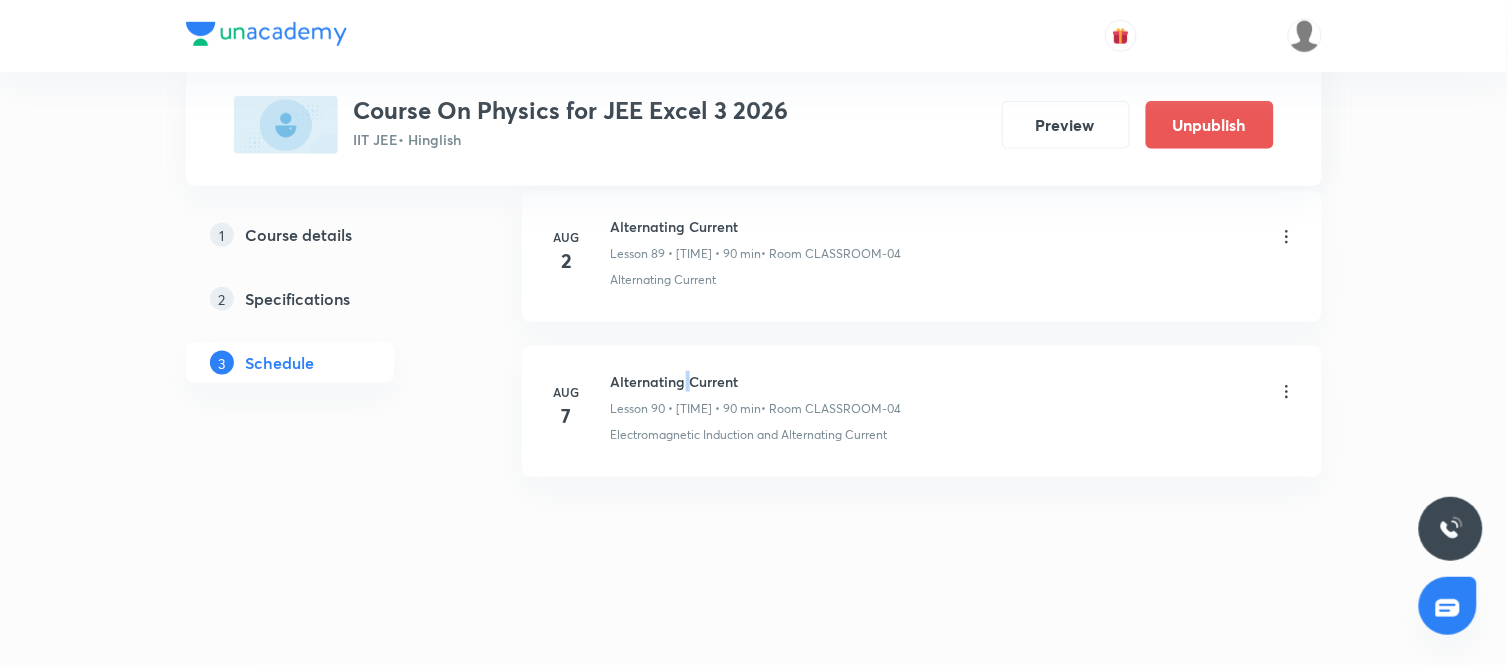 click on "Alternating Current" at bounding box center (756, 381) 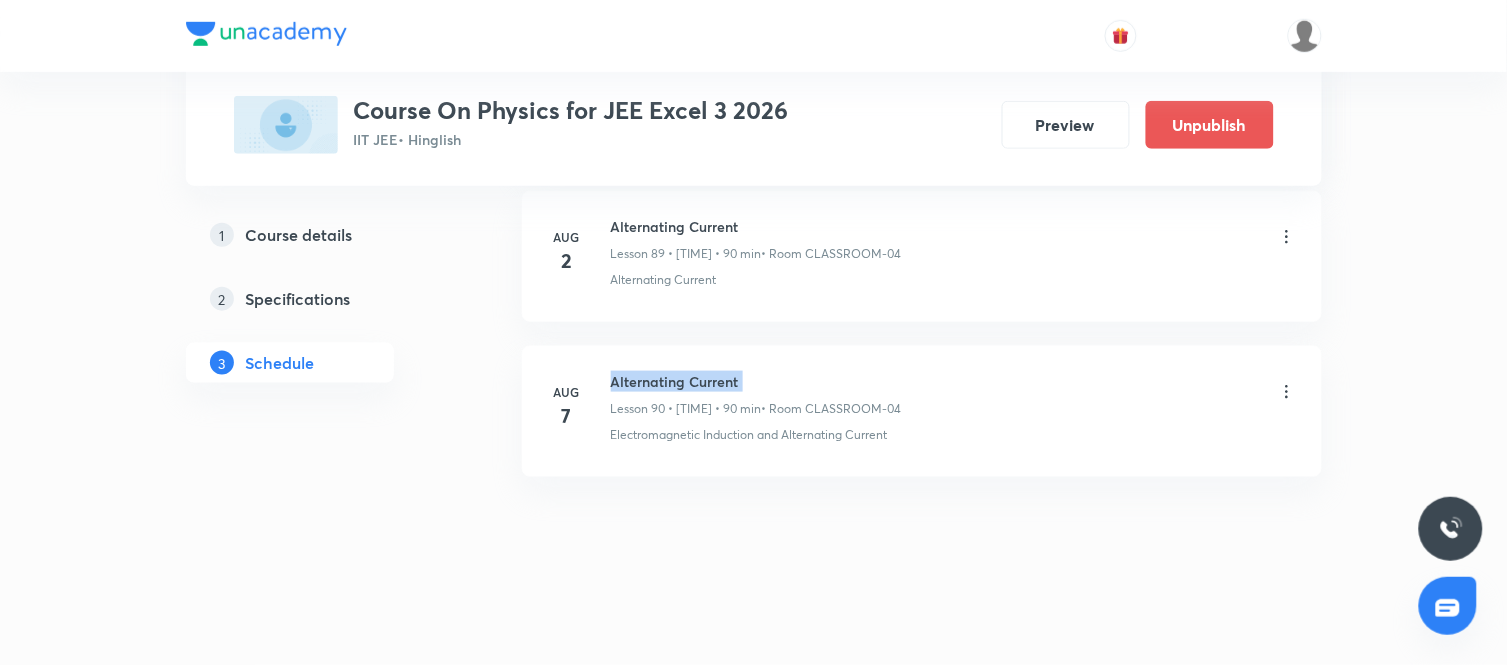 click on "Alternating Current" at bounding box center (756, 381) 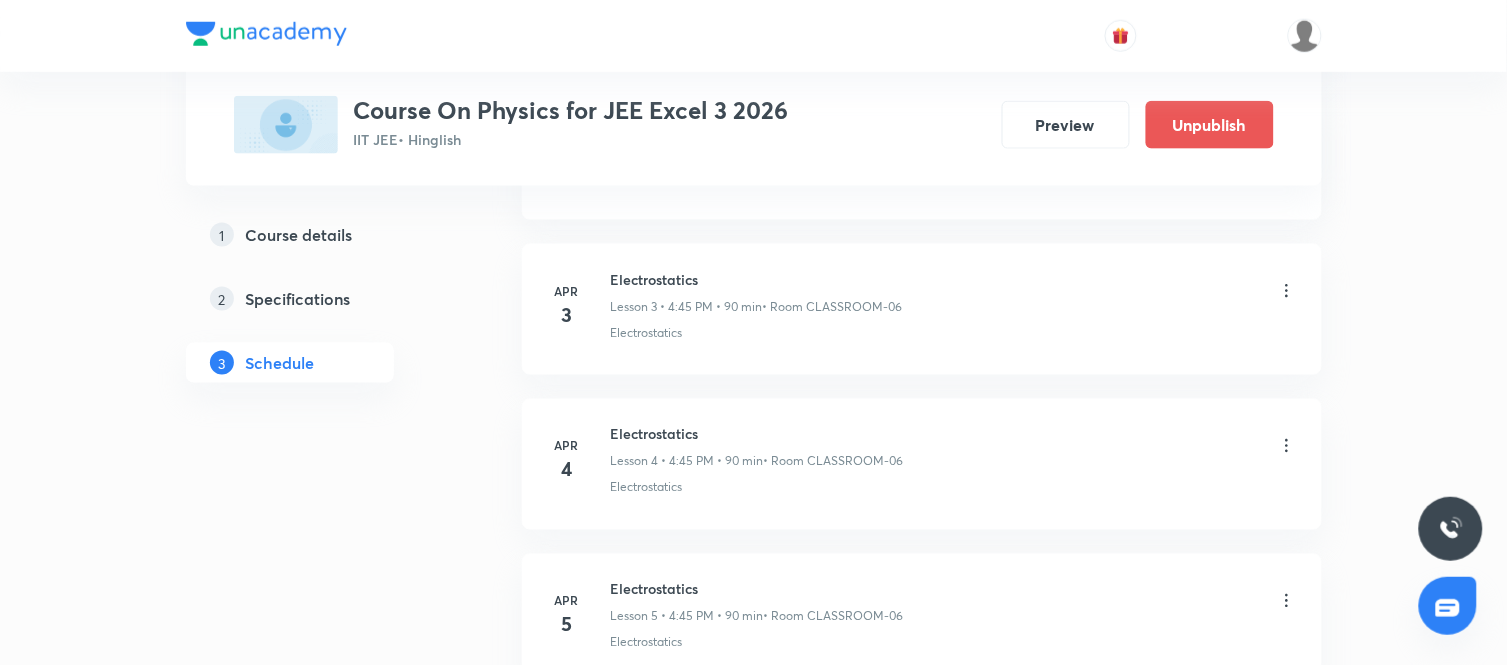 scroll, scrollTop: 0, scrollLeft: 0, axis: both 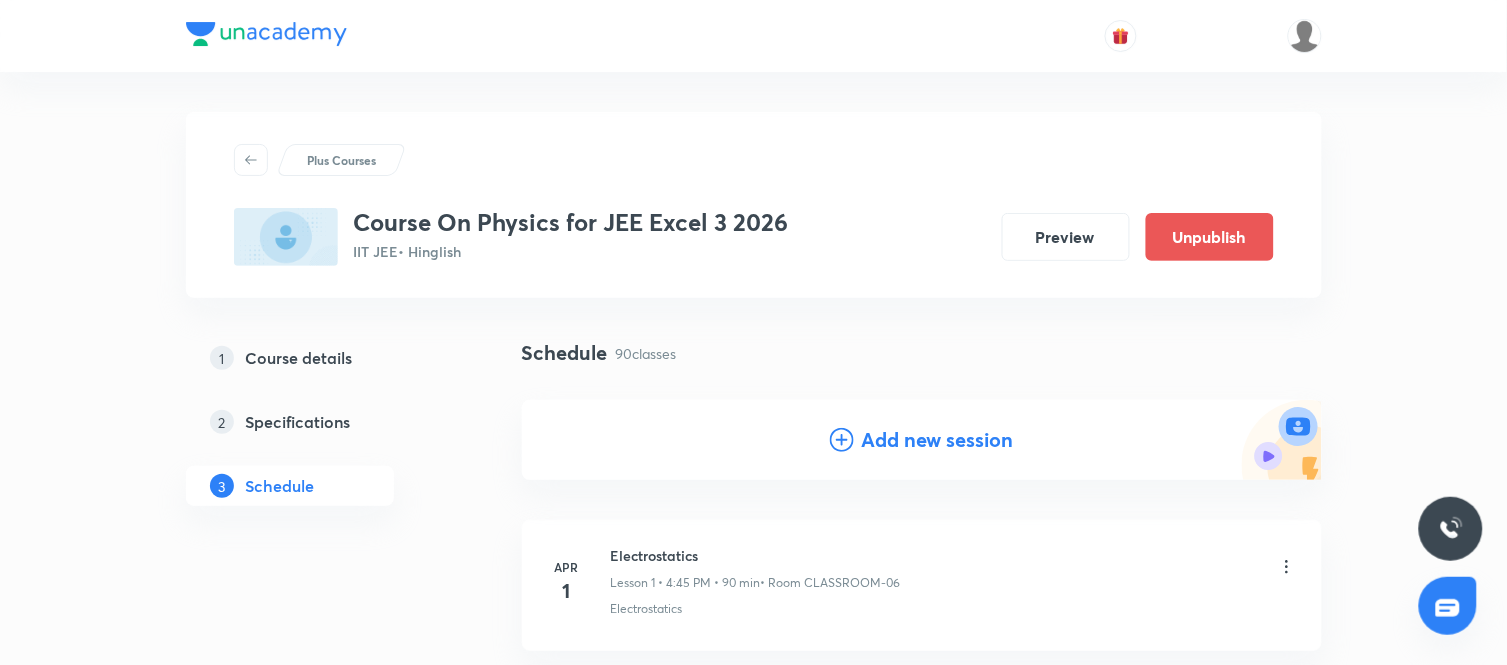 click on "Add new session" at bounding box center [938, 440] 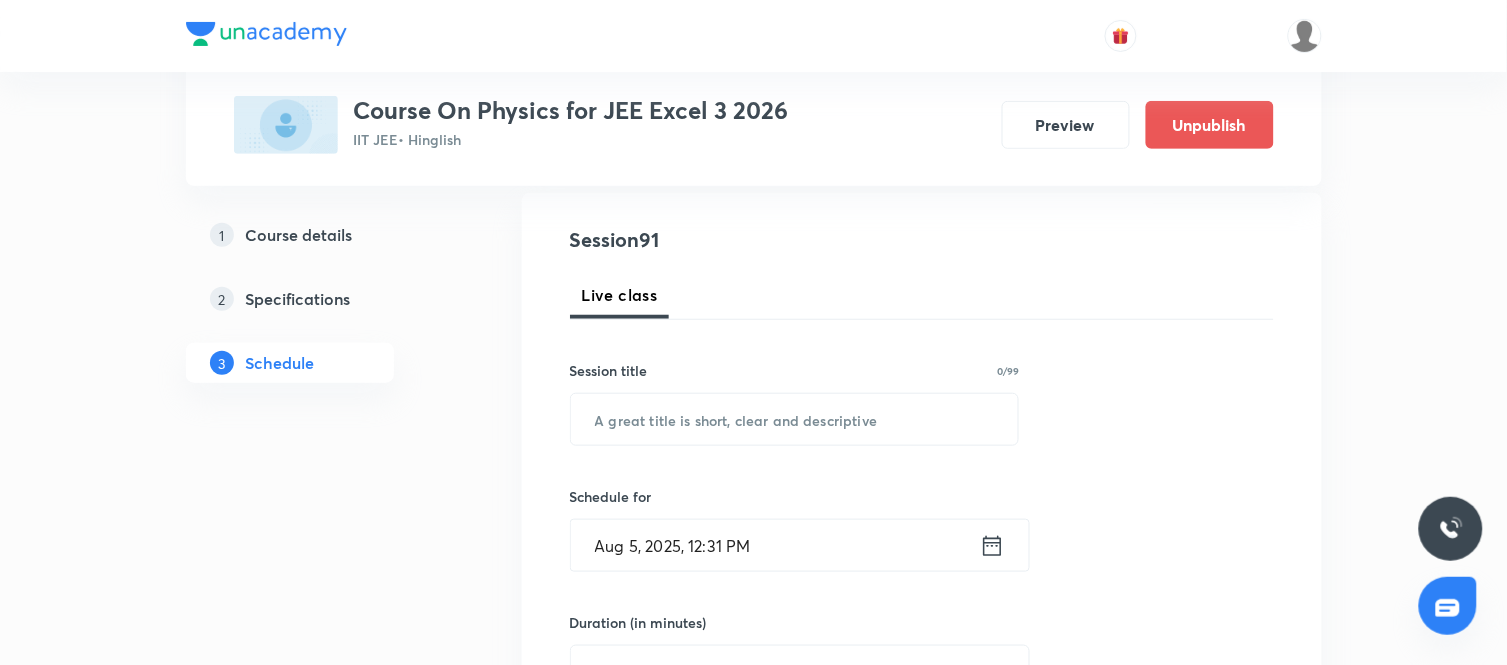 scroll, scrollTop: 210, scrollLeft: 0, axis: vertical 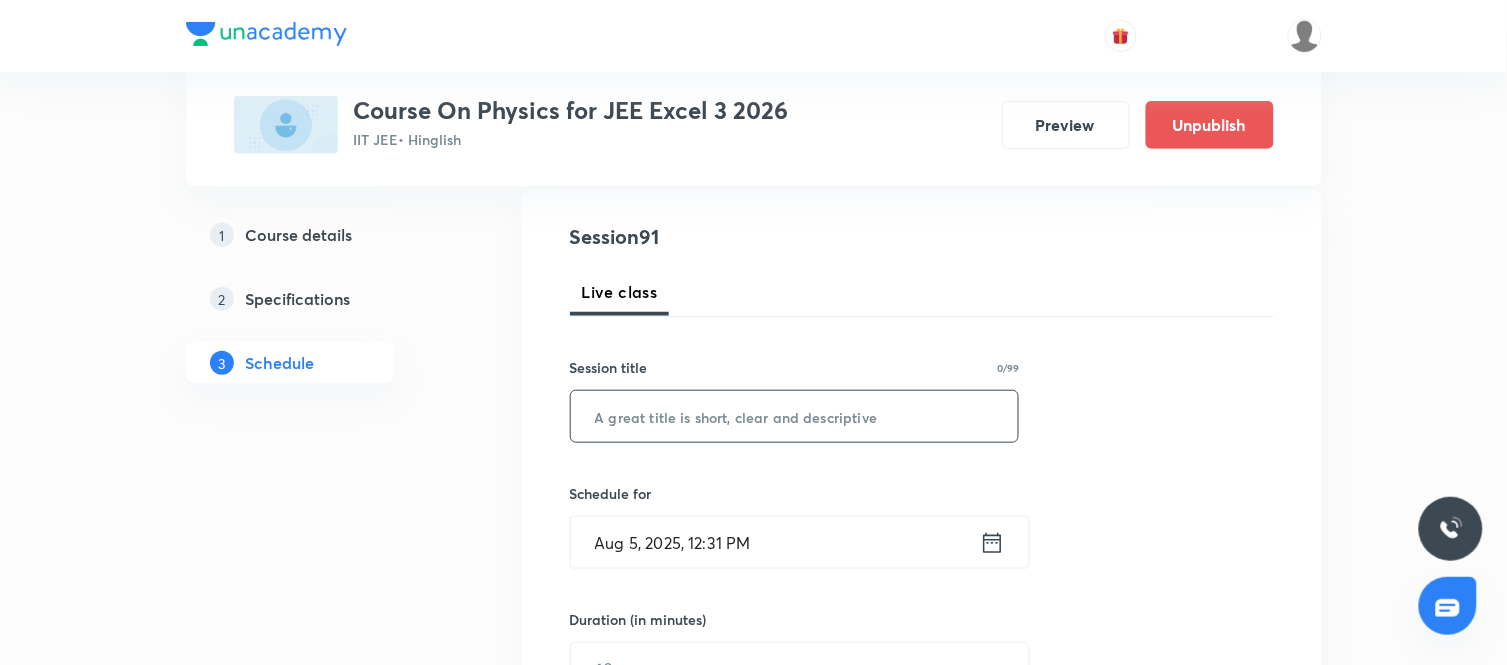 click at bounding box center (795, 416) 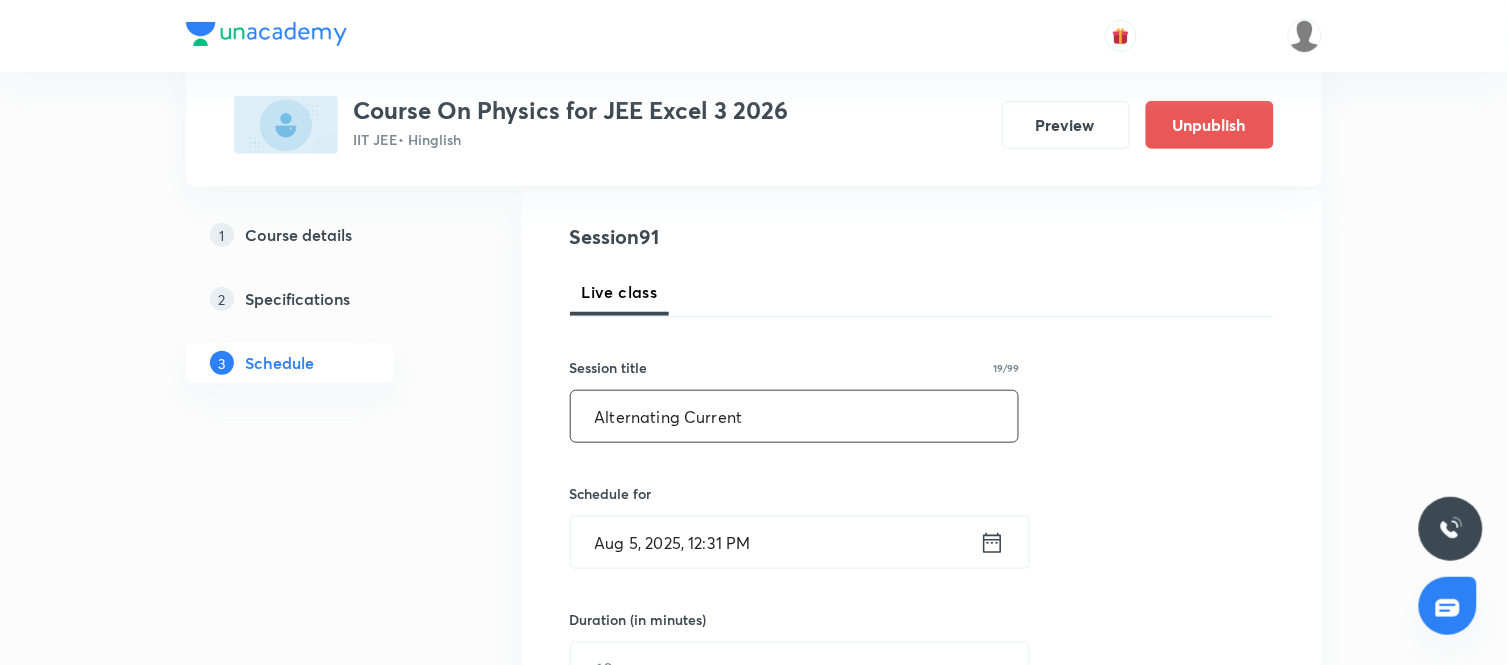 type on "Alternating Current" 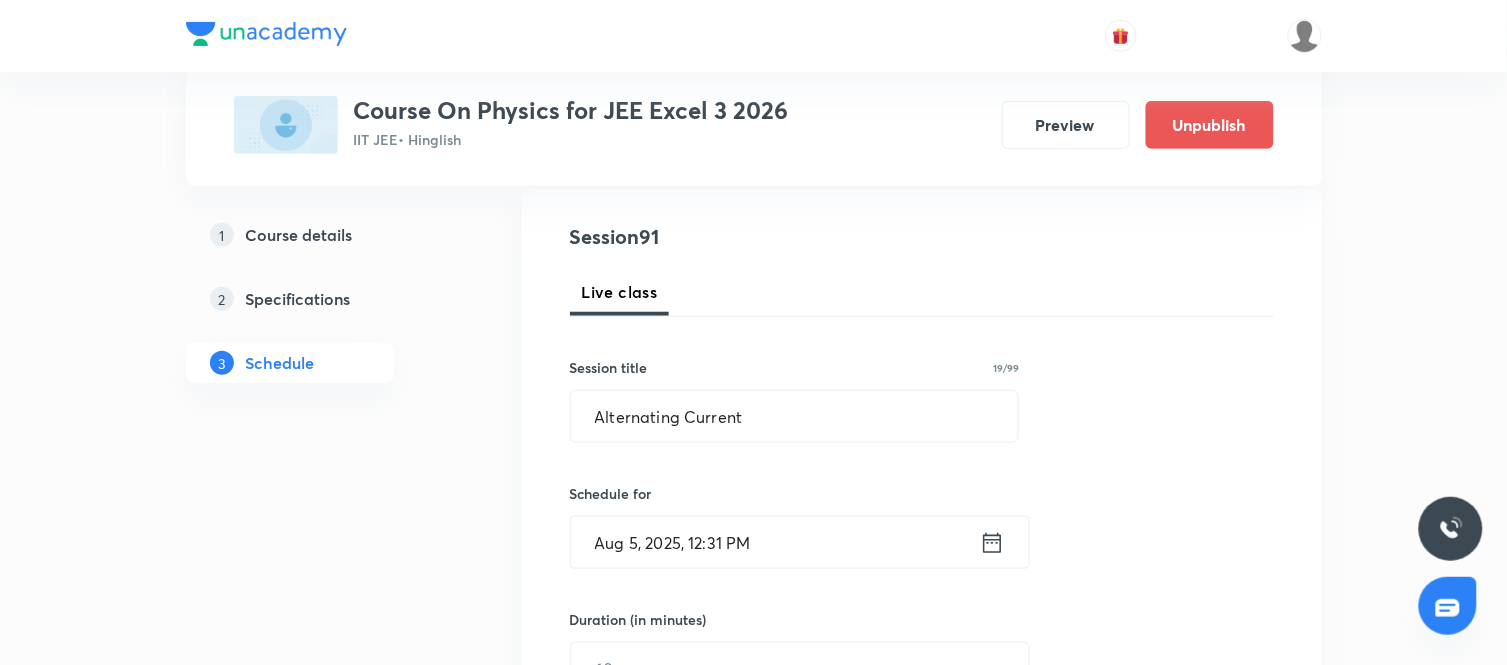 click 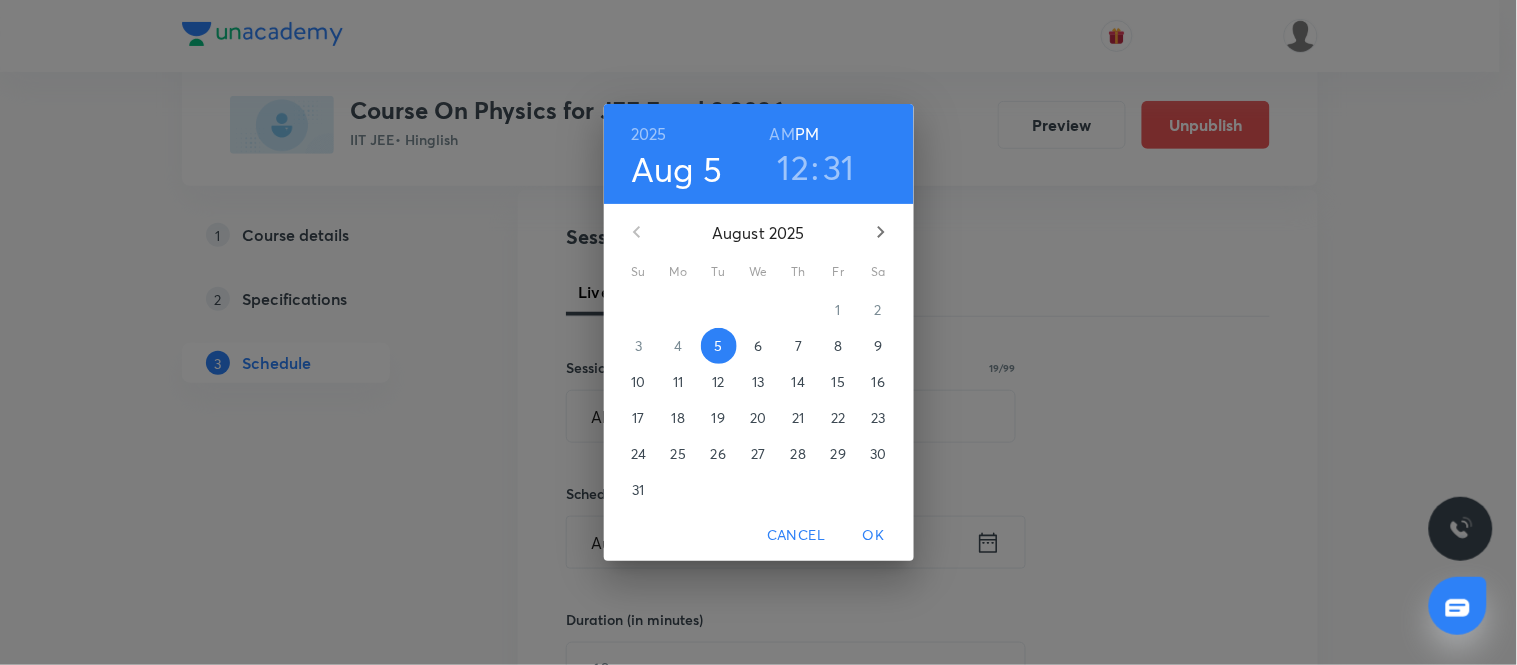 click on "8" at bounding box center [839, 346] 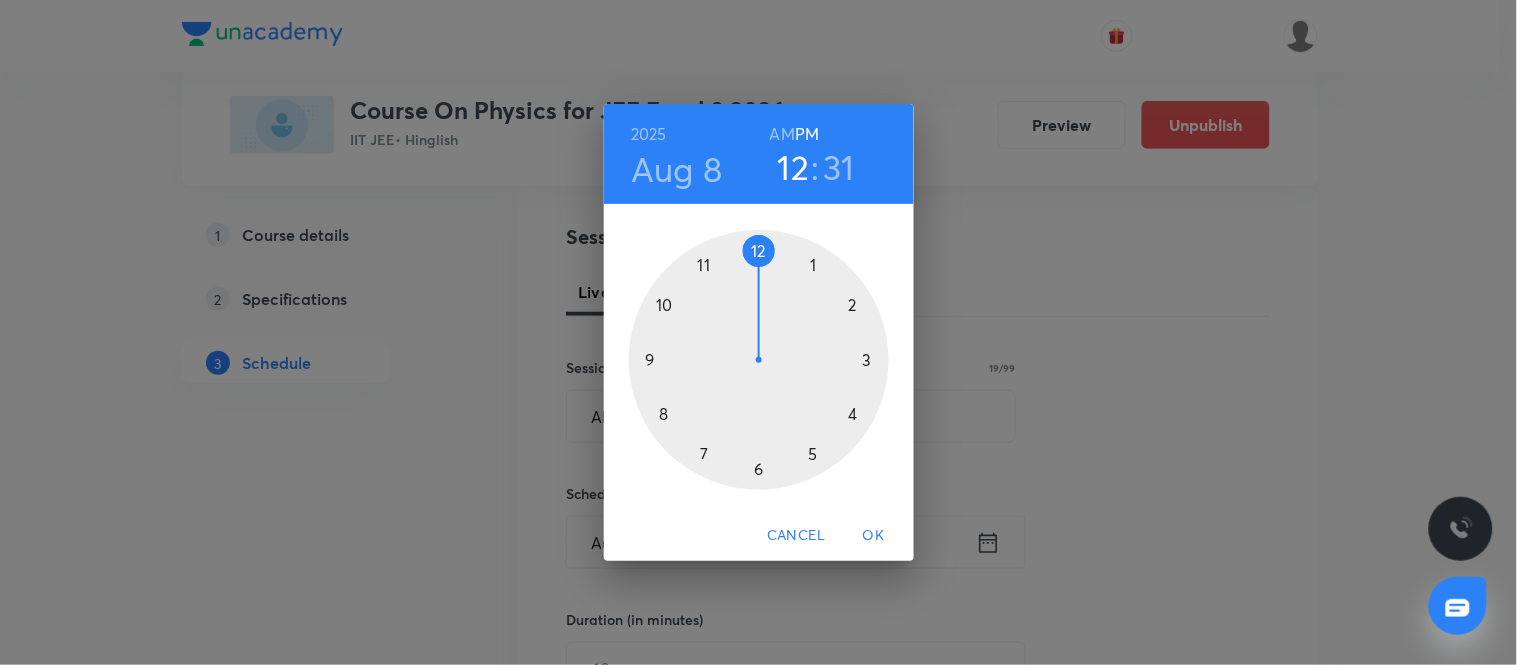 click at bounding box center (759, 360) 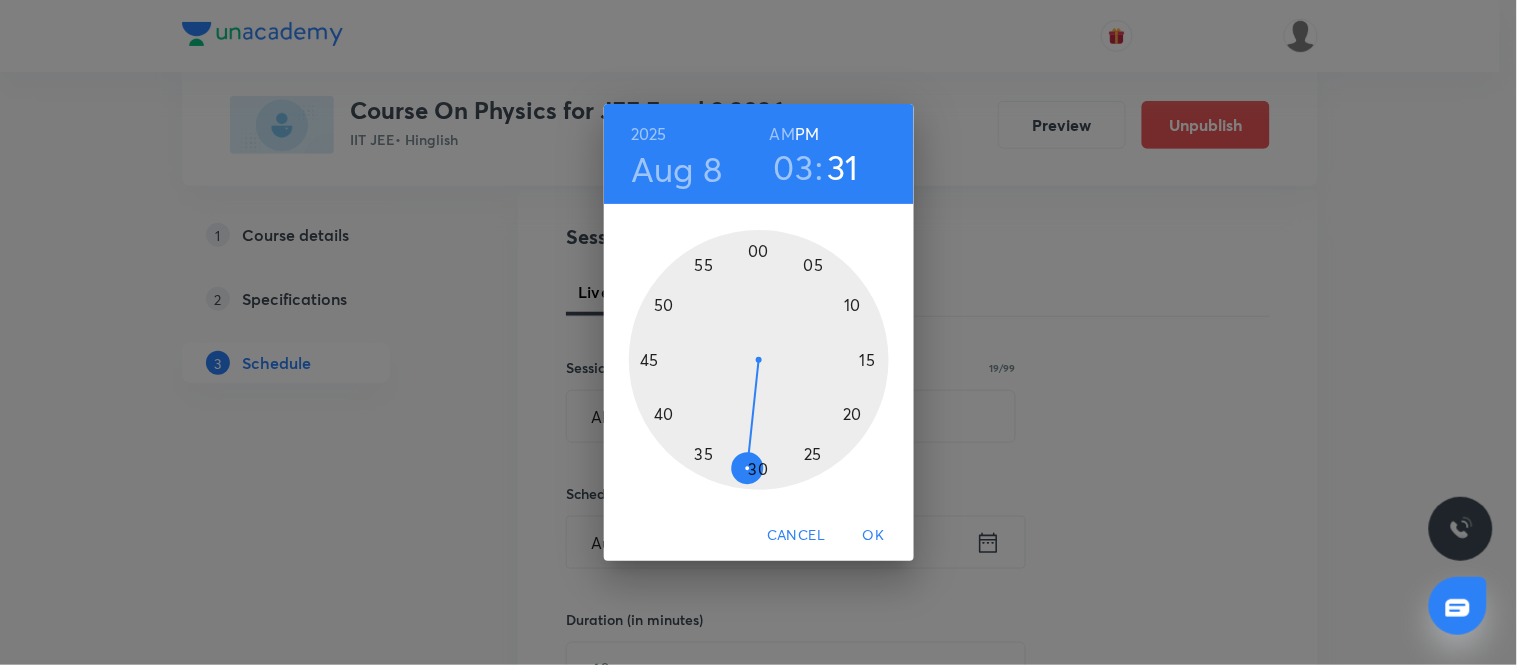 click at bounding box center (759, 360) 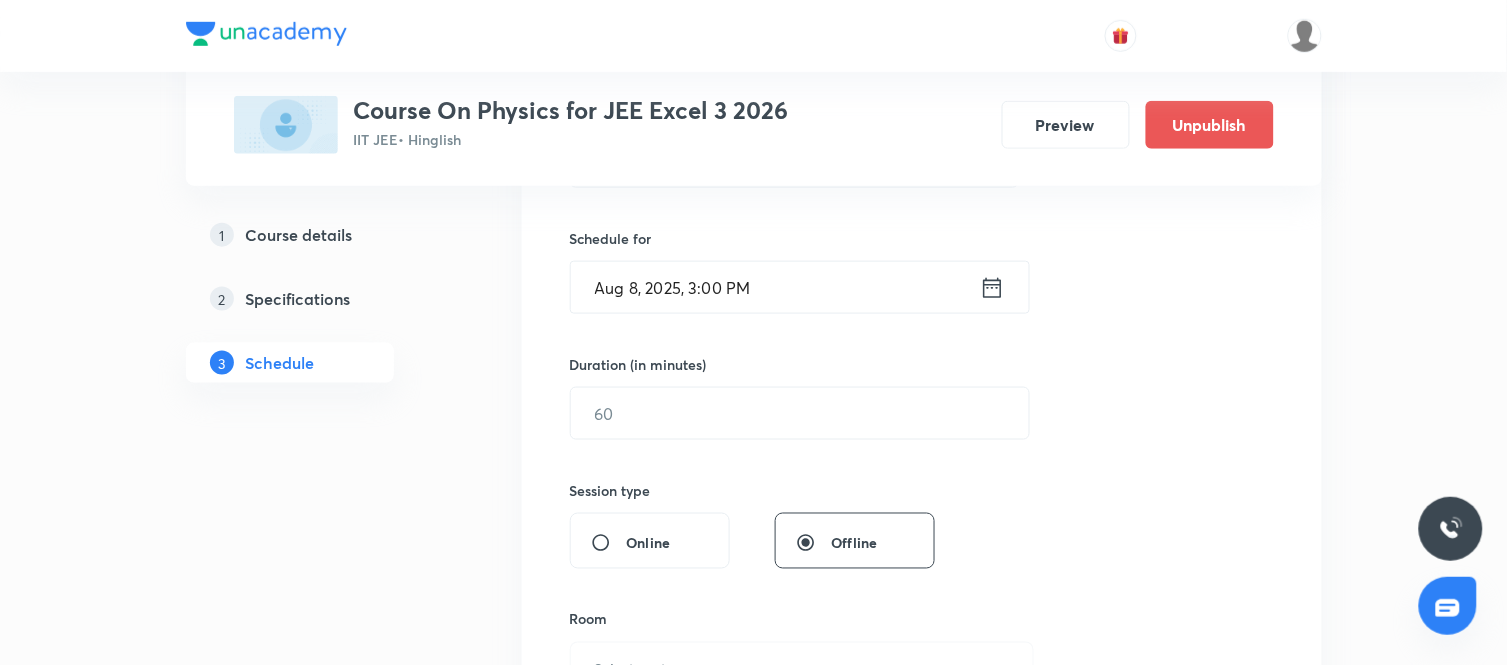 scroll, scrollTop: 476, scrollLeft: 0, axis: vertical 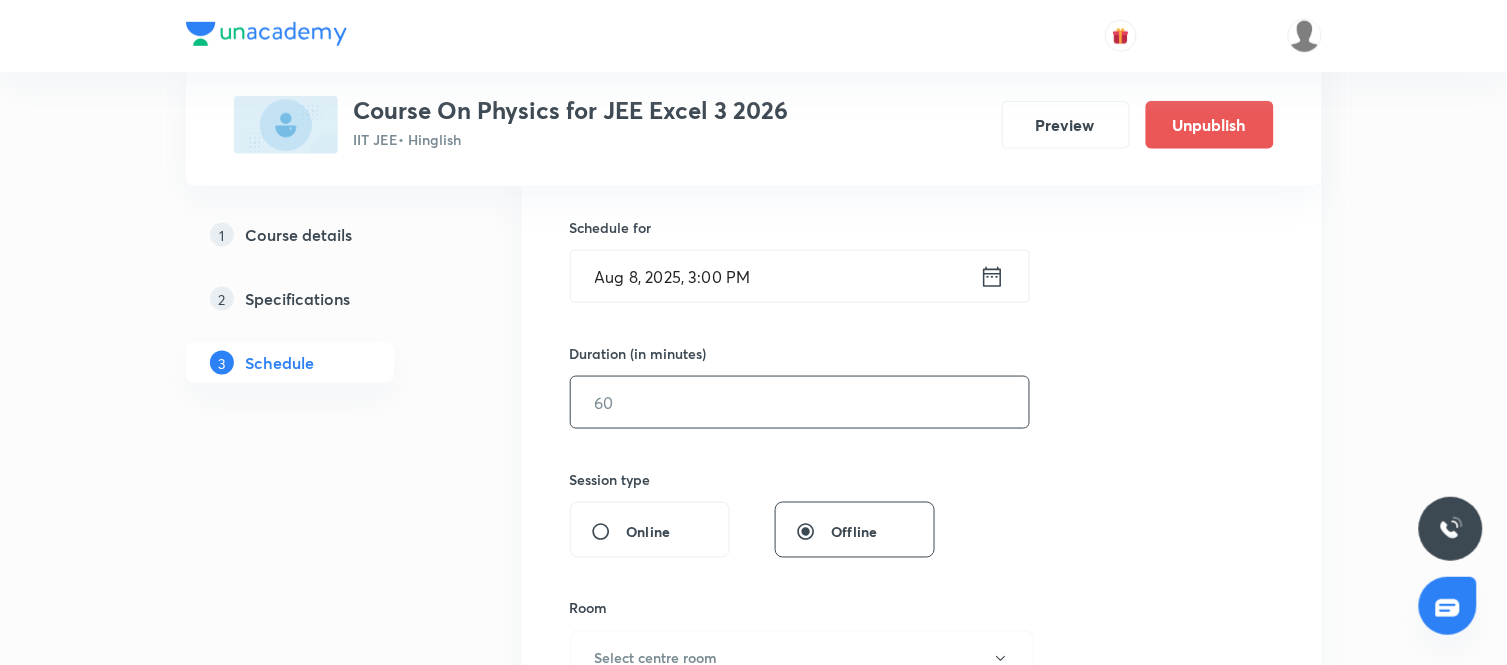 click at bounding box center [800, 402] 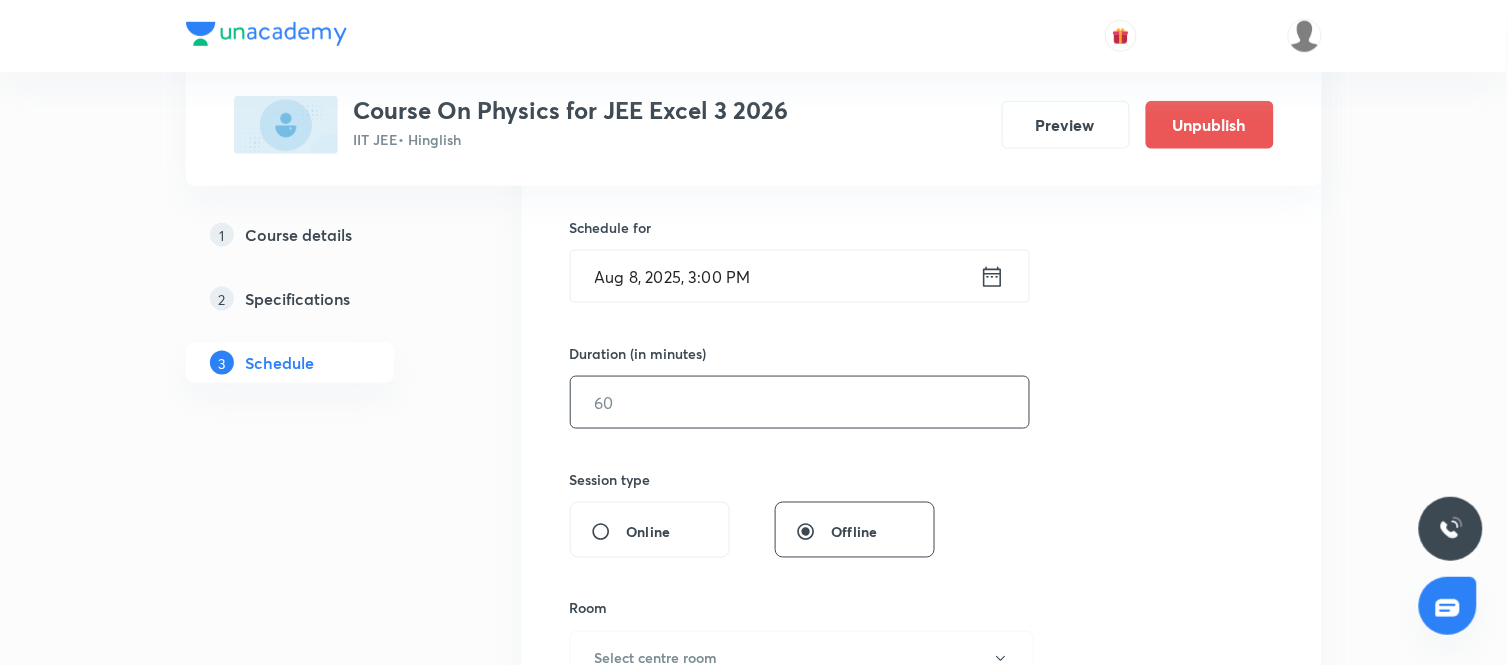 type on "0" 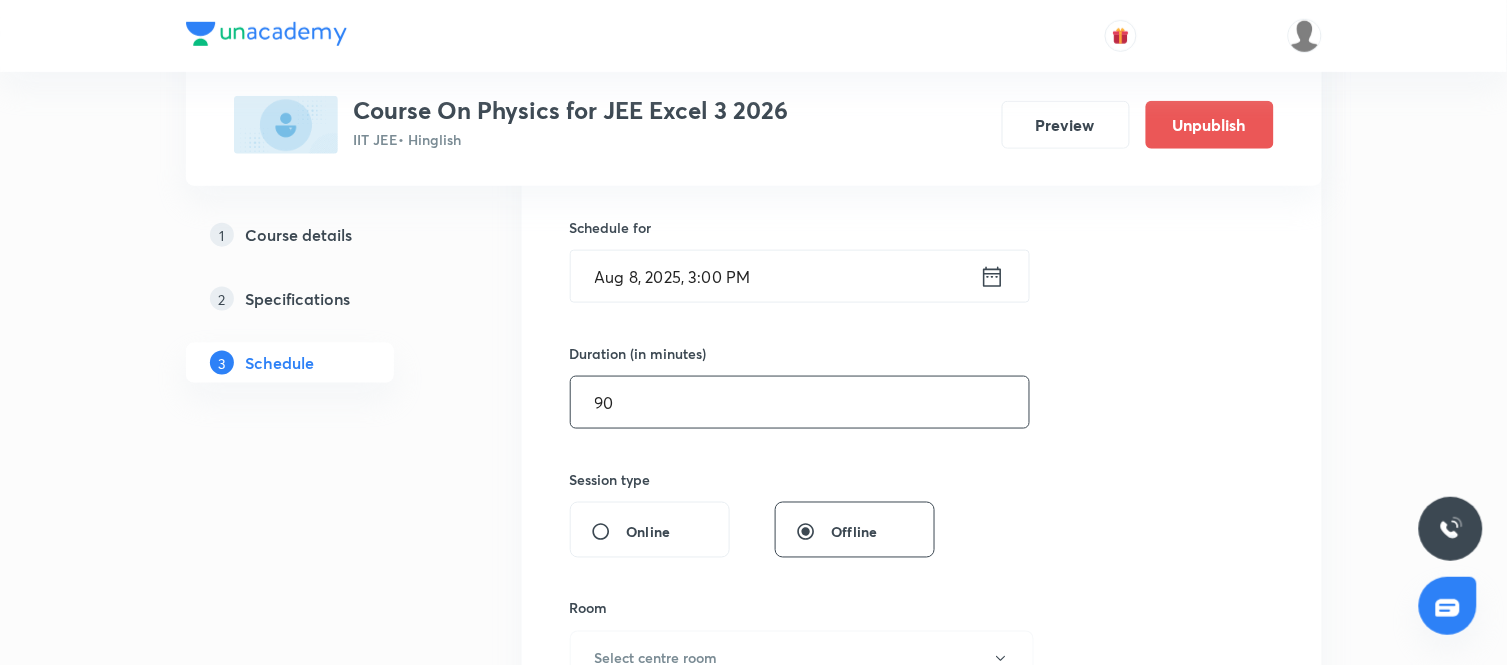 type on "90" 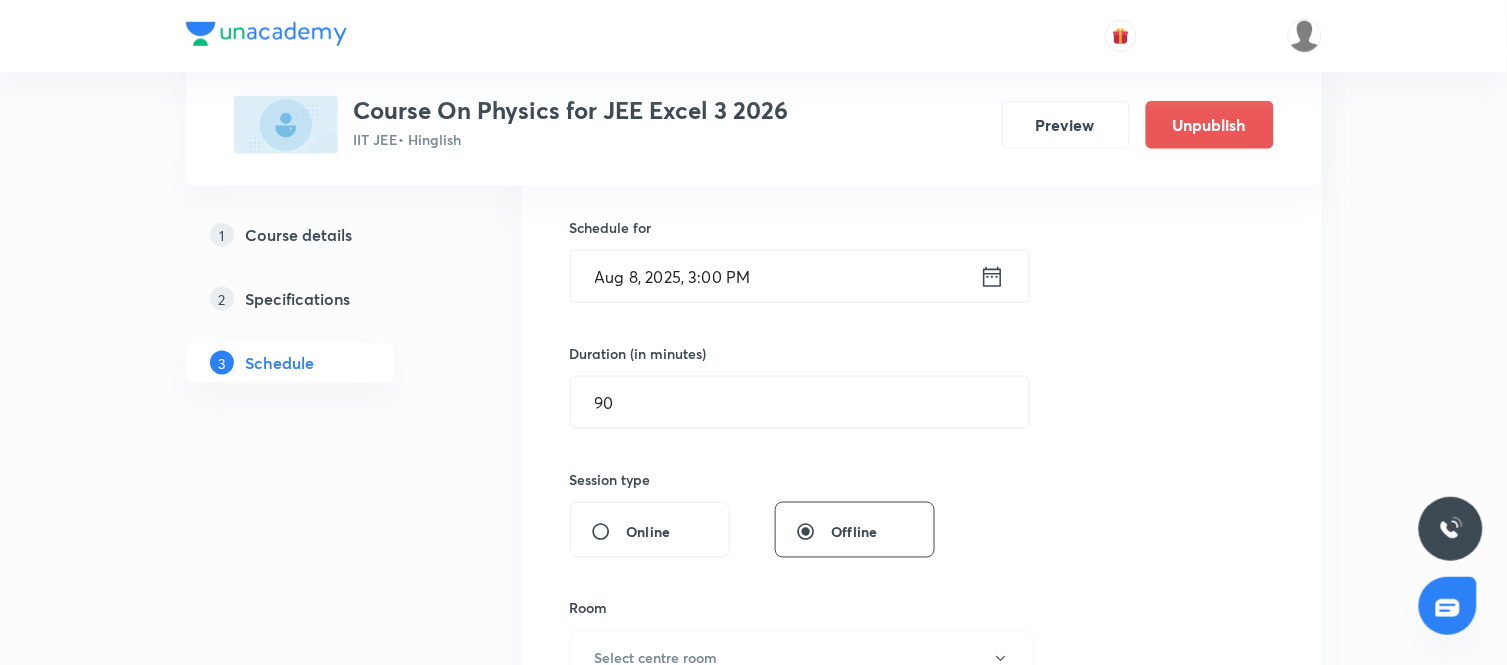 click on "Session  91 Live class Session title 19/99 Alternating Current ​ Schedule for Aug 8, 2025, 3:00 PM ​ Duration (in minutes) 90 ​   Session type Online Offline Room Select centre room Sub-concepts Select concepts that wil be covered in this session Add Cancel" at bounding box center (922, 425) 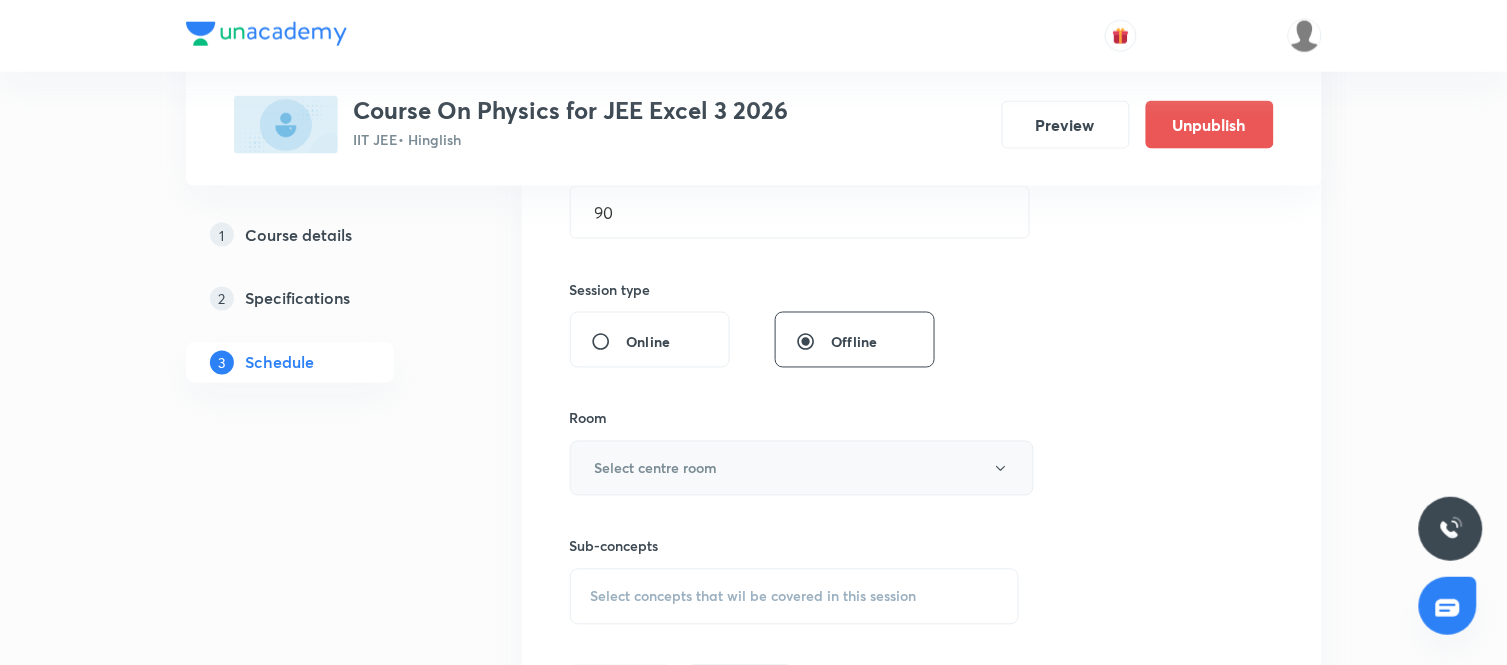 scroll, scrollTop: 667, scrollLeft: 0, axis: vertical 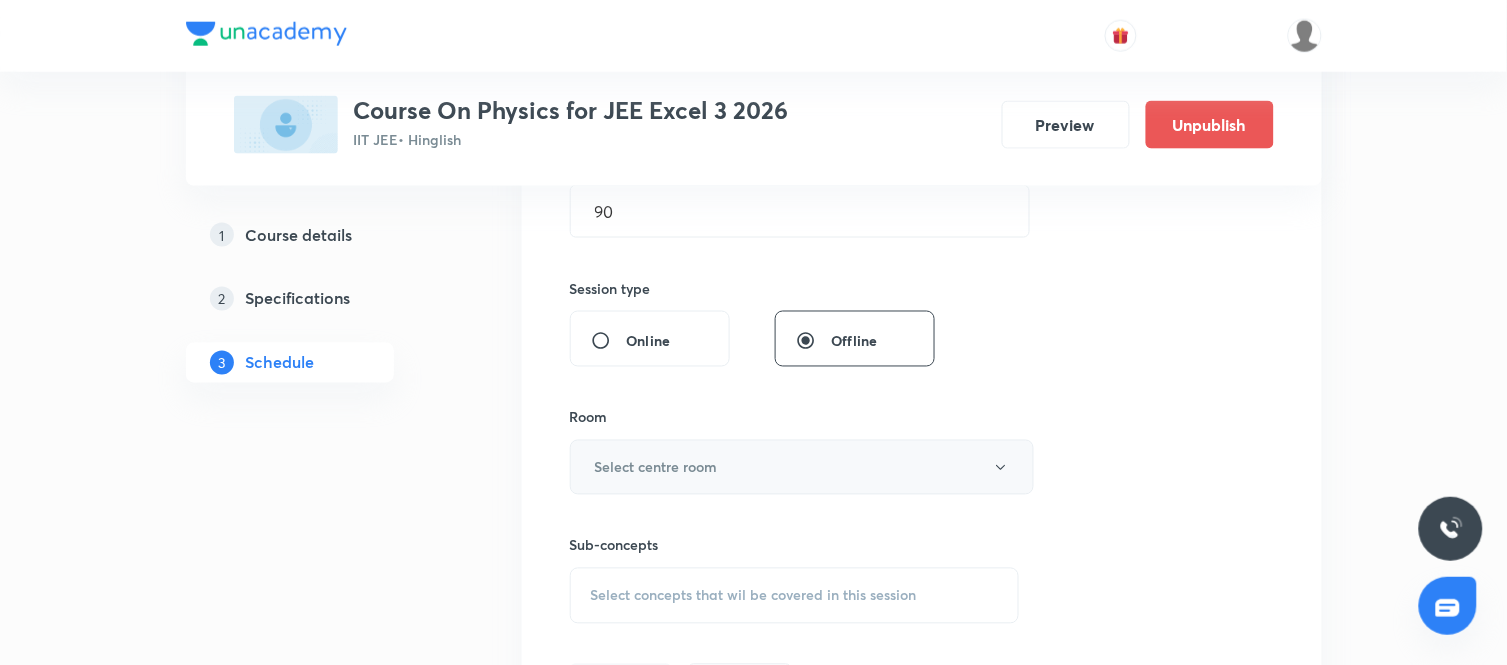 click on "Select centre room" at bounding box center [802, 467] 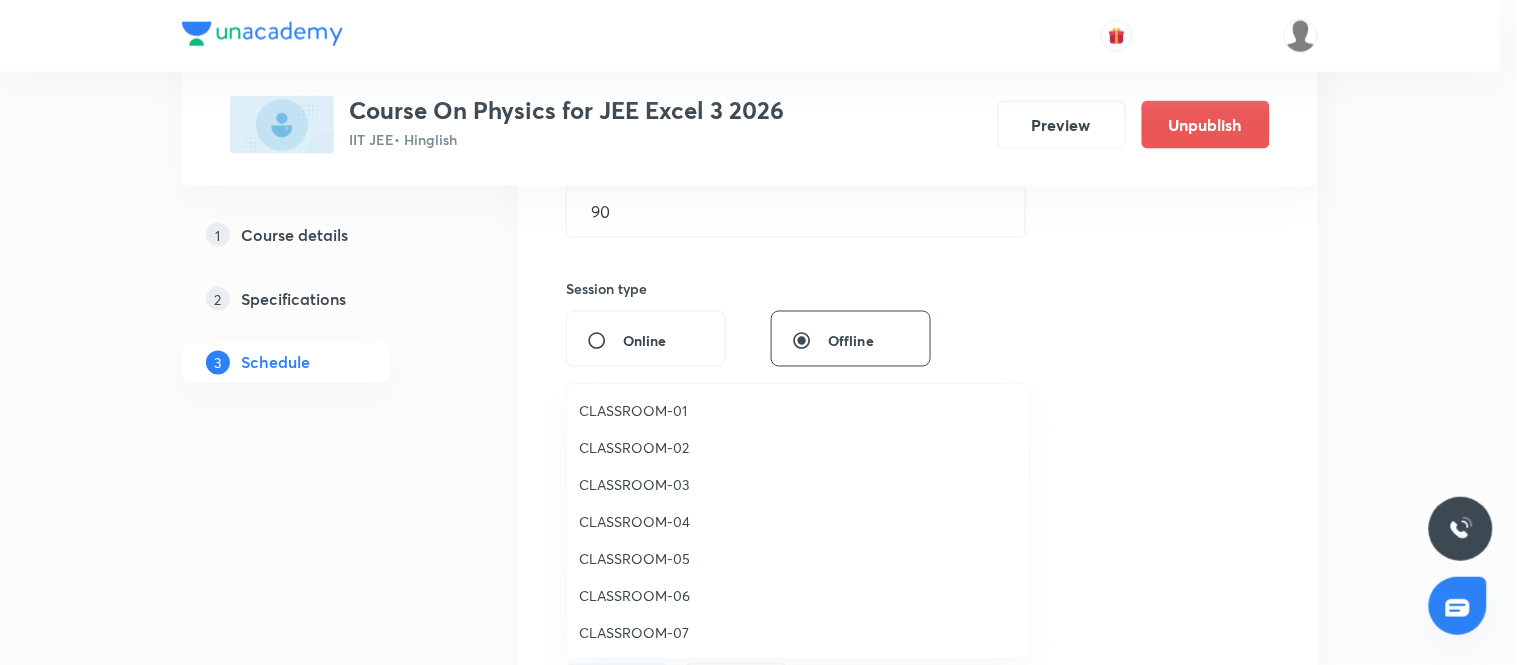click on "CLASSROOM-04" at bounding box center (798, 521) 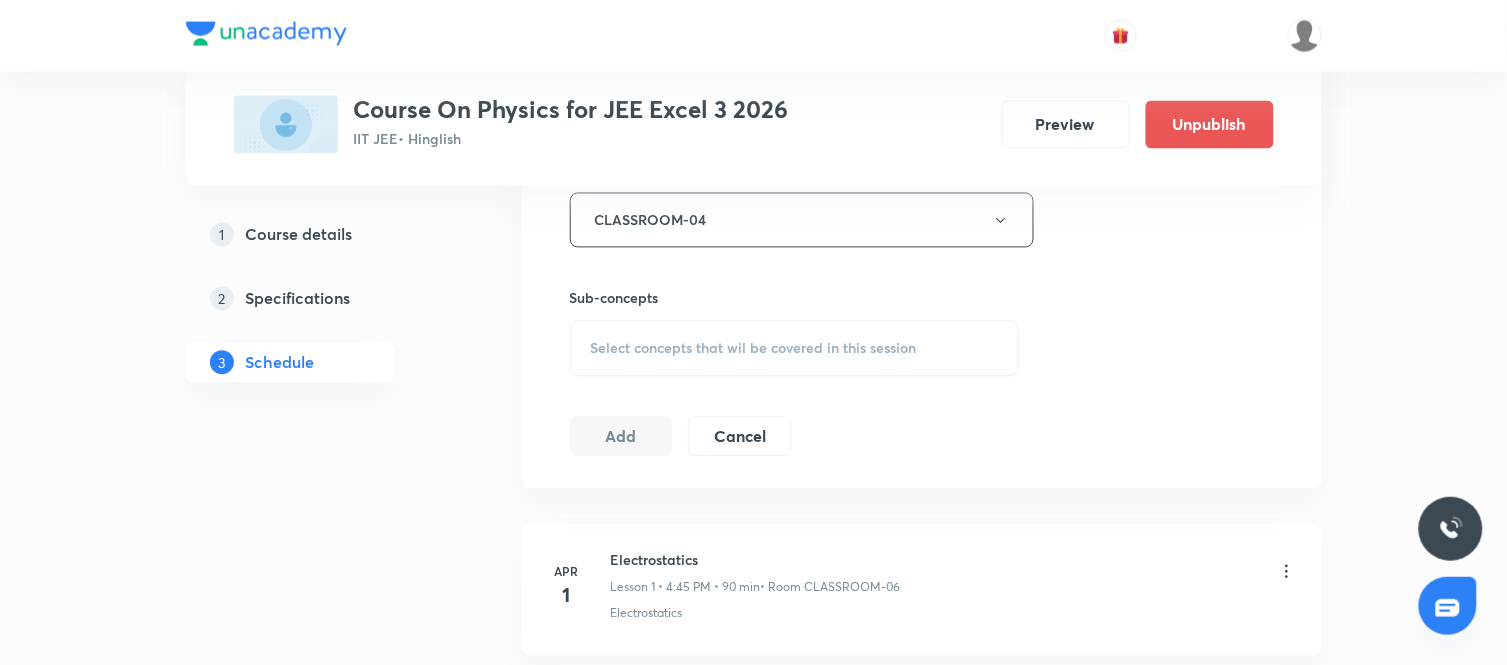 scroll, scrollTop: 915, scrollLeft: 0, axis: vertical 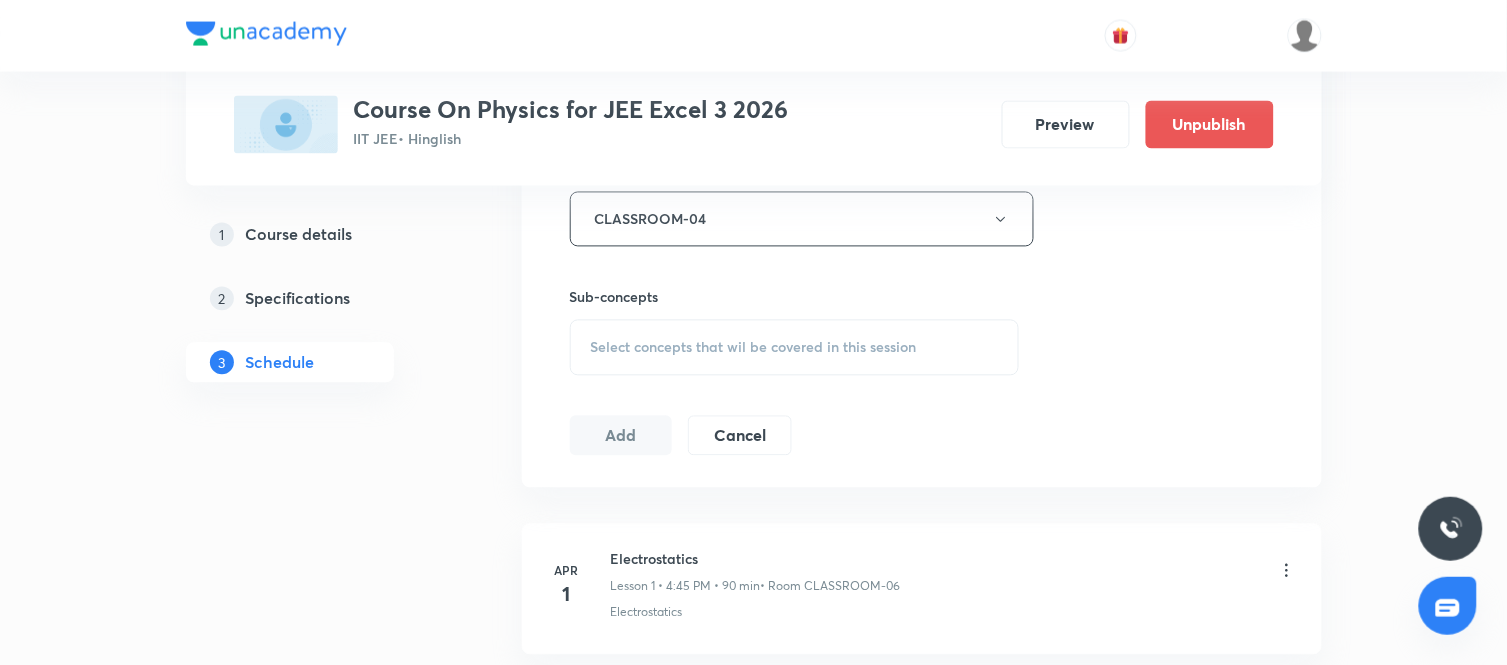 click on "Select concepts that wil be covered in this session" at bounding box center [795, 348] 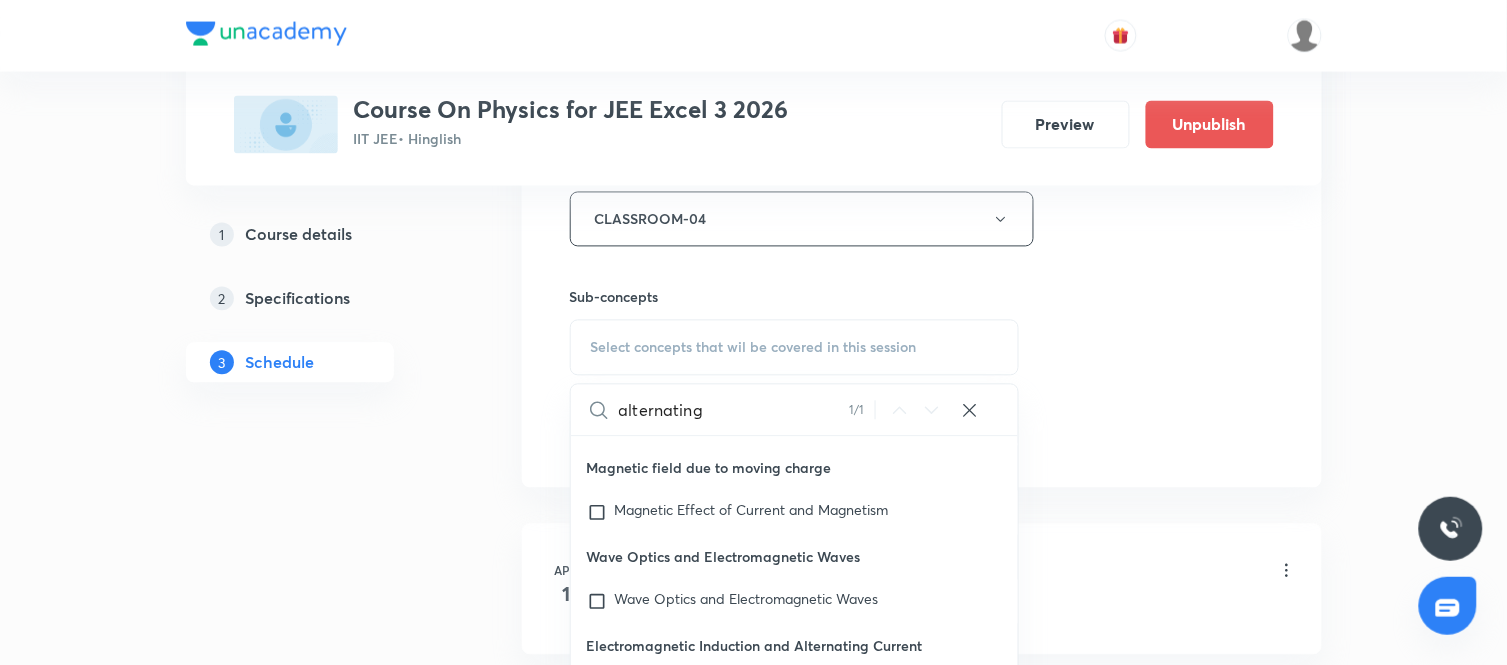 scroll, scrollTop: 12783, scrollLeft: 0, axis: vertical 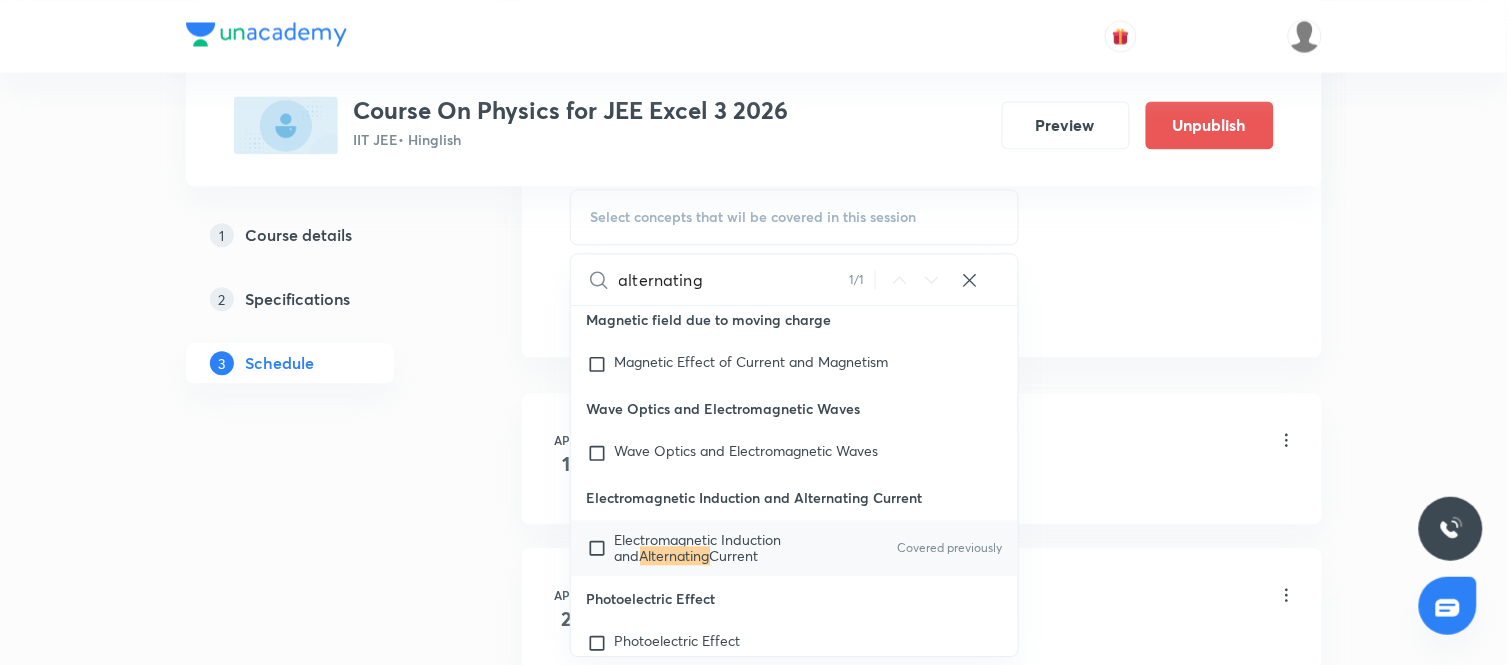 type on "alternating" 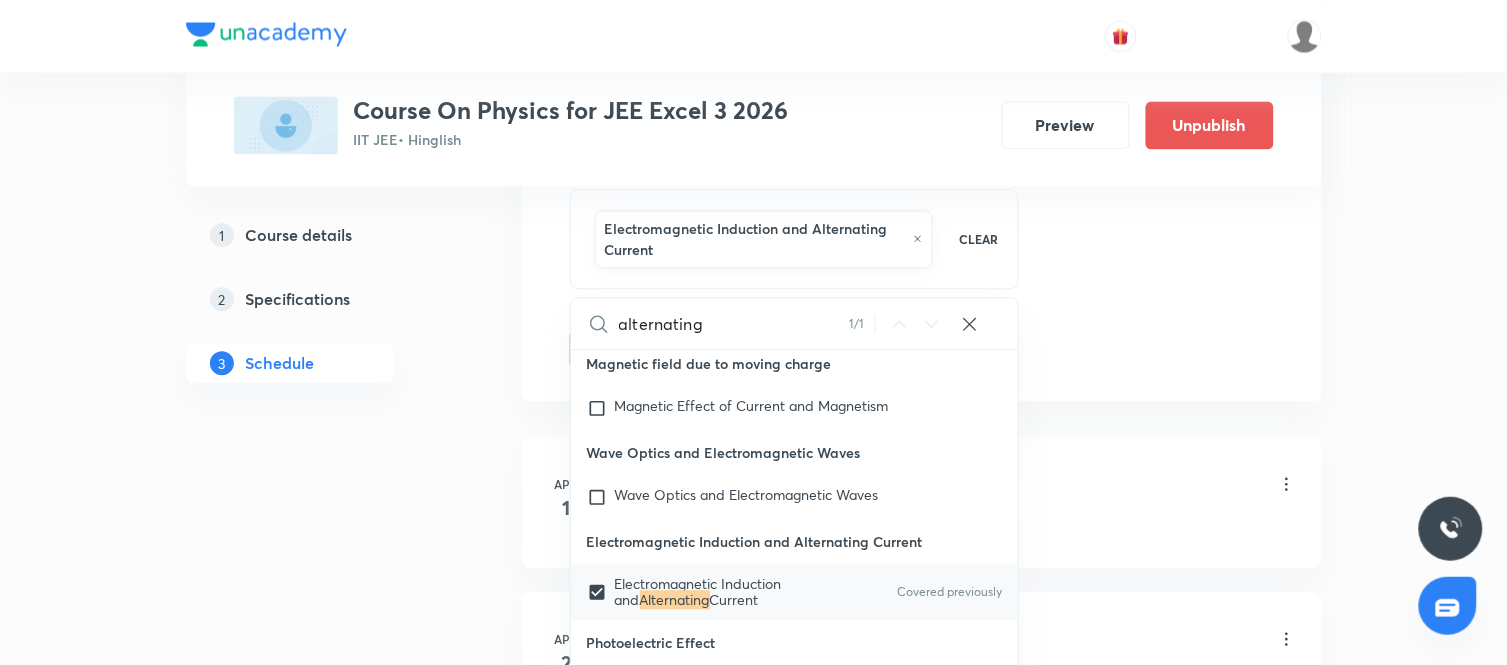 click on "Plus Courses Course On Physics for JEE Excel 3 2026 IIT JEE  • Hinglish Preview Unpublish 1 Course details 2 Specifications 3 Schedule Schedule 90  classes Session  91 Live class Session title 19/99 Alternating Current ​ Schedule for Aug 8, 2025, 3:00 PM ​ Duration (in minutes) 90 ​   Session type Online Offline Room CLASSROOM-04 Sub-concepts Electromagnetic Induction and Alternating Current CLEAR alternating 1 / 1 ​ Lenses Thin Lens  Methods for Determining Focal Length of a Convex Lens Power of a Lens  Lens Displacement Method  Silvered Lens Concept of Image Forming at Object Itself  Combination of Lenses and Mirrors  Prism Prism  Thin Prism  Dispersion Refraction at Spherical Surfaces  Optical Instruments Optical Instrument  Wave Optics Huygen's Wave Theory Wavefronts  Huygen's Construction  Principle of Linear Superposition  Conditions of Interference  Coherent Sources  Interference of Light Thin-Film Interference  Young's Double-Slit Experiment  Young's Double-Slit Experiment With White Light" at bounding box center (754, 6793) 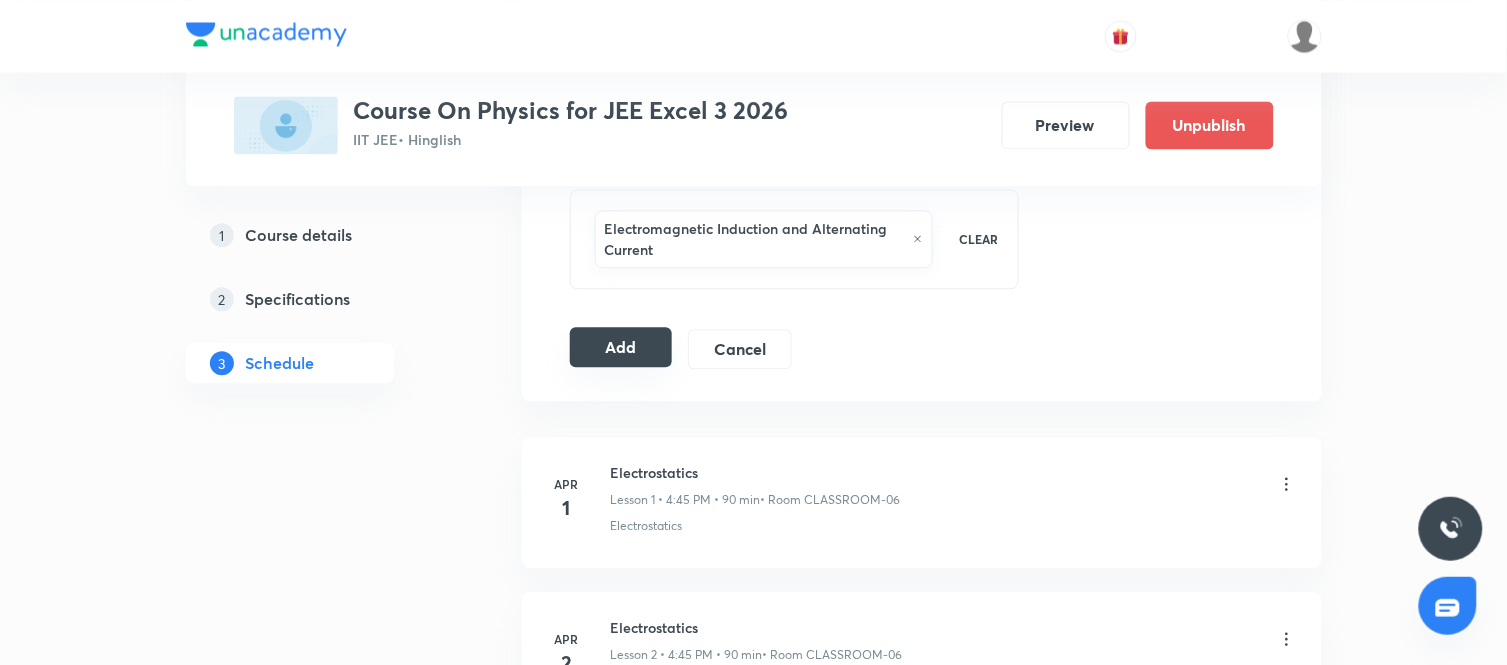 click on "Add" at bounding box center [621, 347] 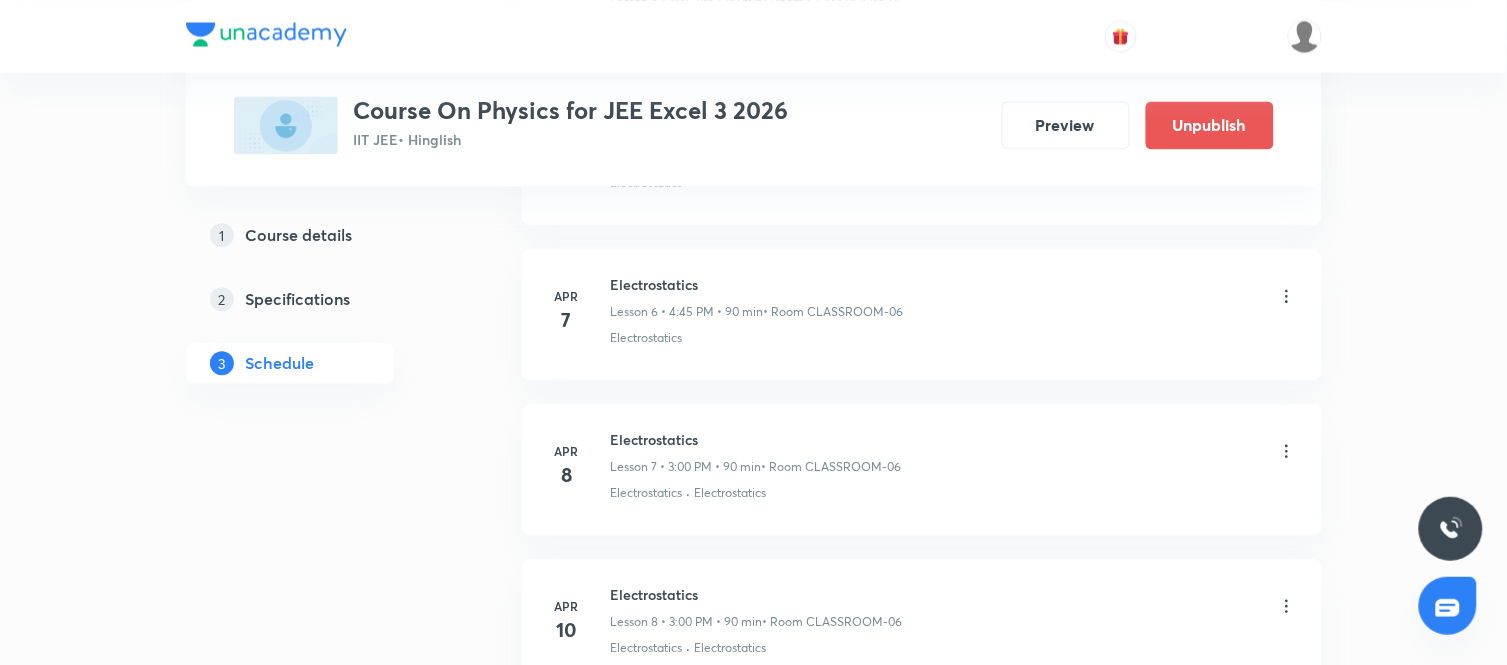 scroll, scrollTop: 14144, scrollLeft: 0, axis: vertical 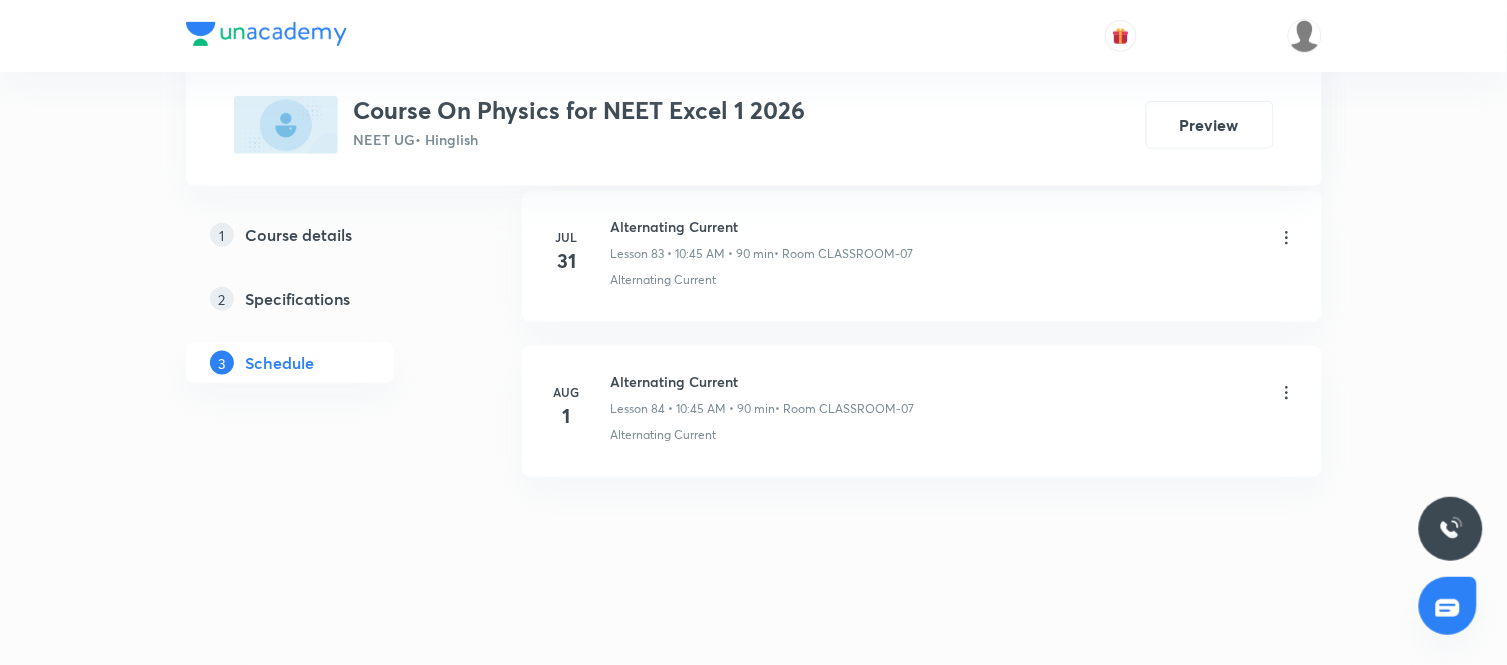 click on "Alternating Current" at bounding box center (763, 381) 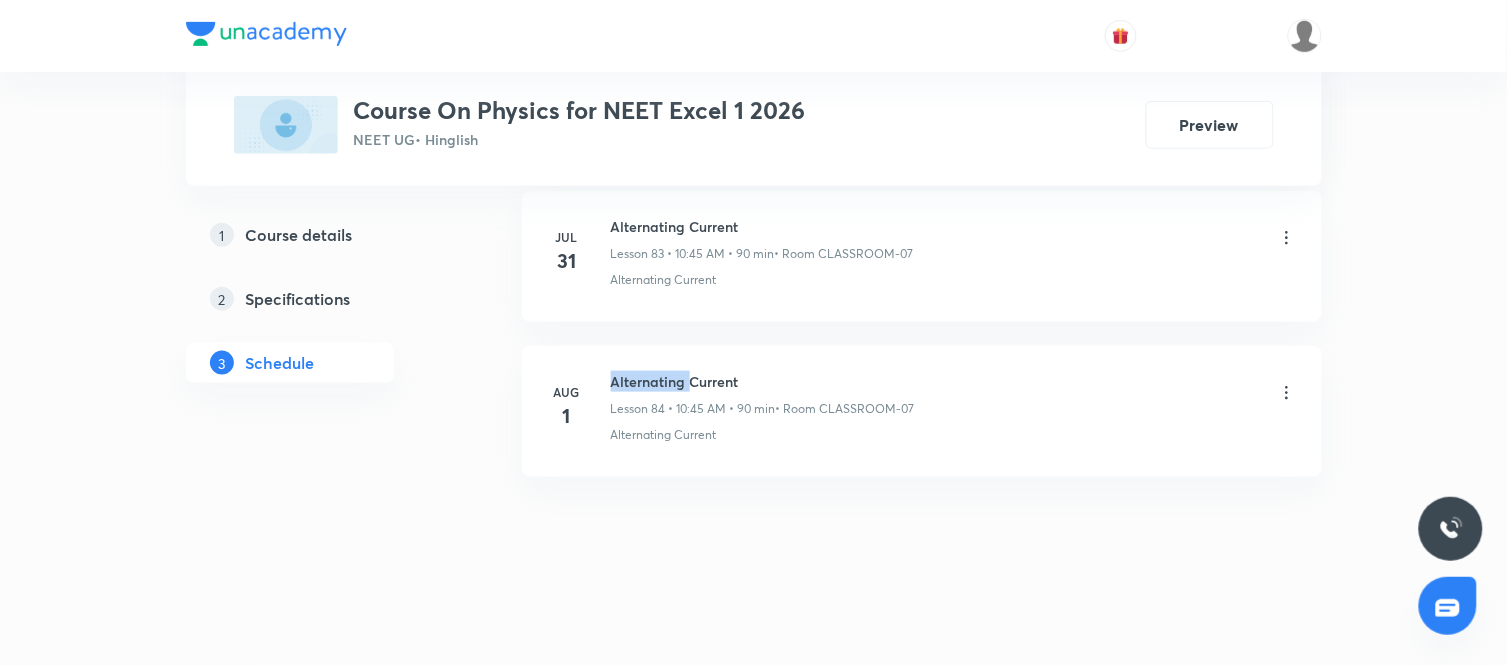 click on "Alternating Current" at bounding box center [763, 381] 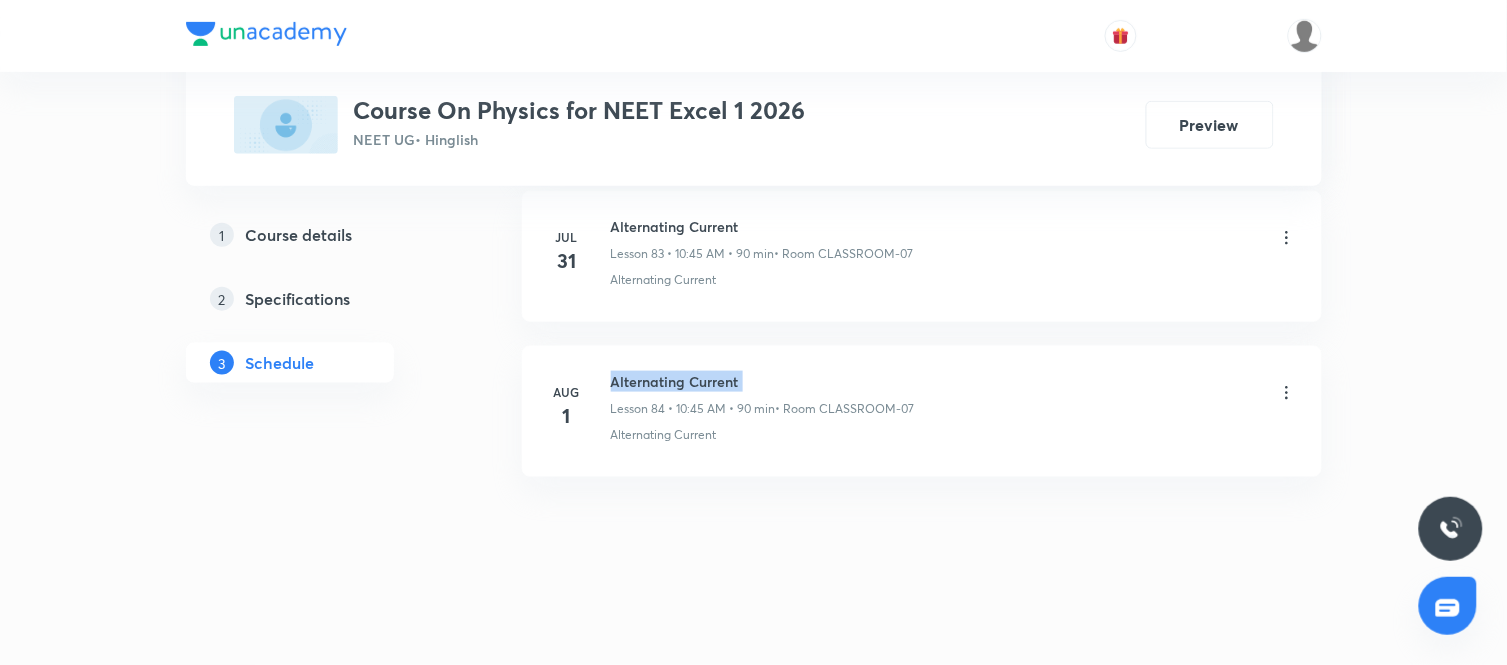 click on "Alternating Current" at bounding box center [763, 381] 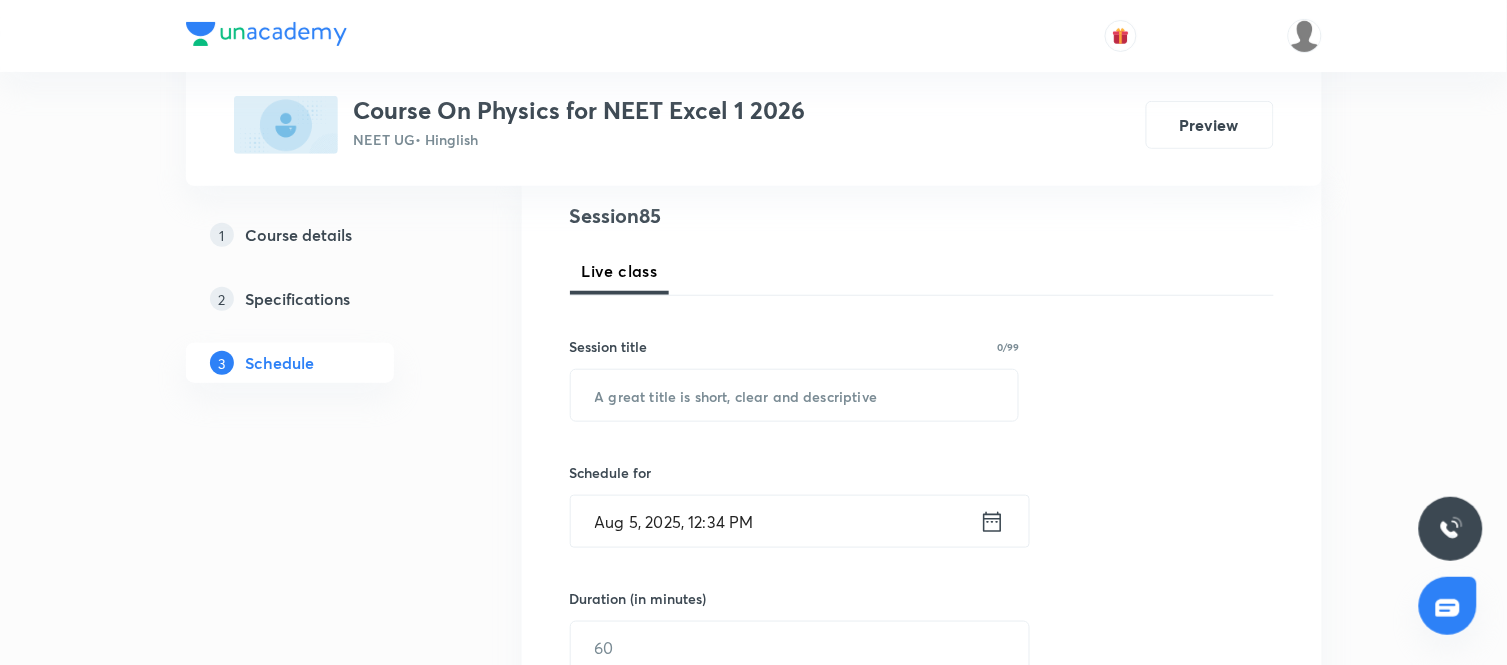scroll, scrollTop: 232, scrollLeft: 0, axis: vertical 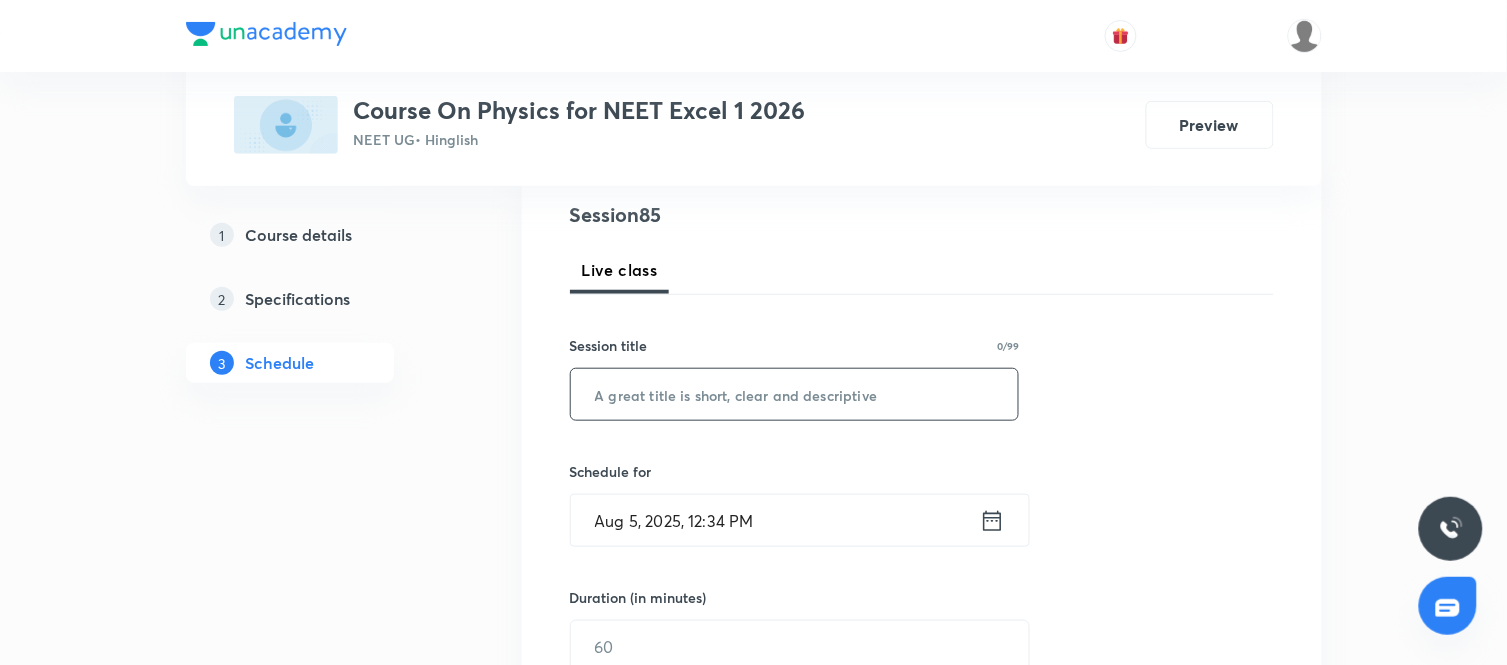 click at bounding box center (795, 394) 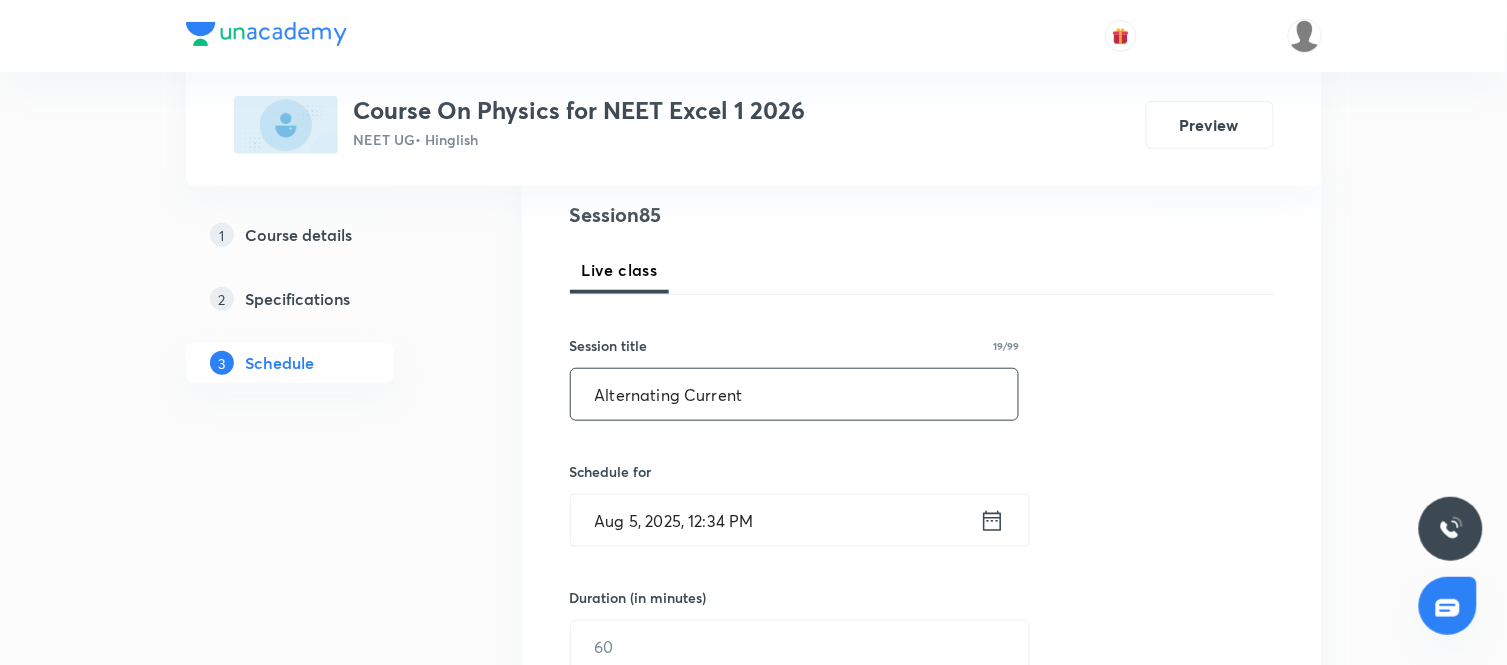 type on "Alternating Current" 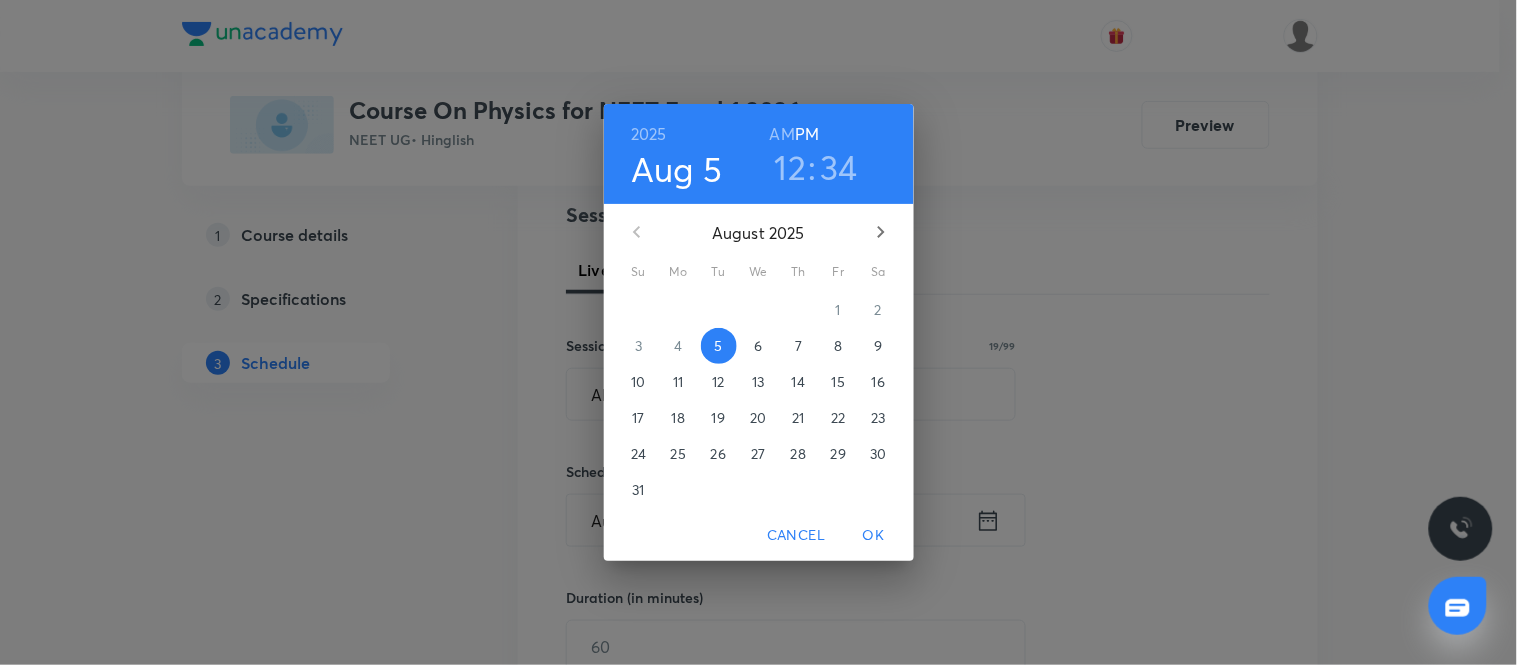 click on "7" at bounding box center (799, 346) 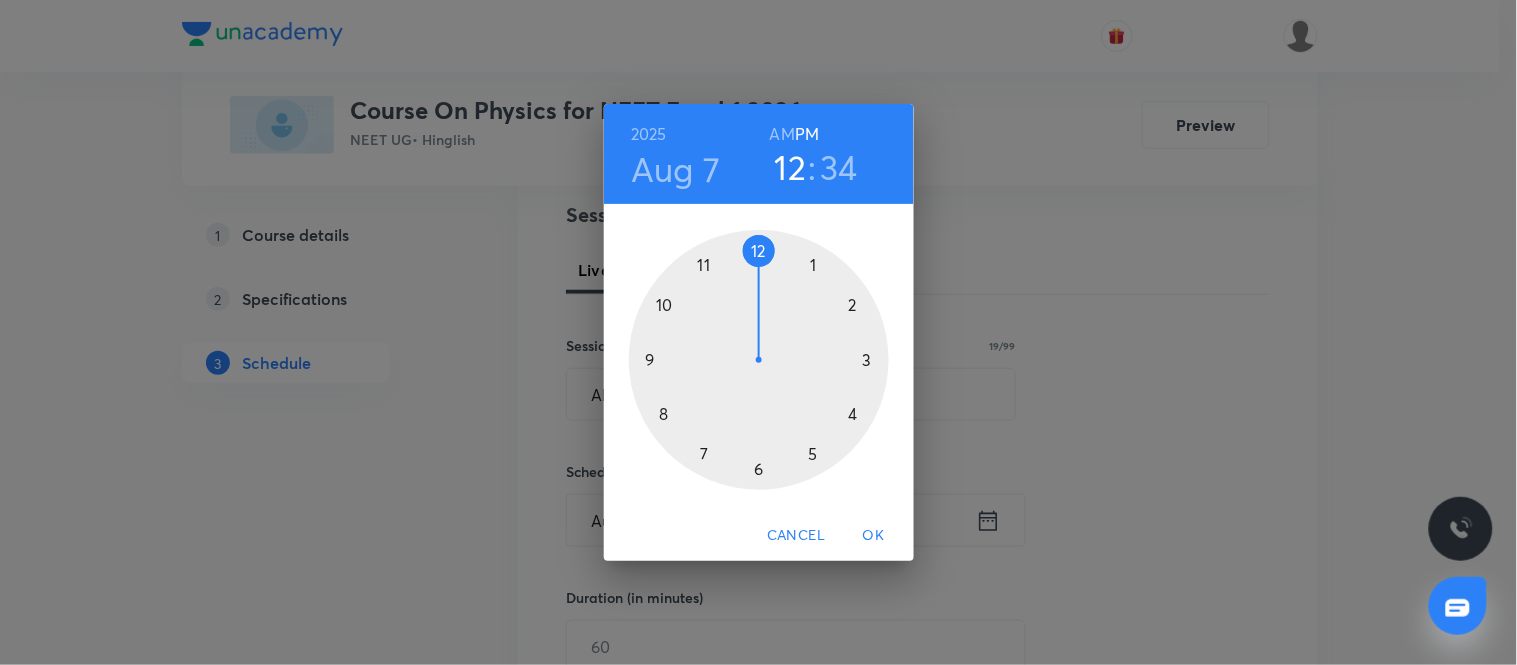 click on "AM" at bounding box center [782, 134] 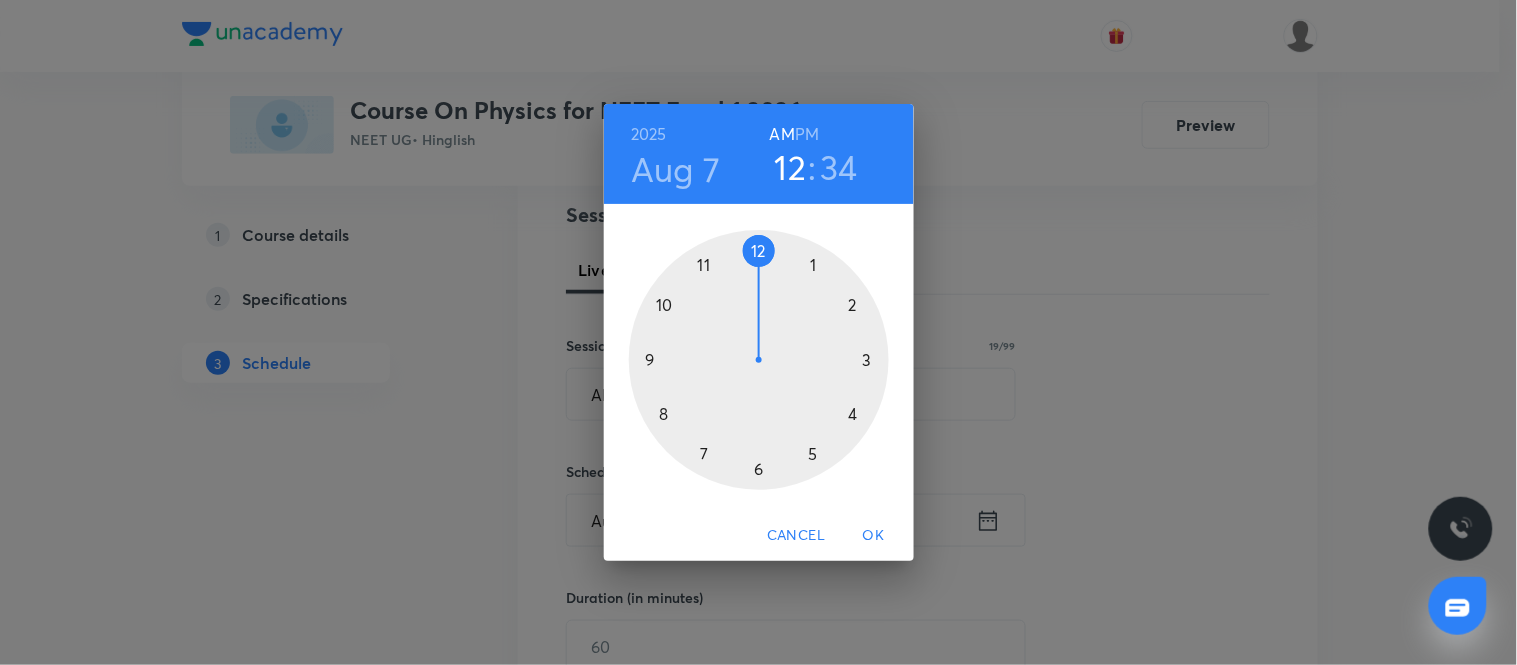 click at bounding box center [759, 360] 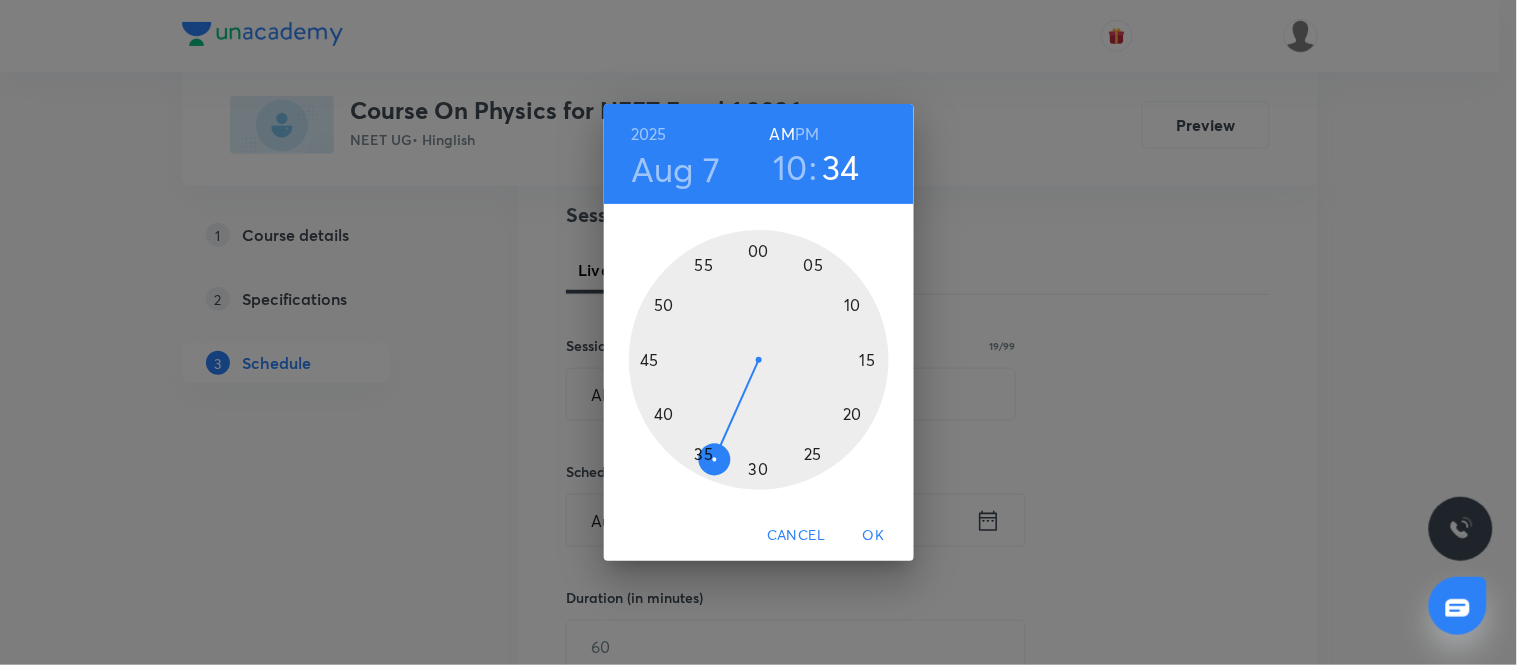 click at bounding box center [759, 360] 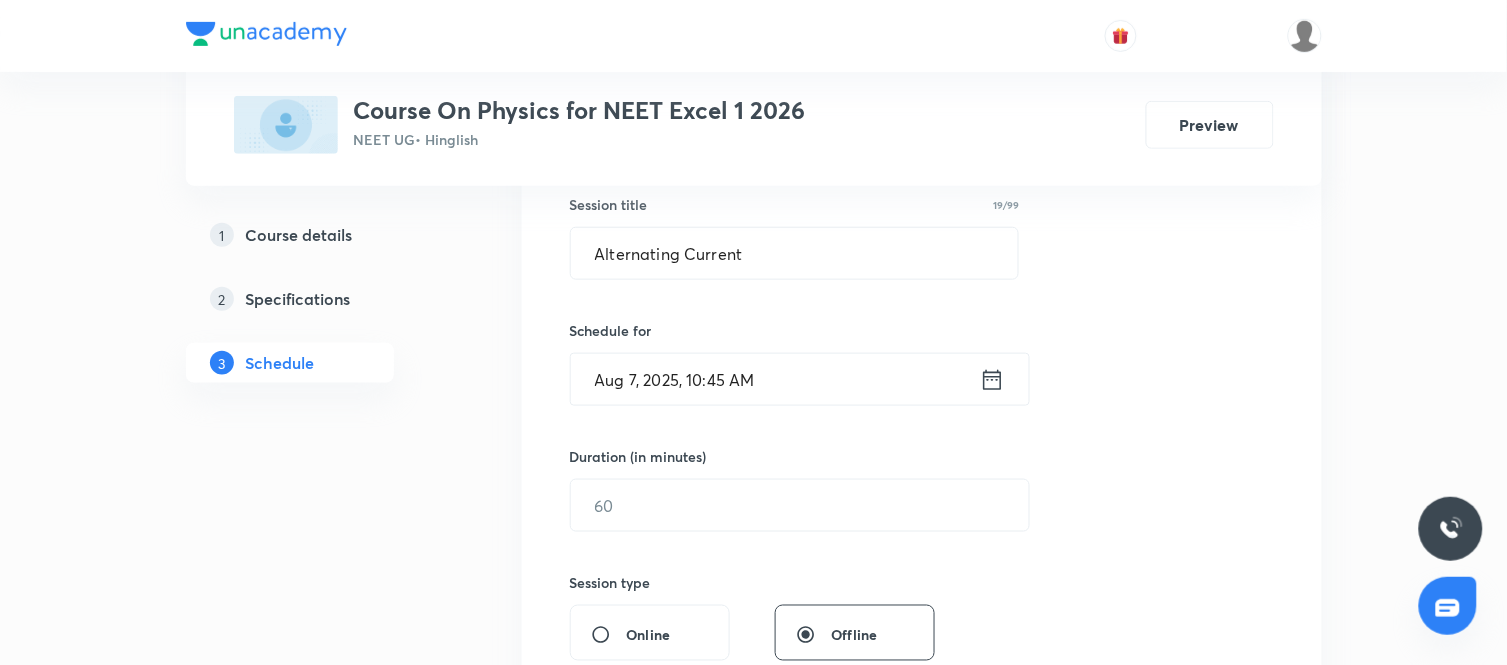 scroll, scrollTop: 377, scrollLeft: 0, axis: vertical 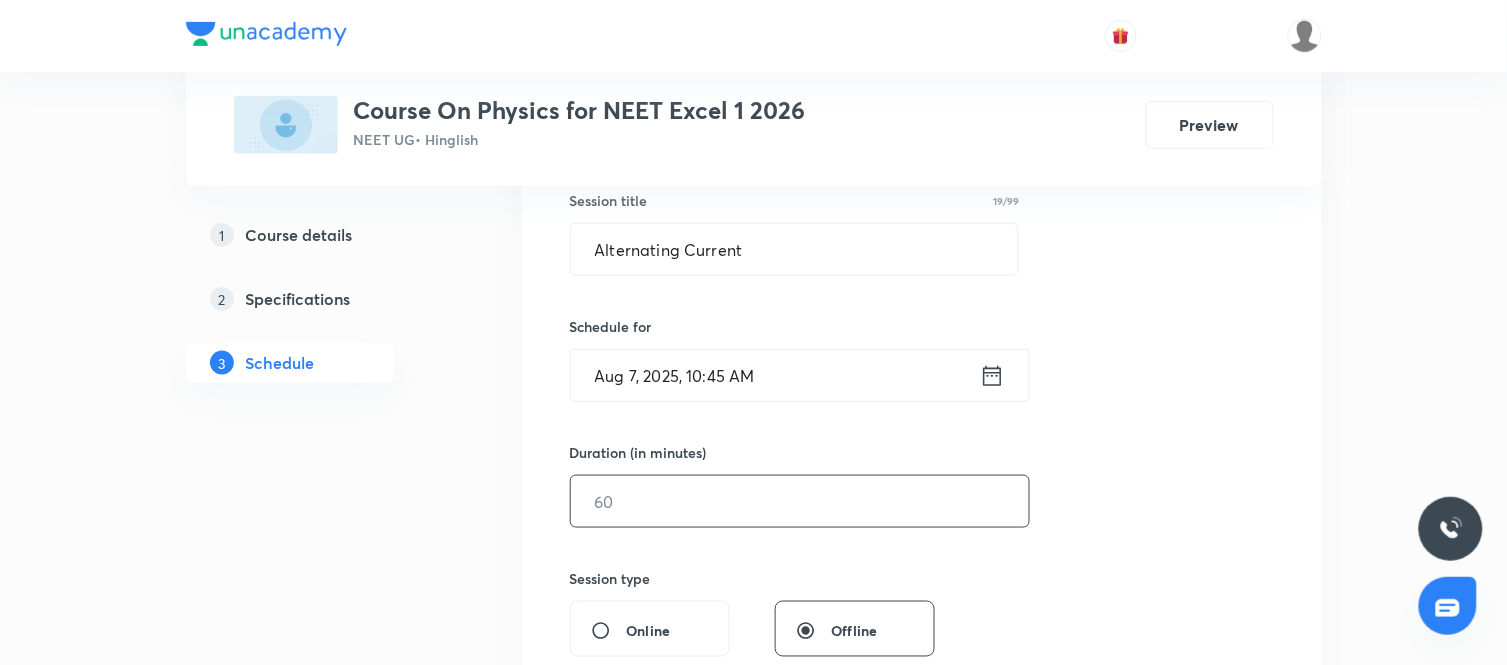 click at bounding box center [800, 501] 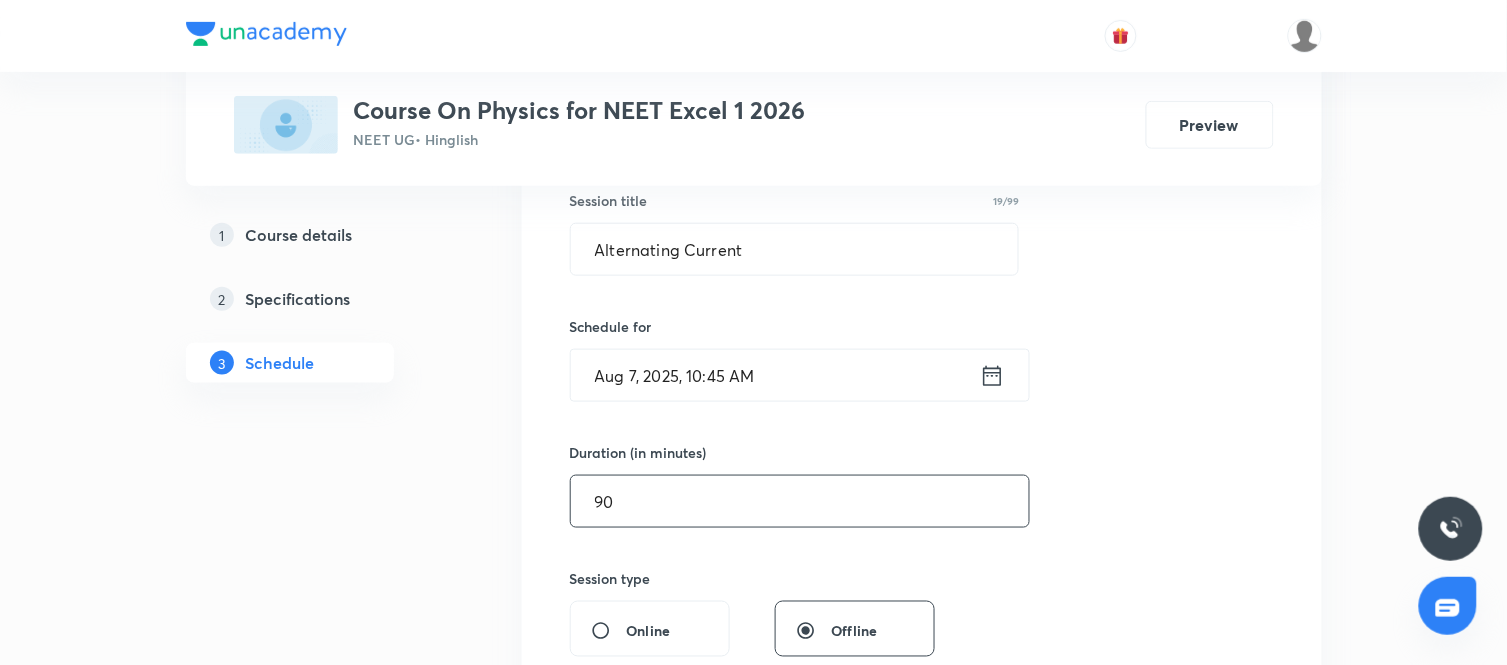 type on "90" 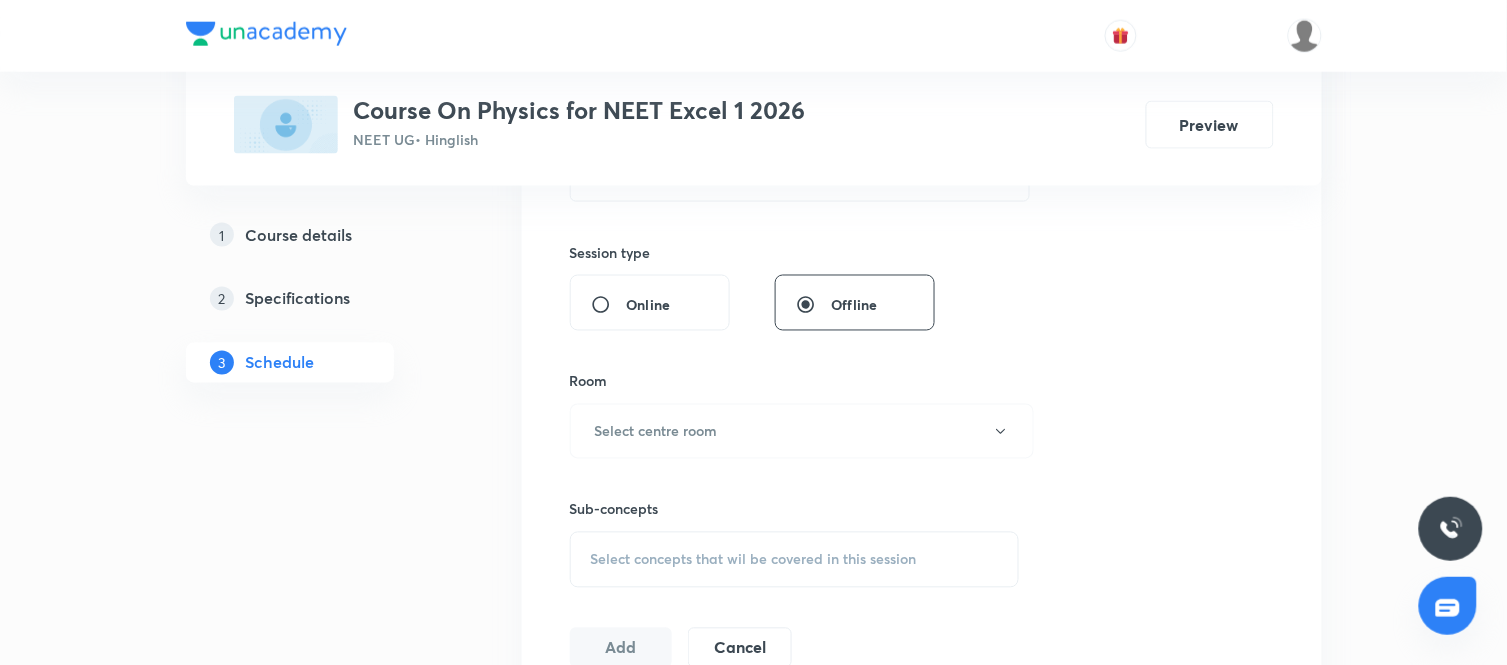 scroll, scrollTop: 704, scrollLeft: 0, axis: vertical 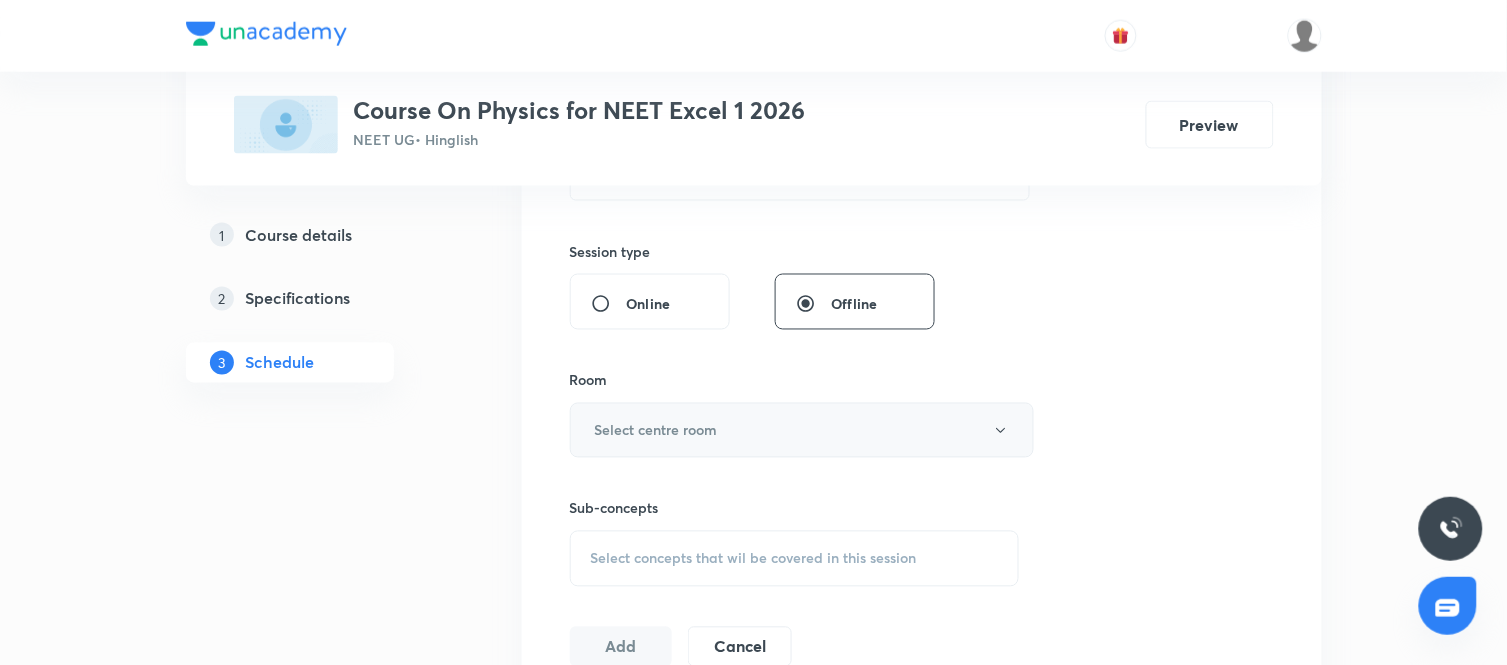 click on "Select centre room" at bounding box center (802, 430) 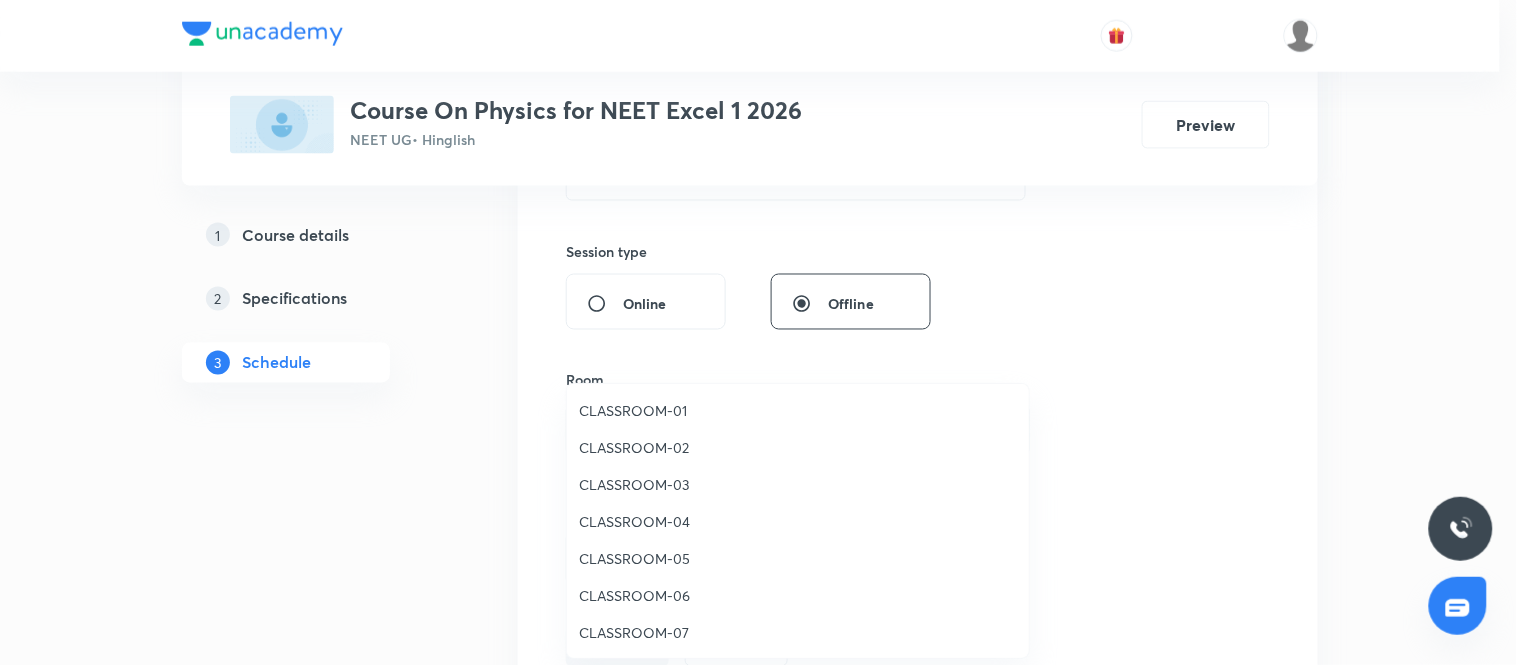 click on "CLASSROOM-07" at bounding box center [798, 632] 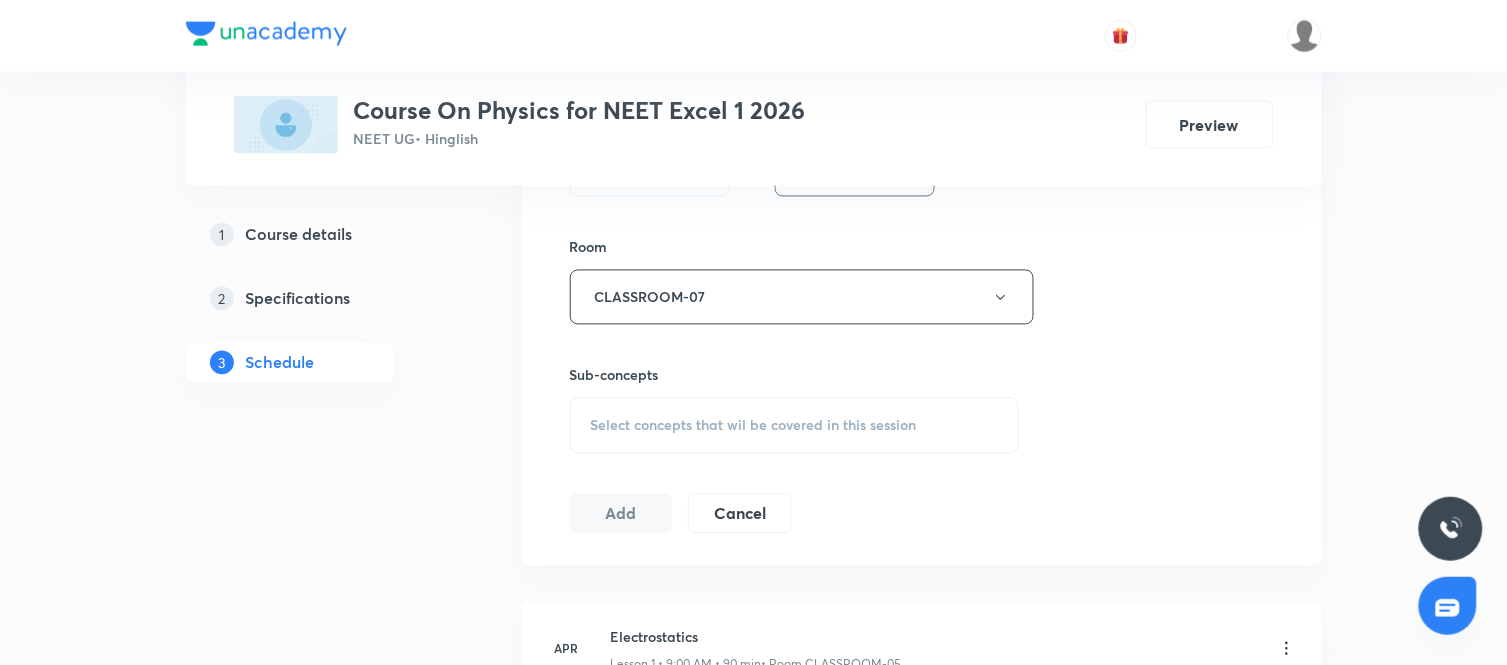 scroll, scrollTop: 857, scrollLeft: 0, axis: vertical 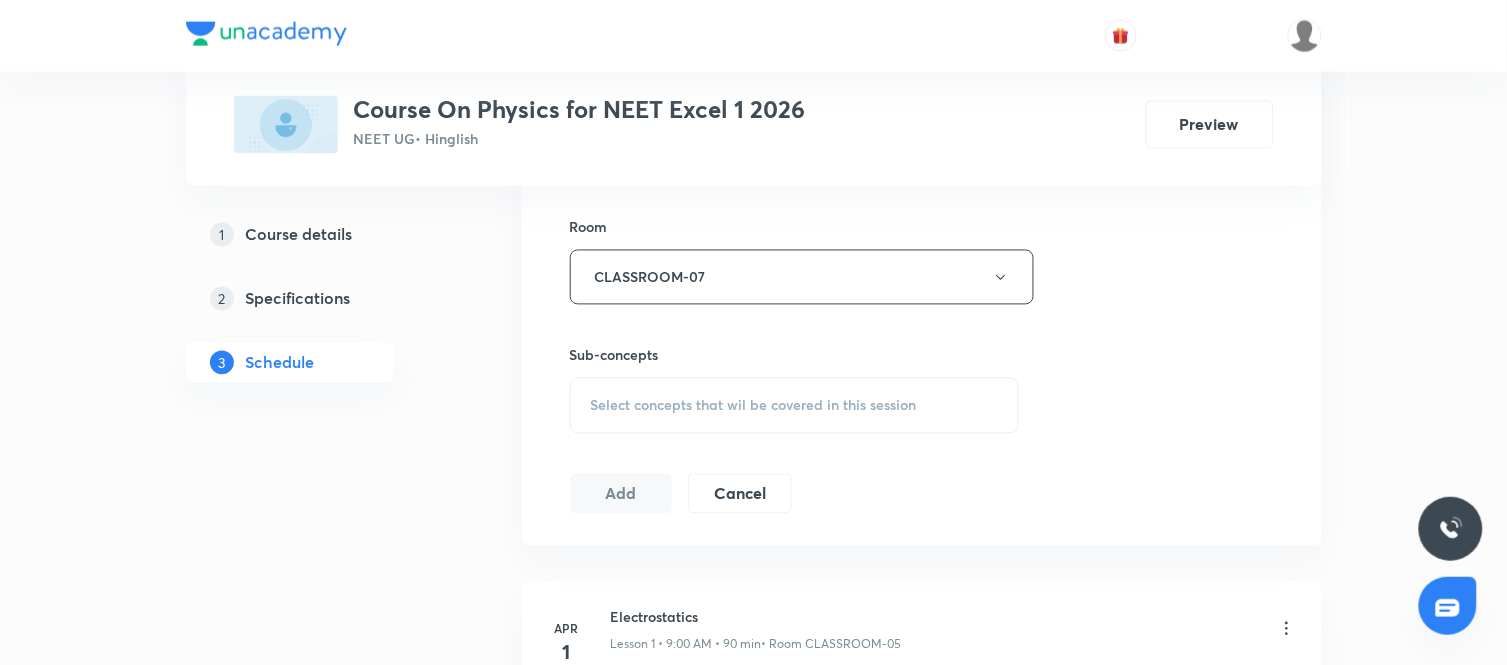 click on "Select concepts that wil be covered in this session" at bounding box center [754, 406] 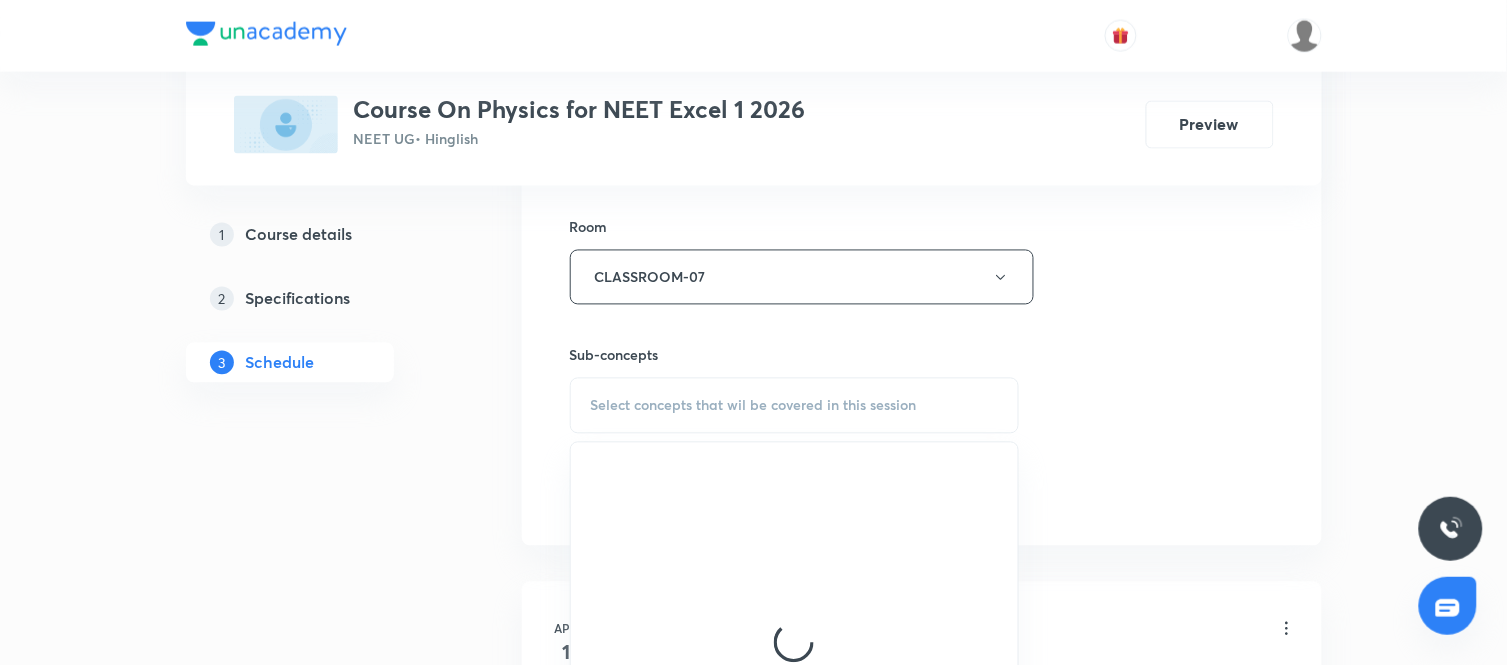 scroll, scrollTop: 961, scrollLeft: 0, axis: vertical 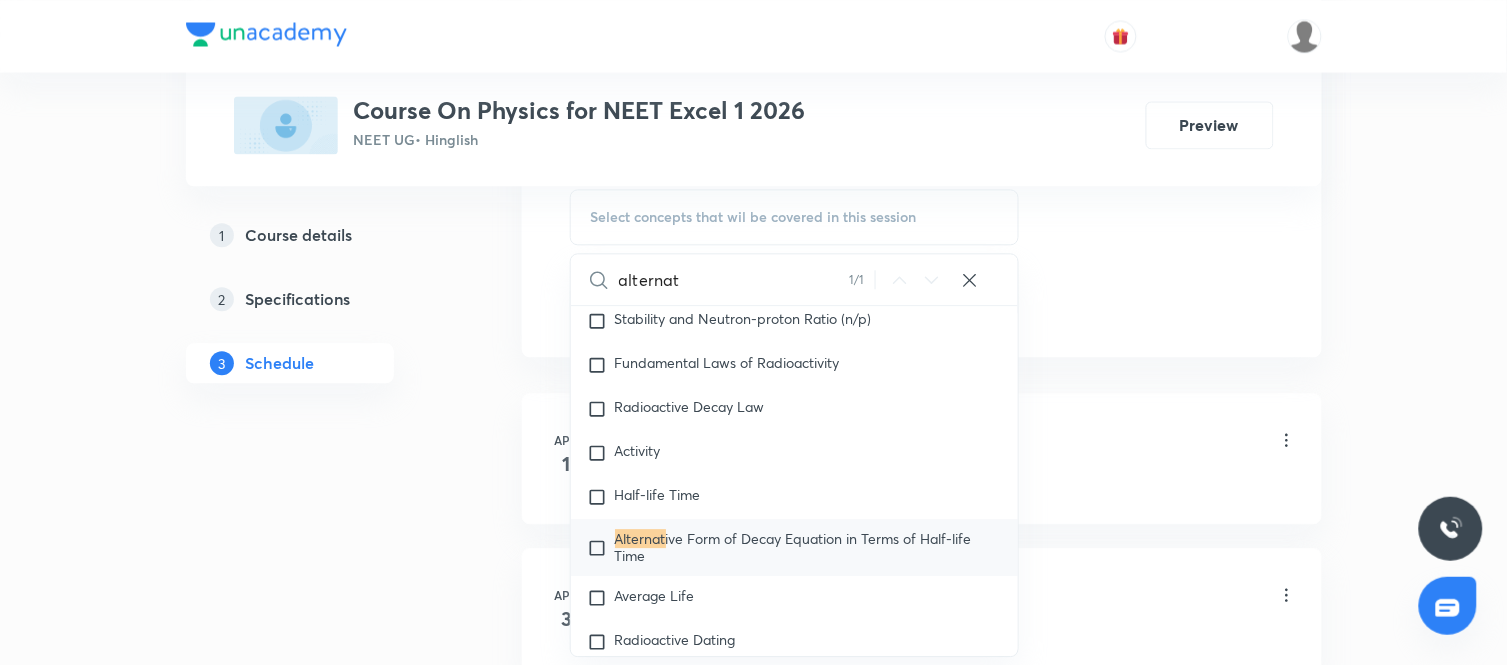 type on "alternat" 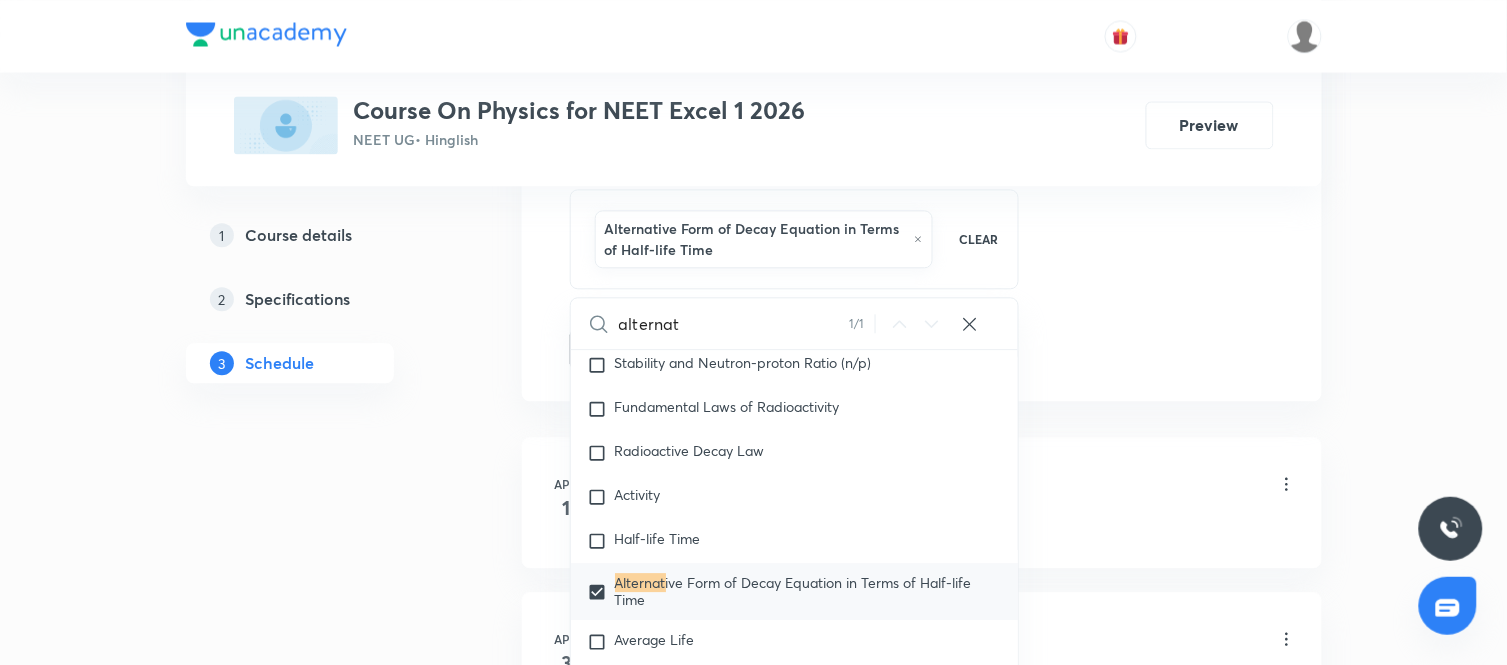 click on "Apr 1 Electrostatics Lesson 1 • 9:00 AM • 90 min  • Room CLASSROOM-05 Electrostatics" at bounding box center (922, 502) 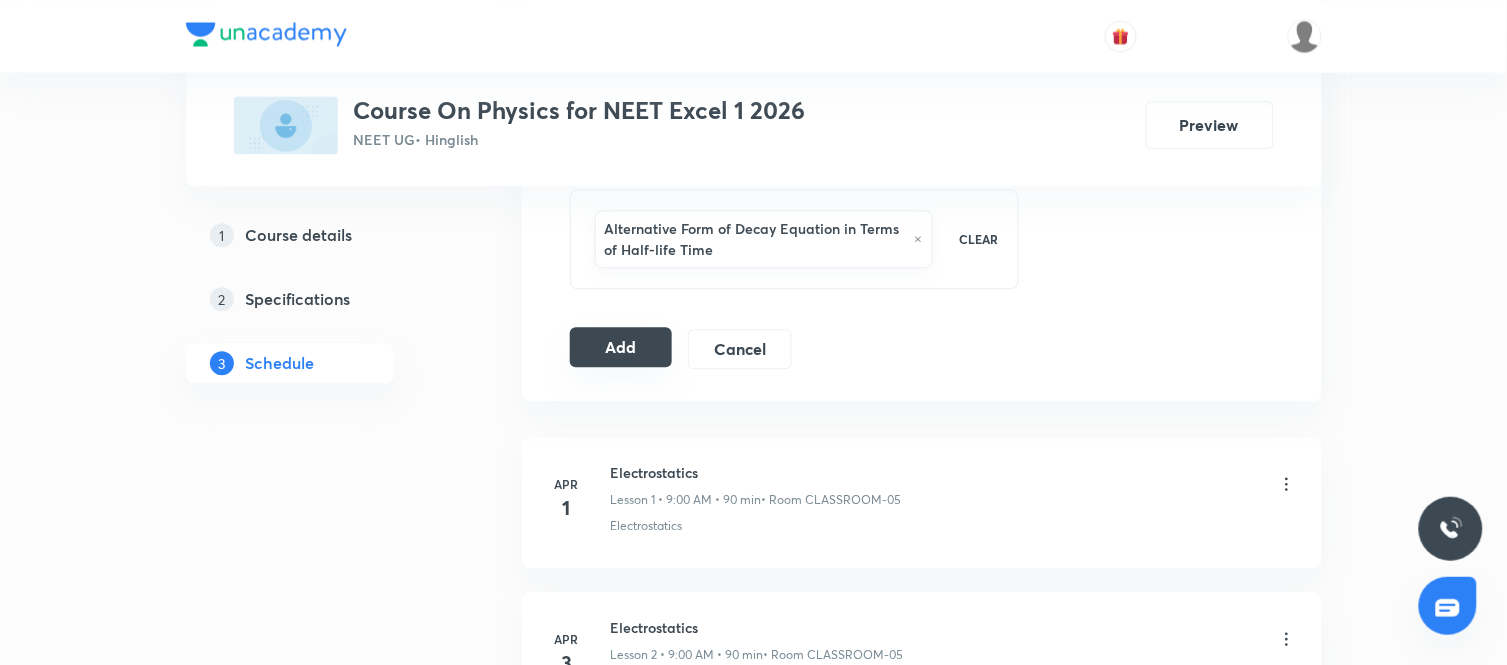 click on "Add" at bounding box center [621, 347] 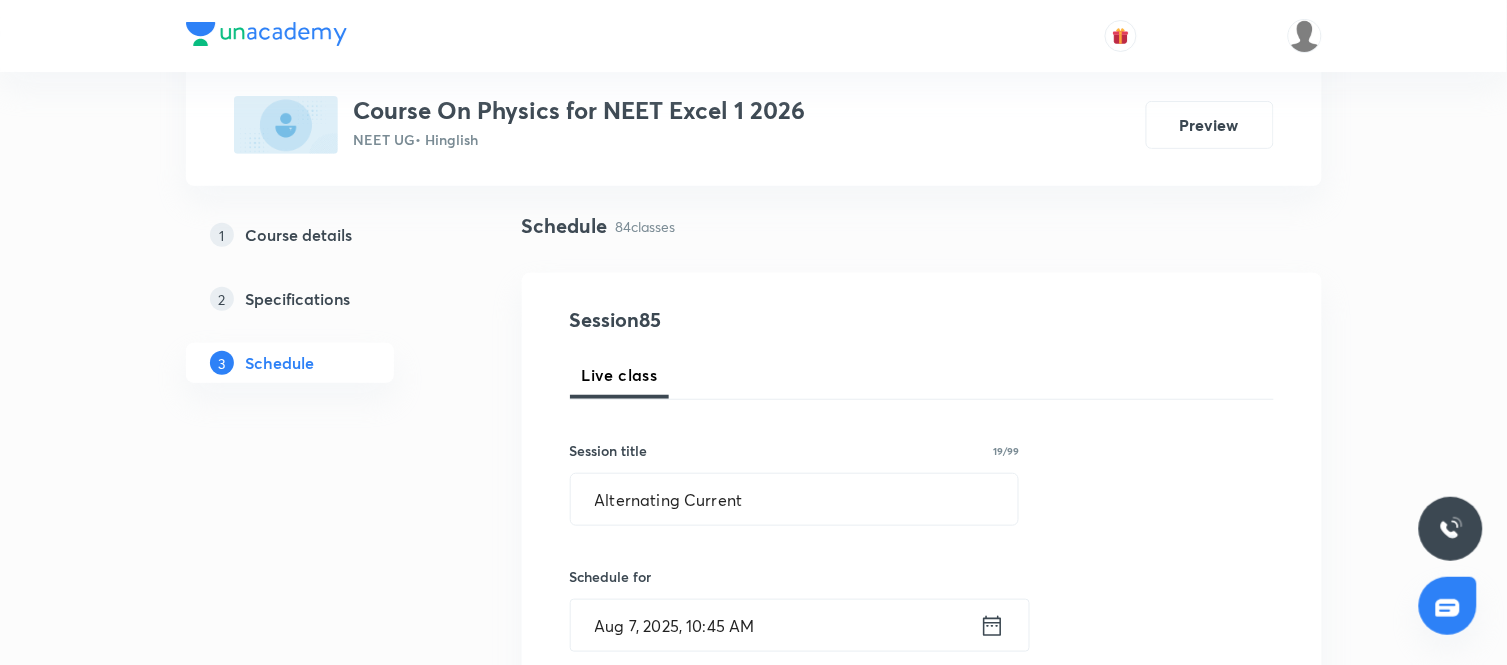 scroll, scrollTop: 0, scrollLeft: 0, axis: both 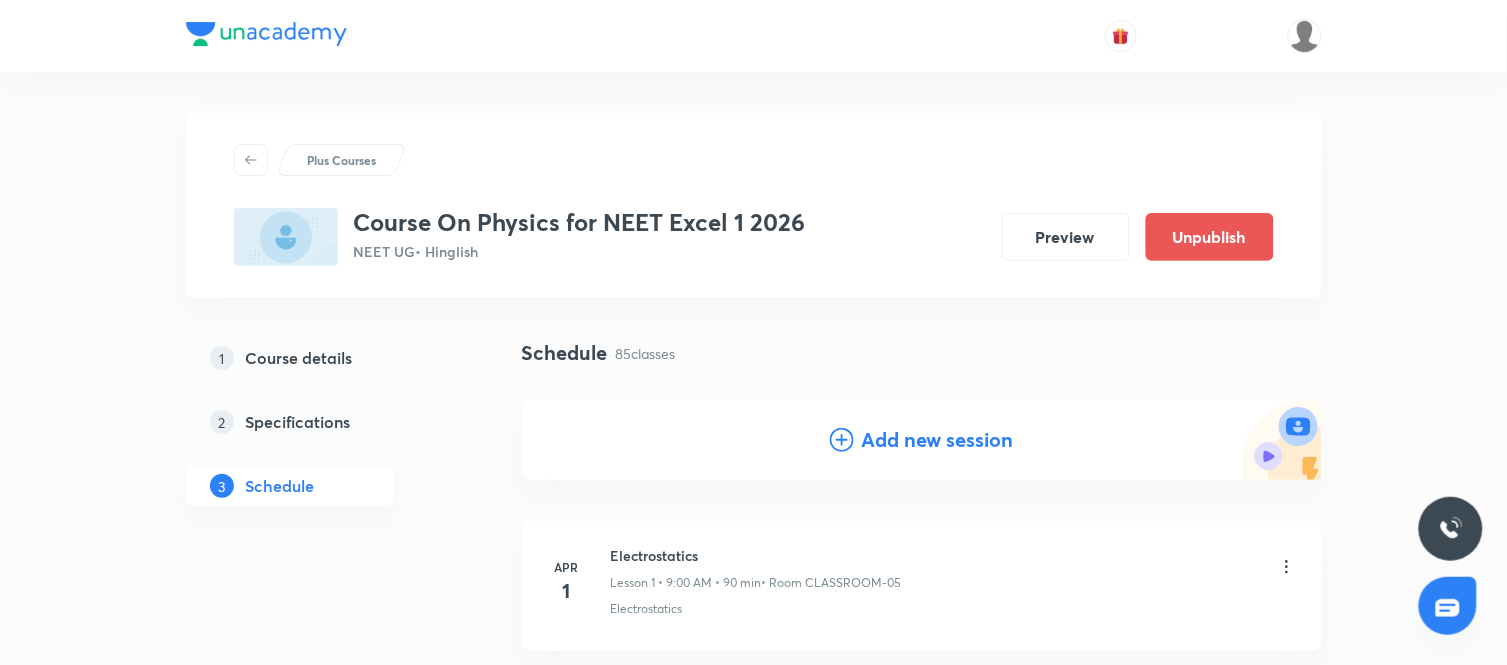 click on "Add new session" at bounding box center (922, 440) 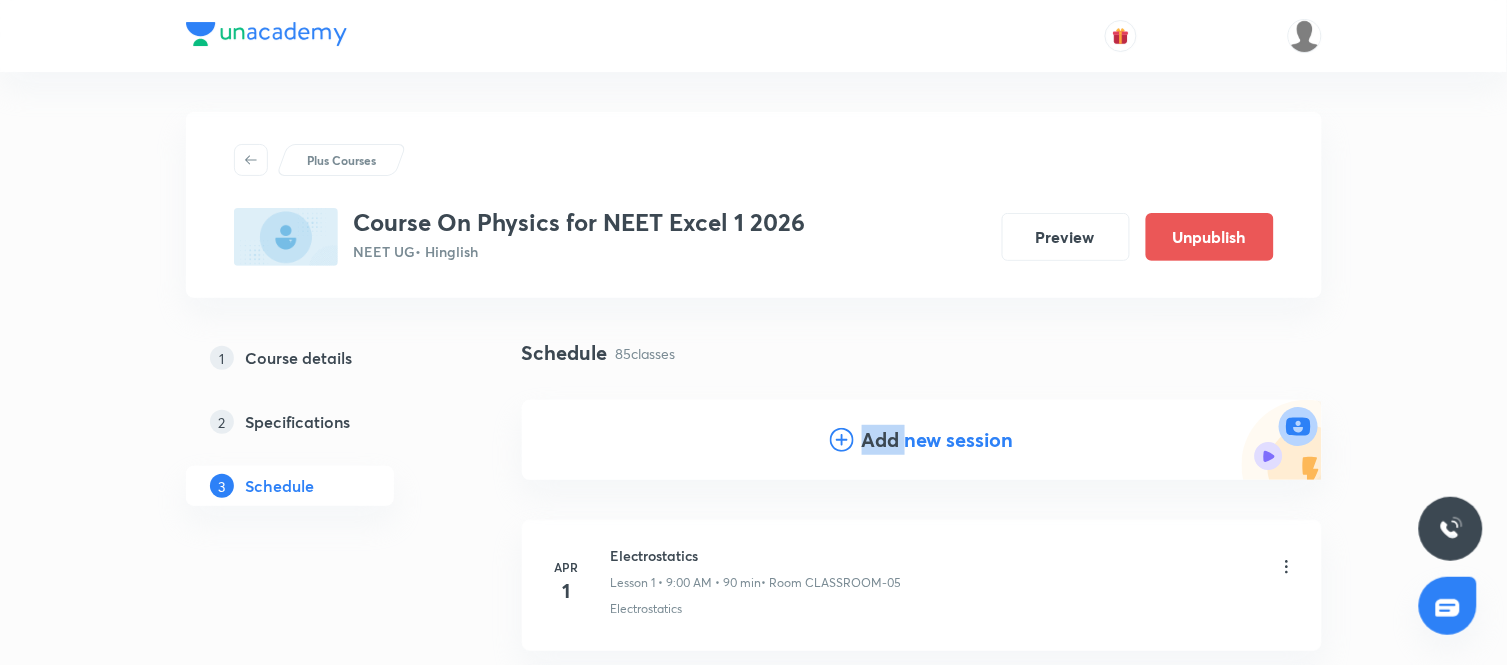 click on "Add new session" at bounding box center (922, 440) 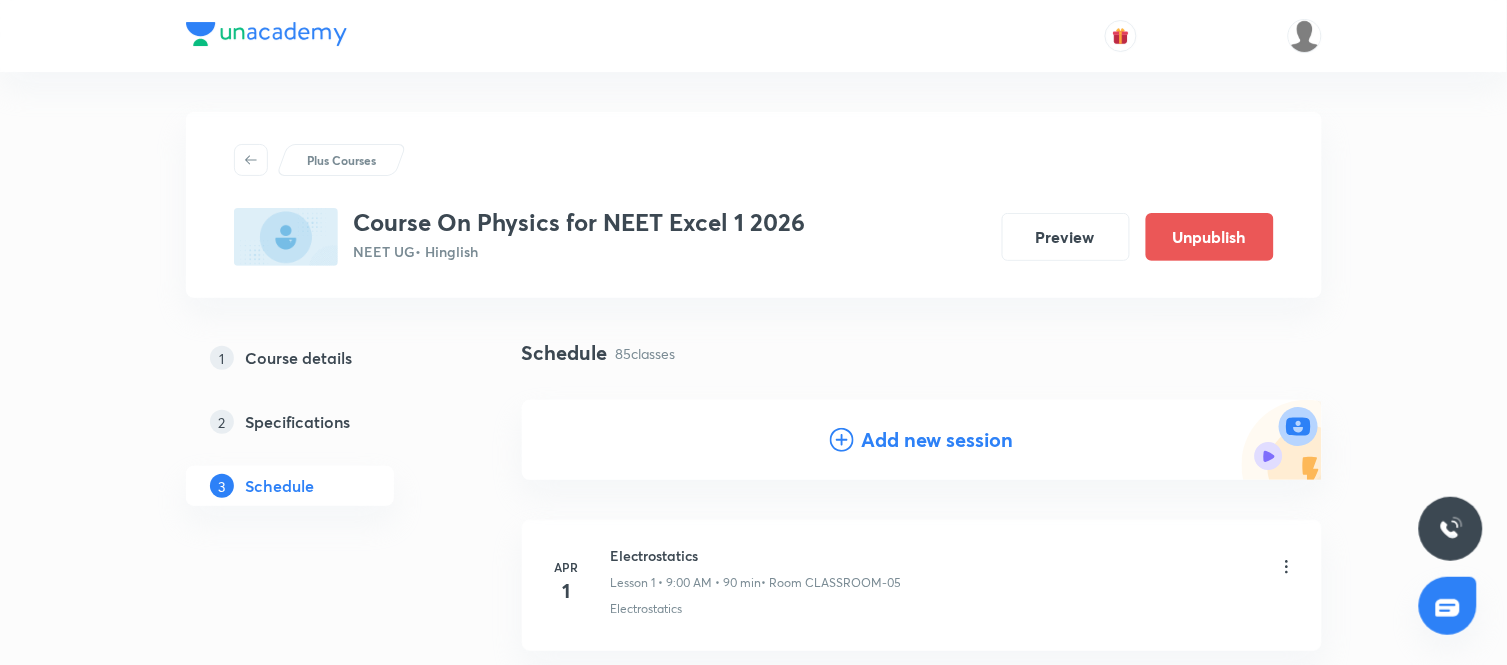 click on "Add new session" at bounding box center [938, 440] 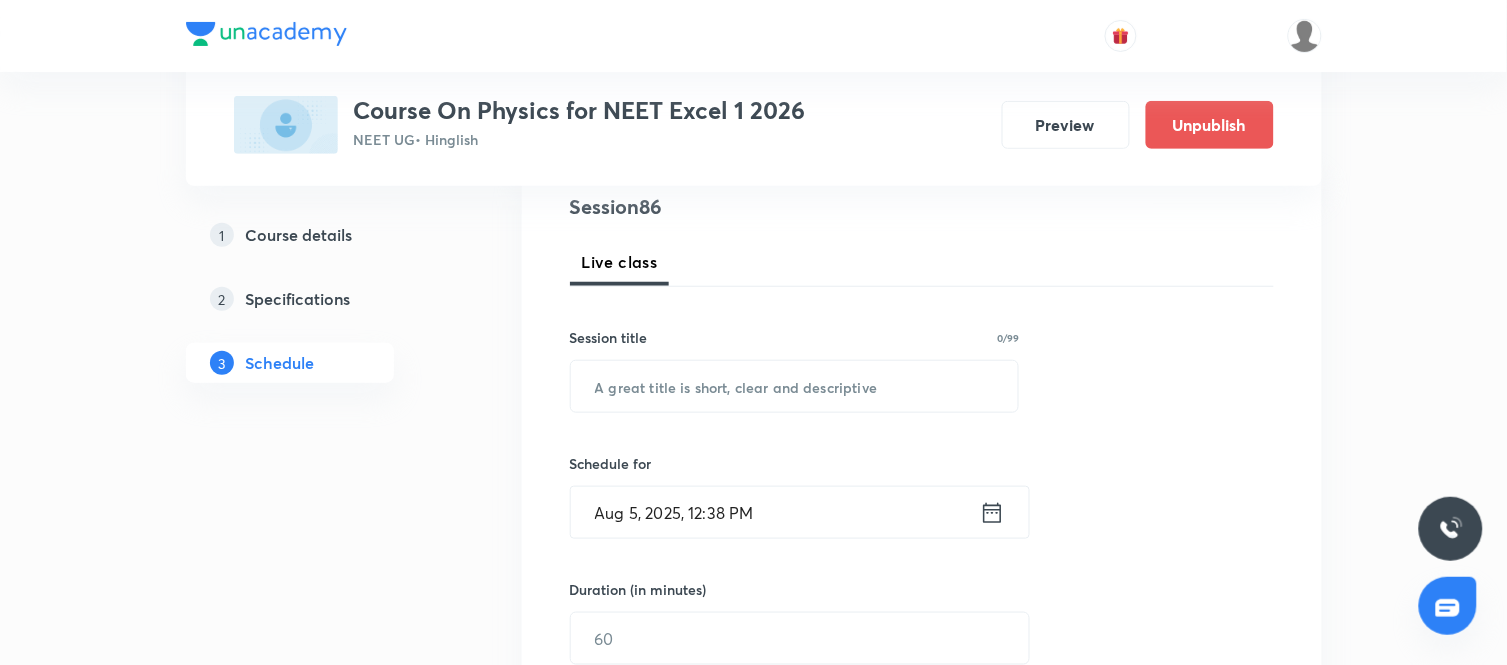 scroll, scrollTop: 241, scrollLeft: 0, axis: vertical 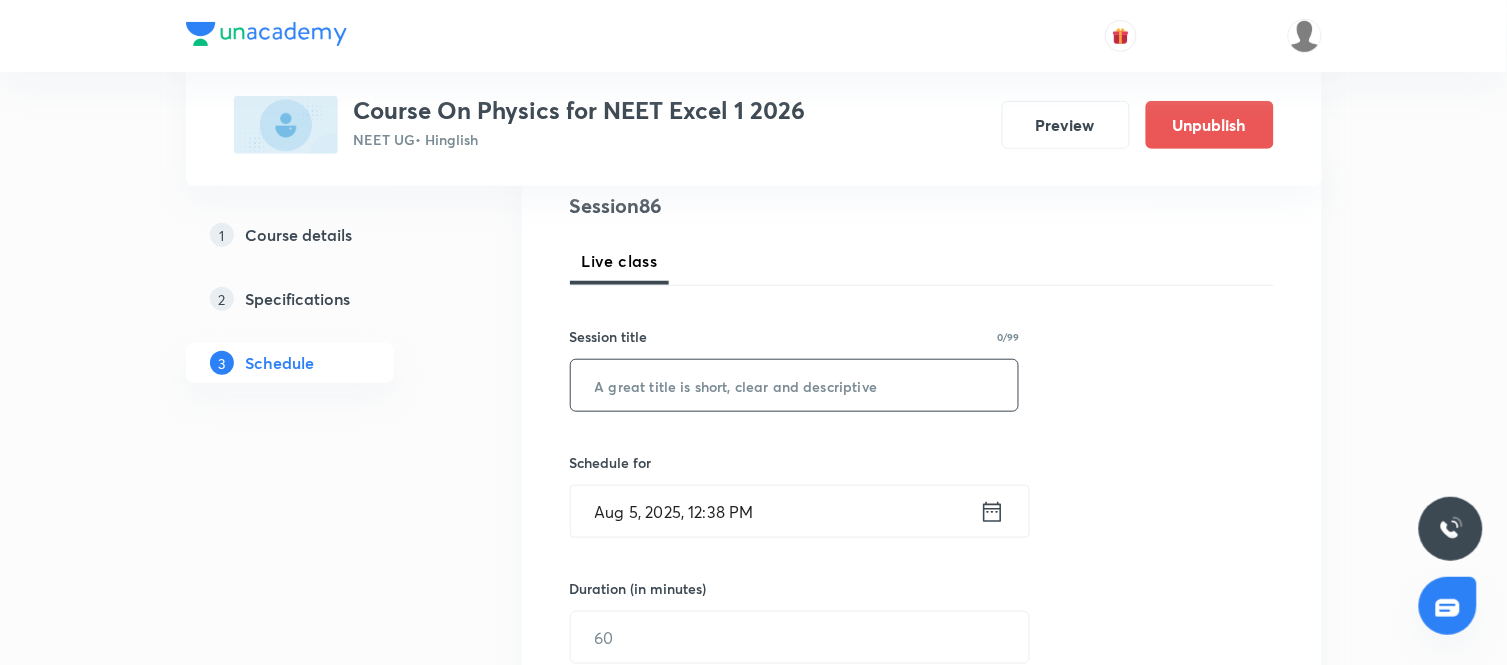 click at bounding box center (795, 385) 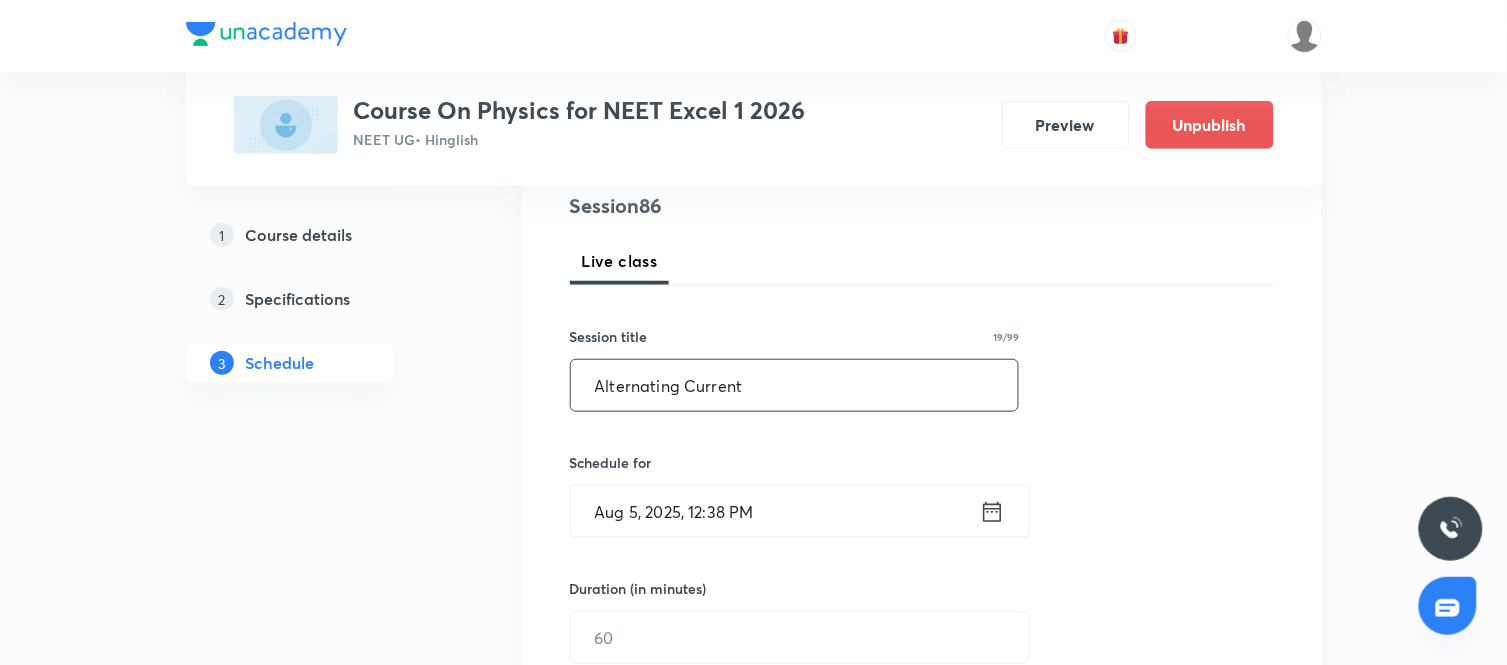 type on "Alternating Current" 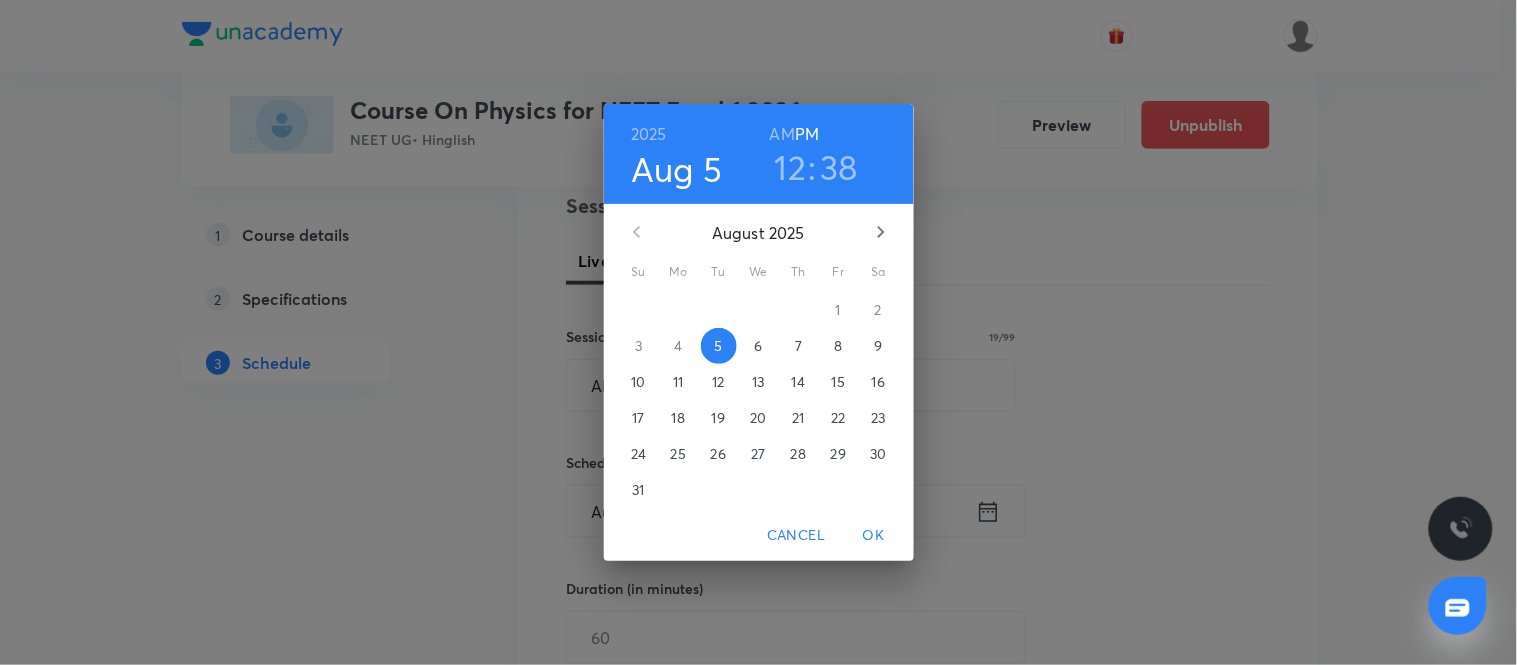 click on "8" at bounding box center (839, 346) 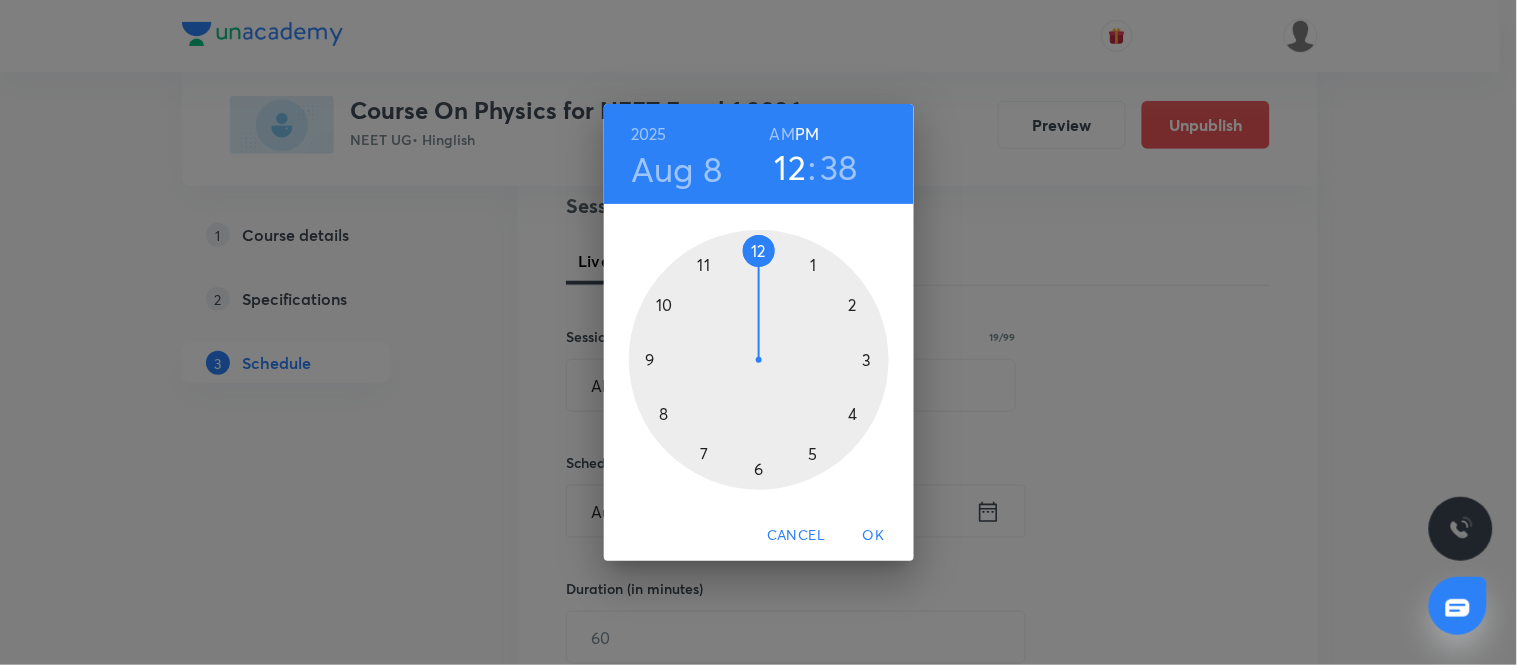 click on "AM" at bounding box center (782, 134) 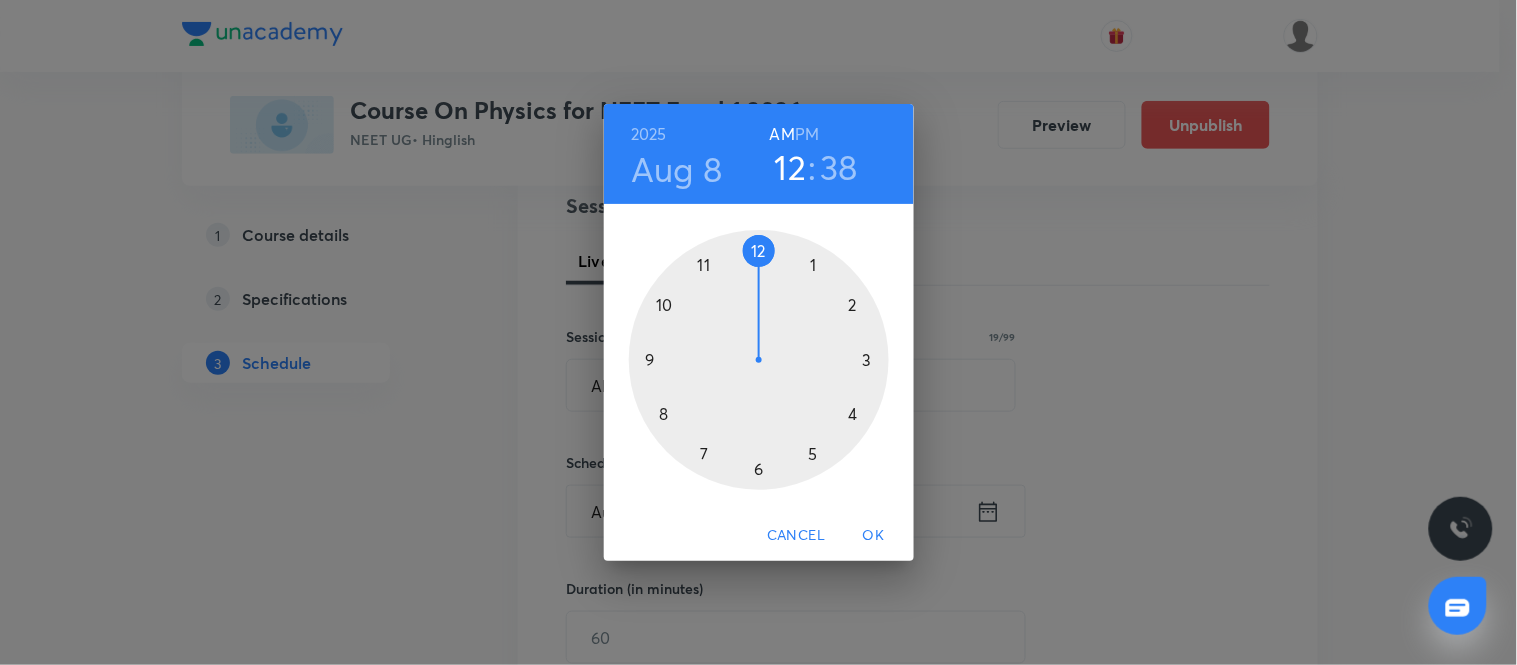 click at bounding box center [759, 360] 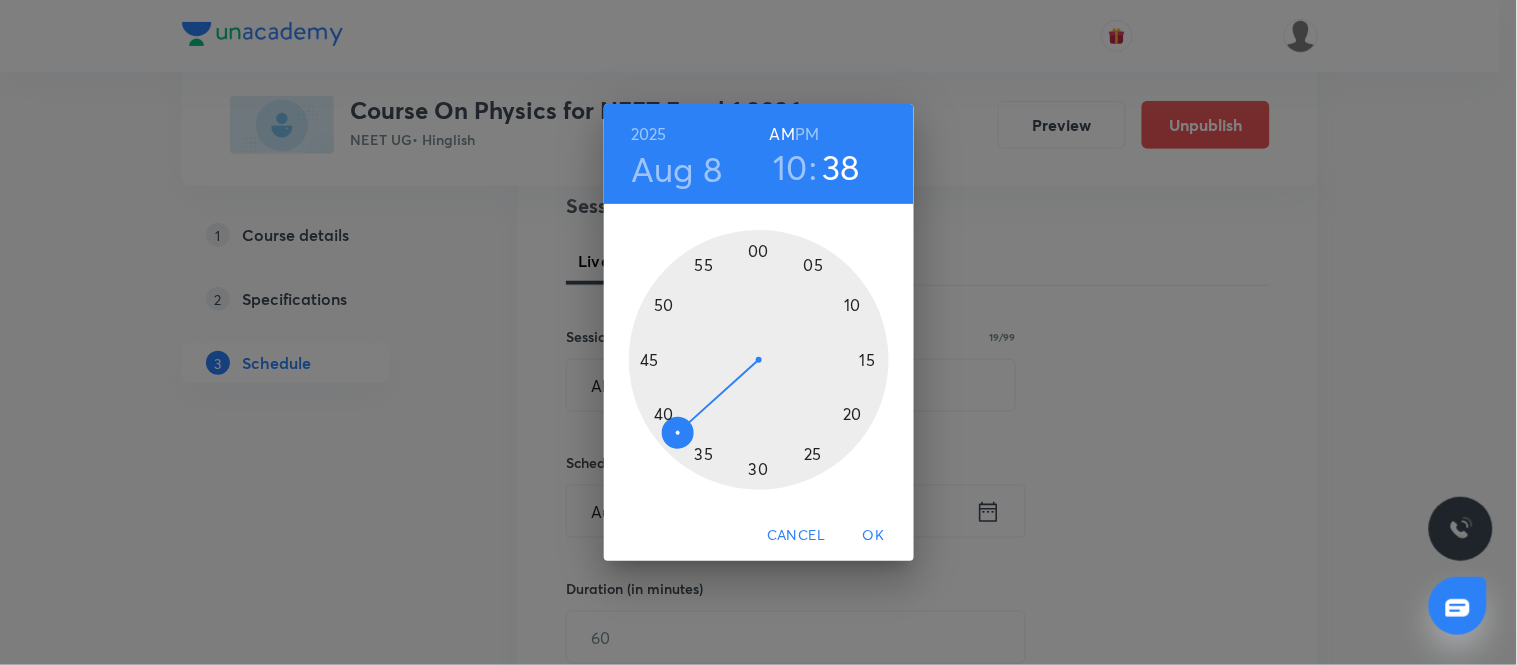 click at bounding box center (759, 360) 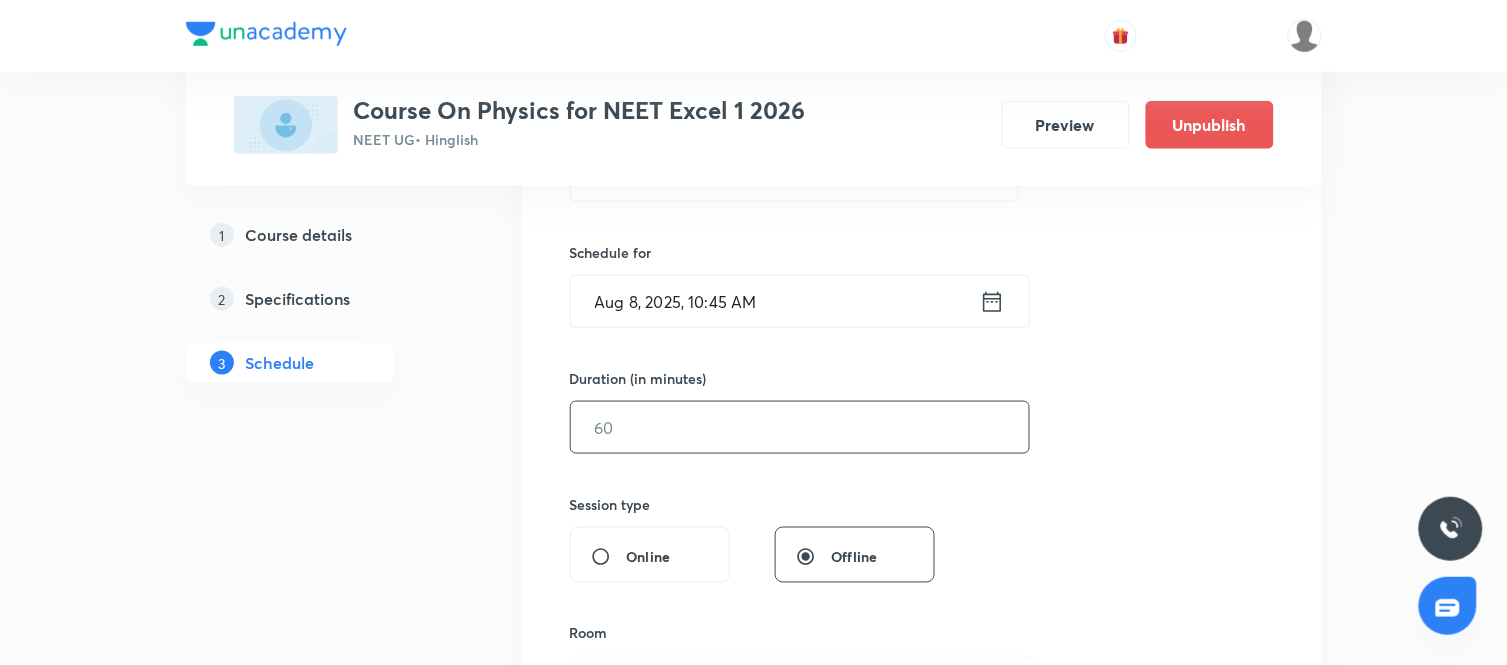 scroll, scrollTop: 452, scrollLeft: 0, axis: vertical 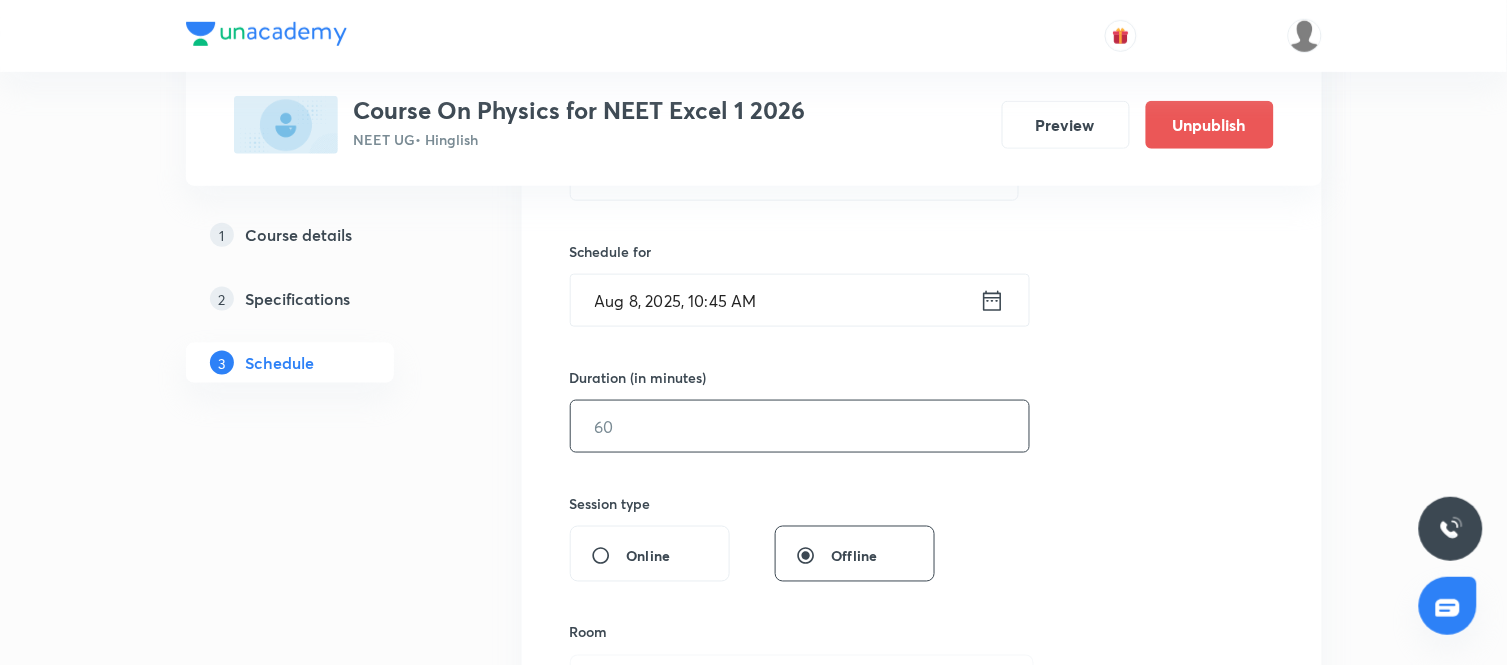 click at bounding box center [800, 426] 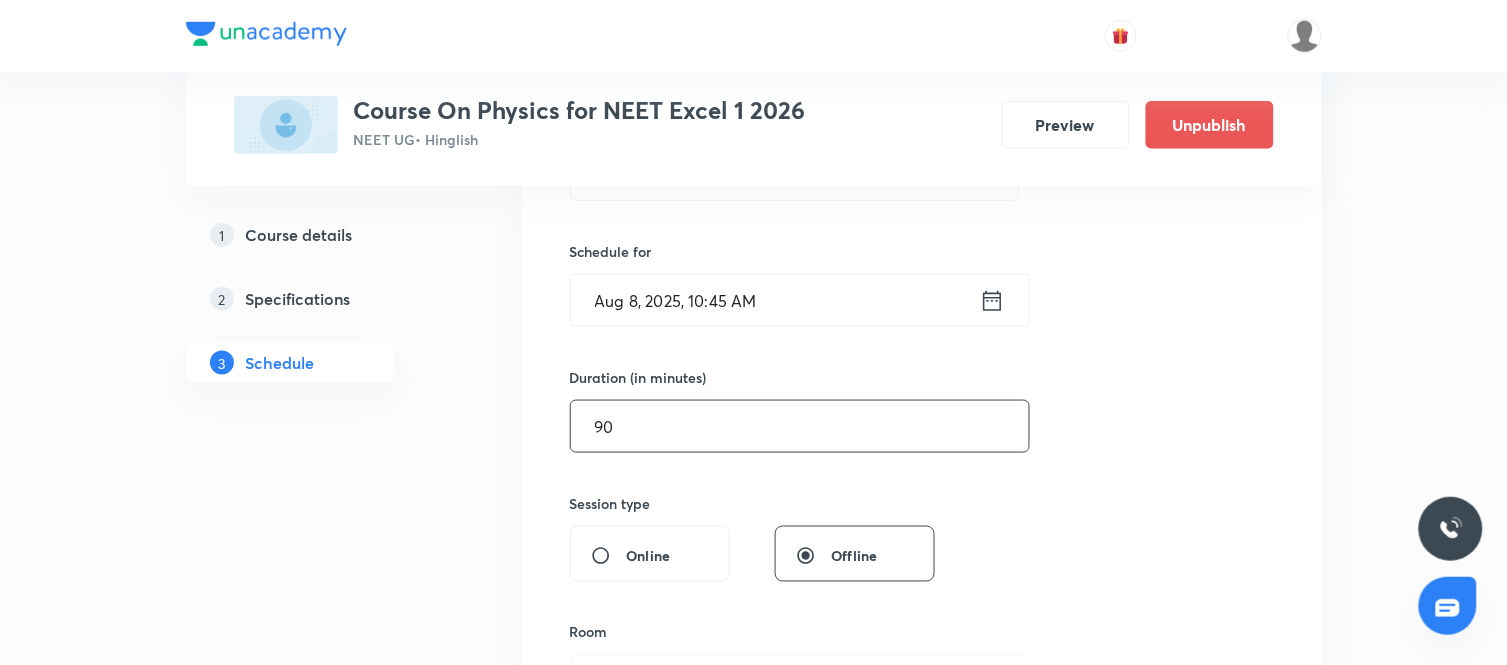 type on "90" 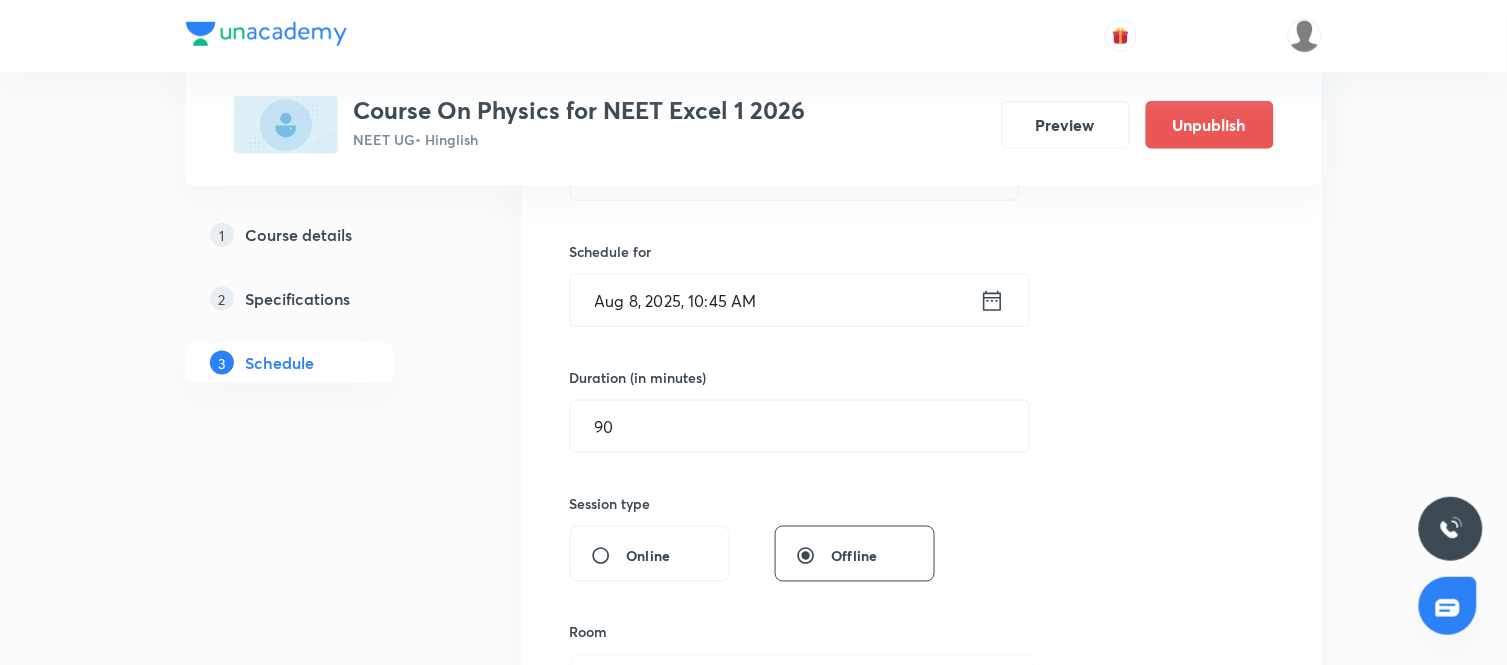 click on "Session  86 Live class Session title 19/99 Alternating Current ​ Schedule for Aug 8, 2025, 10:45 AM ​ Duration (in minutes) 90 ​   Session type Online Offline Room Select centre room Sub-concepts Select concepts that wil be covered in this session Add Cancel" at bounding box center (922, 449) 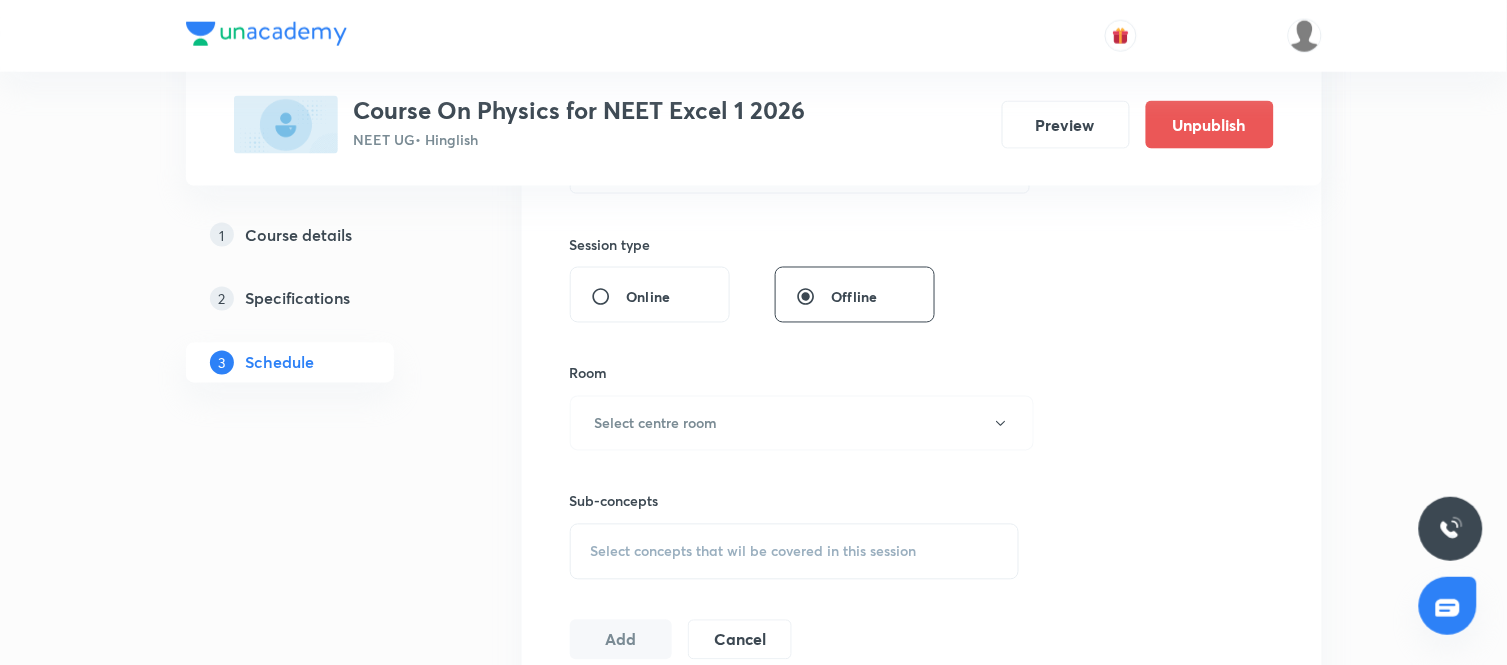 scroll, scrollTop: 731, scrollLeft: 0, axis: vertical 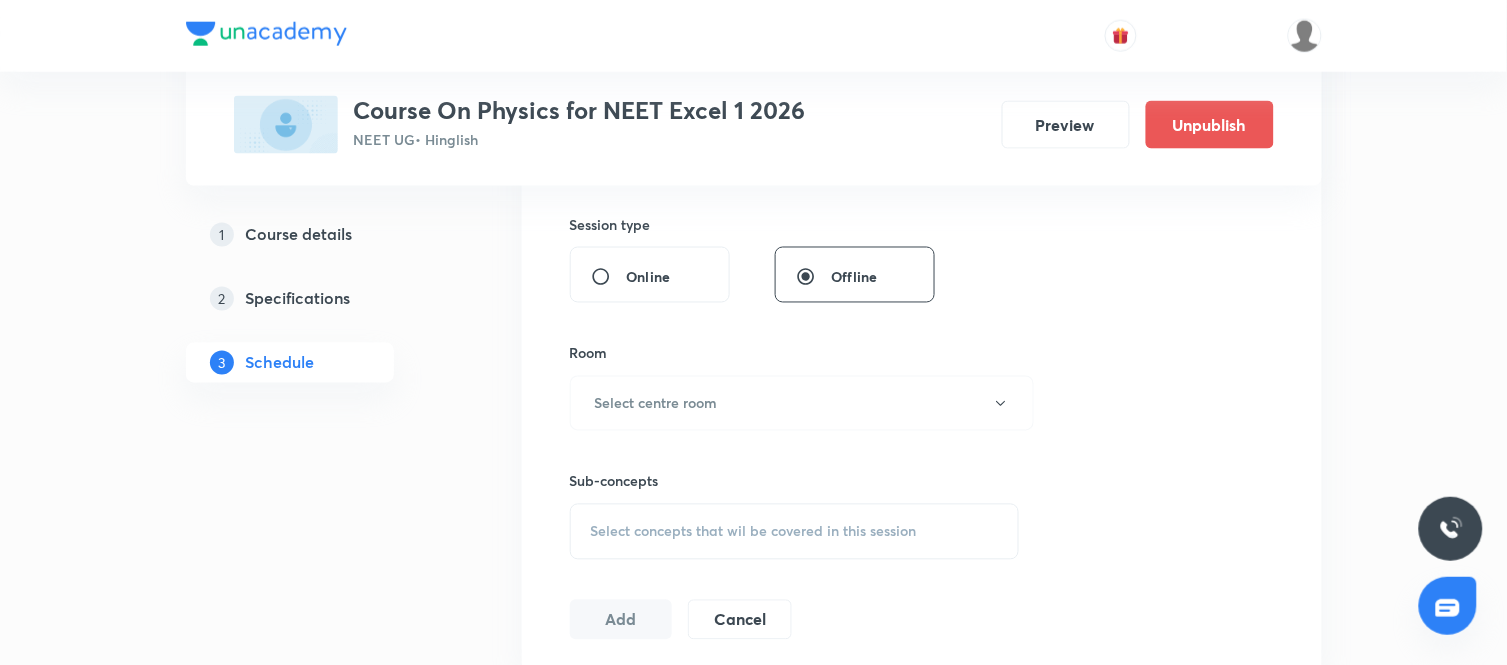 click on "Room" at bounding box center (795, 353) 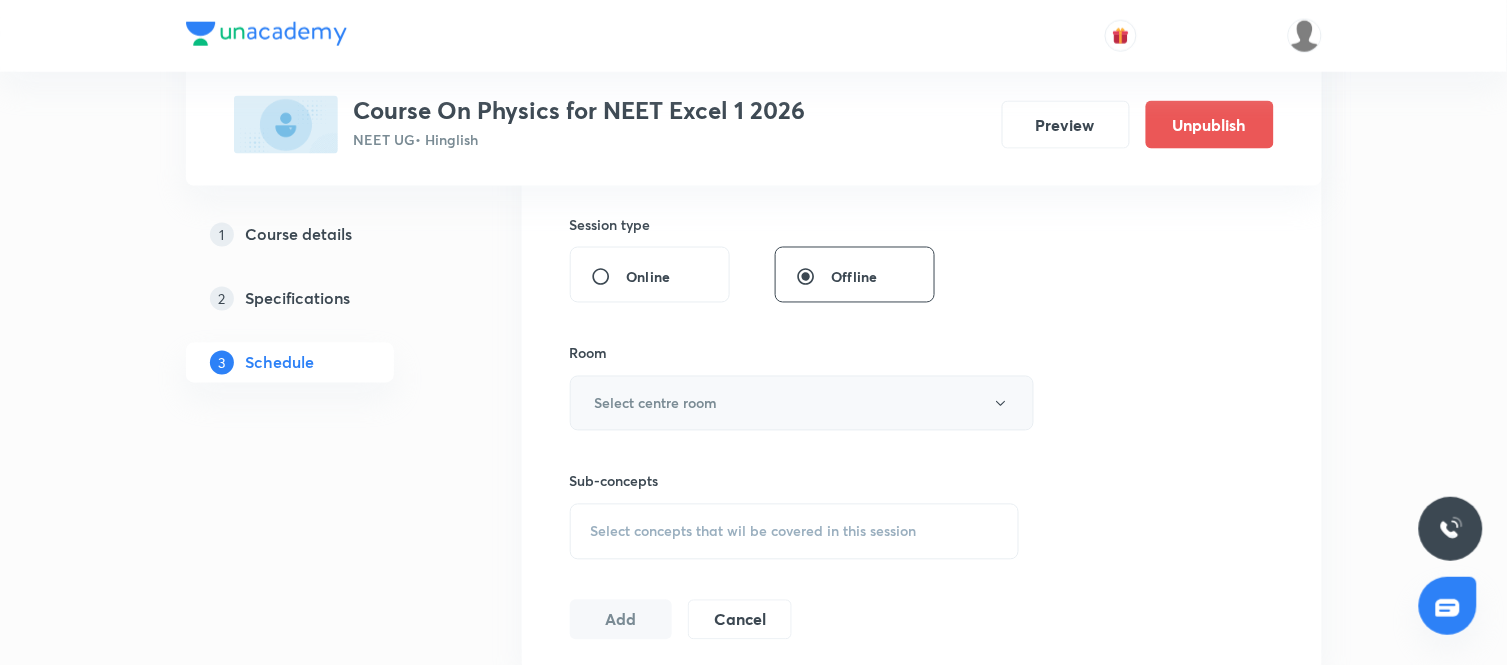 click on "Select centre room" at bounding box center (802, 403) 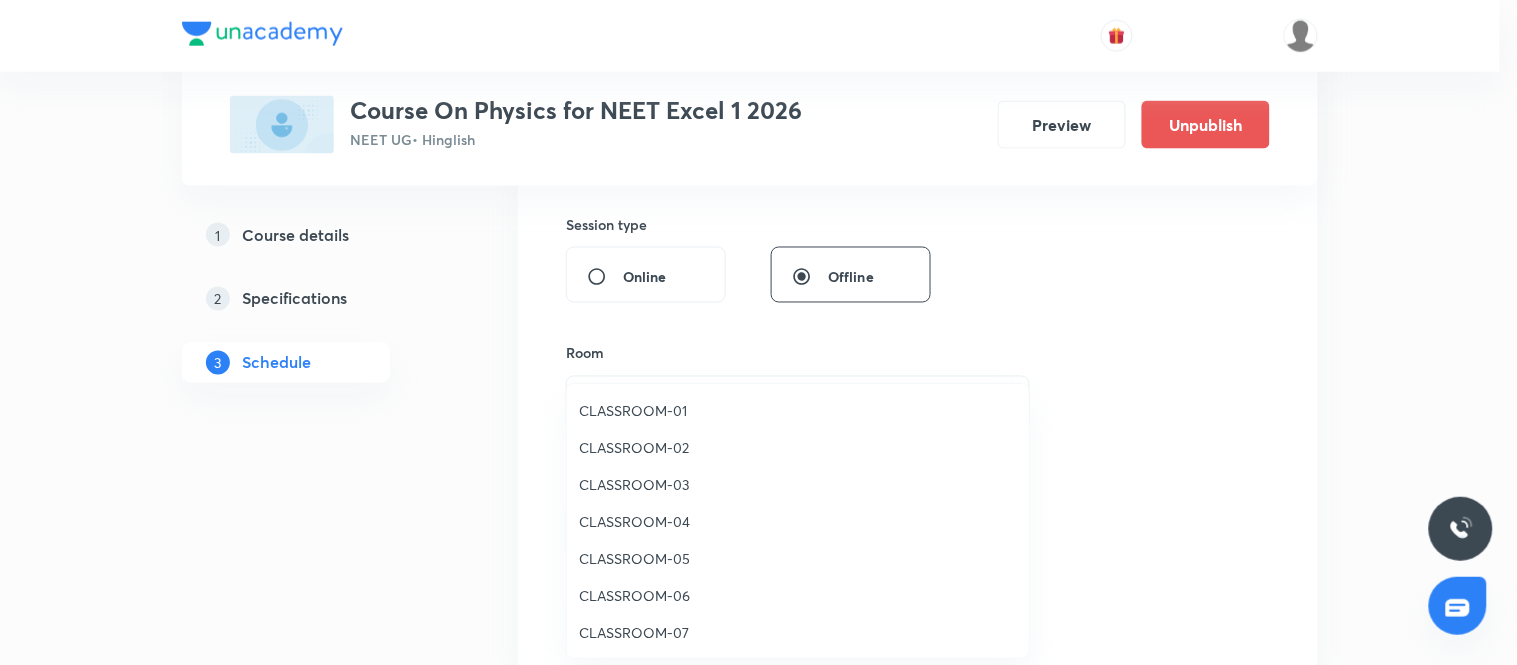 click on "CLASSROOM-04" at bounding box center [798, 521] 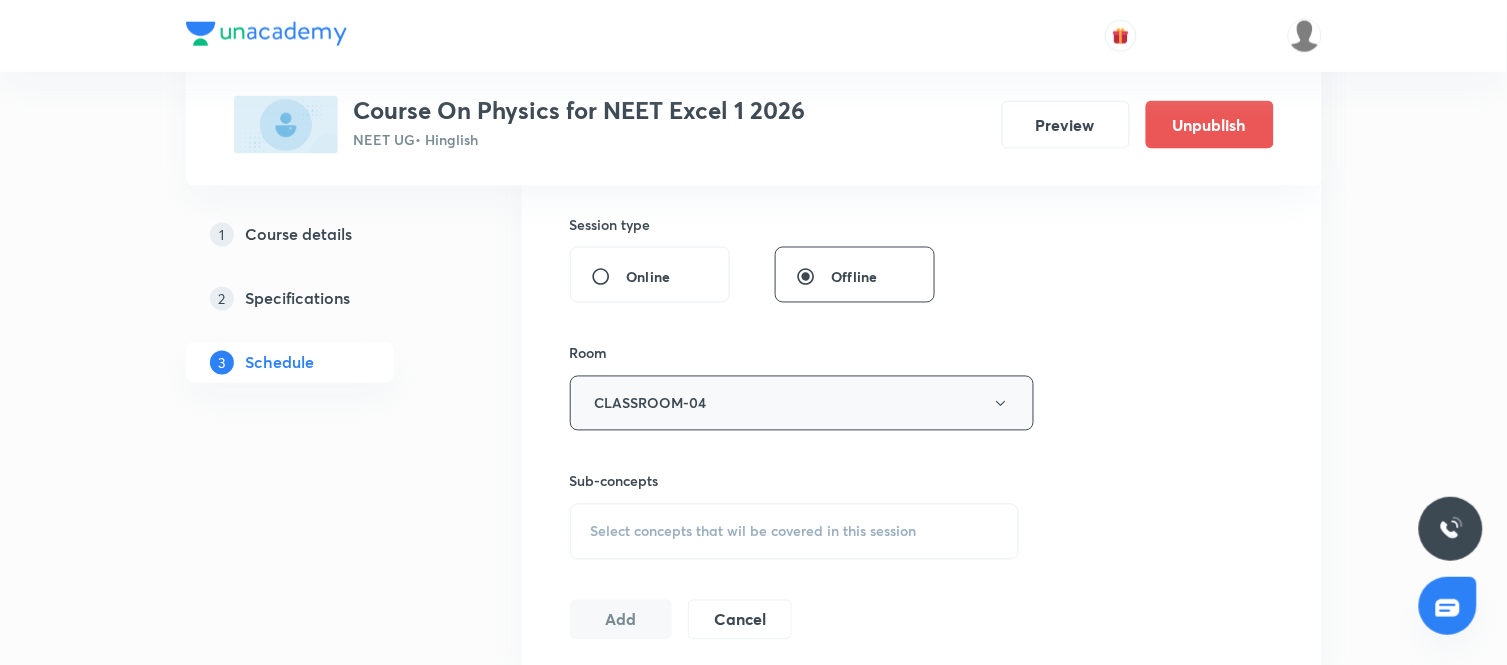 click on "CLASSROOM-04" at bounding box center [802, 403] 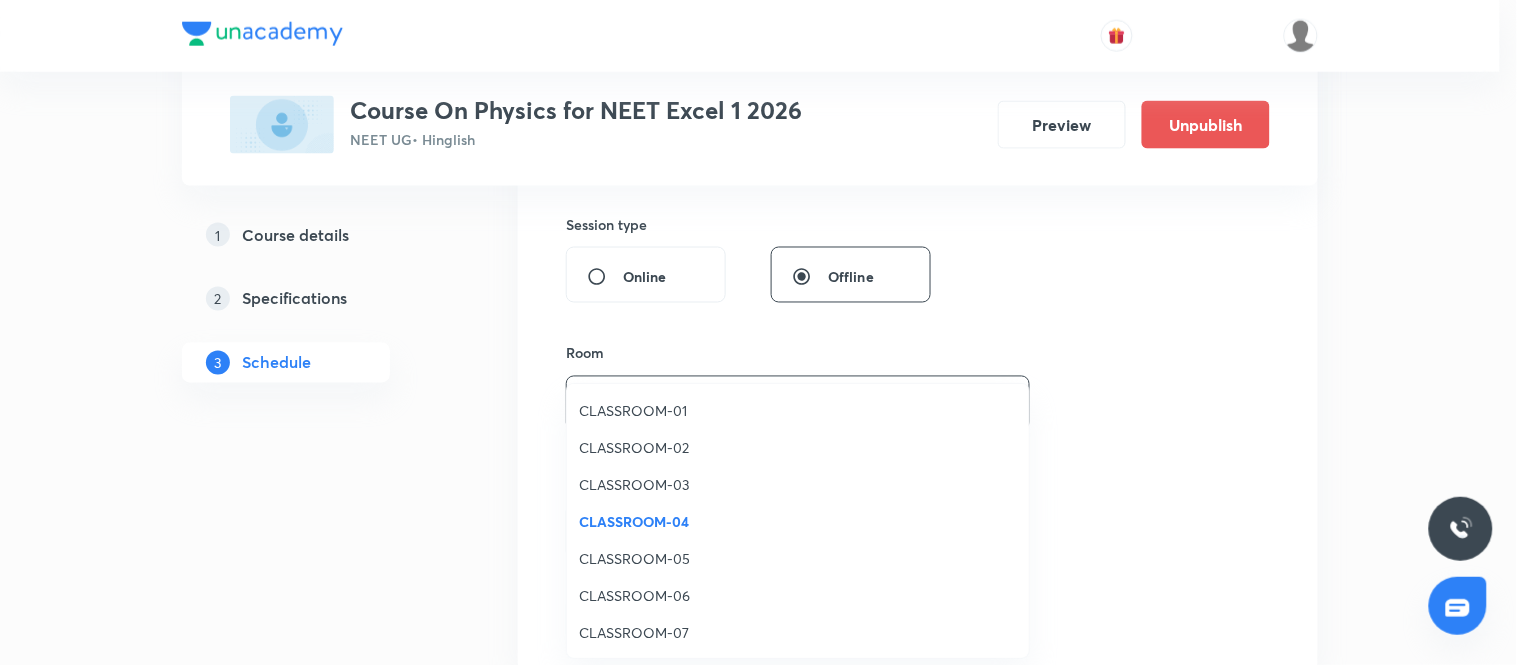 click on "CLASSROOM-07" at bounding box center [798, 632] 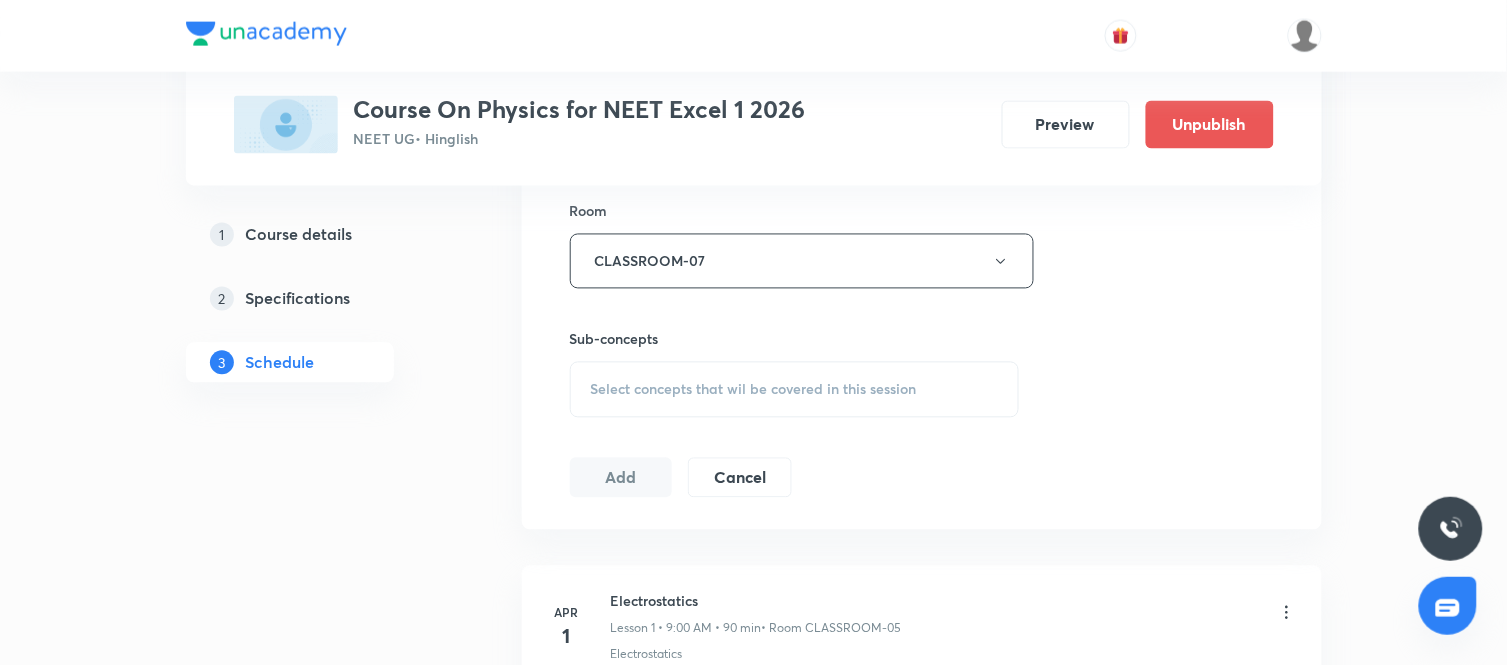 scroll, scrollTop: 874, scrollLeft: 0, axis: vertical 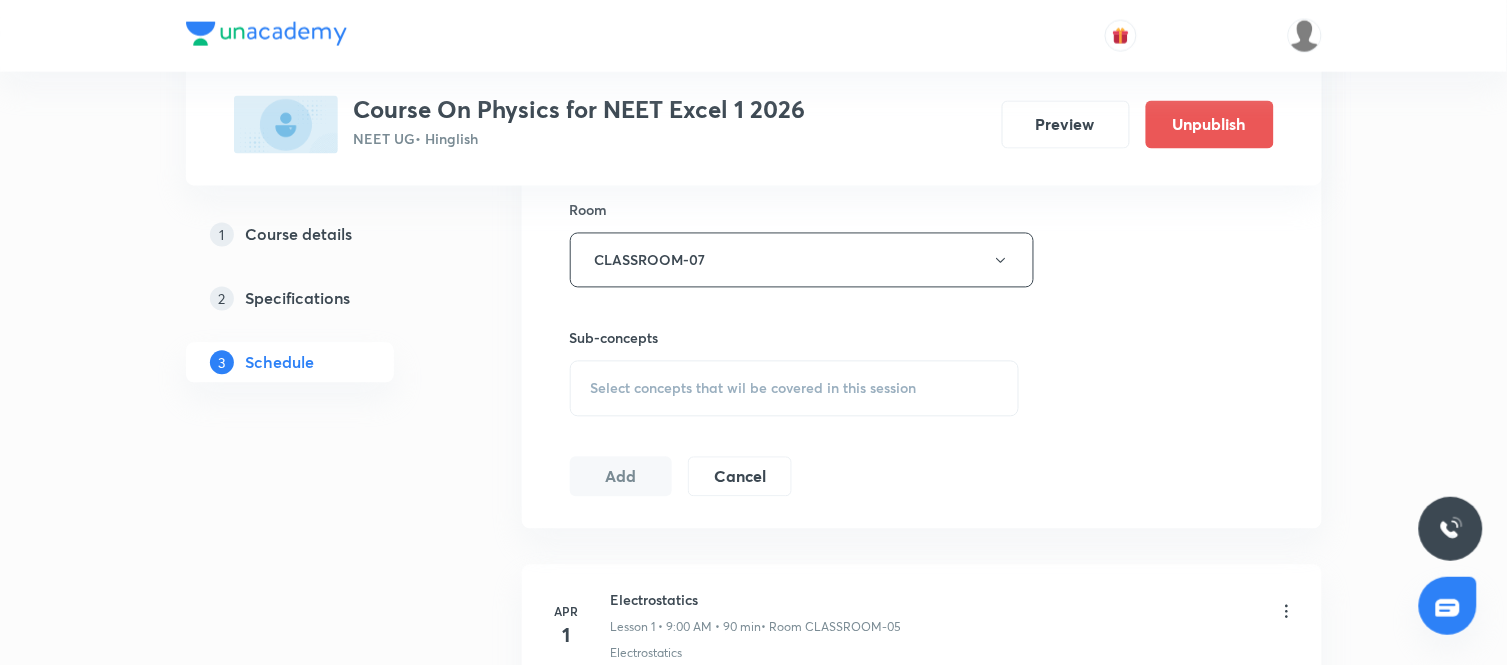 click on "Select concepts that wil be covered in this session" at bounding box center [795, 389] 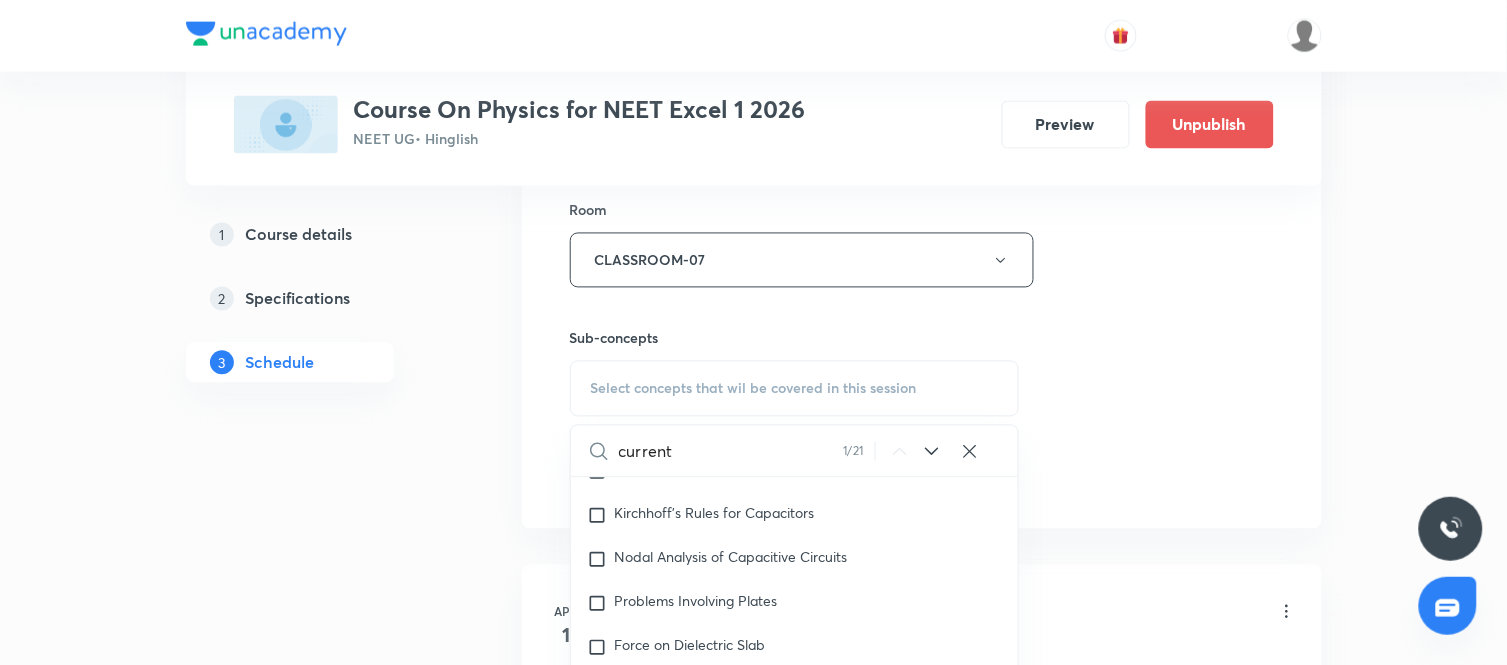 scroll, scrollTop: 3330, scrollLeft: 0, axis: vertical 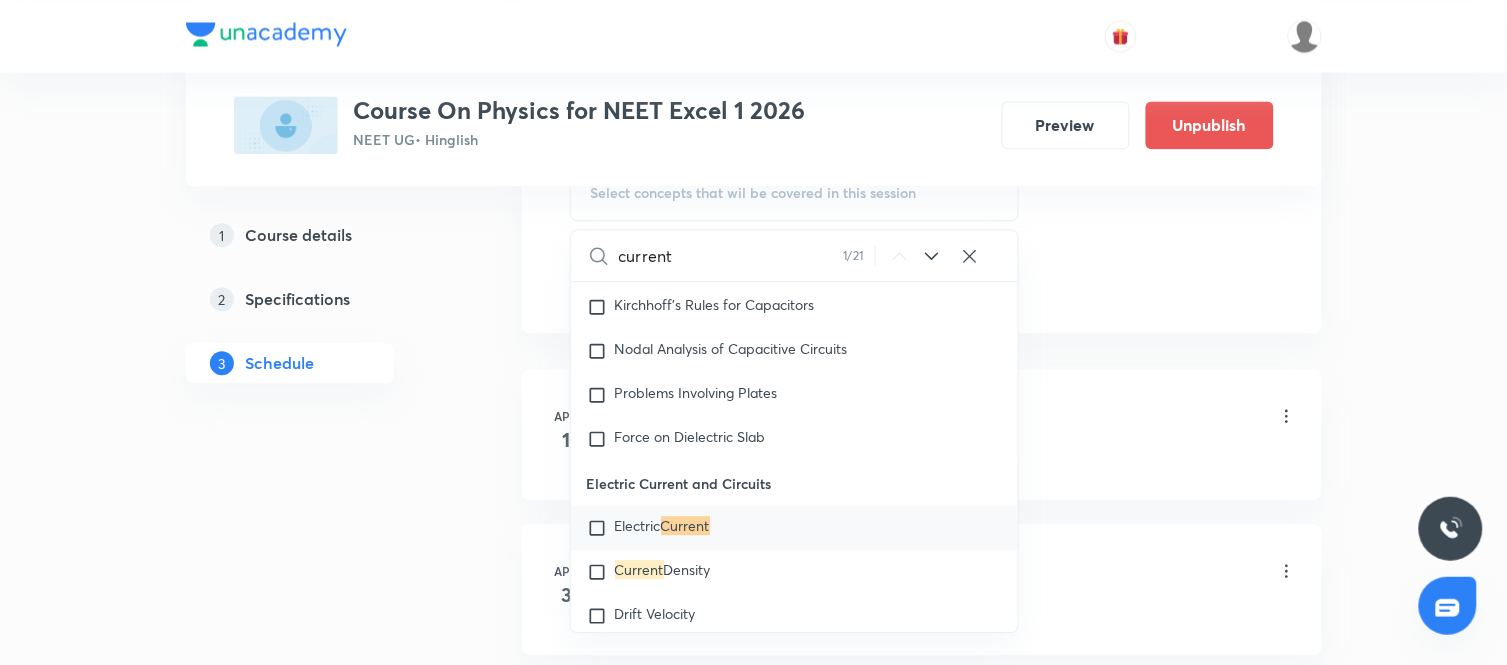 type on "current" 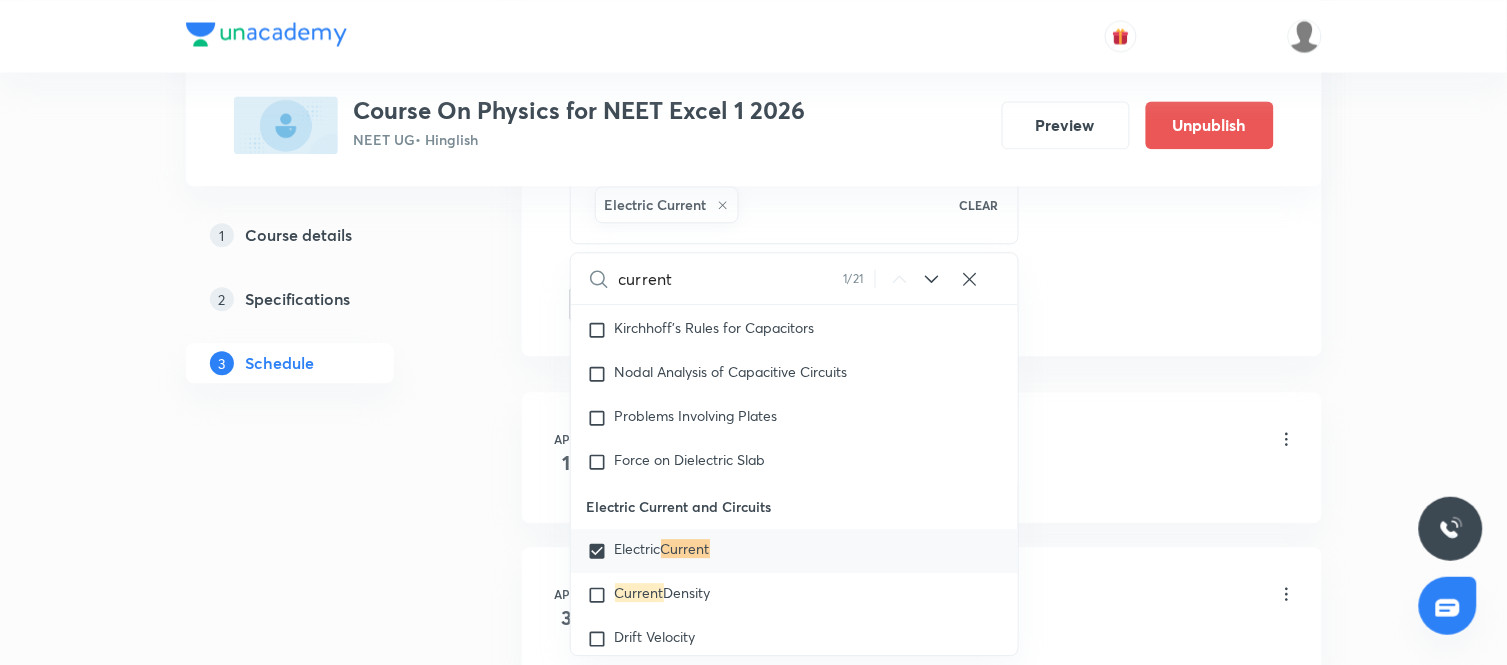click on "1 Course details 2 Specifications 3 Schedule" at bounding box center [322, 6483] 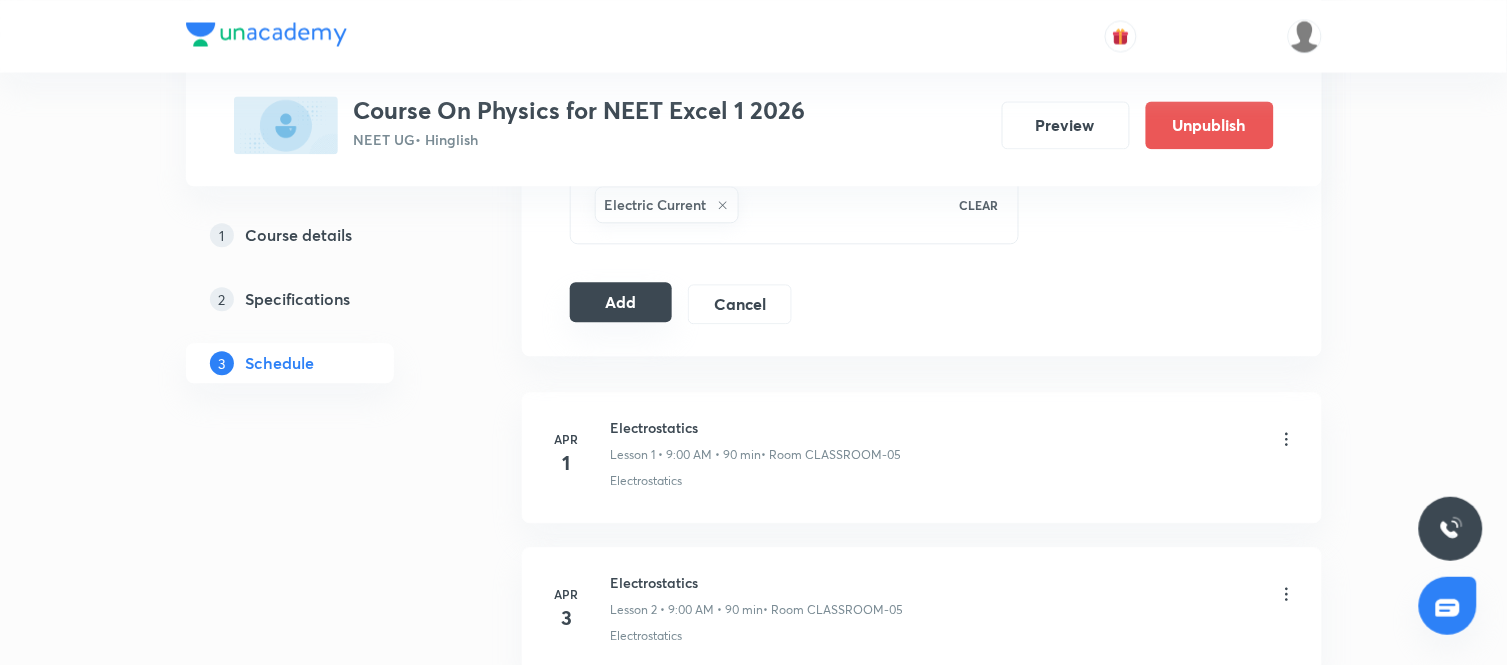 click on "Add Cancel" at bounding box center (689, 304) 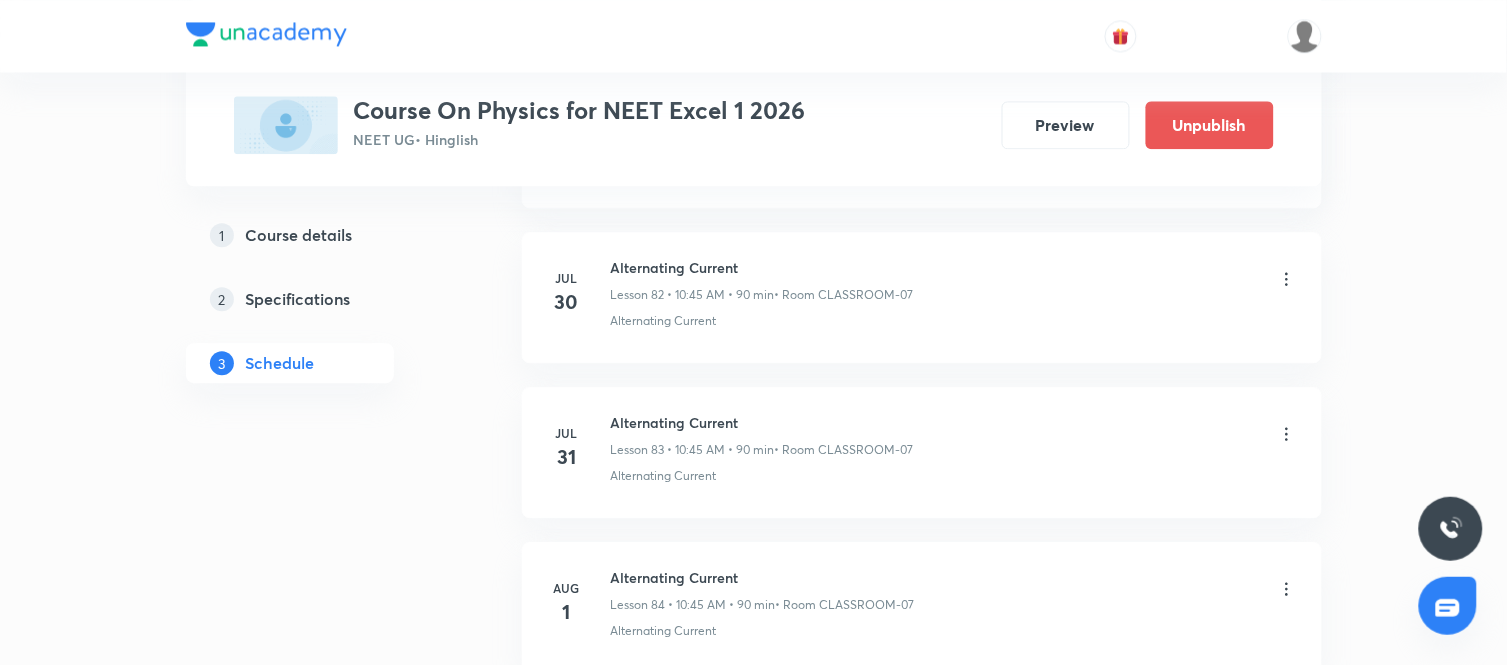 scroll, scrollTop: 13365, scrollLeft: 0, axis: vertical 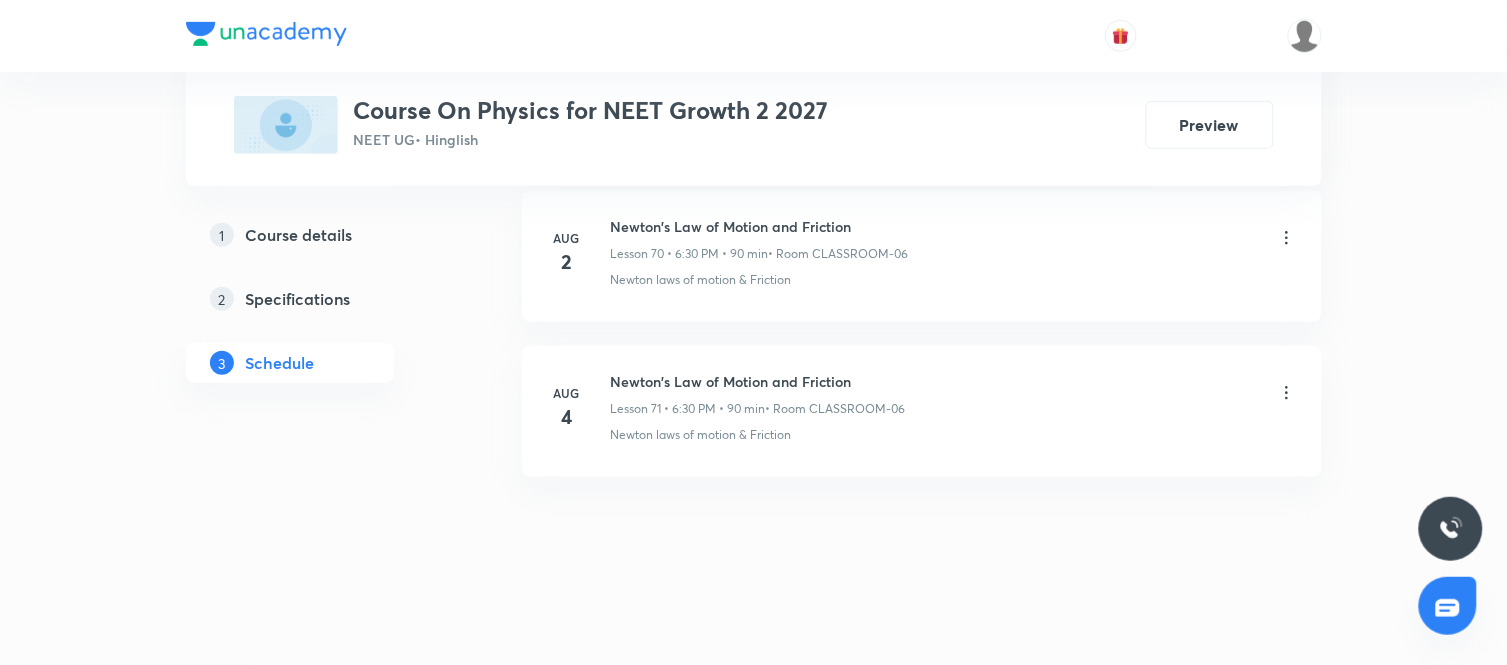 click on "Newton's Law of Motion and Friction" at bounding box center [758, 381] 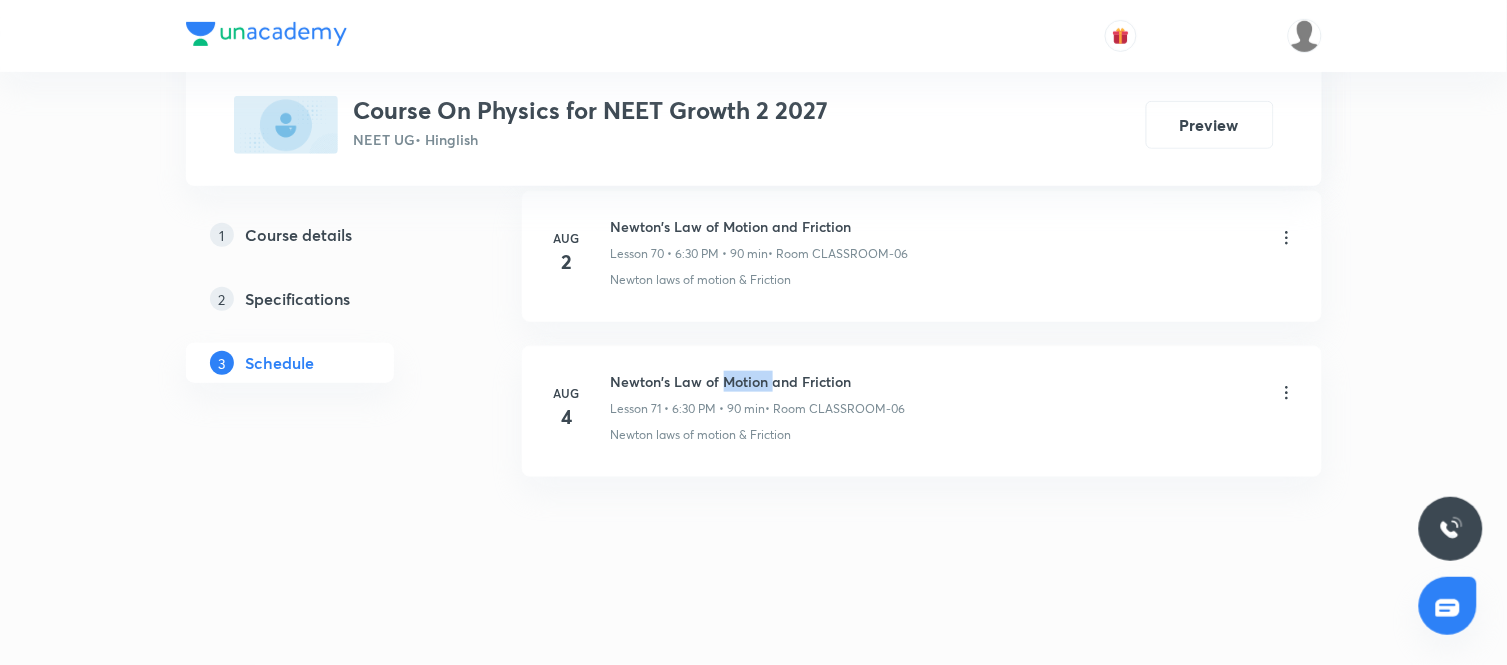 click on "Newton's Law of Motion and Friction" at bounding box center [758, 381] 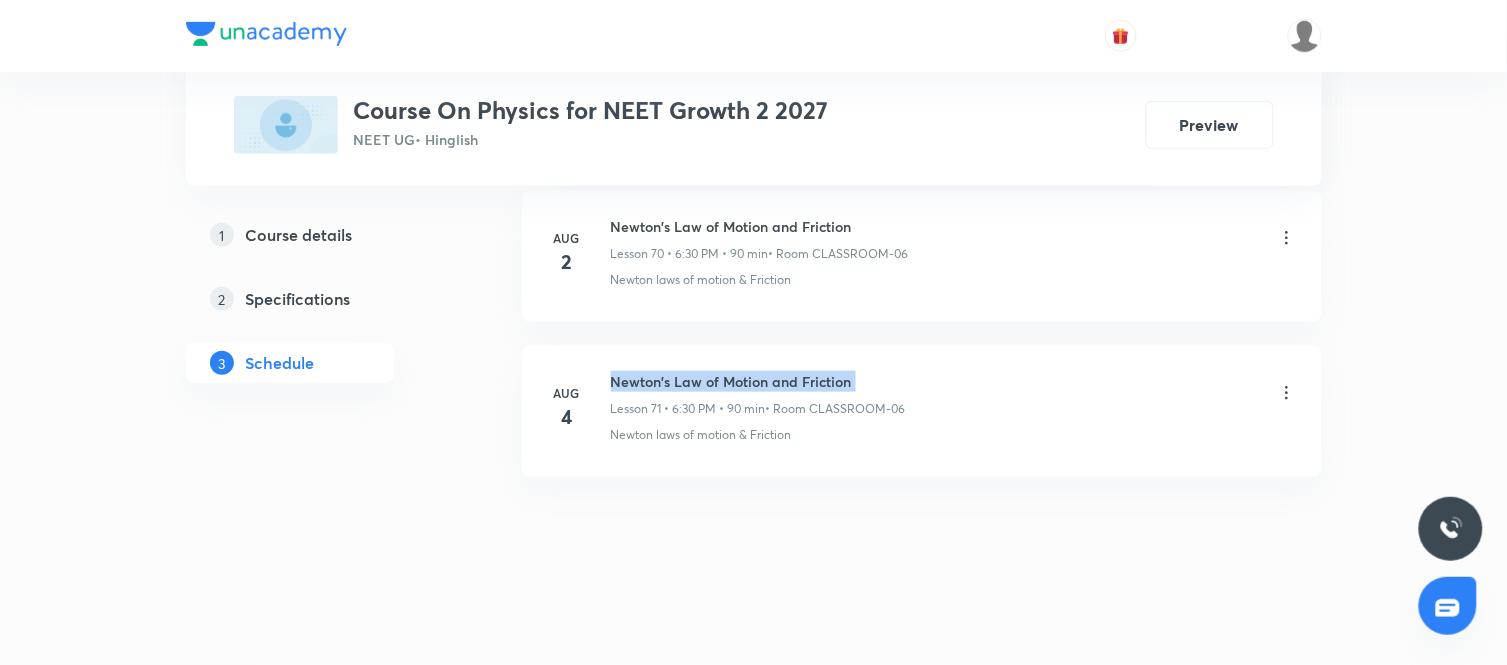 click on "Newton's Law of Motion and Friction" at bounding box center (758, 381) 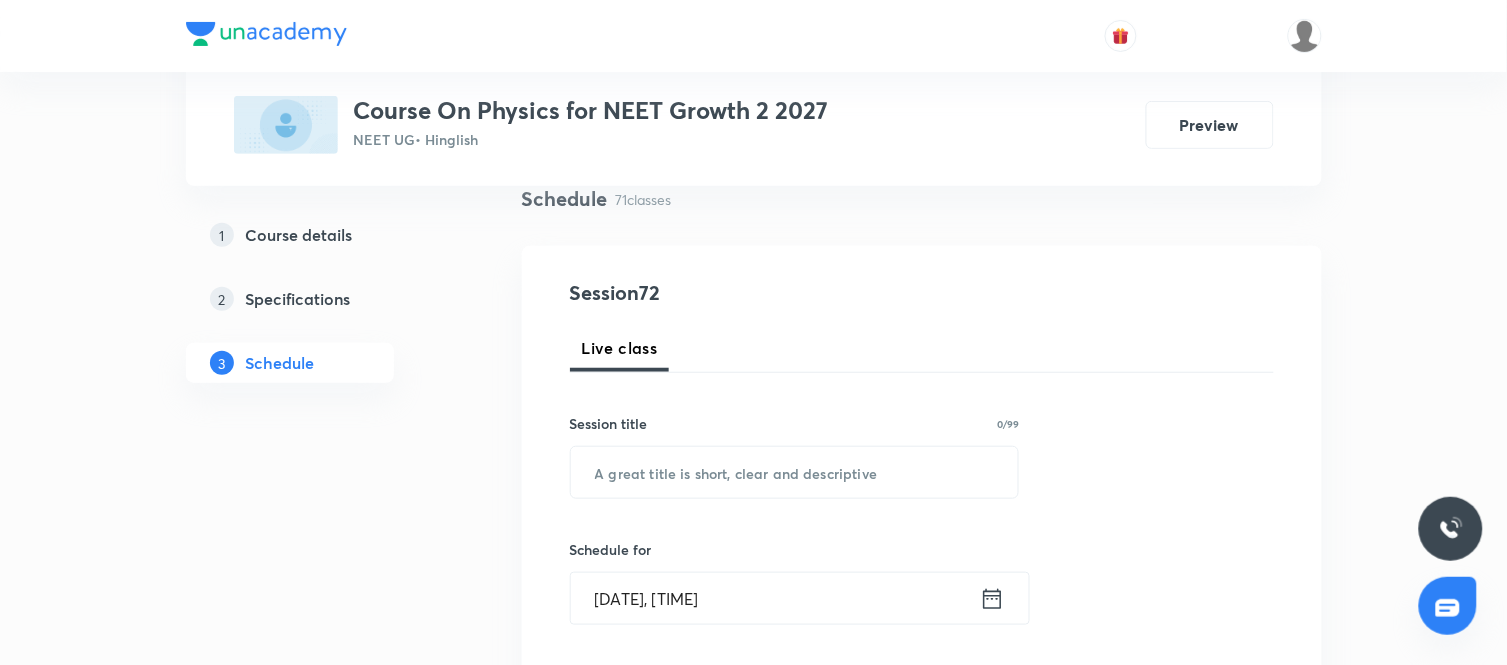 scroll, scrollTop: 155, scrollLeft: 0, axis: vertical 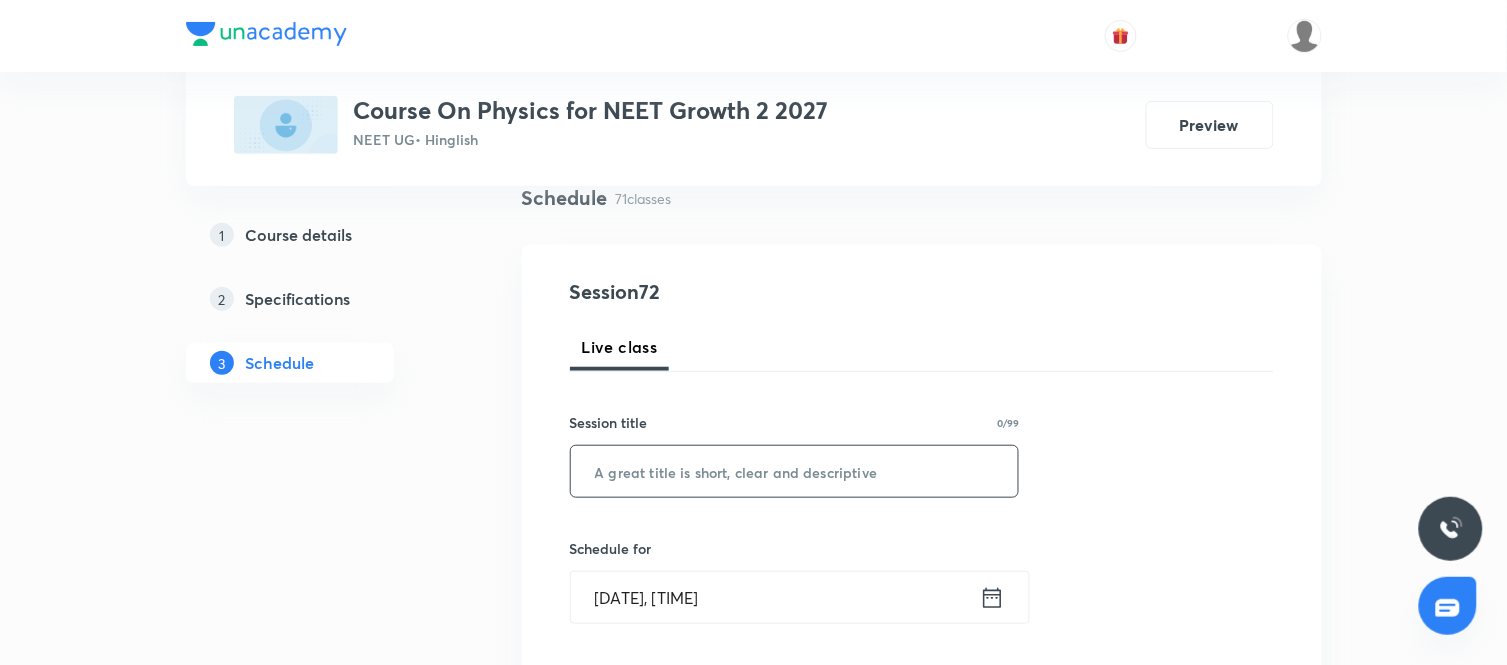 click at bounding box center (795, 471) 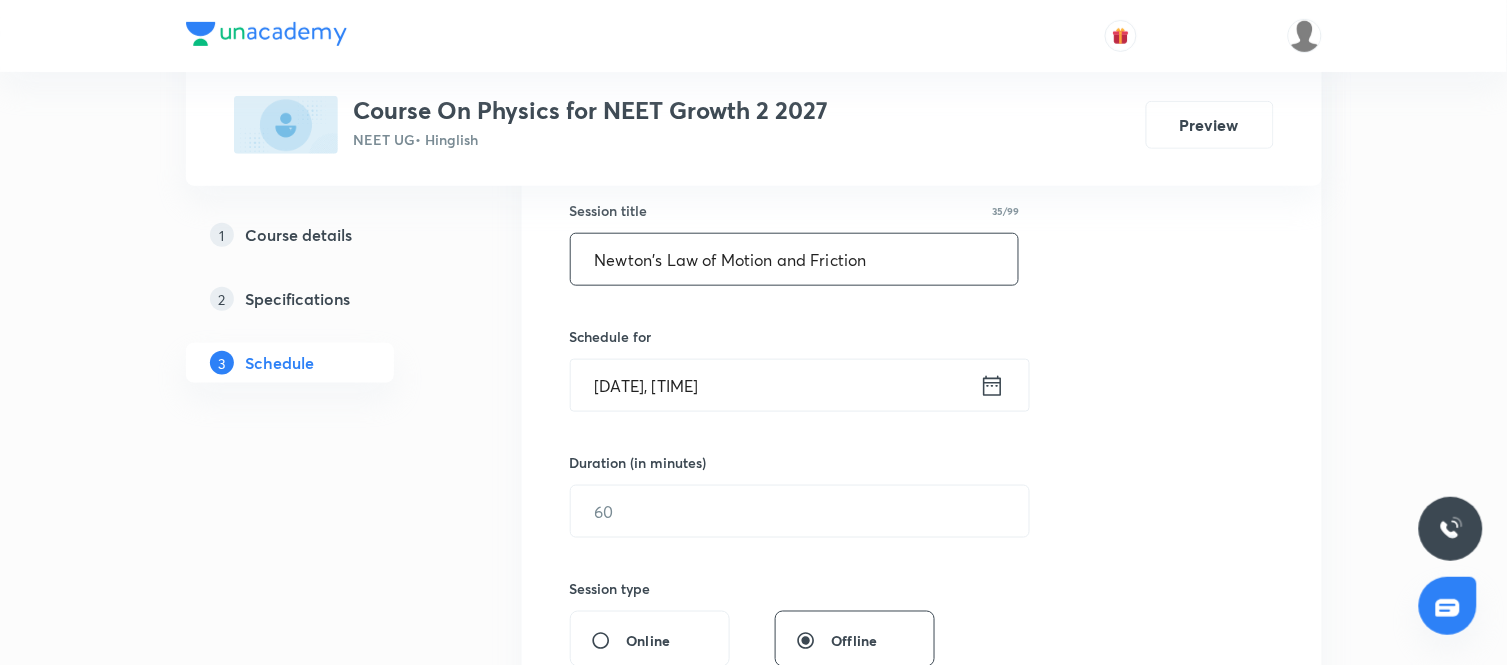 scroll, scrollTop: 375, scrollLeft: 0, axis: vertical 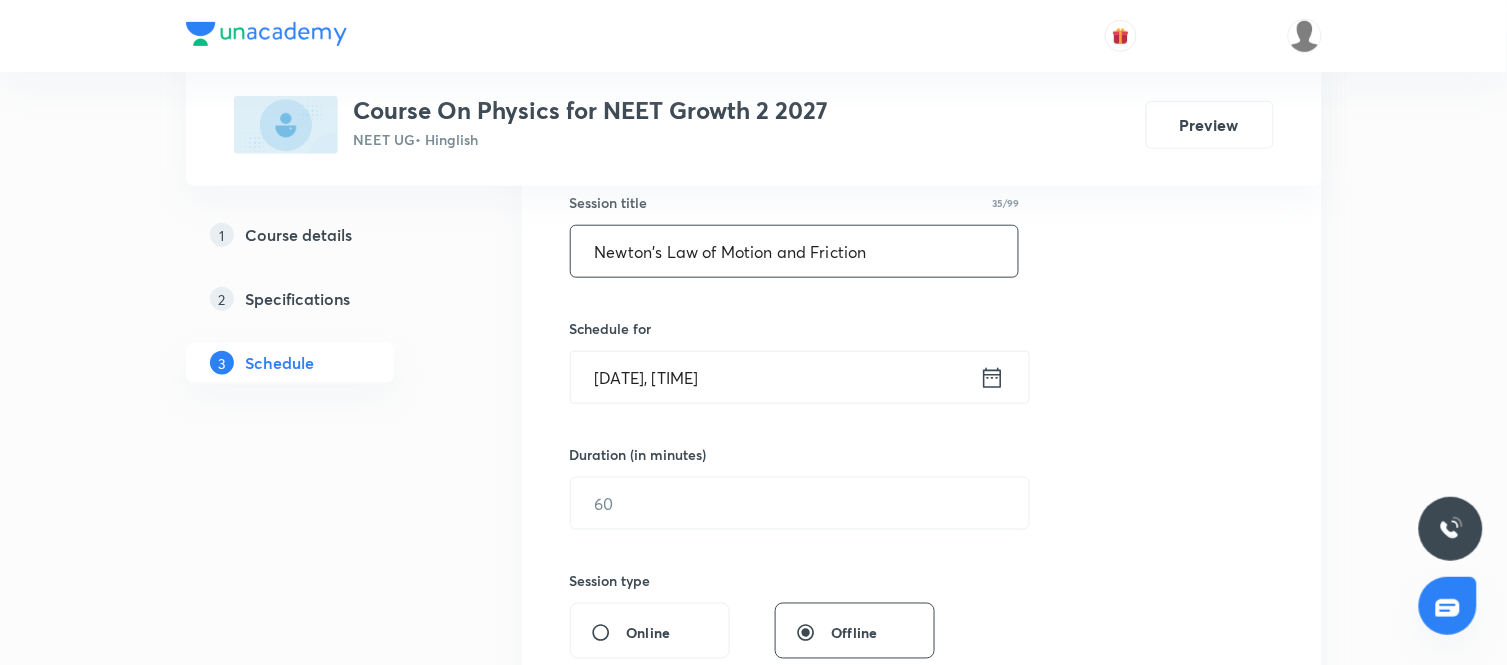type on "Newton's Law of Motion and Friction" 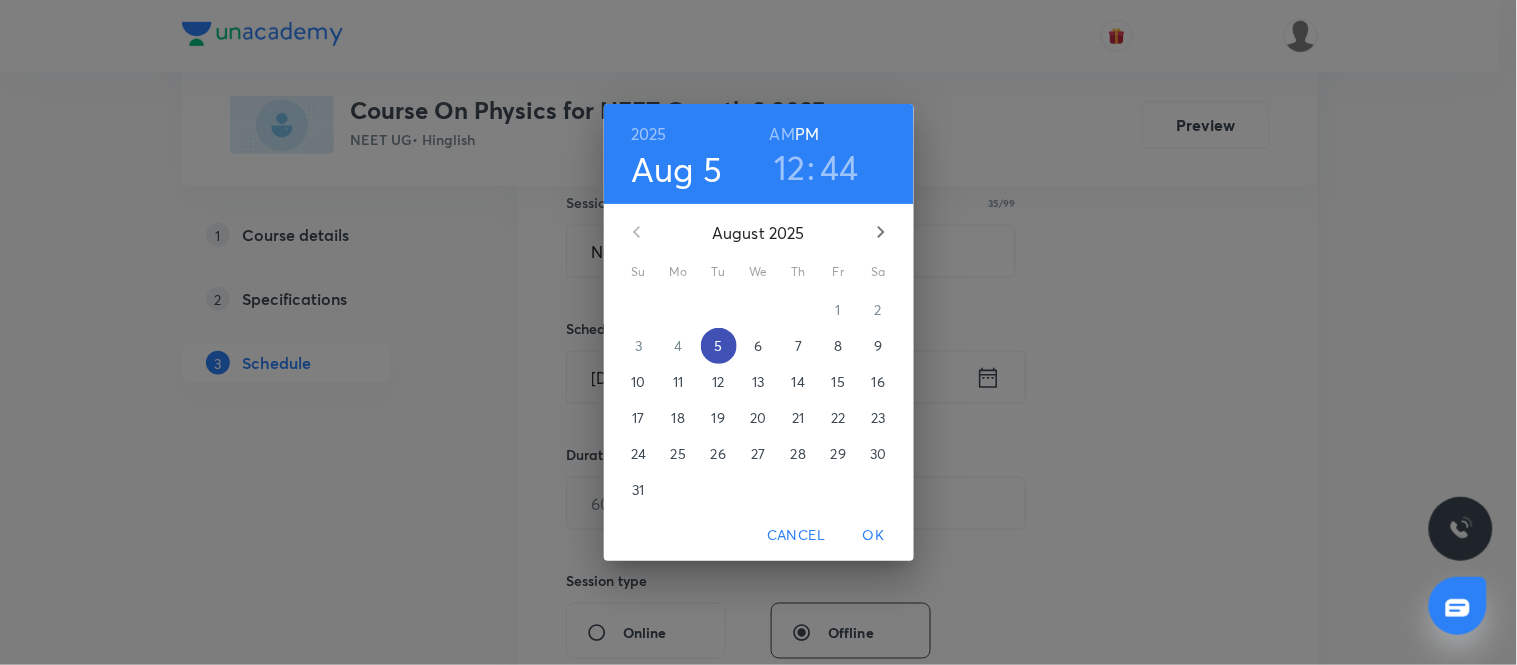 click on "5" at bounding box center [719, 346] 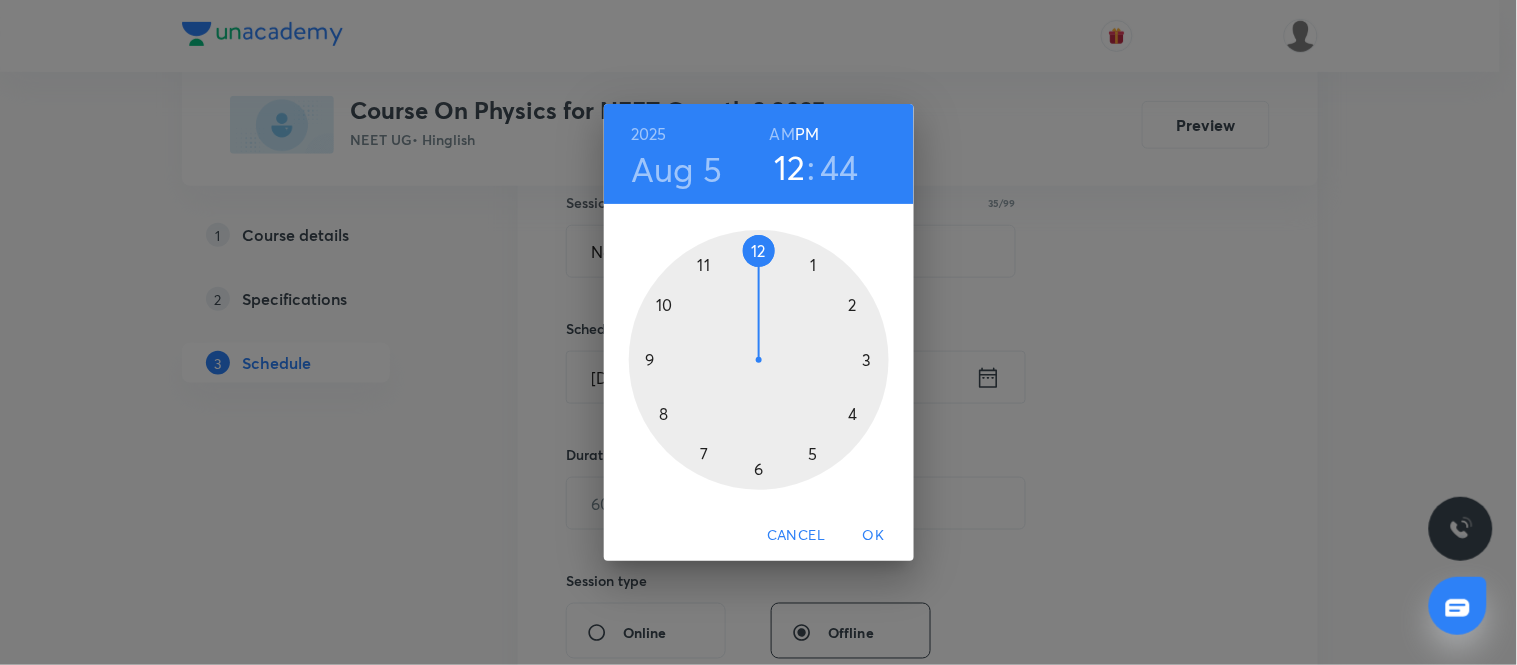 click at bounding box center [759, 360] 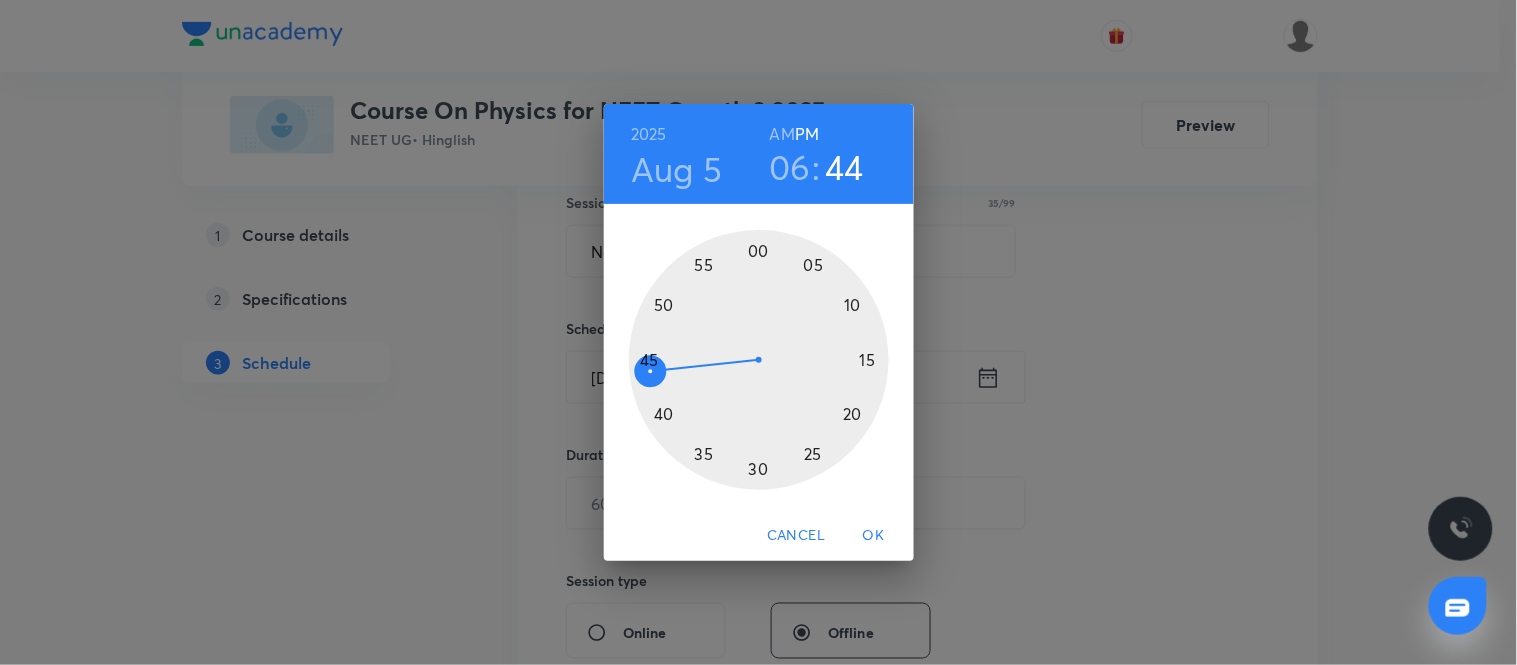 click at bounding box center (759, 360) 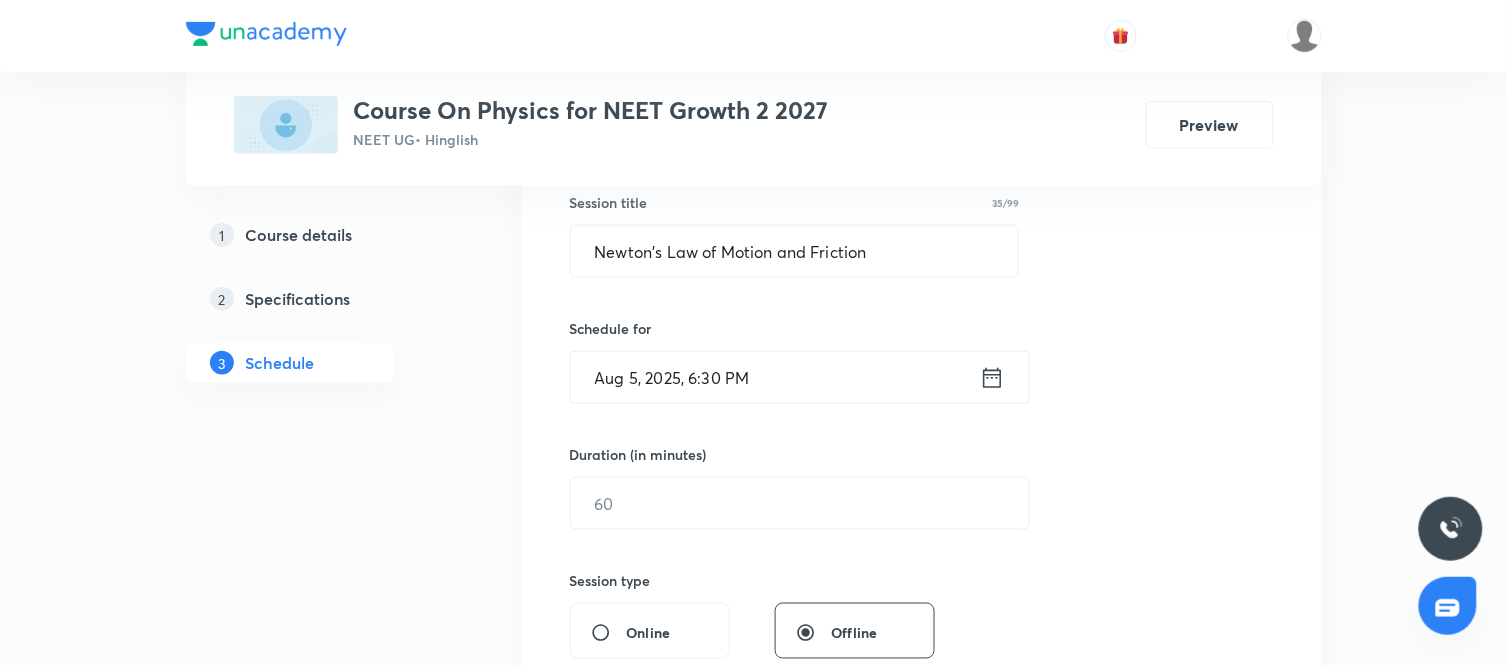 click on "Duration (in minutes)" at bounding box center (752, 454) 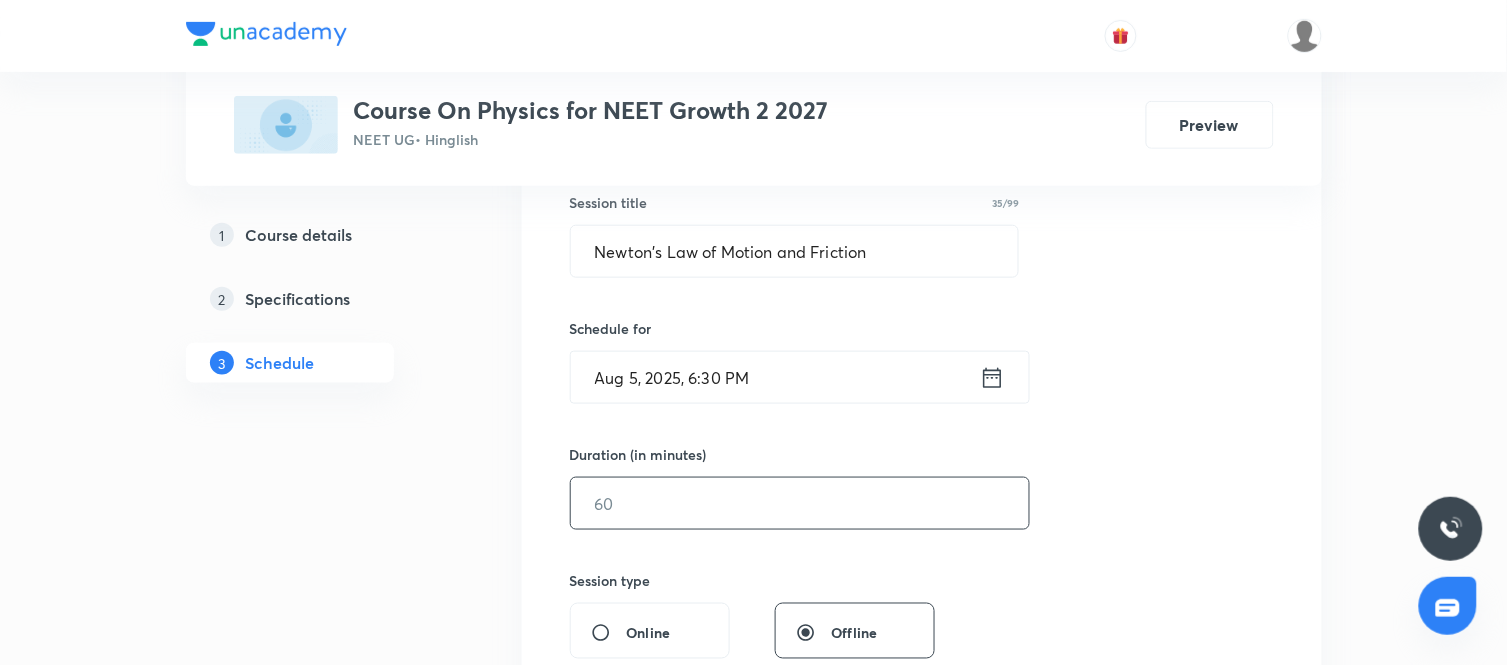 click at bounding box center [800, 503] 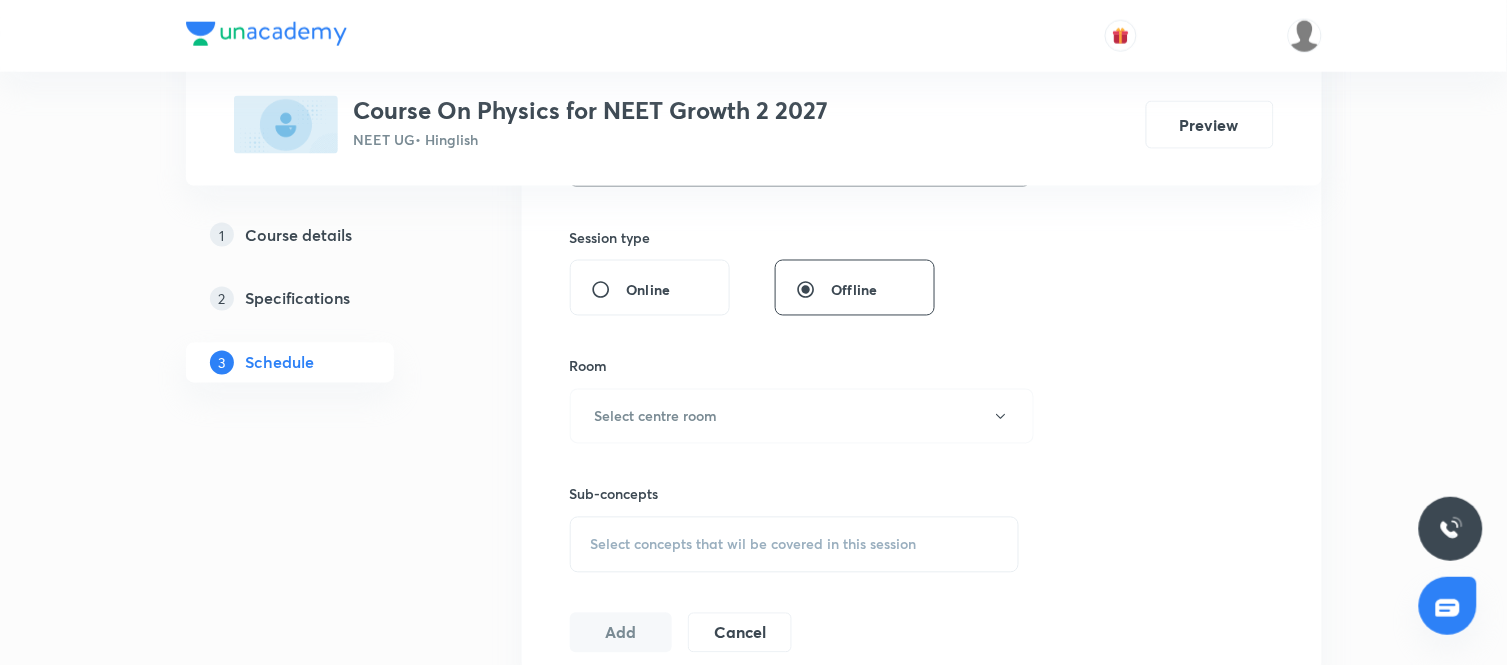 scroll, scrollTop: 720, scrollLeft: 0, axis: vertical 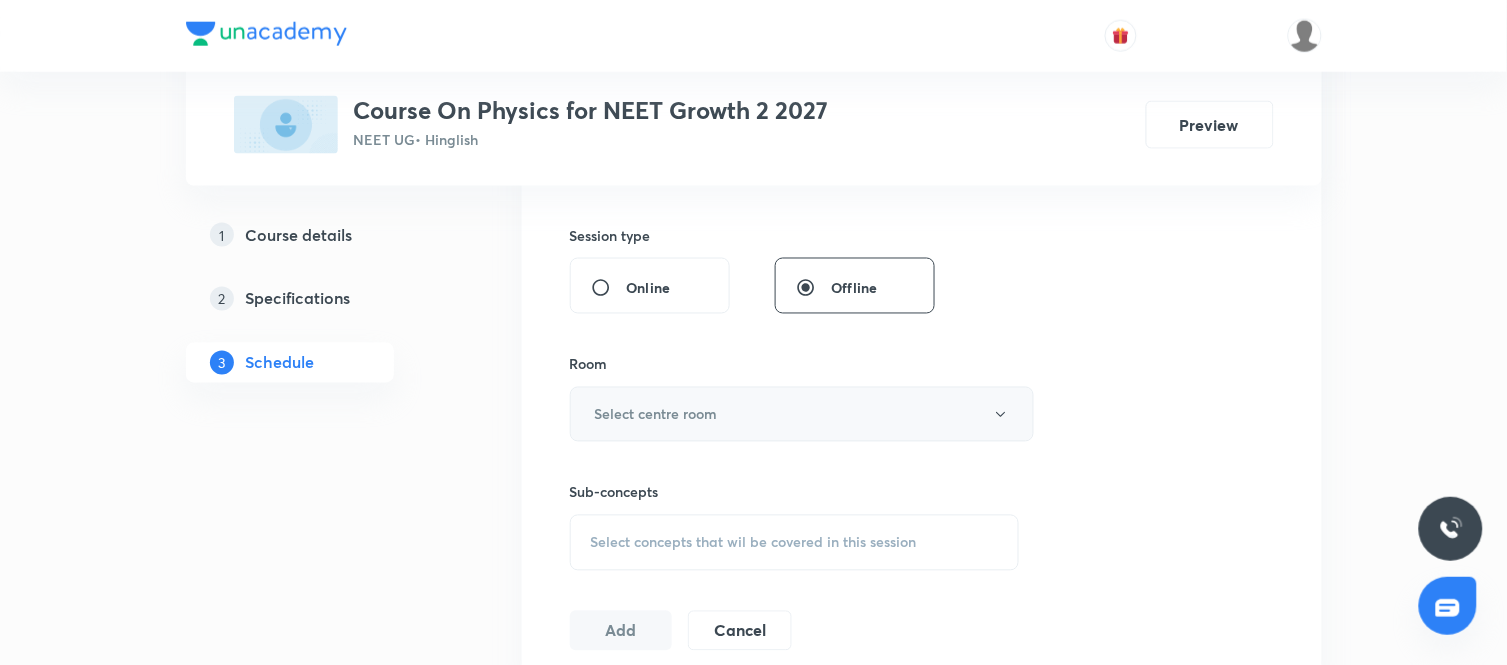 type on "90" 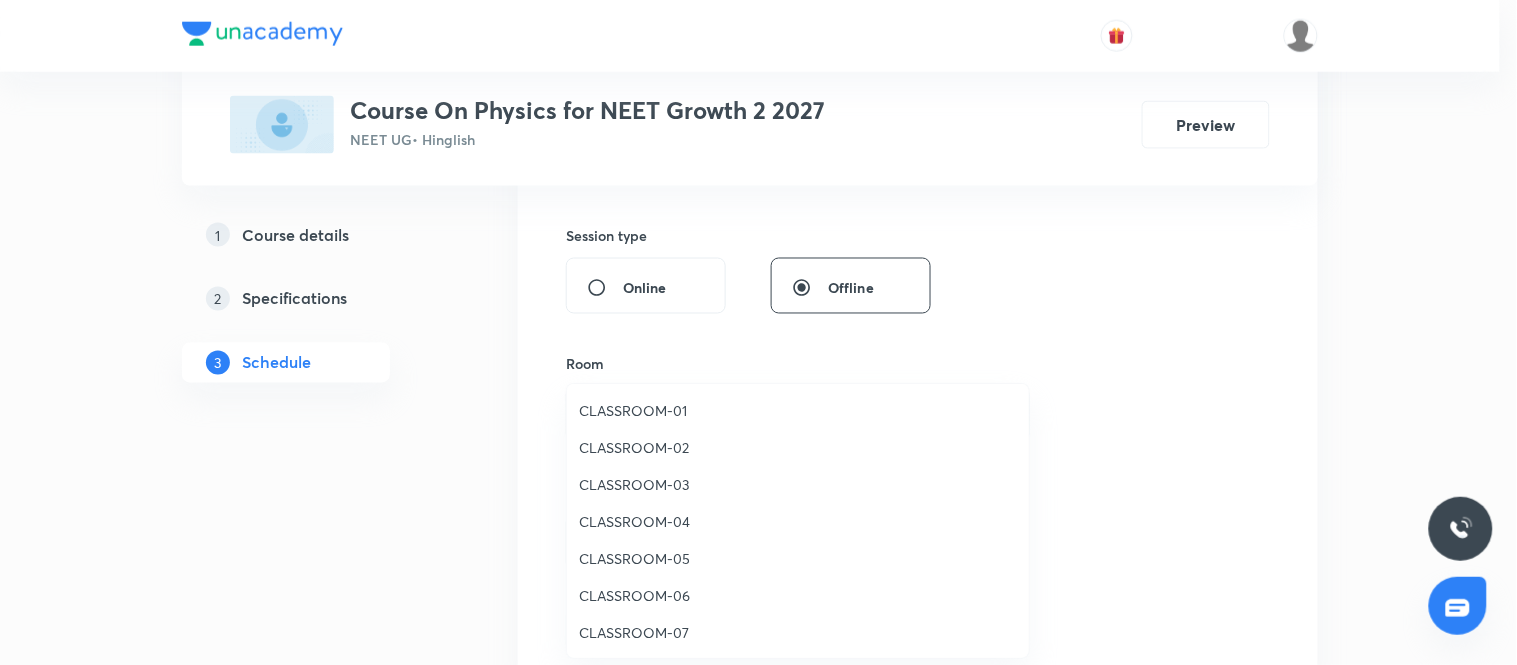 click on "CLASSROOM-06" at bounding box center [798, 595] 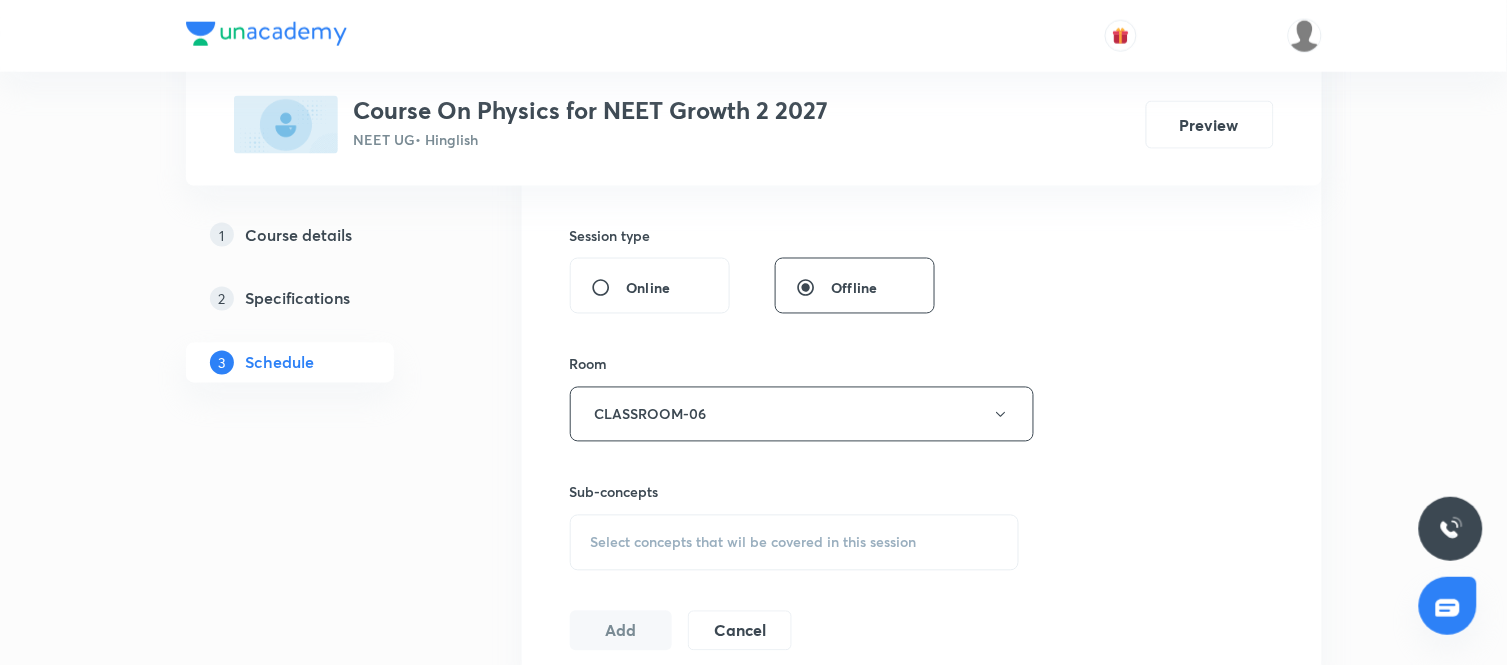 click on "Select concepts that wil be covered in this session" at bounding box center [795, 543] 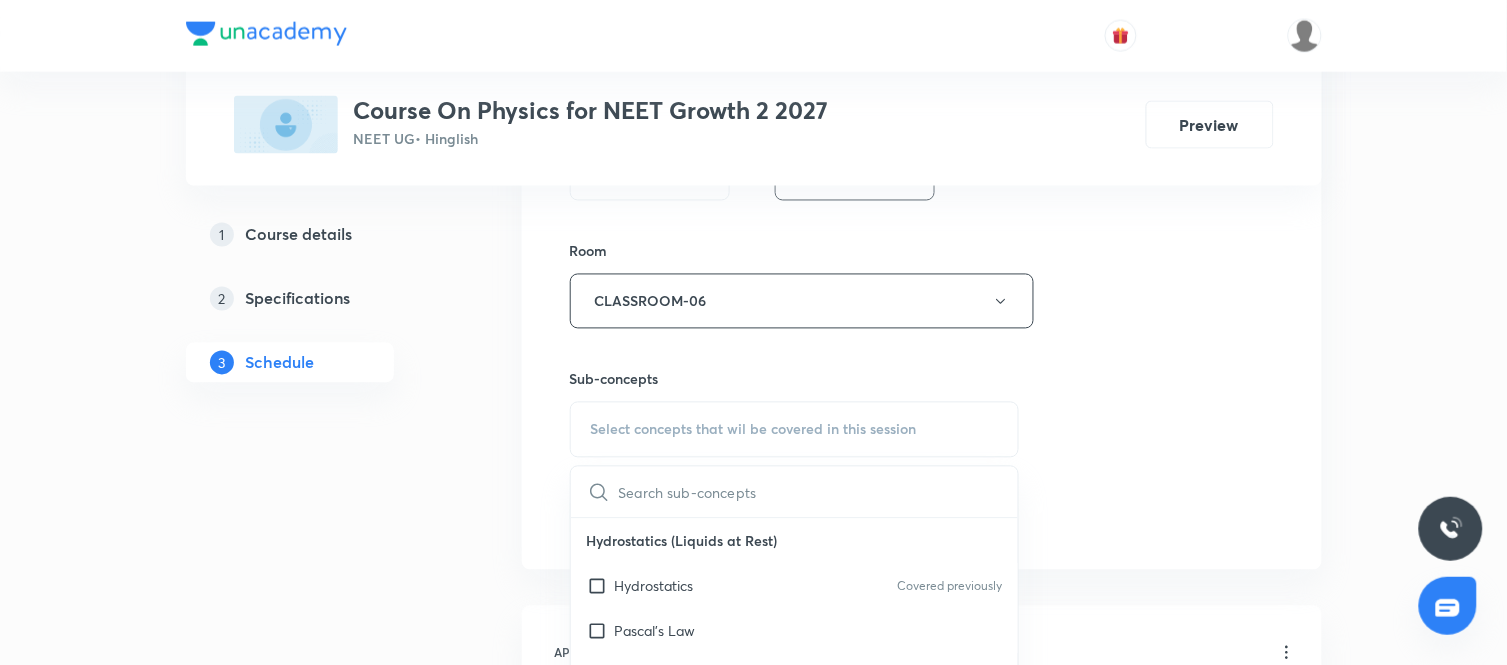 scroll, scrollTop: 834, scrollLeft: 0, axis: vertical 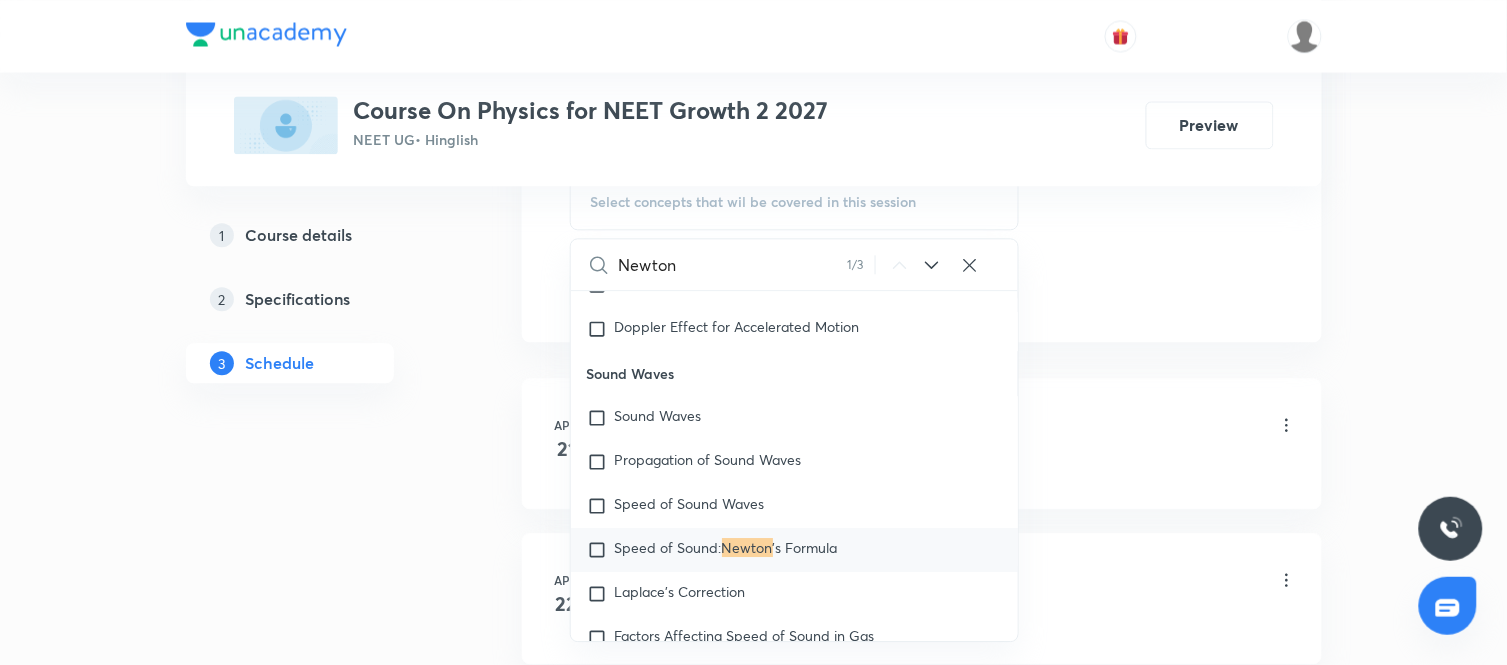 type on "Newton" 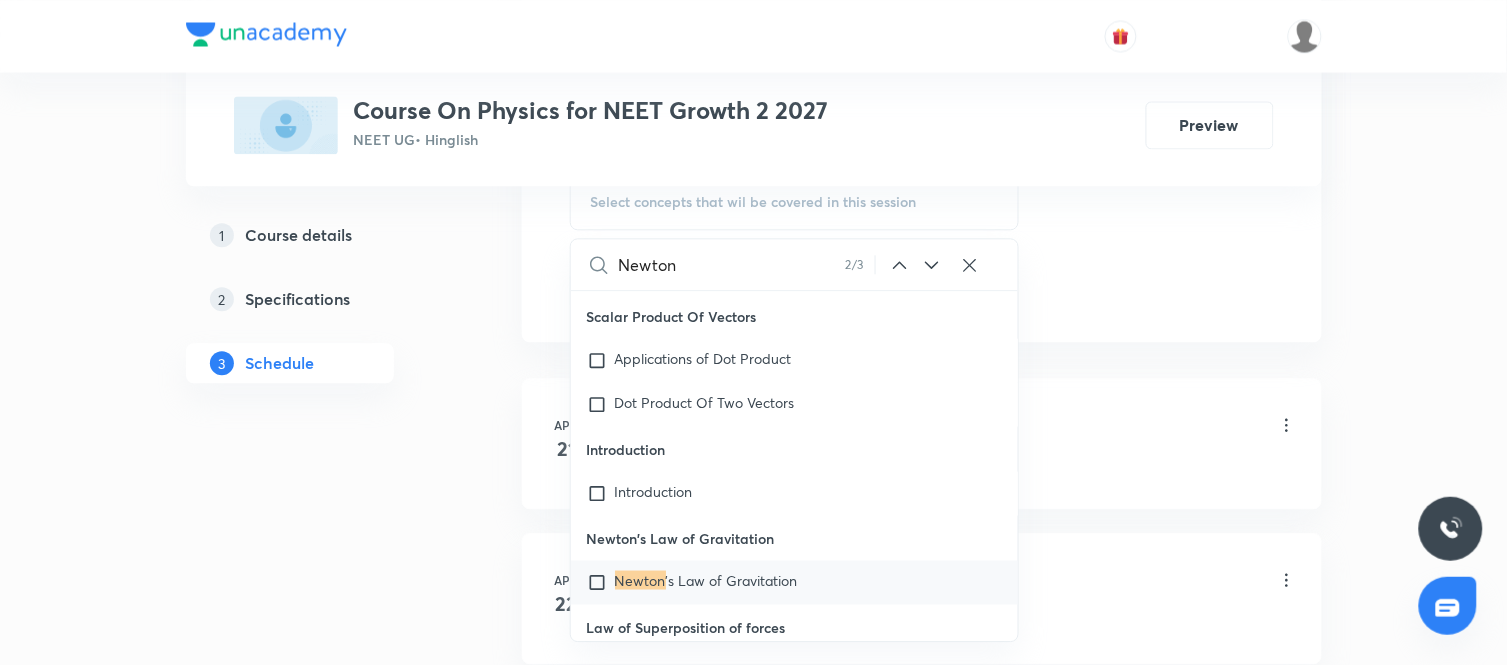 scroll, scrollTop: 8417, scrollLeft: 0, axis: vertical 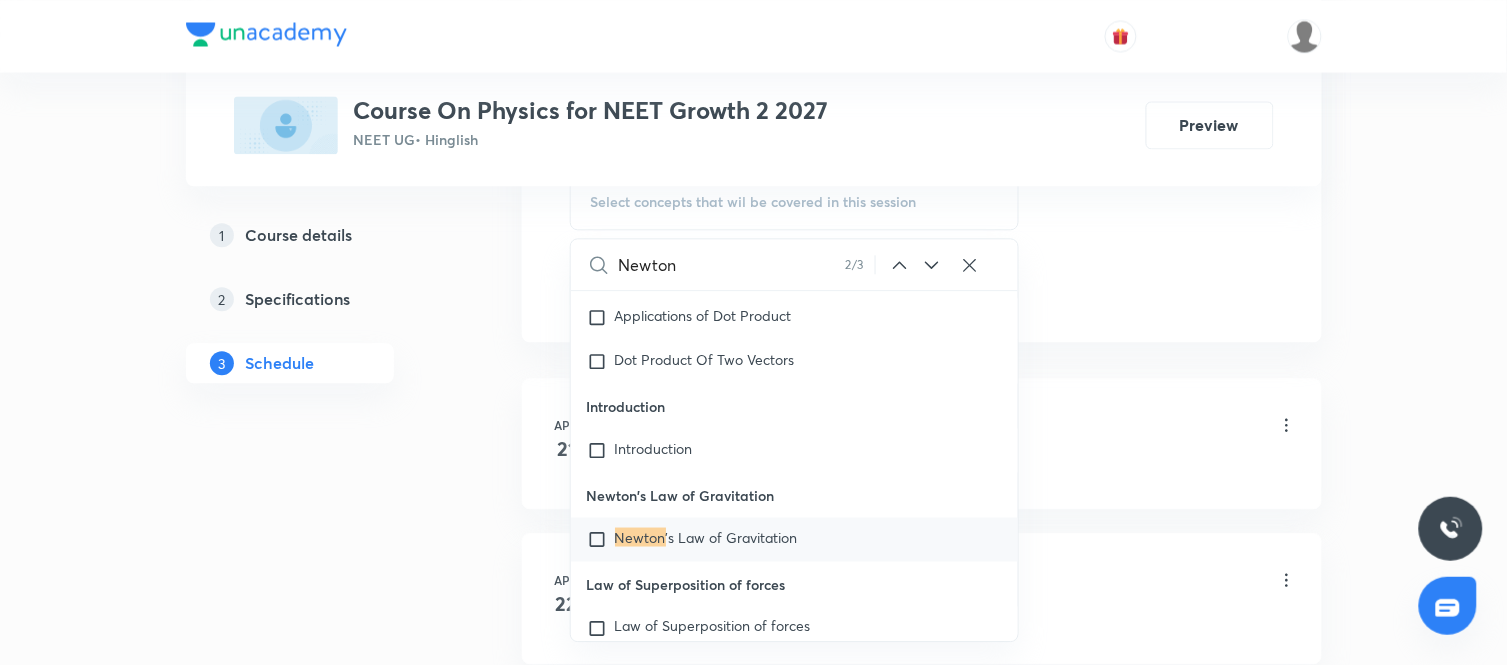 click 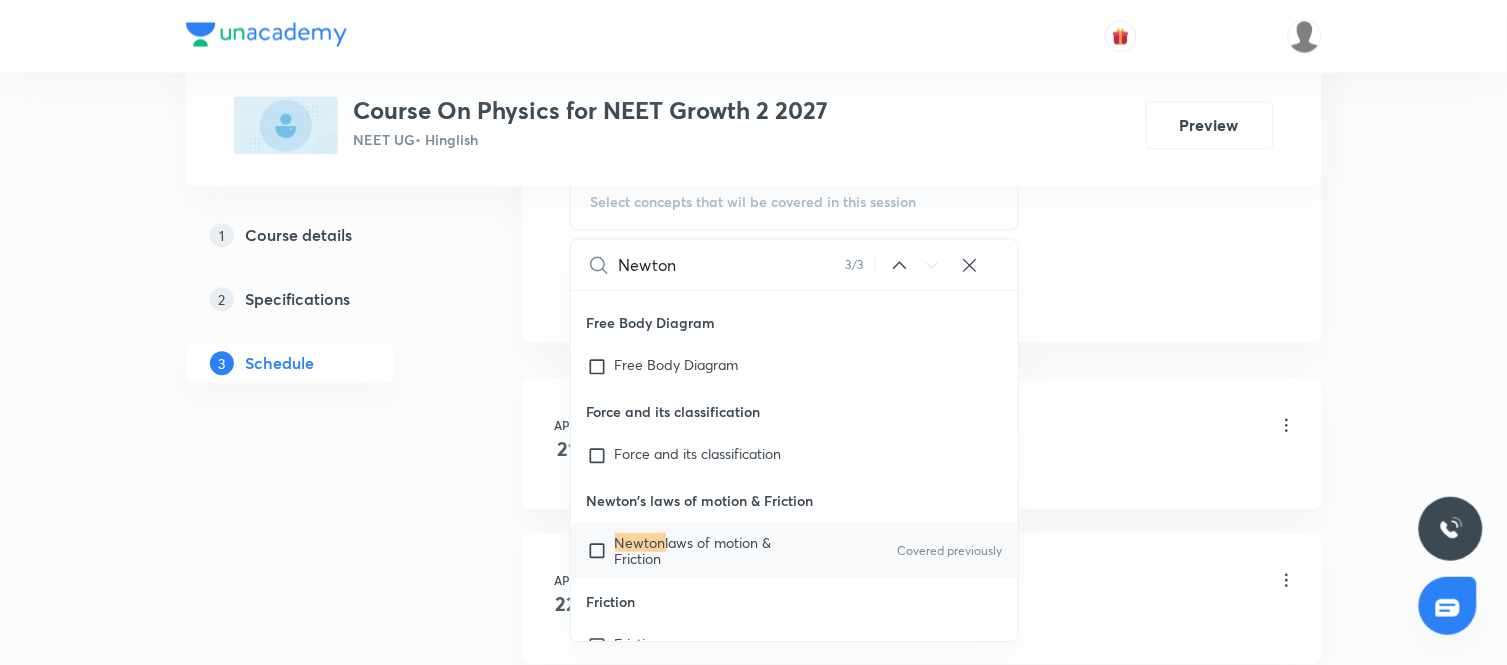 scroll, scrollTop: 17750, scrollLeft: 0, axis: vertical 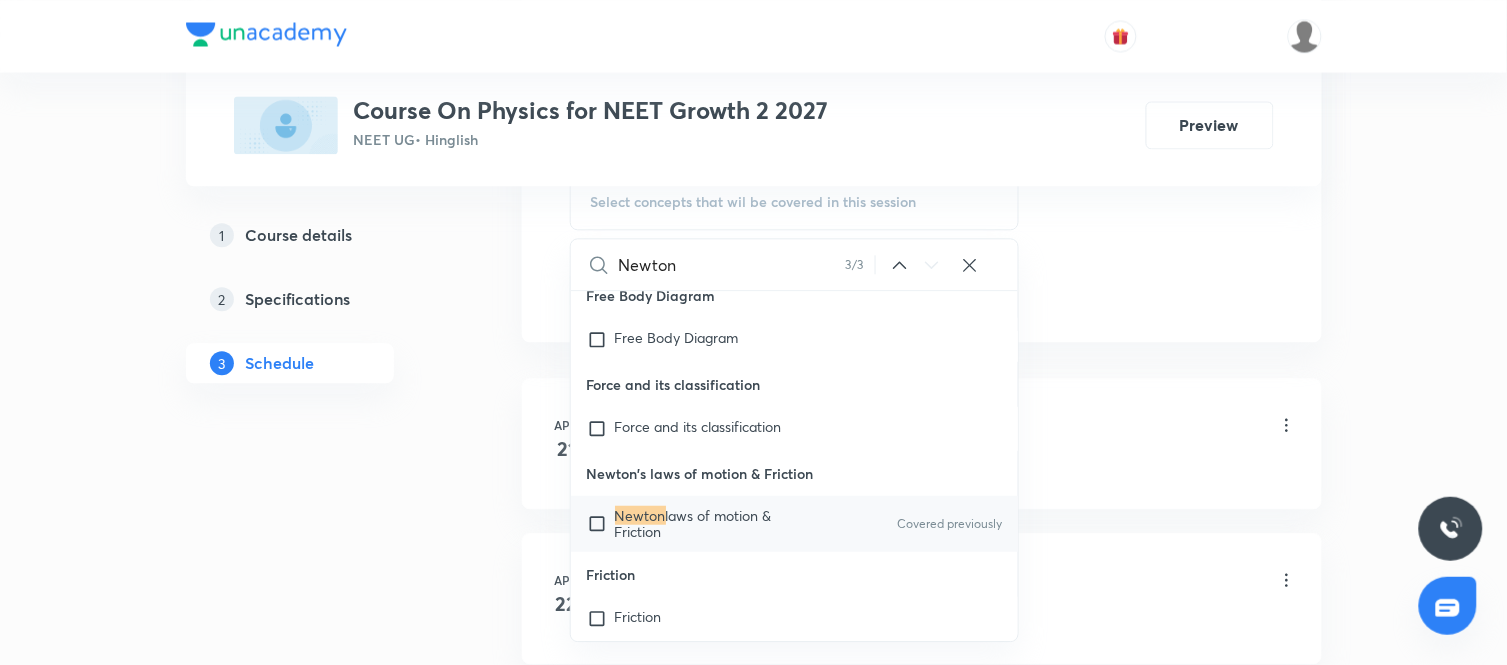 click on "laws of motion & Friction" at bounding box center (693, 523) 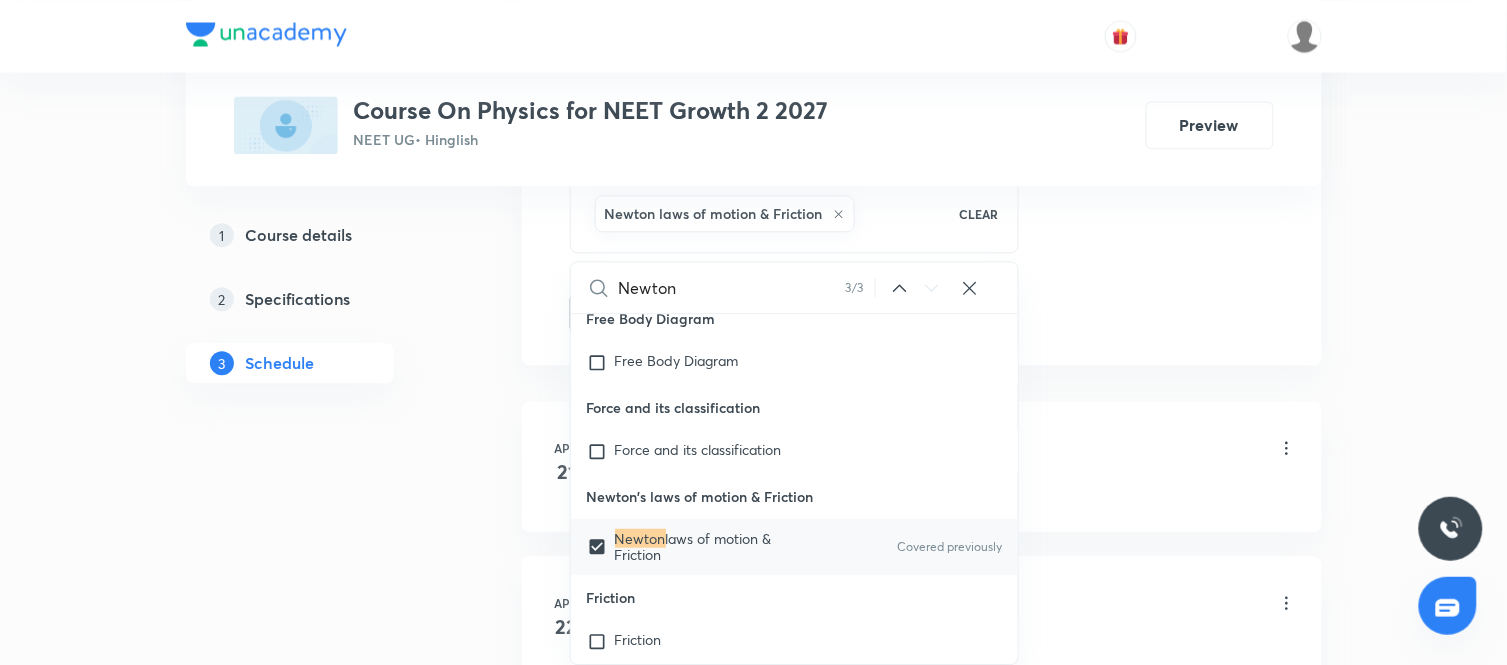 click on "1 Course details 2 Specifications 3 Schedule" at bounding box center (322, 5406) 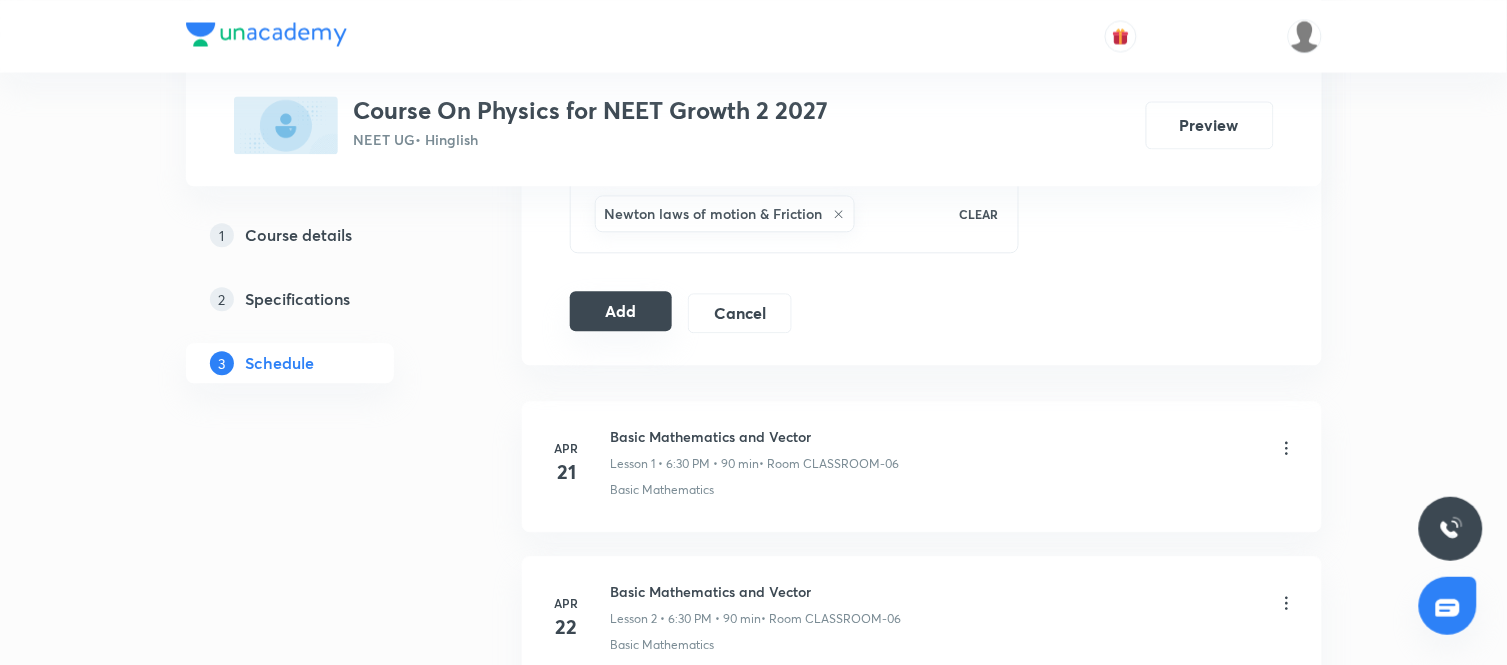 click on "Add" at bounding box center [621, 311] 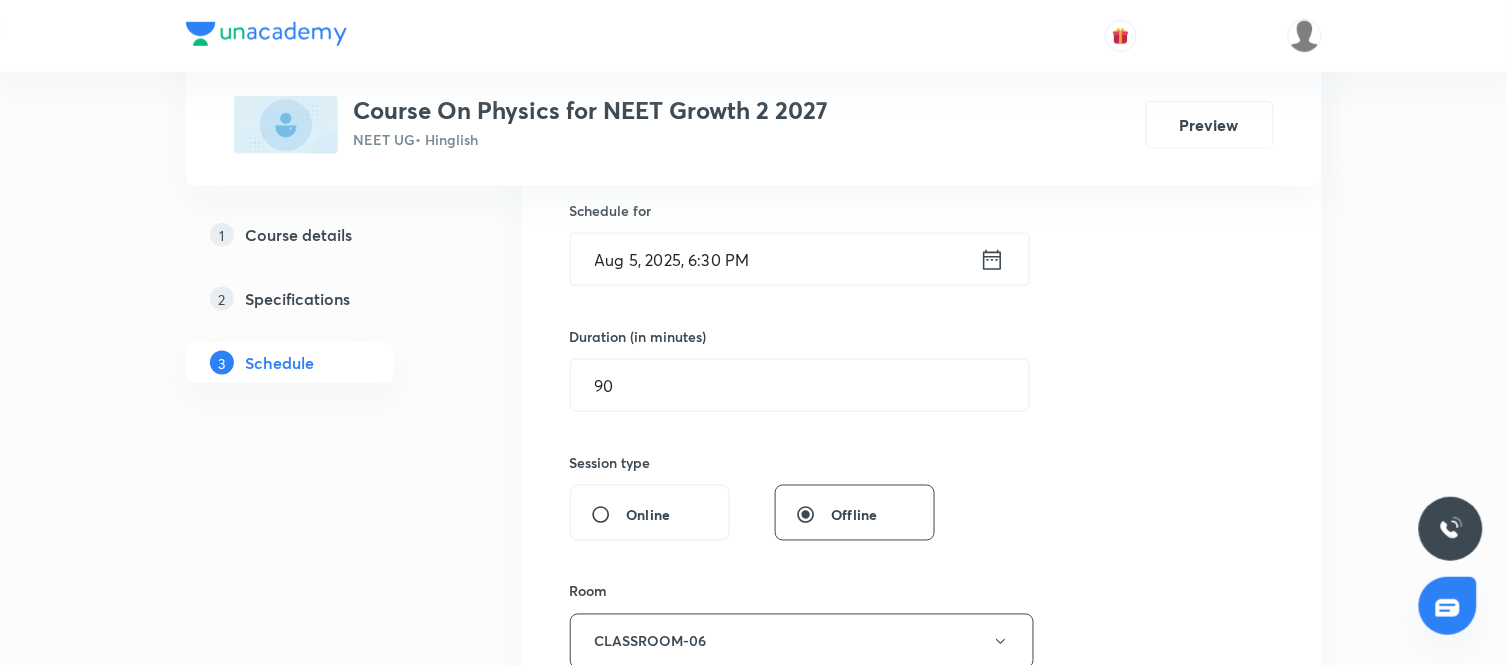 scroll, scrollTop: 494, scrollLeft: 0, axis: vertical 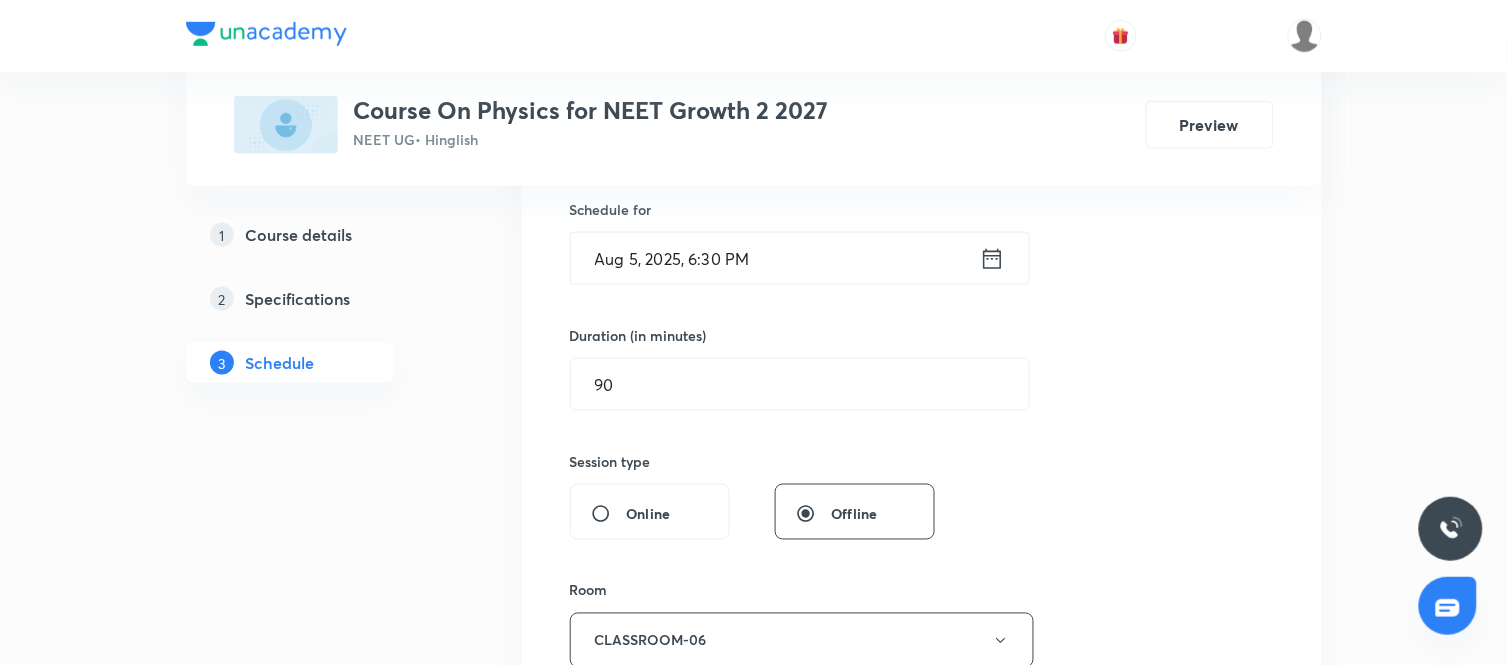 type 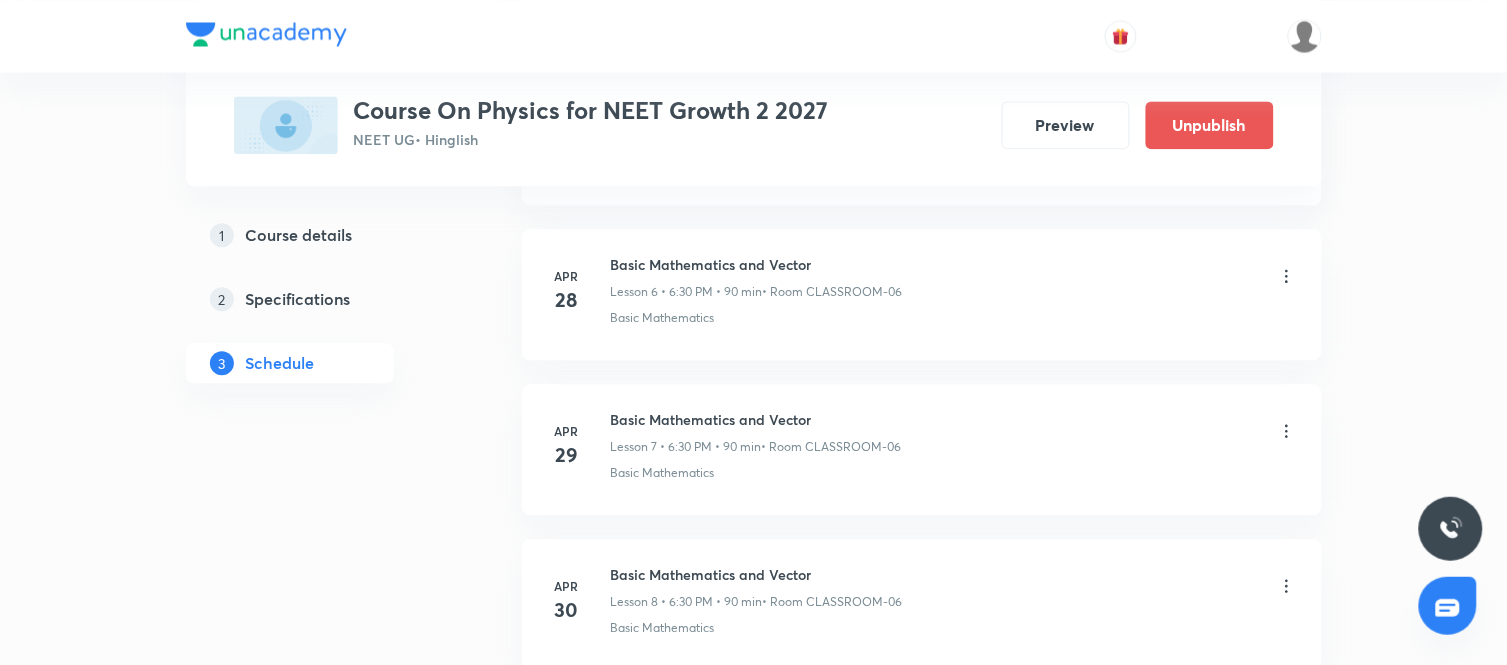 scroll, scrollTop: 0, scrollLeft: 0, axis: both 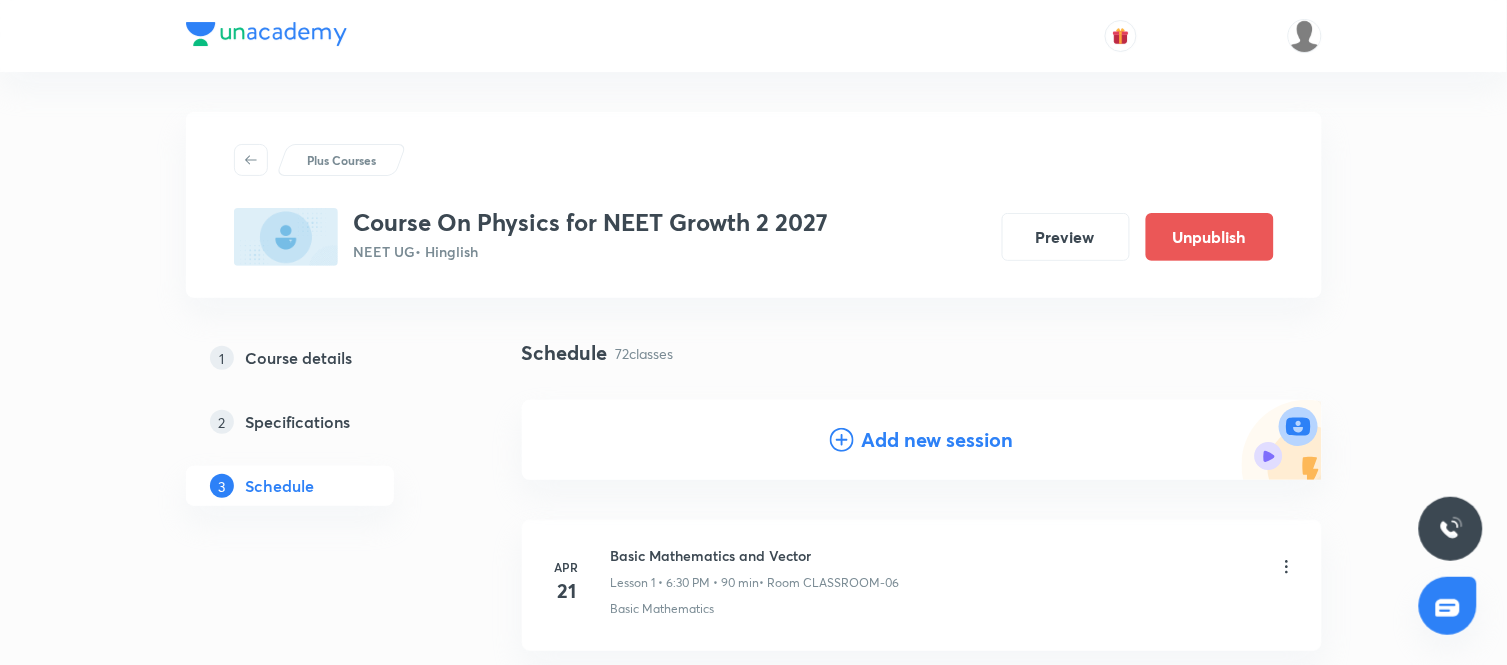 click on "Add new session" at bounding box center (938, 440) 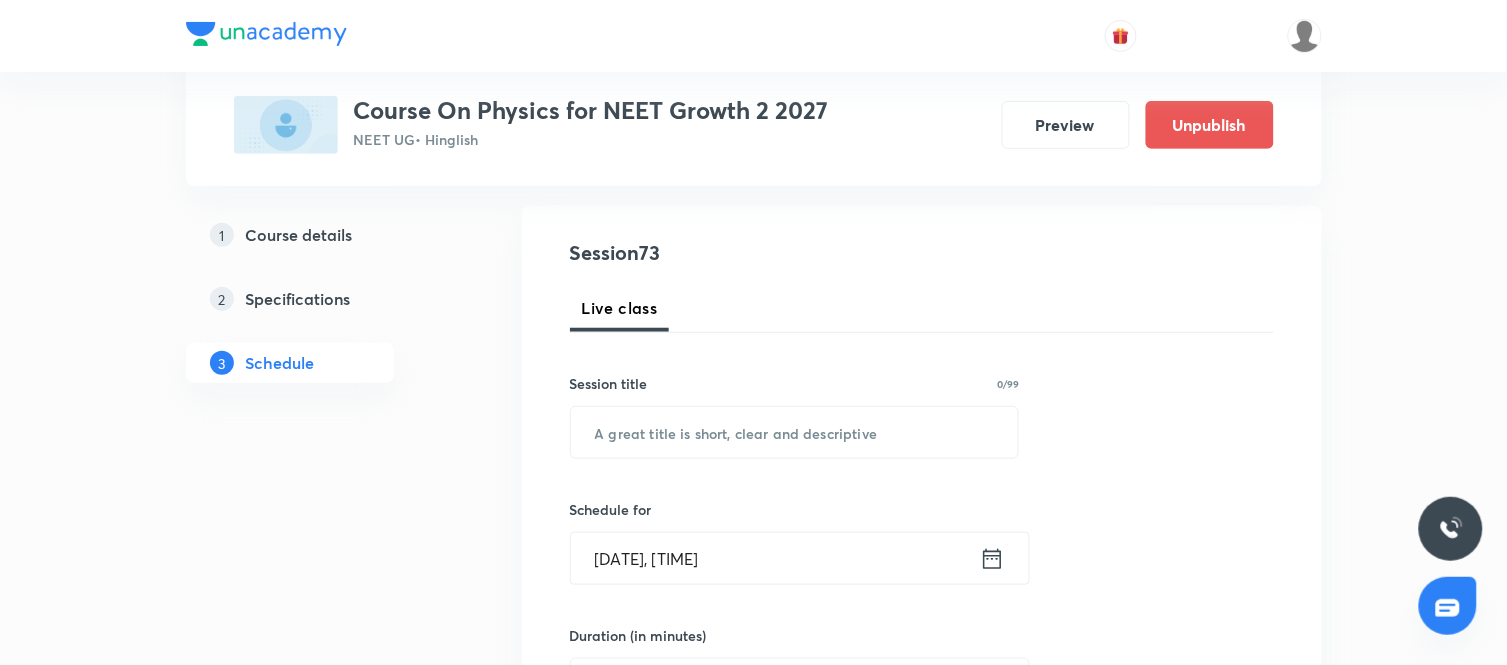scroll, scrollTop: 206, scrollLeft: 0, axis: vertical 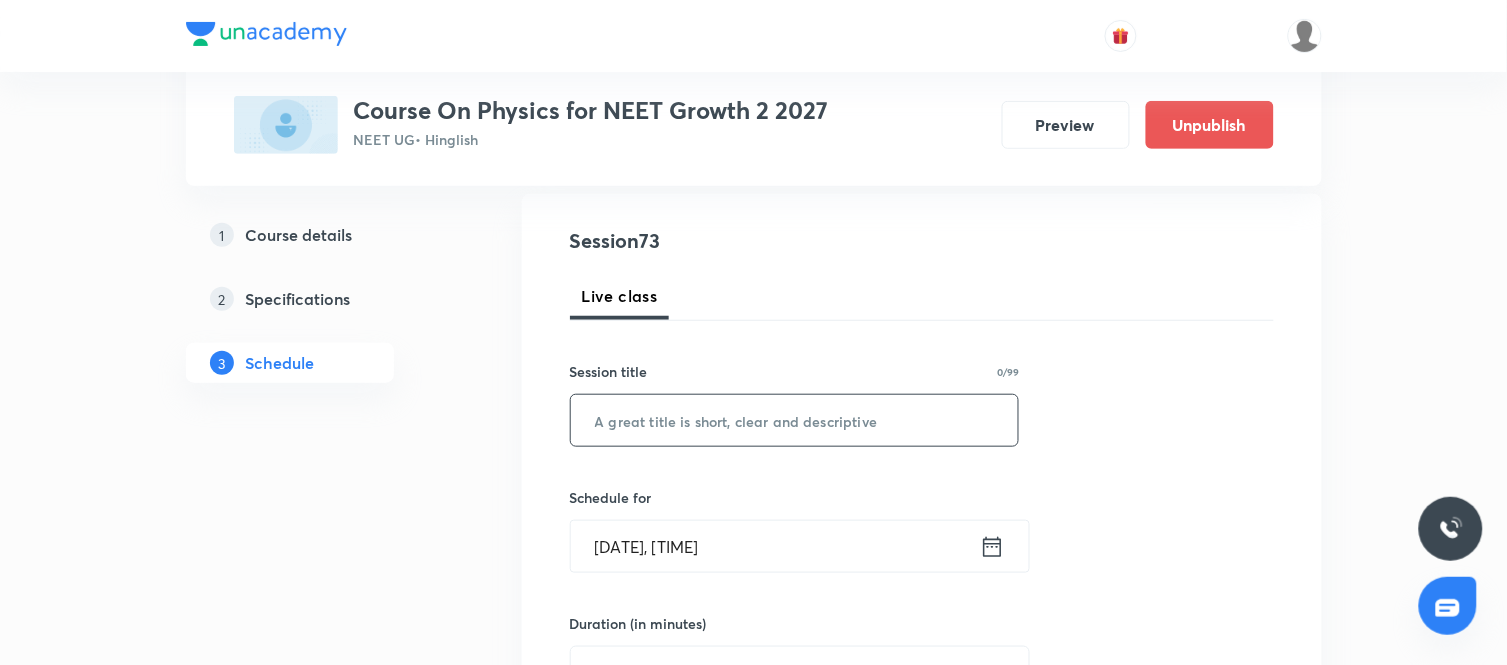 click at bounding box center (795, 420) 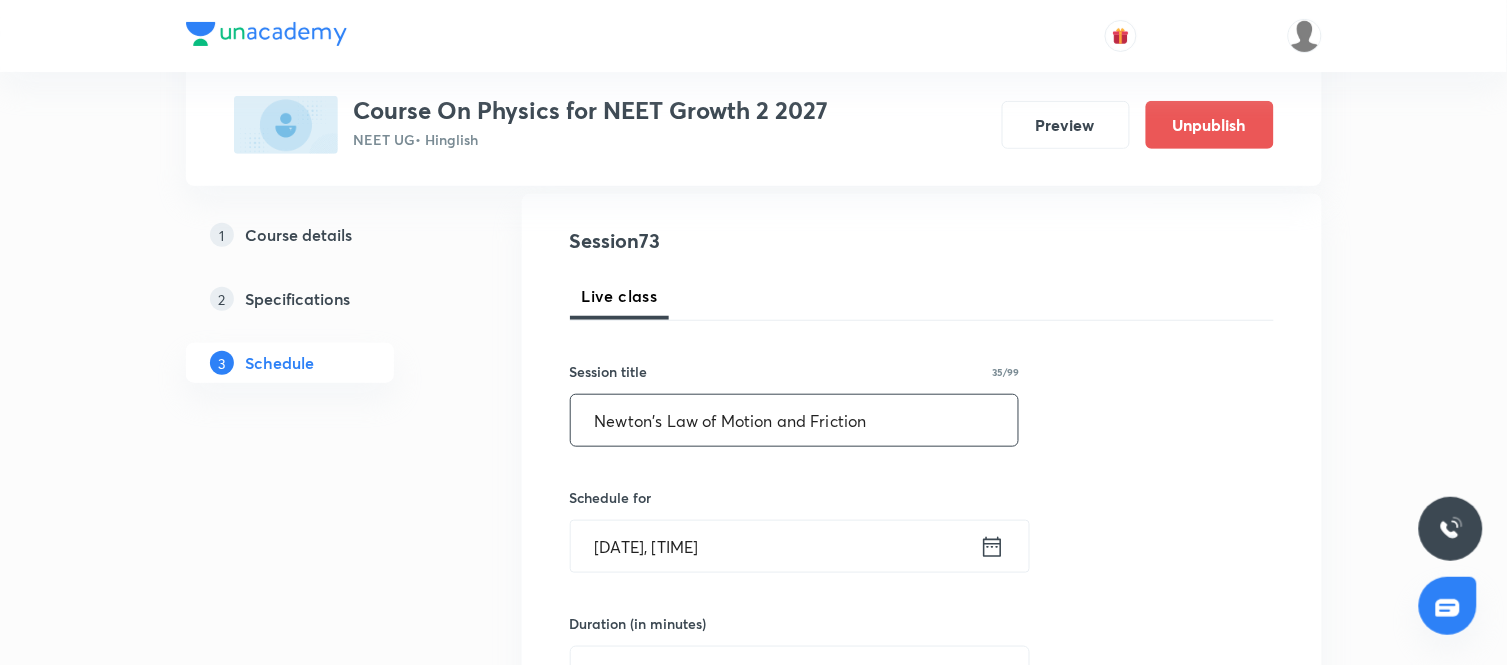 type on "Newton's Law of Motion and Friction" 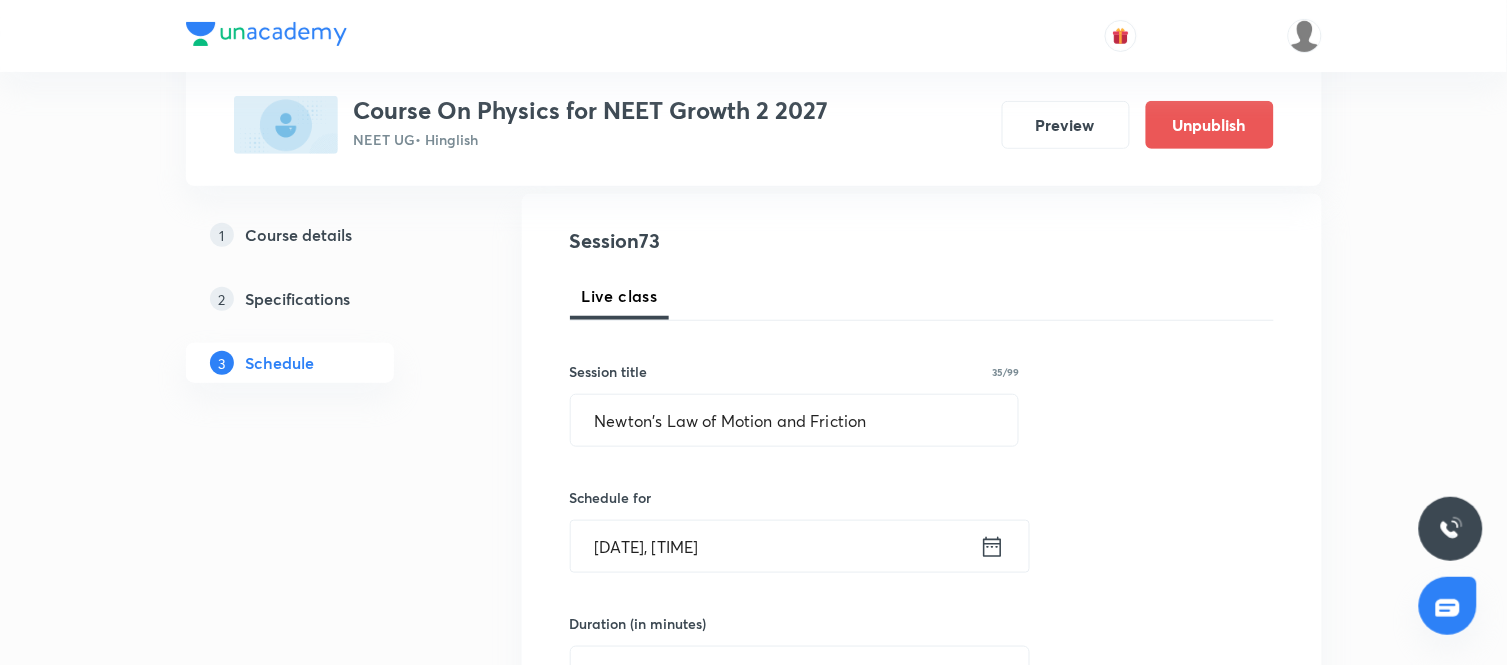 click 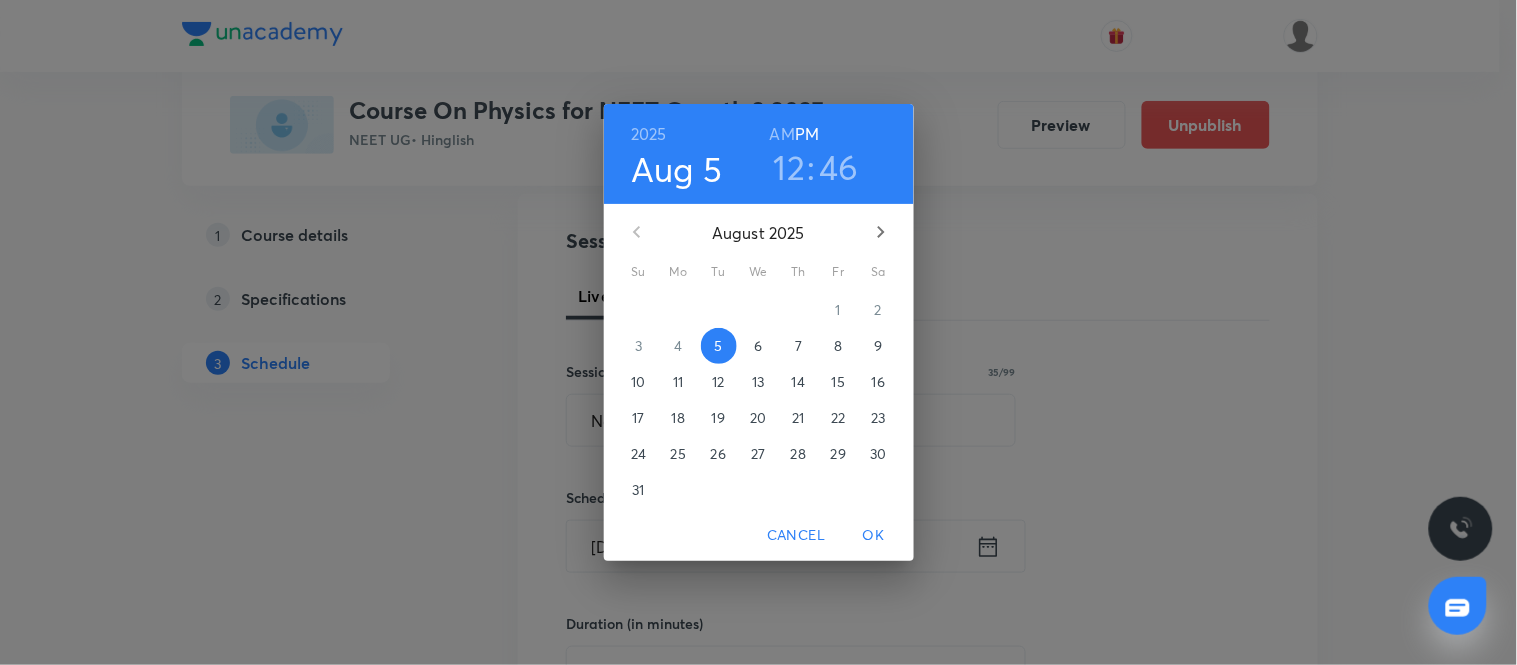 click on "6" at bounding box center (759, 346) 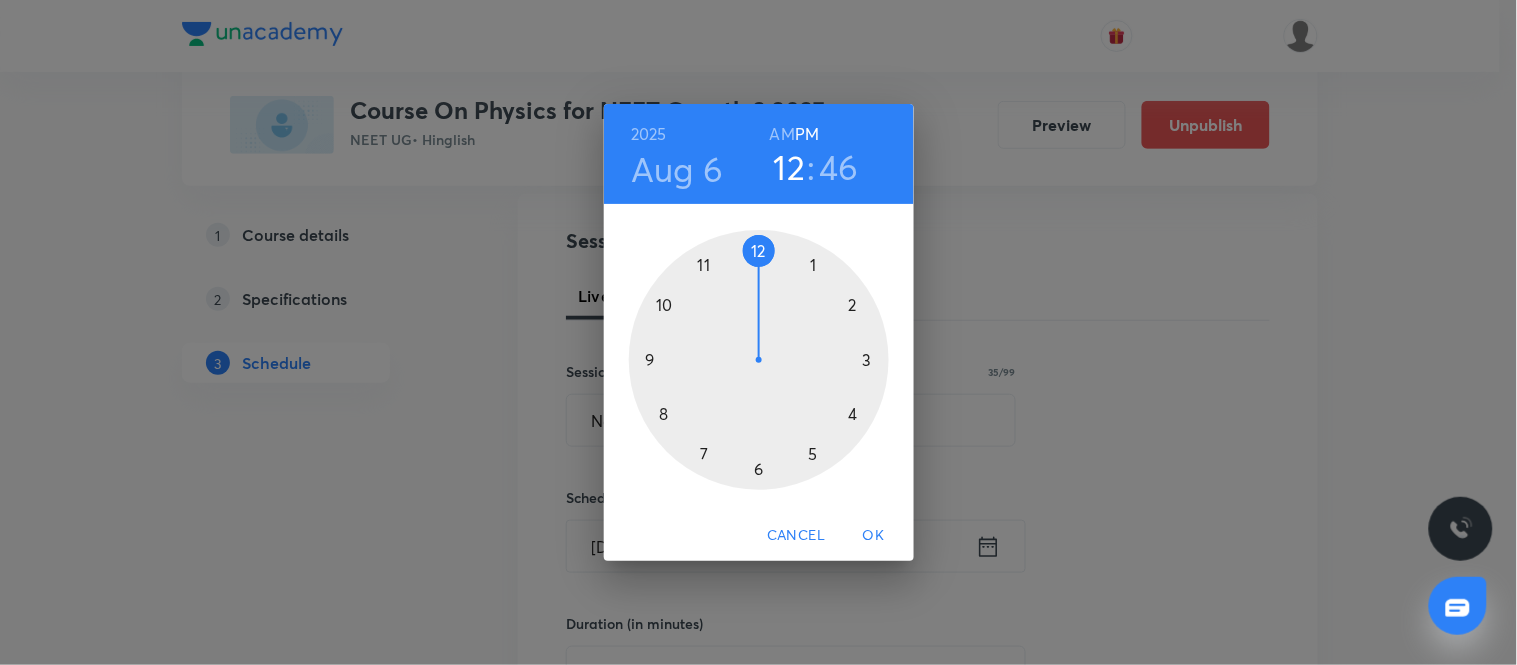 click at bounding box center (759, 360) 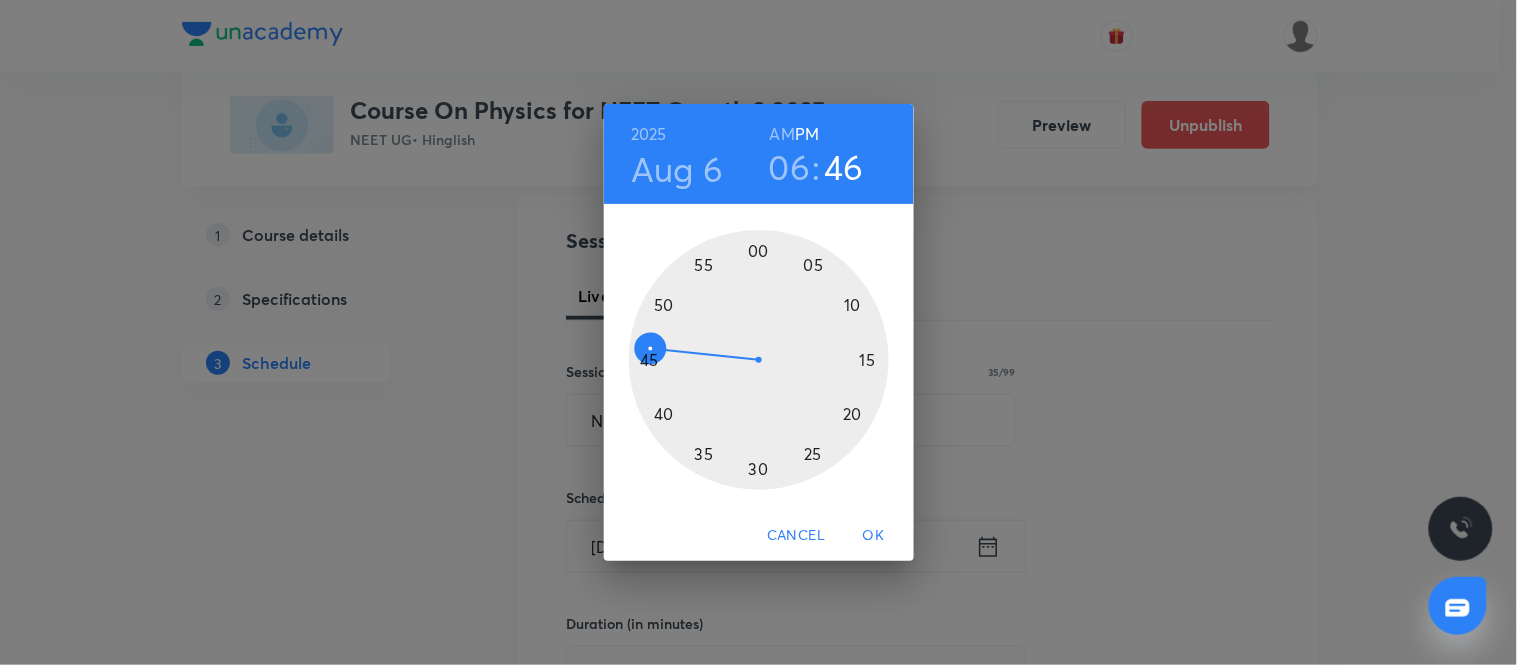 click at bounding box center (759, 360) 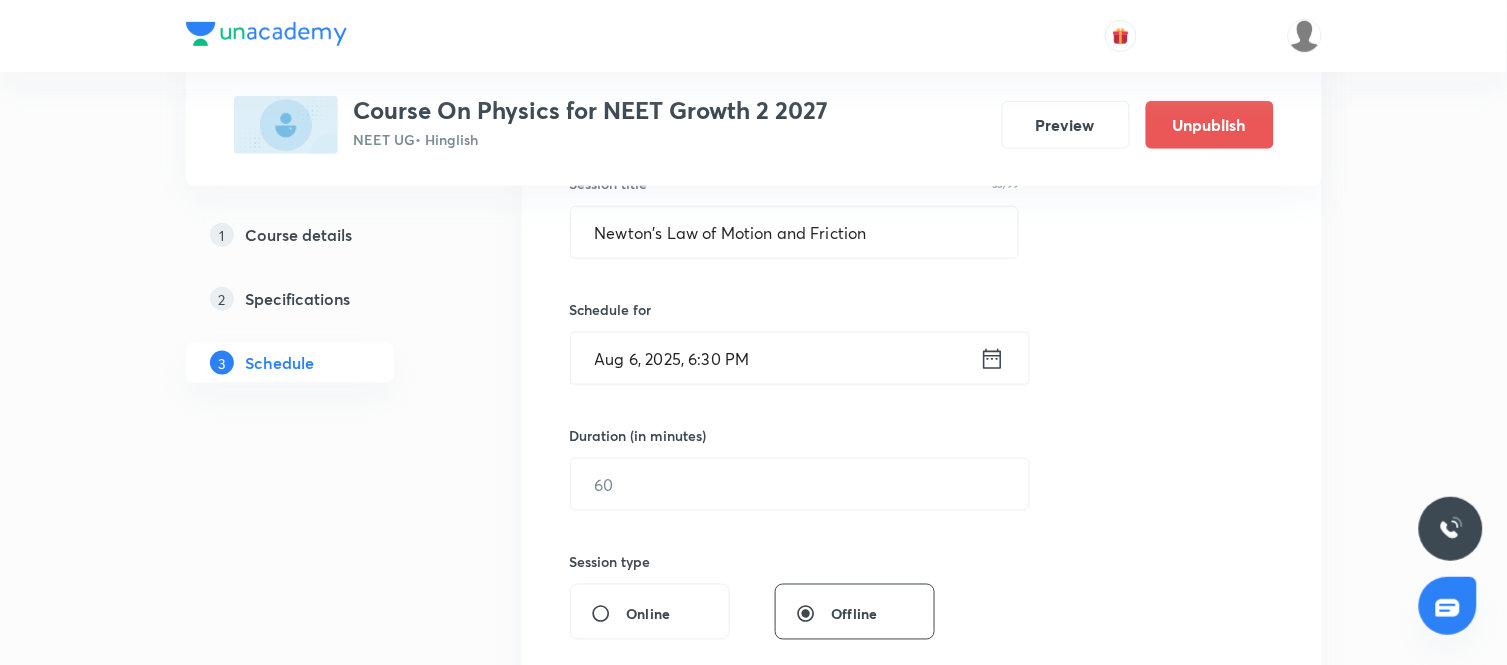 scroll, scrollTop: 444, scrollLeft: 0, axis: vertical 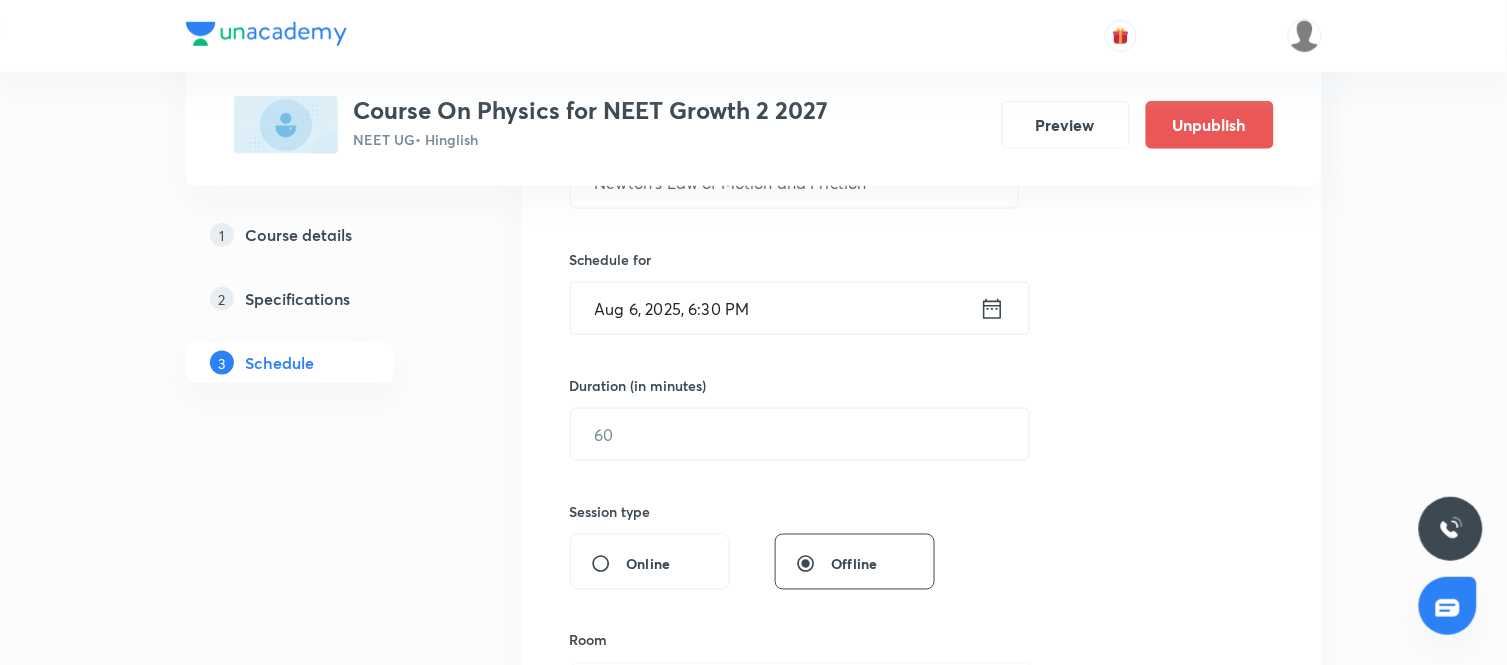 click on "Session  73 Live class Session title 35/99 Newton's Law of Motion and Friction ​ Schedule for Aug 6, 2025, 6:30 PM ​ Duration (in minutes) ​   Session type Online Offline Room Select centre room Sub-concepts Select concepts that wil be covered in this session Add Cancel" at bounding box center [922, 457] 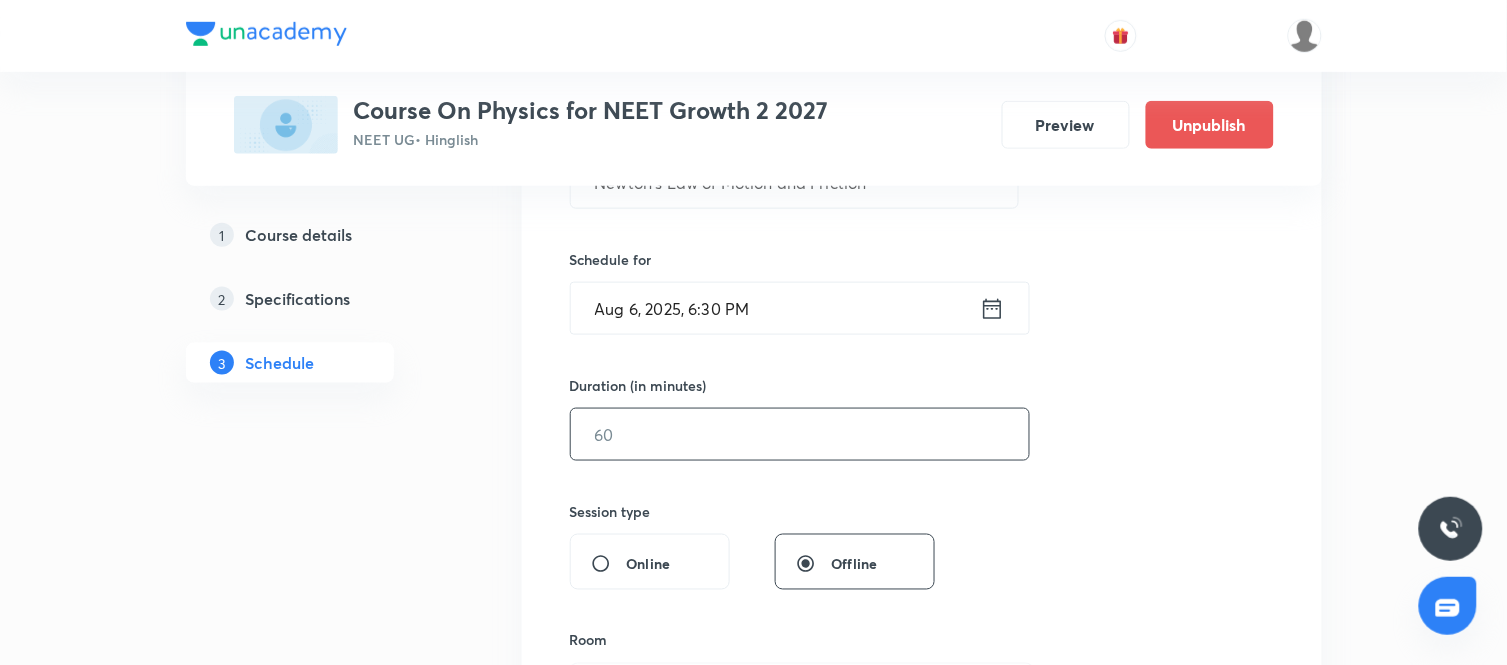 click at bounding box center [800, 434] 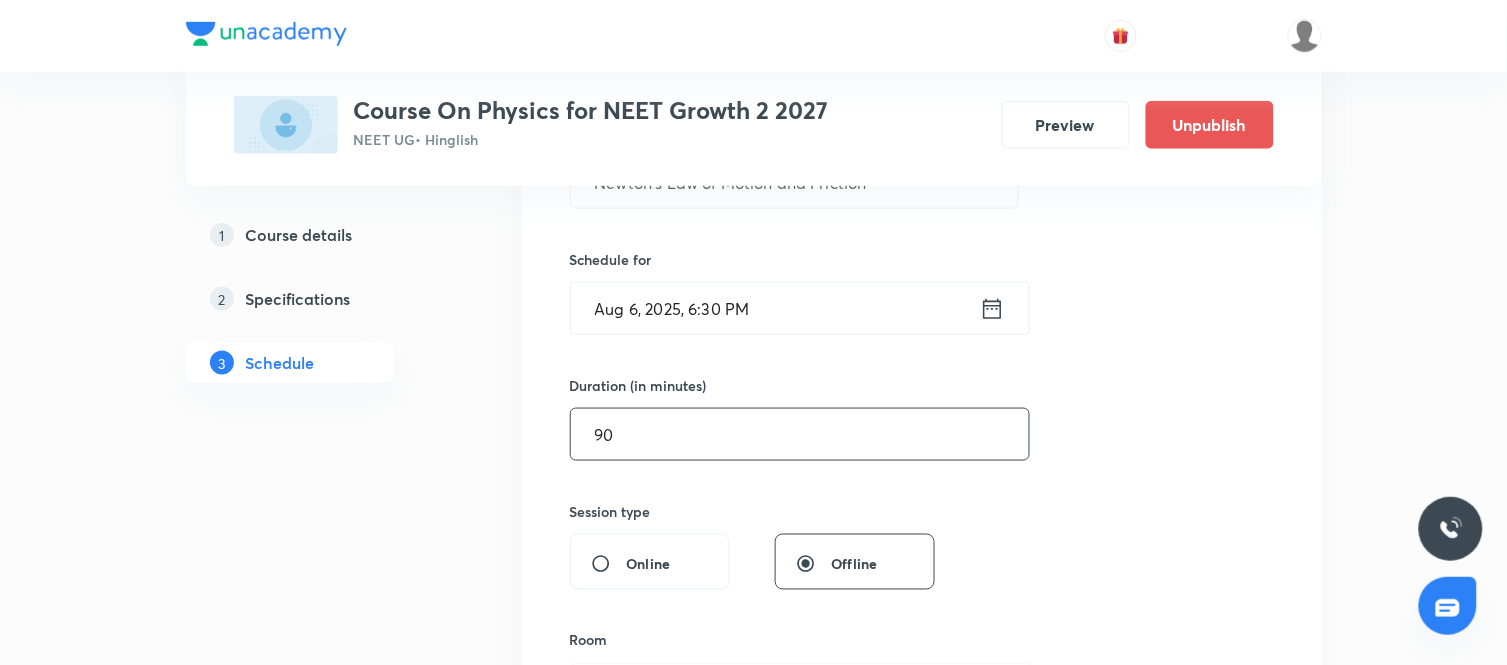 type on "90" 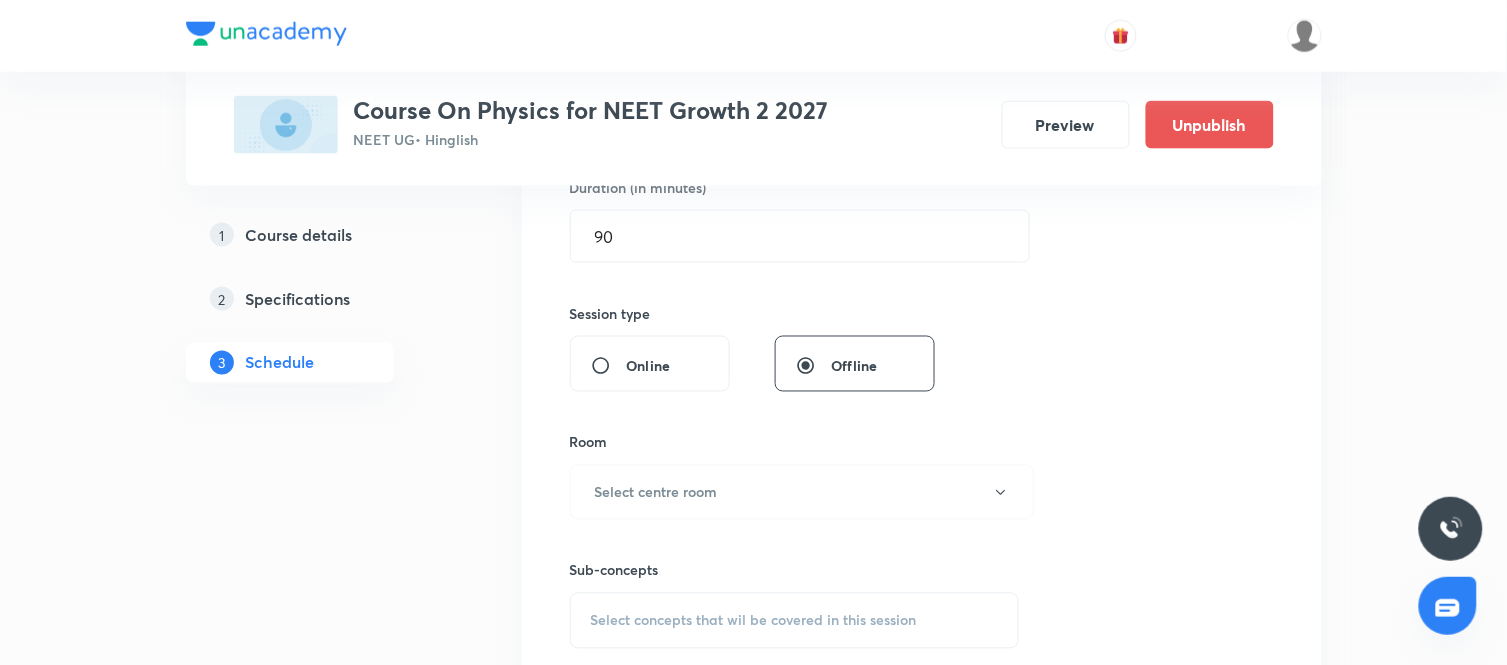 scroll, scrollTop: 656, scrollLeft: 0, axis: vertical 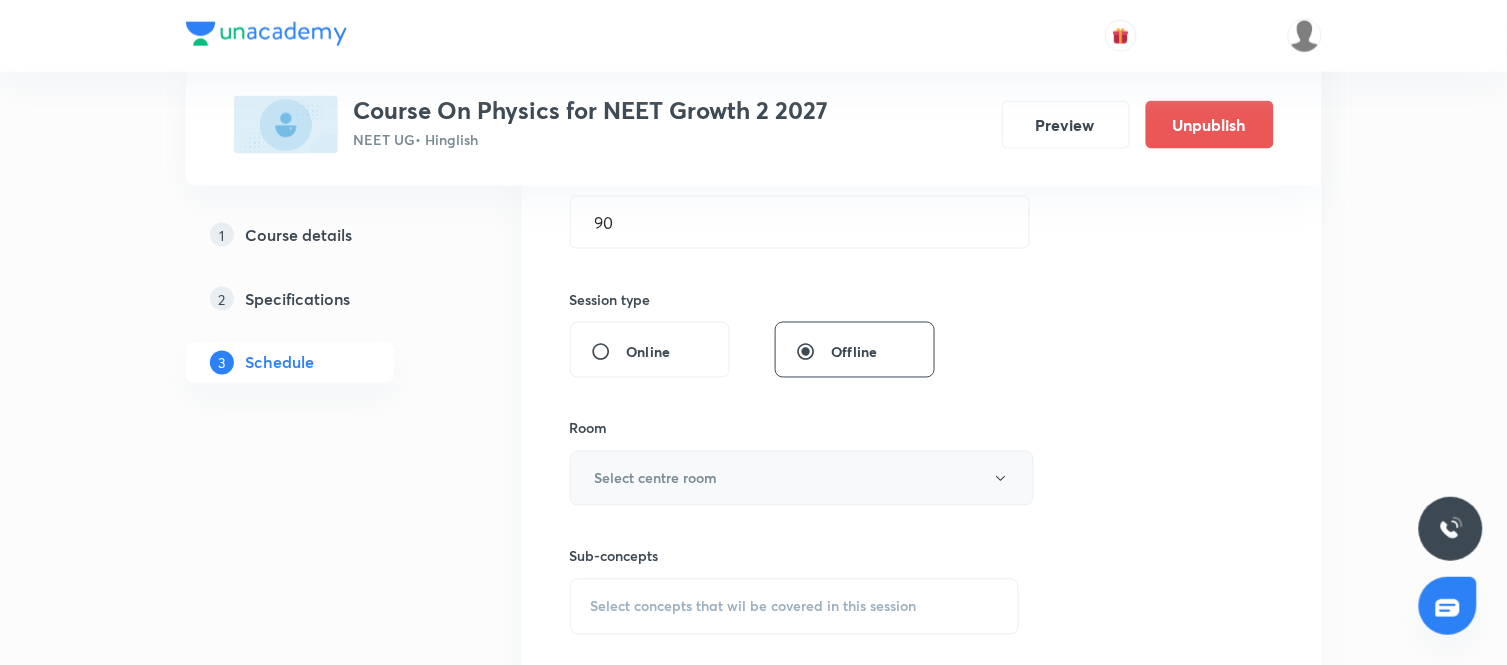 click on "Select centre room" at bounding box center (802, 478) 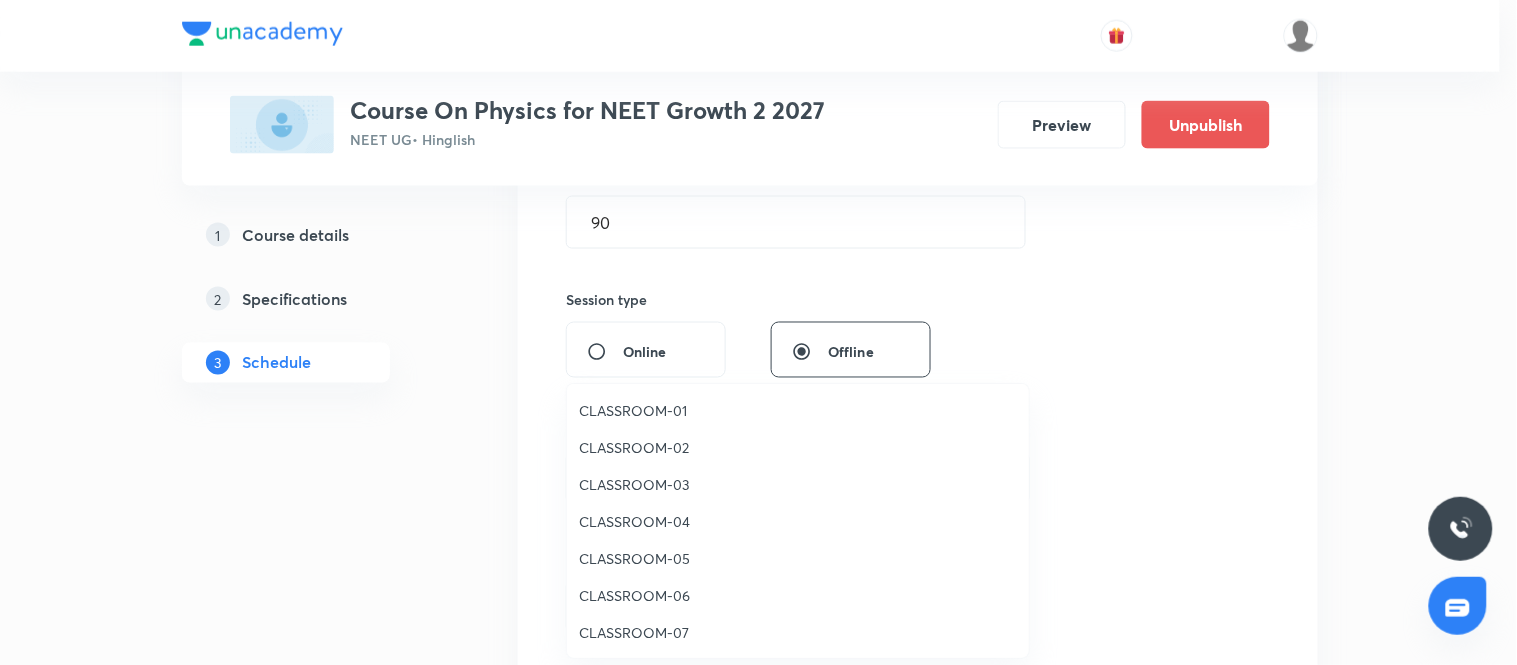 click on "CLASSROOM-06" at bounding box center [798, 595] 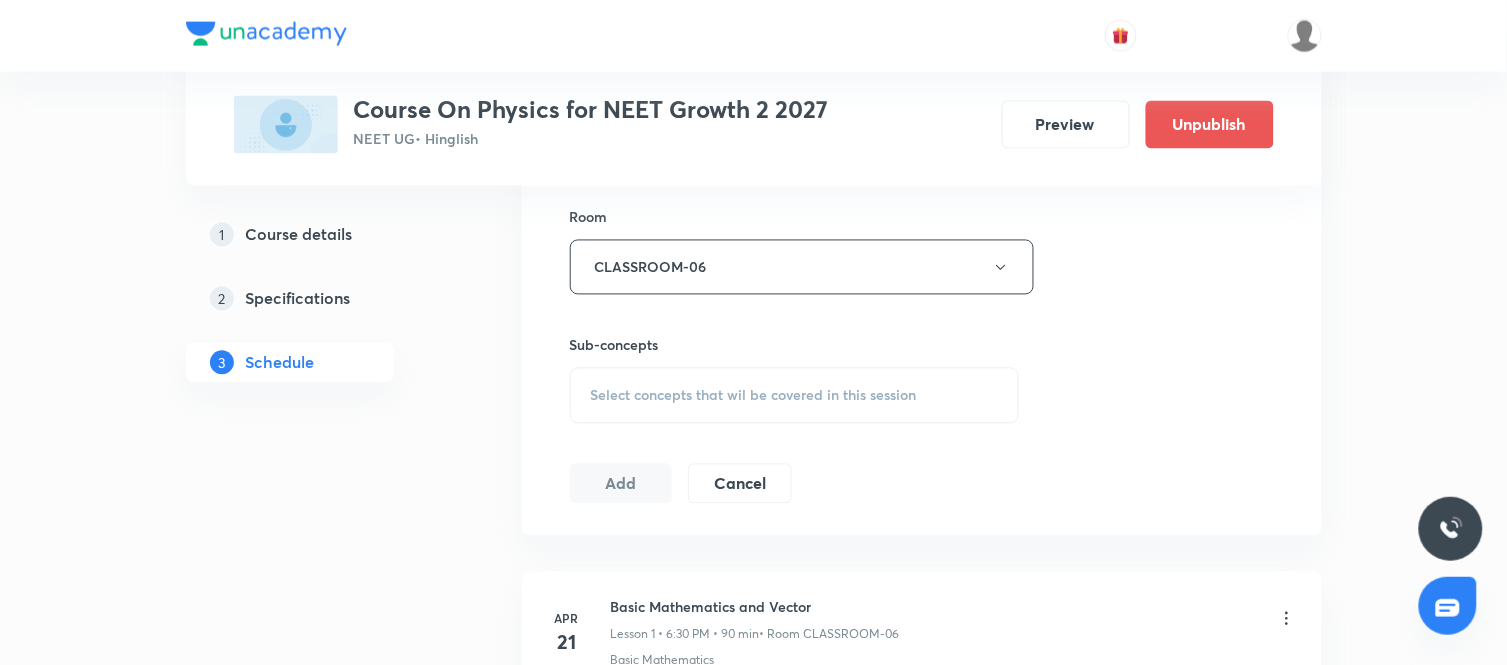 scroll, scrollTop: 874, scrollLeft: 0, axis: vertical 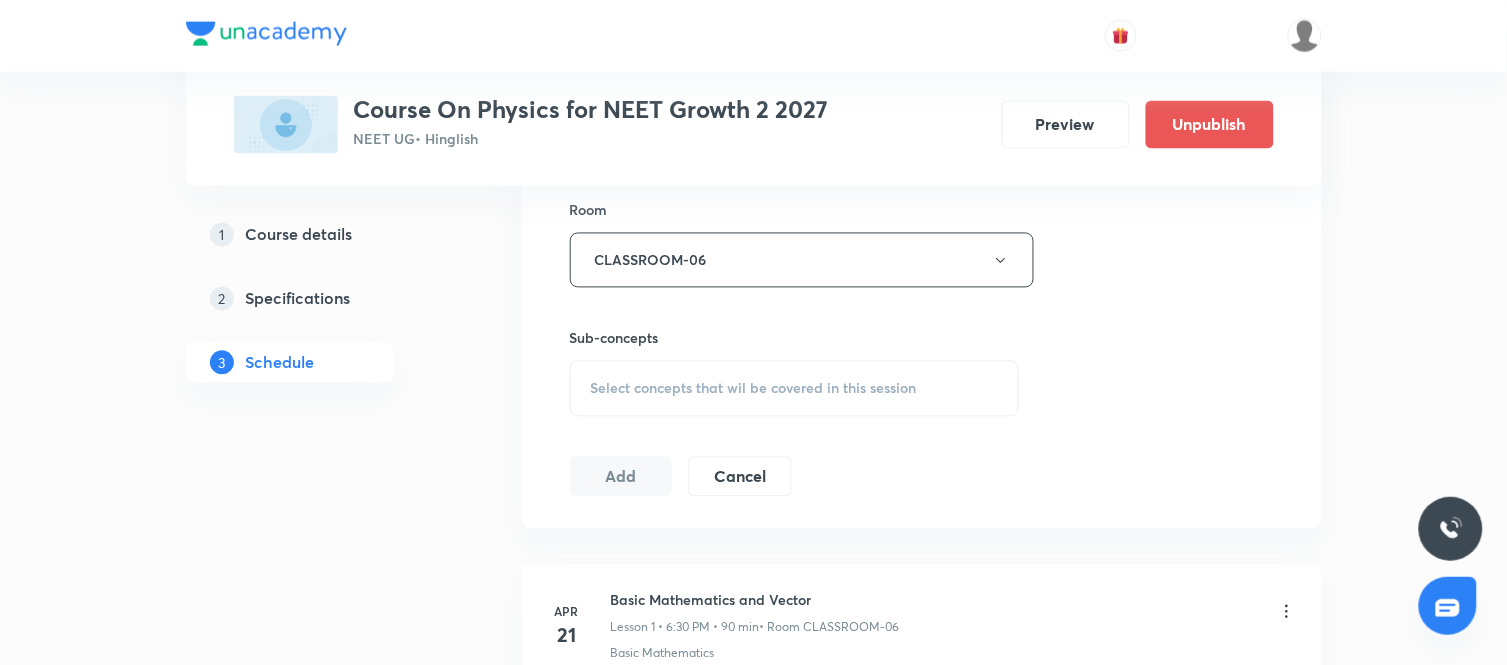 click on "Select concepts that wil be covered in this session" at bounding box center (795, 389) 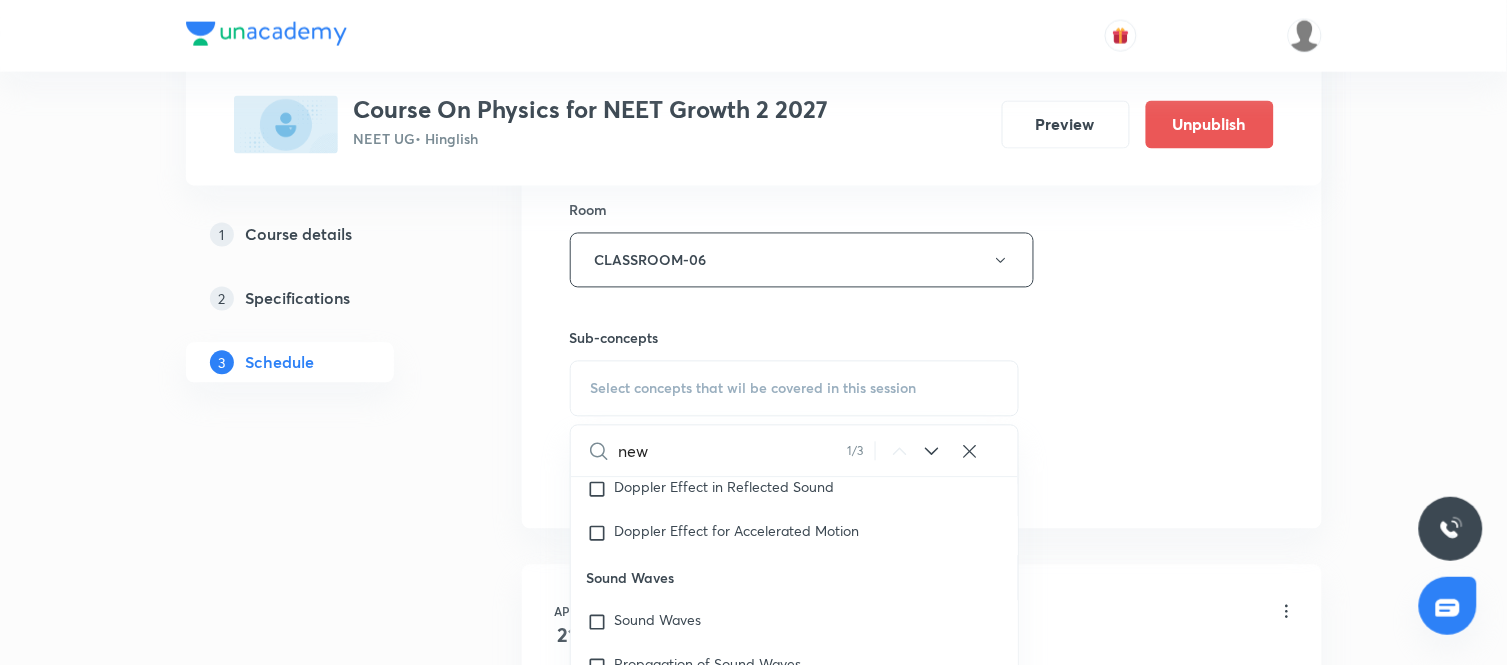 scroll, scrollTop: 3538, scrollLeft: 0, axis: vertical 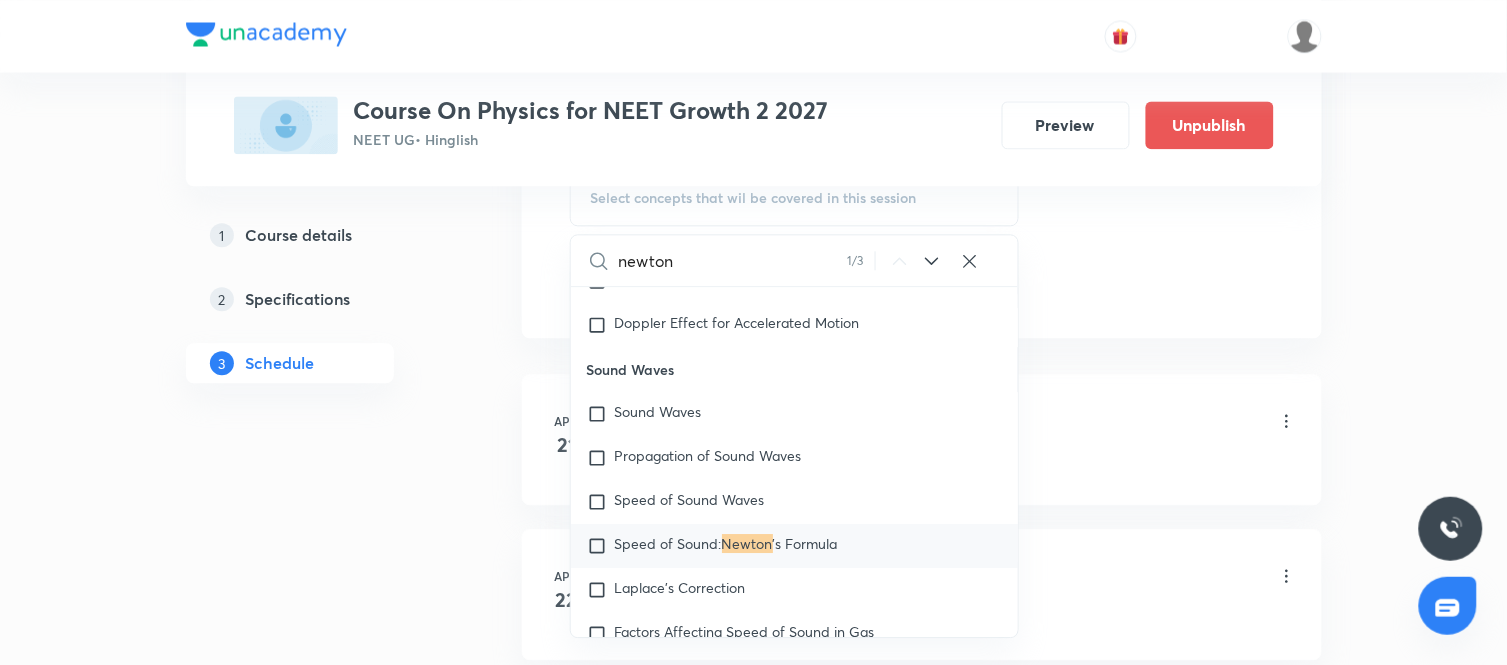 type on "newton" 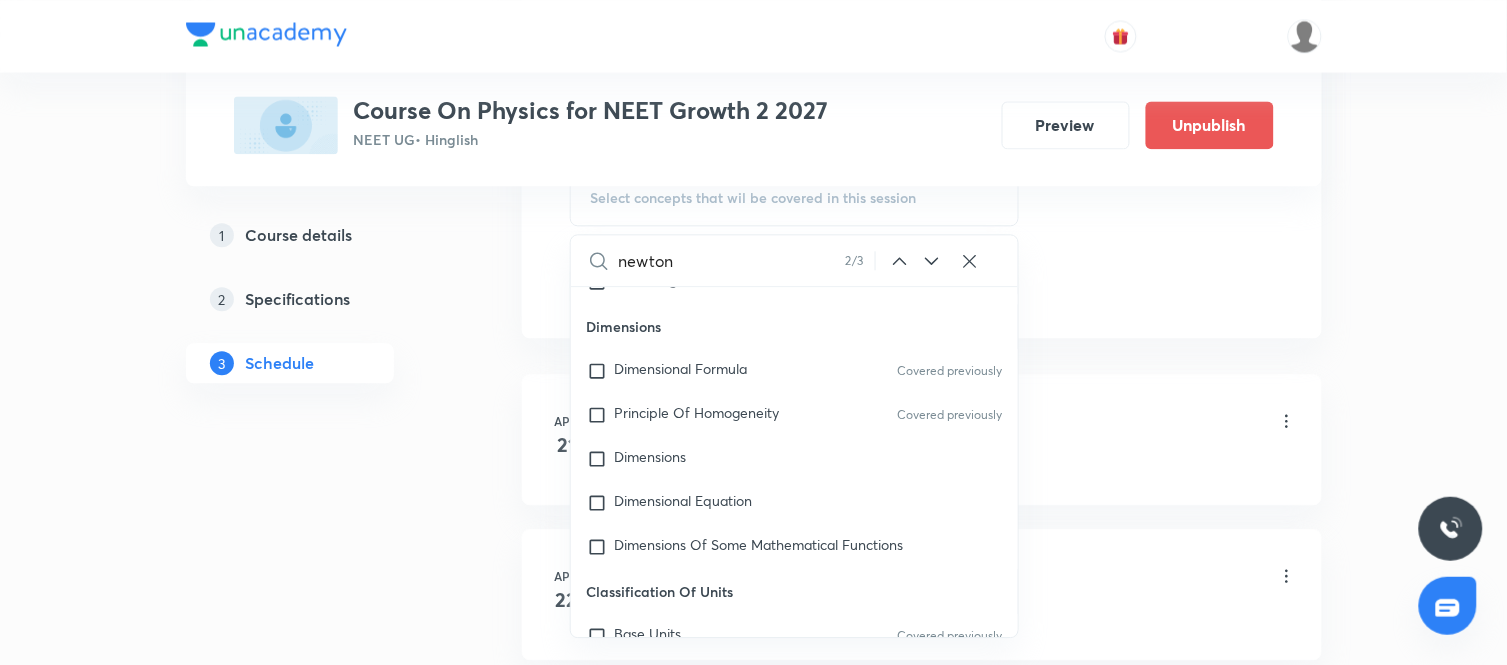 click 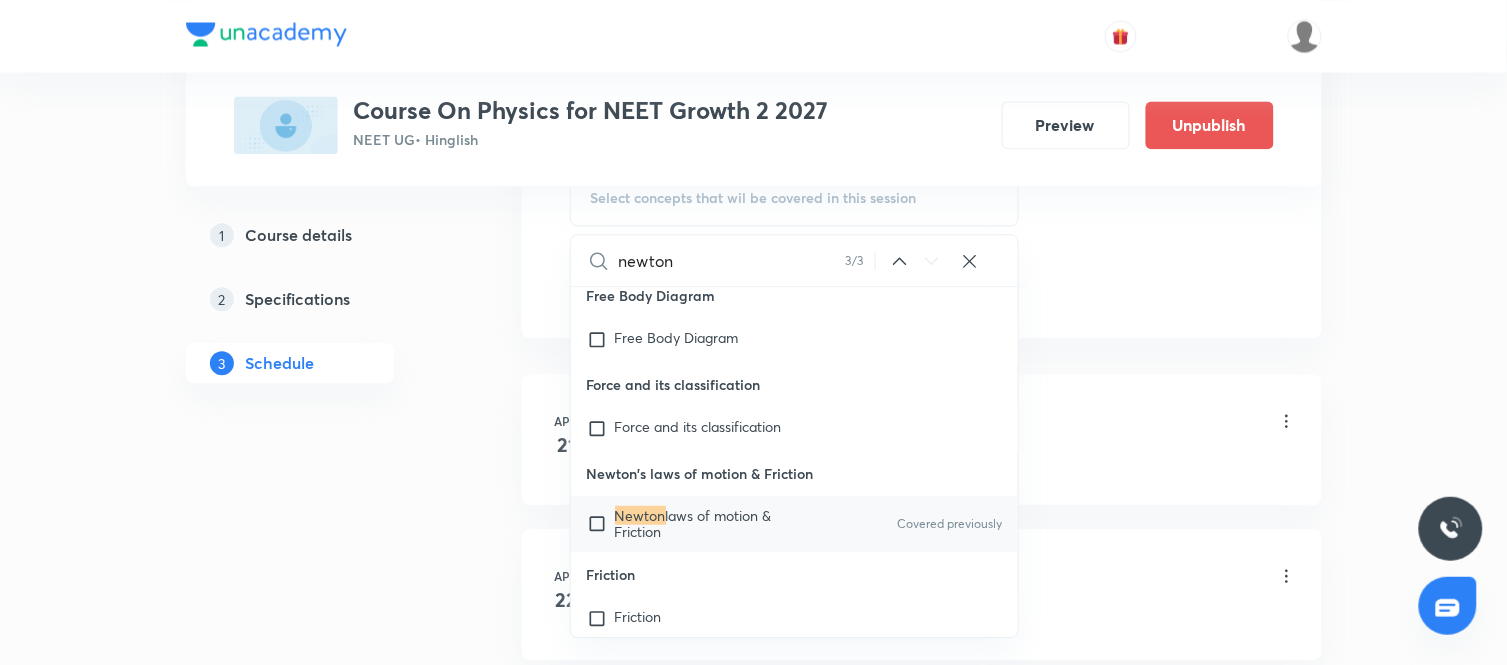 scroll, scrollTop: 17750, scrollLeft: 0, axis: vertical 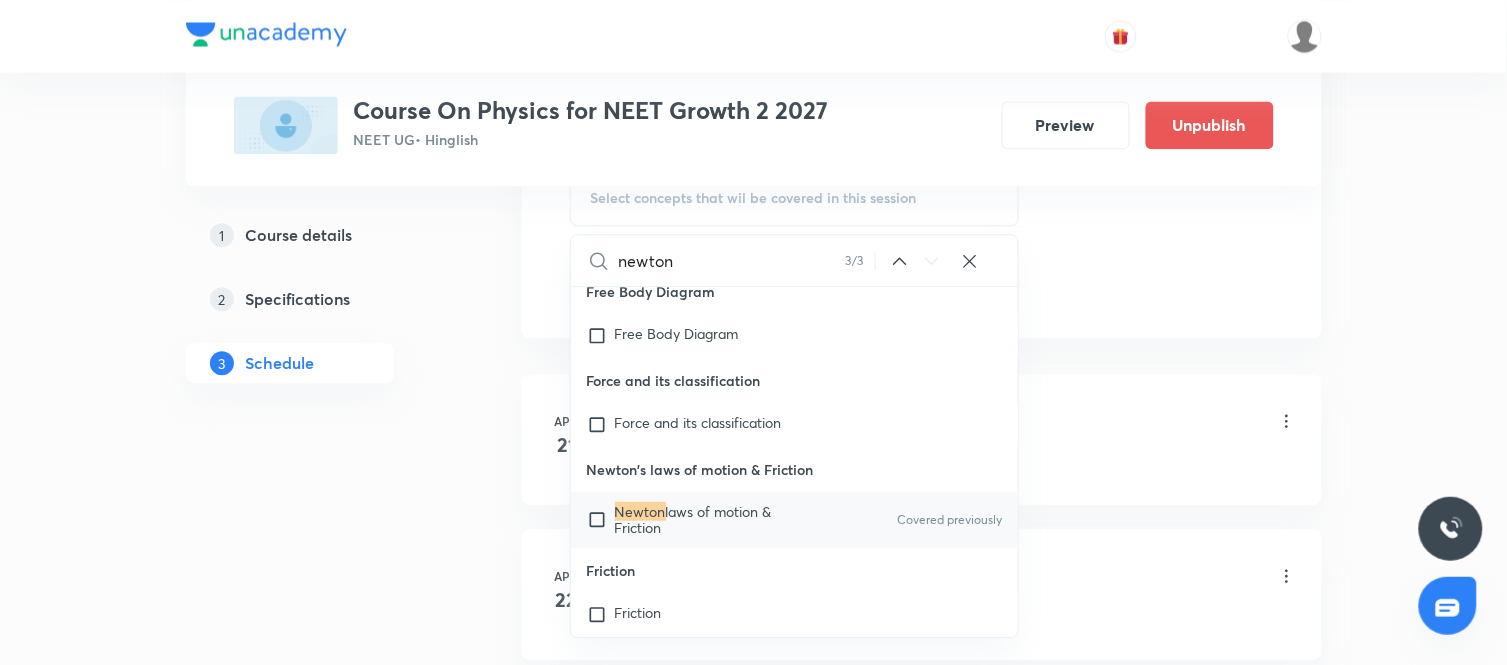 click on "Newton  laws of motion & Friction" at bounding box center (716, 520) 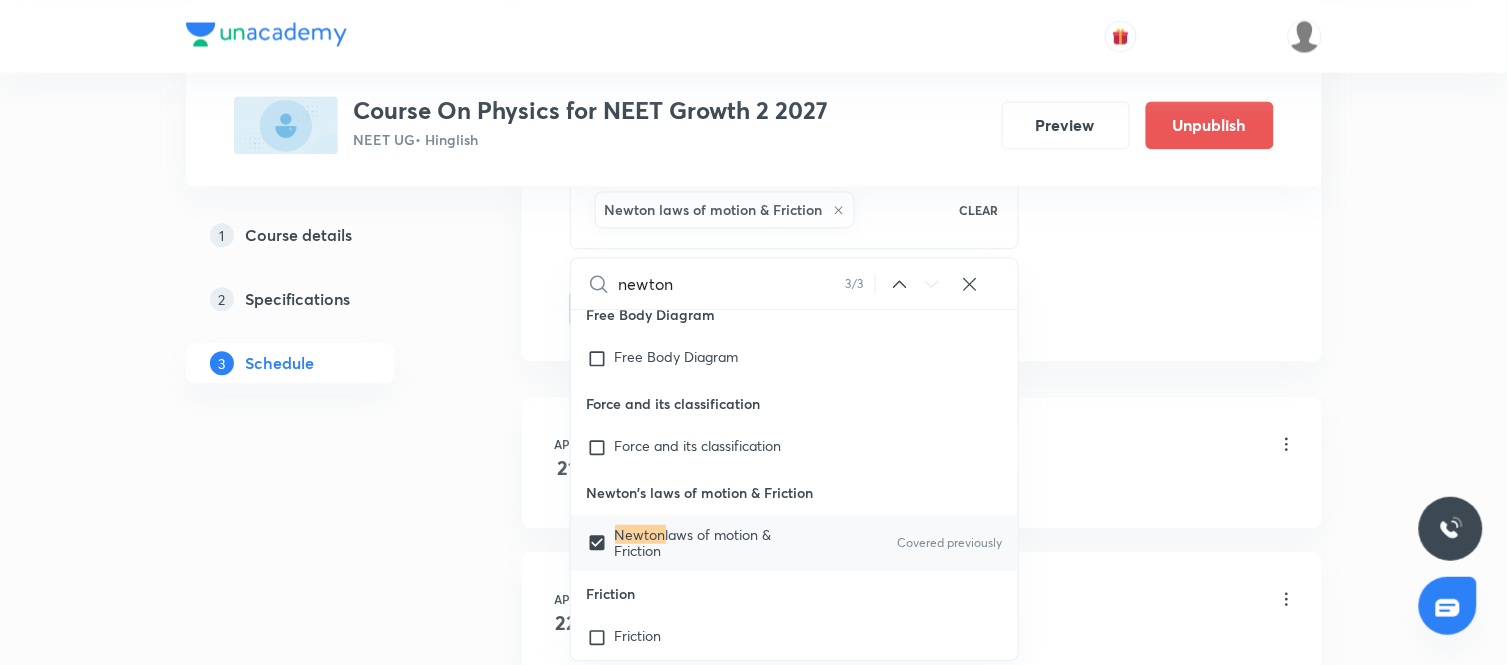 click on "1 Course details 2 Specifications 3 Schedule" at bounding box center [322, 5479] 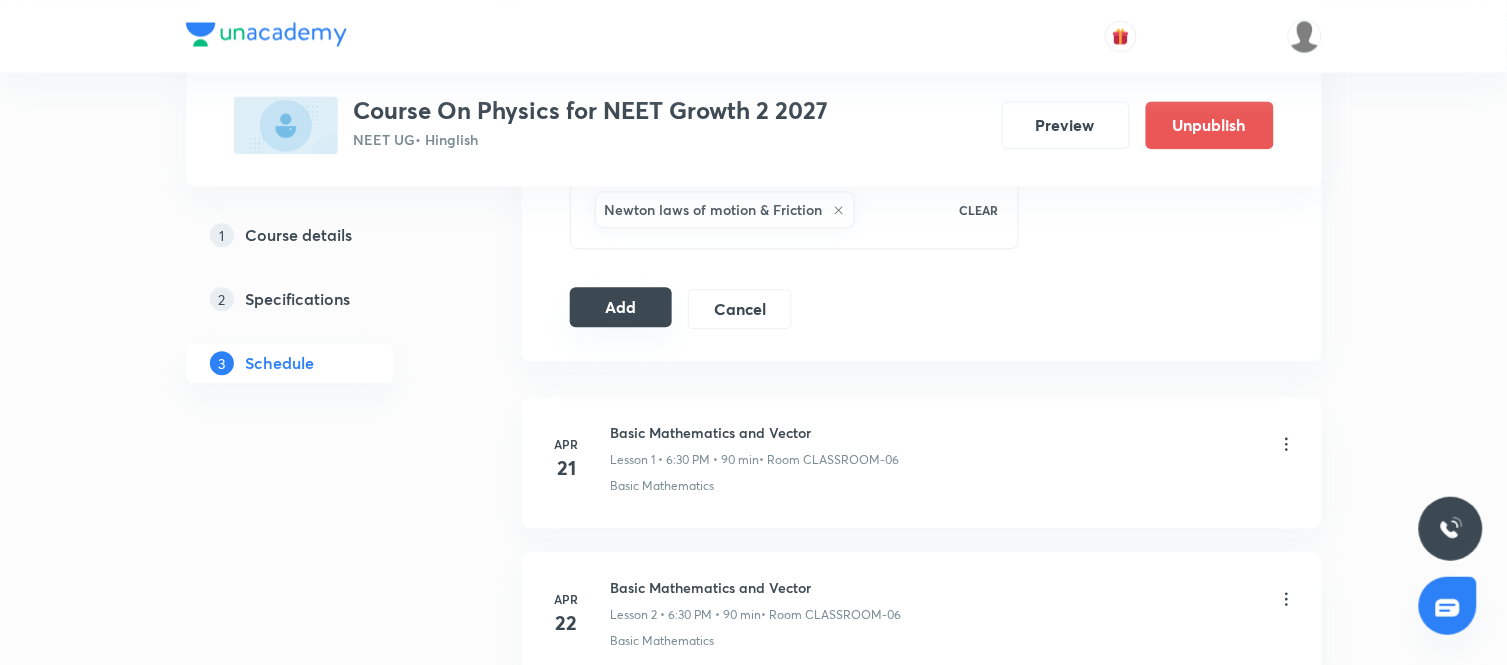 click on "Add" at bounding box center (621, 307) 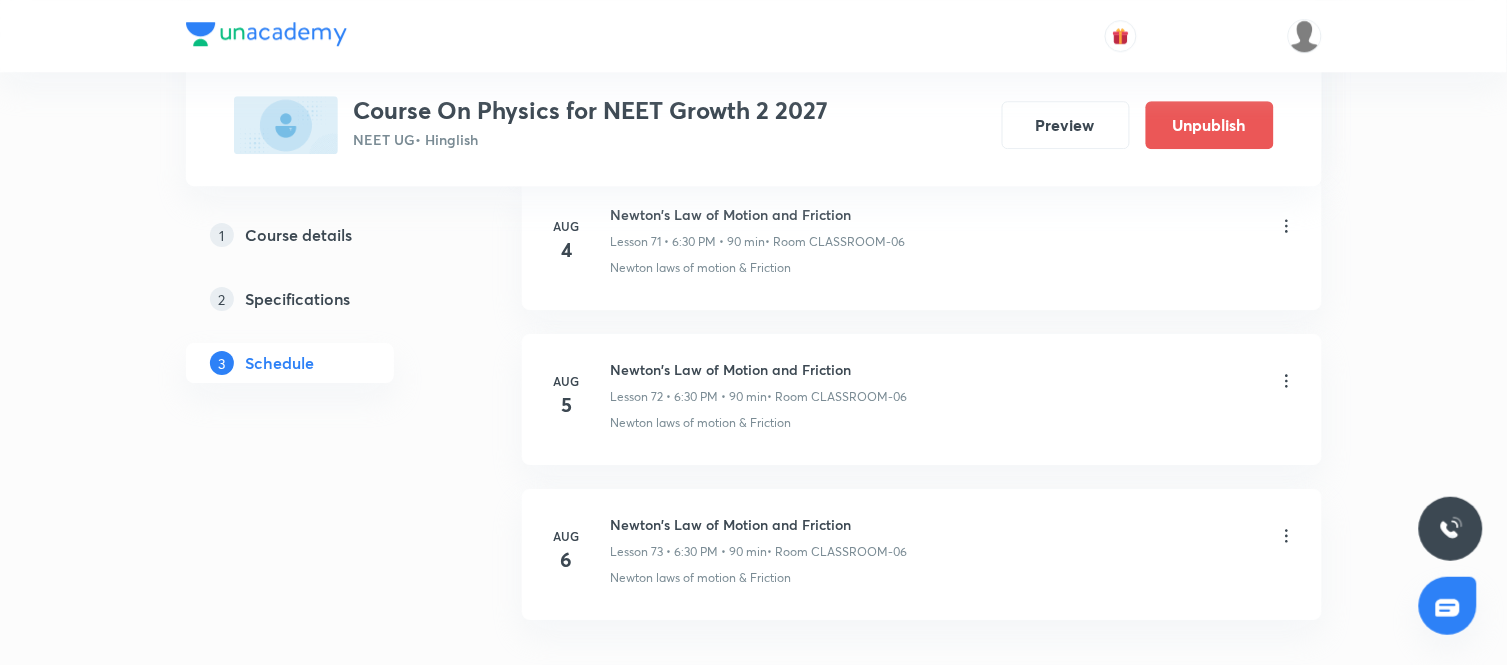 scroll, scrollTop: 0, scrollLeft: 0, axis: both 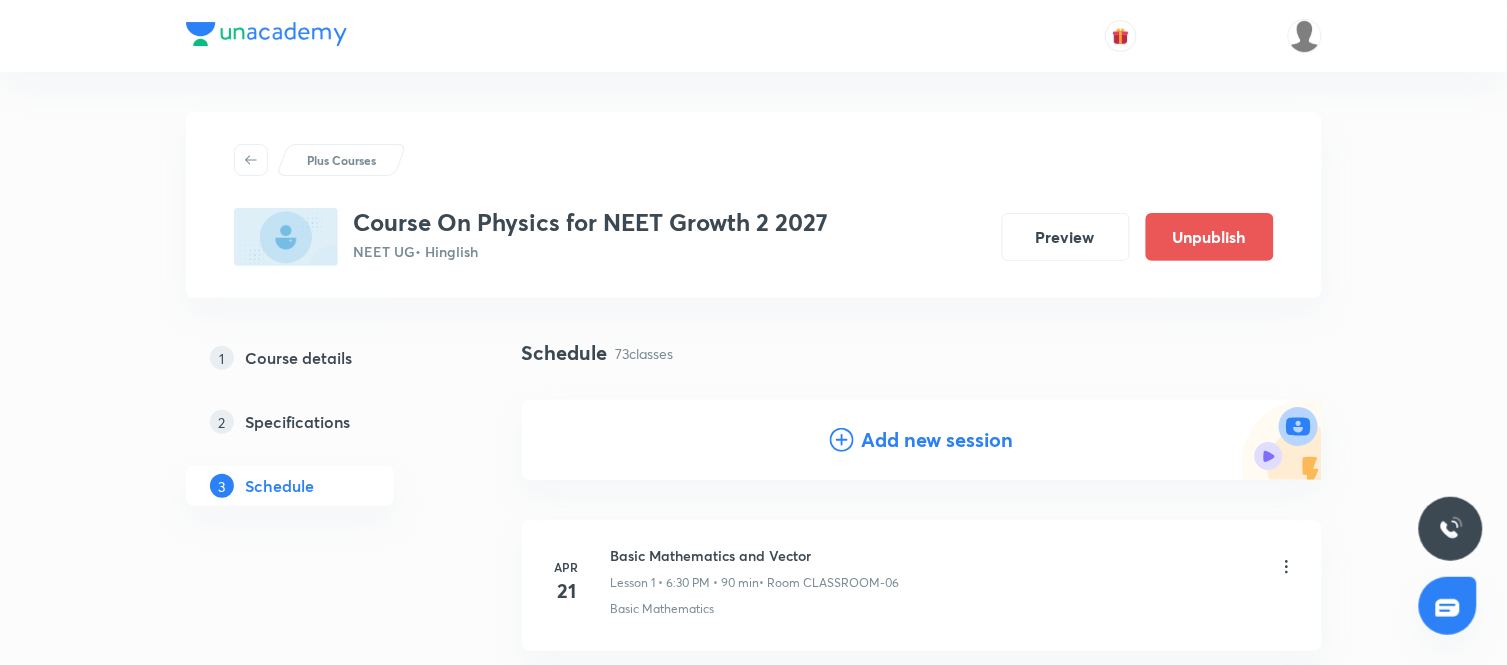 click on "Add new session" at bounding box center (938, 440) 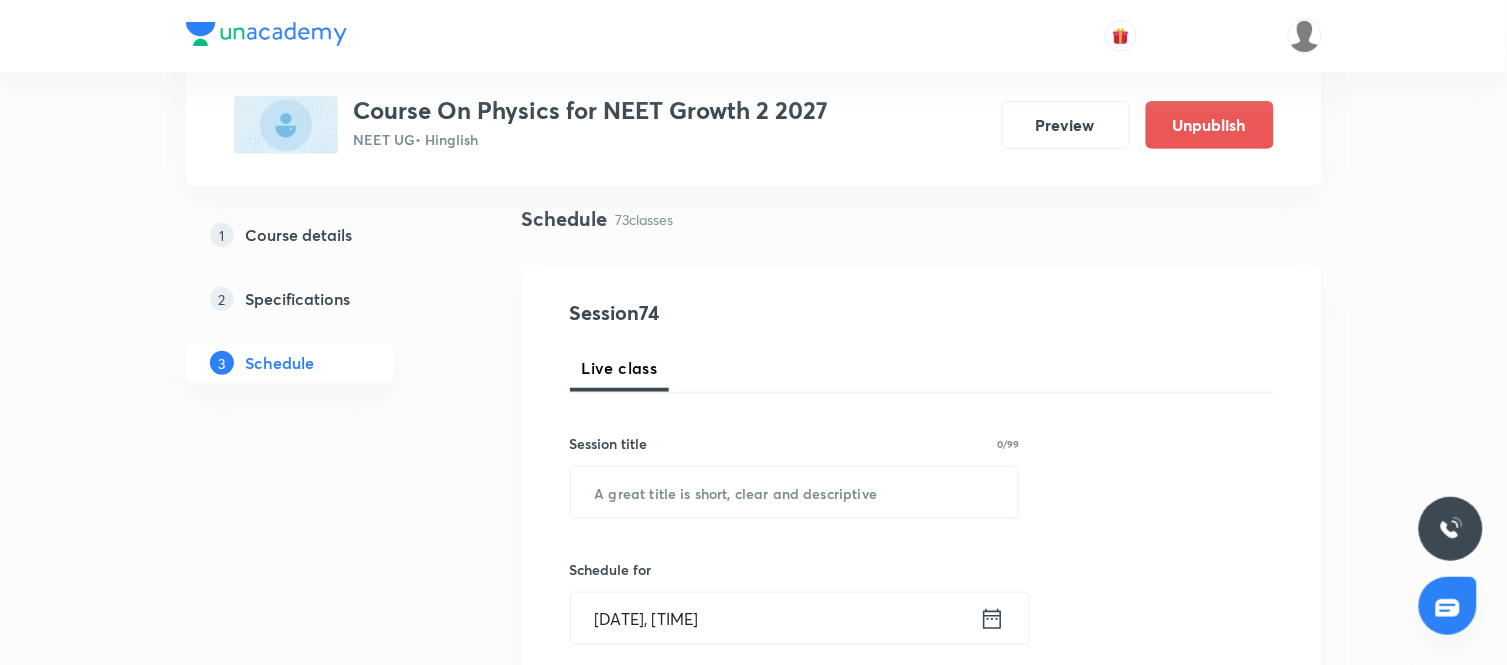 scroll, scrollTop: 180, scrollLeft: 0, axis: vertical 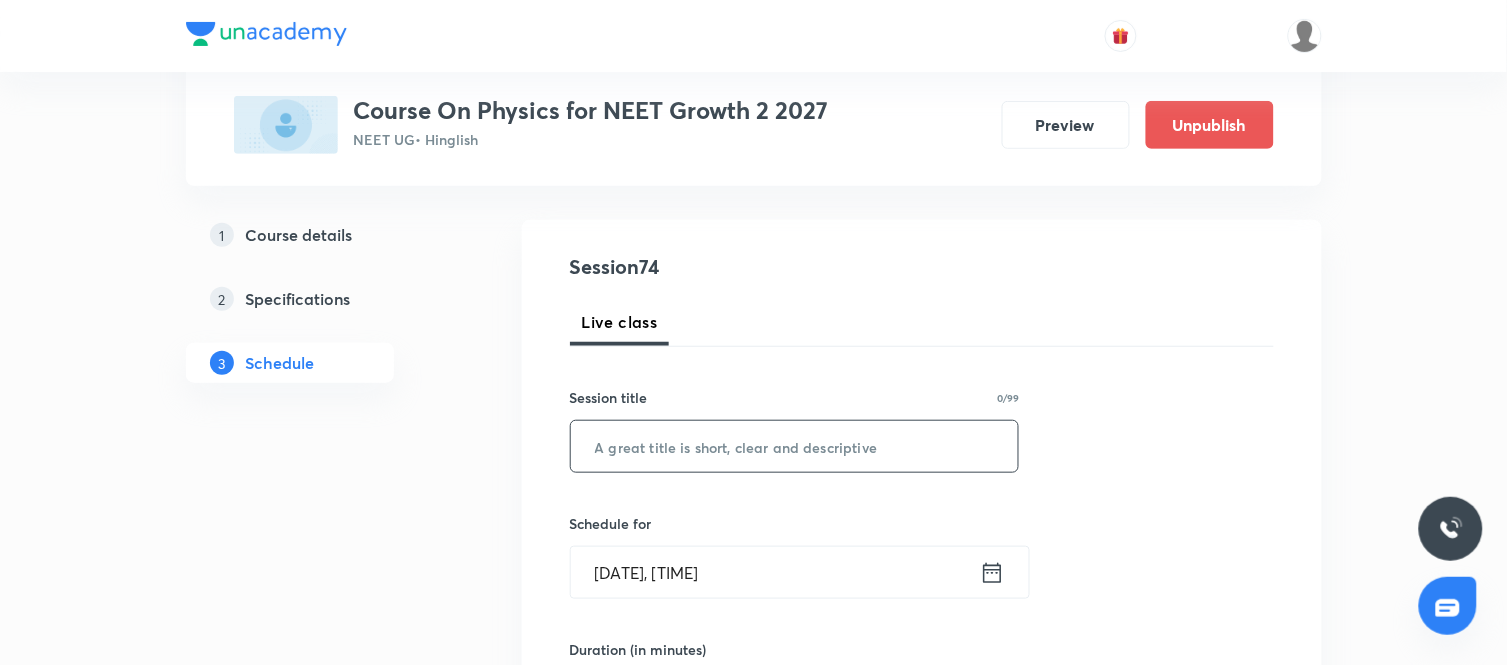 click at bounding box center (795, 446) 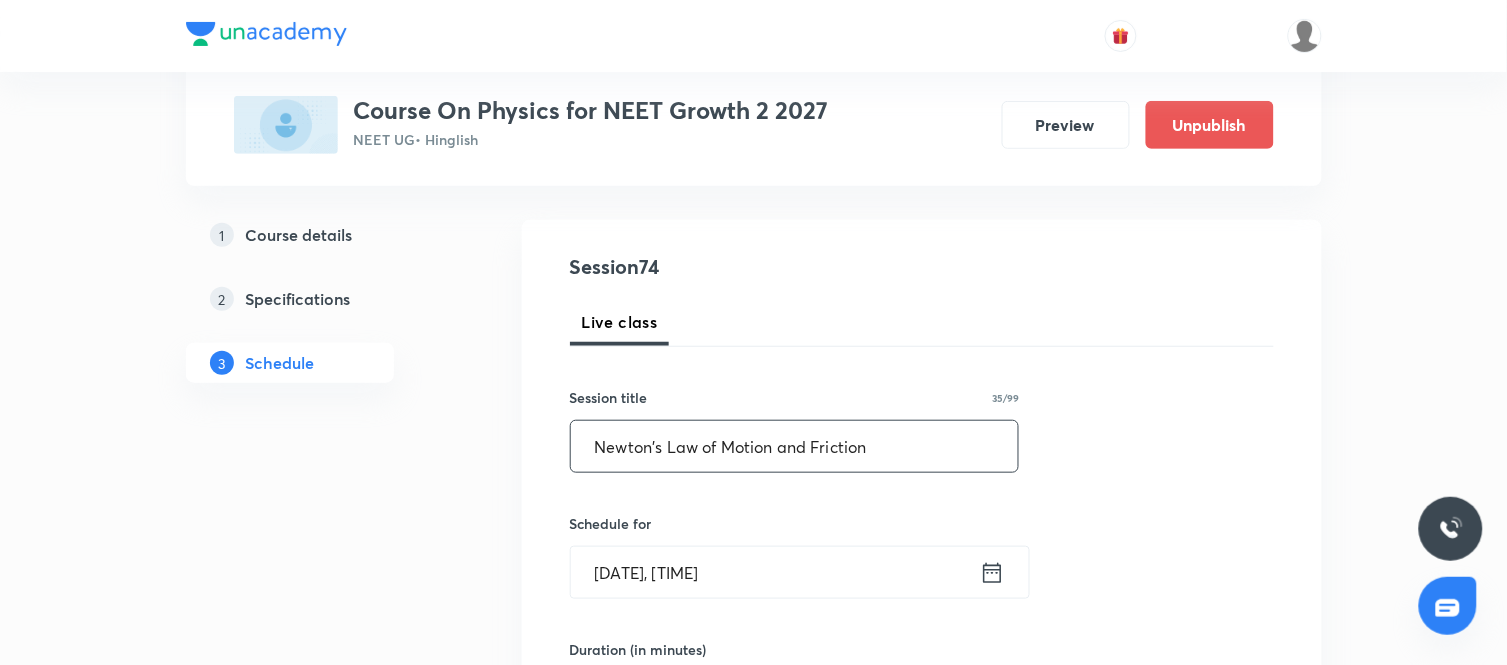 type on "Newton's Law of Motion and Friction" 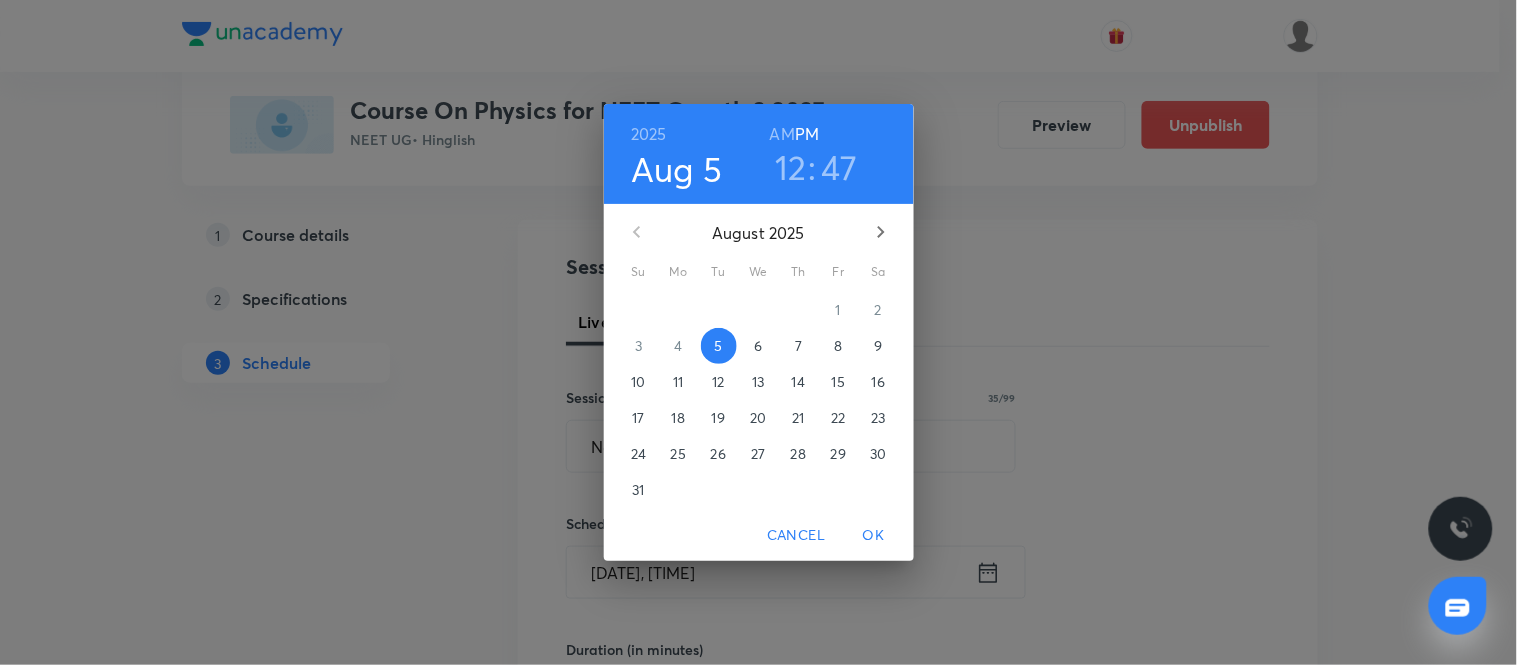 click on "7" at bounding box center (798, 346) 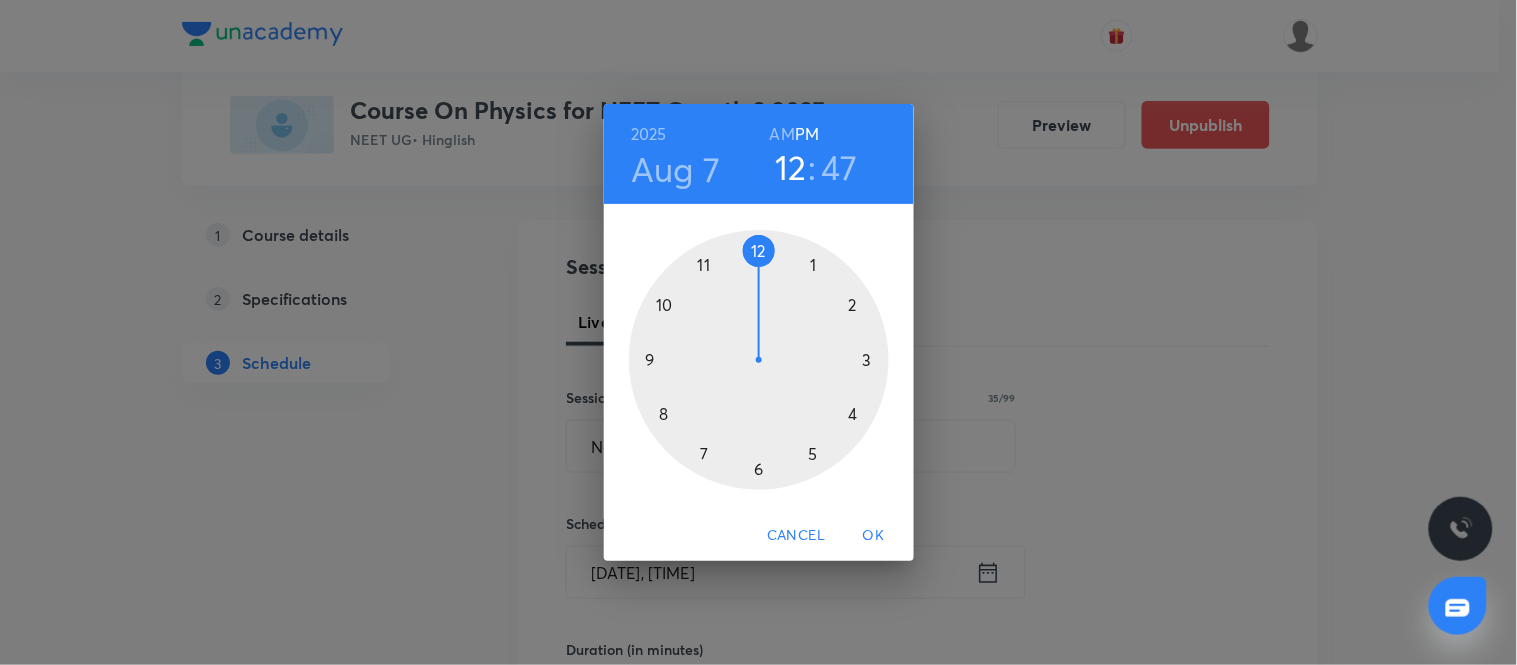 click at bounding box center [759, 360] 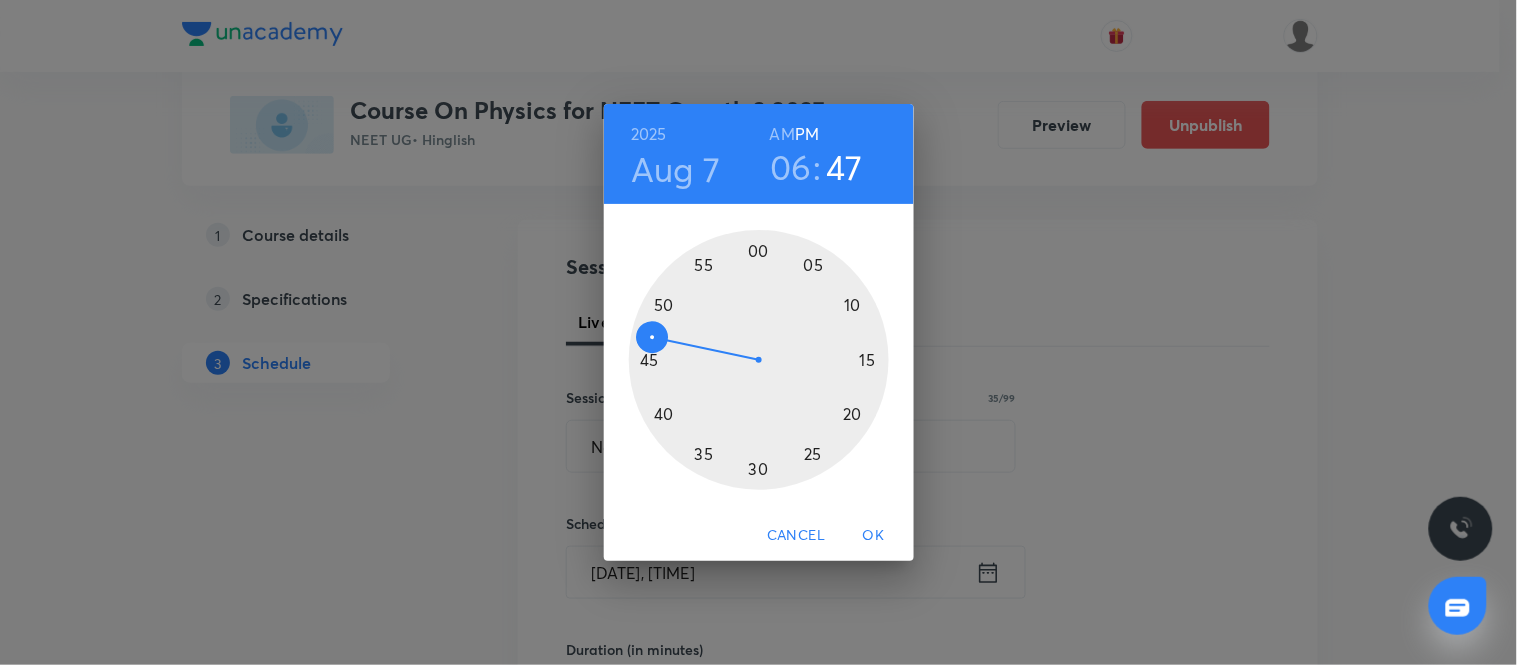 click at bounding box center [759, 360] 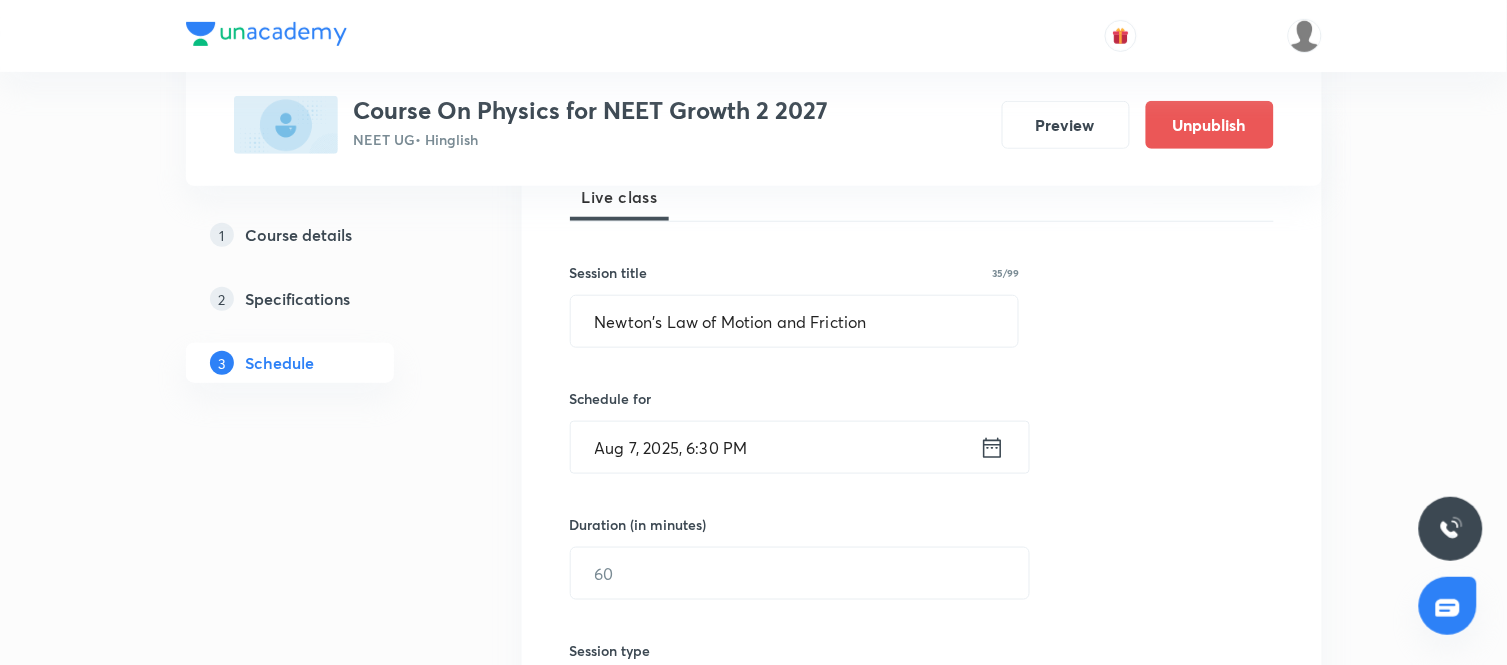 scroll, scrollTop: 306, scrollLeft: 0, axis: vertical 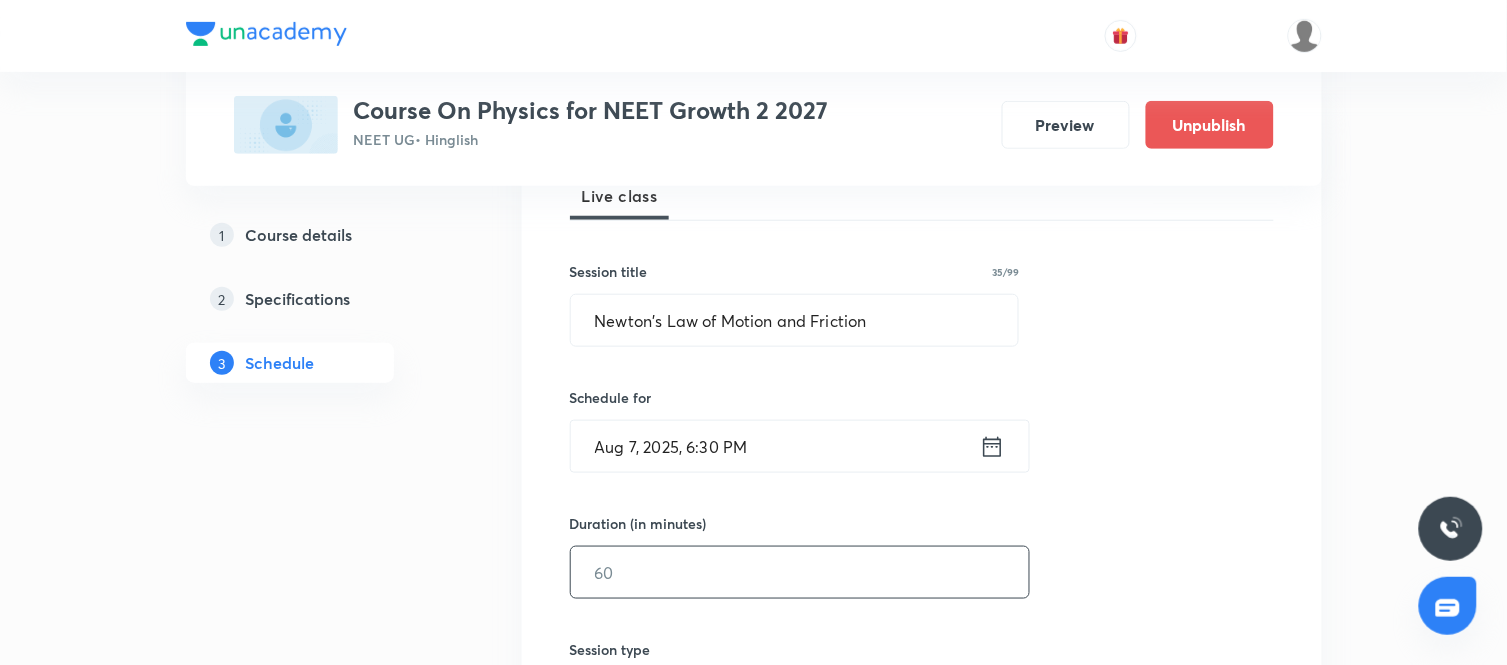 click at bounding box center [800, 572] 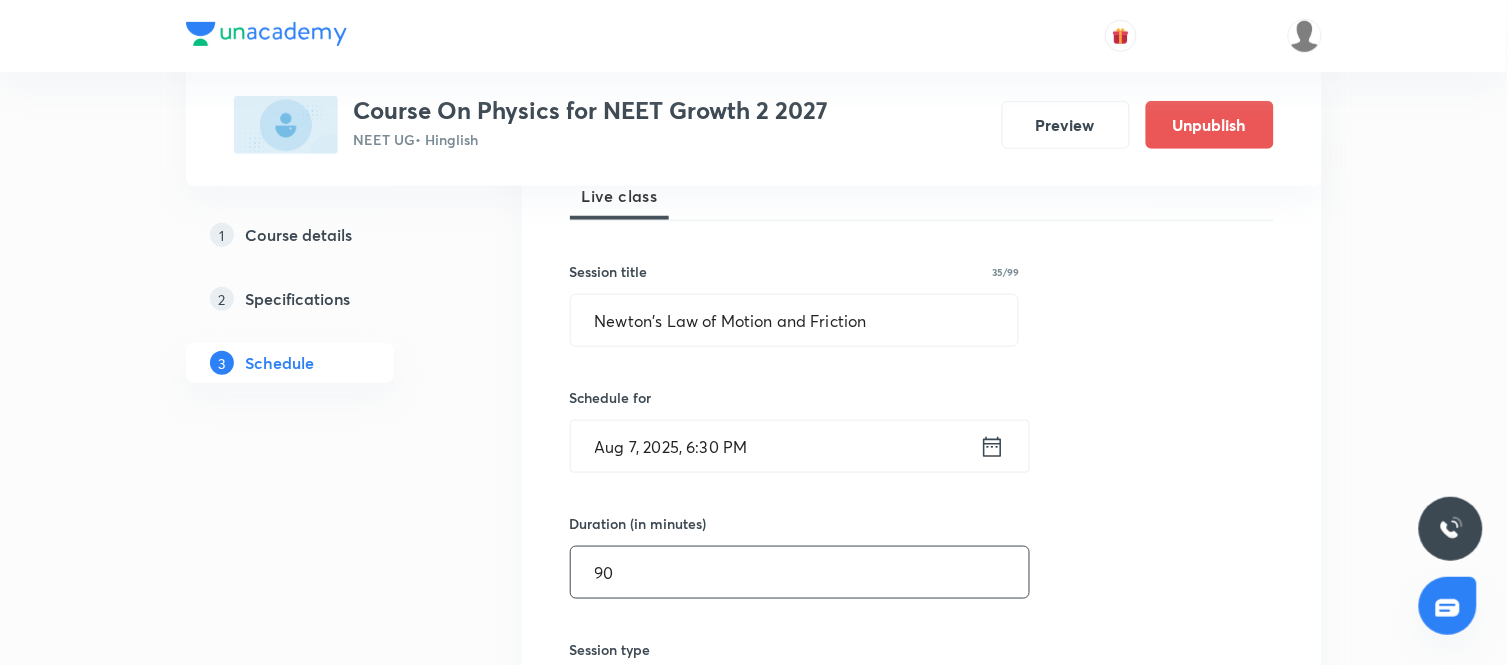 type on "90" 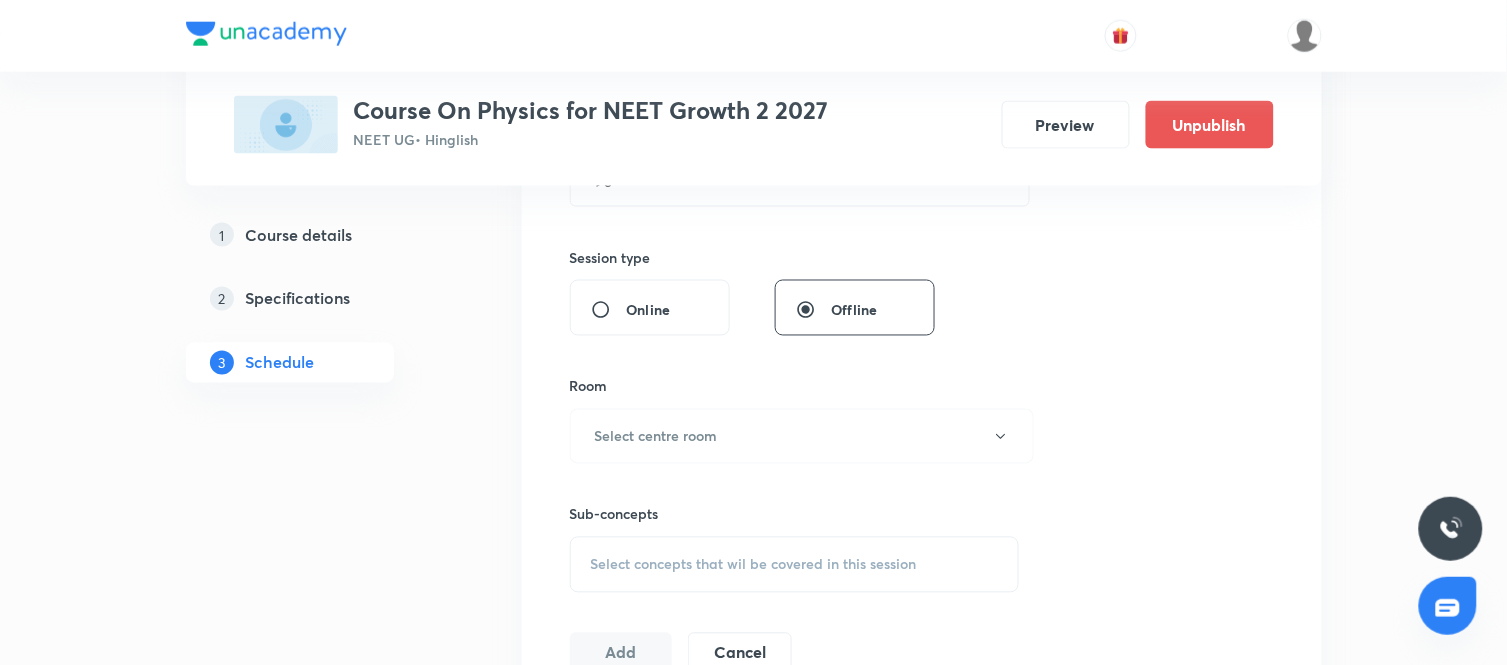 scroll, scrollTop: 700, scrollLeft: 0, axis: vertical 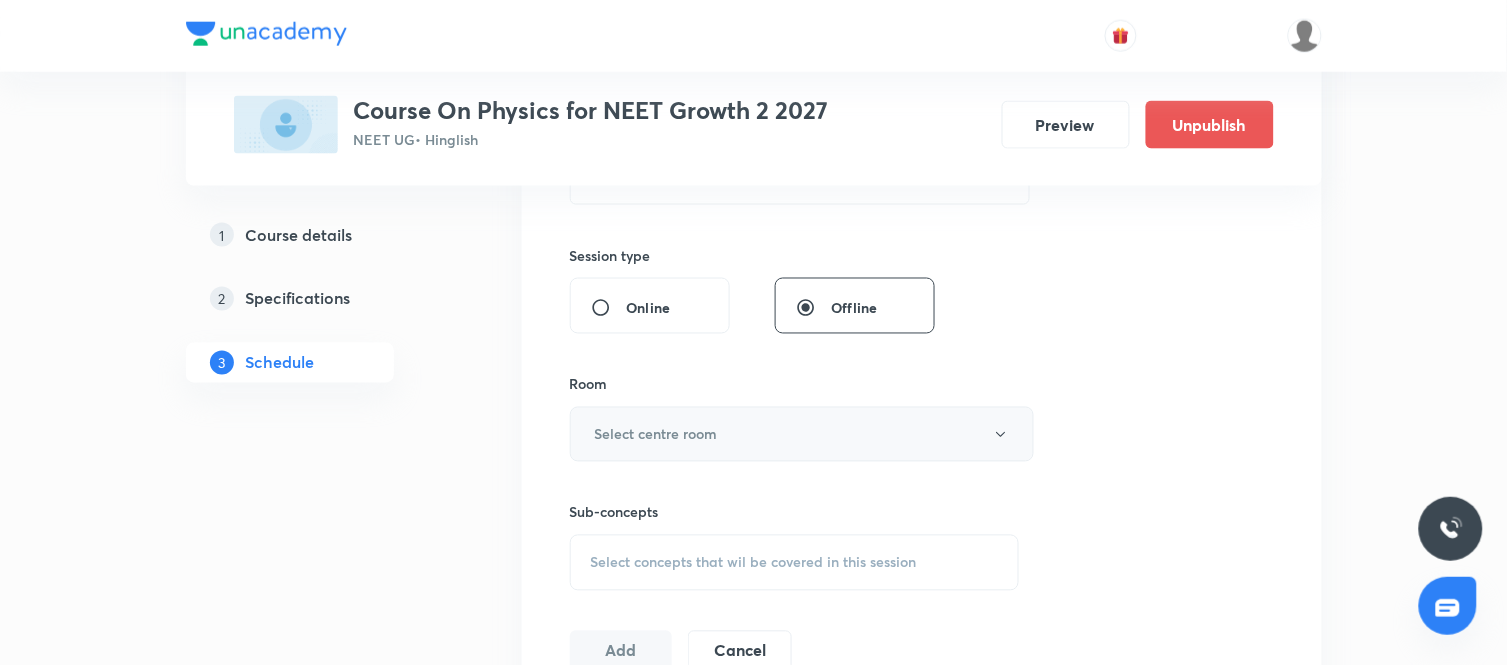 click on "Select centre room" at bounding box center [802, 434] 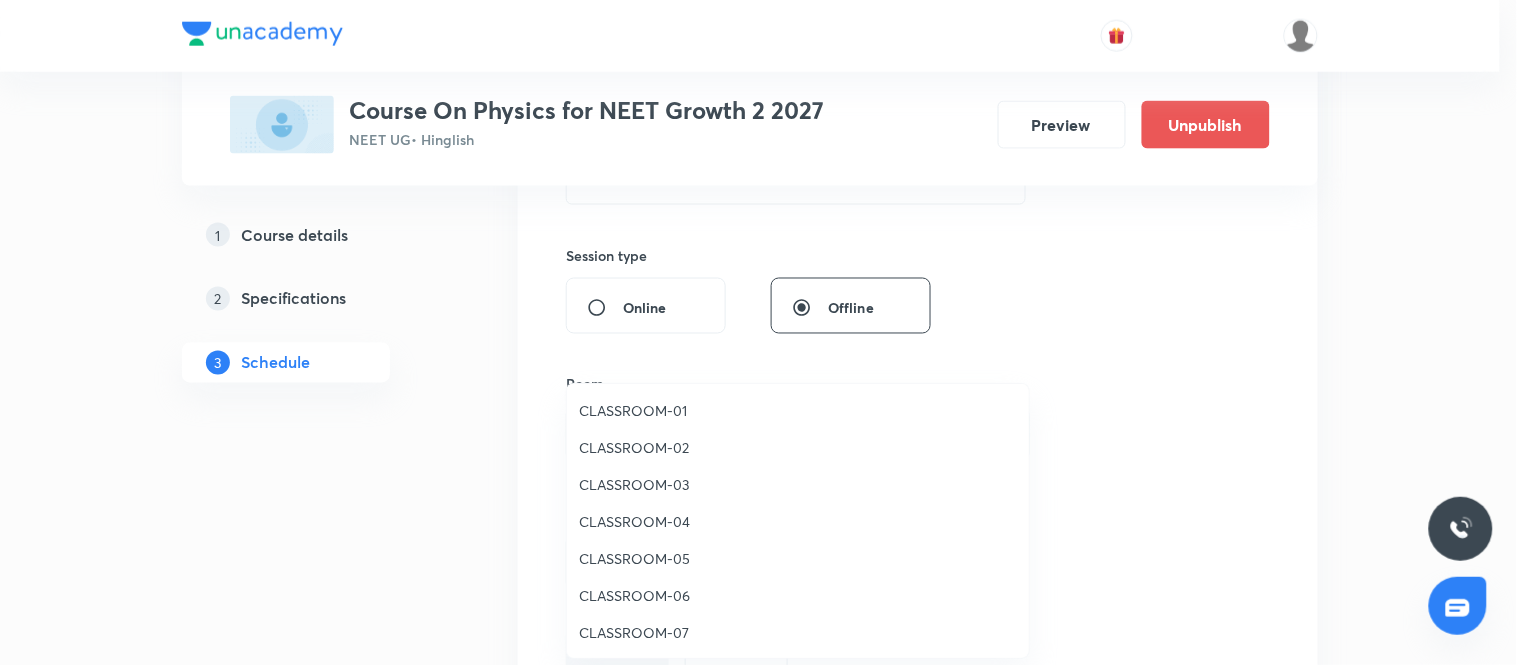click on "CLASSROOM-06" at bounding box center [798, 595] 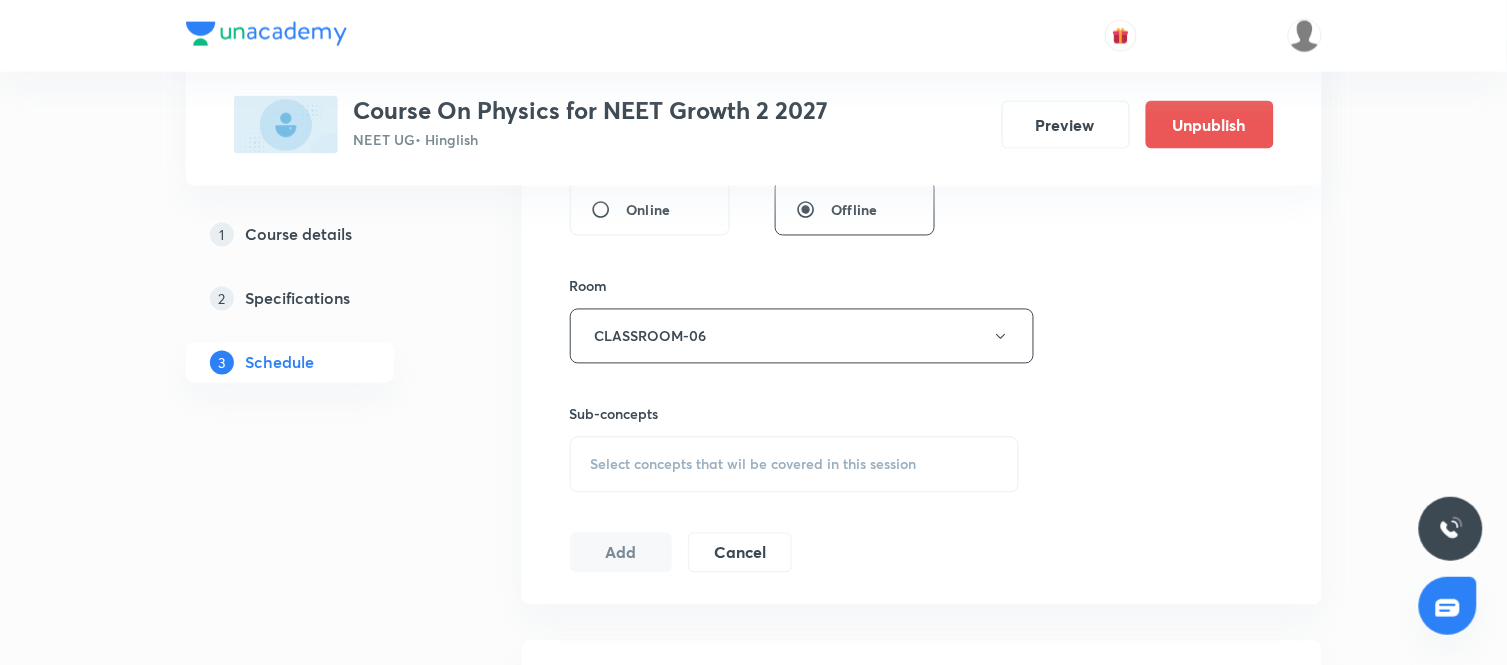scroll, scrollTop: 802, scrollLeft: 0, axis: vertical 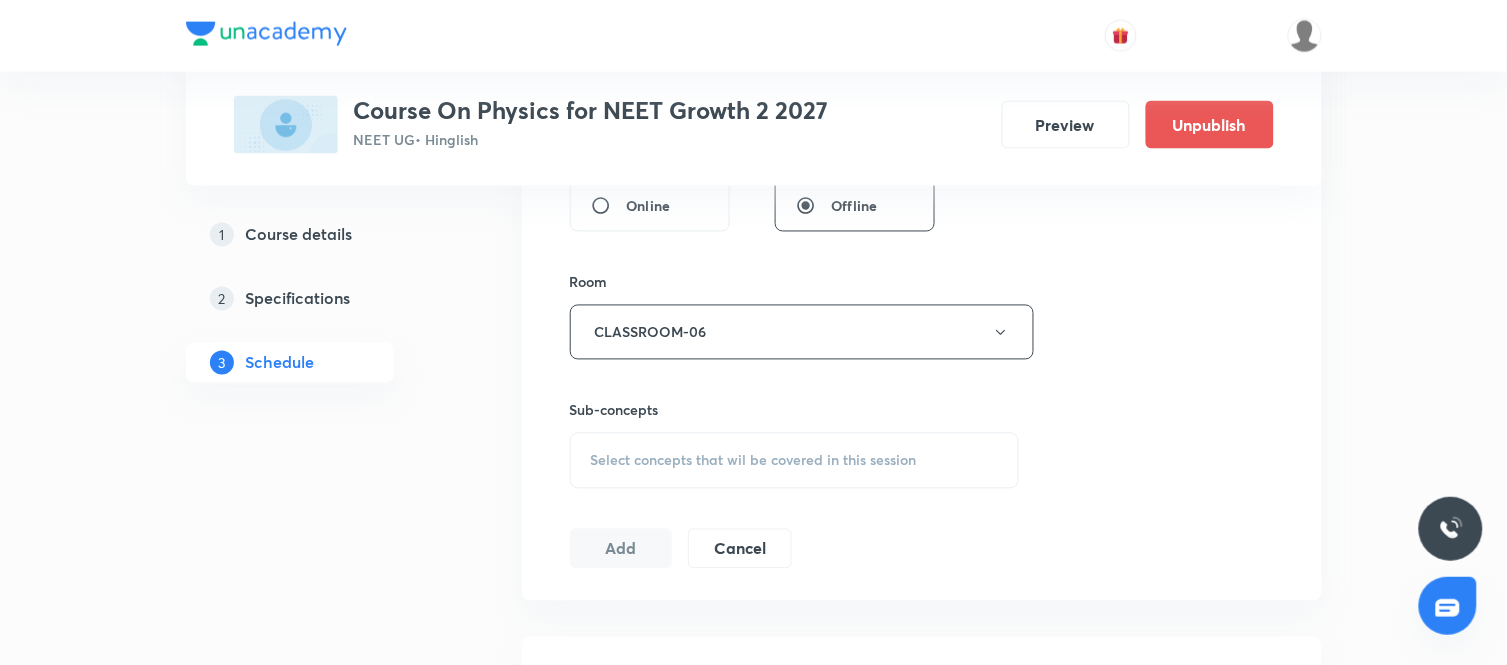 click on "Select concepts that wil be covered in this session" at bounding box center (795, 461) 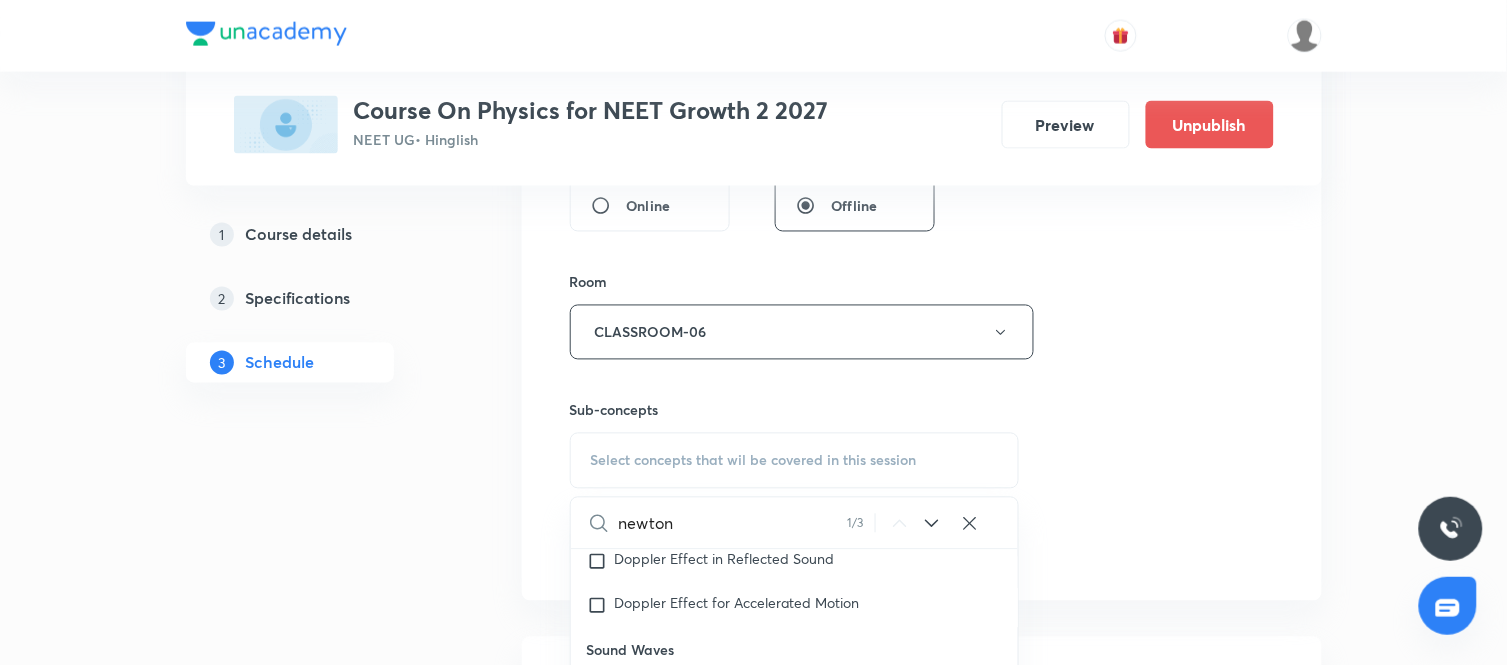scroll, scrollTop: 3538, scrollLeft: 0, axis: vertical 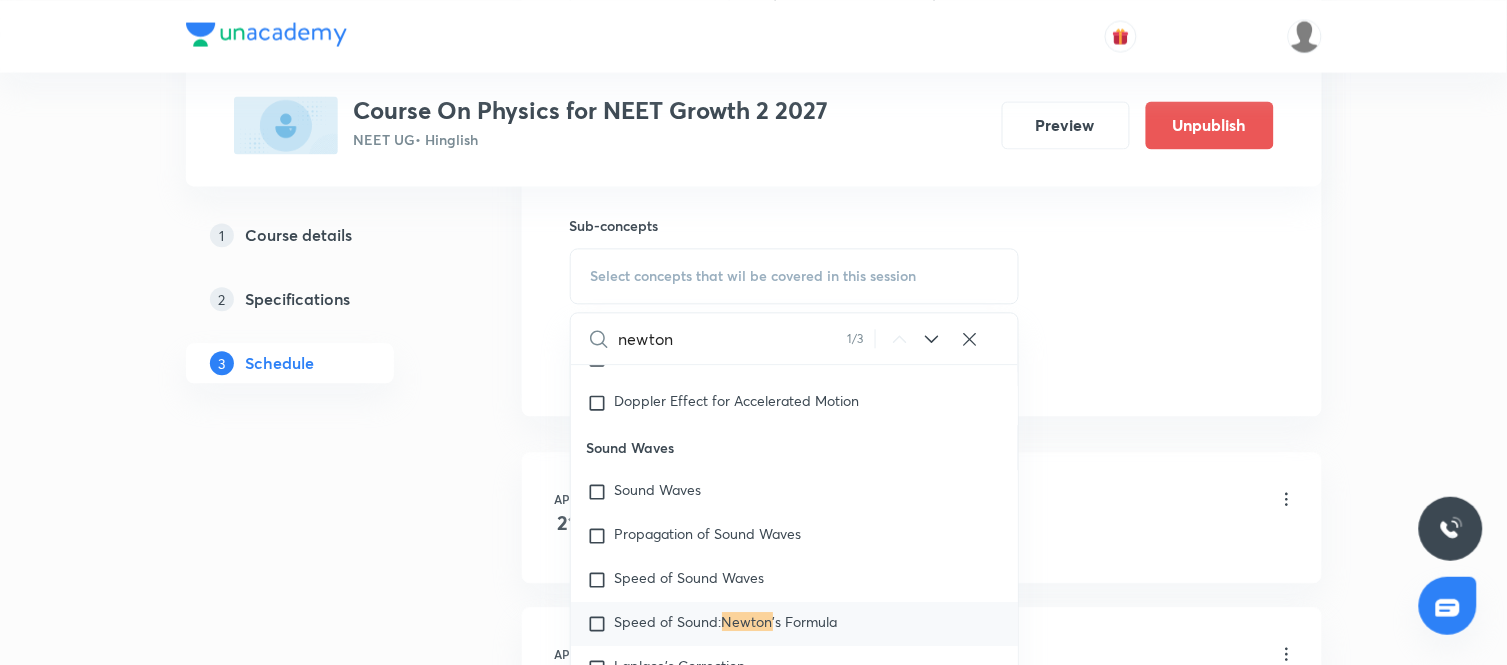 type on "newton" 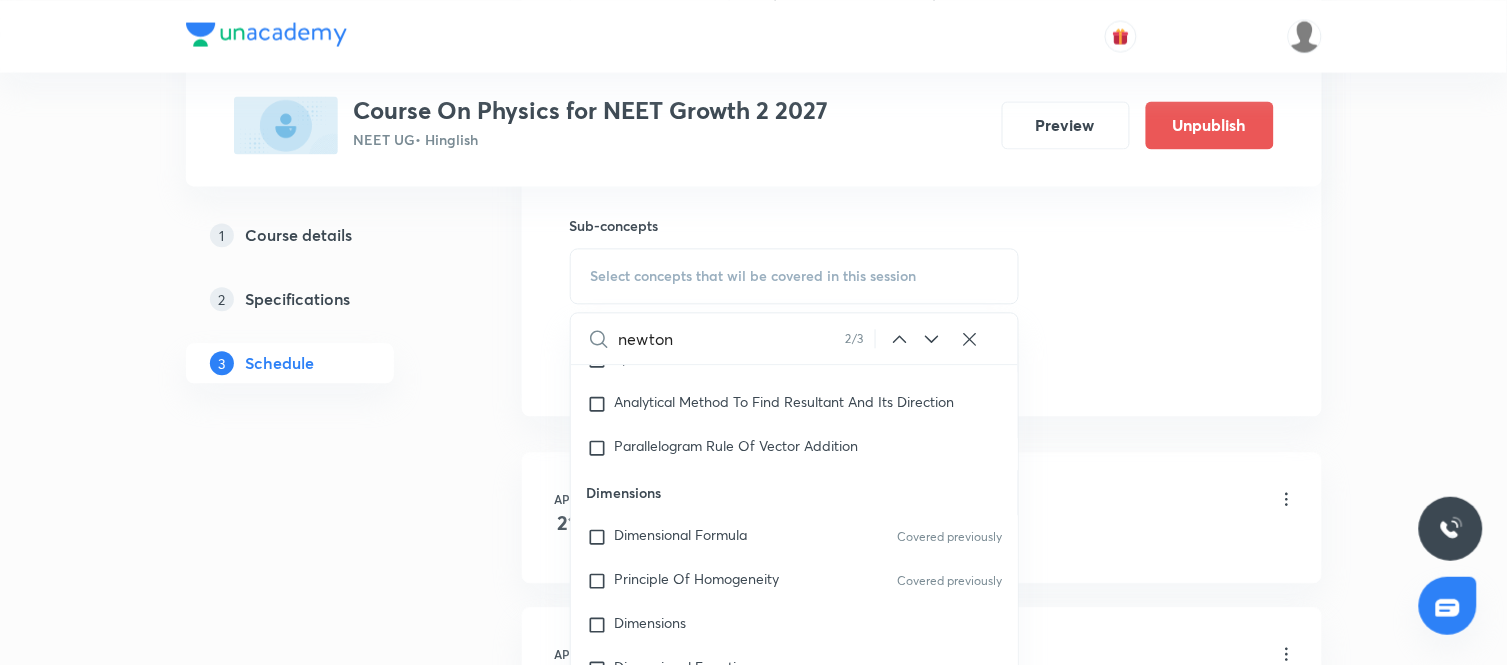 click 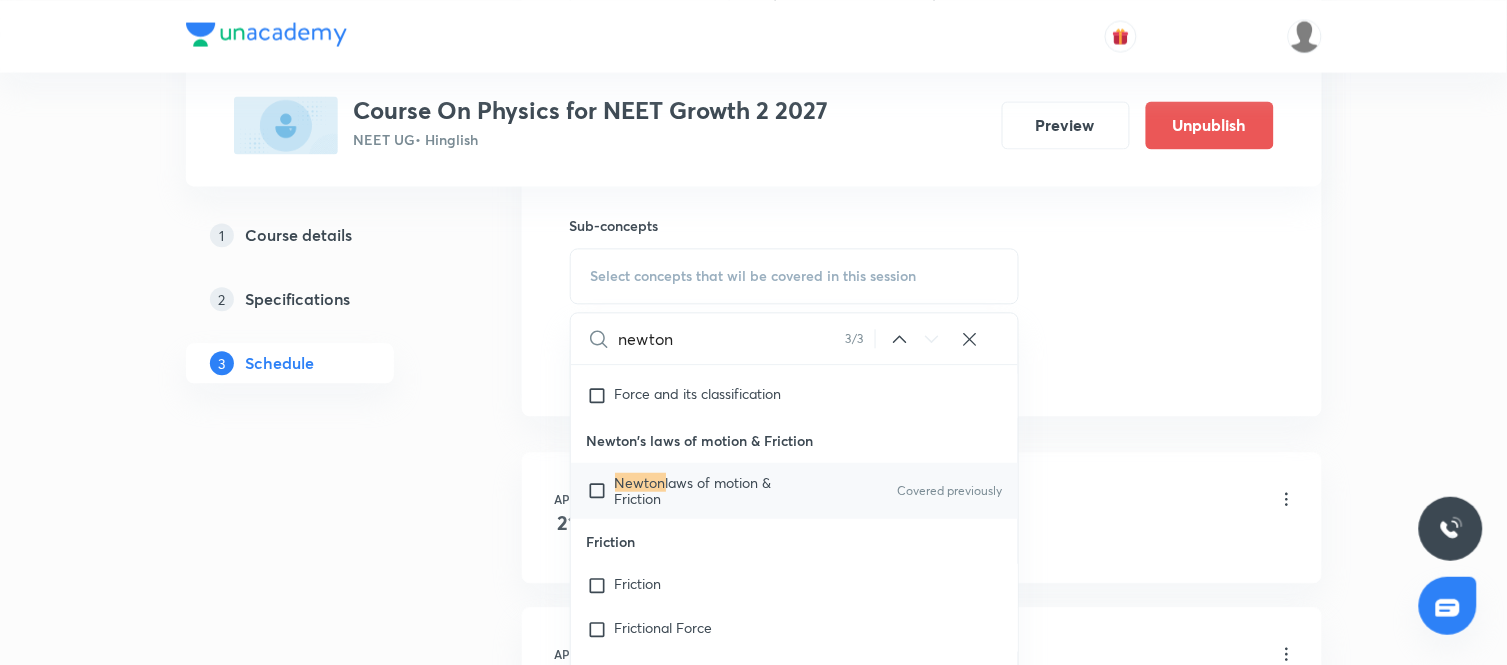 scroll, scrollTop: 17862, scrollLeft: 0, axis: vertical 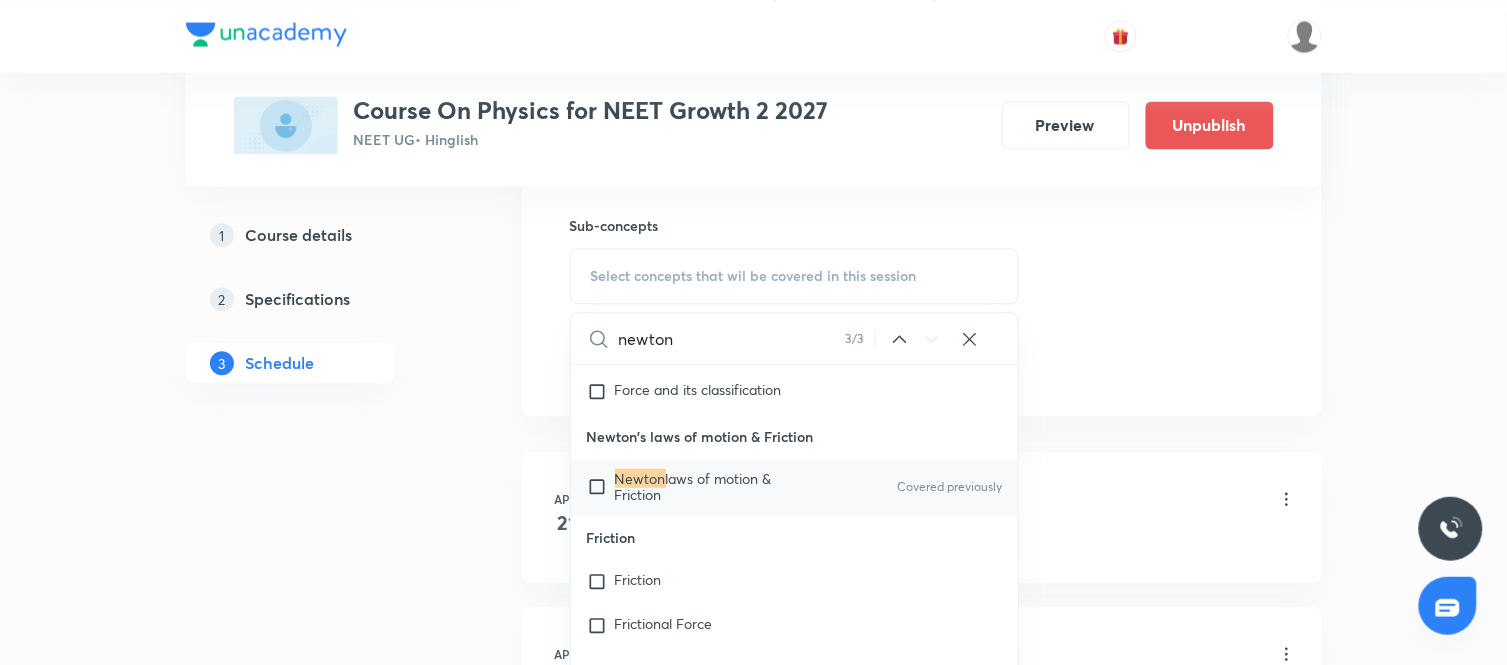 click on "Newton" at bounding box center [640, 477] 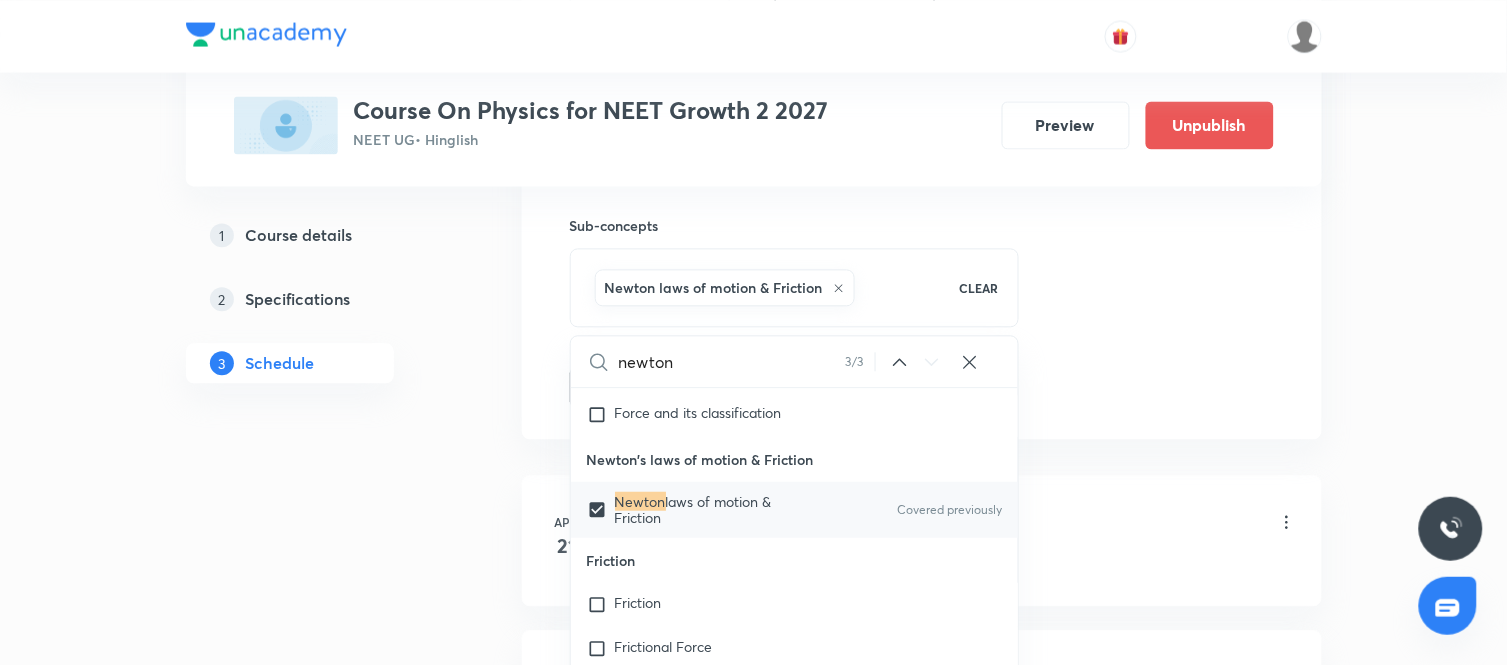 click on "1 Course details 2 Specifications 3 Schedule" at bounding box center (322, 5635) 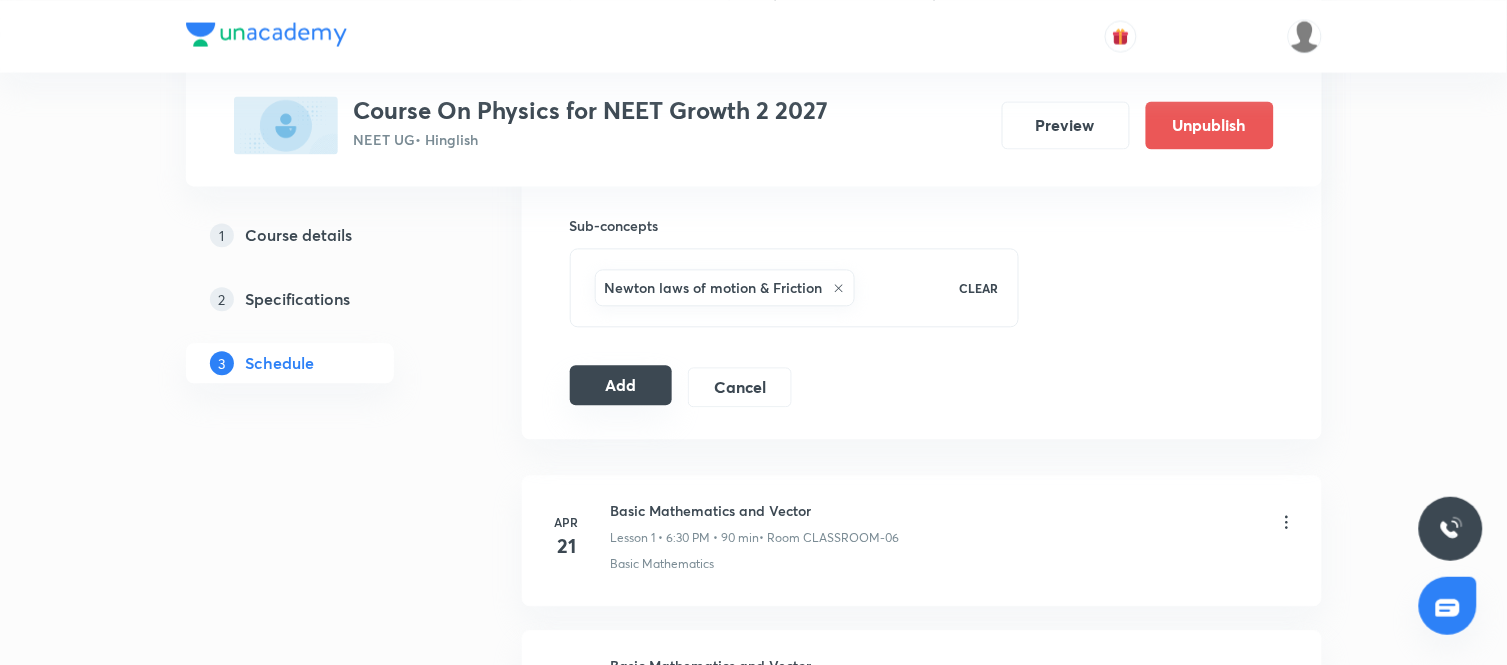 click on "Add" at bounding box center (621, 385) 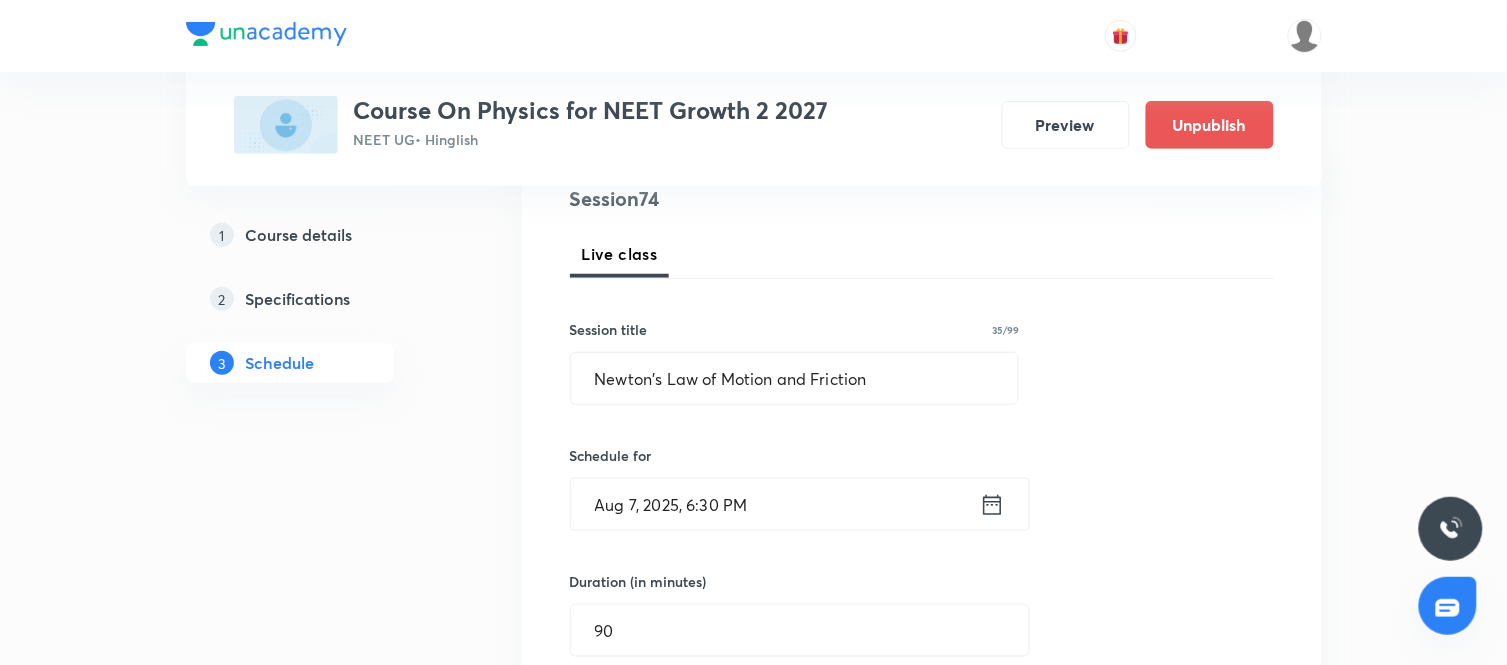 scroll, scrollTop: 276, scrollLeft: 0, axis: vertical 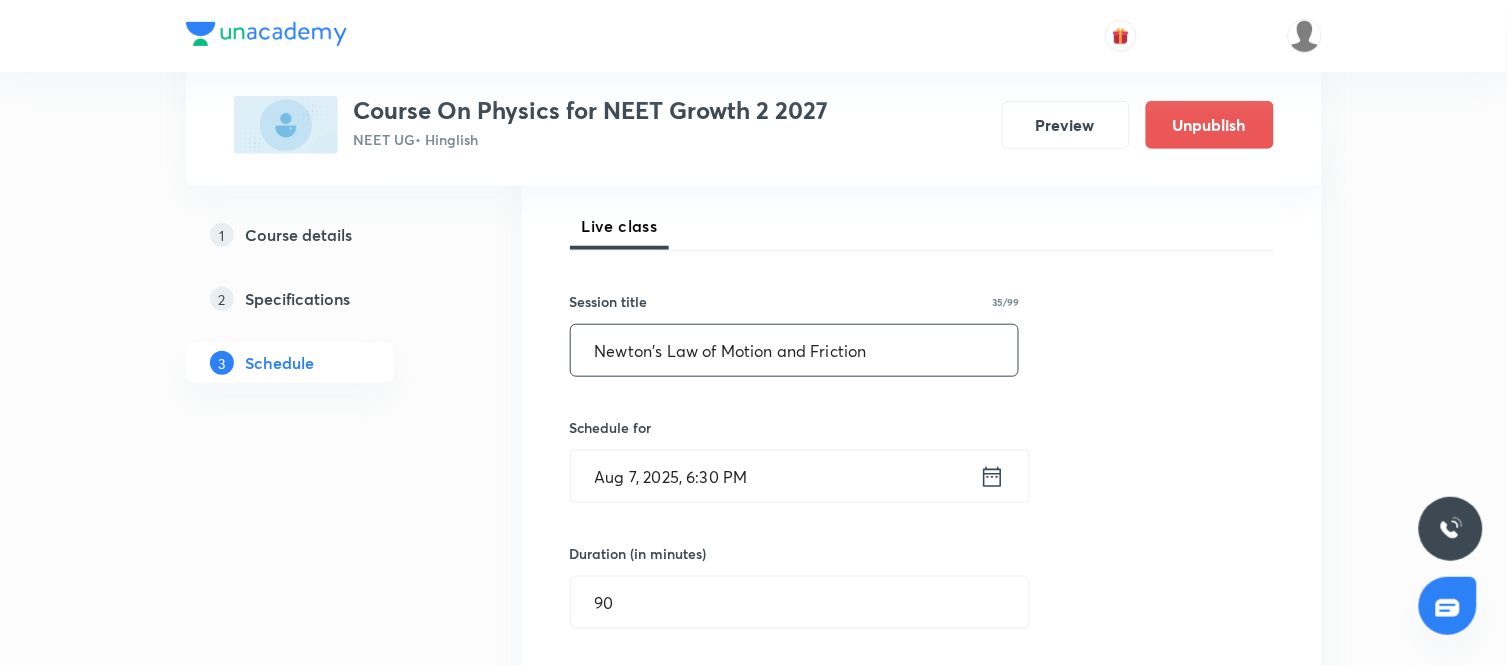type 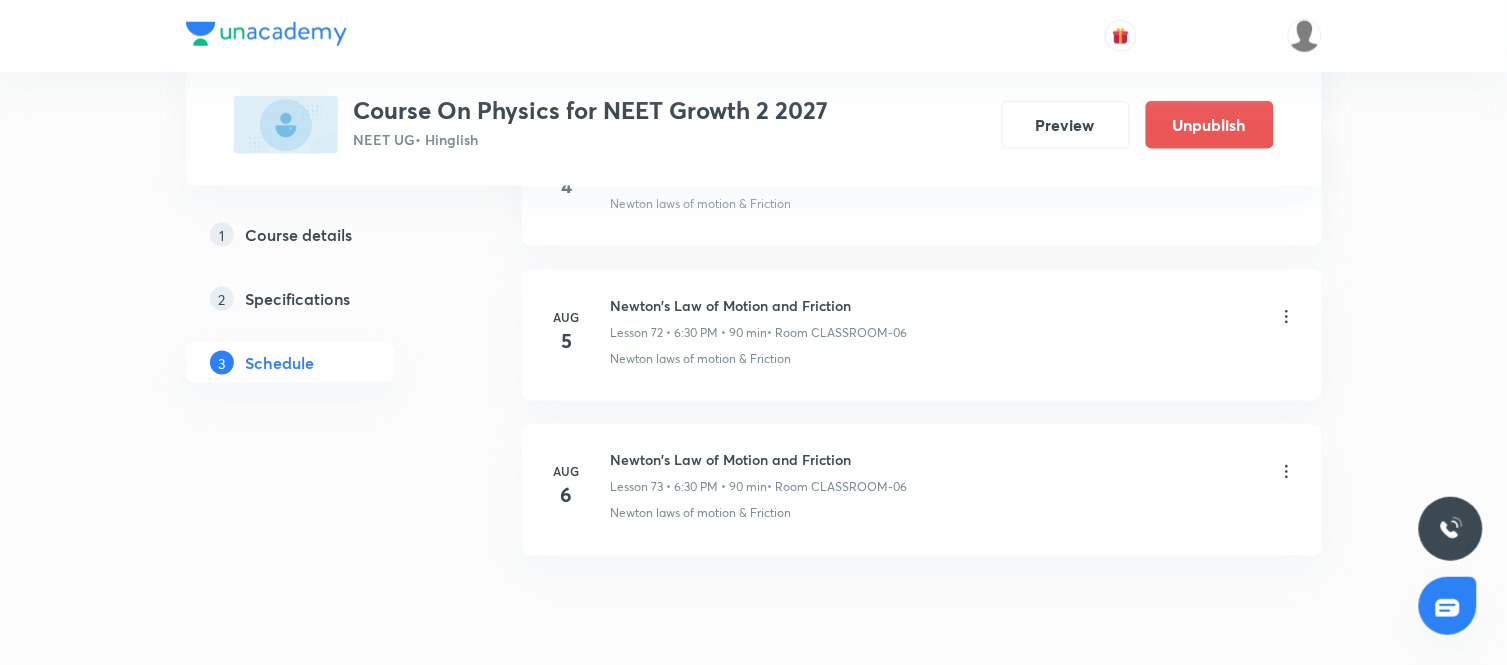 scroll, scrollTop: 12197, scrollLeft: 0, axis: vertical 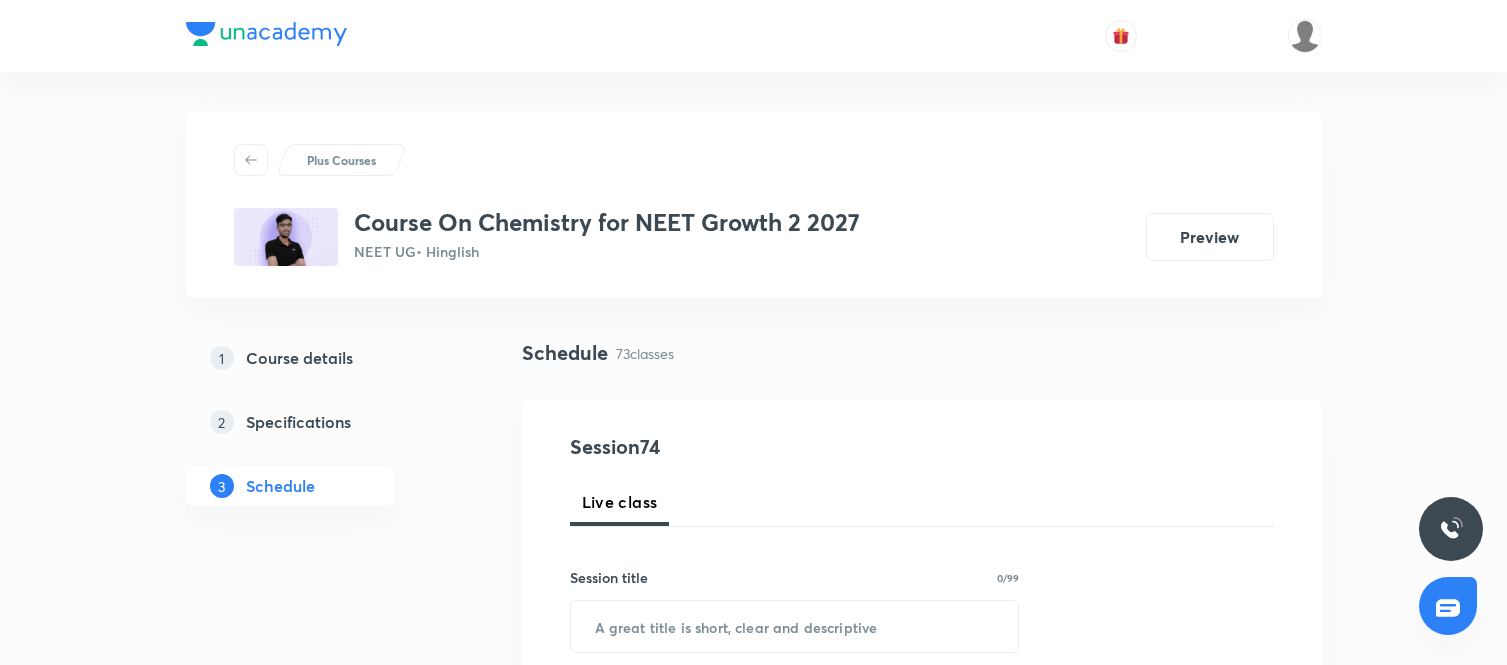 click on "Chemical Bonding" at bounding box center [755, 12636] 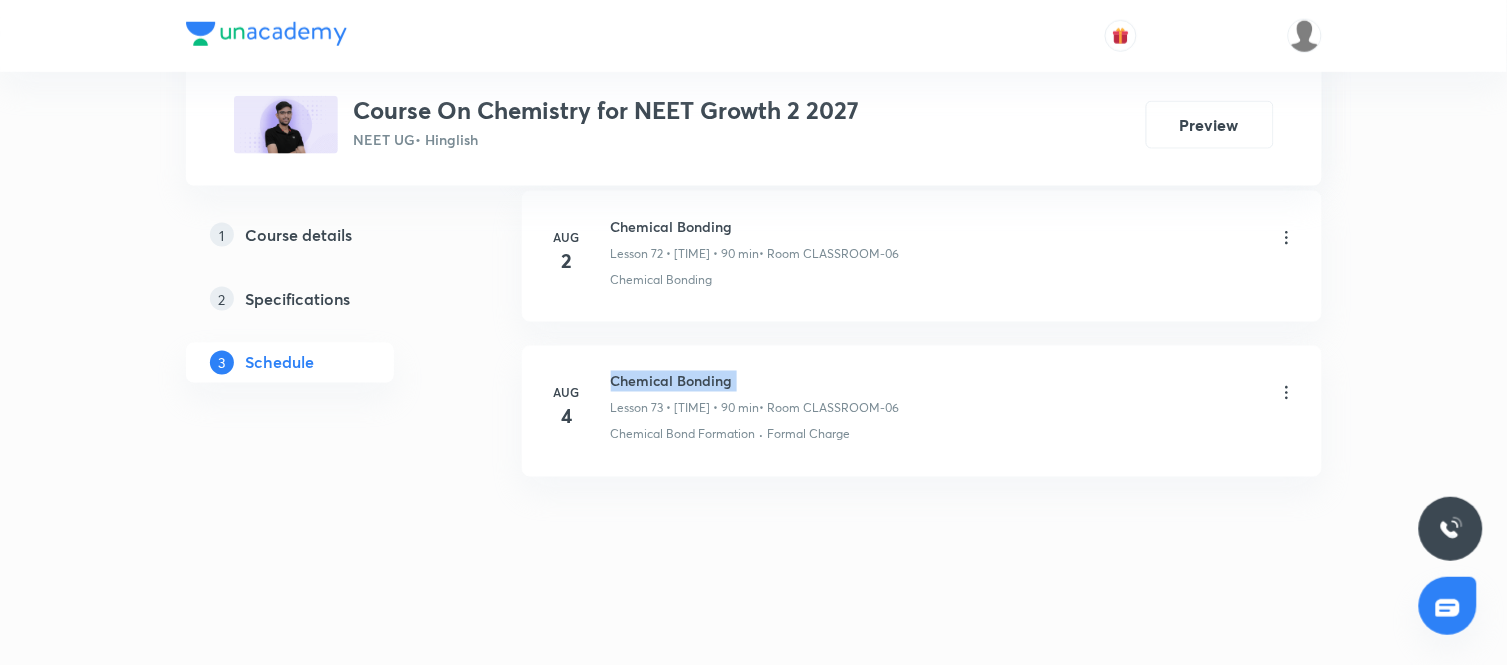 scroll, scrollTop: 0, scrollLeft: 0, axis: both 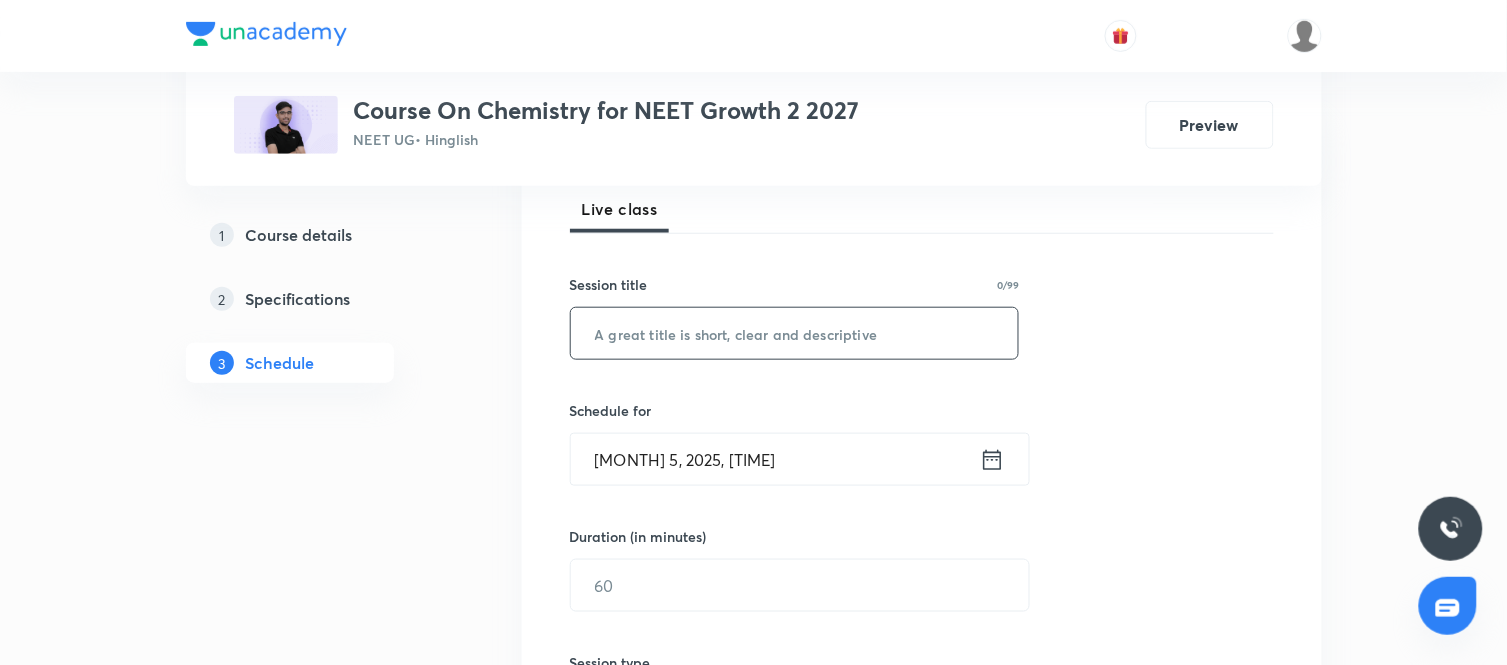 click at bounding box center (795, 333) 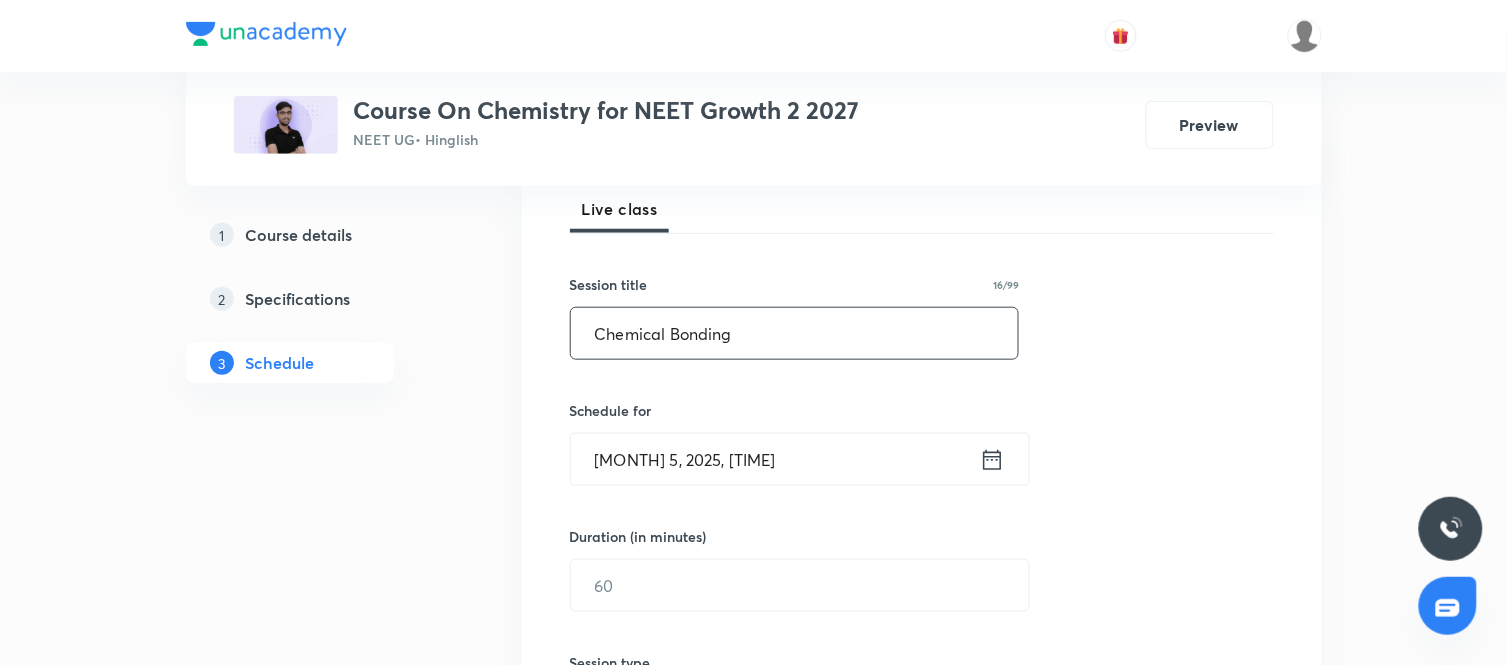 type on "Chemical Bonding" 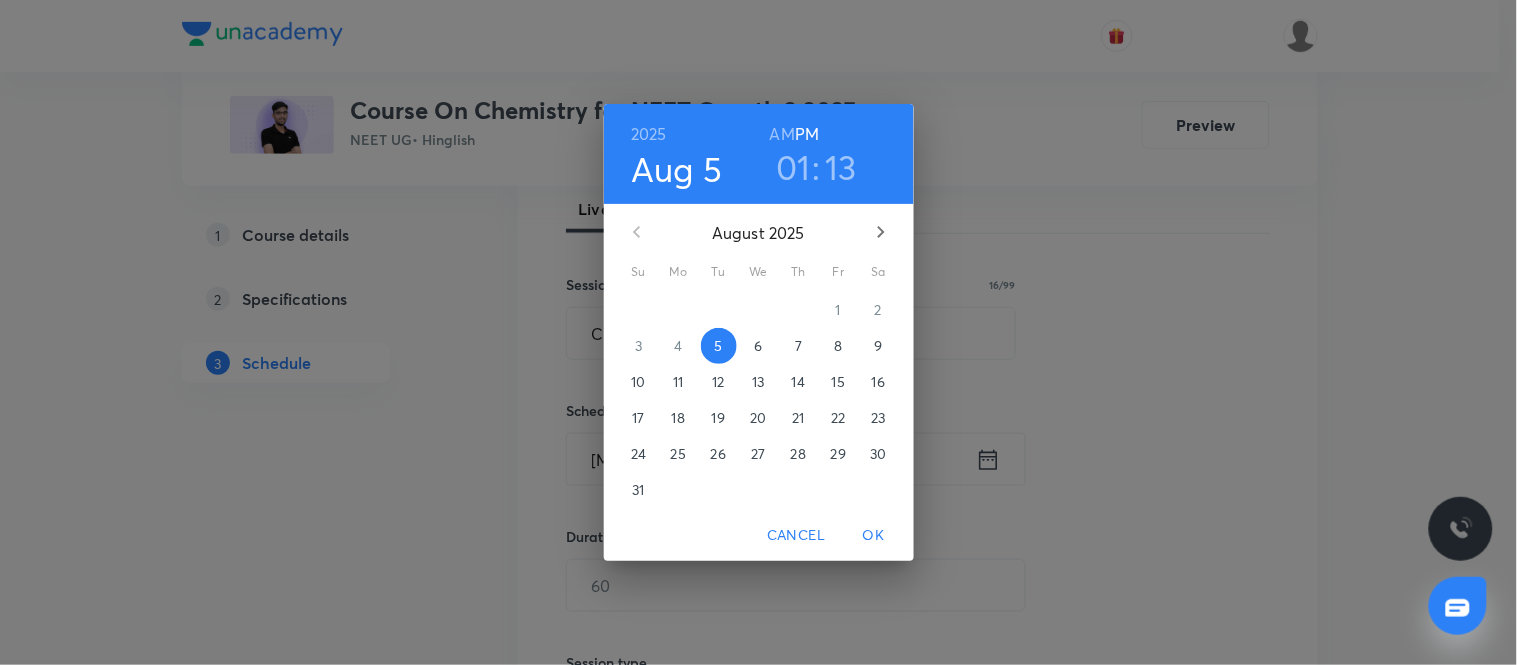click on "2025 [MONTH] 5 01 : [MINUTES] AM PM [MONTH] 2025 Su Mo Tu We Th Fr Sa 27 28 29 30 31 1 2 3 4 5 6 7 8 9 10 11 12 13 14 15 16 17 18 19 20 21 22 23 24 25 26 27 28 29 30 31 1 2 3 4 5 6 Cancel OK" at bounding box center (758, 332) 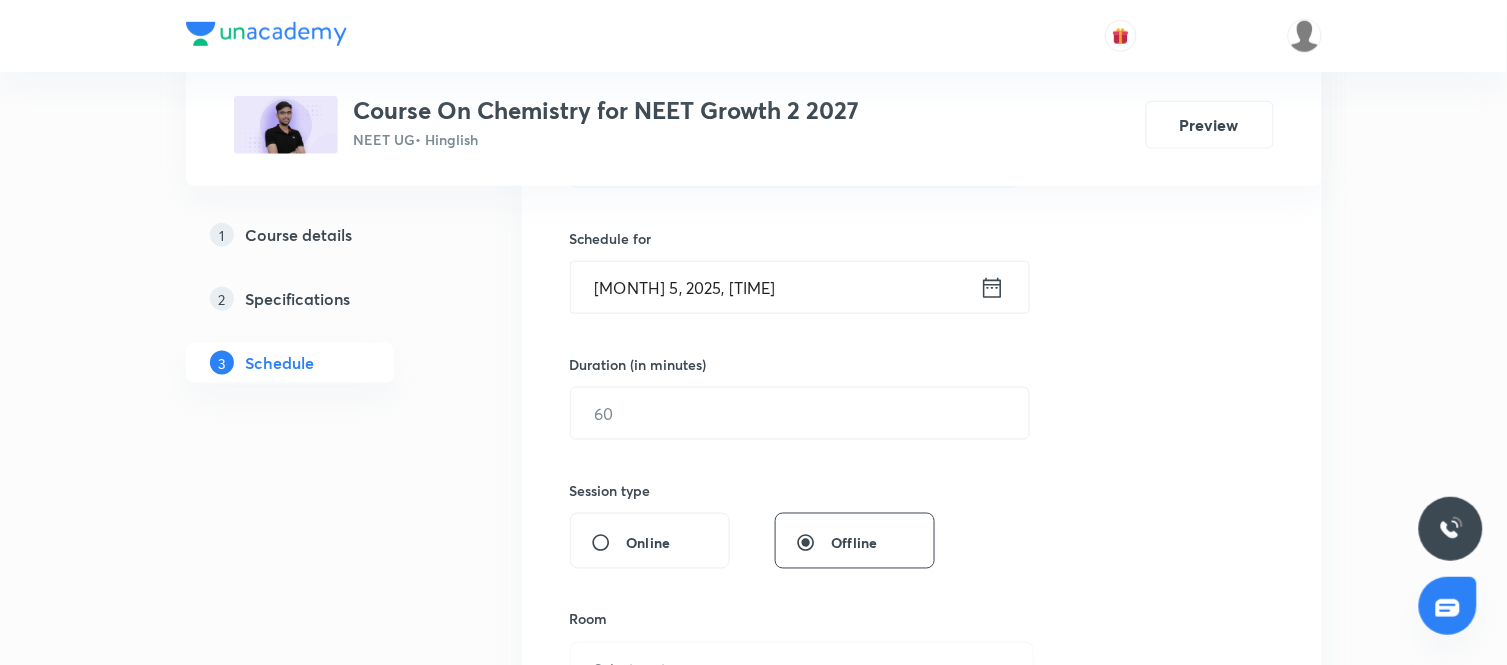 scroll, scrollTop: 477, scrollLeft: 0, axis: vertical 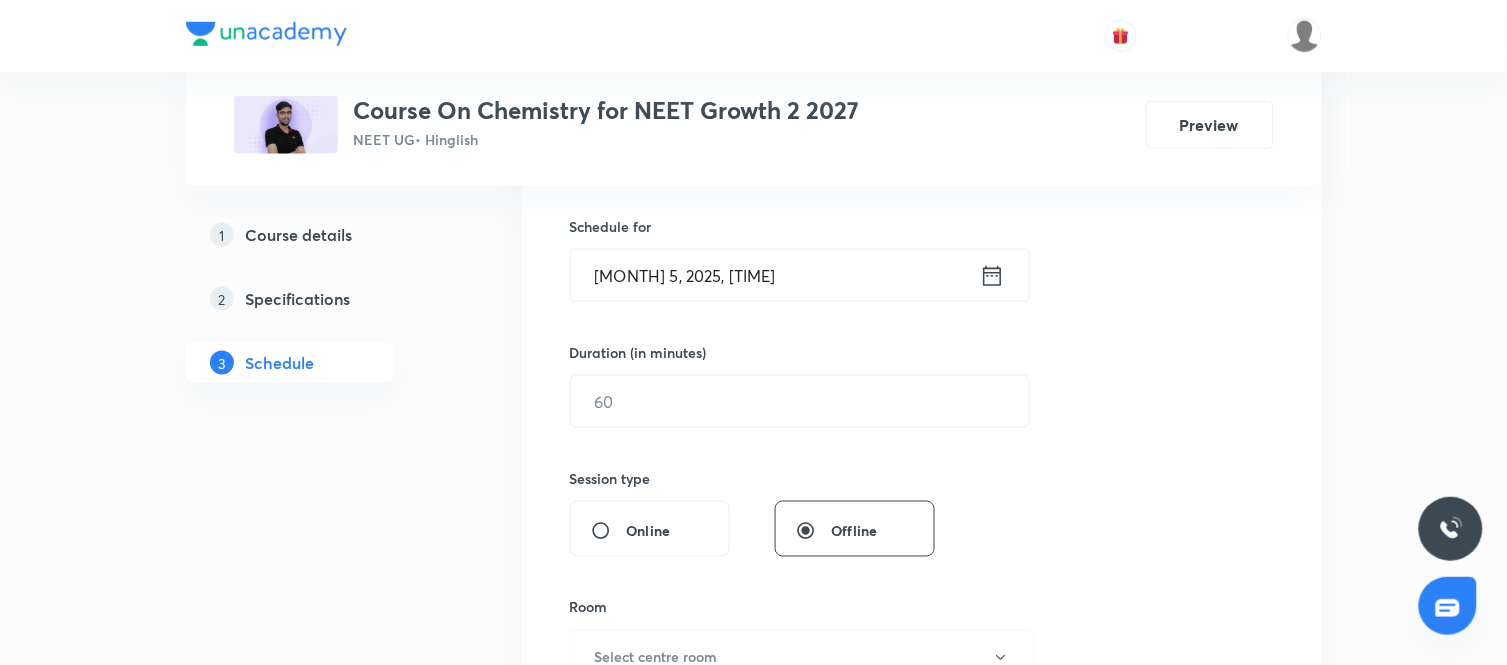 click 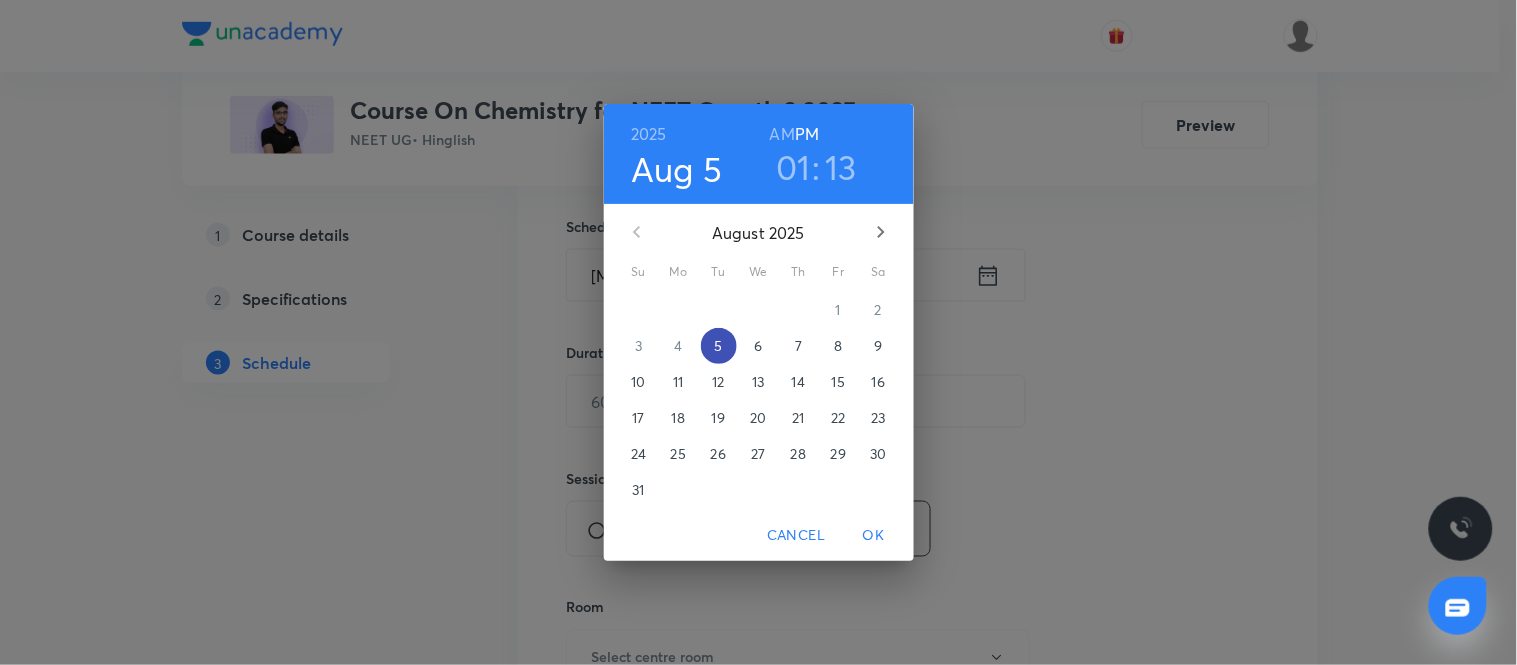 click on "5" at bounding box center [718, 346] 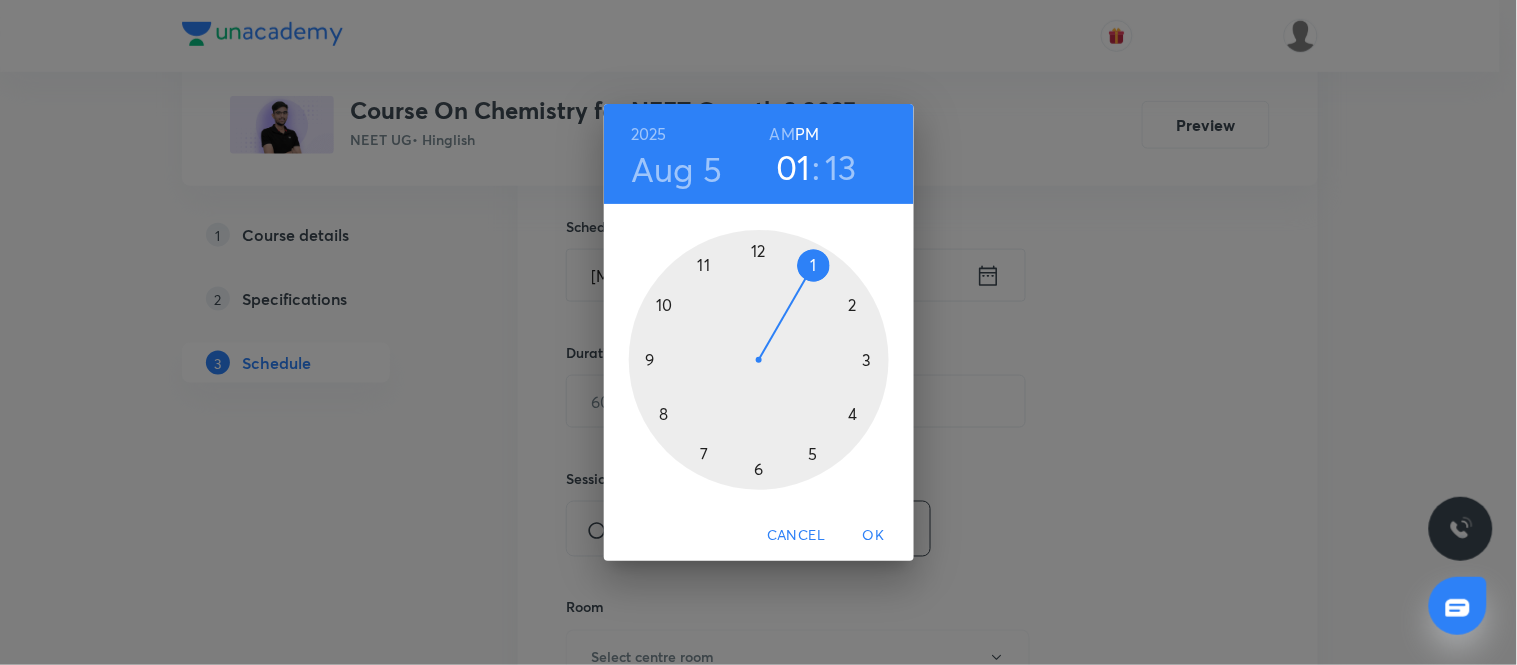 click at bounding box center (759, 360) 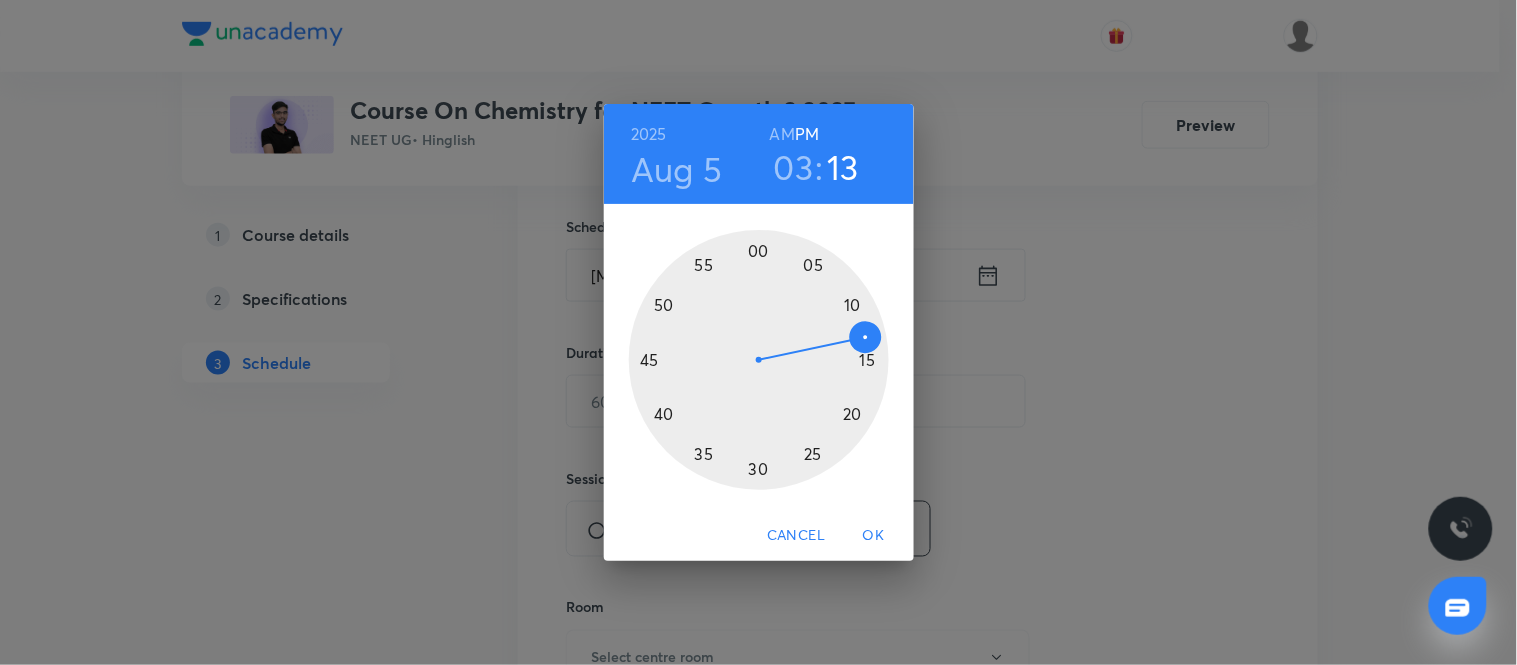 click at bounding box center [759, 360] 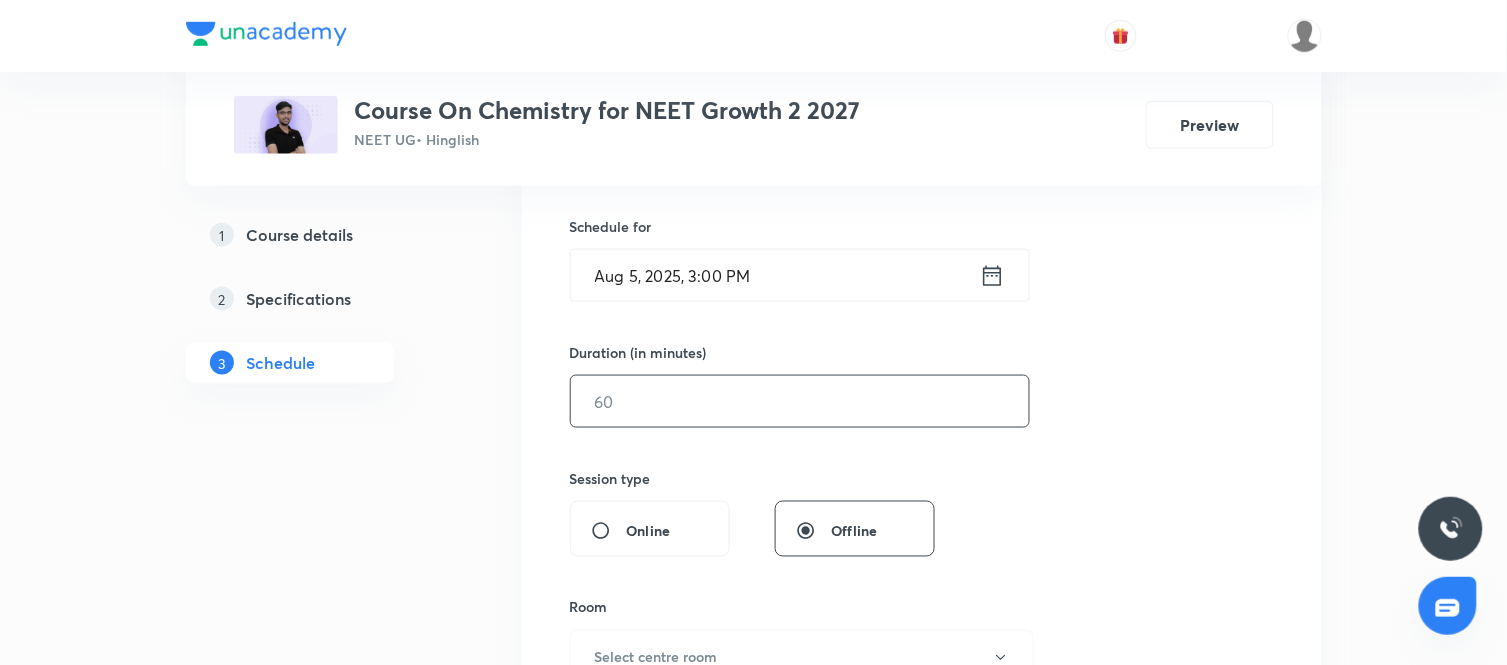 scroll, scrollTop: 605, scrollLeft: 0, axis: vertical 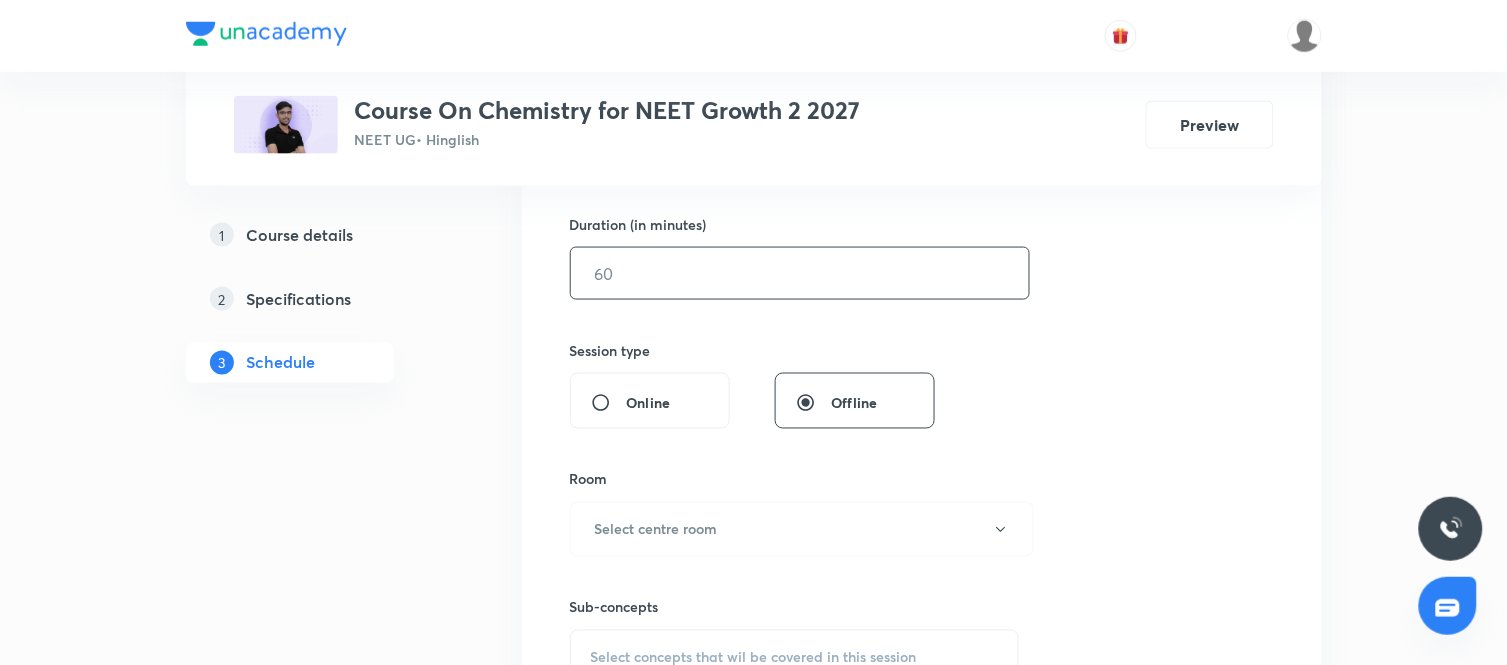 click at bounding box center (800, 273) 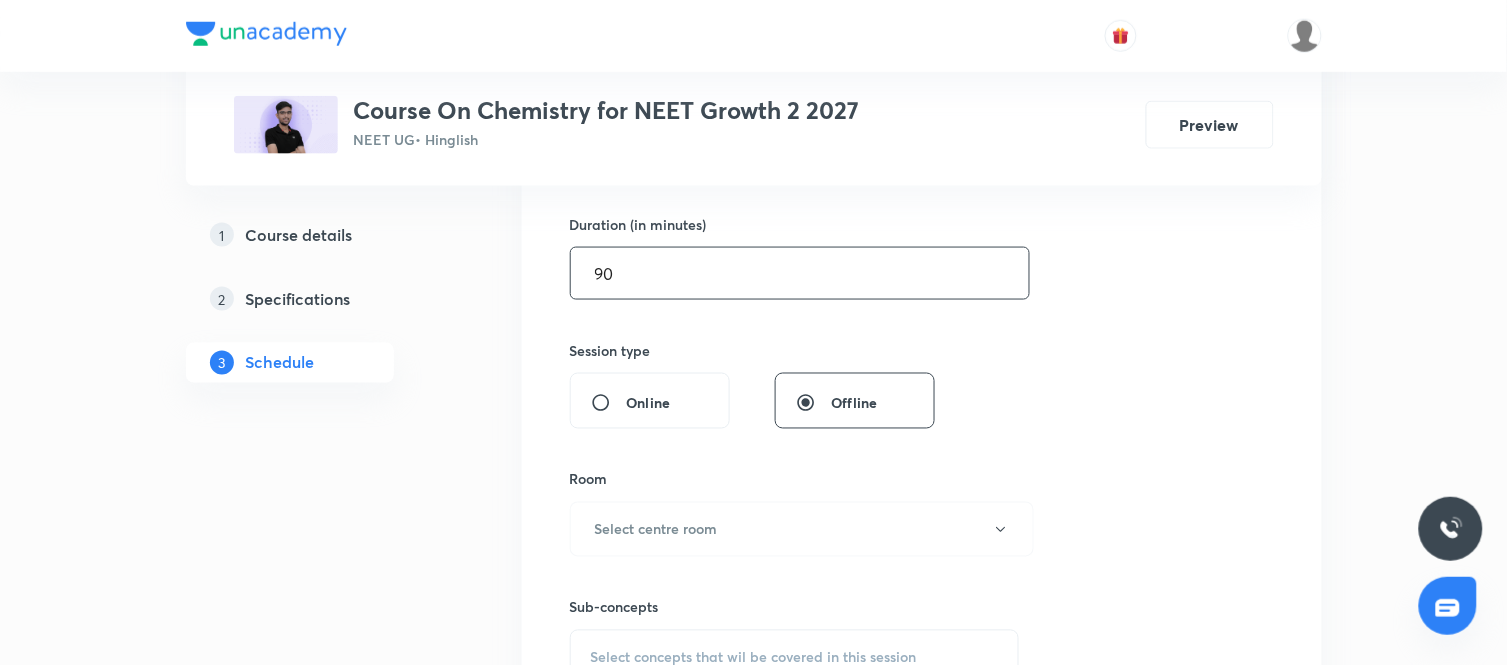type on "90" 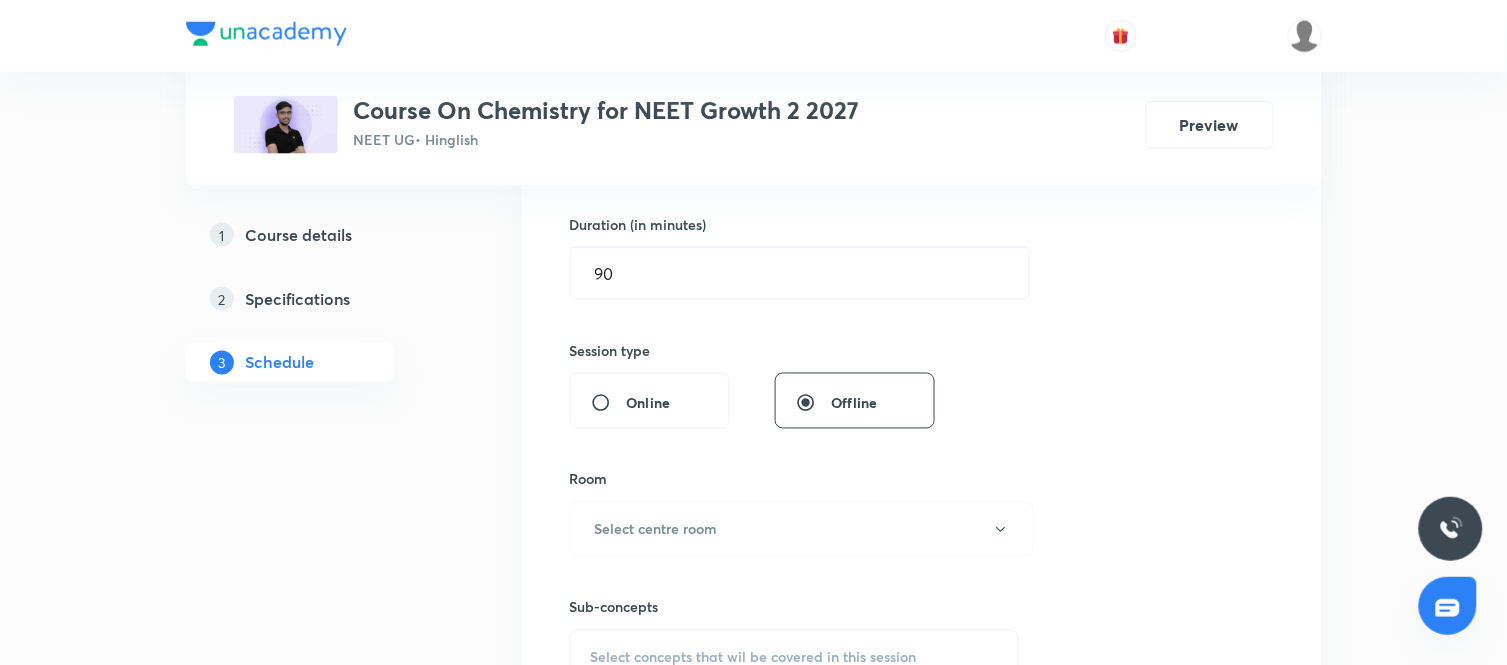 click on "Session  74 Live class Session title 16/99 Chemical Bonding ​ Schedule for [MONTH] 5, 2025, [TIME] ​ Duration (in minutes) 90 ​   Session type Online Offline Room Select centre room Sub-concepts Select concepts that wil be covered in this session Add Cancel" at bounding box center [922, 296] 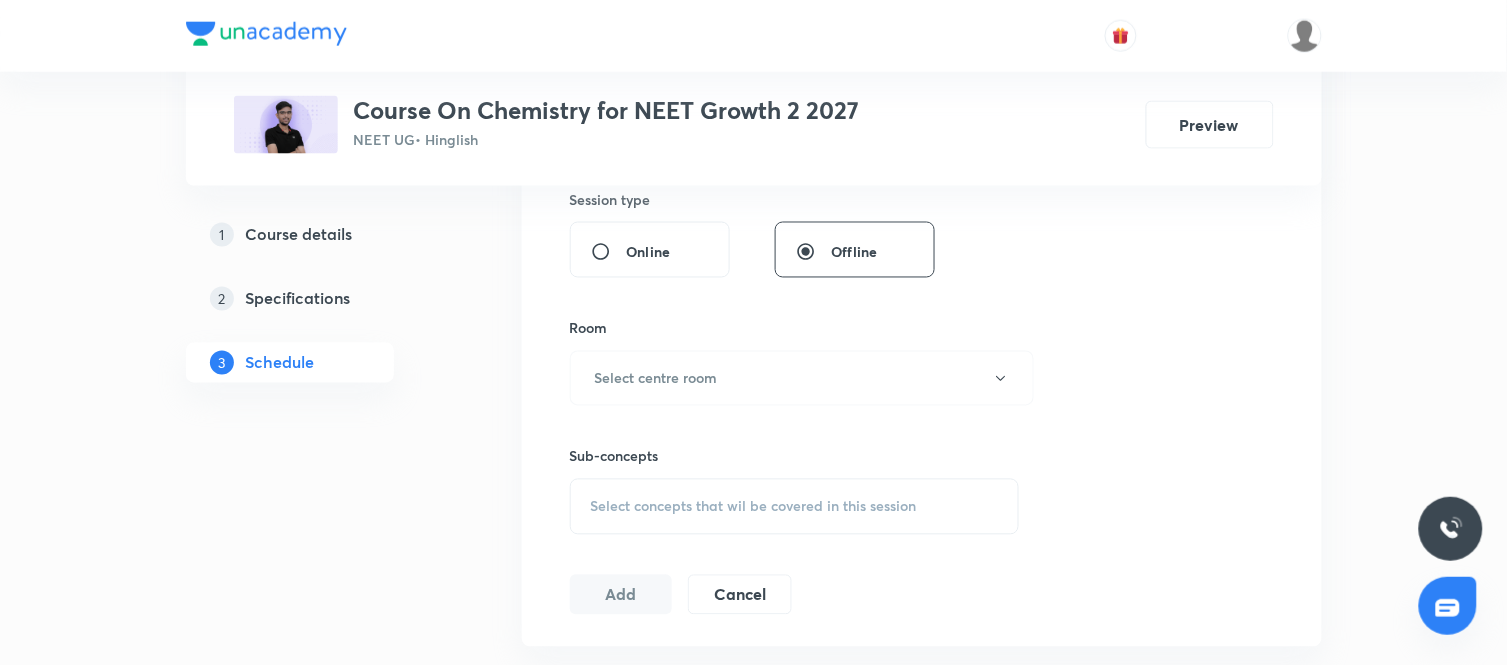 scroll, scrollTop: 760, scrollLeft: 0, axis: vertical 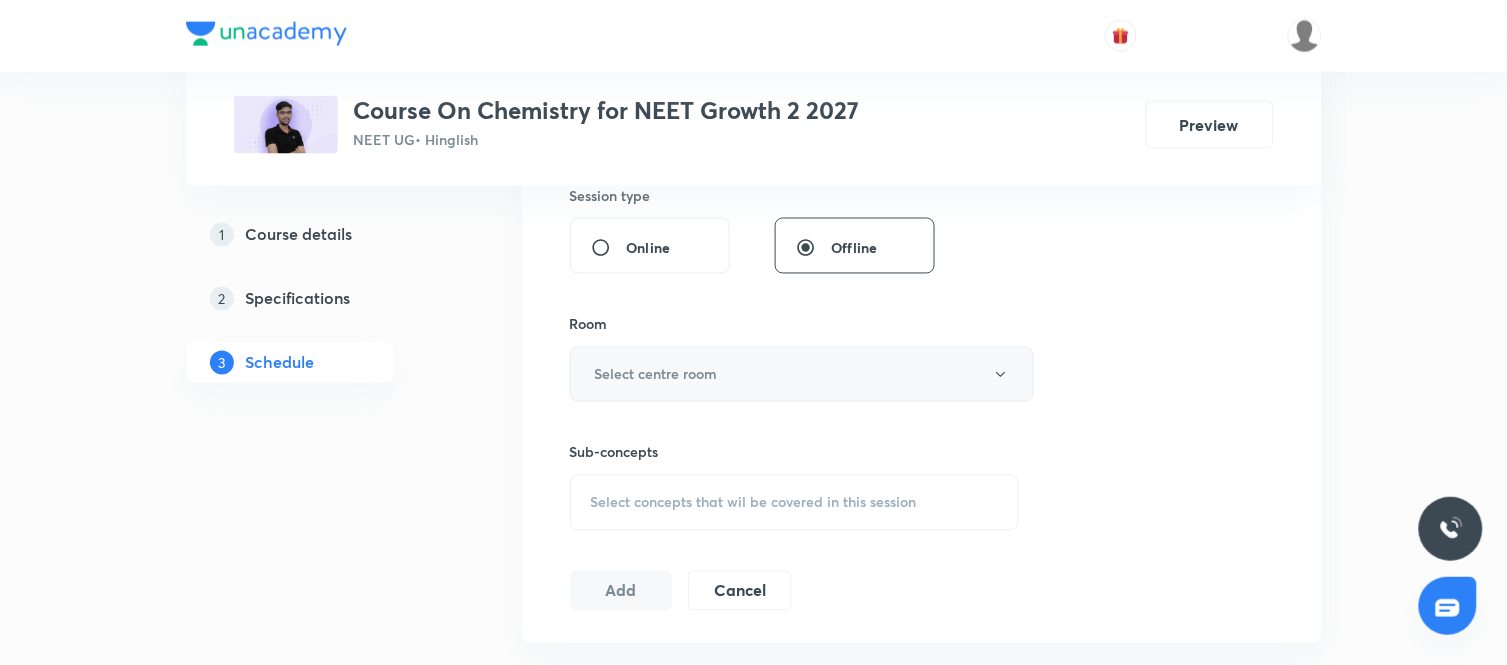 click on "Select centre room" at bounding box center (802, 374) 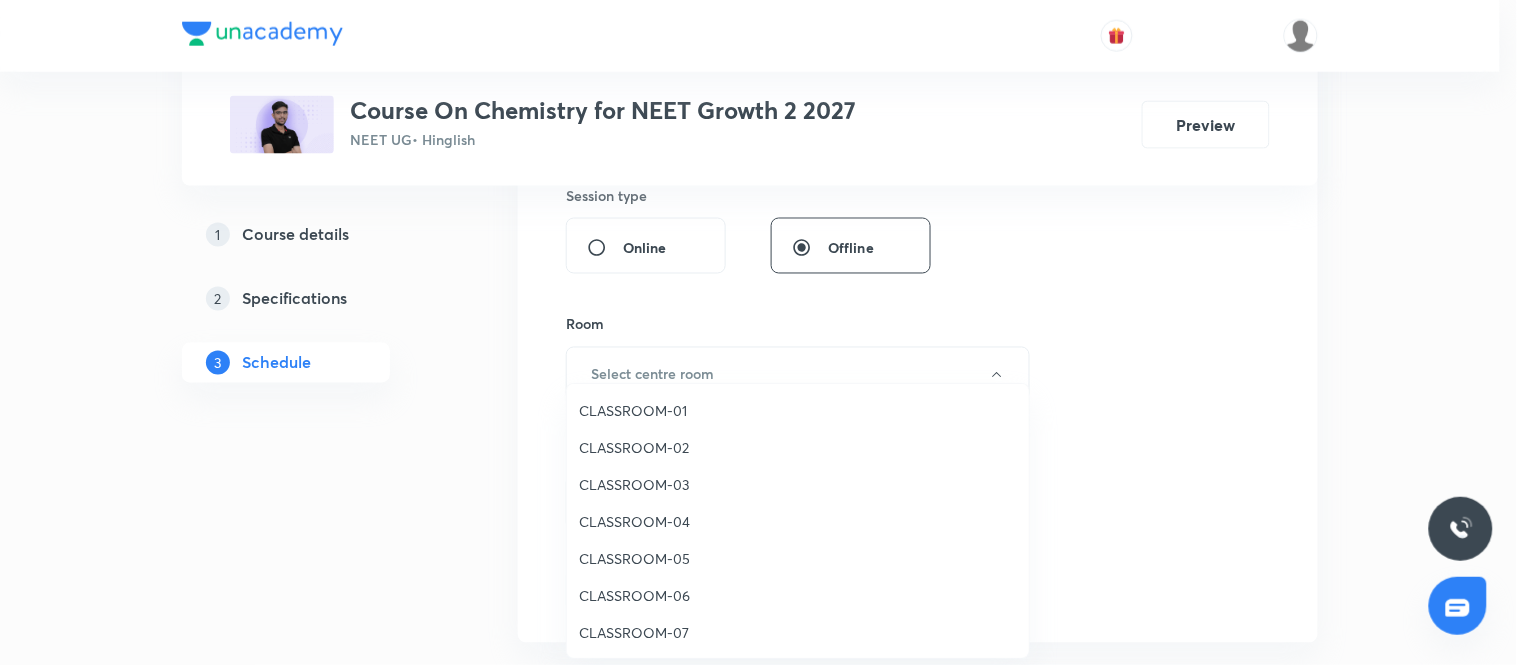 click on "CLASSROOM-06" at bounding box center (798, 595) 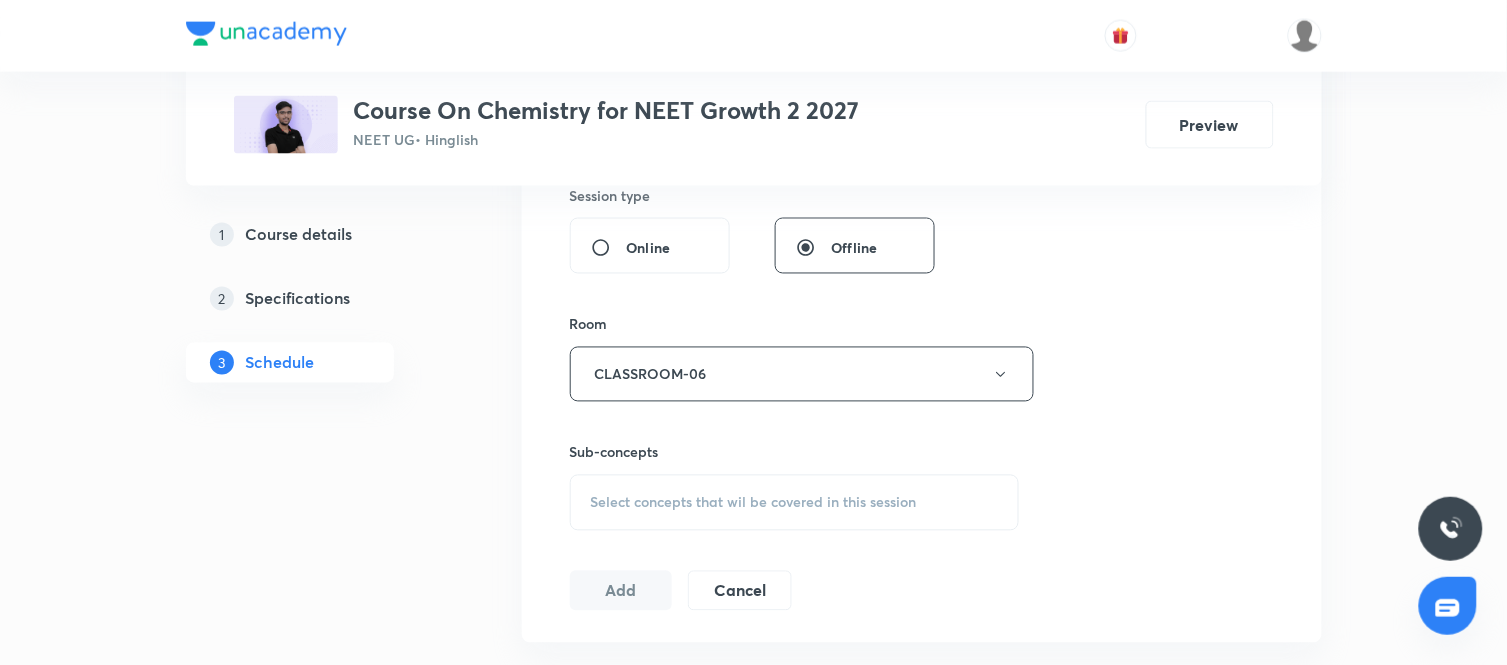 click on "Select concepts that wil be covered in this session" at bounding box center (795, 503) 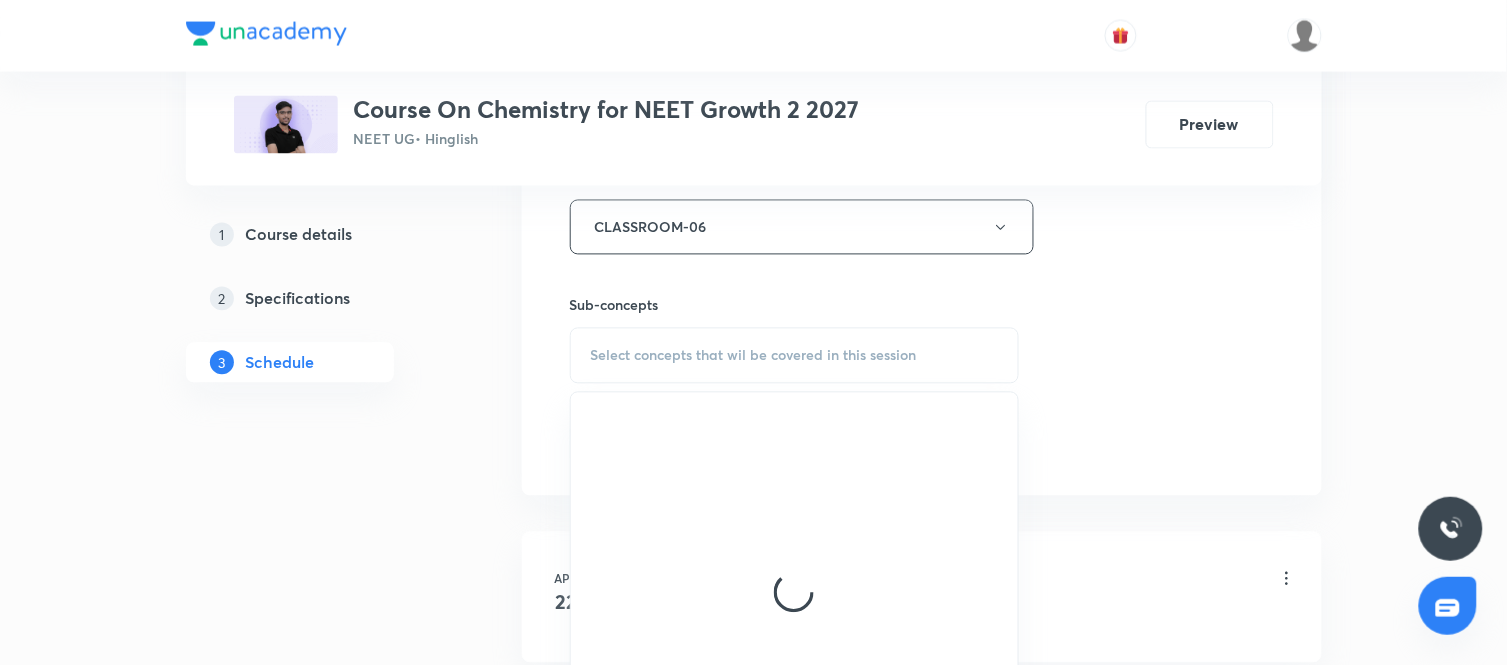 scroll, scrollTop: 915, scrollLeft: 0, axis: vertical 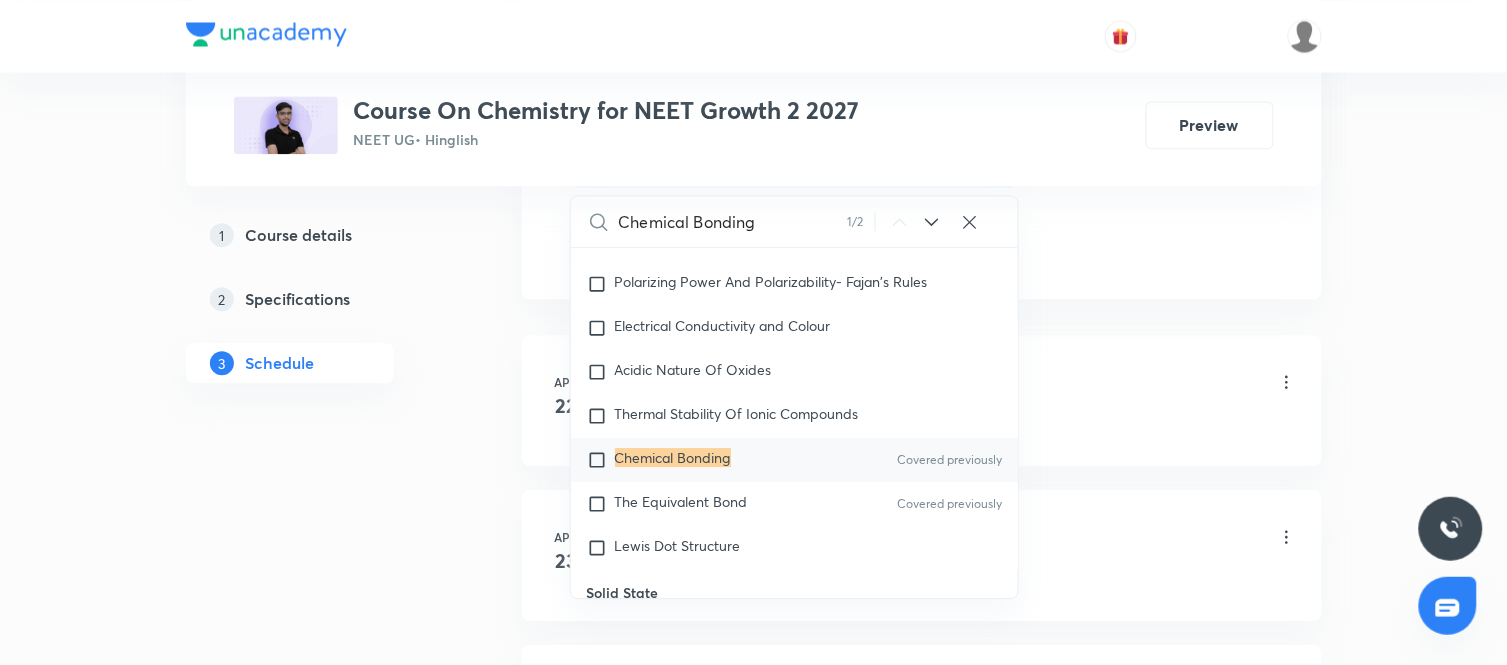 type on "Chemical Bonding" 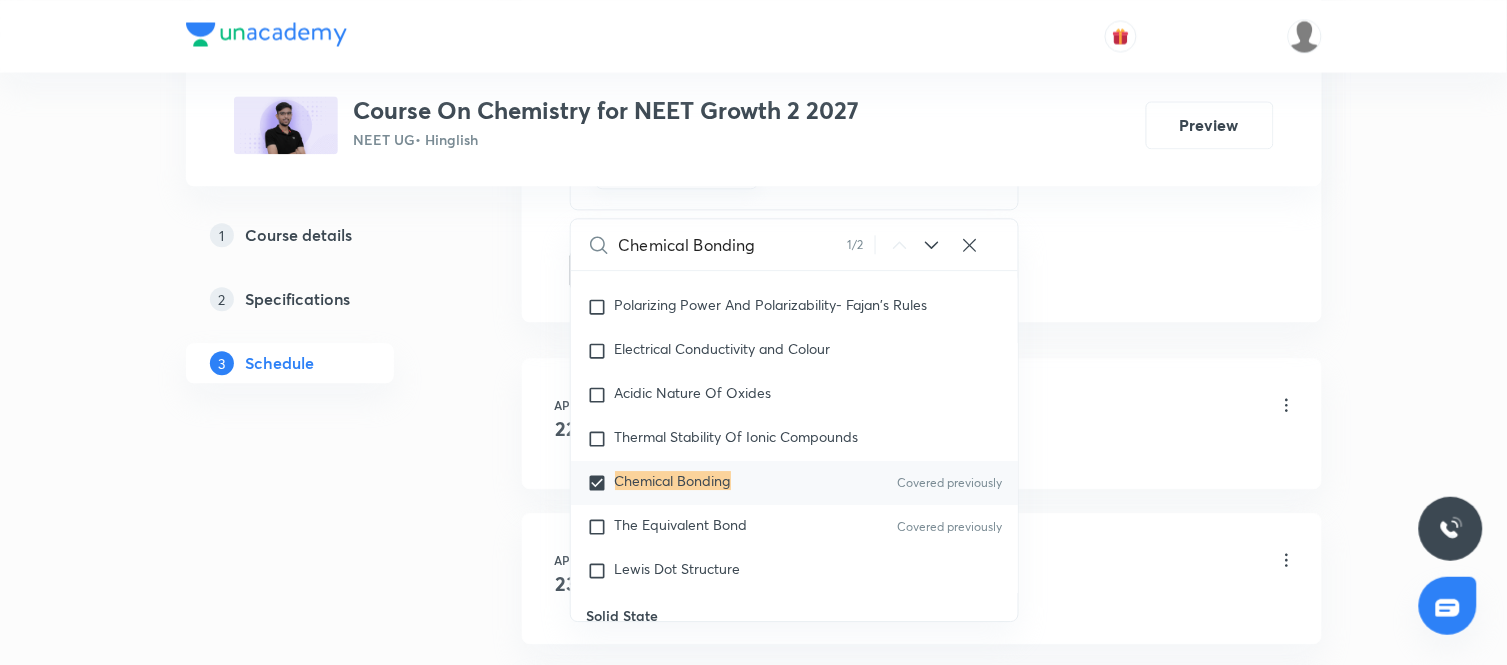 click on "Plus Courses Course On Chemistry for NEET Growth 2 2027 NEET UG  • Hinglish Preview 1 Course details 2 Specifications 3 Schedule Schedule 73  classes Session  74 Live class Session title 16/99 Chemical Bonding ​ Schedule for [MONTH] 5, 2025, [TIME] ​ Duration (in minutes) 90 ​   Session type Online Offline Room CLASSROOM-06 Sub-concepts Chemical Bonding CLEAR Chemical Bonding 1 / 2 ​ General Topics & Mole Concept Basic Concepts Mole – Basic Introduction Percentage Composition Stoichiometry Principle of Atom Conservation (POAC) Relation between Stoichiometric Quantities Application of Mole Concept: Gravimetric Analysis Electronic Configuration Of Atoms (Hund's rule)  Quantum Numbers (Magnetic Quantum no.) Quantum Numbers(Pauli's Exclusion law) Mean Molar Mass or Molecular Mass Variation of Conductivity with Concentration Mechanism of Corrosion Atomic Structure Discovery Of Electron Covered previously Some Prerequisites of Physics Covered previously Discovery Of Protons And Neutrons Covered previously" at bounding box center [754, 5405] 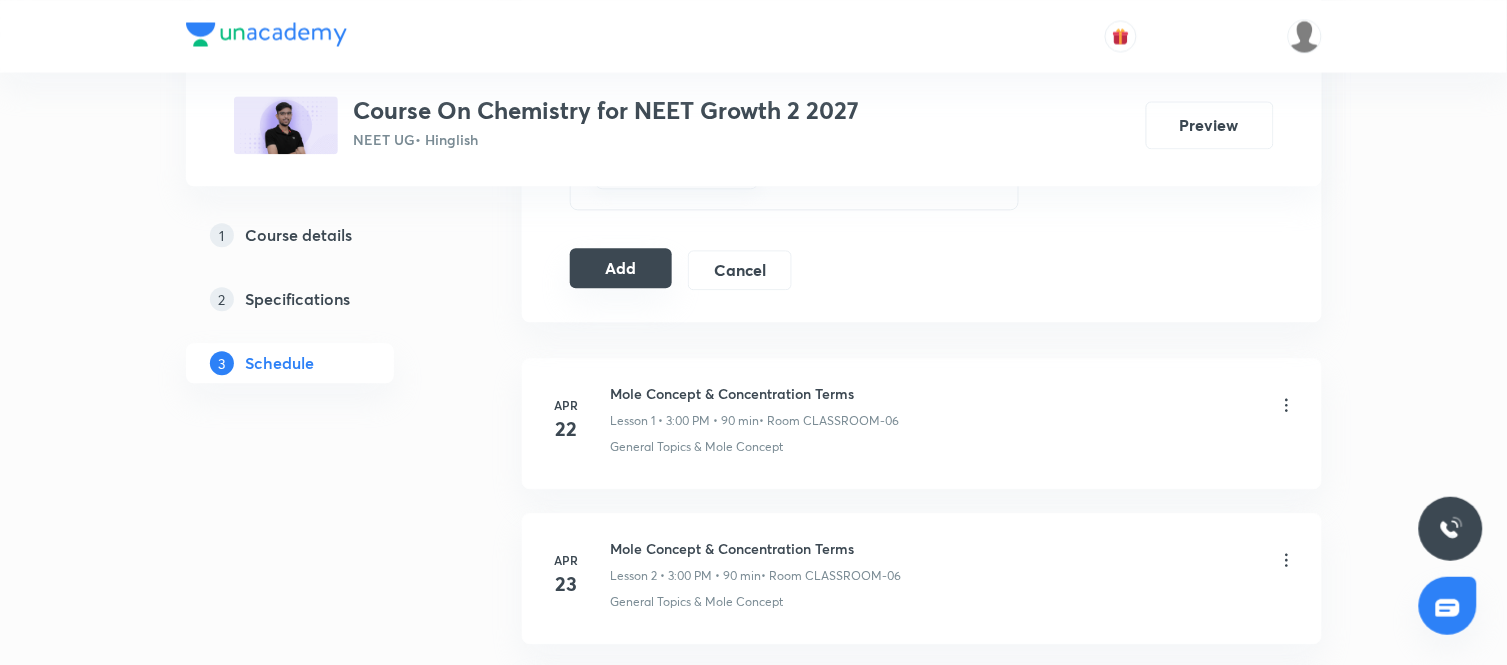 click on "Add" at bounding box center (621, 268) 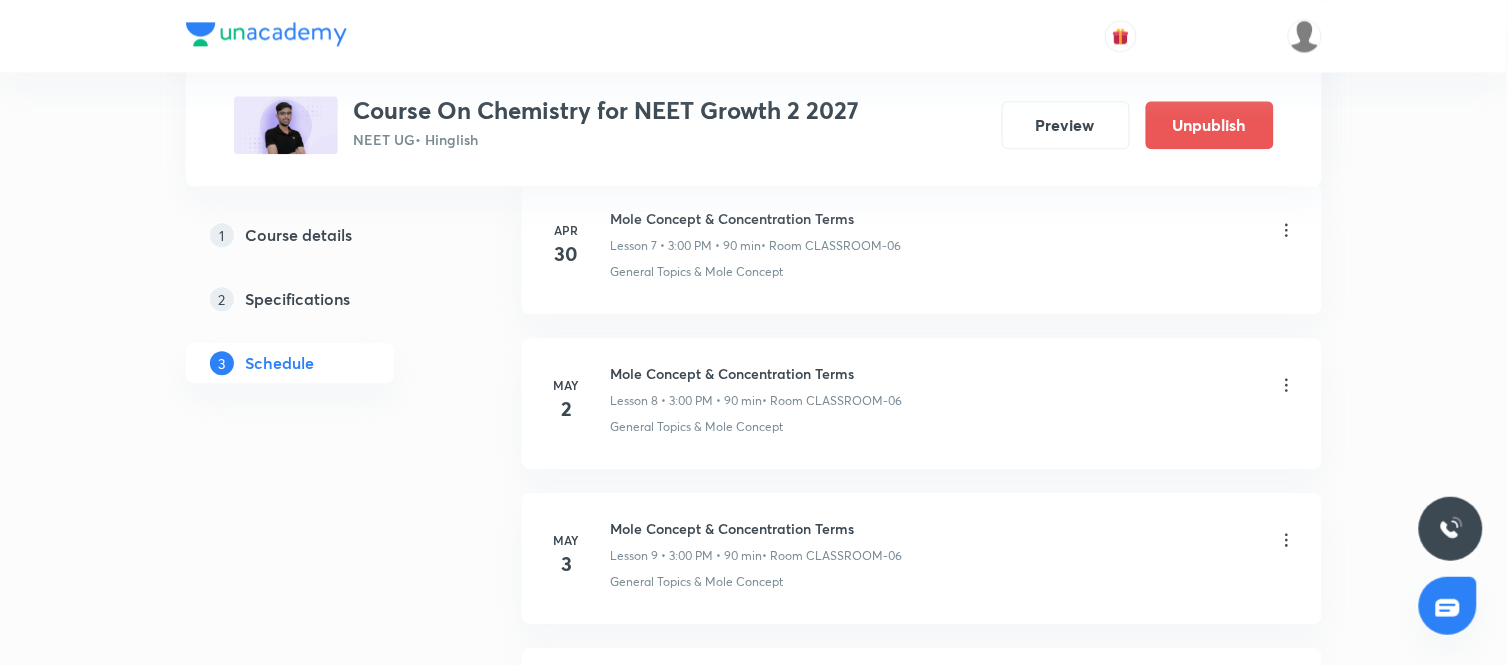 scroll, scrollTop: 0, scrollLeft: 0, axis: both 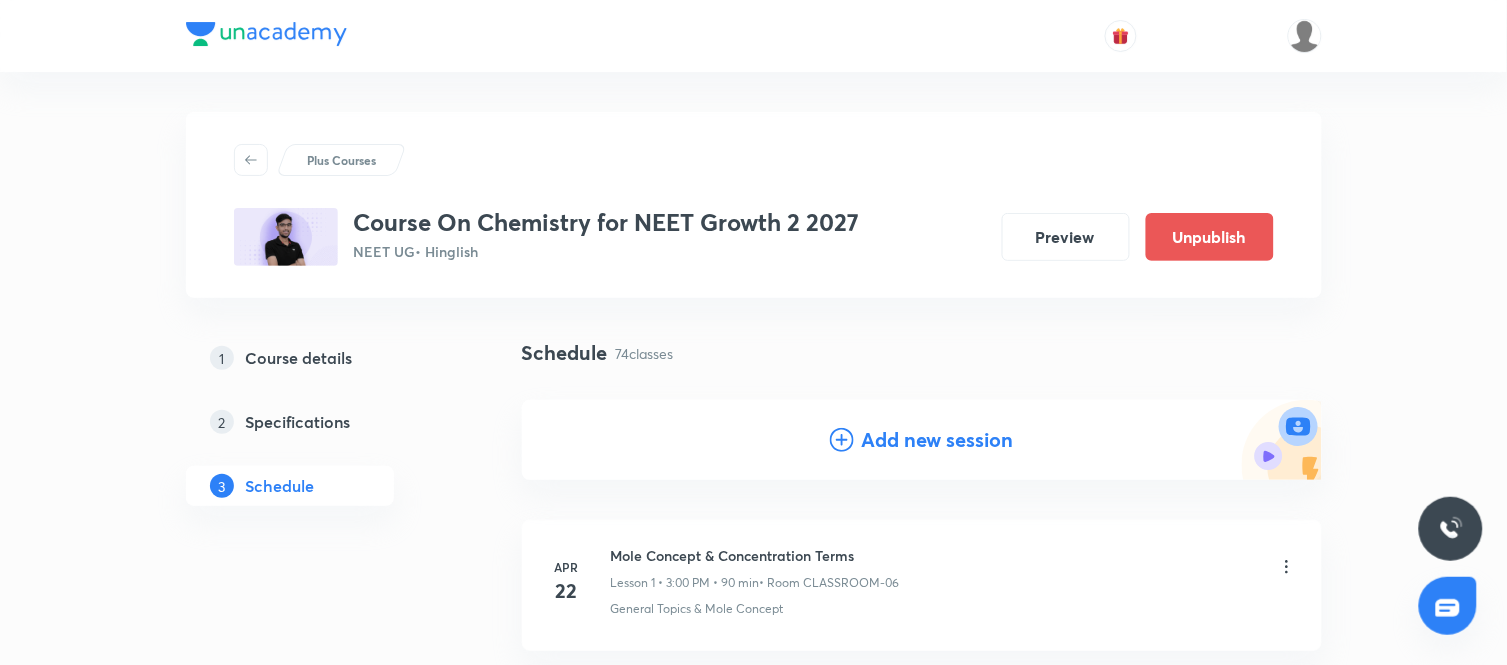 click on "Add new session" at bounding box center [938, 440] 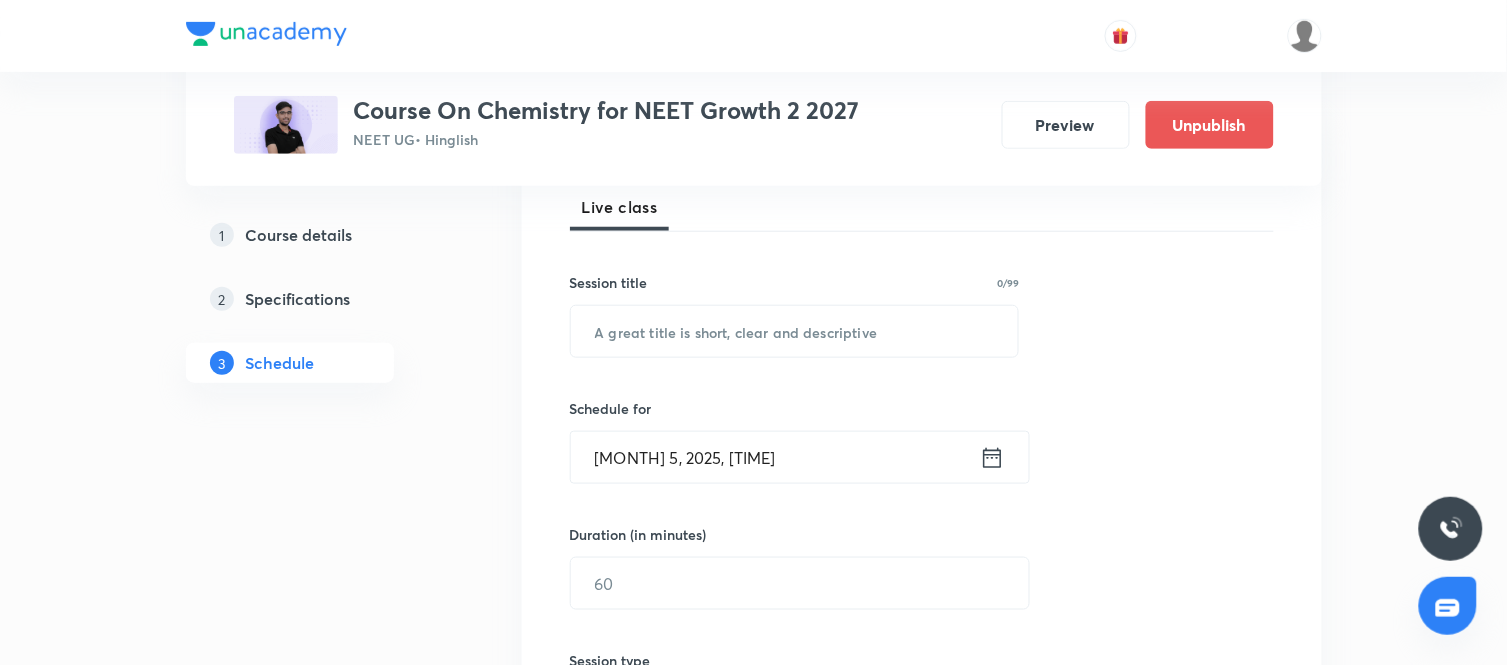 scroll, scrollTop: 298, scrollLeft: 0, axis: vertical 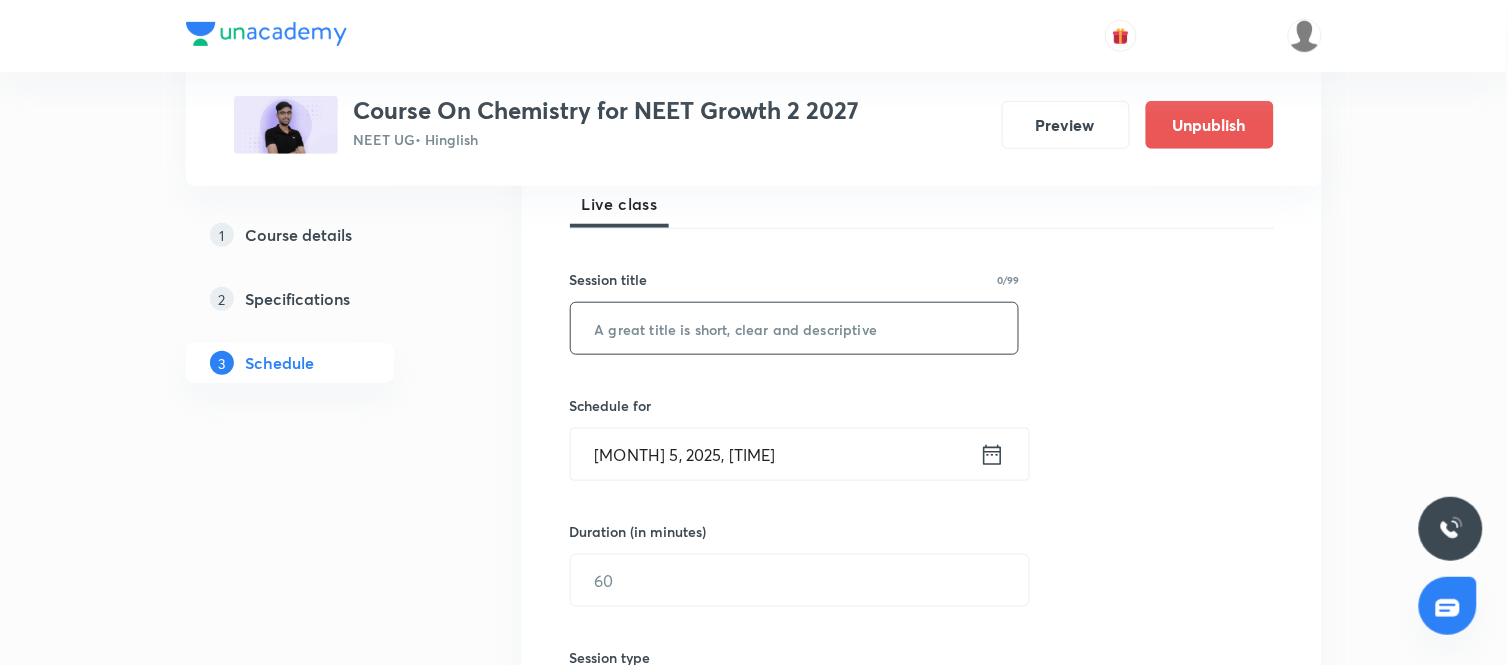 click at bounding box center [795, 328] 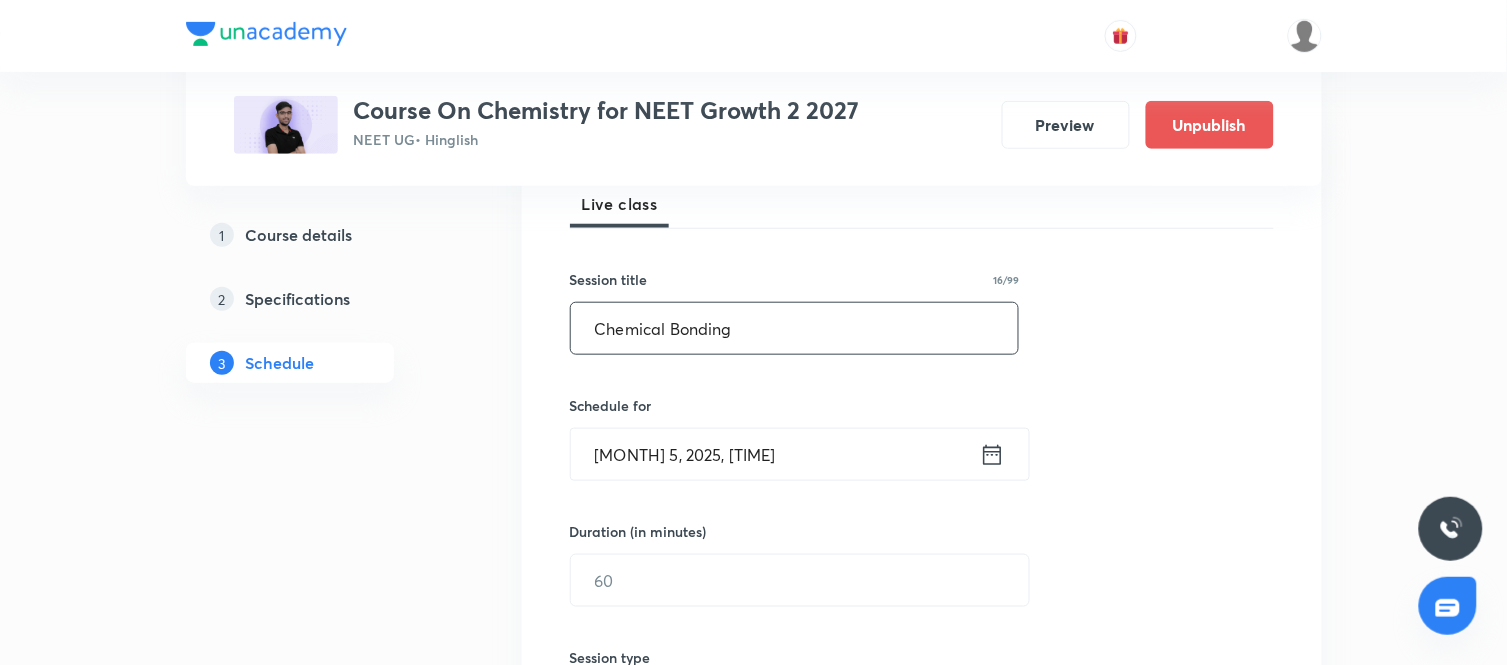 type on "Chemical Bonding" 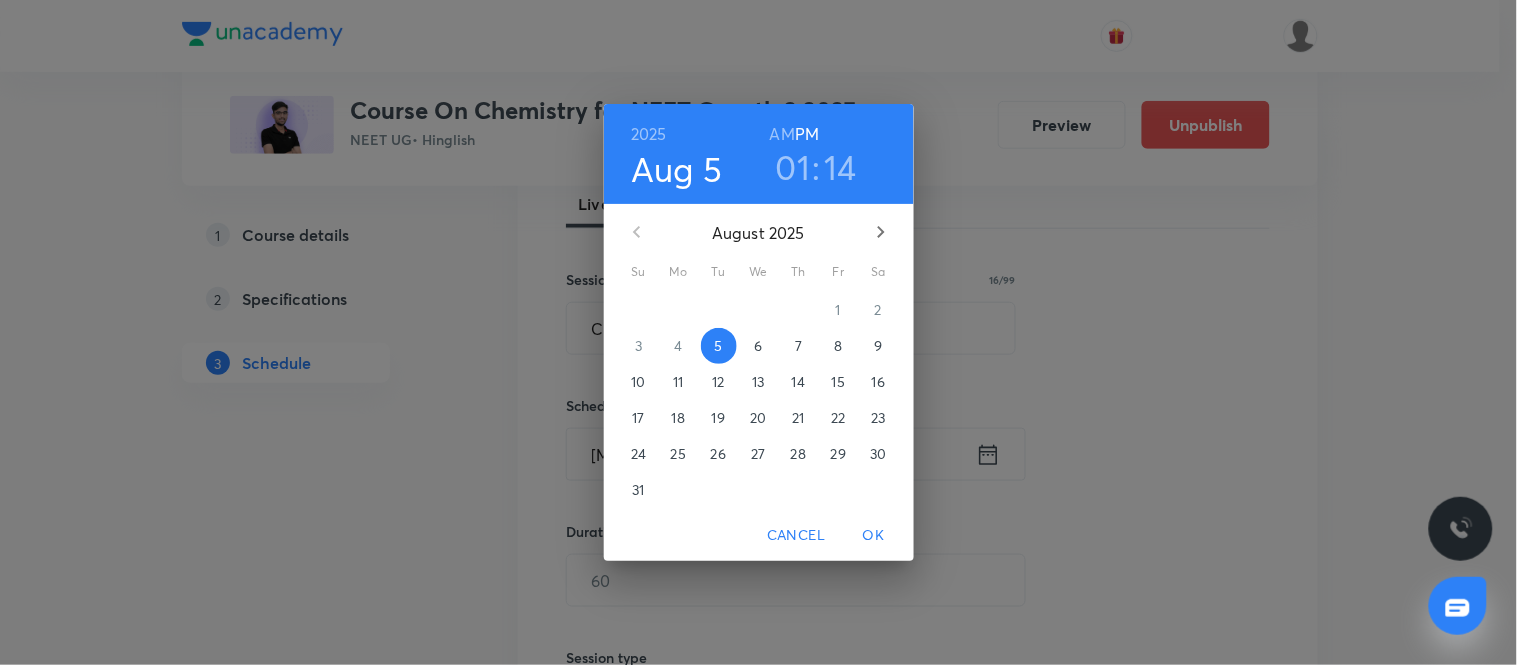 click on "7" at bounding box center (799, 346) 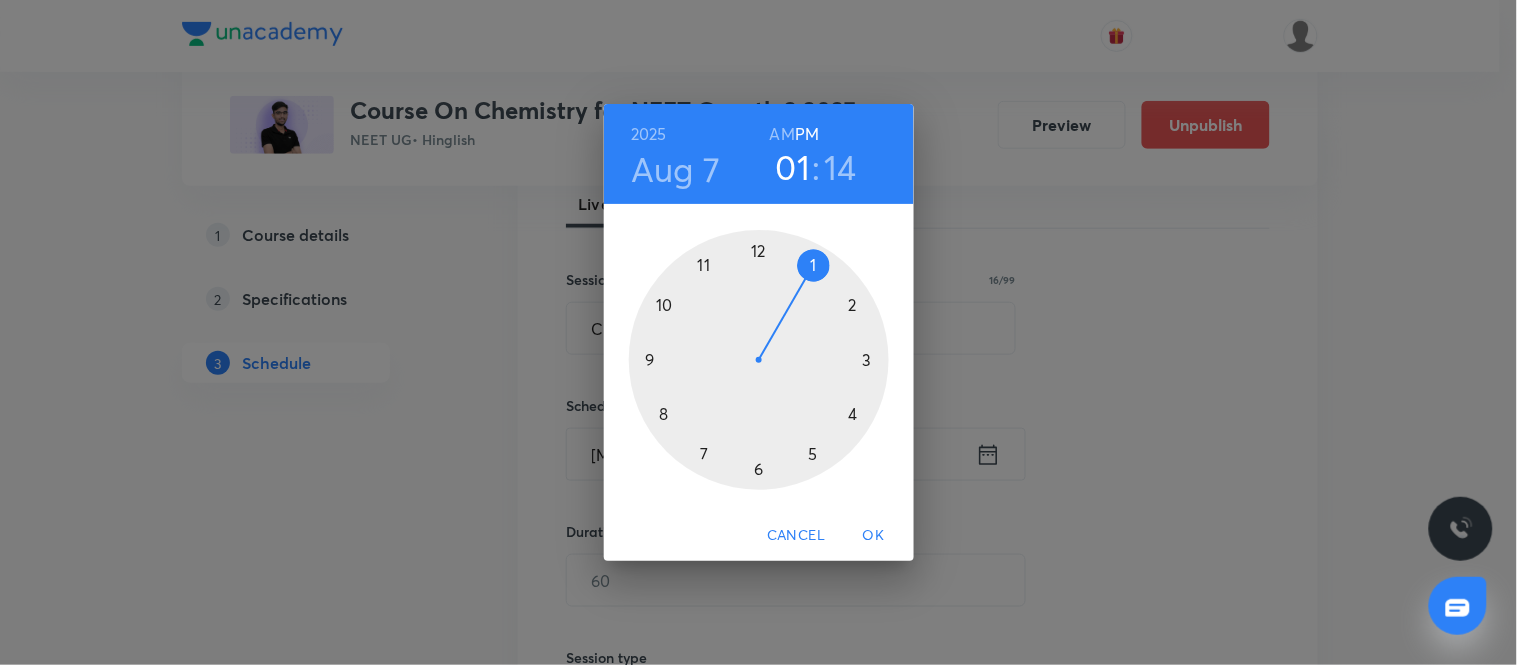 click at bounding box center (759, 360) 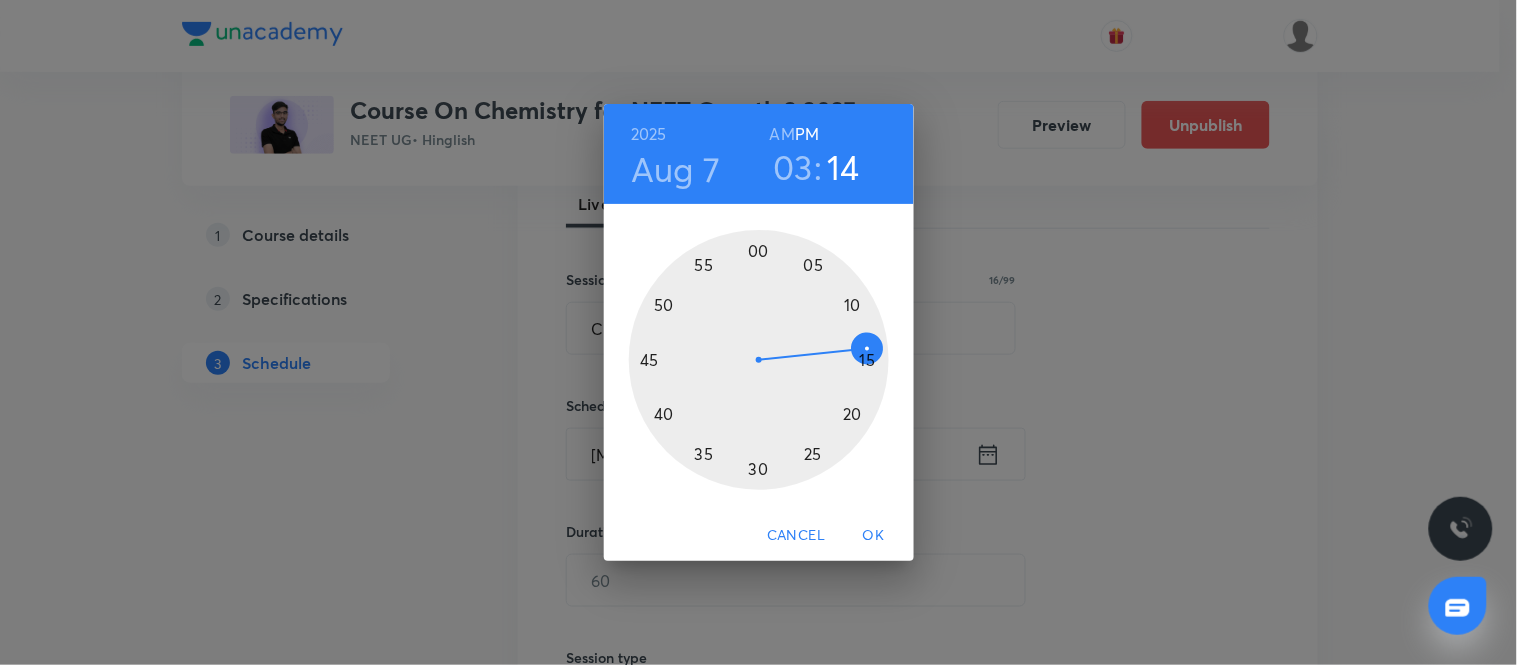 click at bounding box center [759, 360] 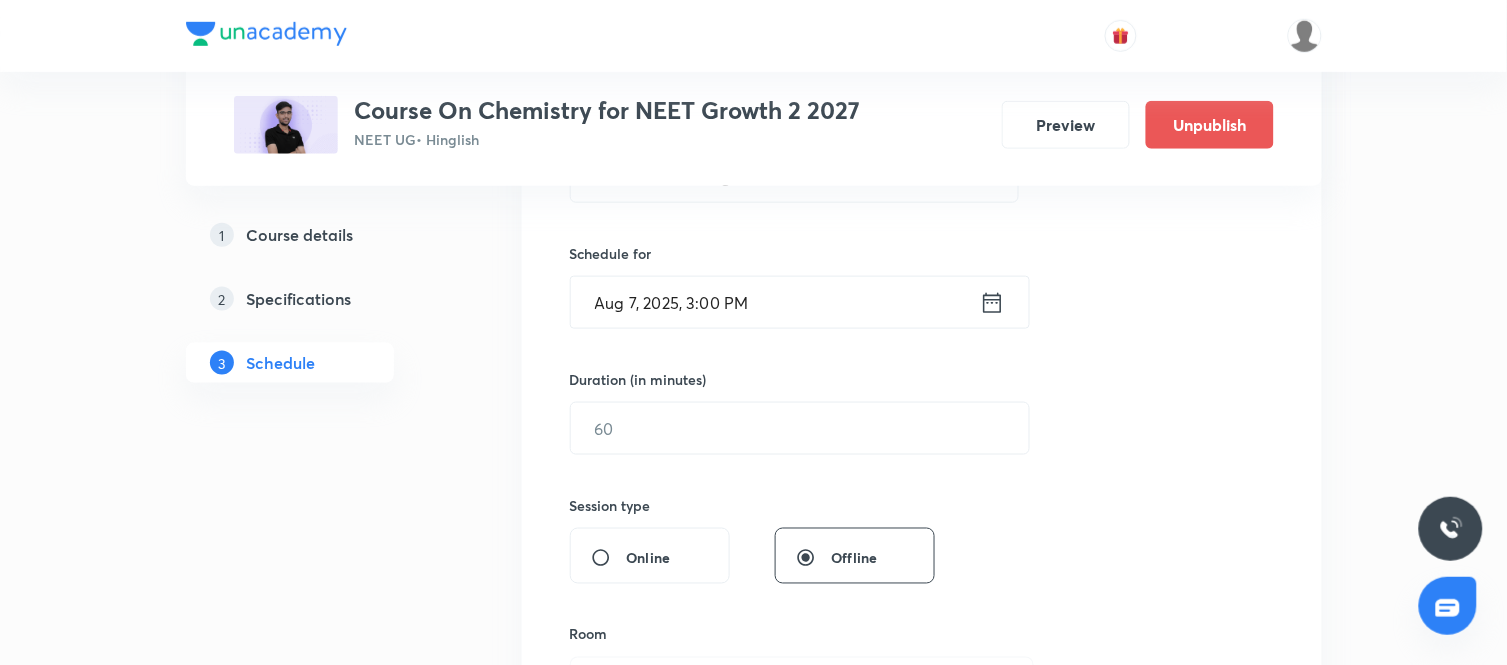 scroll, scrollTop: 452, scrollLeft: 0, axis: vertical 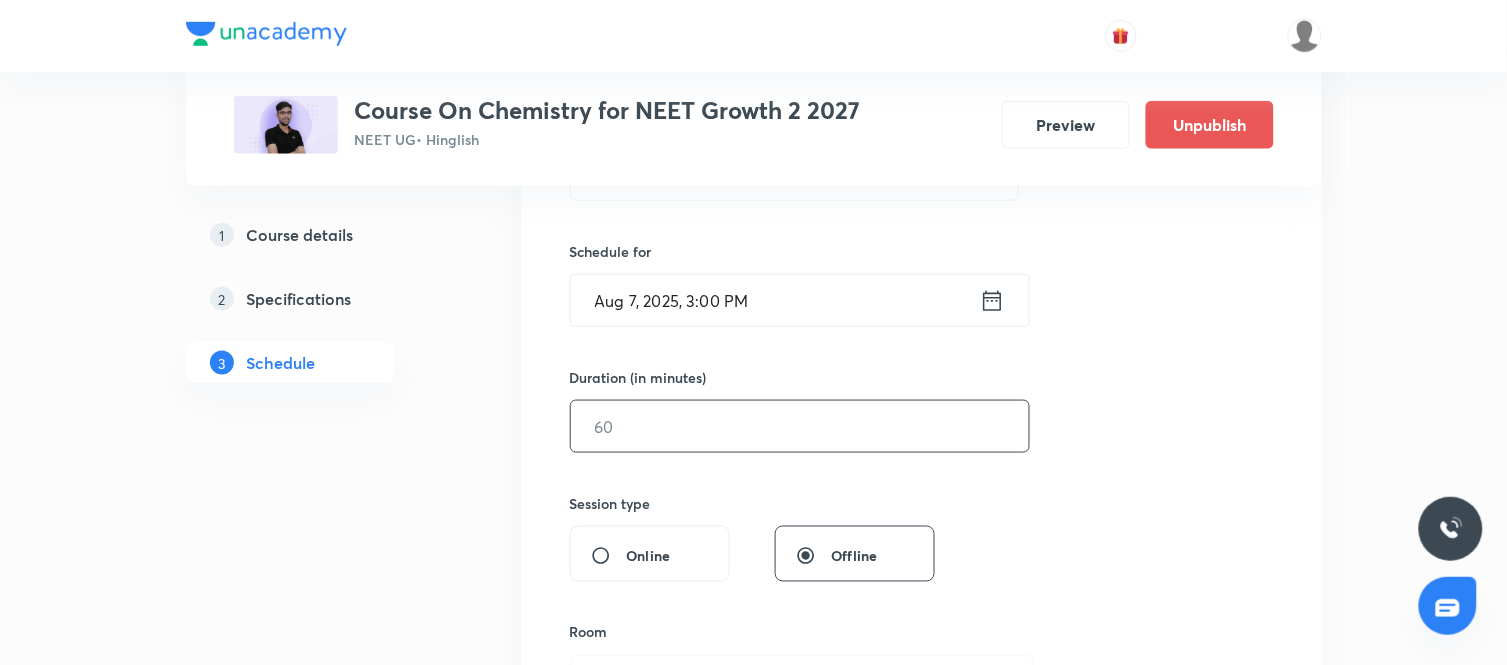 click at bounding box center (800, 426) 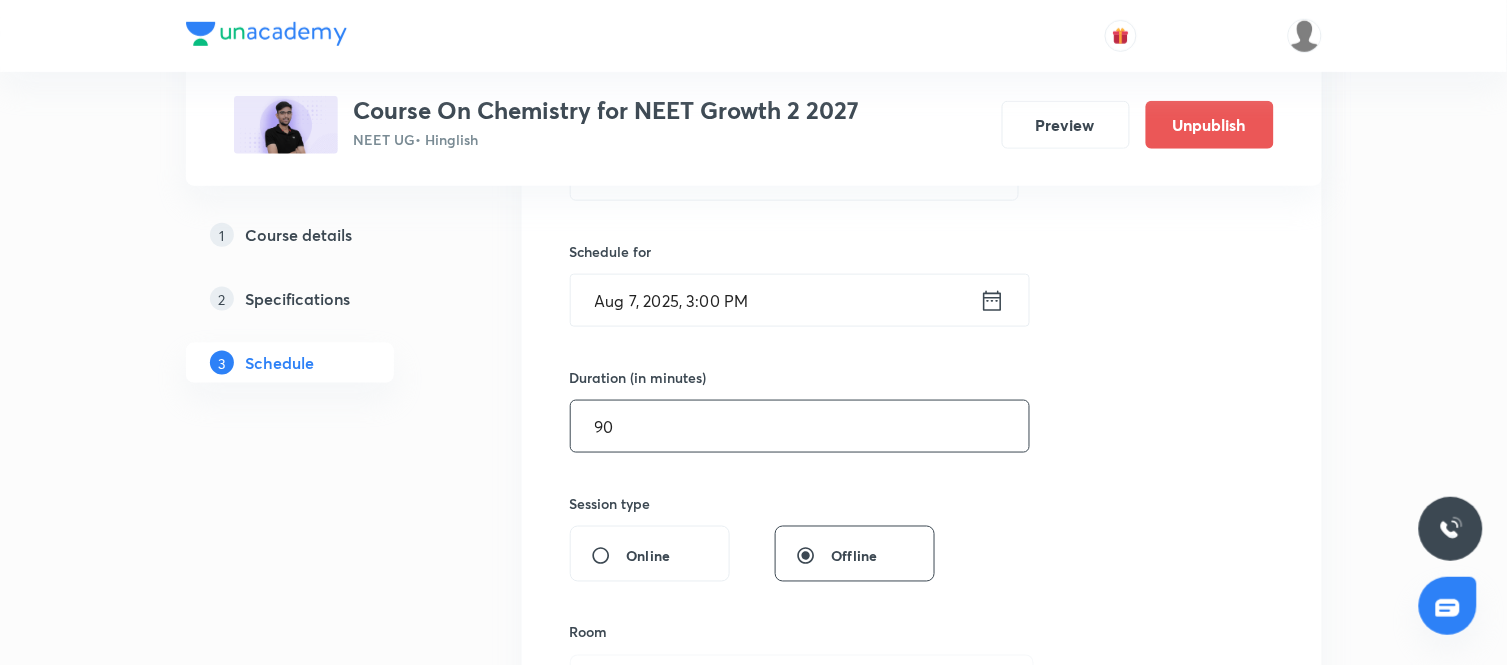 type on "90" 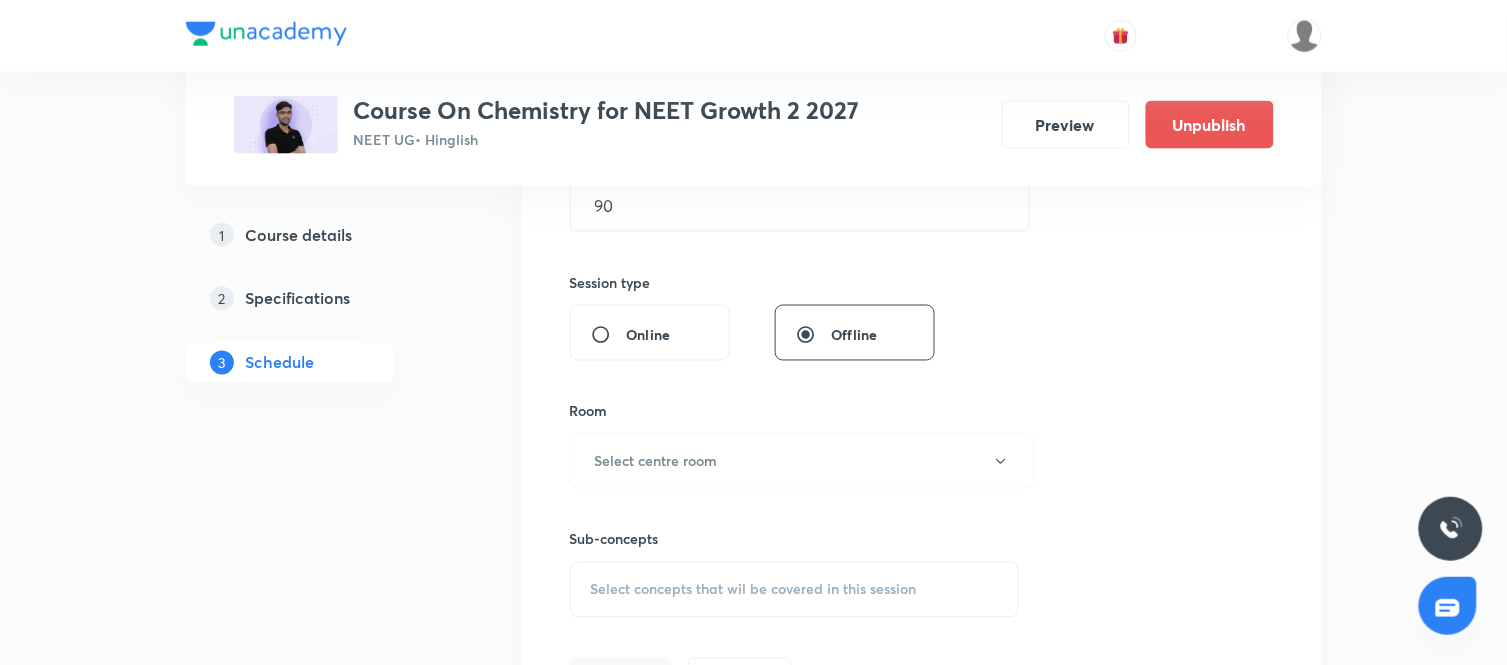 scroll, scrollTop: 723, scrollLeft: 0, axis: vertical 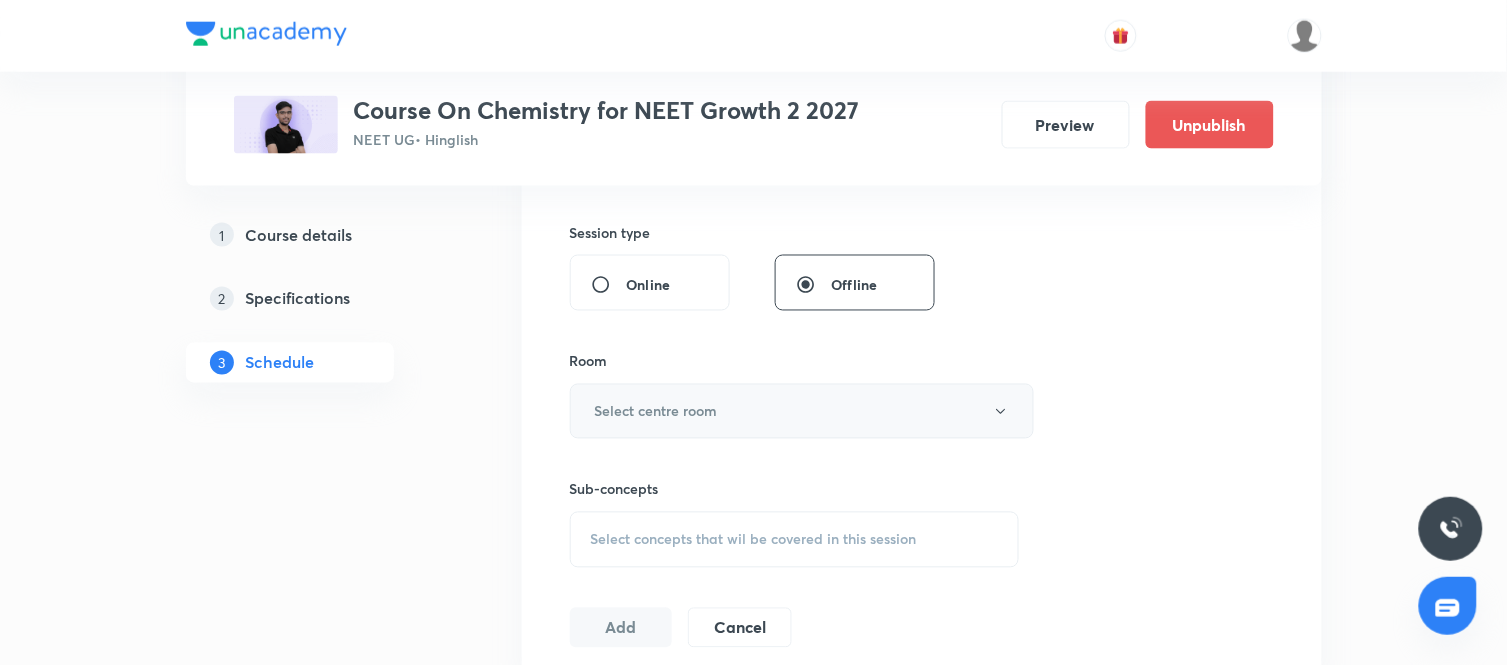 click on "Select centre room" at bounding box center [802, 411] 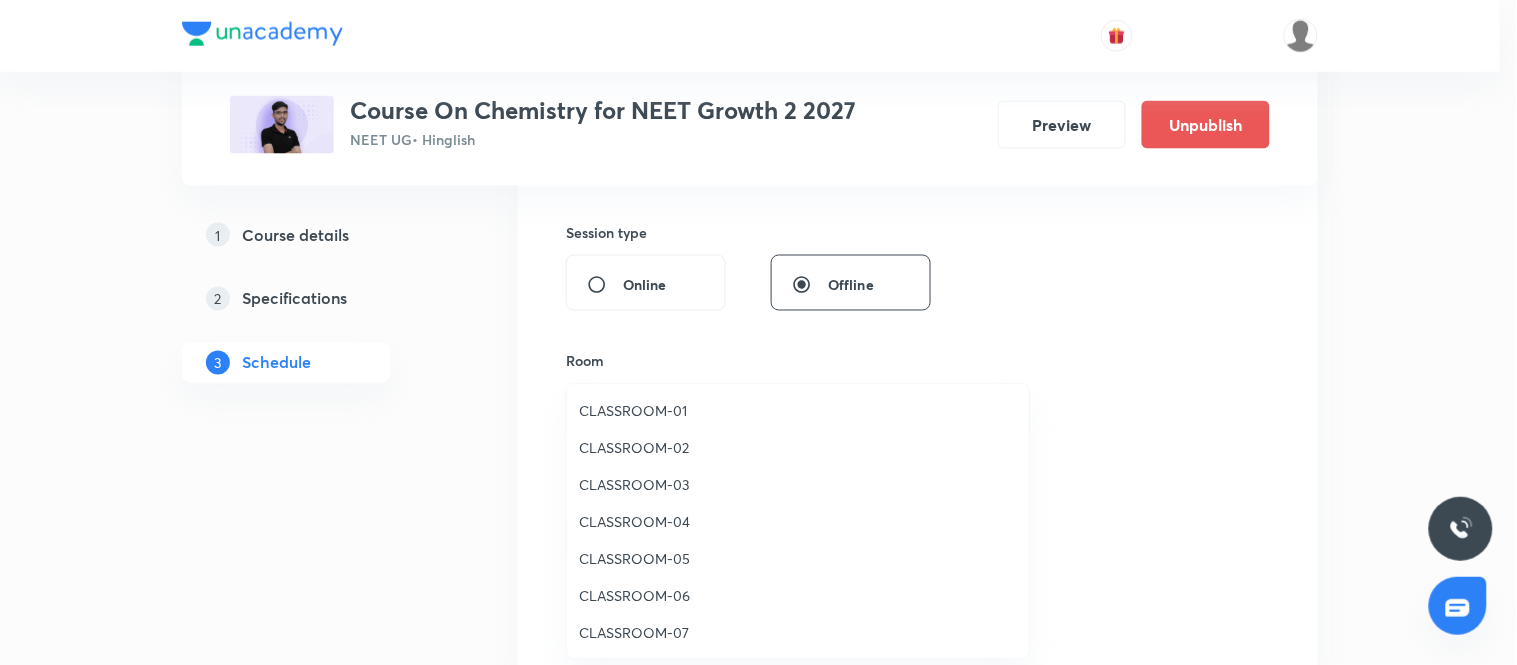 click on "CLASSROOM-06" at bounding box center (798, 595) 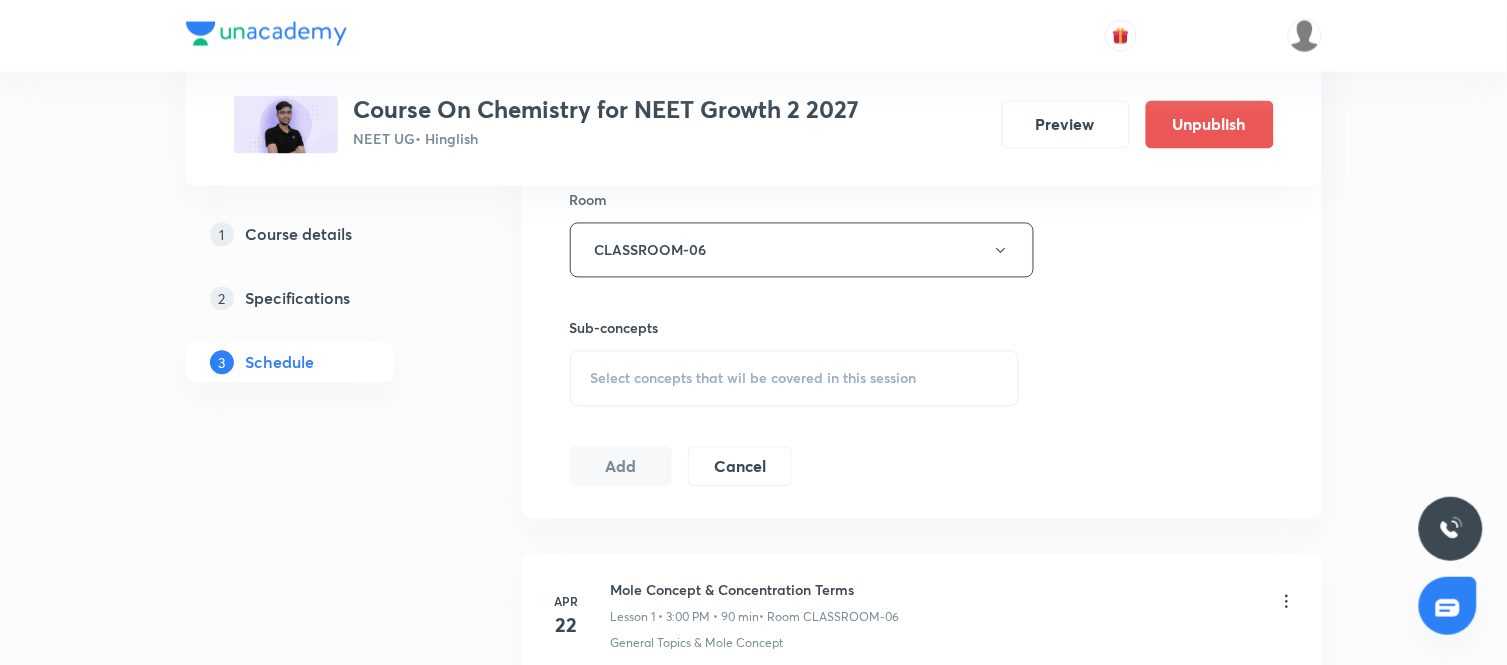 scroll, scrollTop: 890, scrollLeft: 0, axis: vertical 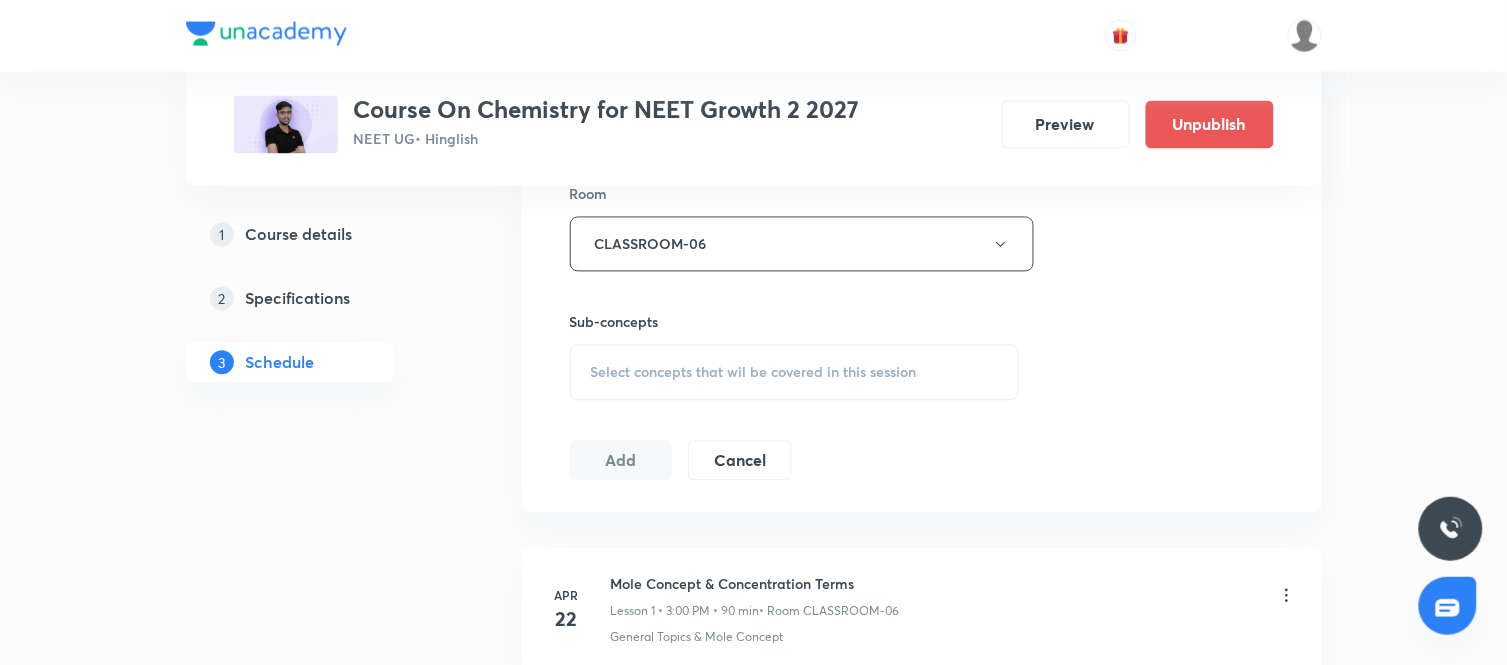 click on "Select concepts that wil be covered in this session" at bounding box center [795, 373] 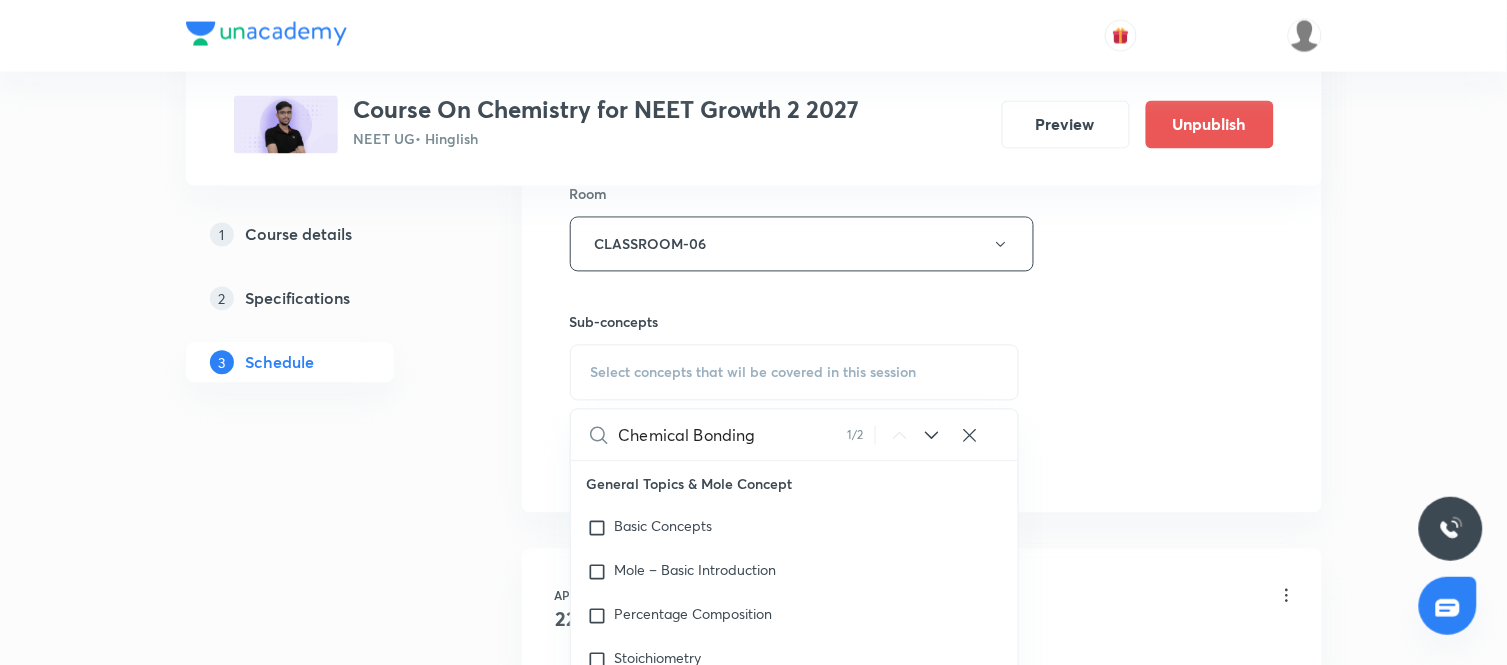 scroll, scrollTop: 7102, scrollLeft: 0, axis: vertical 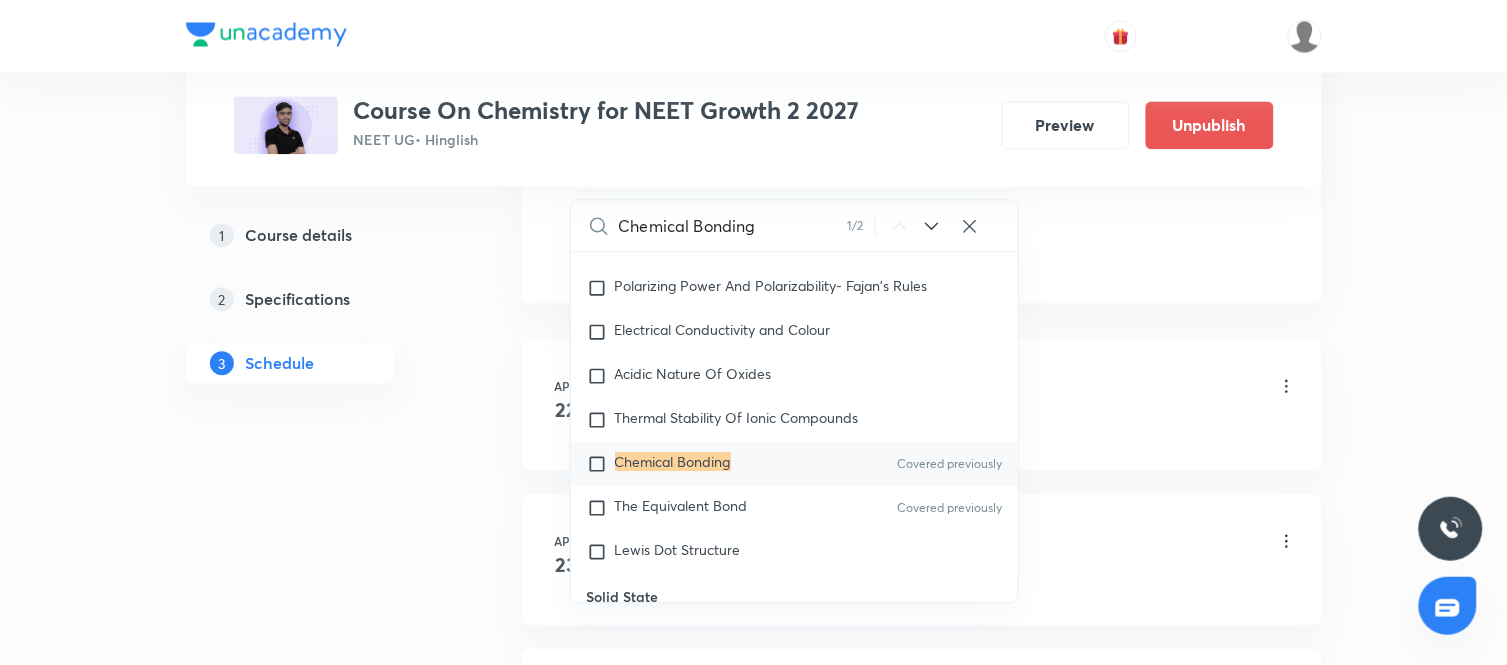 type on "Chemical Bonding" 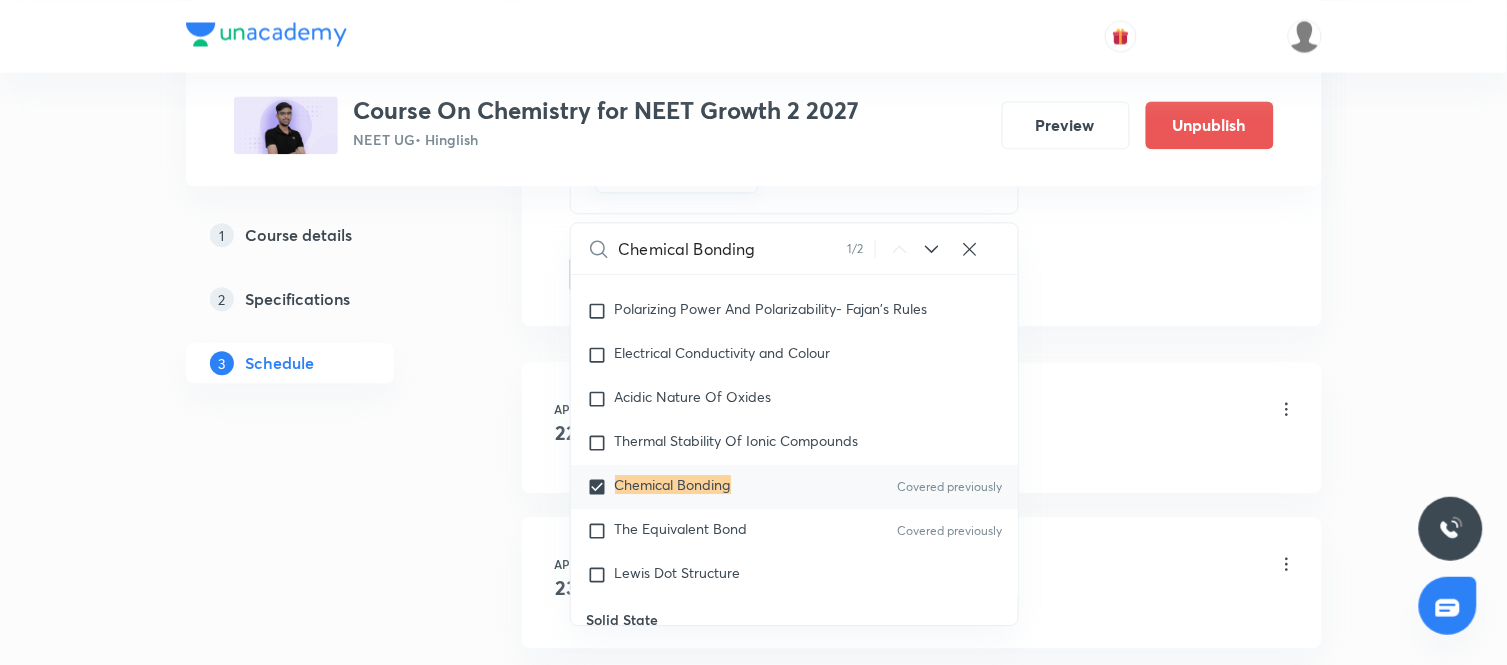 click on "1 Course details 2 Specifications 3 Schedule" at bounding box center [322, 5600] 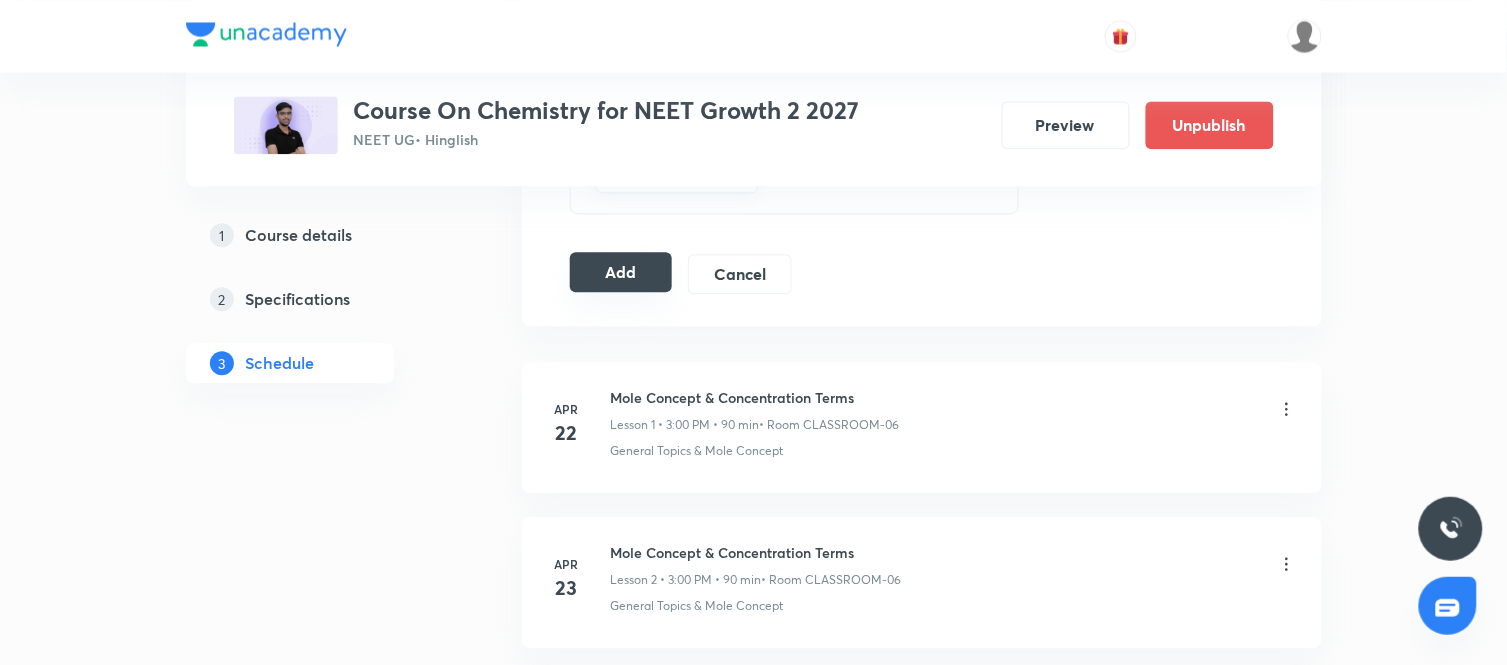 click on "Add" at bounding box center (621, 272) 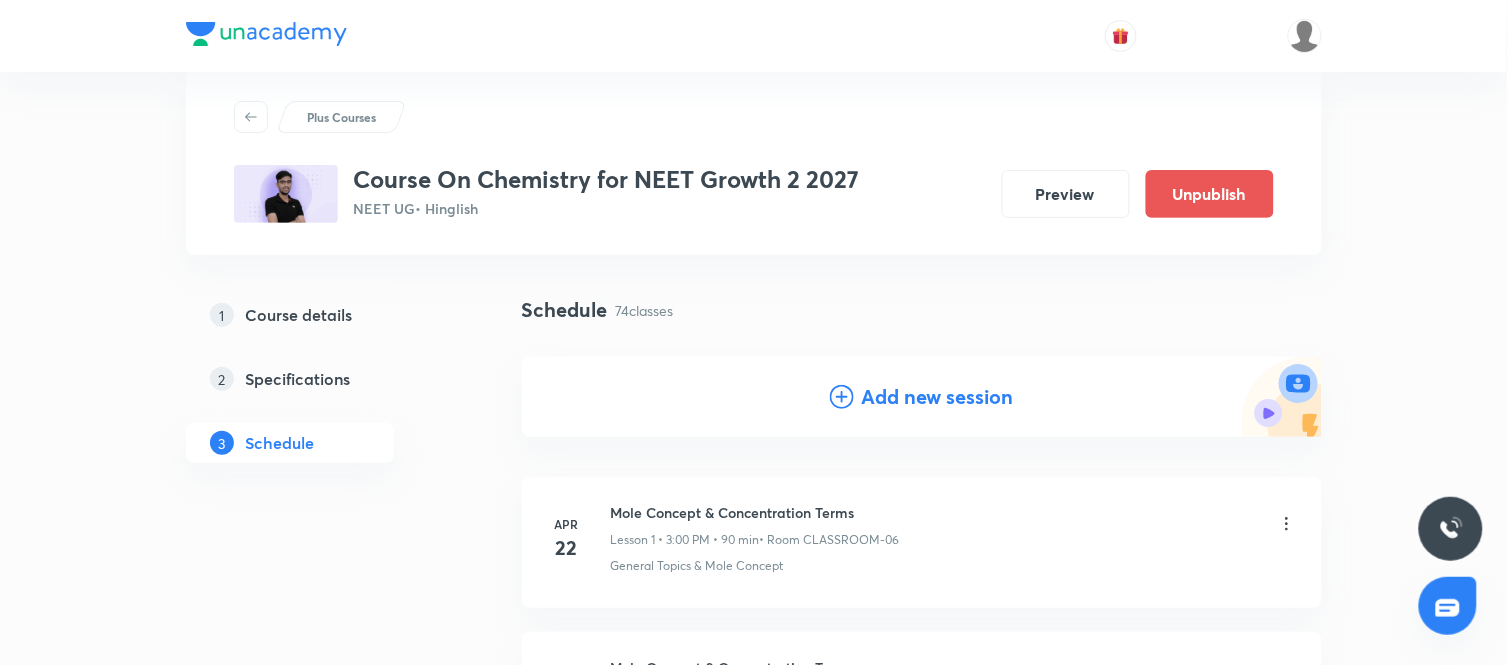 scroll, scrollTop: 0, scrollLeft: 0, axis: both 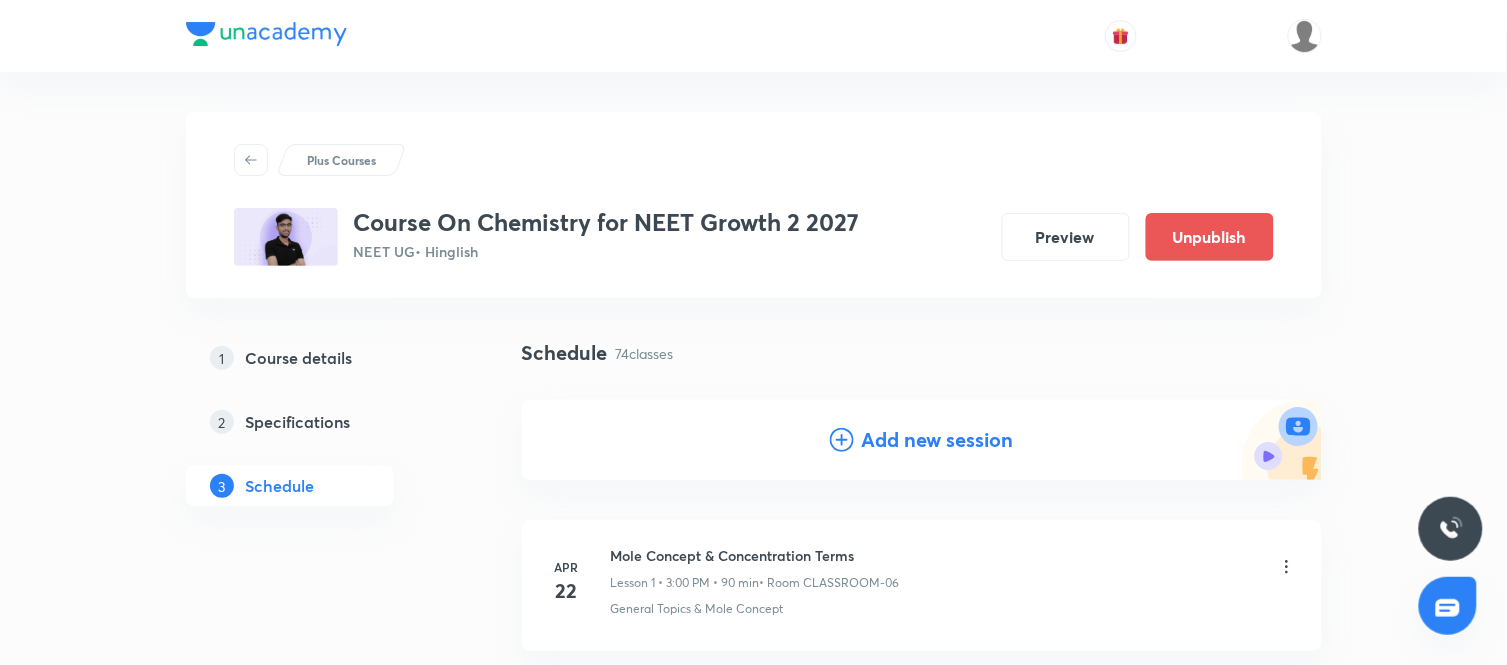 click on "Add new session" at bounding box center (938, 440) 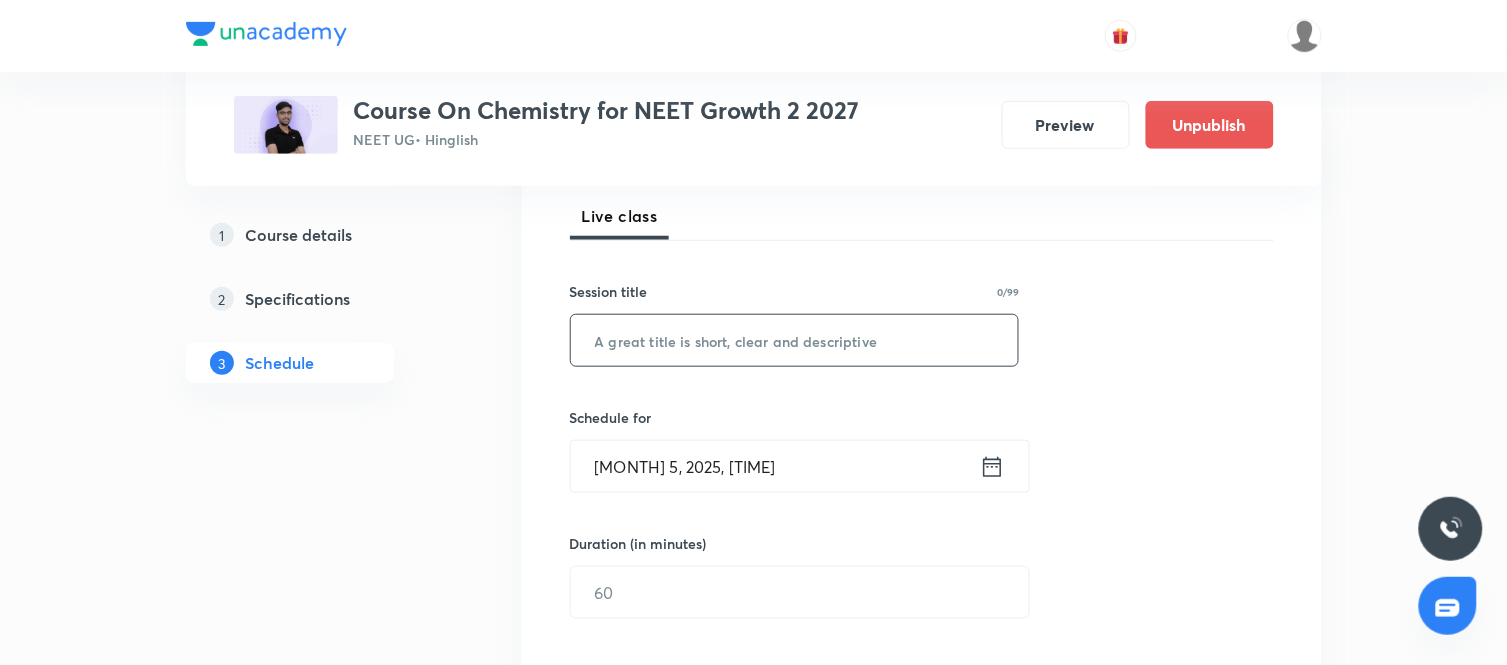 scroll, scrollTop: 287, scrollLeft: 0, axis: vertical 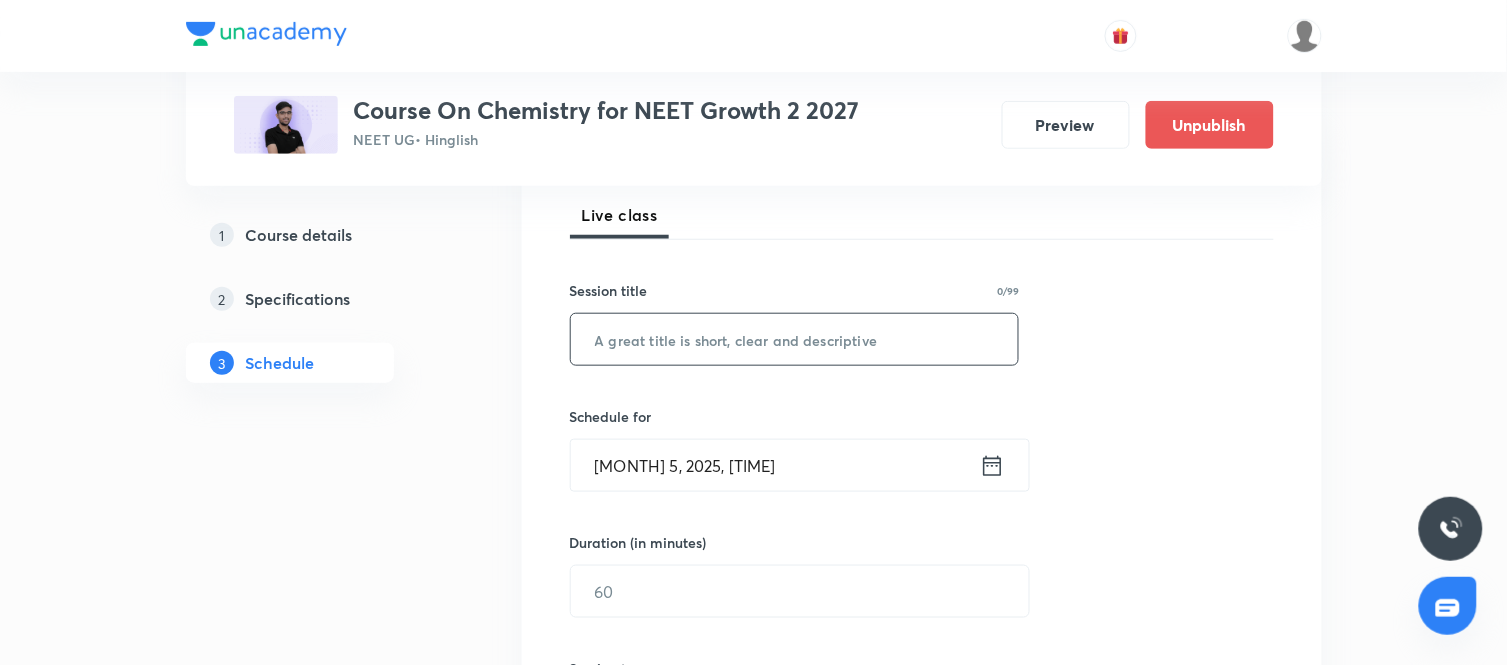 click at bounding box center [795, 339] 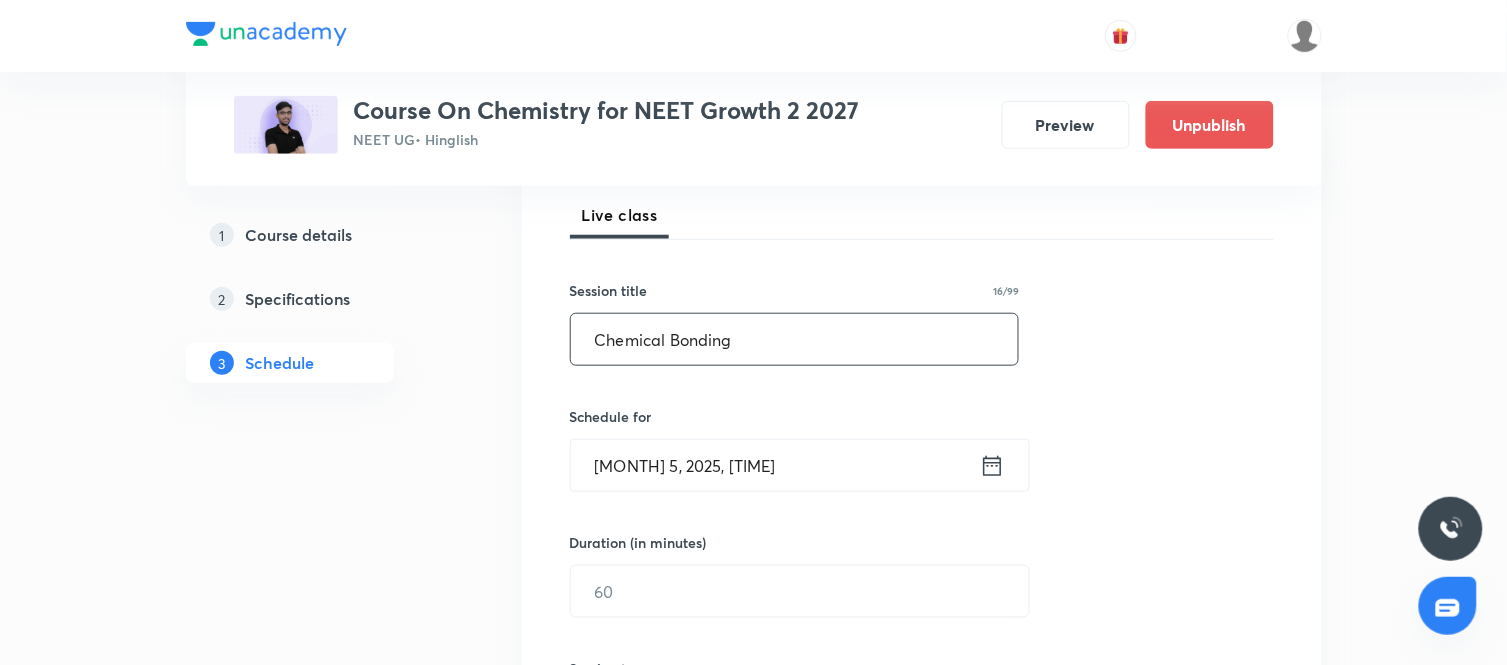 type on "Chemical Bonding" 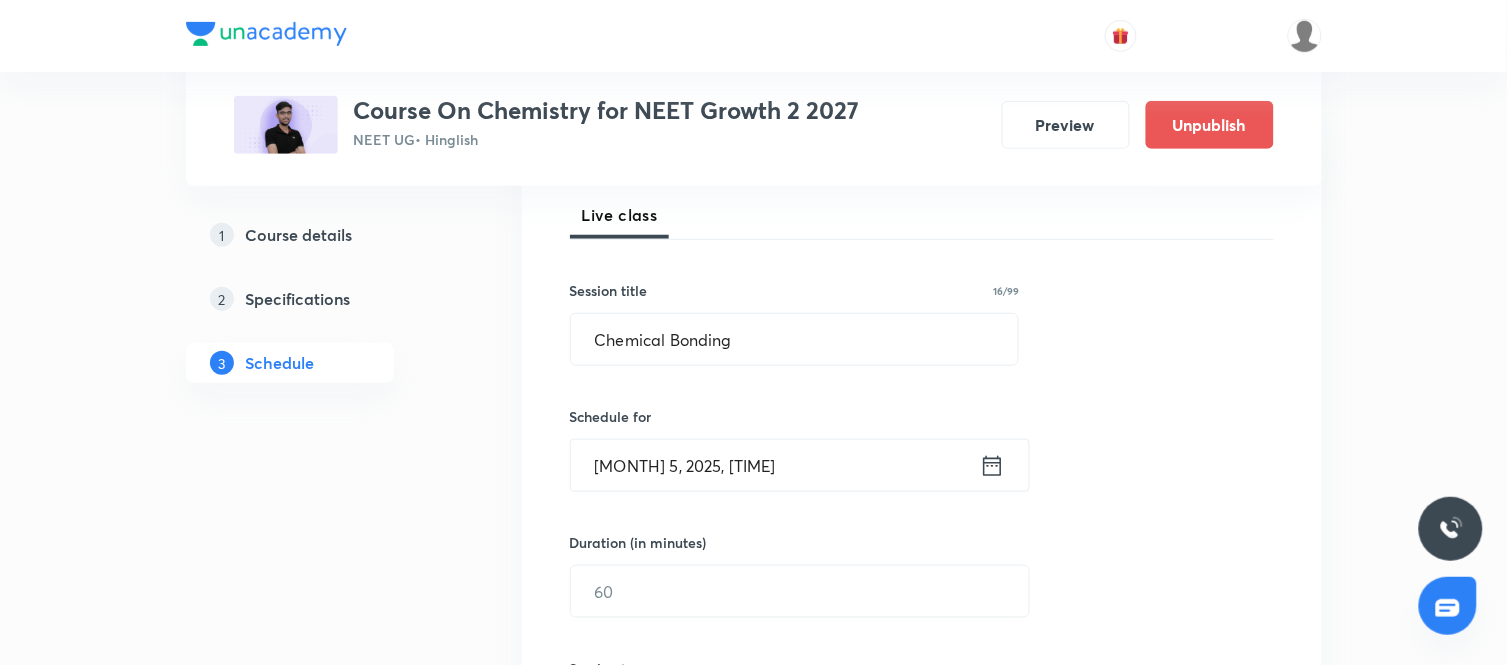 click 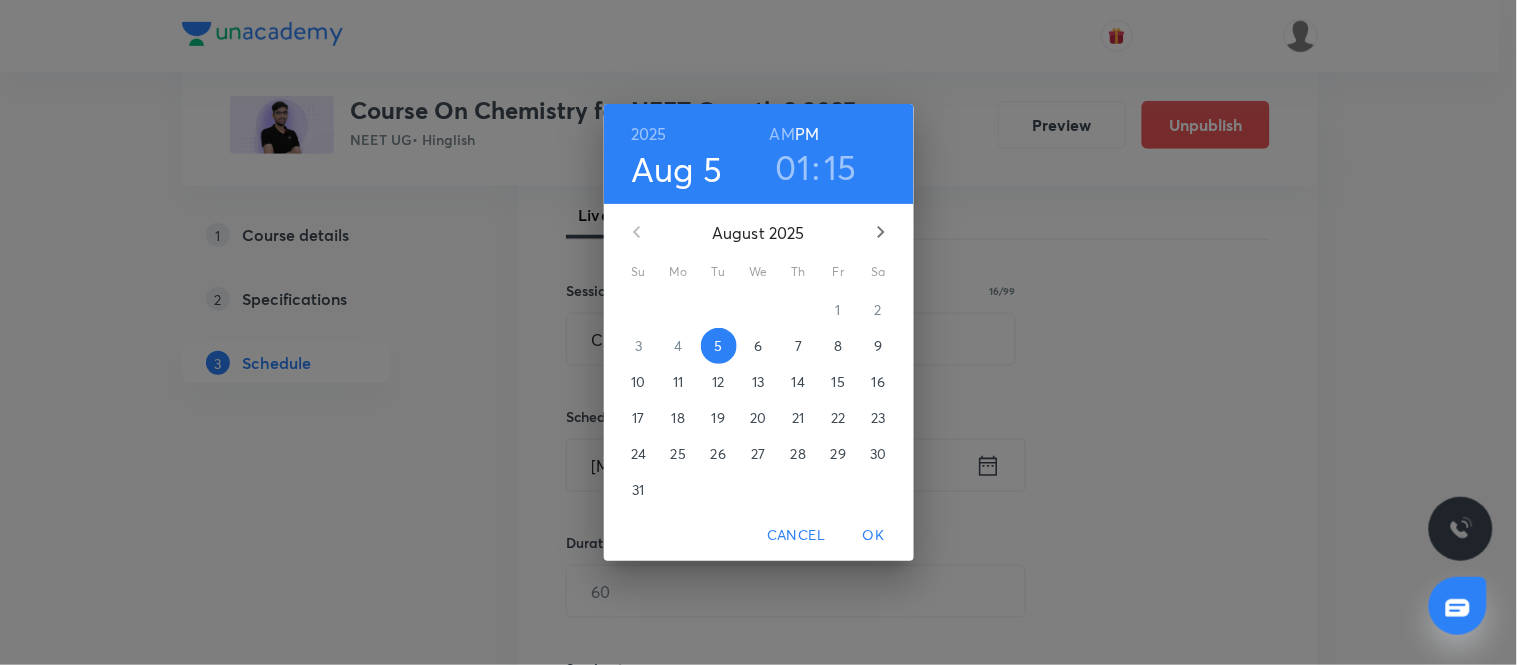 click on "7" at bounding box center [799, 346] 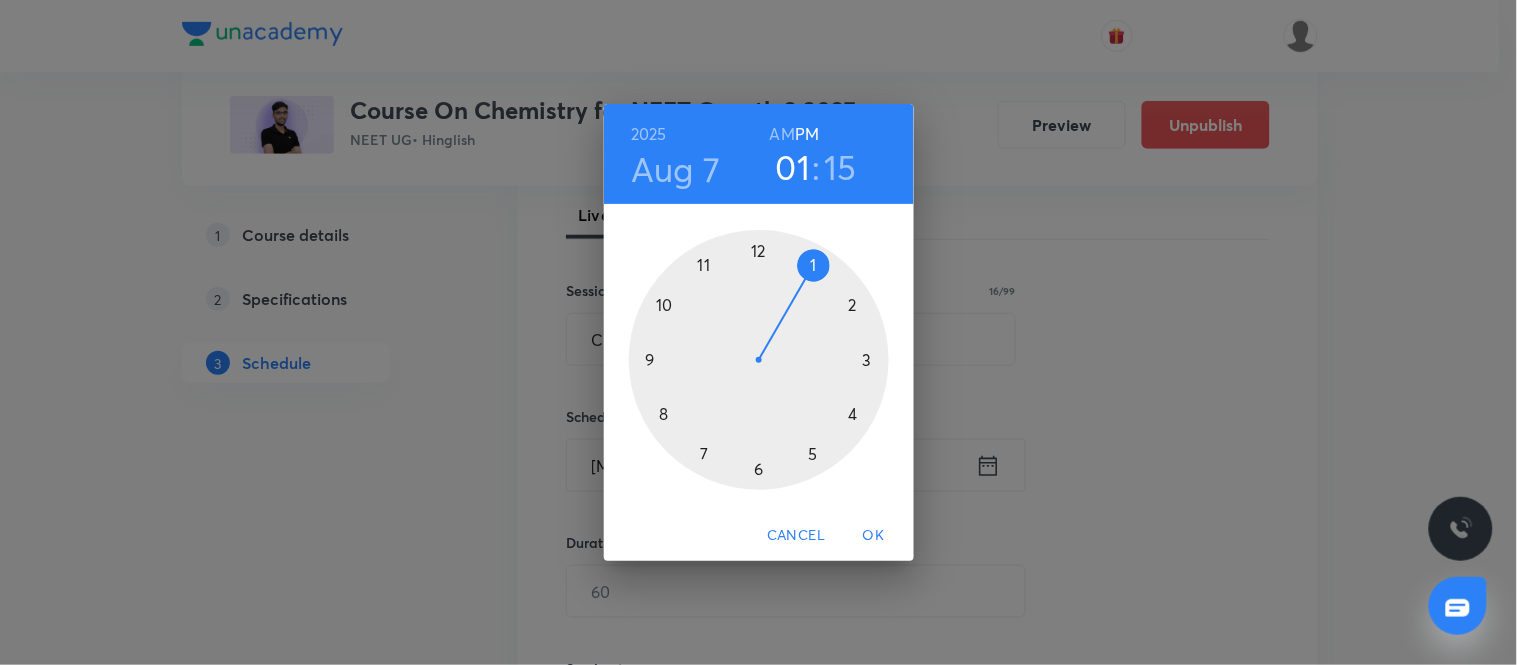 click at bounding box center (759, 360) 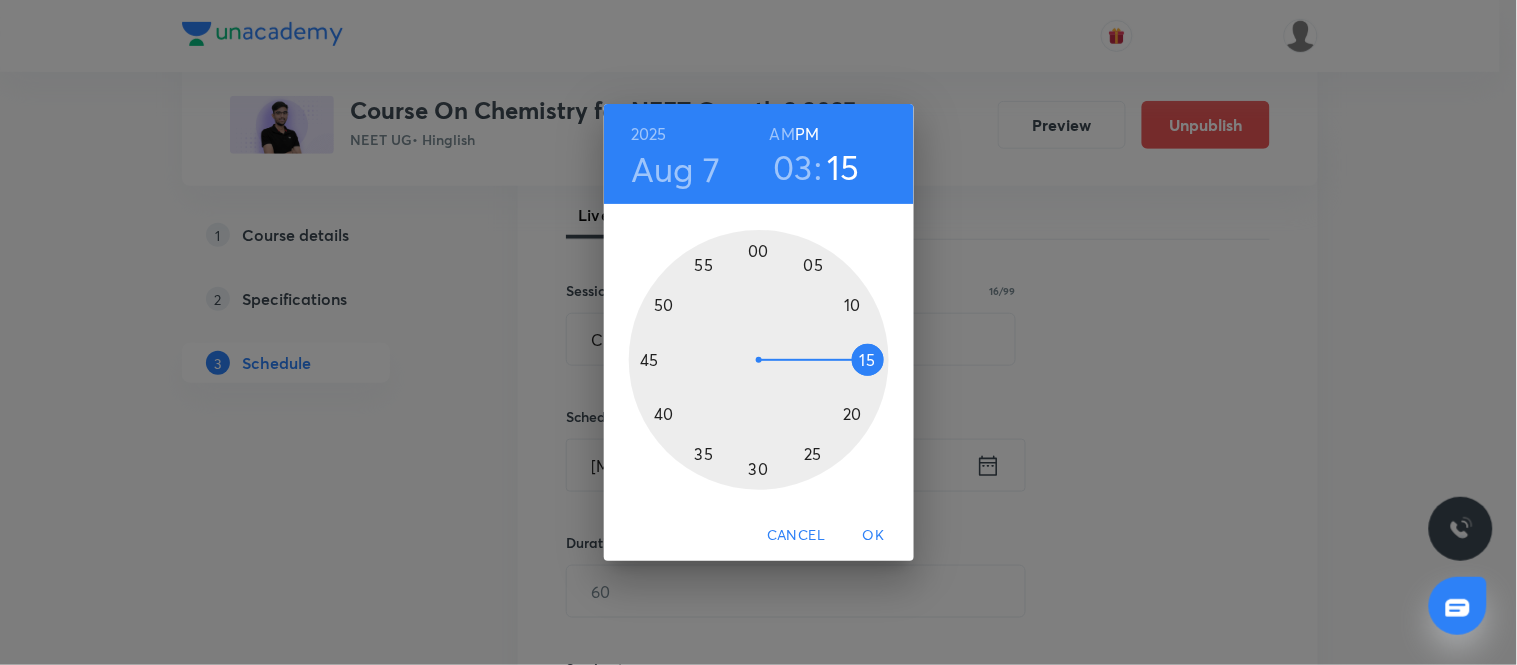 click at bounding box center [759, 360] 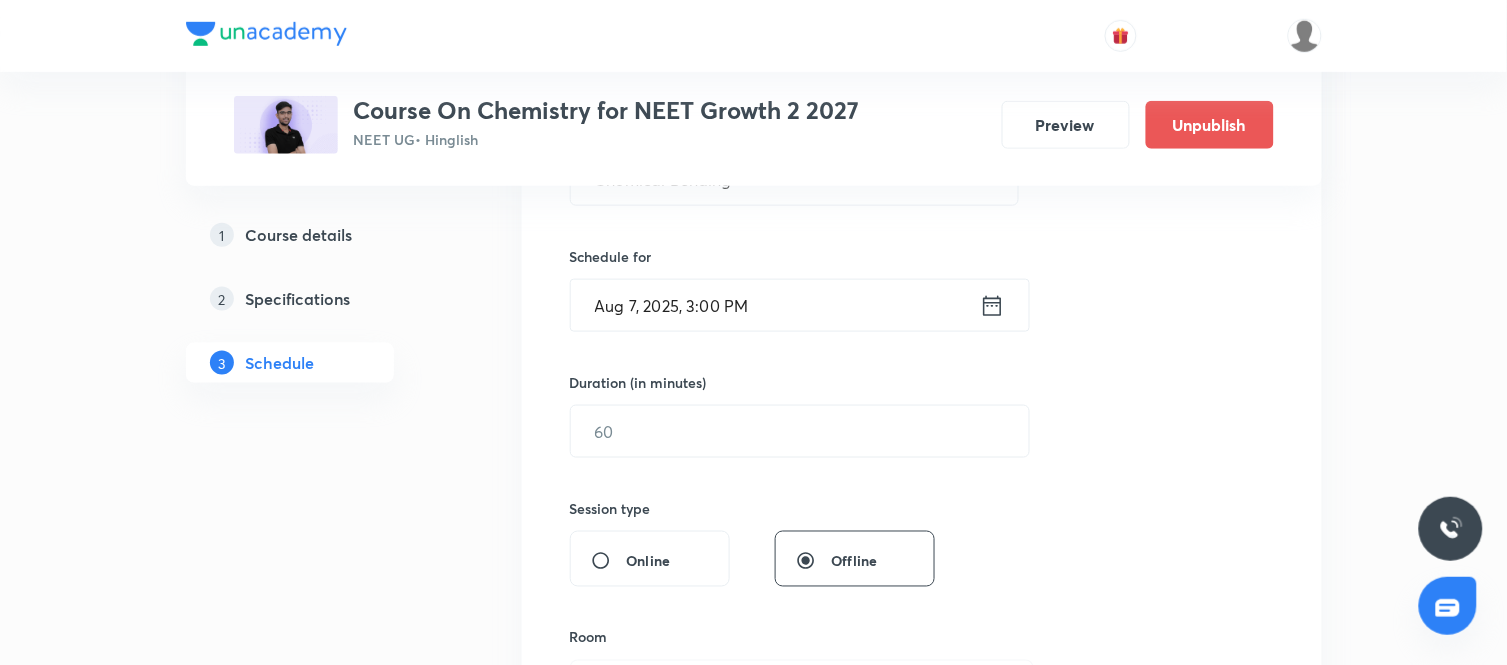 scroll, scrollTop: 452, scrollLeft: 0, axis: vertical 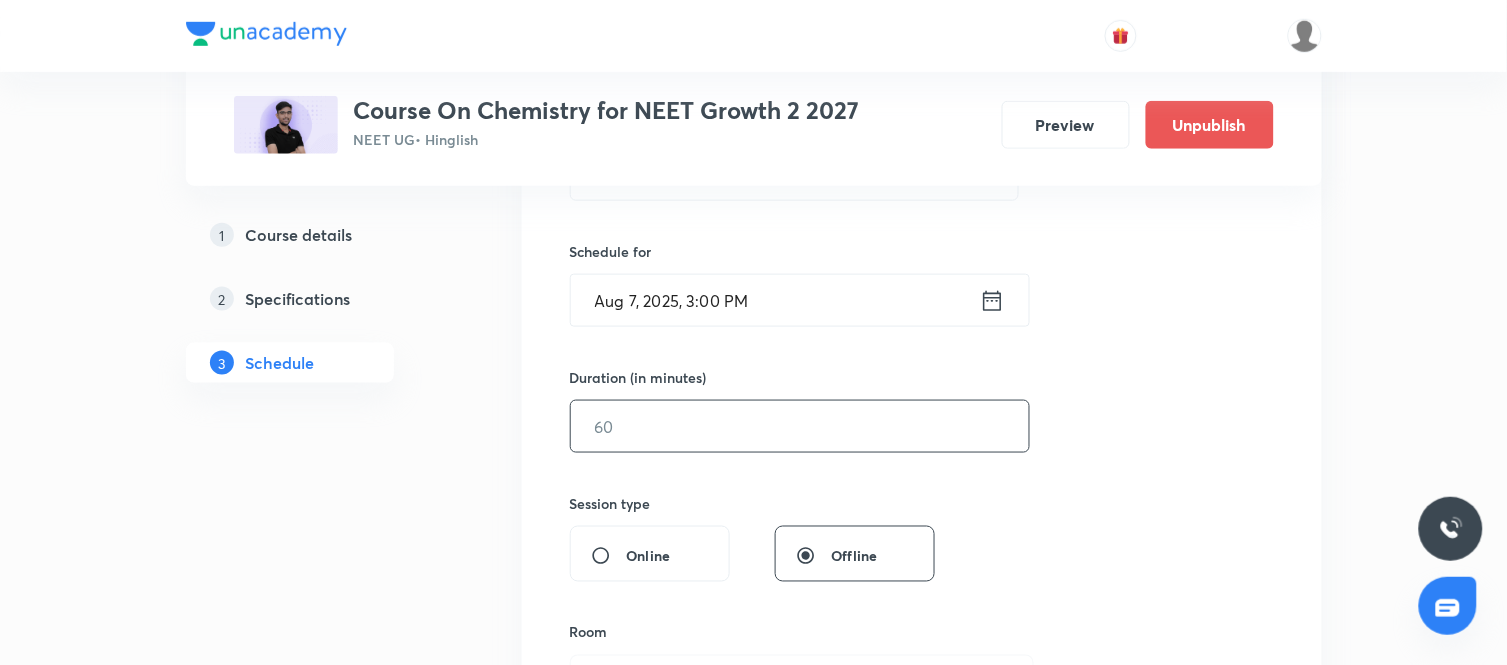 click at bounding box center [800, 426] 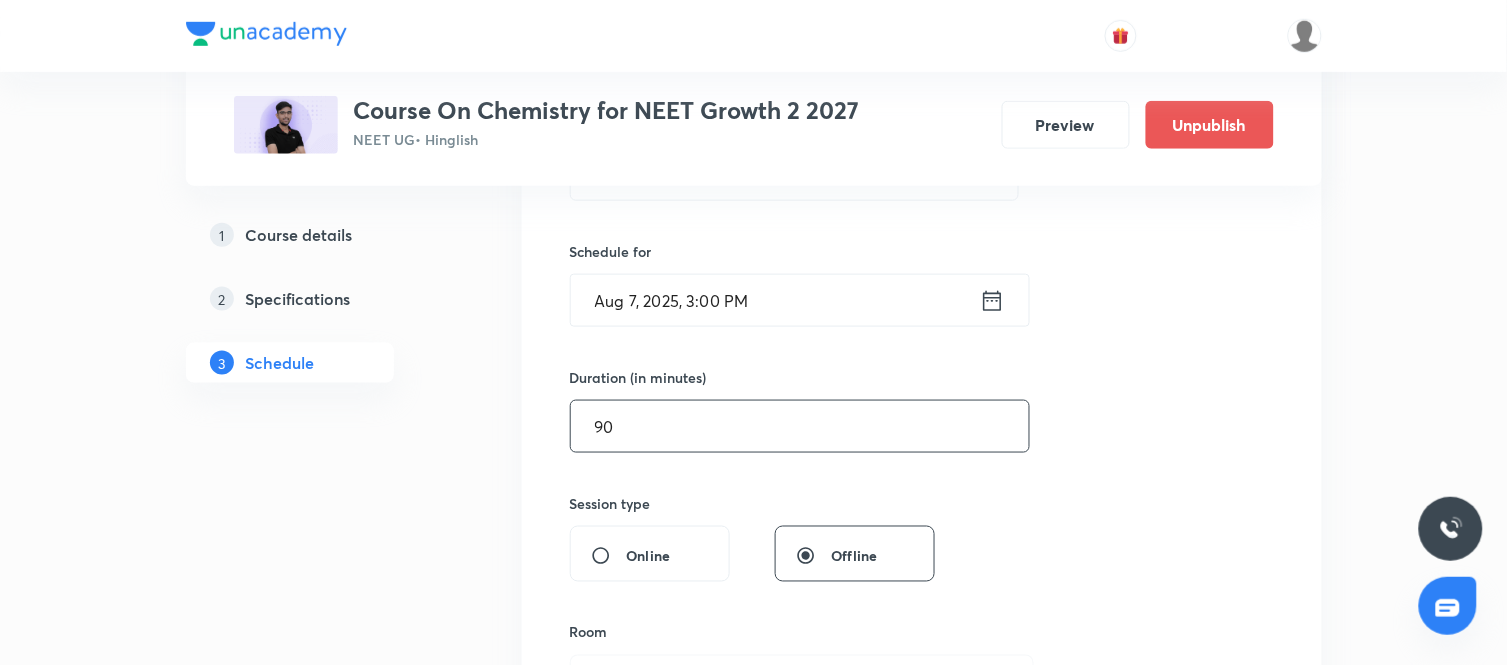type on "90" 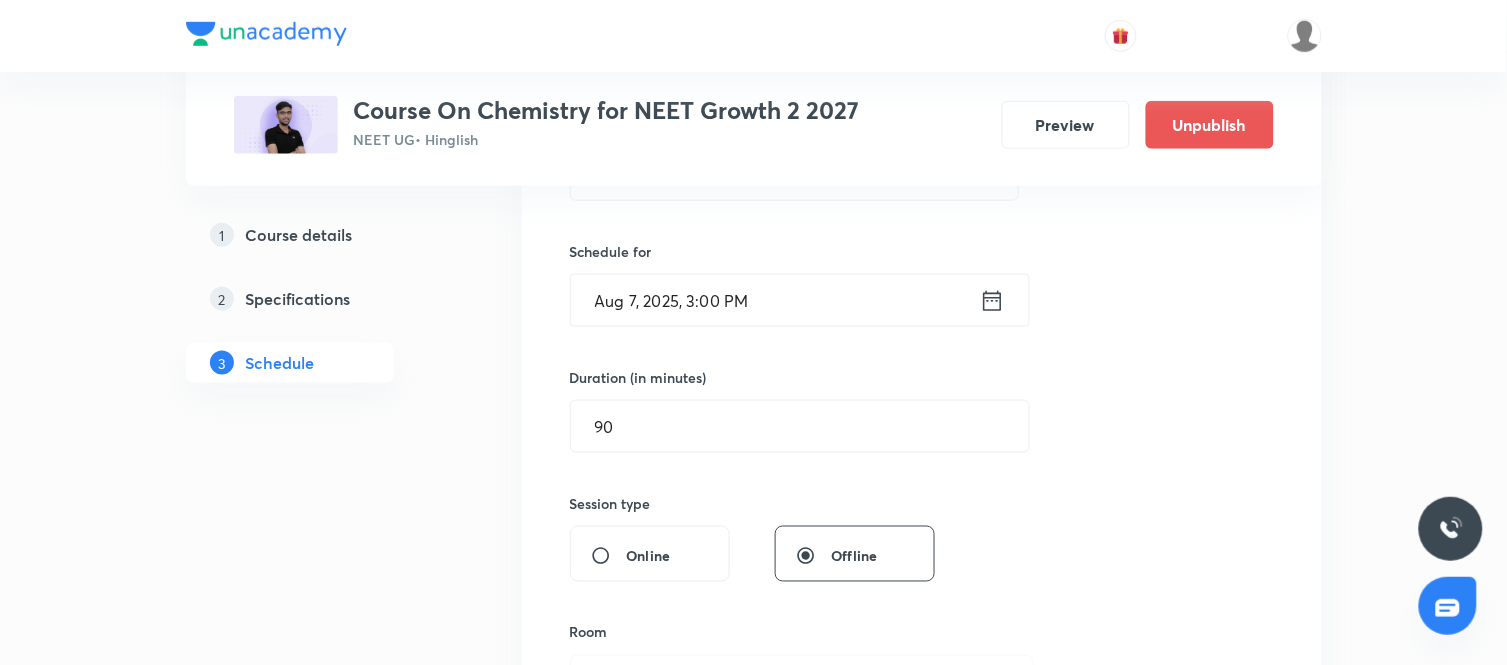 click on "Session  76 Live class Session title 16/99 Chemical Bonding ​ Schedule for Aug 7, 2025, 3:00 PM ​ Duration (in minutes) 90 ​   Session type Online Offline Room Select centre room Sub-concepts Select concepts that wil be covered in this session Add Cancel" at bounding box center [922, 449] 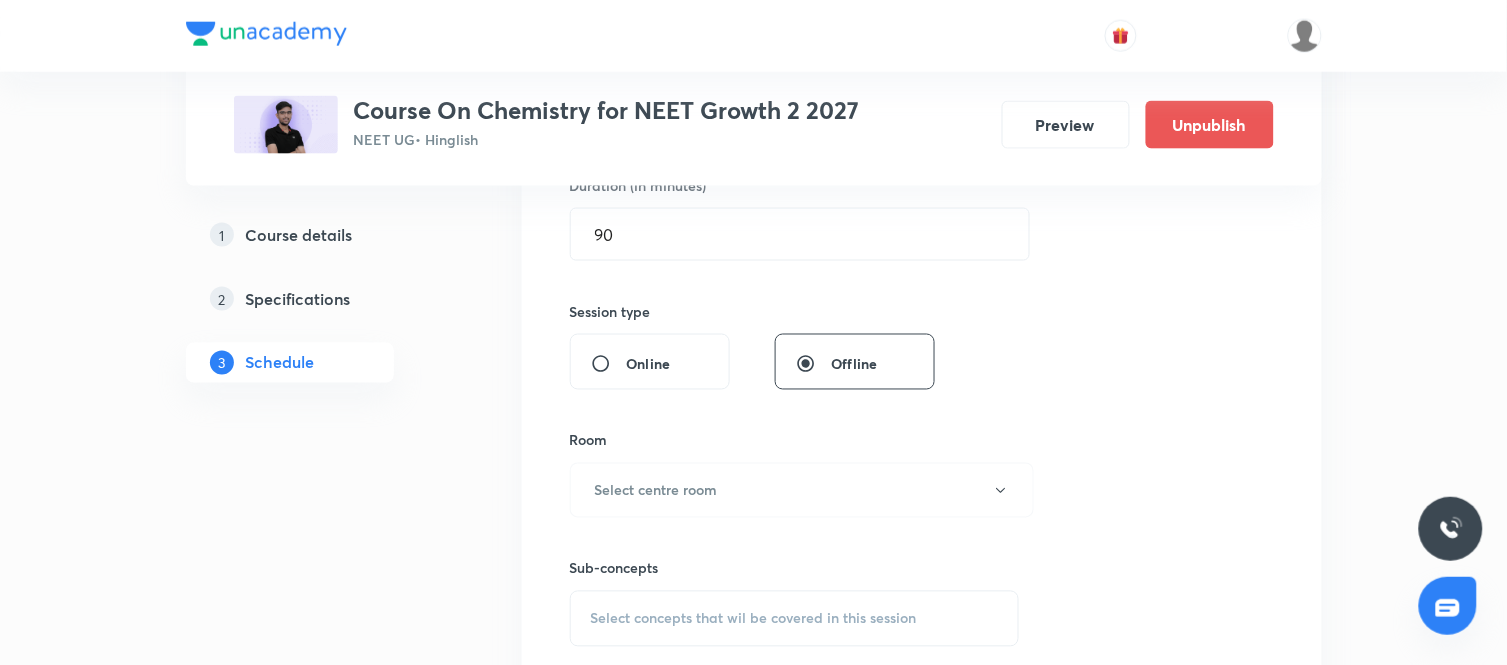 scroll, scrollTop: 751, scrollLeft: 0, axis: vertical 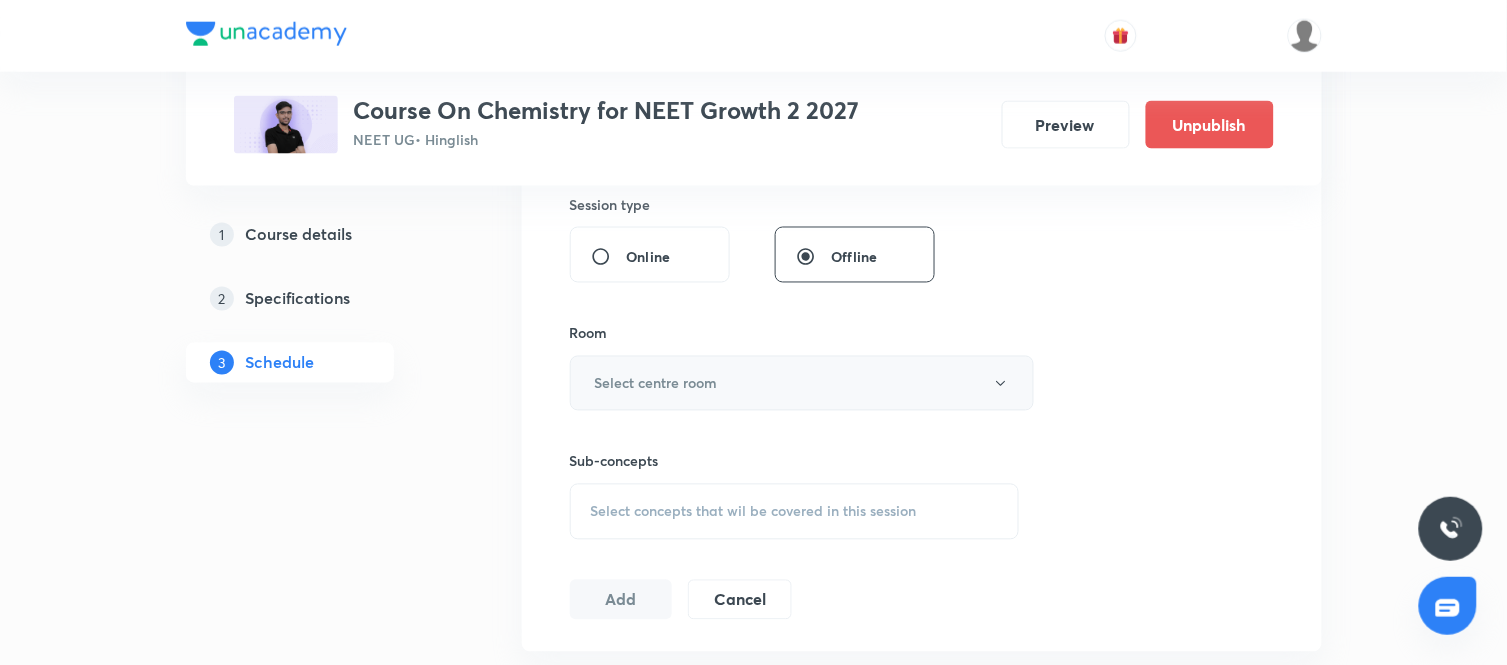click on "Select centre room" at bounding box center [802, 383] 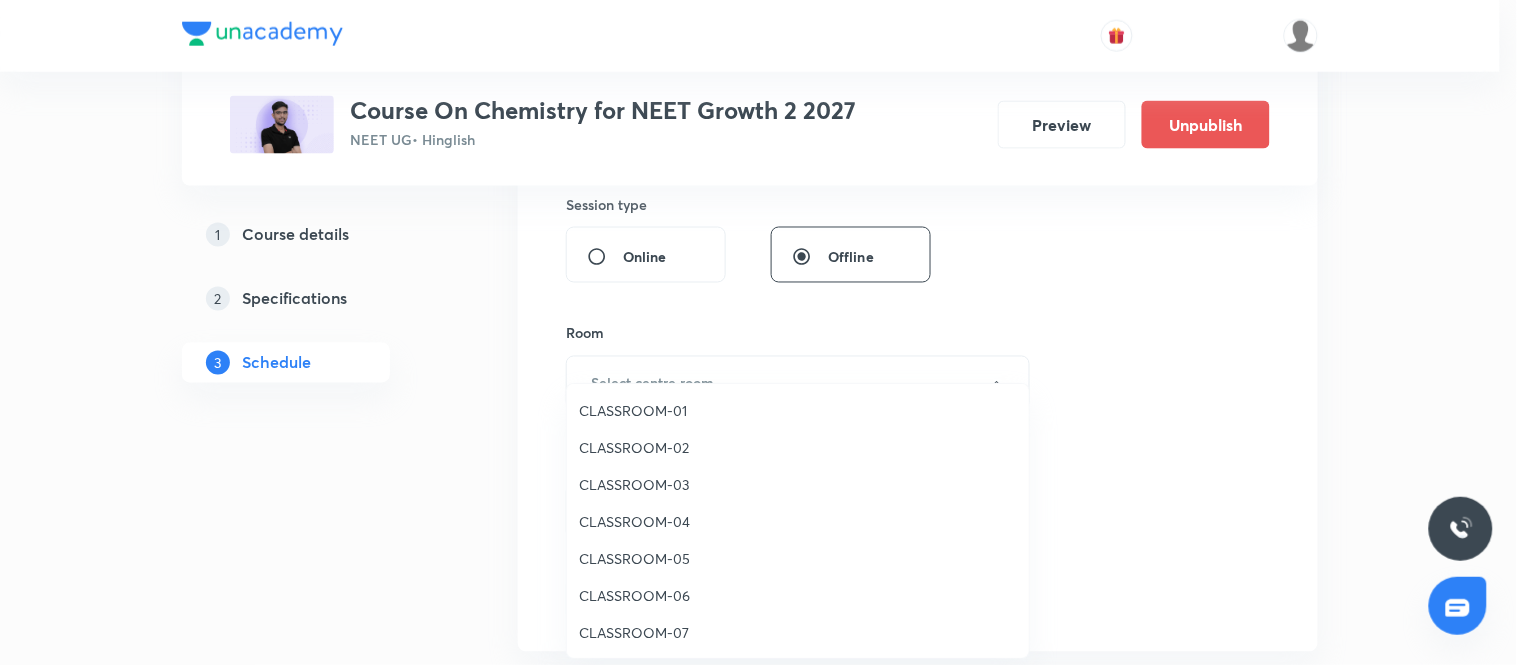click on "CLASSROOM-06" at bounding box center (798, 595) 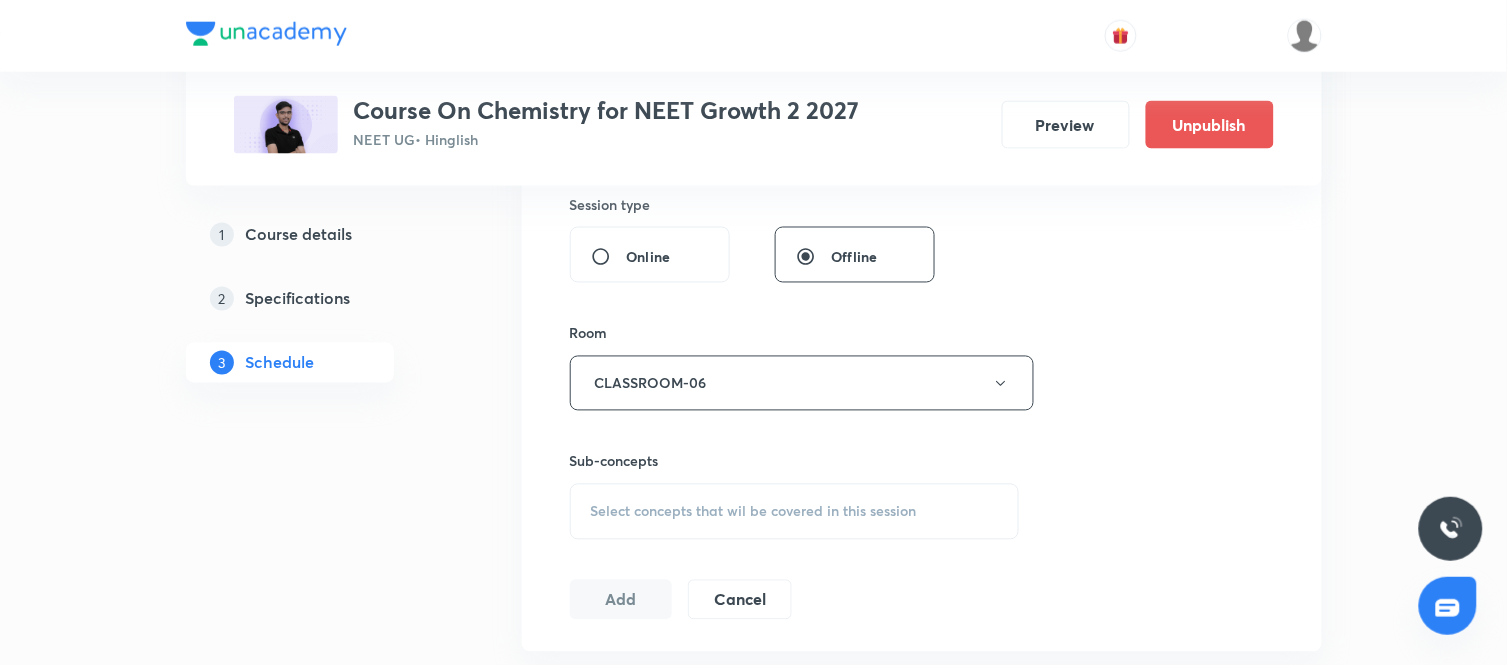 click on "Select concepts that wil be covered in this session" at bounding box center [754, 512] 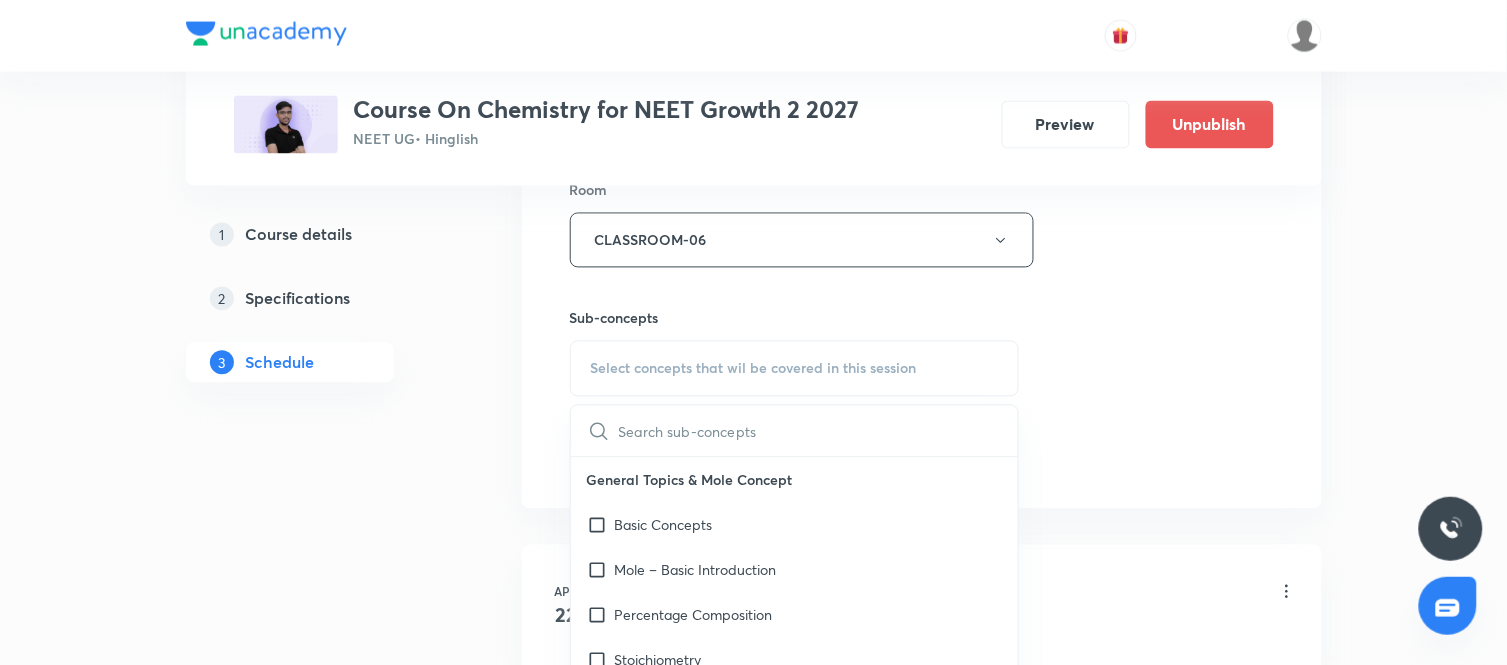 scroll, scrollTop: 895, scrollLeft: 0, axis: vertical 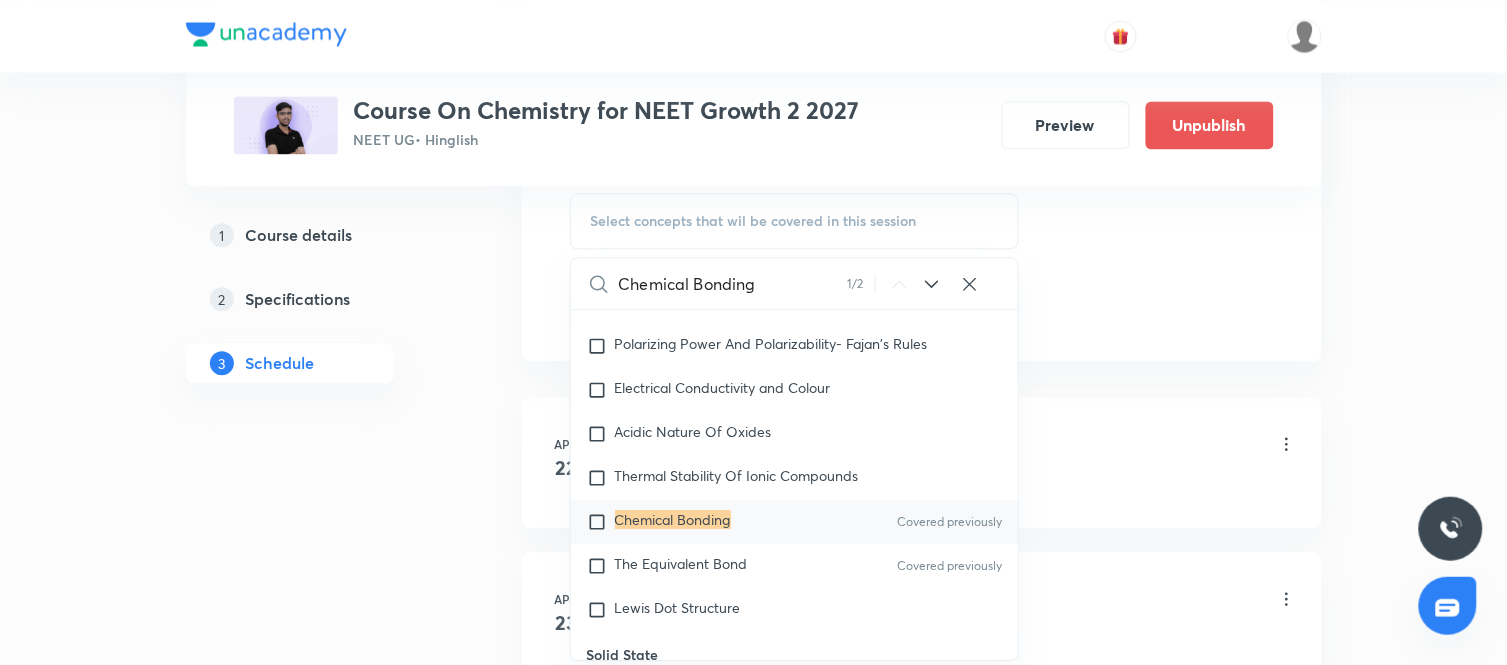 type on "Chemical Bonding" 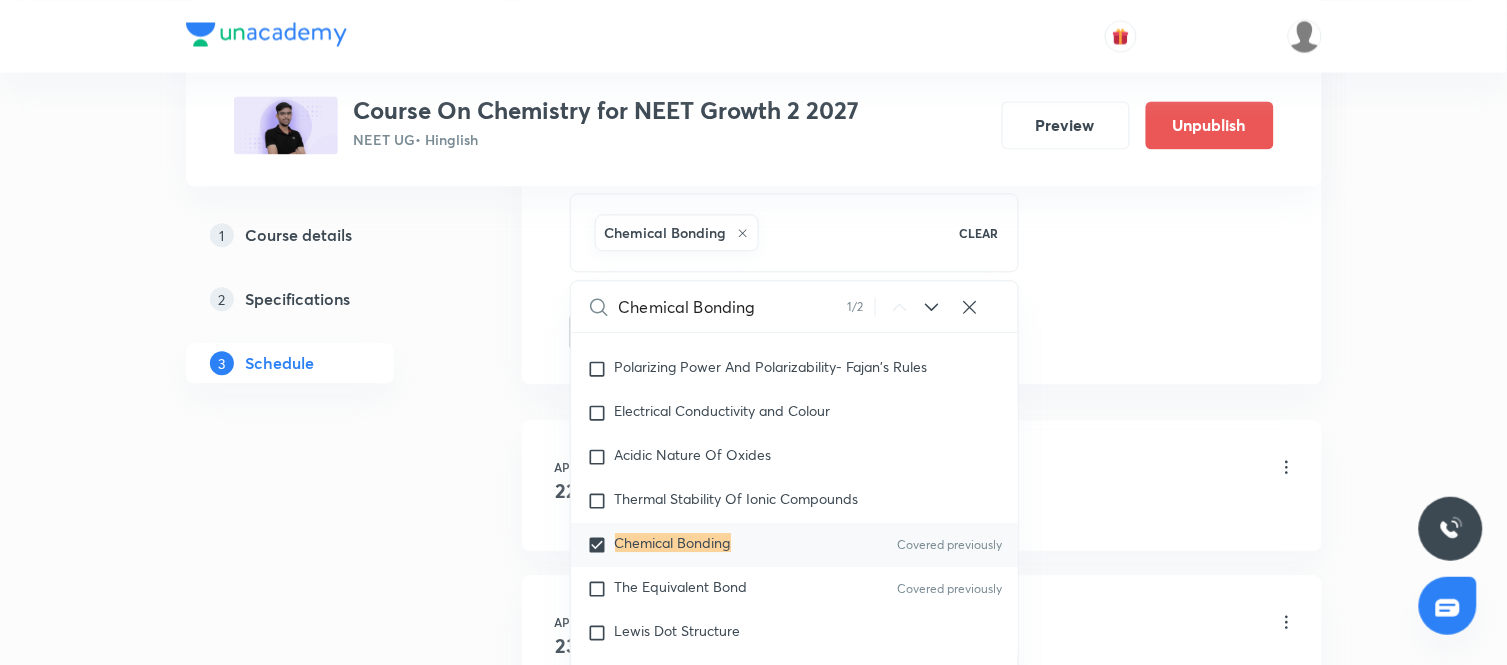 click on "Plus Courses Course On Chemistry for NEET Growth 2 2027 NEET UG  • Hinglish Preview Unpublish 1 Course details 2 Specifications 3 Schedule Schedule 75  classes Session  76 Live class Session title 16/99 Chemical Bonding ​ Schedule for Aug 7, 2025, 3:00 PM ​ Duration (in minutes) 90 ​   Session type Online Offline Room CLASSROOM-06 Sub-concepts Chemical Bonding CLEAR Chemical Bonding 1 / 2 ​ General Topics & Mole Concept Basic Concepts Mole – Basic Introduction Percentage Composition Stoichiometry Principle of Atom Conservation (POAC) Relation between Stoichiometric Quantities Application of Mole Concept: Gravimetric Analysis Electronic Configuration Of Atoms (Hund's rule)  Quantum Numbers (Magnetic Quantum no.) Quantum Numbers(Pauli's Exclusion law) Mean Molar Mass or Molecular Mass Variation of Conductivity with Concentration Mechanism of Corrosion Atomic Structure Discovery Of Electron Covered previously Some Prerequisites of Physics Covered previously Discovery Of Protons And Neutrons Spectrum" at bounding box center [754, 5622] 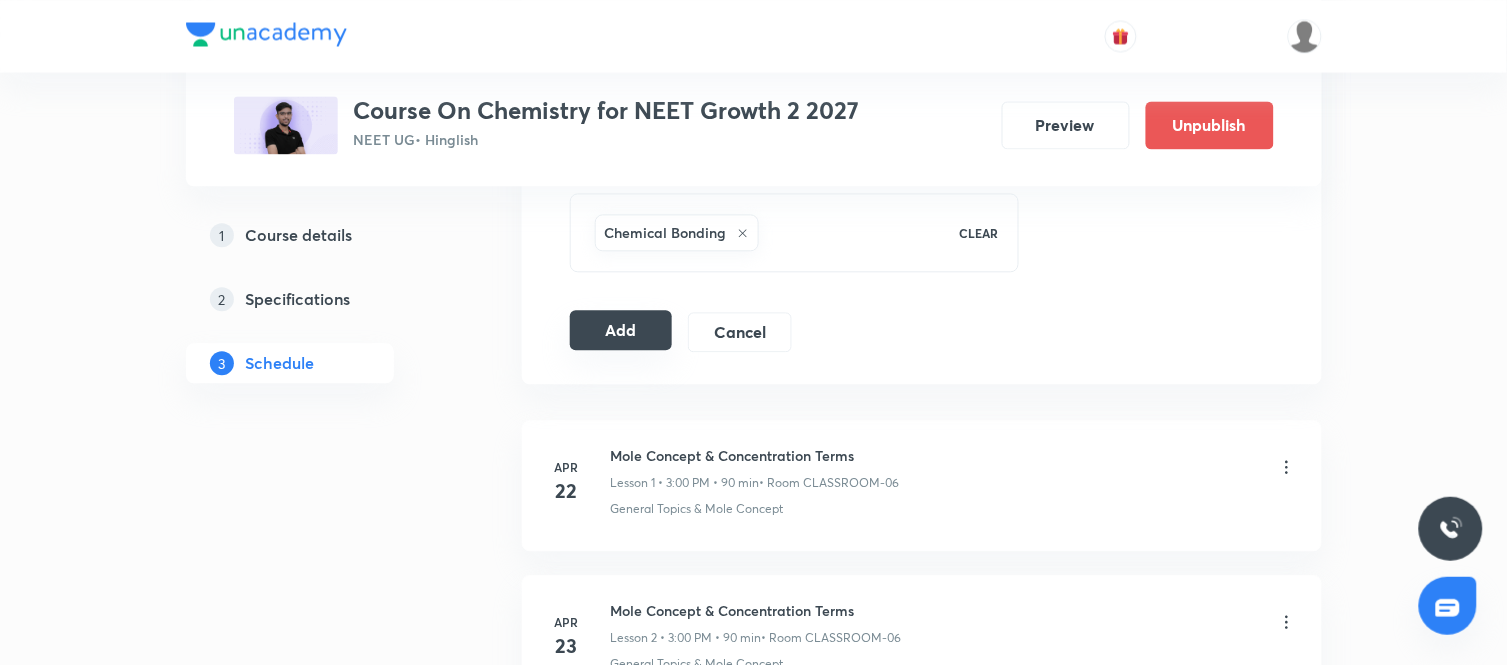 click on "Add" at bounding box center [621, 330] 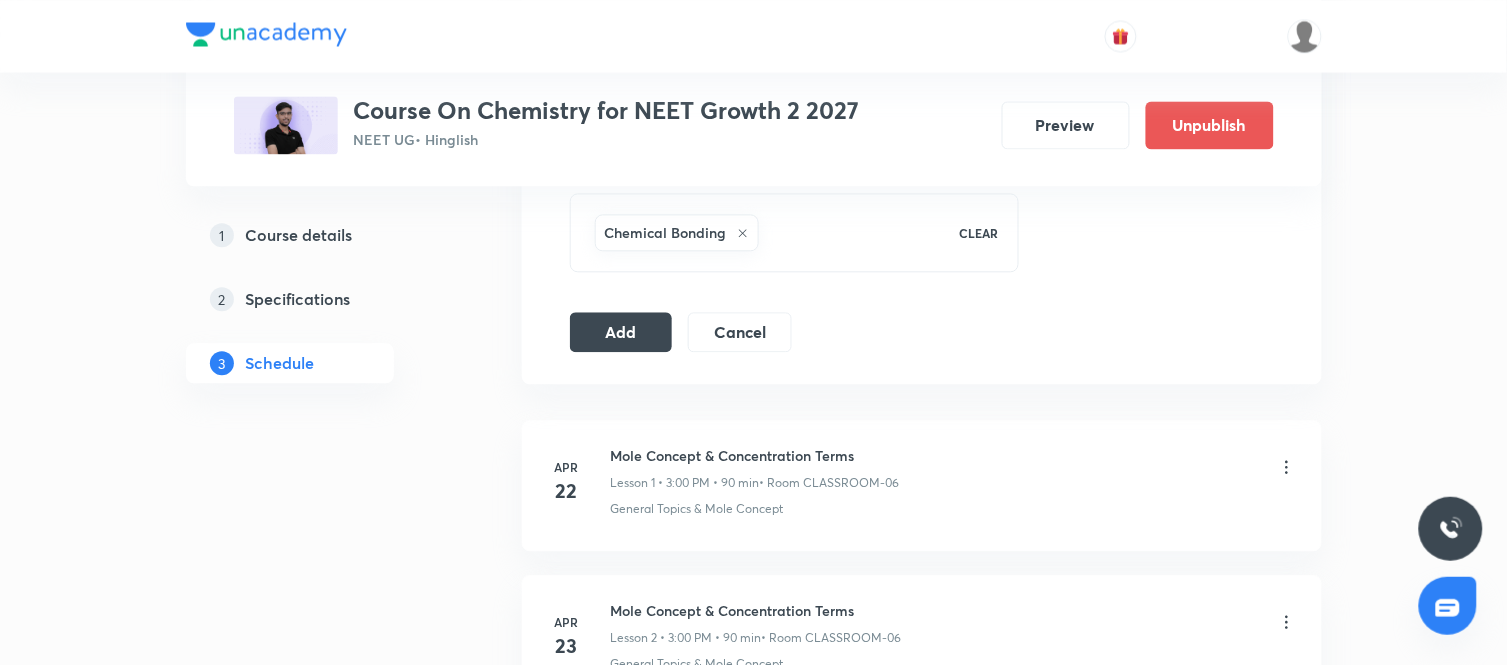 type 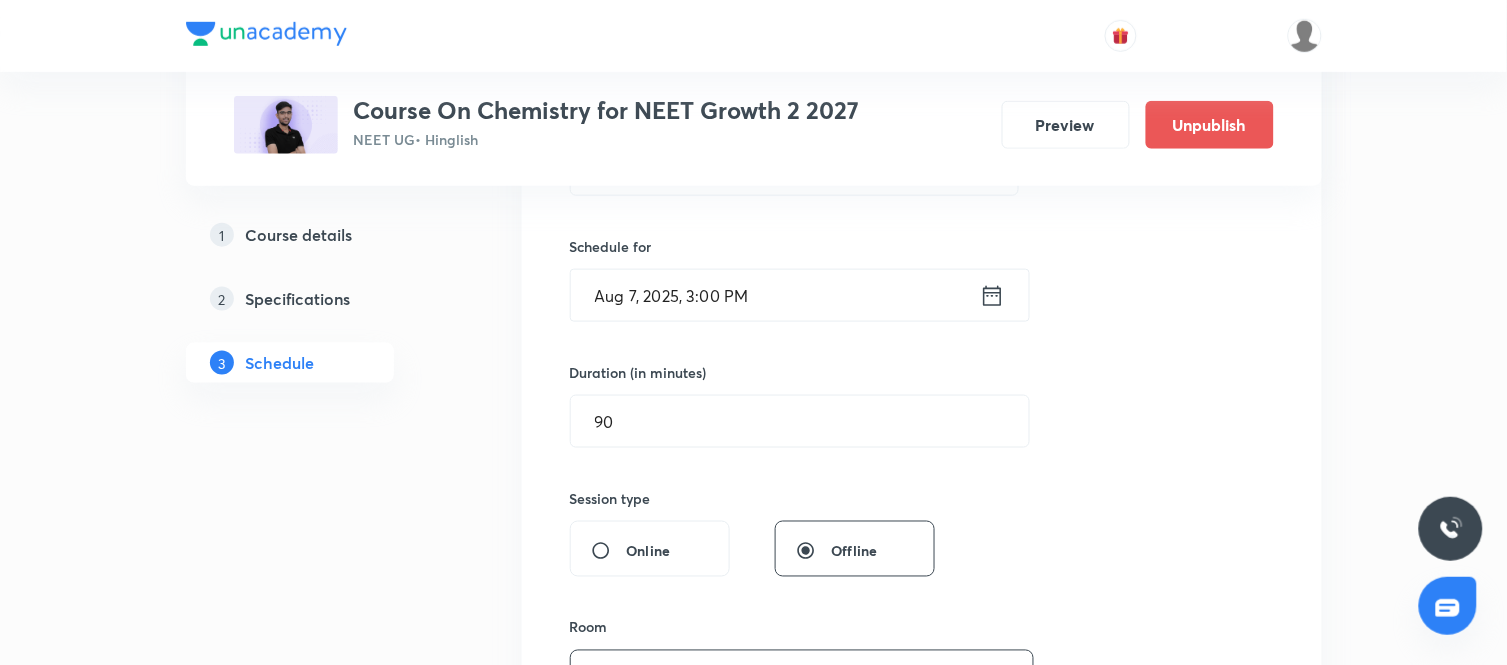 scroll, scrollTop: 456, scrollLeft: 0, axis: vertical 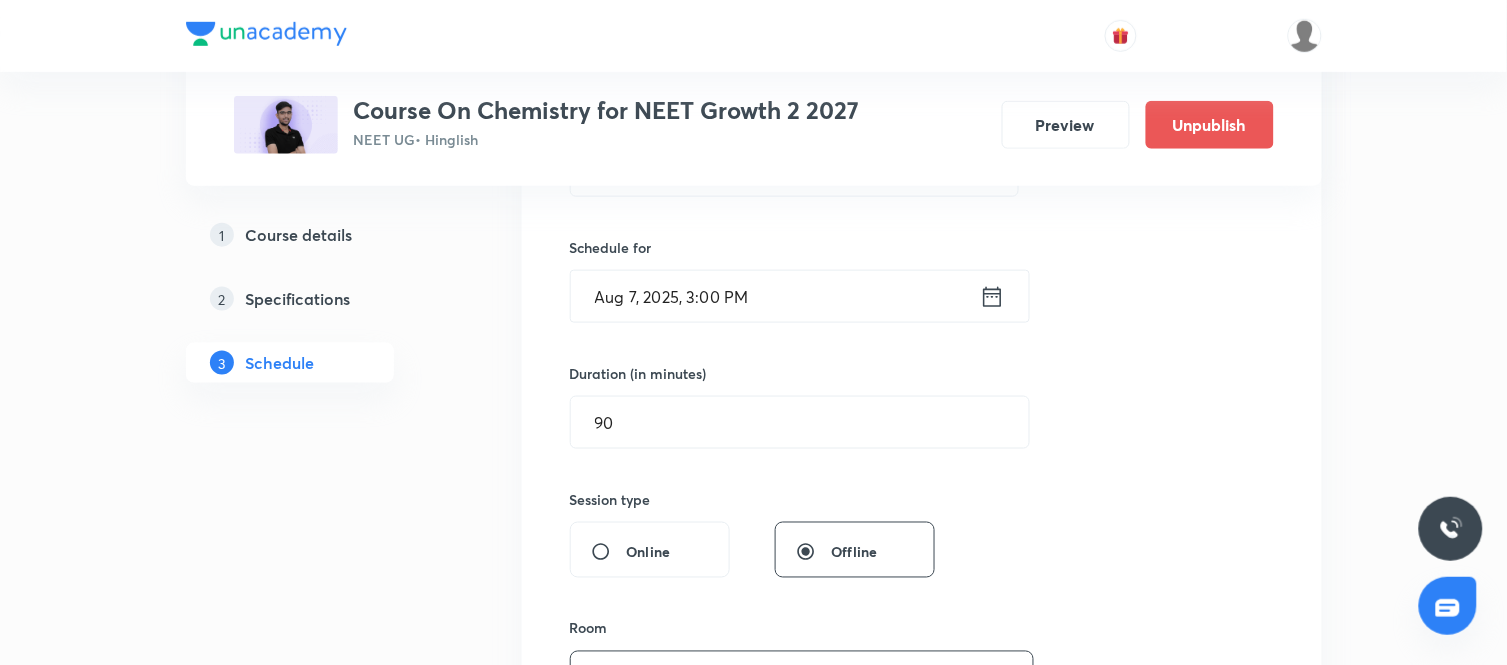 click 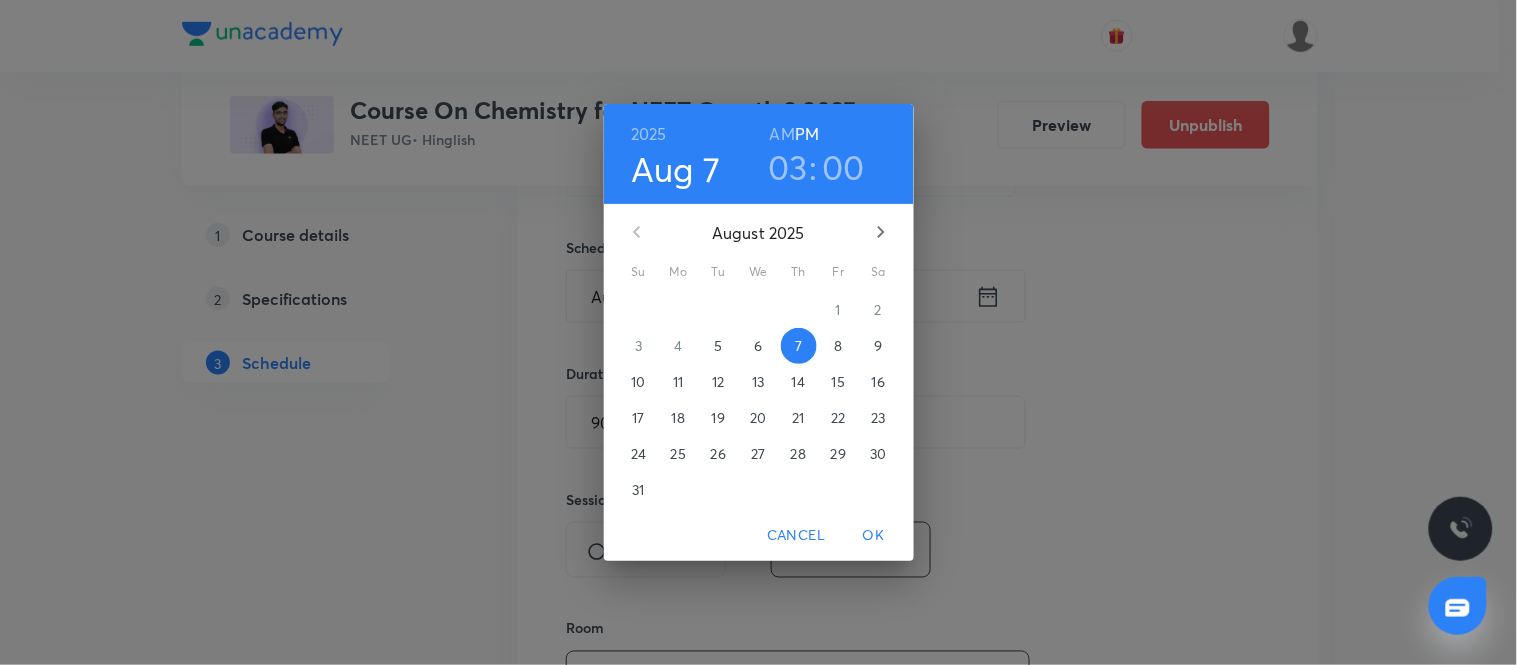 click on "8" at bounding box center (838, 346) 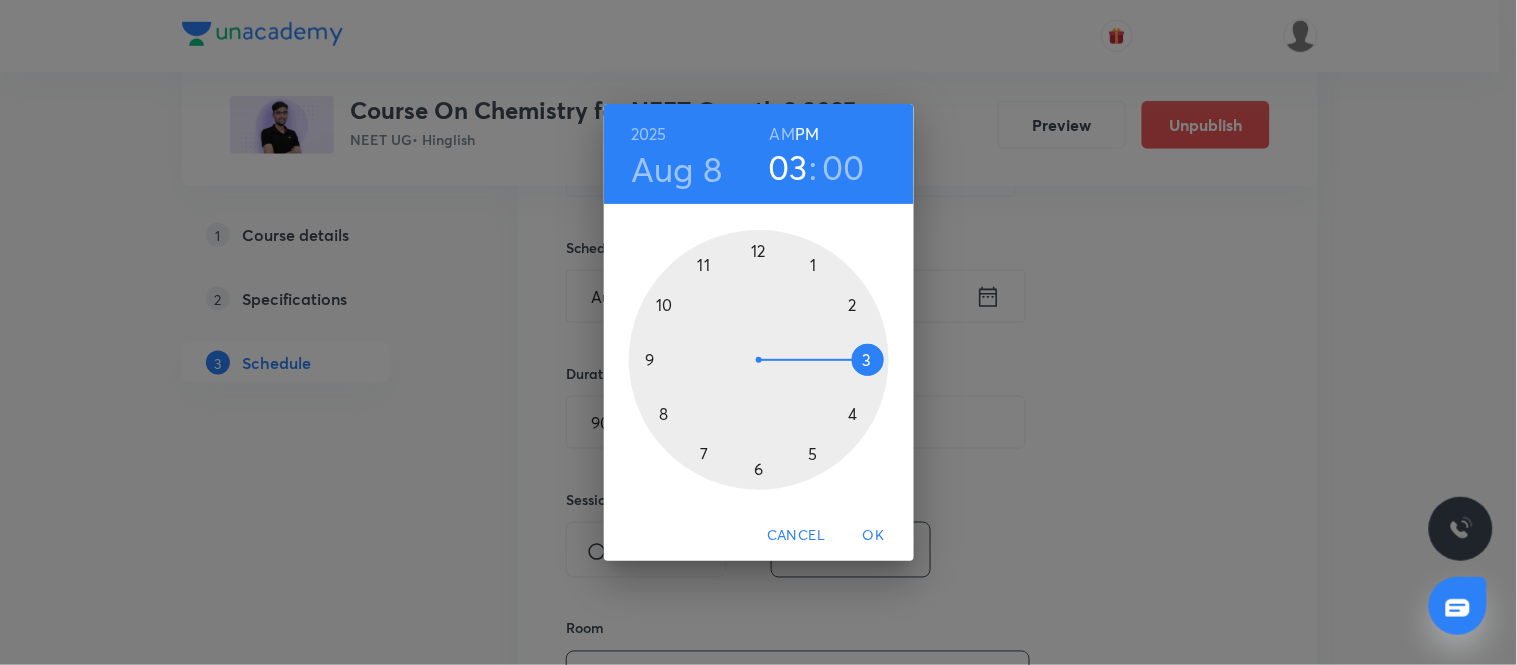 click on "OK" at bounding box center [874, 535] 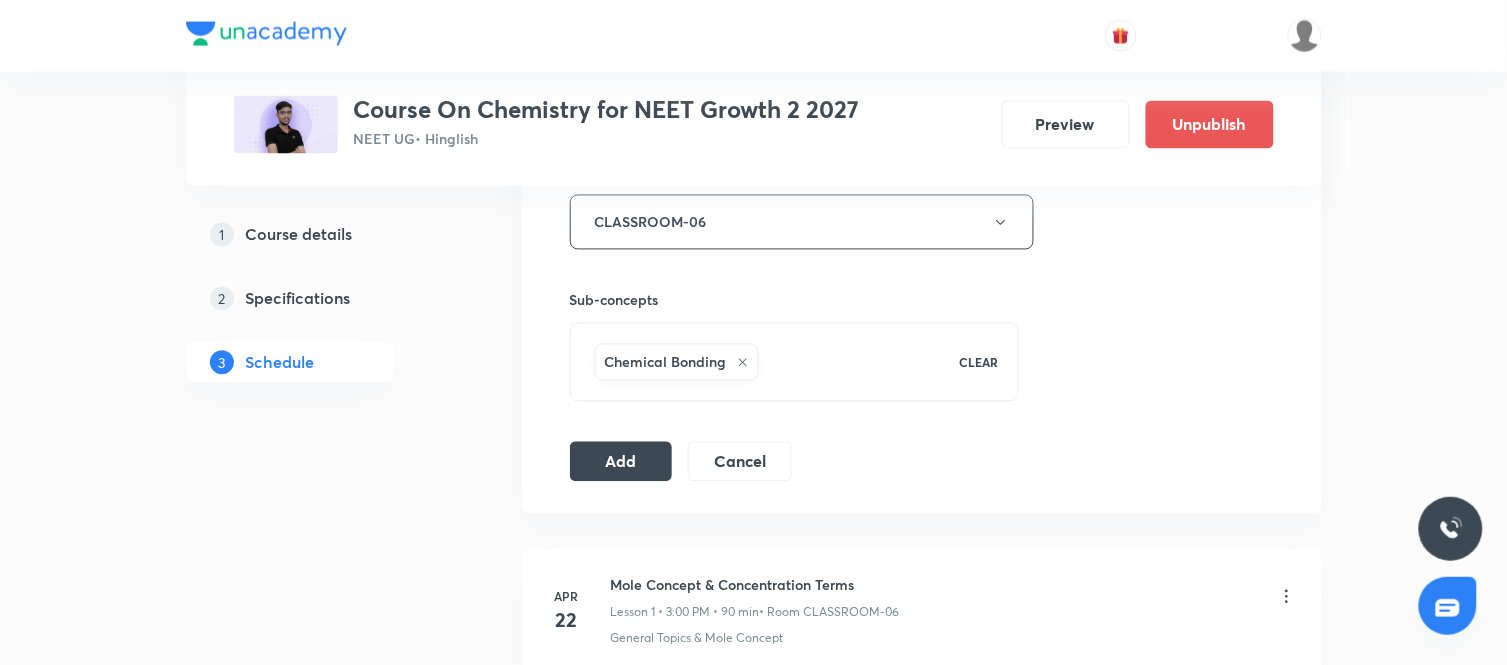 scroll, scrollTop: 927, scrollLeft: 0, axis: vertical 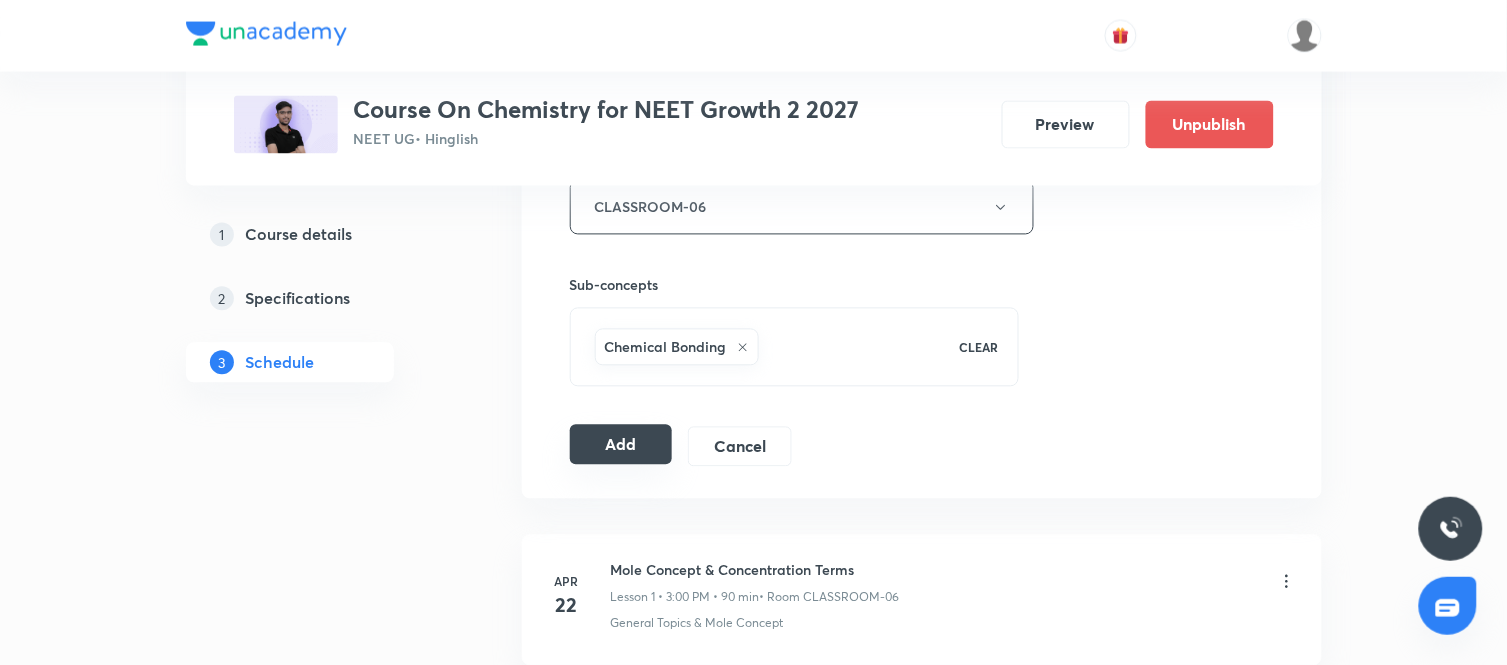 click on "Add" at bounding box center (621, 445) 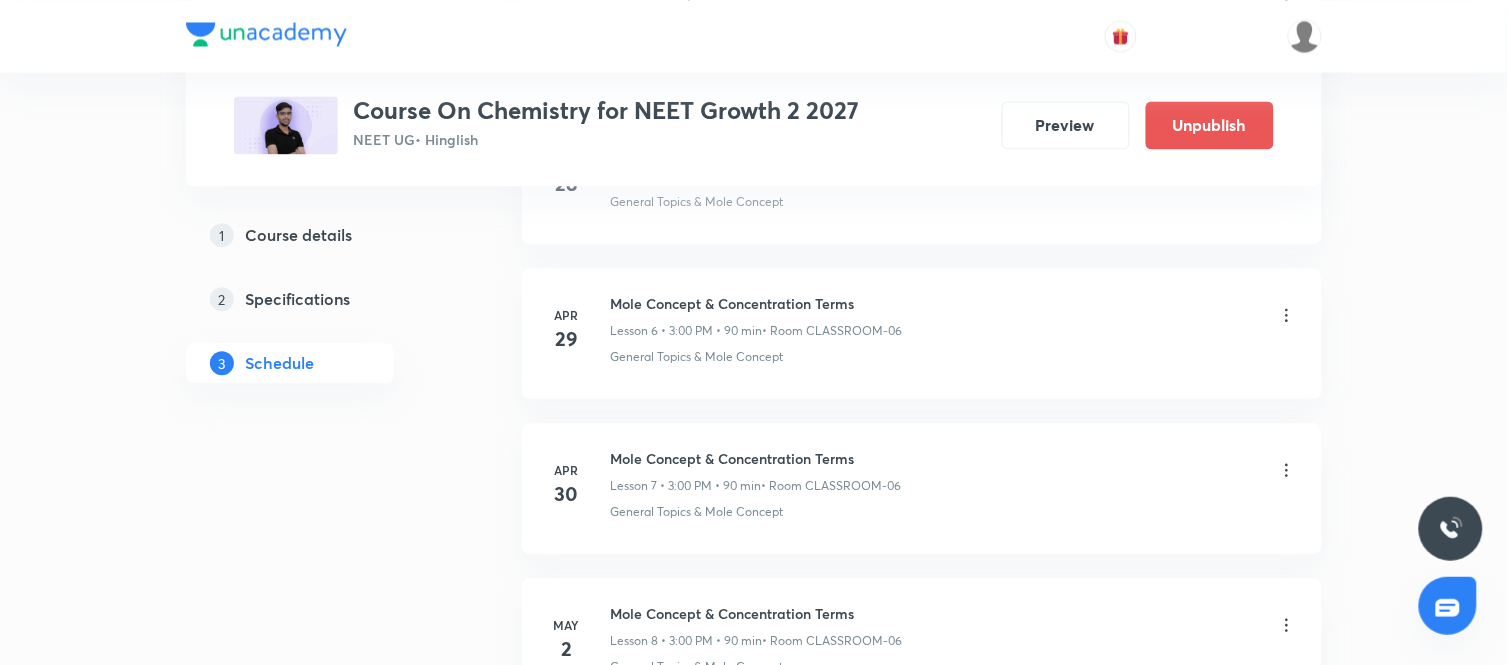 scroll, scrollTop: 0, scrollLeft: 0, axis: both 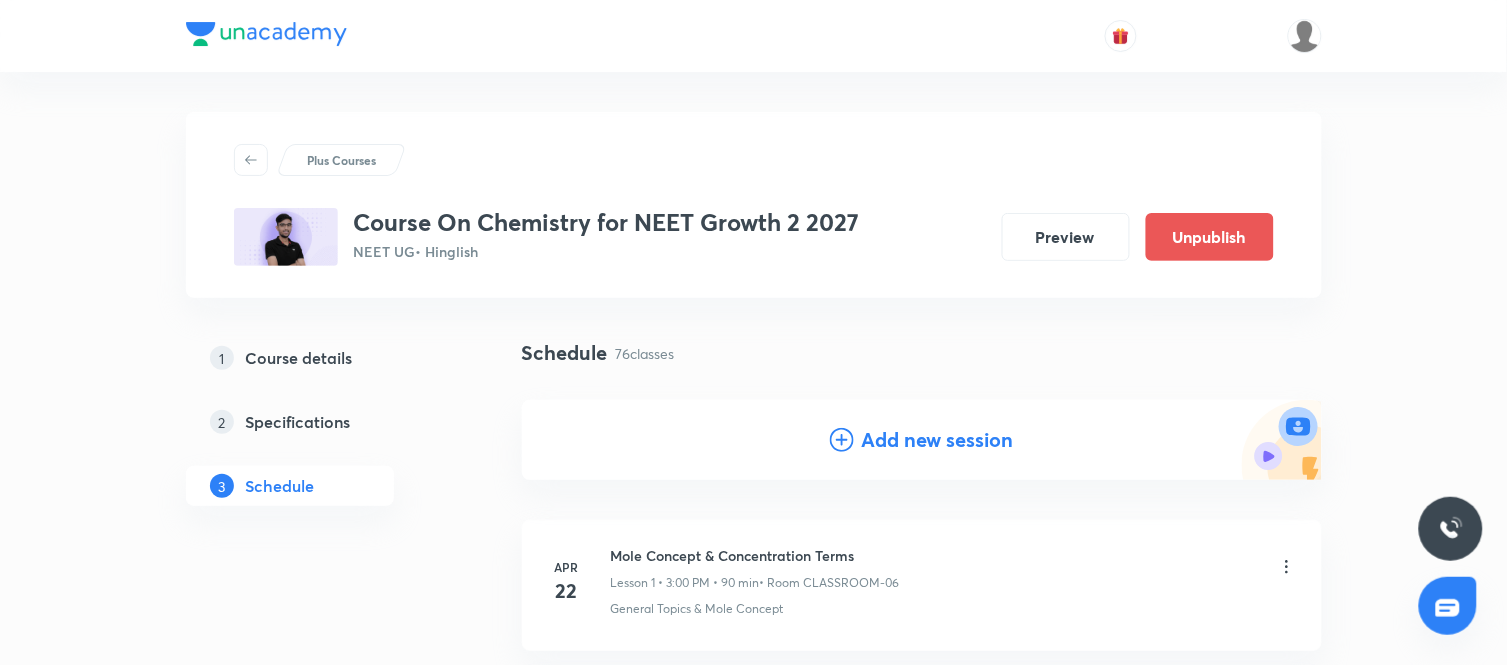 click on "Add new session" at bounding box center (938, 440) 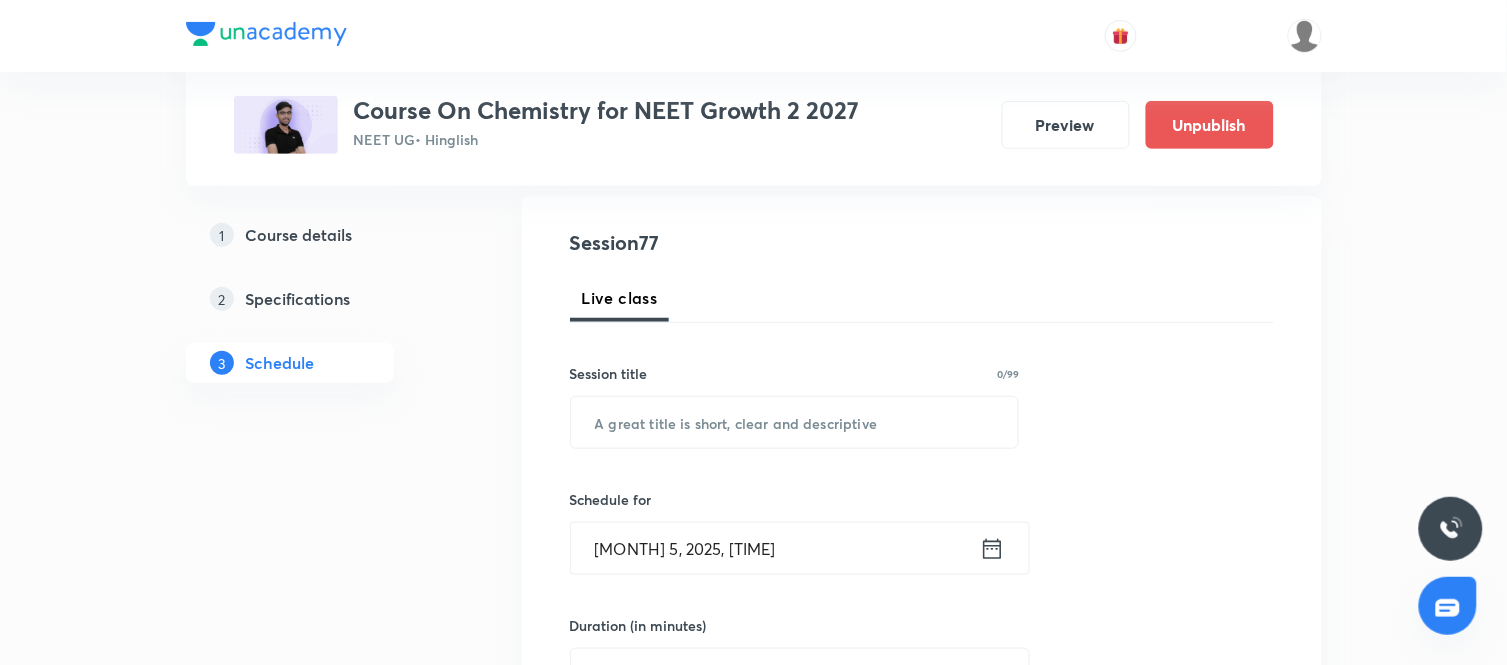 scroll, scrollTop: 221, scrollLeft: 0, axis: vertical 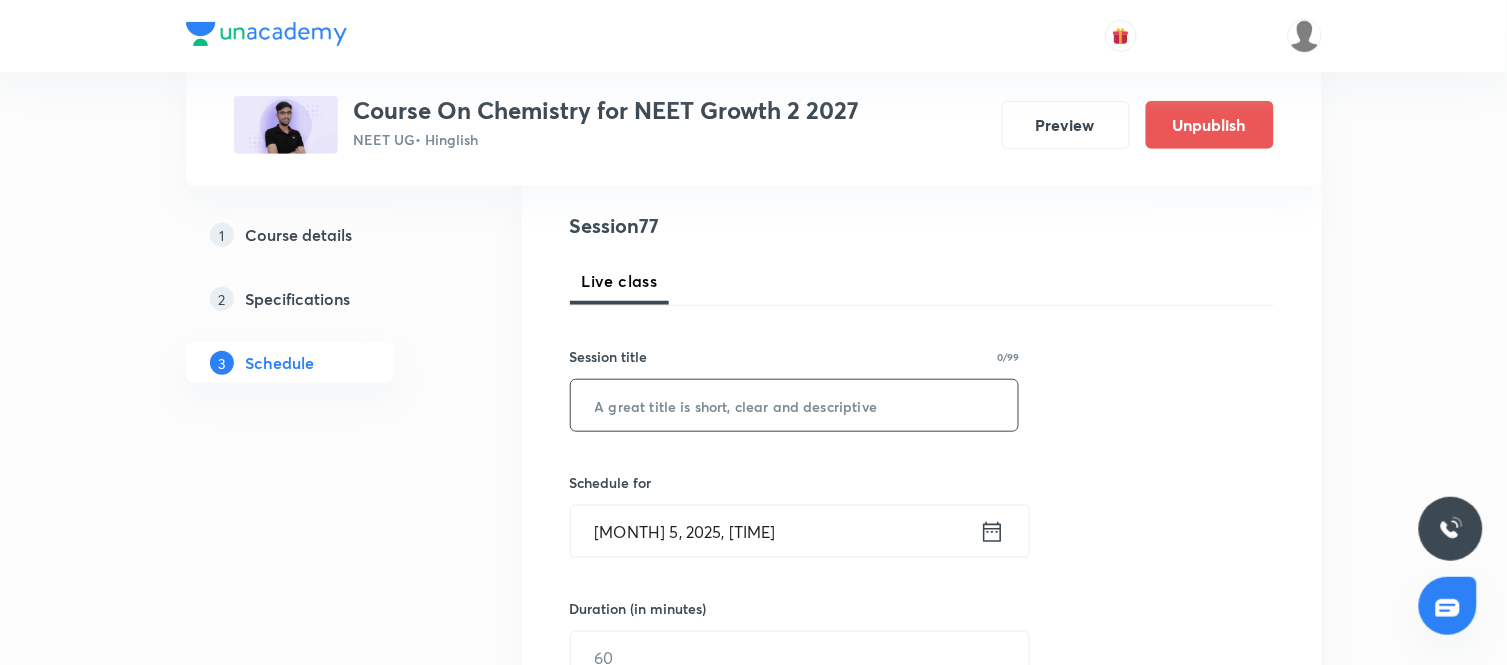 click at bounding box center [795, 405] 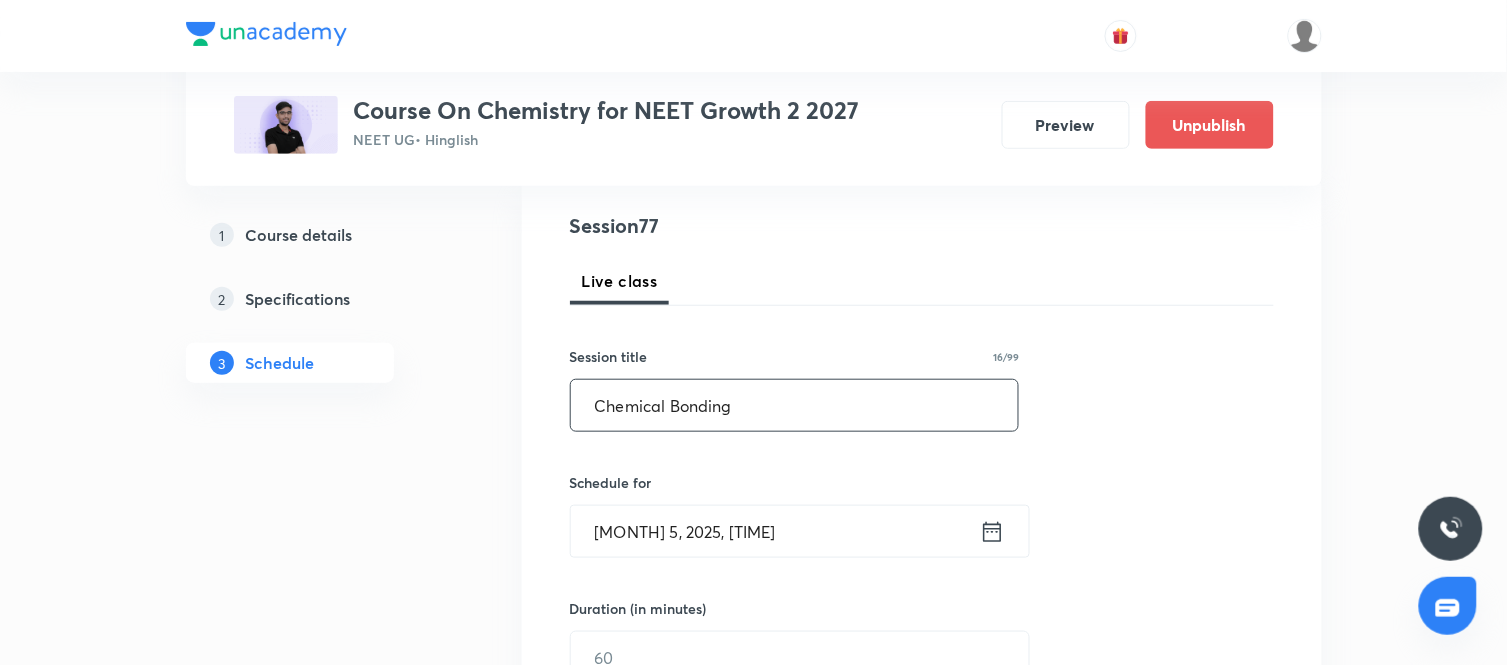 type on "Chemical Bonding" 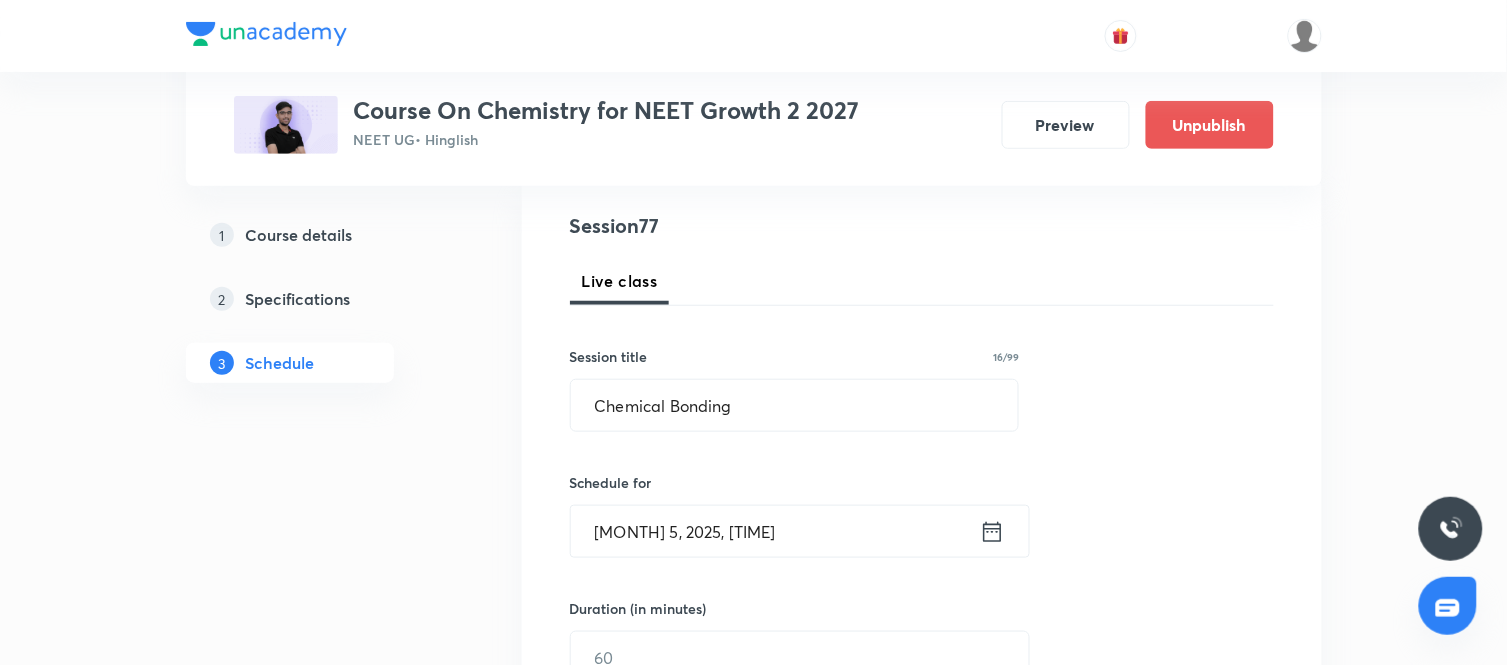 click 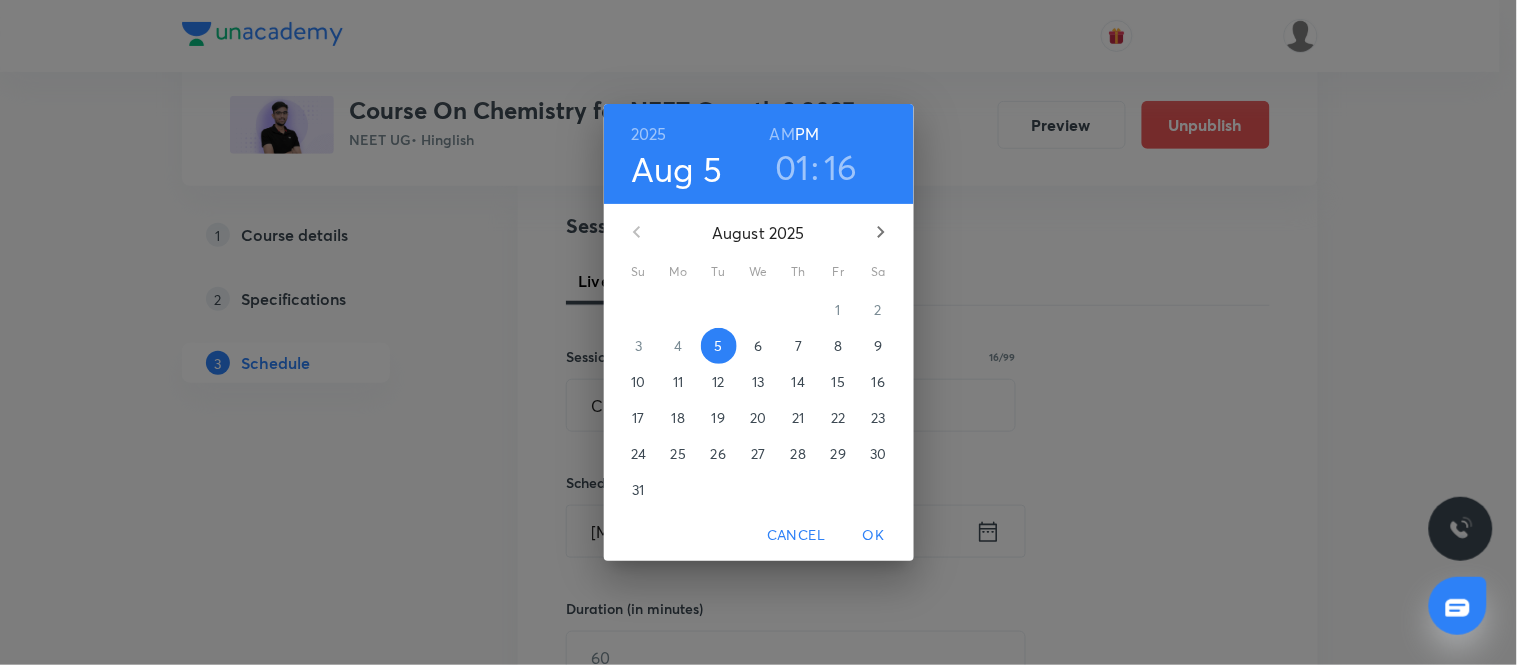 click on "6" at bounding box center [759, 346] 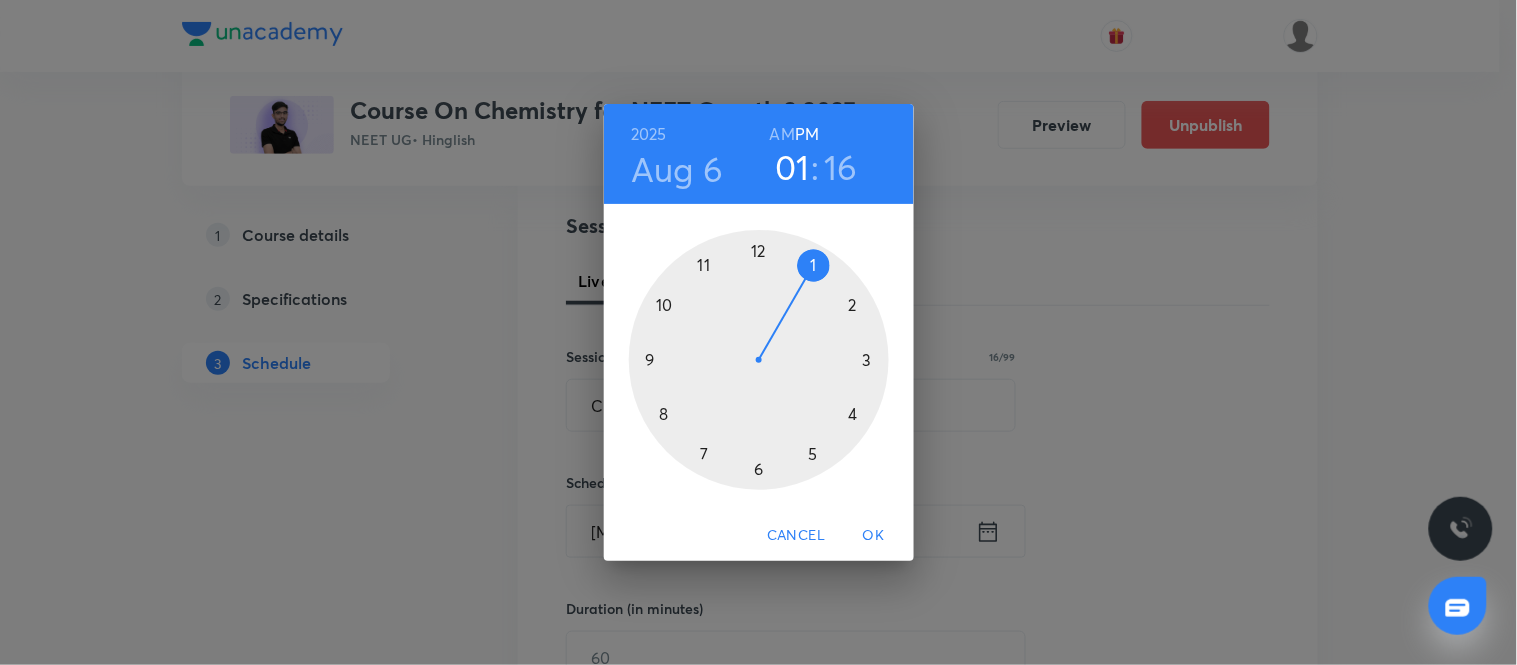 click at bounding box center [759, 360] 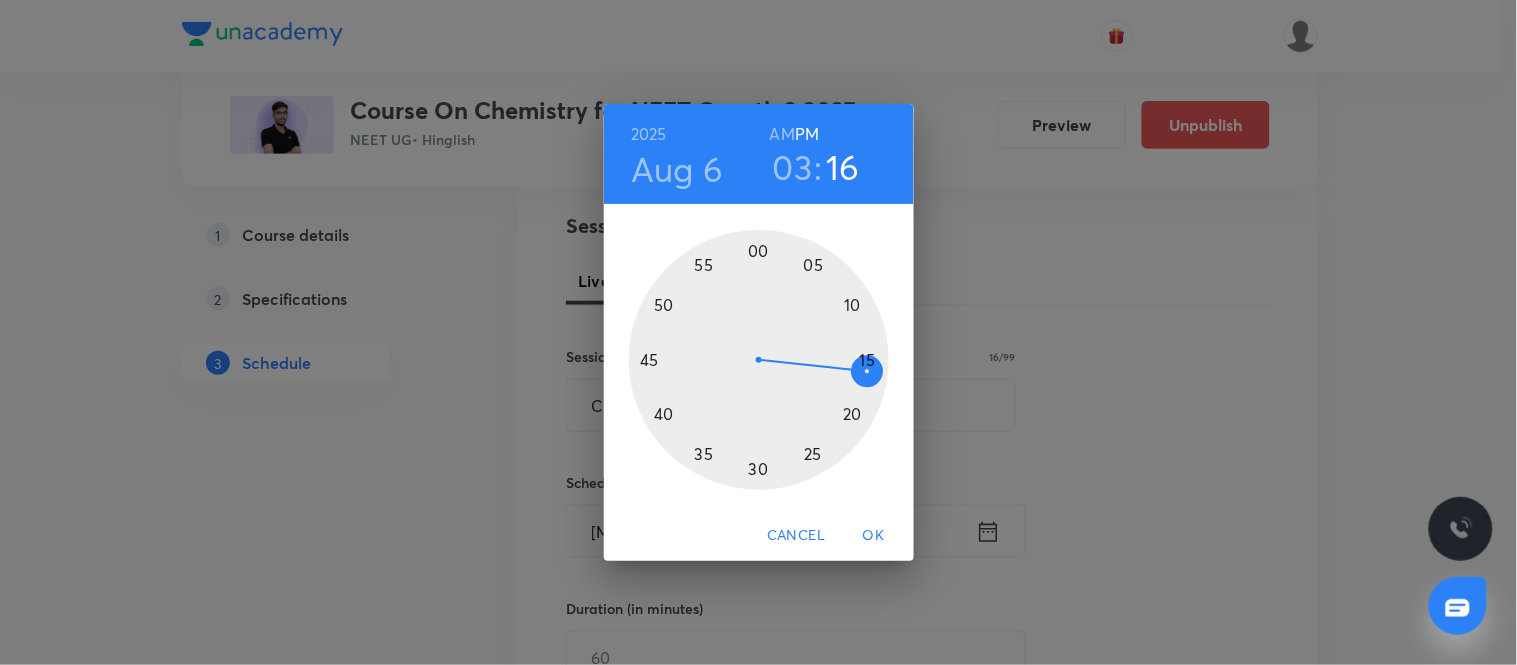 click at bounding box center [759, 360] 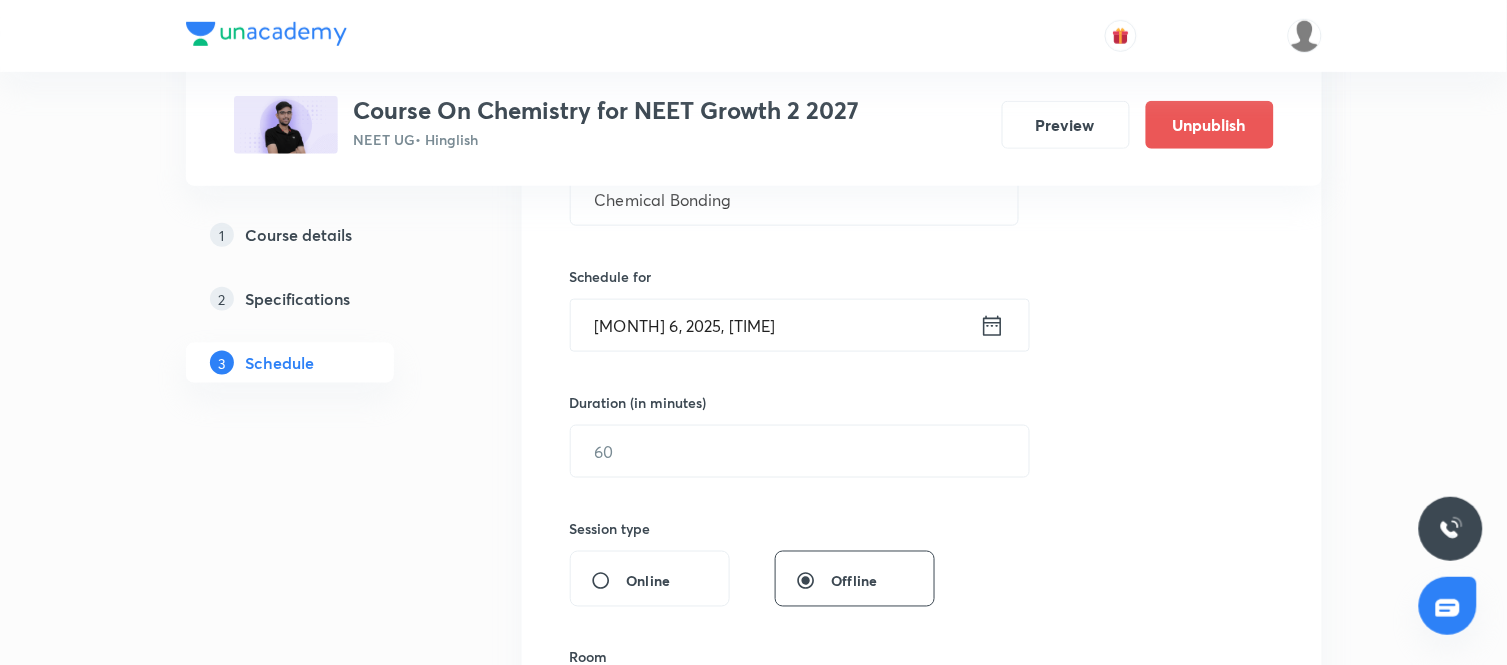 scroll, scrollTop: 430, scrollLeft: 0, axis: vertical 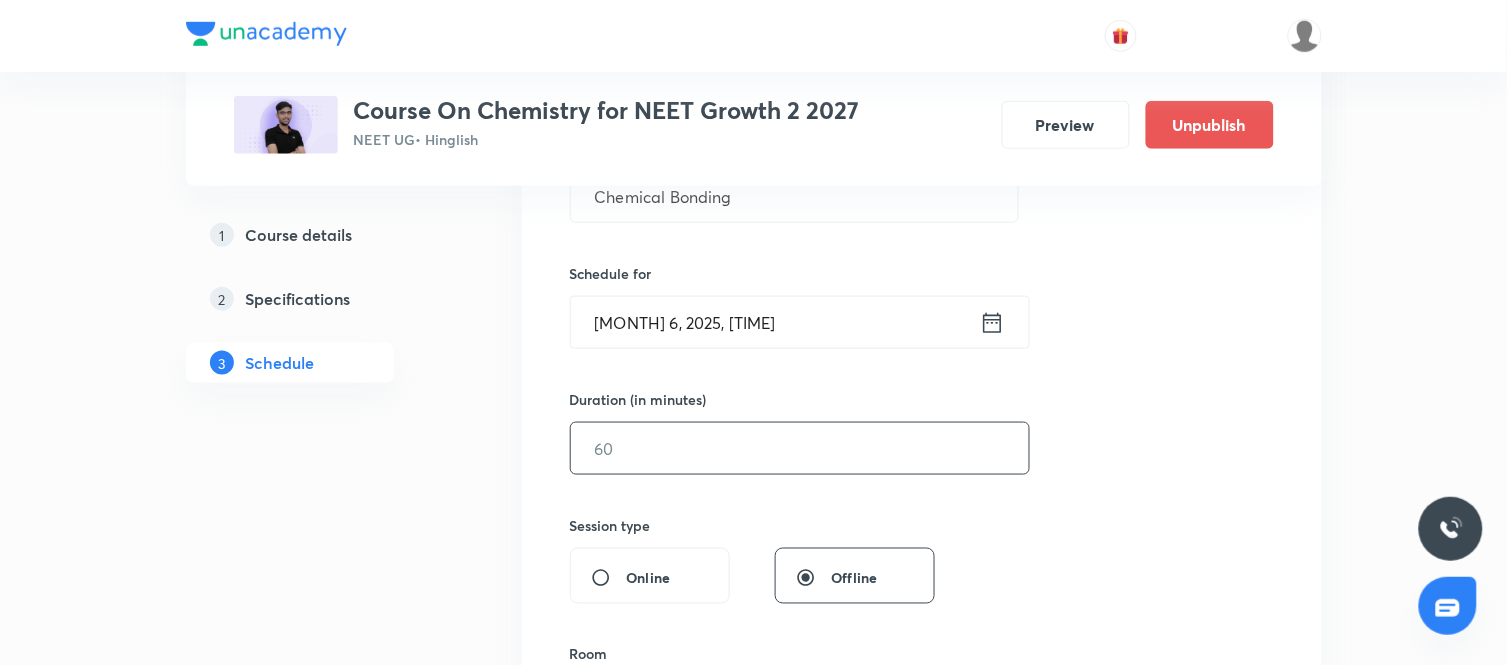 click at bounding box center (800, 448) 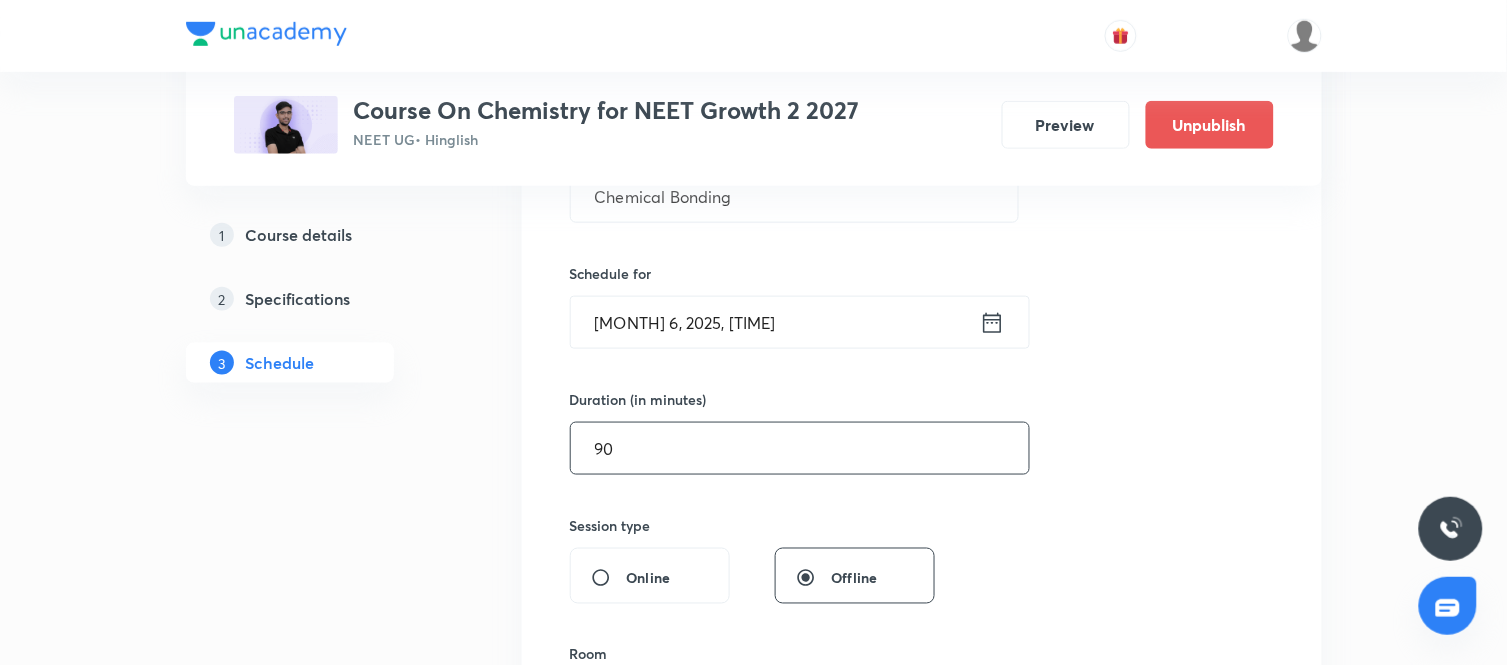 type on "90" 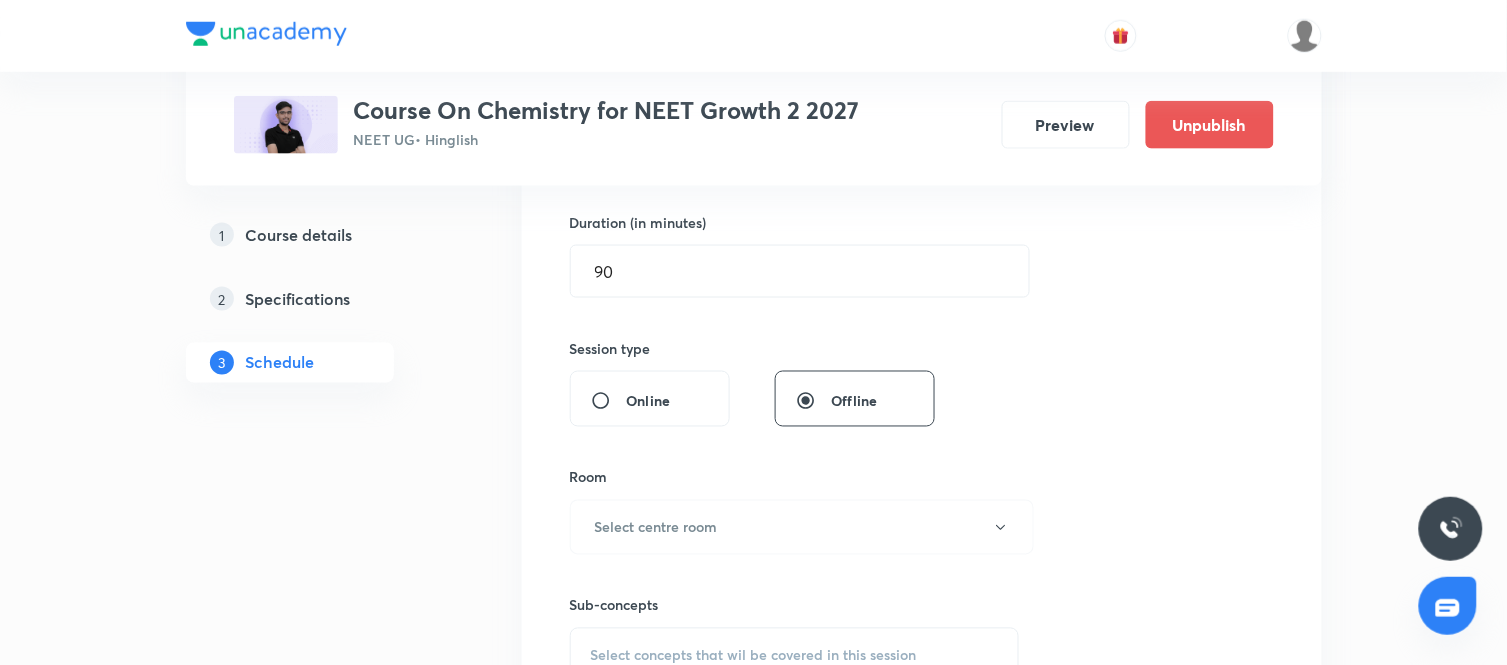 scroll, scrollTop: 612, scrollLeft: 0, axis: vertical 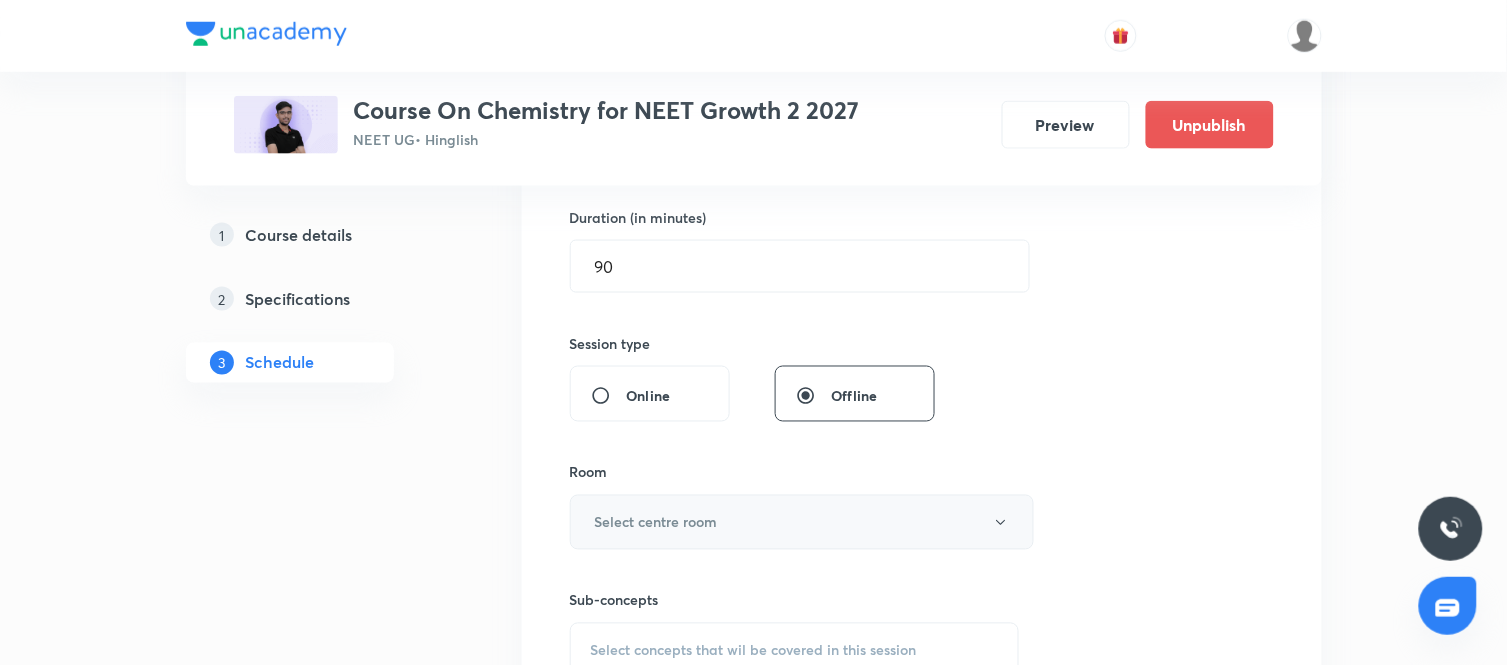 click on "Select centre room" at bounding box center (802, 522) 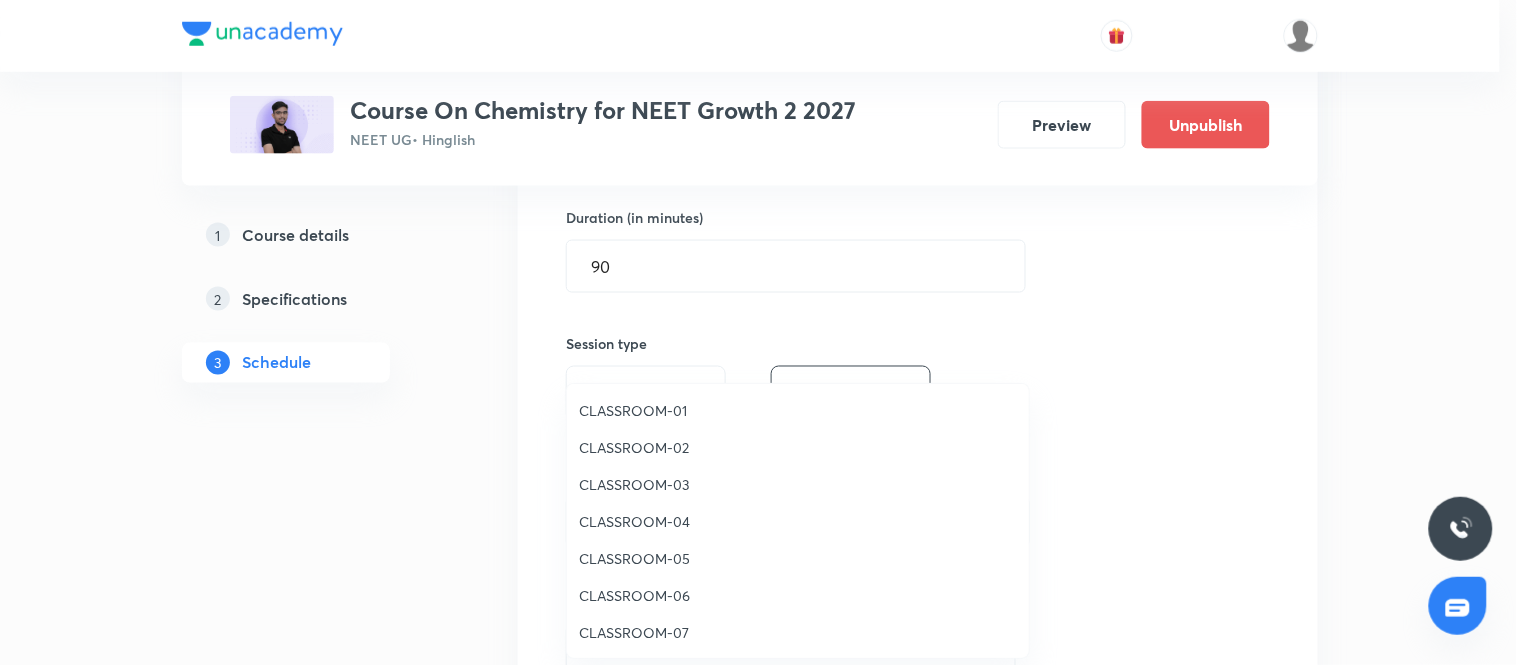 click on "CLASSROOM-06" at bounding box center (798, 595) 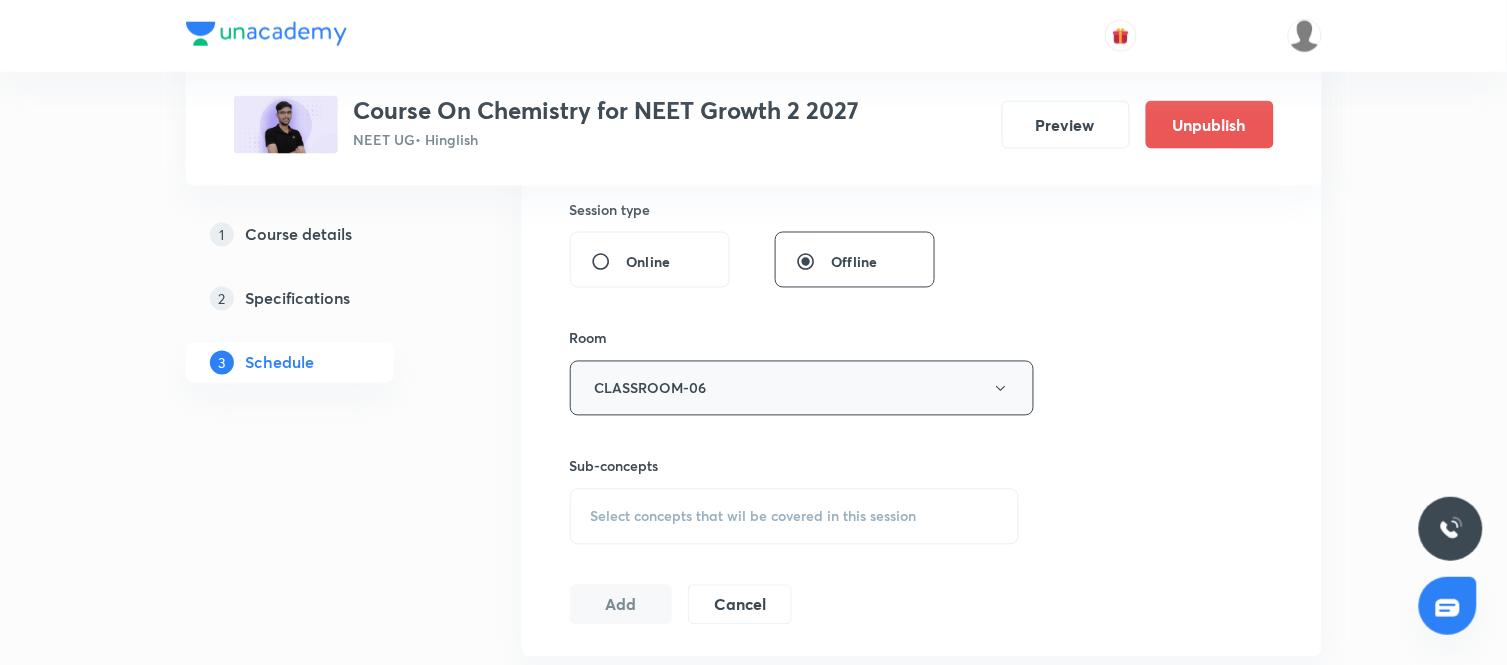scroll, scrollTop: 763, scrollLeft: 0, axis: vertical 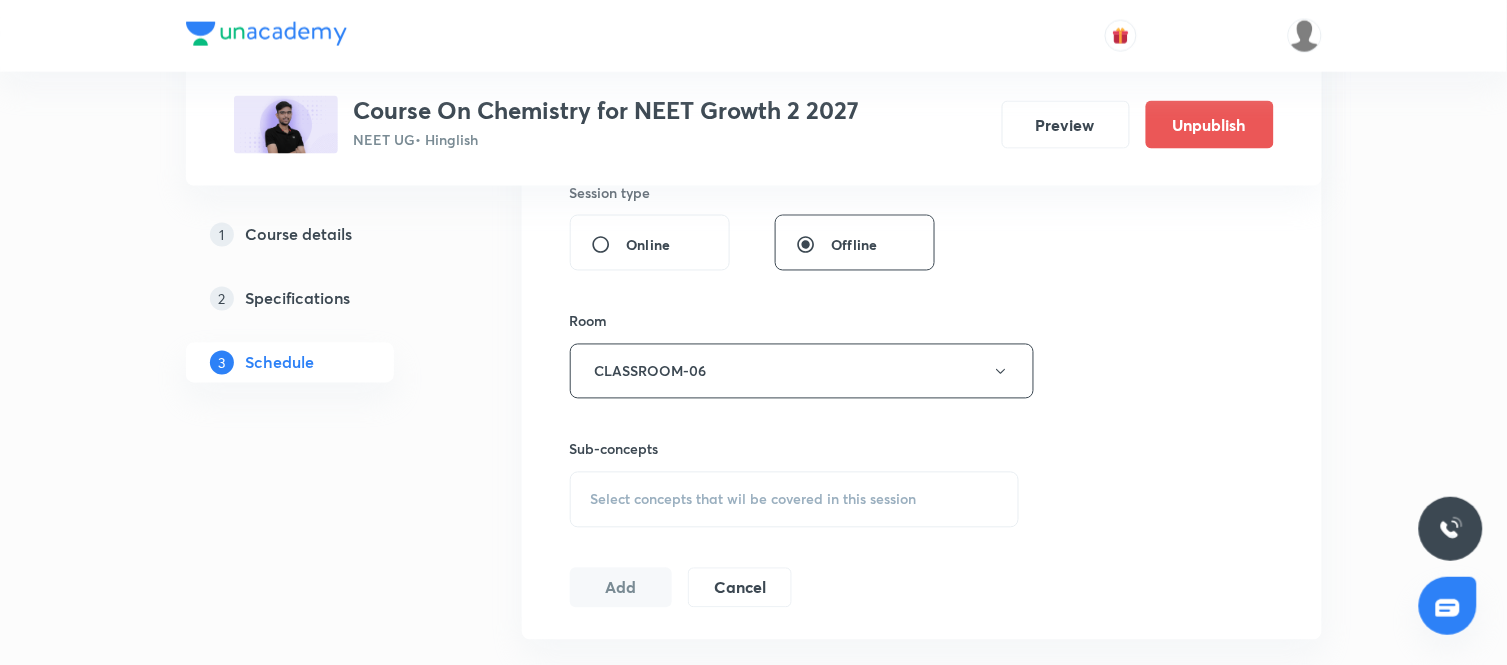 click on "Select concepts that wil be covered in this session" at bounding box center [795, 500] 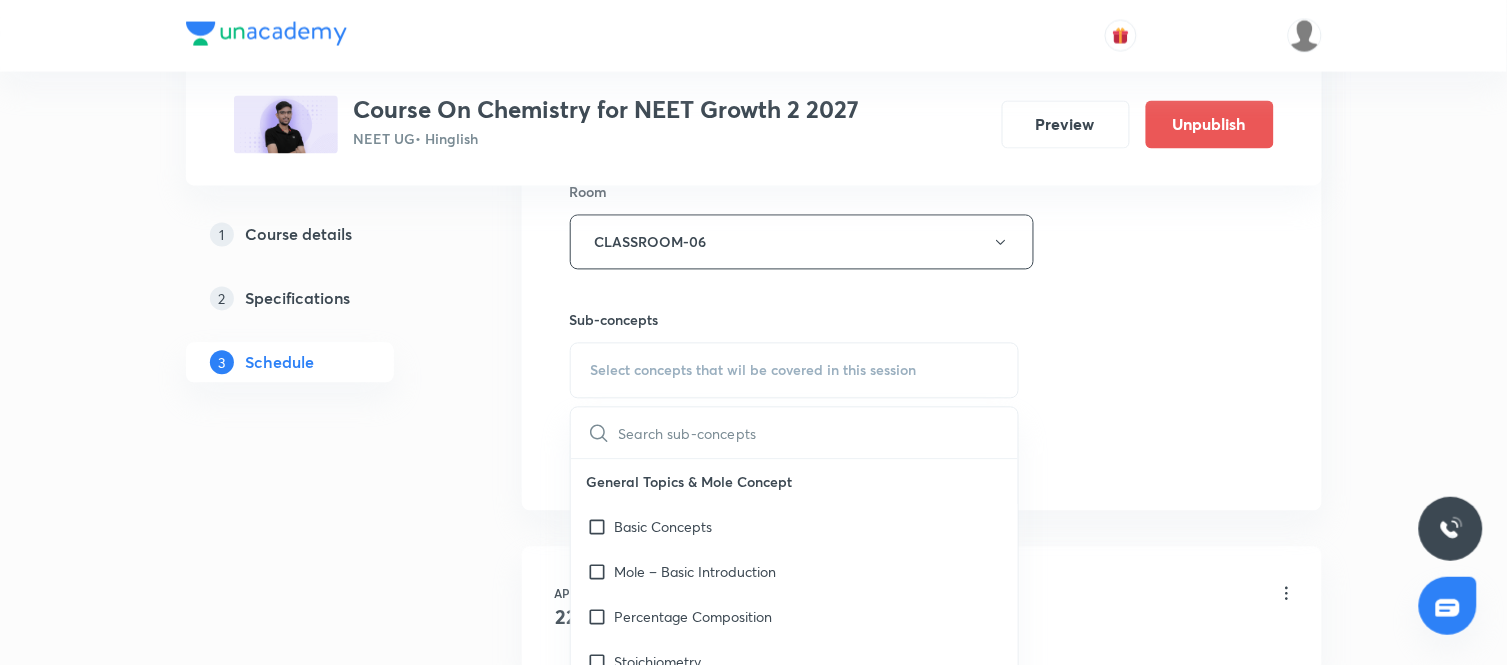 scroll, scrollTop: 917, scrollLeft: 0, axis: vertical 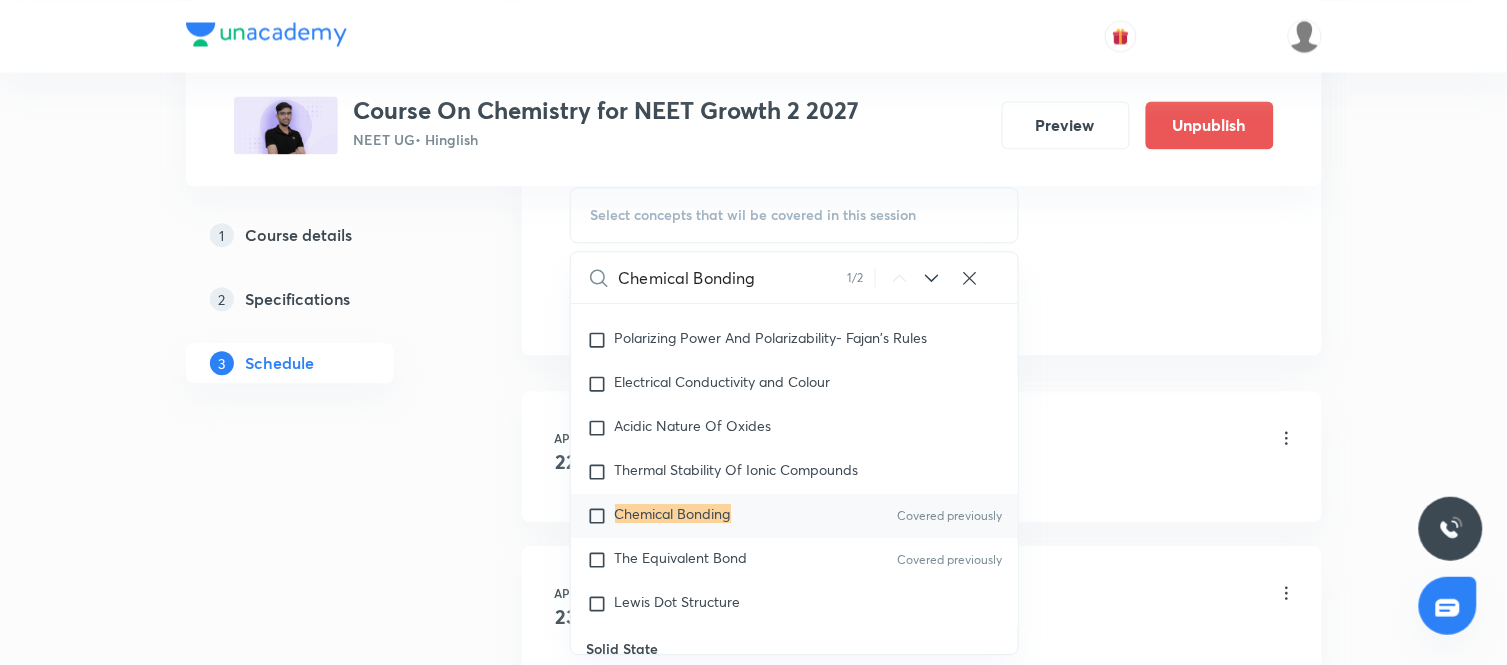 type on "Chemical Bonding" 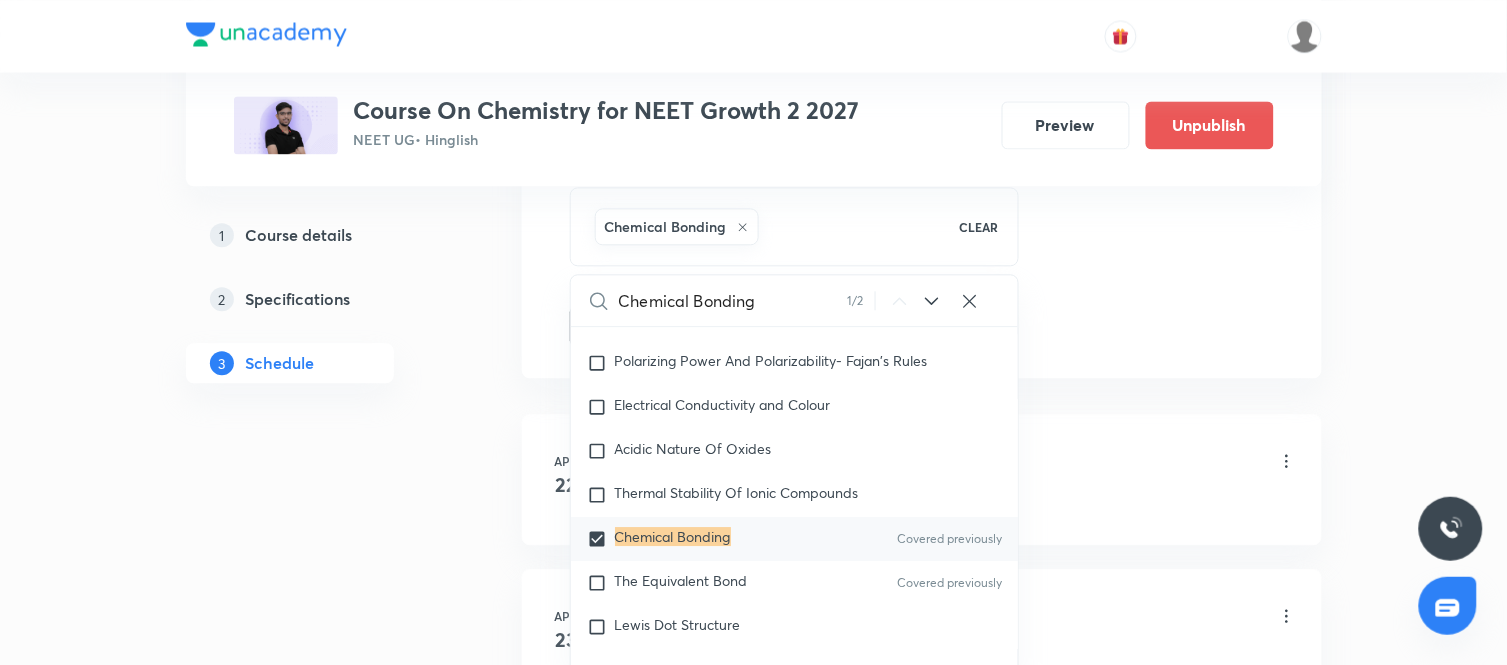 click on "Plus Courses Course On Chemistry for NEET Growth 2 2027 NEET UG  • Hinglish Preview Unpublish 1 Course details 2 Specifications 3 Schedule Schedule 76  classes Session  77 Live class Session title 16/99 Chemical Bonding ​ Schedule for Aug 6, 2025, 3:00 PM ​ Duration (in minutes) 90 ​   Session type Online Offline Room CLASSROOM-06 Sub-concepts Chemical Bonding CLEAR Chemical Bonding 1 / 2 ​ General Topics & Mole Concept Basic Concepts Mole – Basic Introduction Percentage Composition Stoichiometry Principle of Atom Conservation (POAC) Relation between Stoichiometric Quantities Application of Mole Concept: Gravimetric Analysis Electronic Configuration Of Atoms (Hund's rule)  Quantum Numbers (Magnetic Quantum no.) Quantum Numbers(Pauli's Exclusion law) Mean Molar Mass or Molecular Mass Variation of Conductivity with Concentration Mechanism of Corrosion Atomic Structure Discovery Of Electron Covered previously Some Prerequisites of Physics Covered previously Discovery Of Protons And Neutrons Spectrum" at bounding box center (754, 5694) 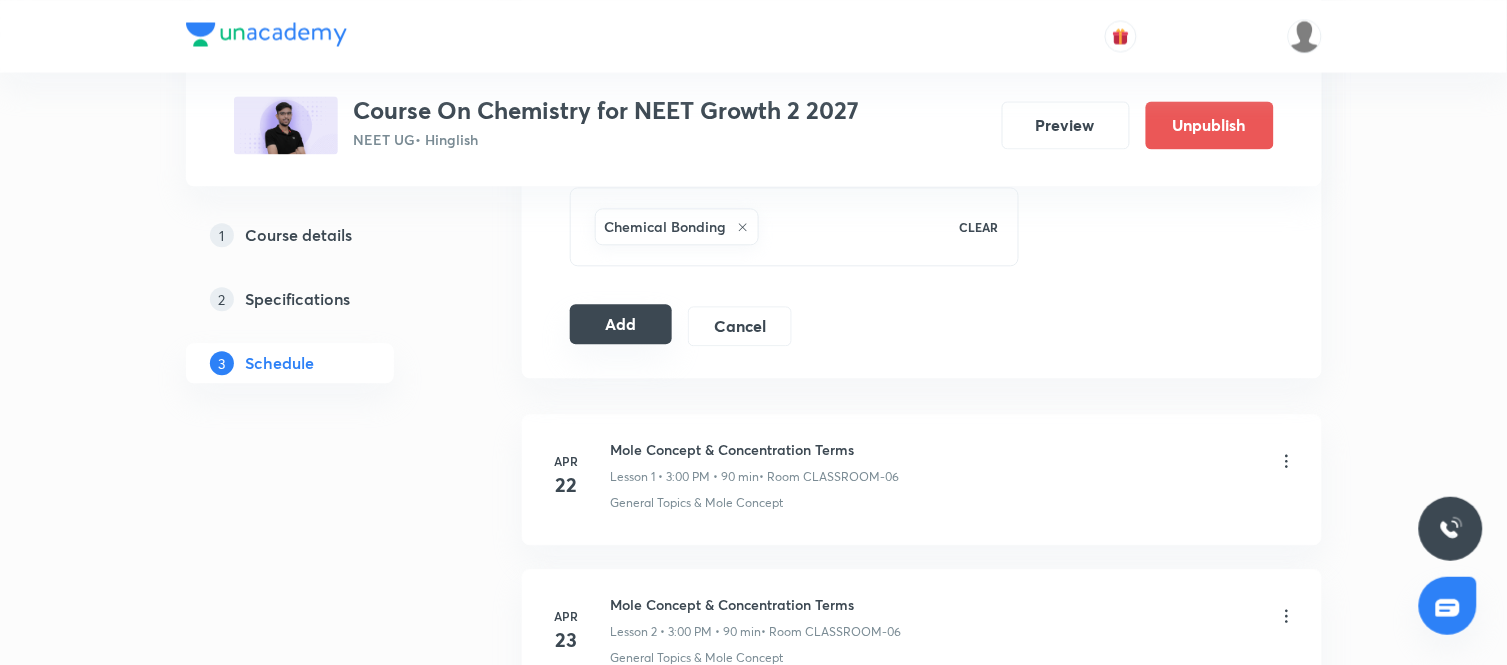 click on "Add" at bounding box center [621, 324] 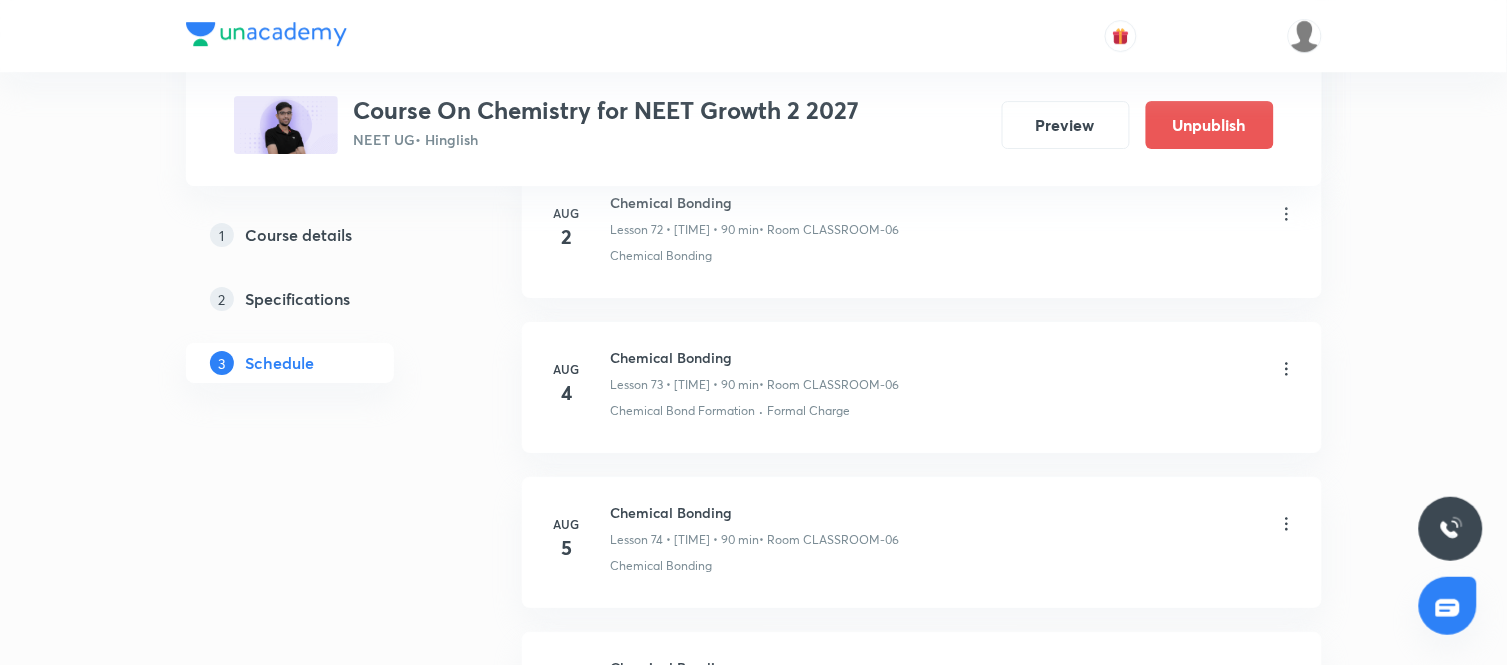 scroll, scrollTop: 11358, scrollLeft: 0, axis: vertical 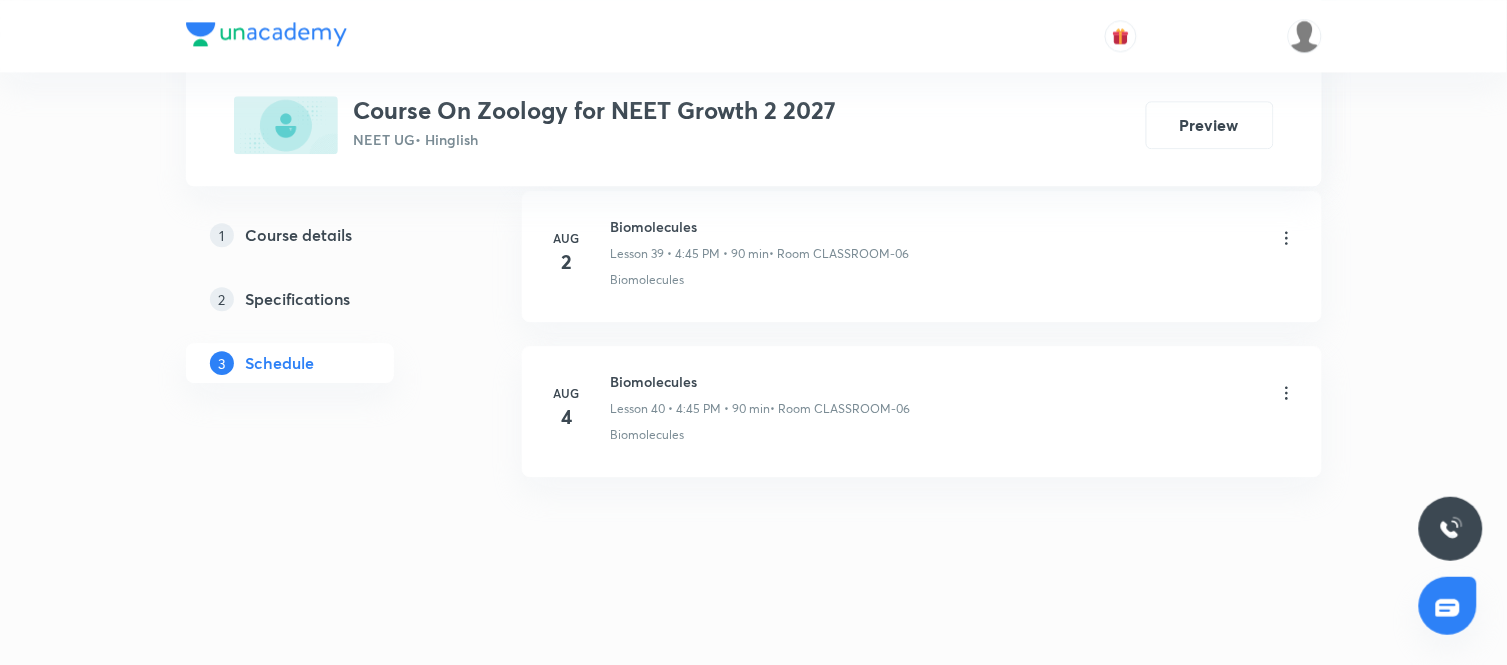click on "Biomolecules" at bounding box center [761, 381] 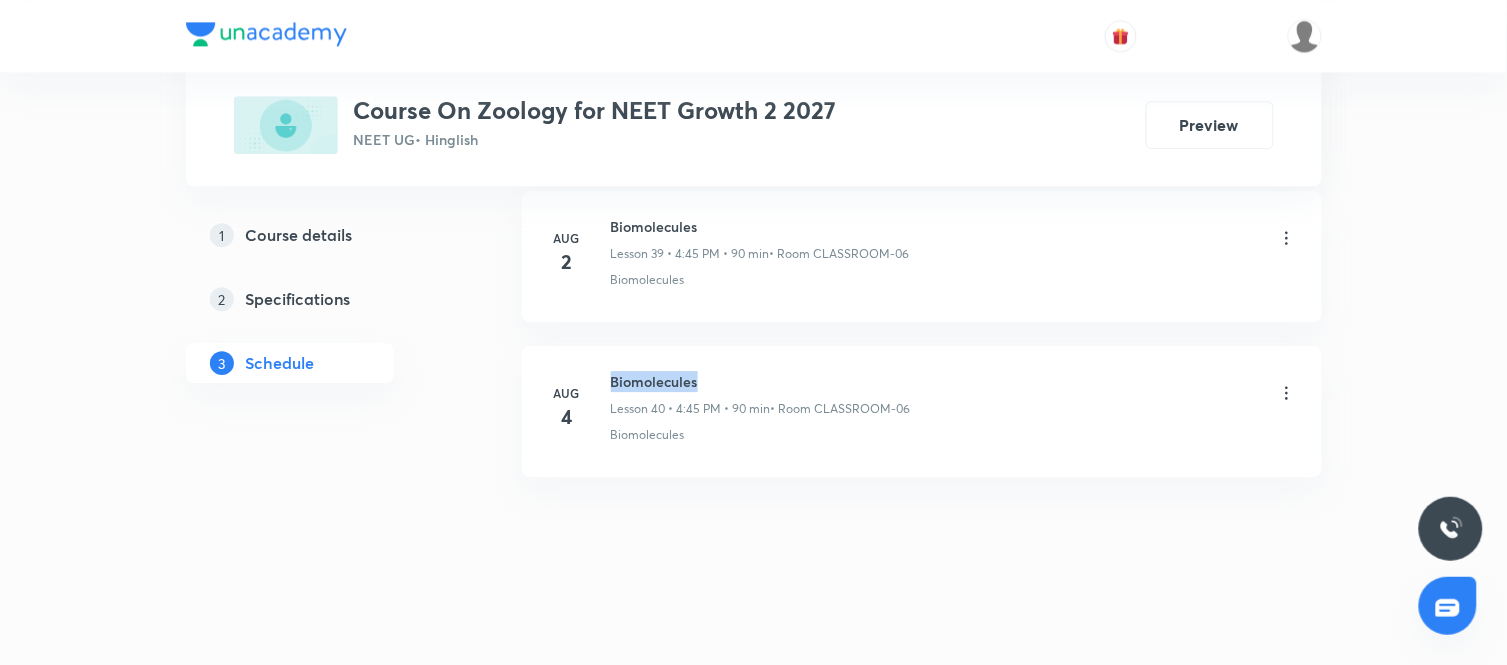 click on "Biomolecules" at bounding box center (761, 381) 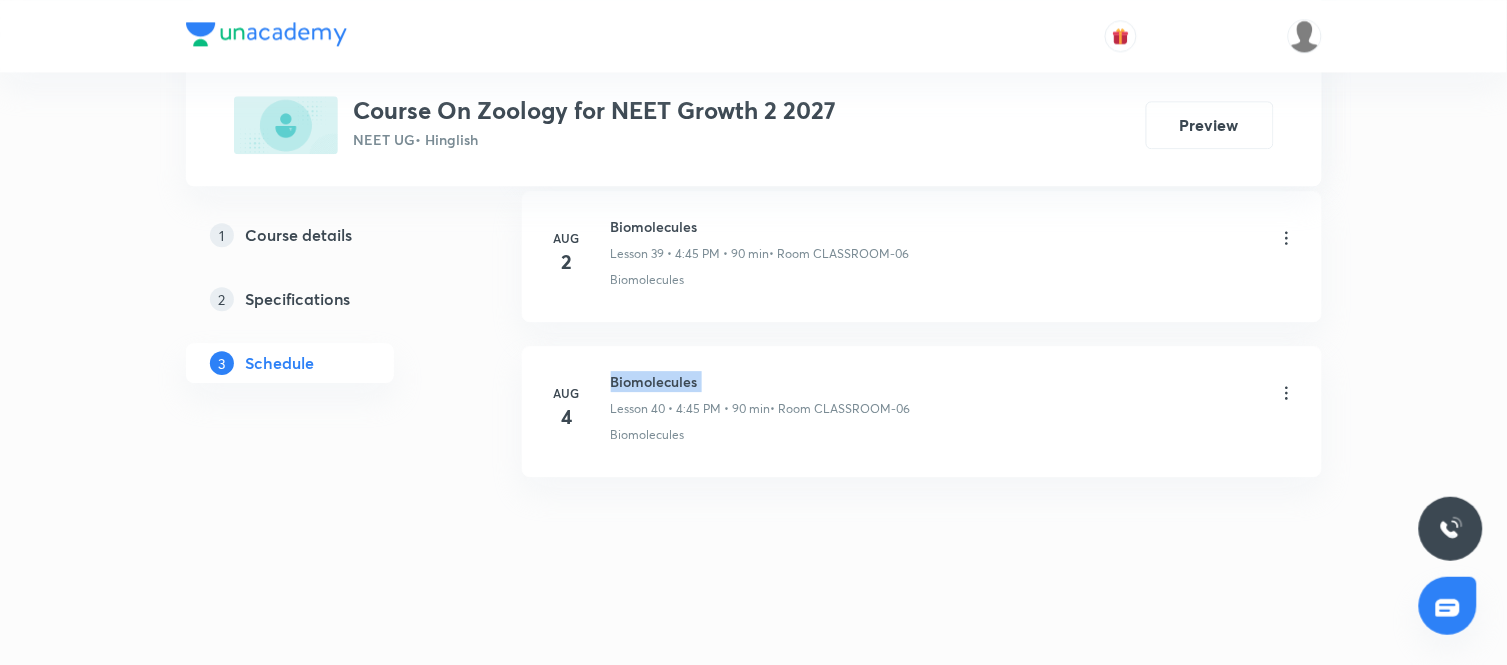 click on "Biomolecules" at bounding box center [761, 381] 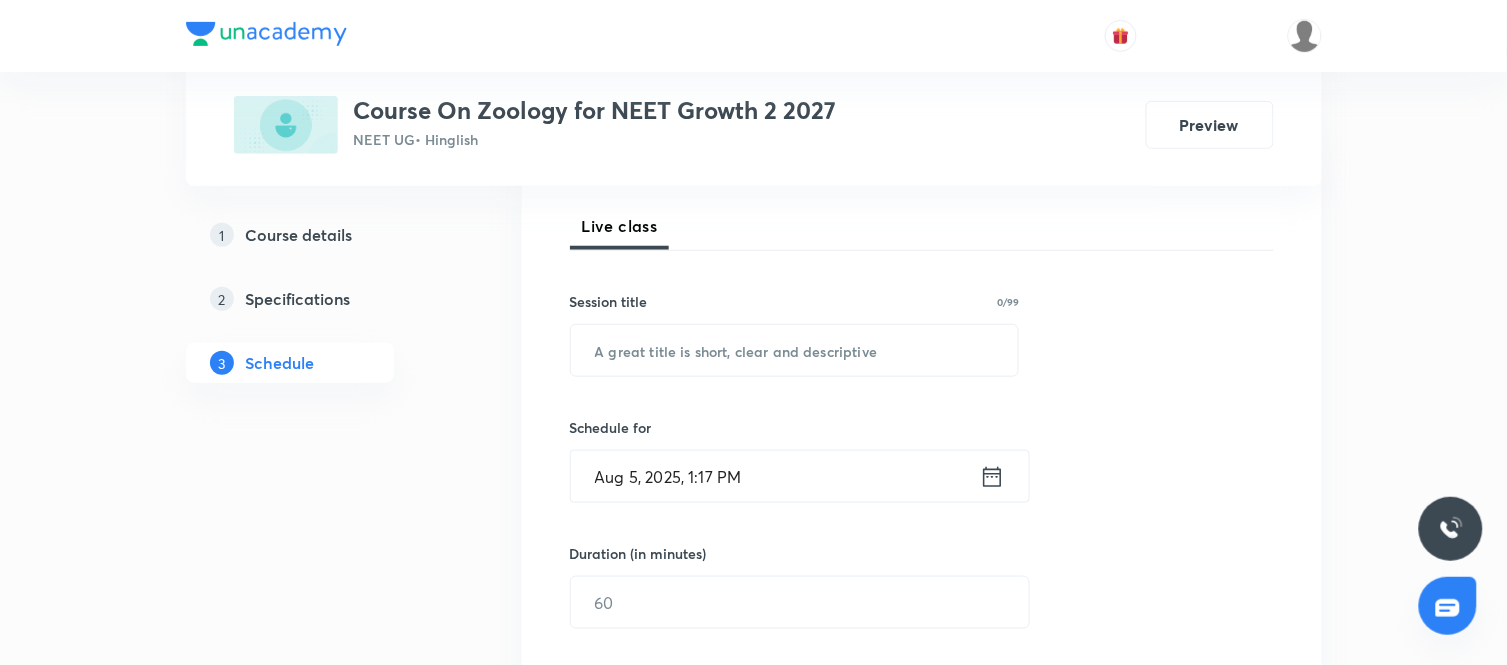 scroll, scrollTop: 280, scrollLeft: 0, axis: vertical 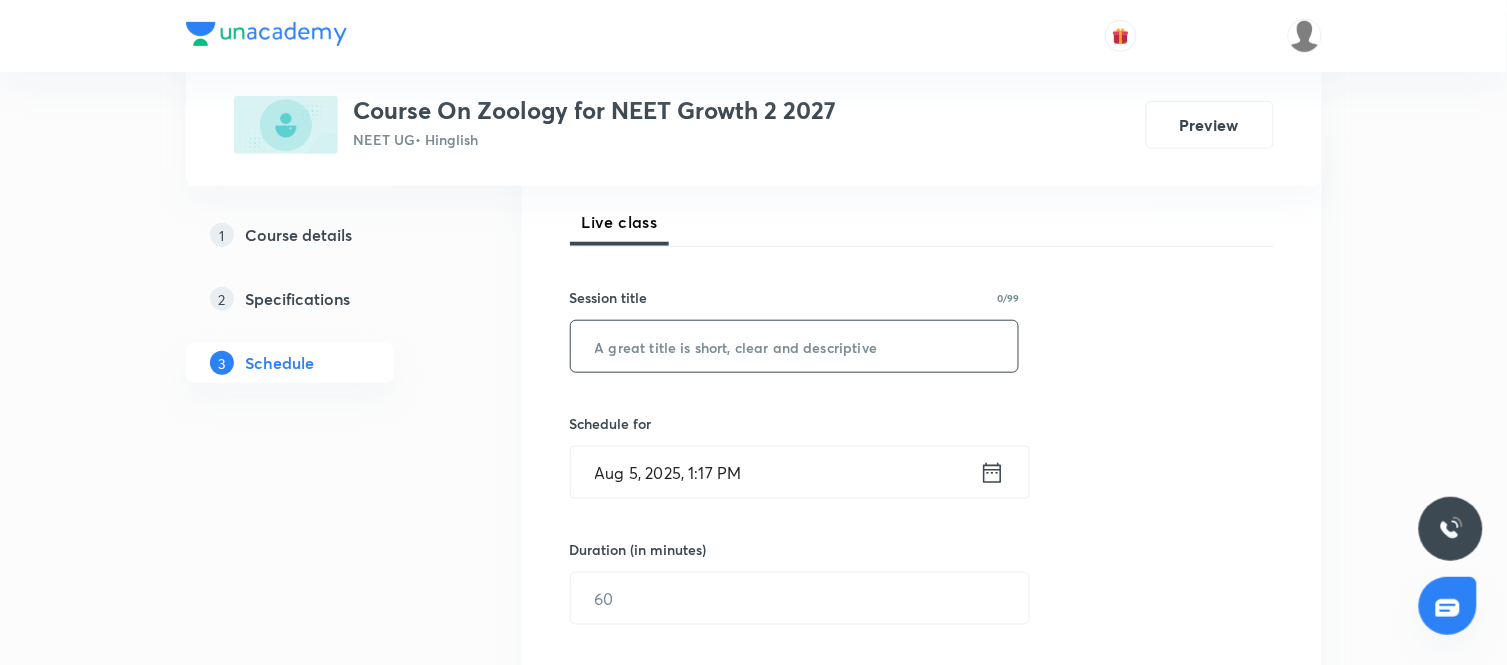 click at bounding box center [795, 346] 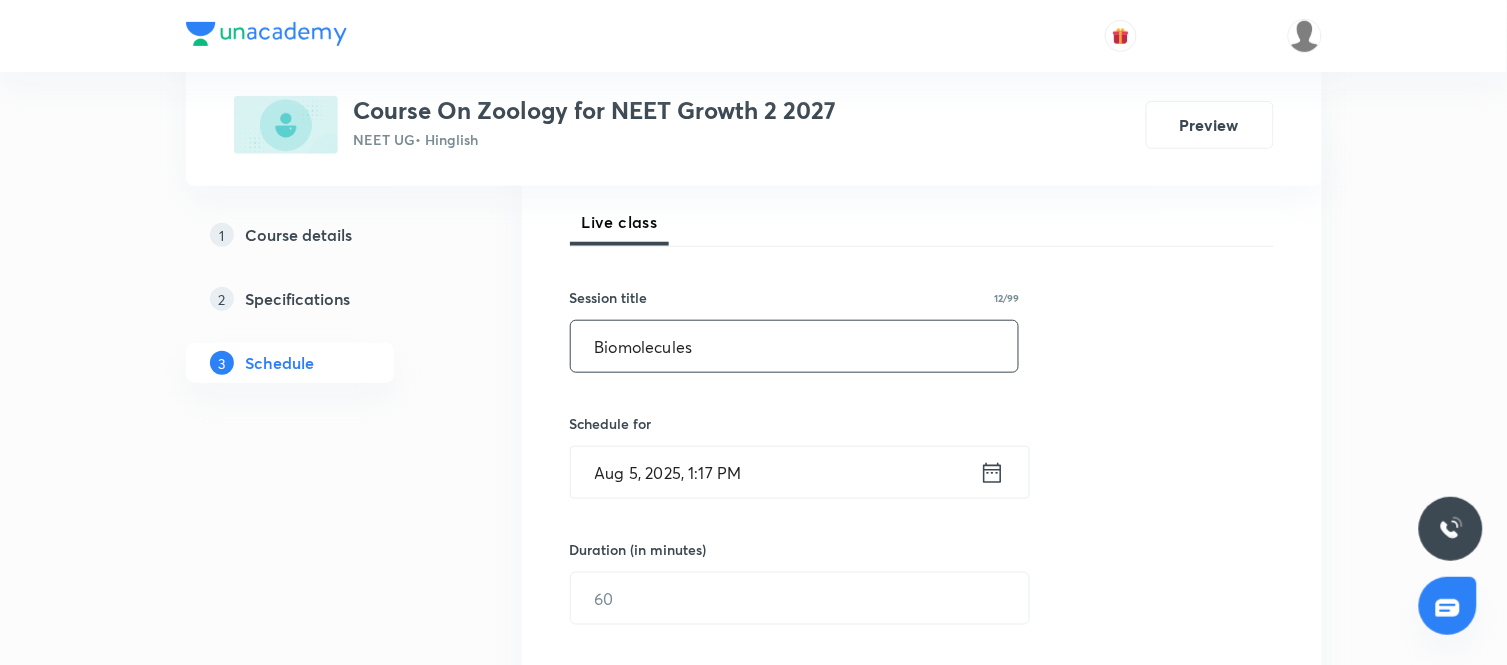 type on "Biomolecules" 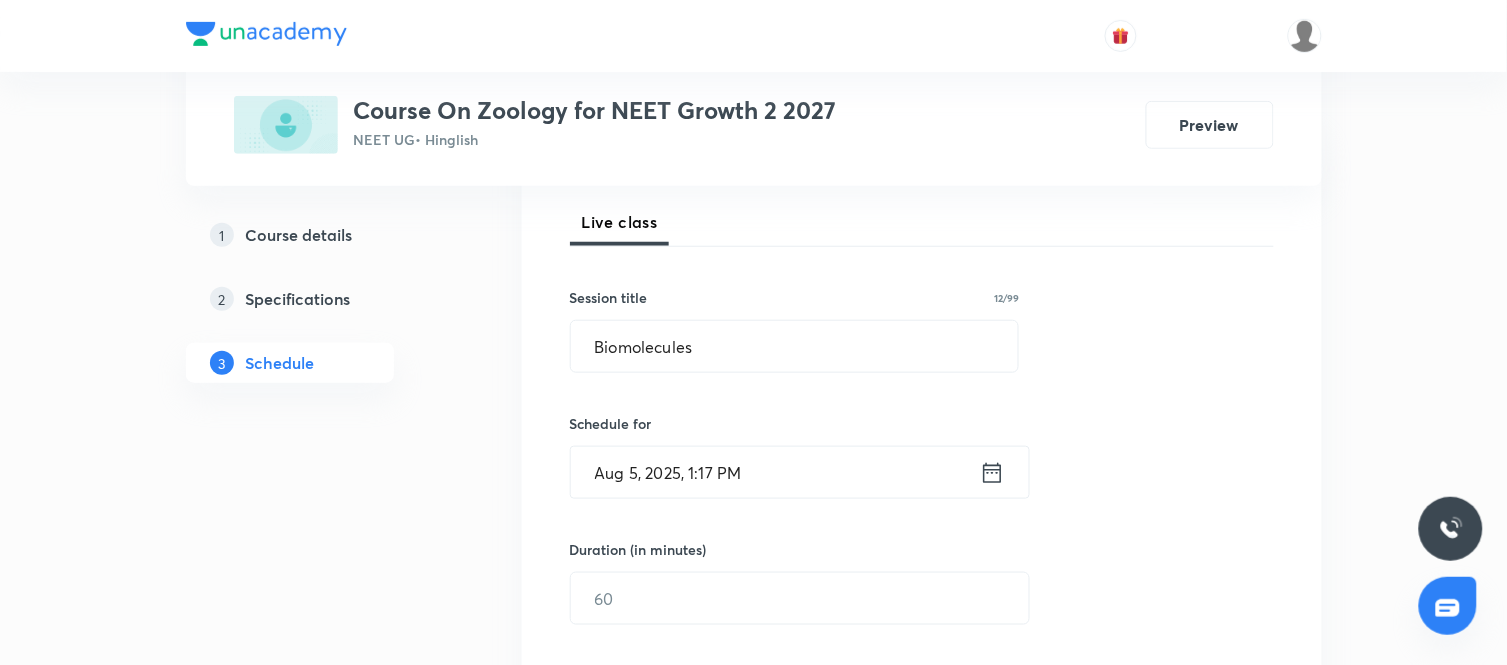 click 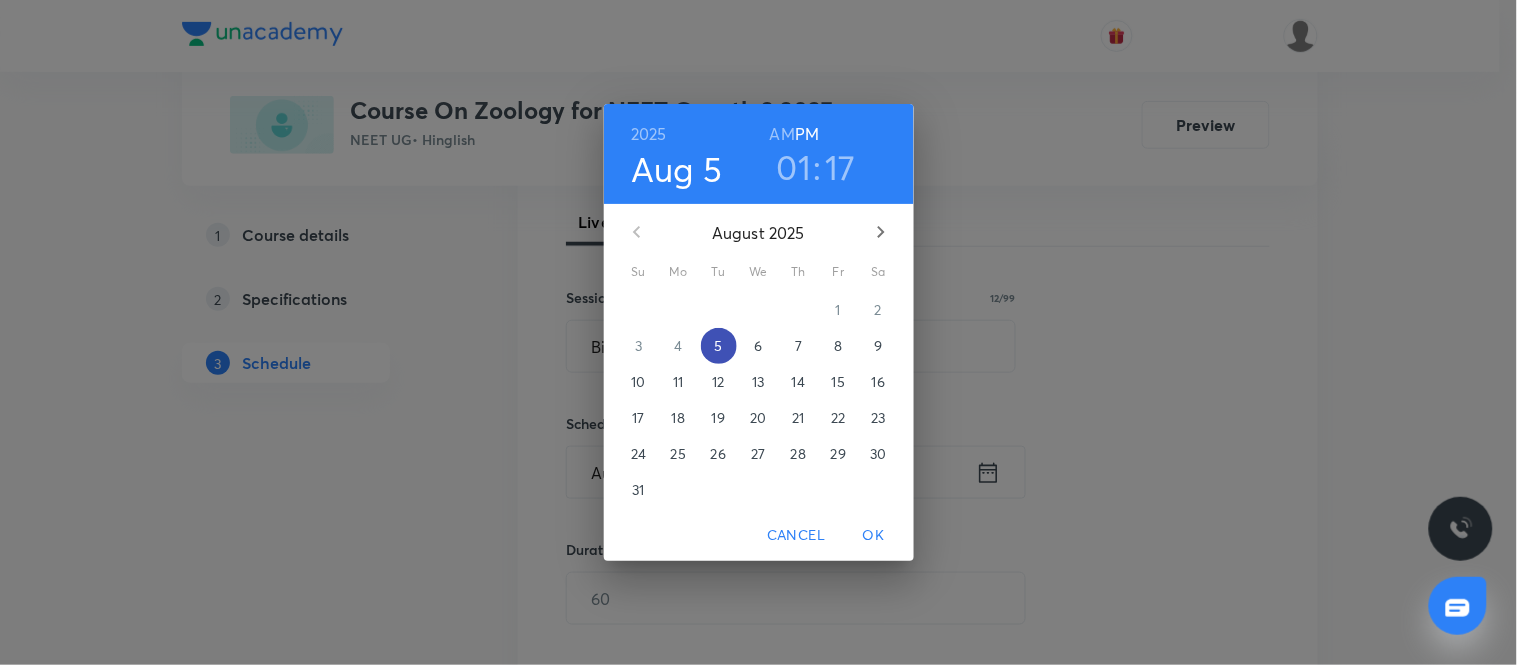 click on "5" at bounding box center [718, 346] 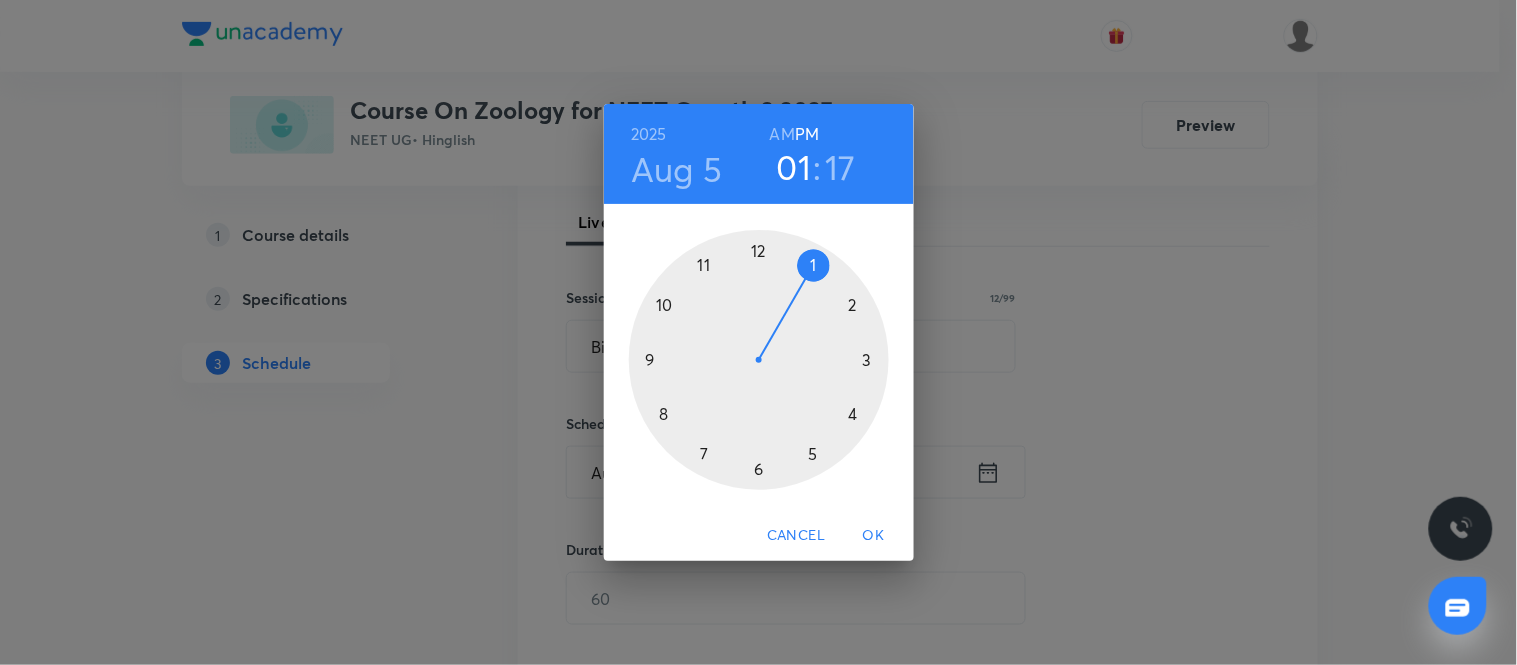 click at bounding box center (759, 360) 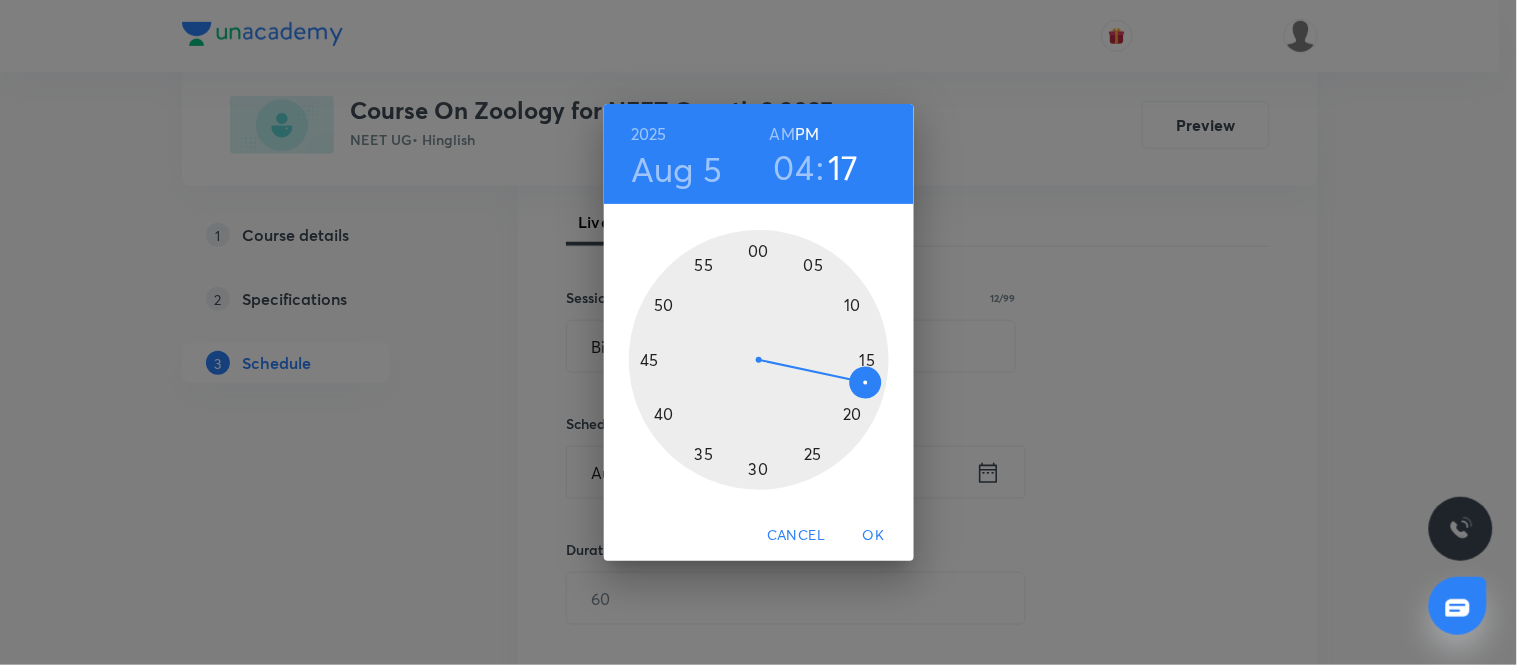 click at bounding box center [759, 360] 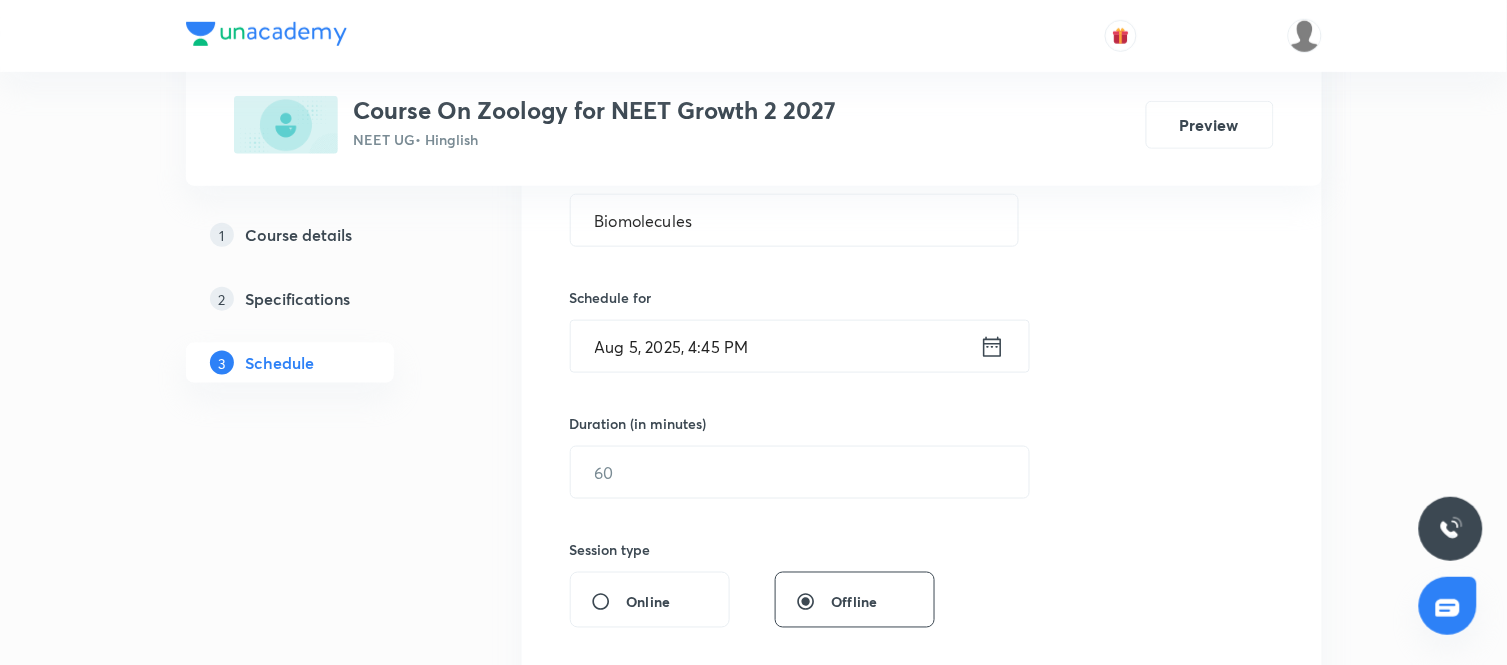 scroll, scrollTop: 410, scrollLeft: 0, axis: vertical 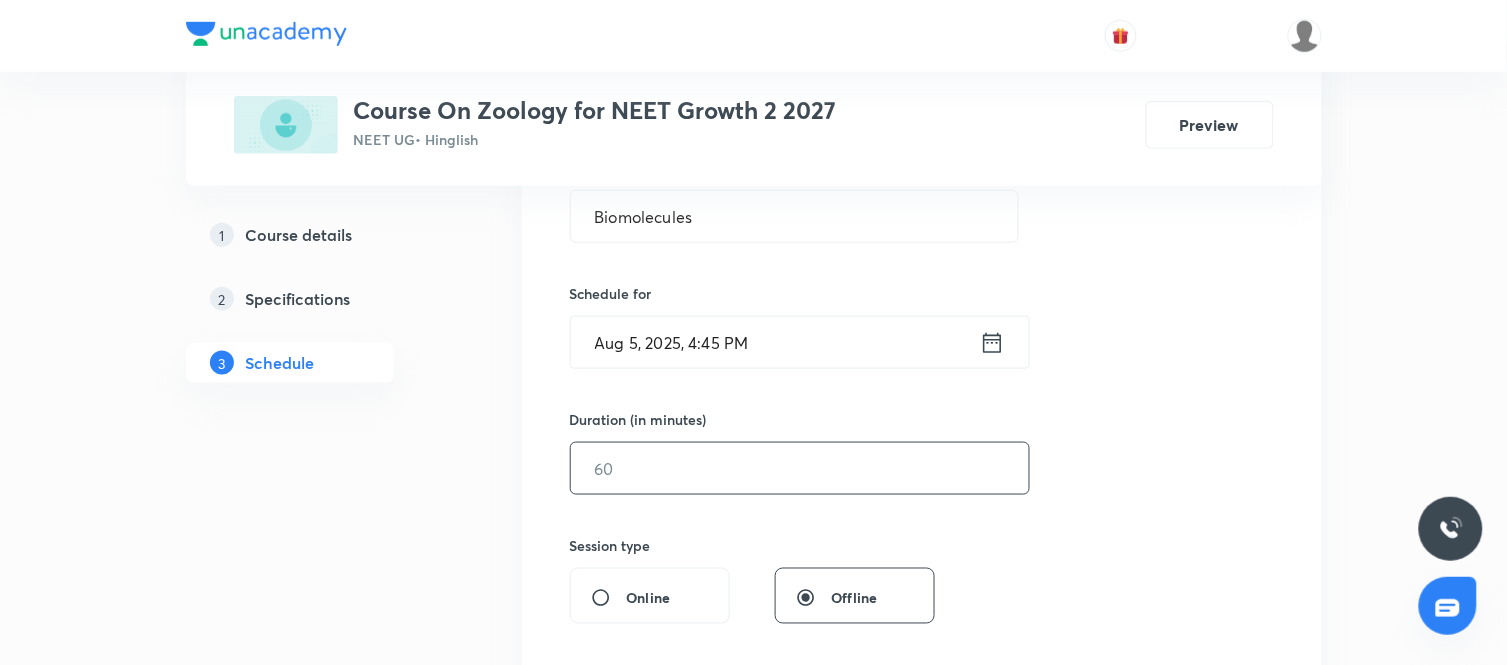 click at bounding box center [800, 468] 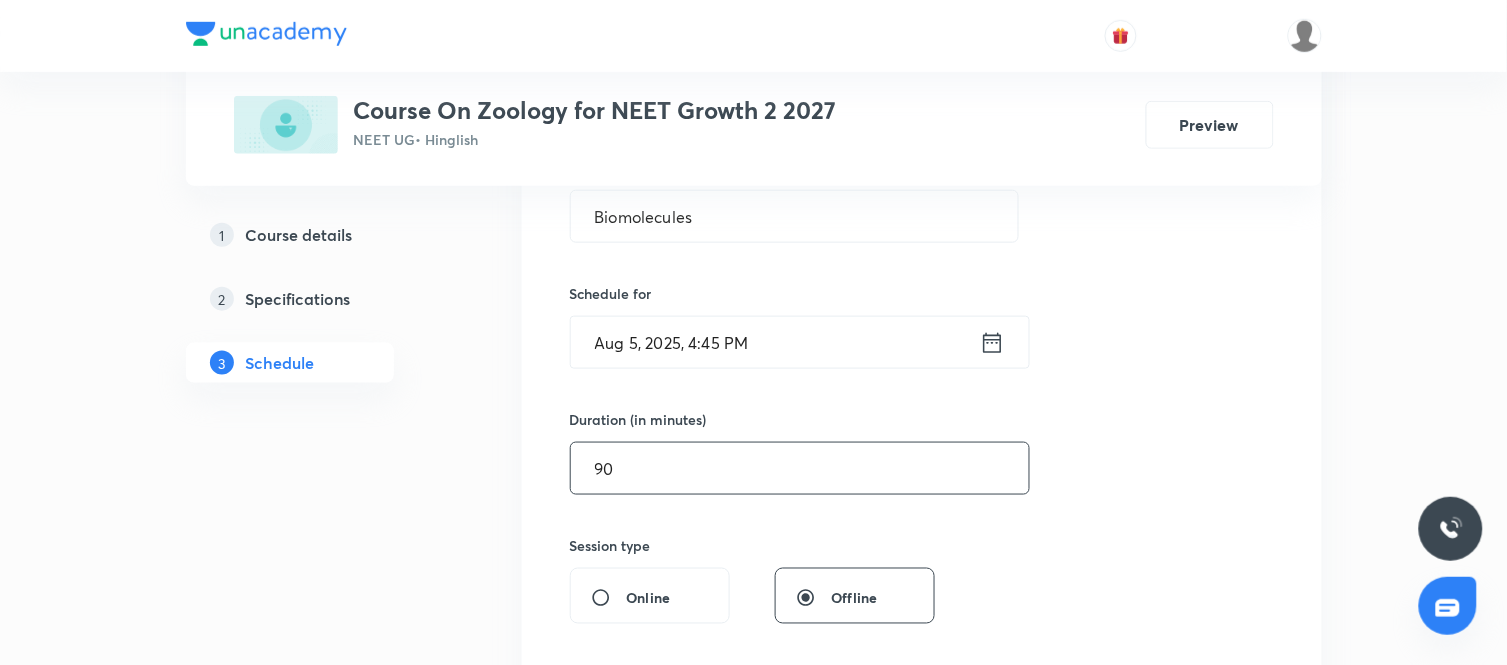 type on "90" 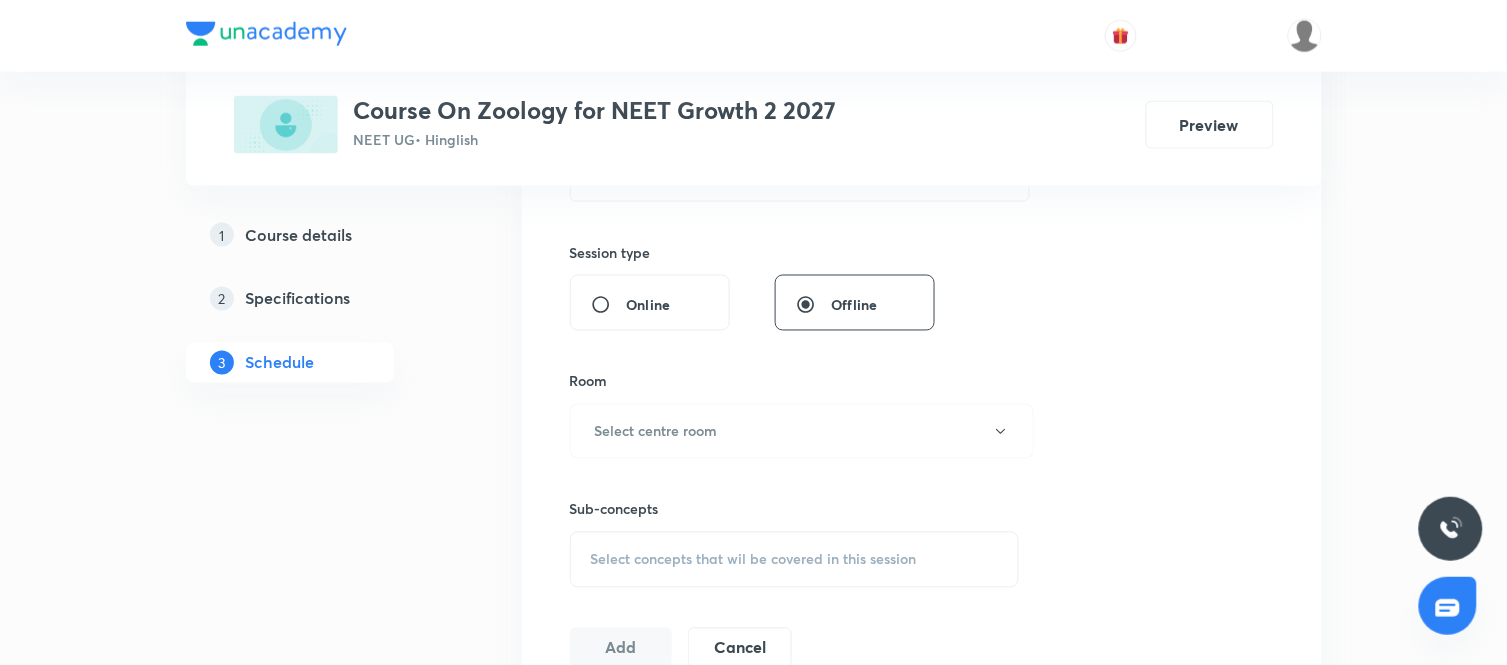 scroll, scrollTop: 711, scrollLeft: 0, axis: vertical 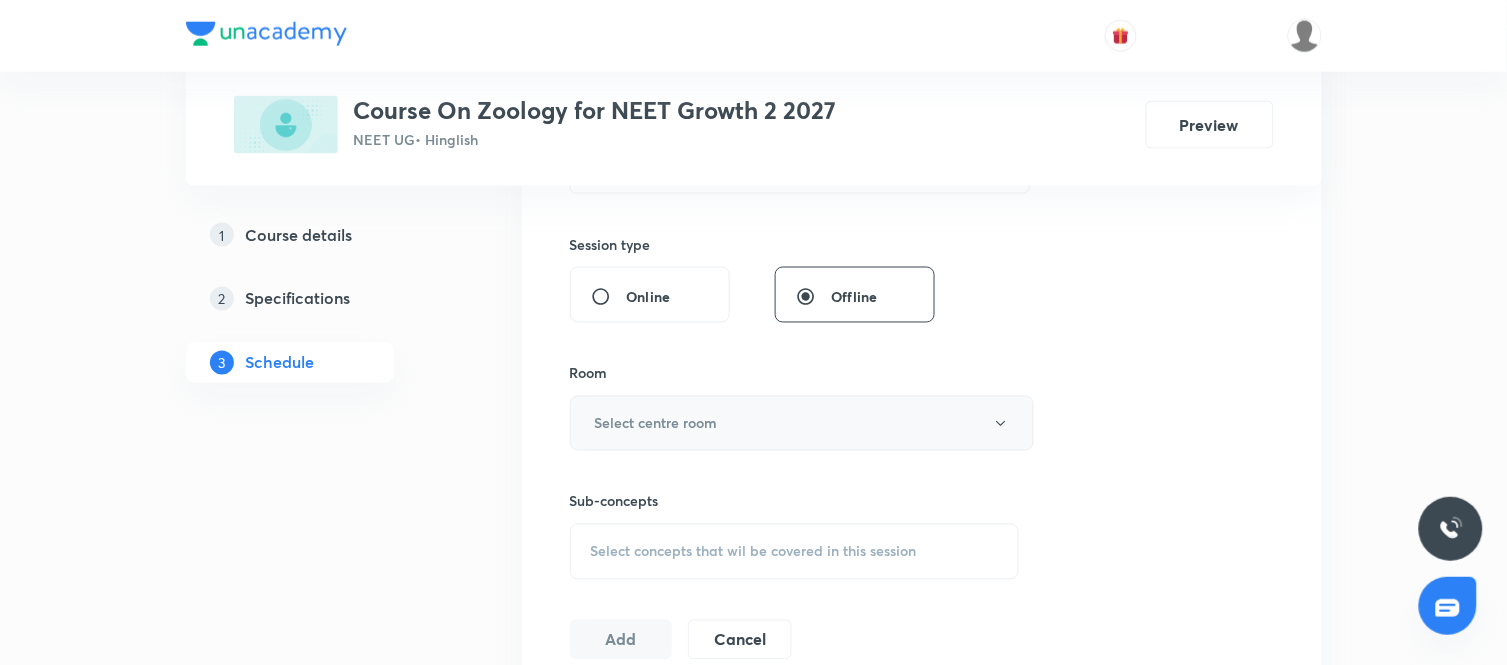 click on "Select centre room" at bounding box center [802, 423] 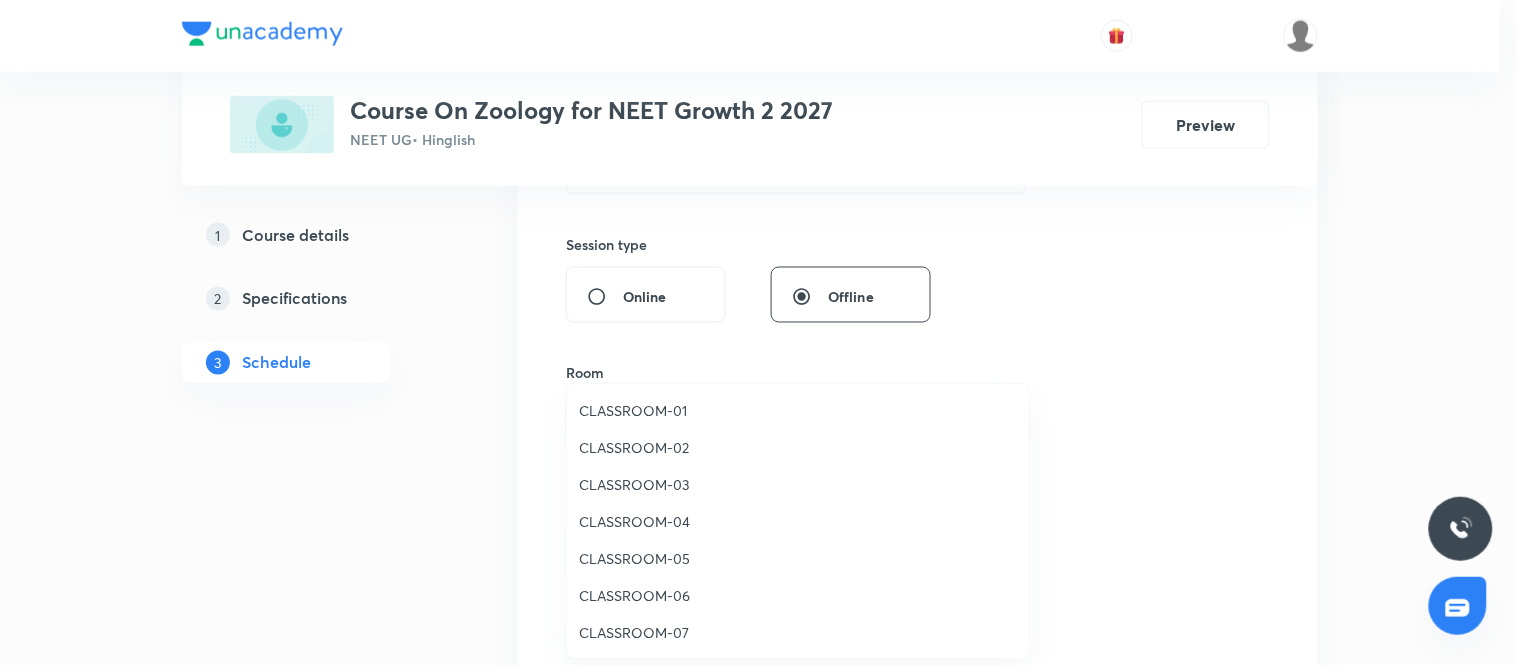 click on "CLASSROOM-06" at bounding box center (798, 595) 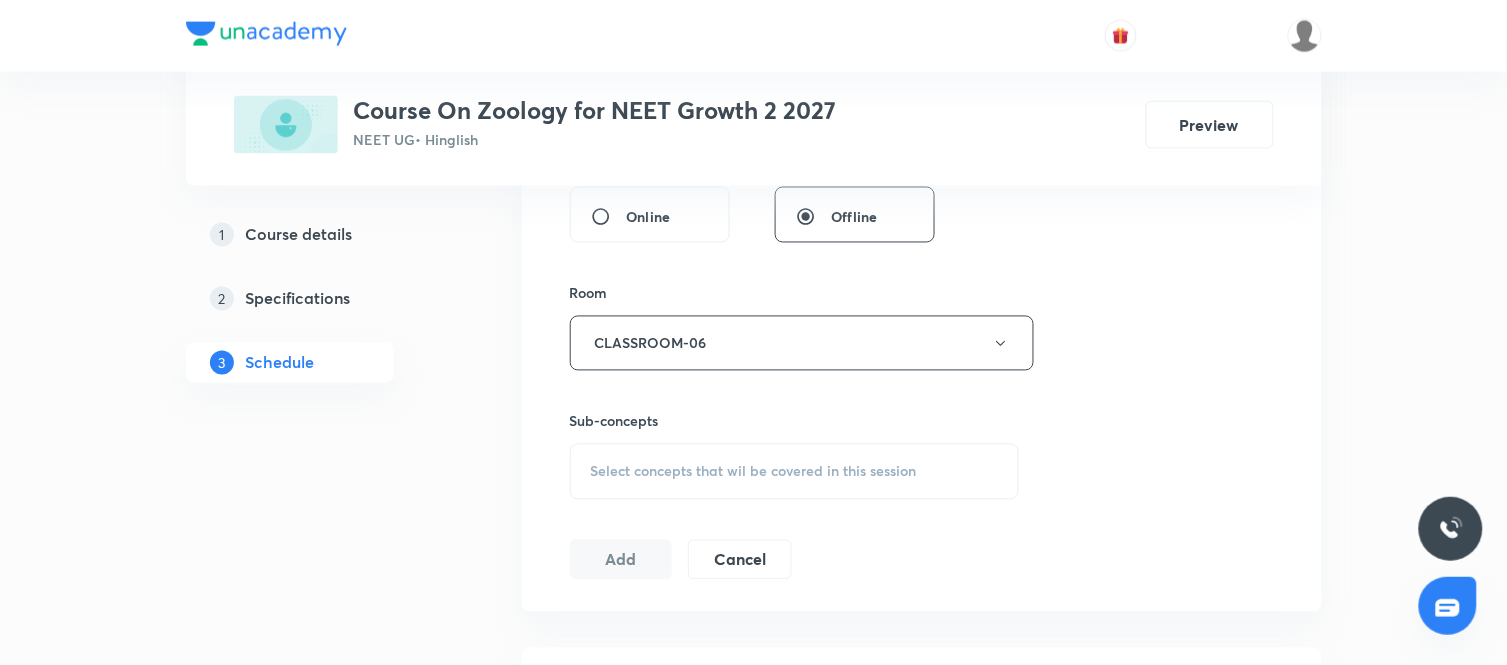 scroll, scrollTop: 796, scrollLeft: 0, axis: vertical 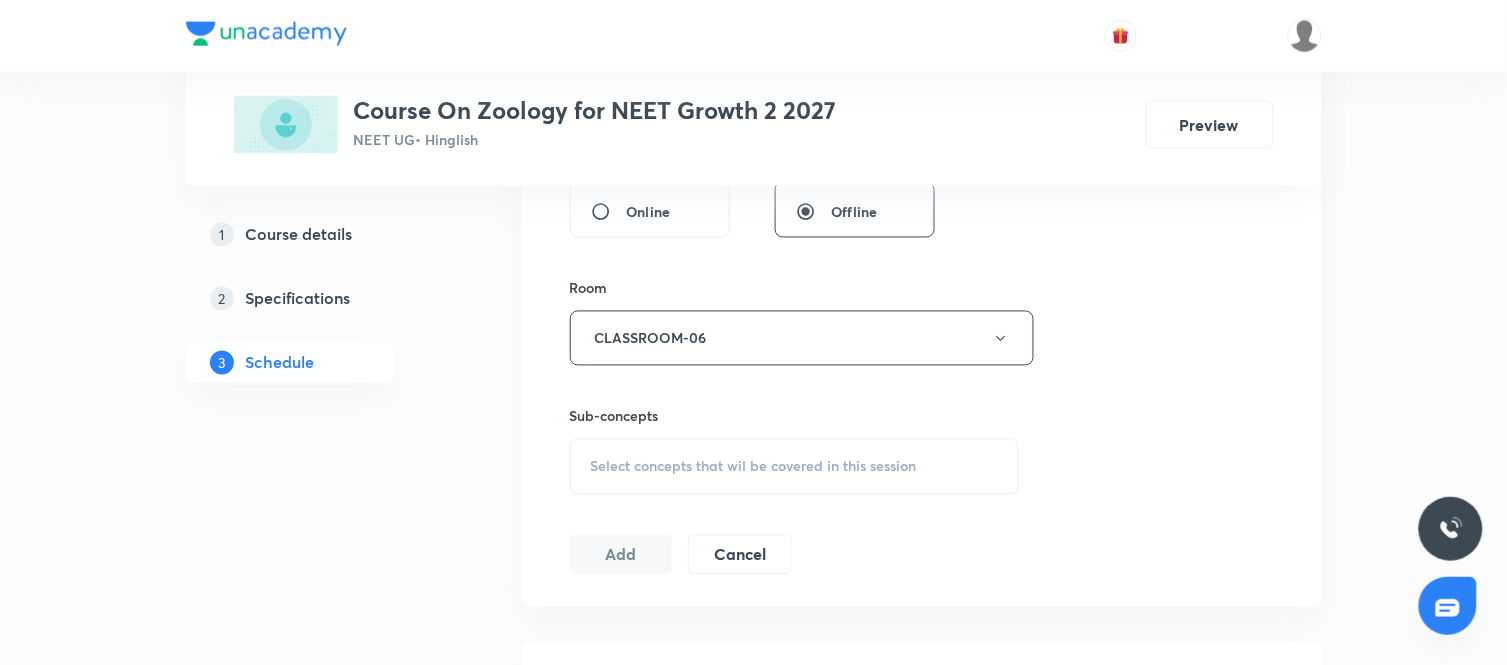 click on "Select concepts that wil be covered in this session" at bounding box center (754, 467) 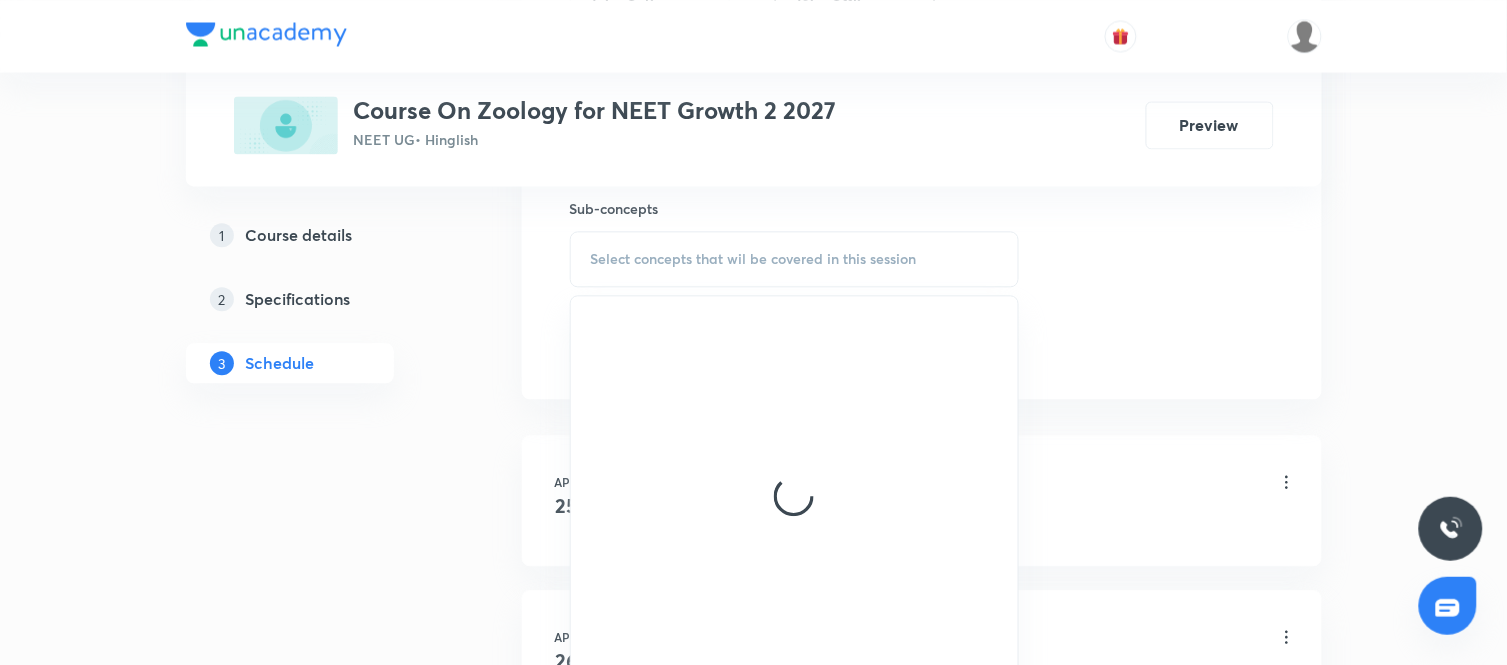 scroll, scrollTop: 1005, scrollLeft: 0, axis: vertical 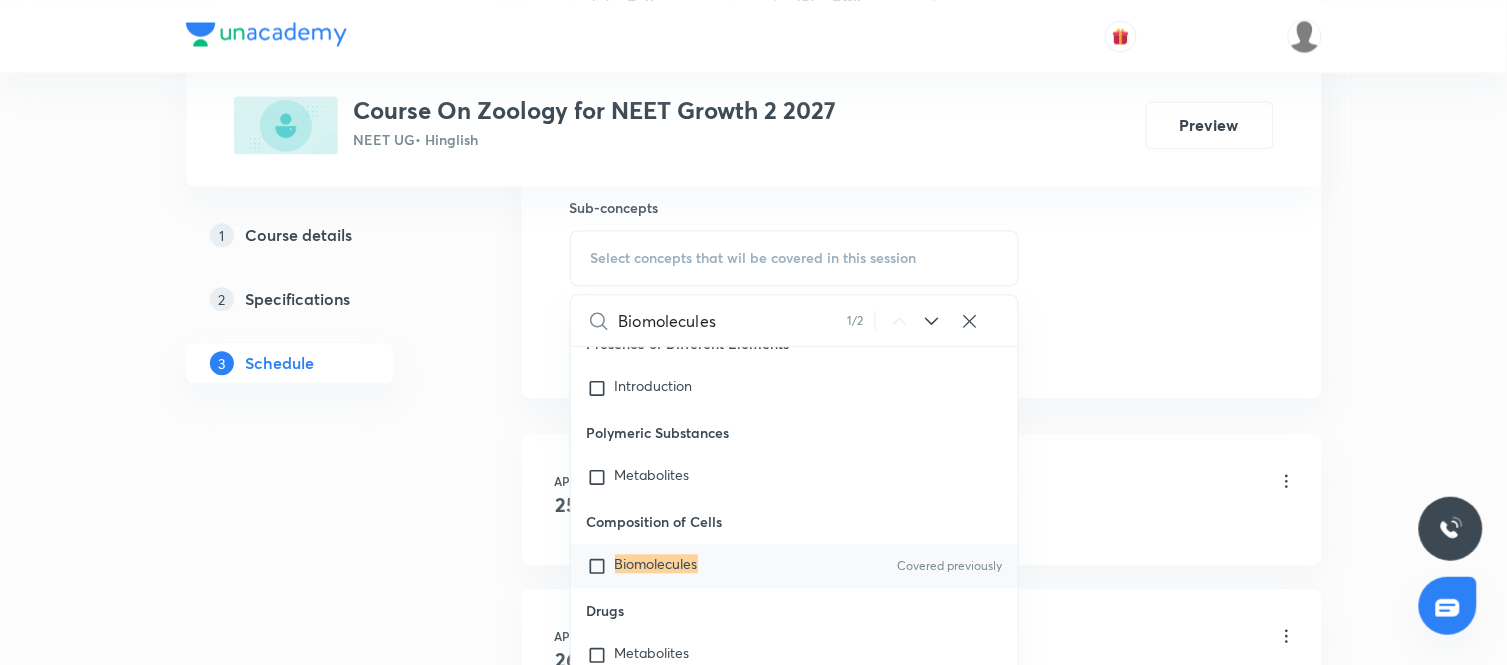 type on "Biomolecules" 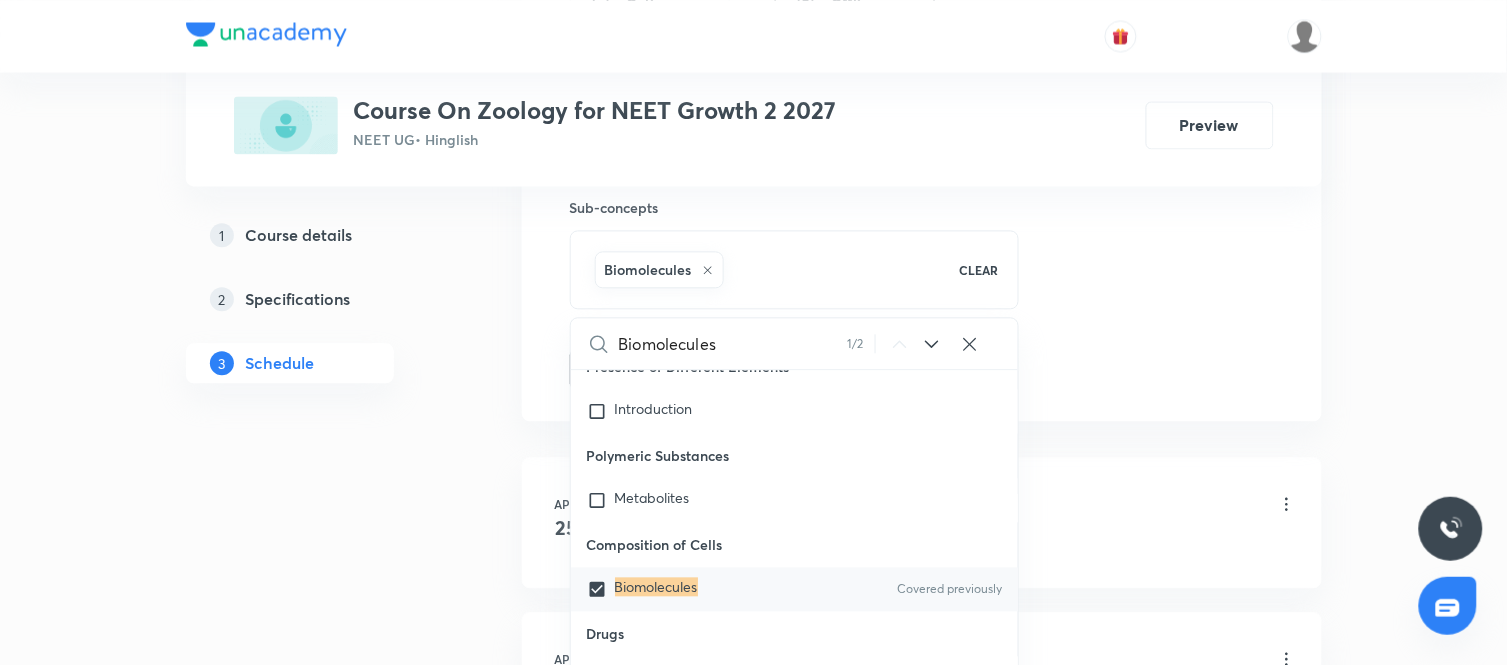 click on "Plus Courses Course On Zoology for NEET Growth 2 2027 NEET UG  • Hinglish Preview 1 Course details 2 Specifications 3 Schedule Schedule 40  classes Session  41 Live class Session title 12/99 Biomolecules ​ Schedule for Aug 5, 2025, 4:45 PM ​ Duration (in minutes) 90 ​   Session type Online Offline Room CLASSROOM-06 Sub-concepts Biomolecules CLEAR Biomolecules 1 / 2 ​ Basis of Classification Basis of Classification Coelom Important Phyla Important Phyla Class - Mammalia Class - Mammalia Class - Amphibia Class - Amphibia Super Class - Pisces Super Class - Pisces Class - Cyclostomata Class - Cyclostomata Sub Phylum - Vertebrata Sub Phylum - Vertebrata Sub Phylum - Cephalochordata Sub Phylum - Cephalochordata Sub Phylum - Urochordata or Tunicata Sub Phylum - Urochordata or Tunicata Classification of Chordata Classification of Chordata Phylum - Chordata Phylum - Chordata Phylum - Hemichordata Phylum - Hemichordata Phylum - Mollusca Phylum - Mollusca Examples Characteristics Phylum - Echinodermata Habits" at bounding box center [754, 2946] 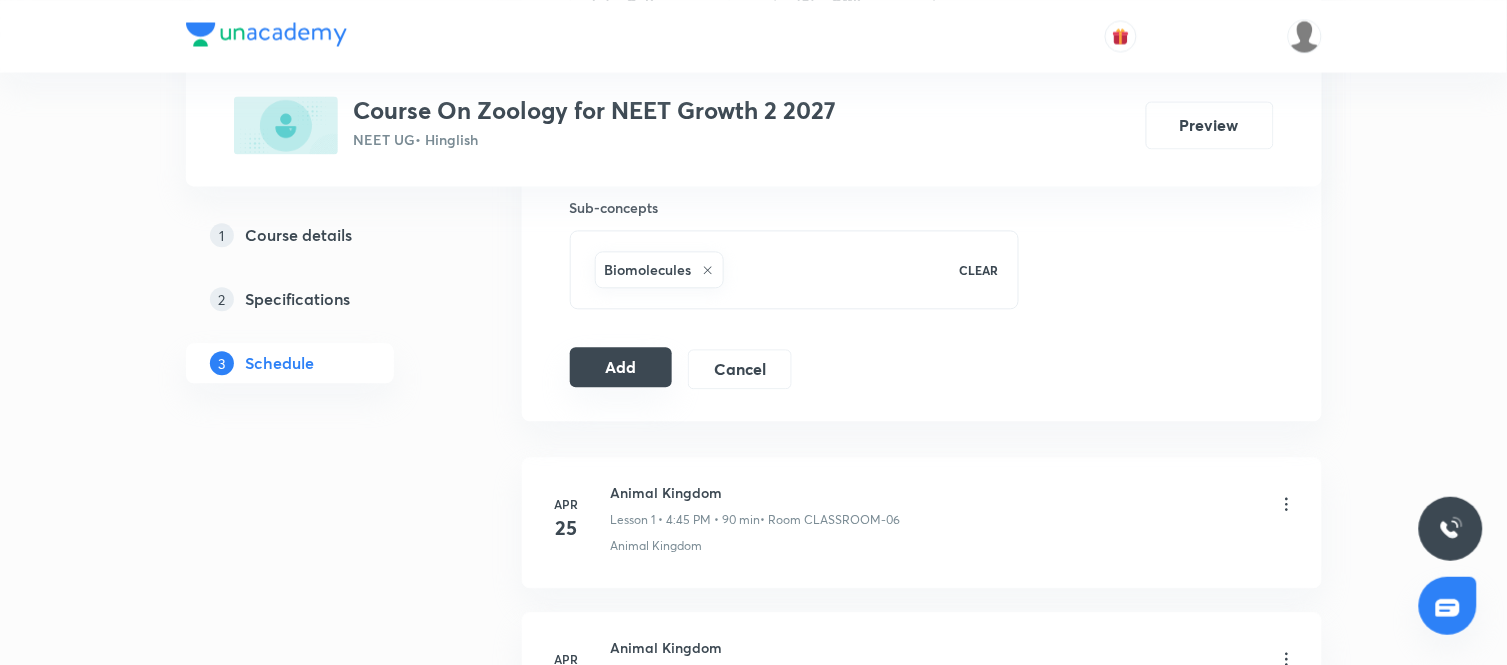 click on "Add" at bounding box center (621, 367) 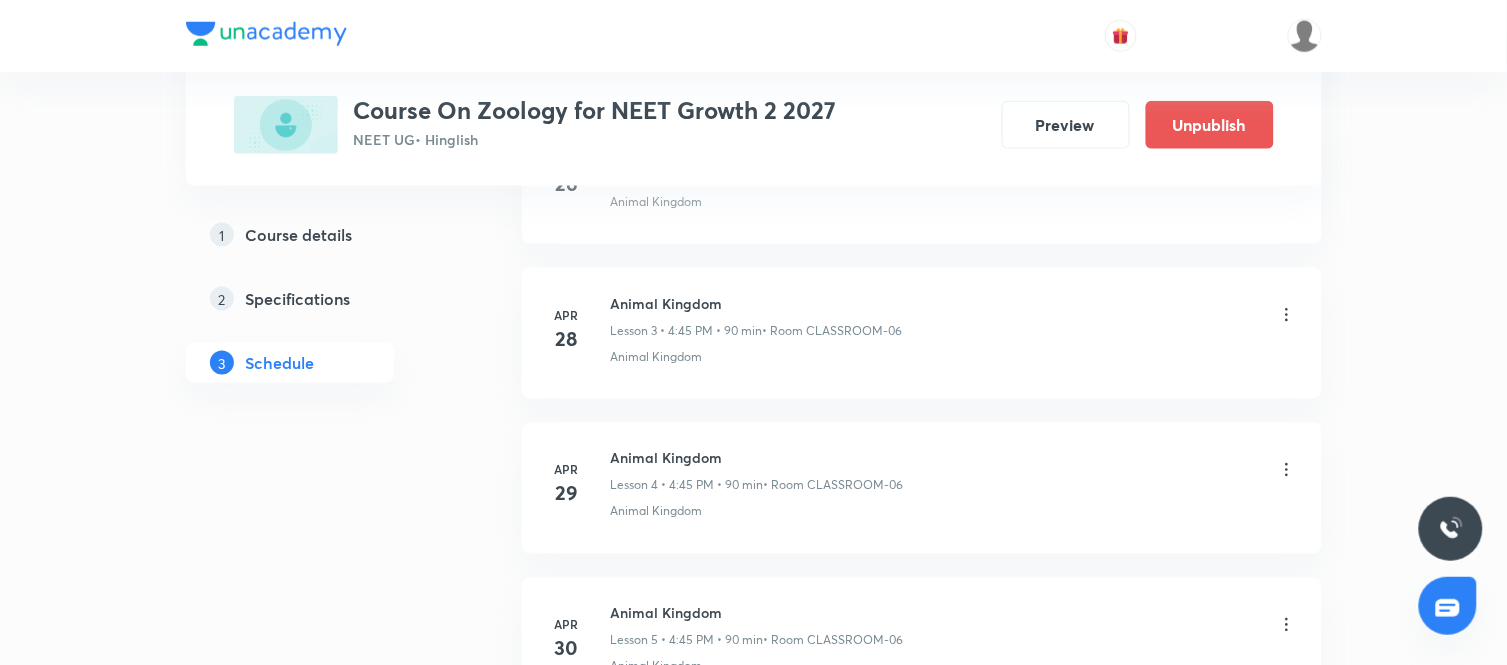 scroll, scrollTop: 0, scrollLeft: 0, axis: both 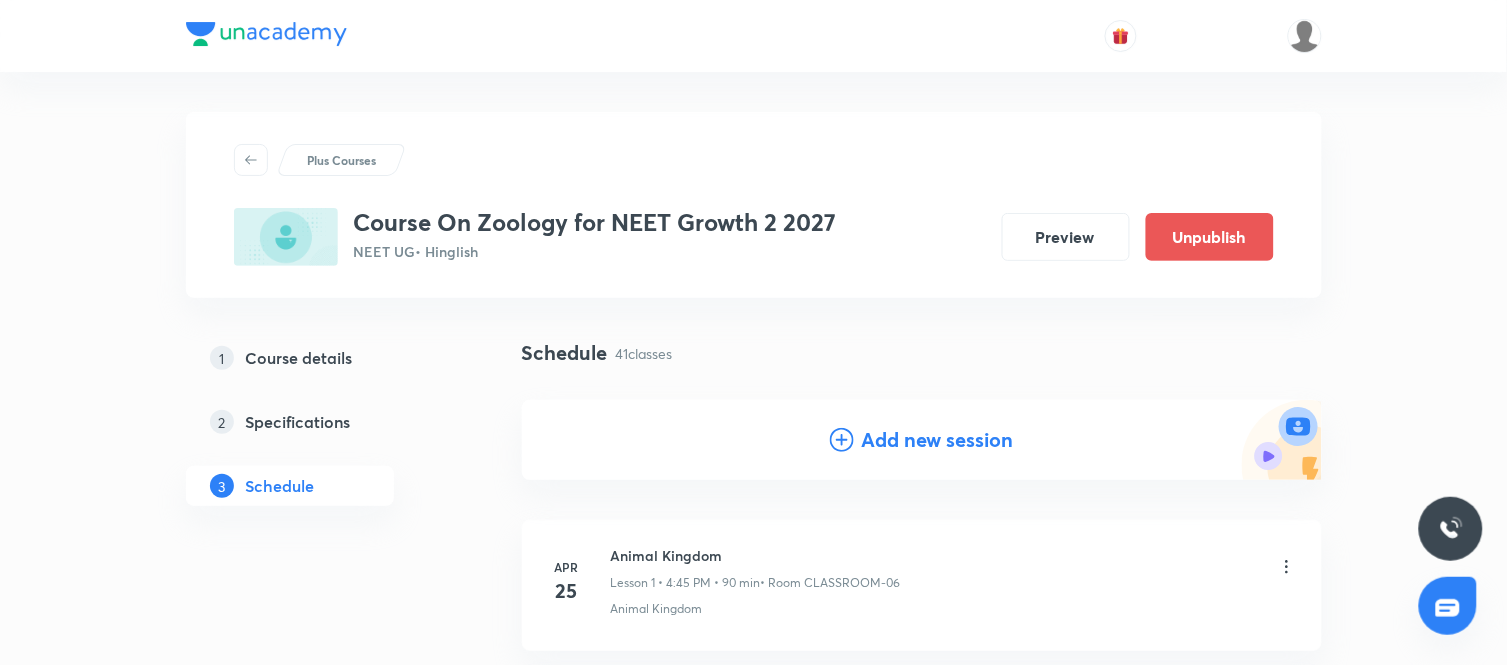 click on "Add new session" at bounding box center (938, 440) 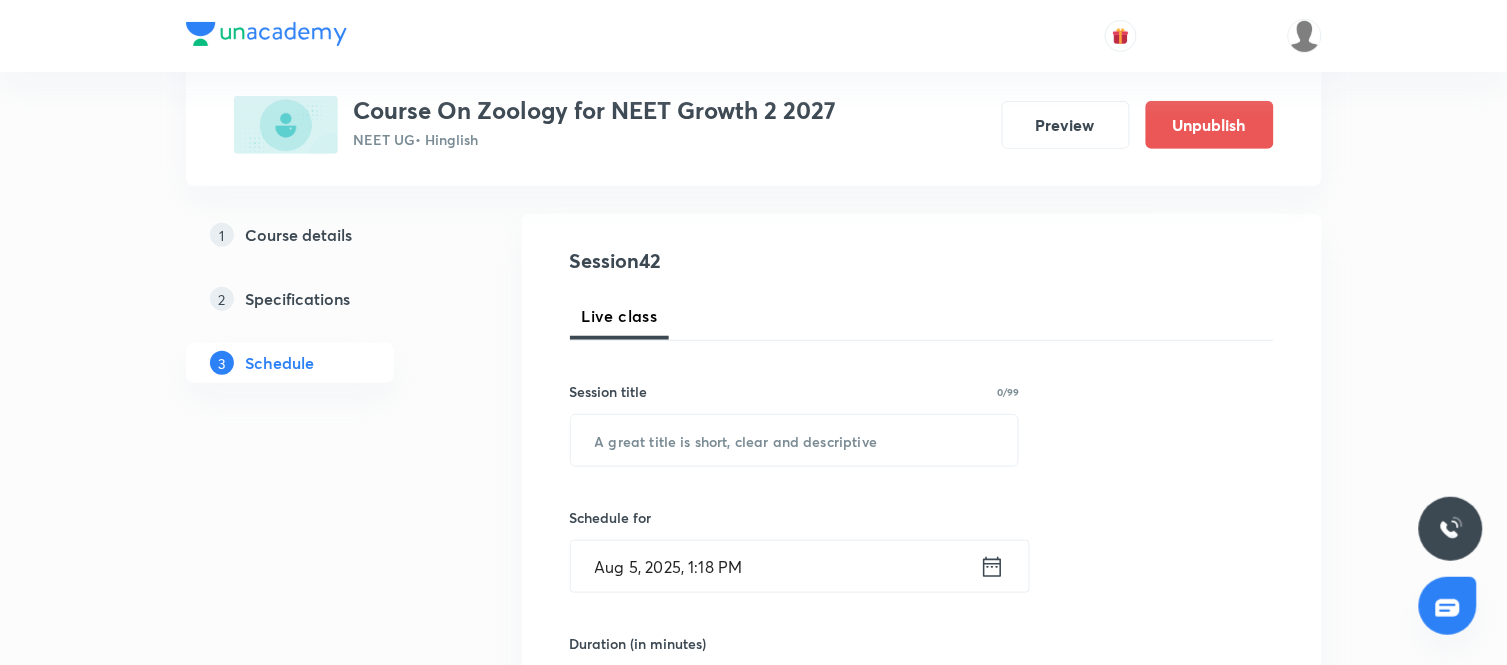 scroll, scrollTop: 192, scrollLeft: 0, axis: vertical 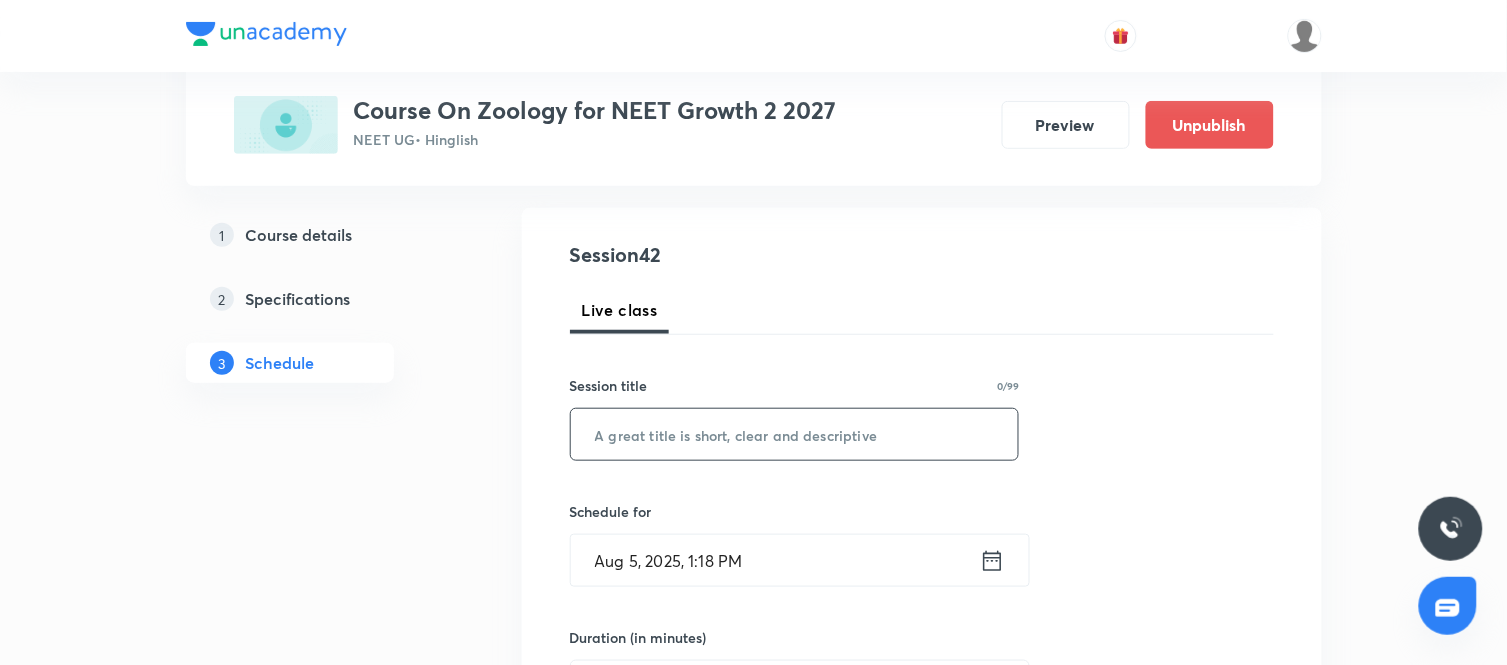 click at bounding box center (795, 434) 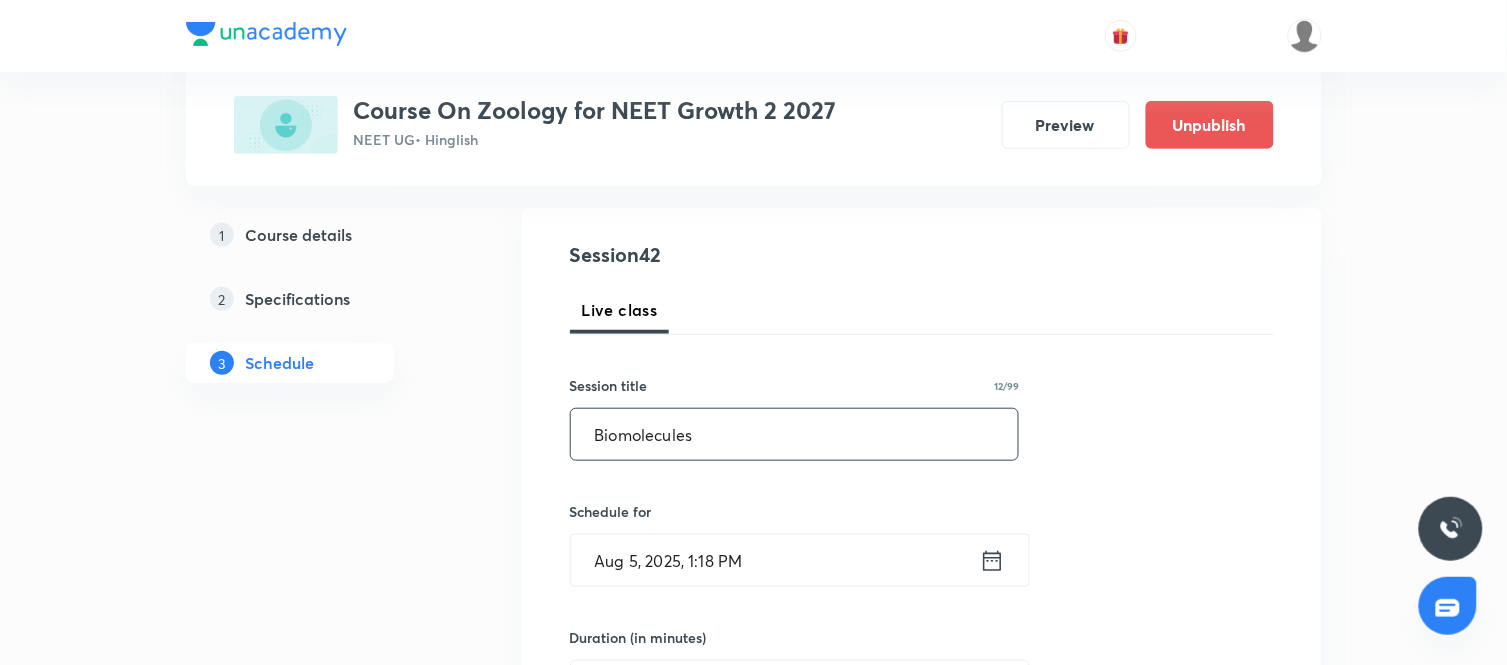 type on "Biomolecules" 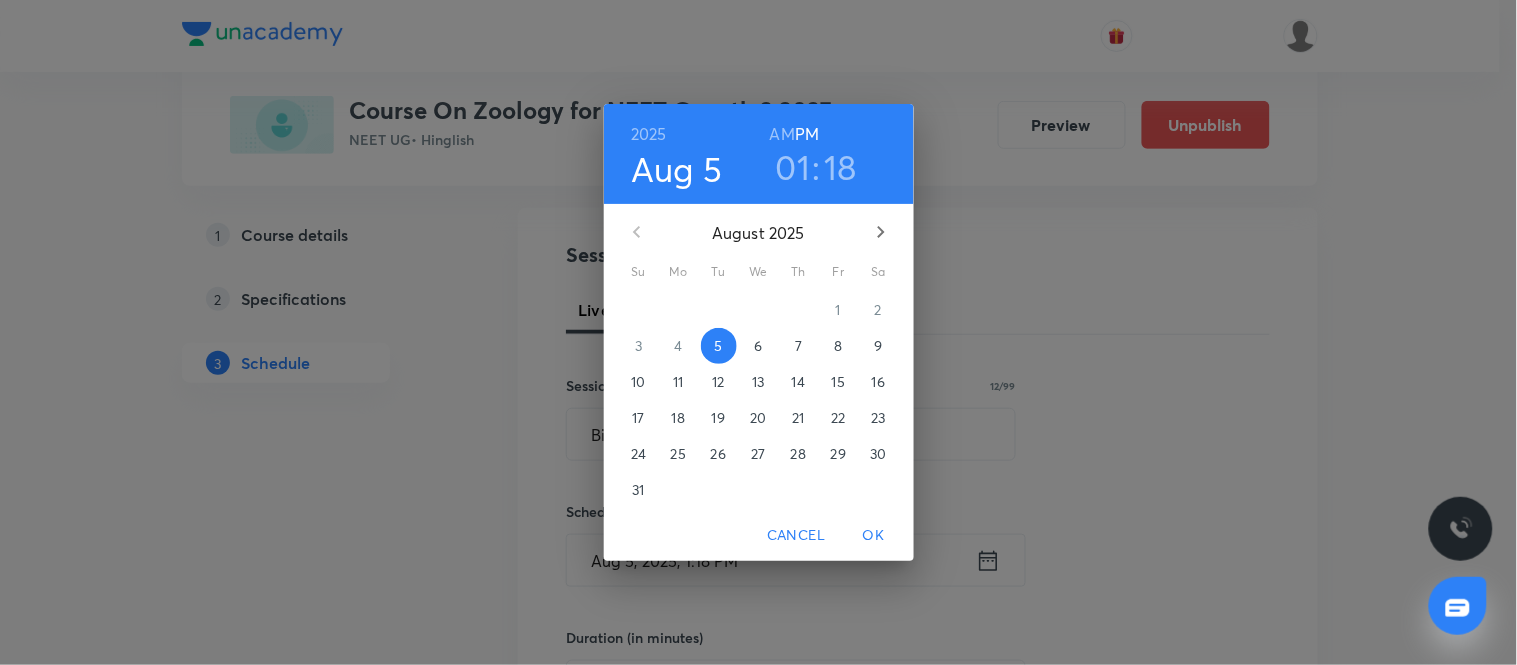click on "6" at bounding box center [759, 346] 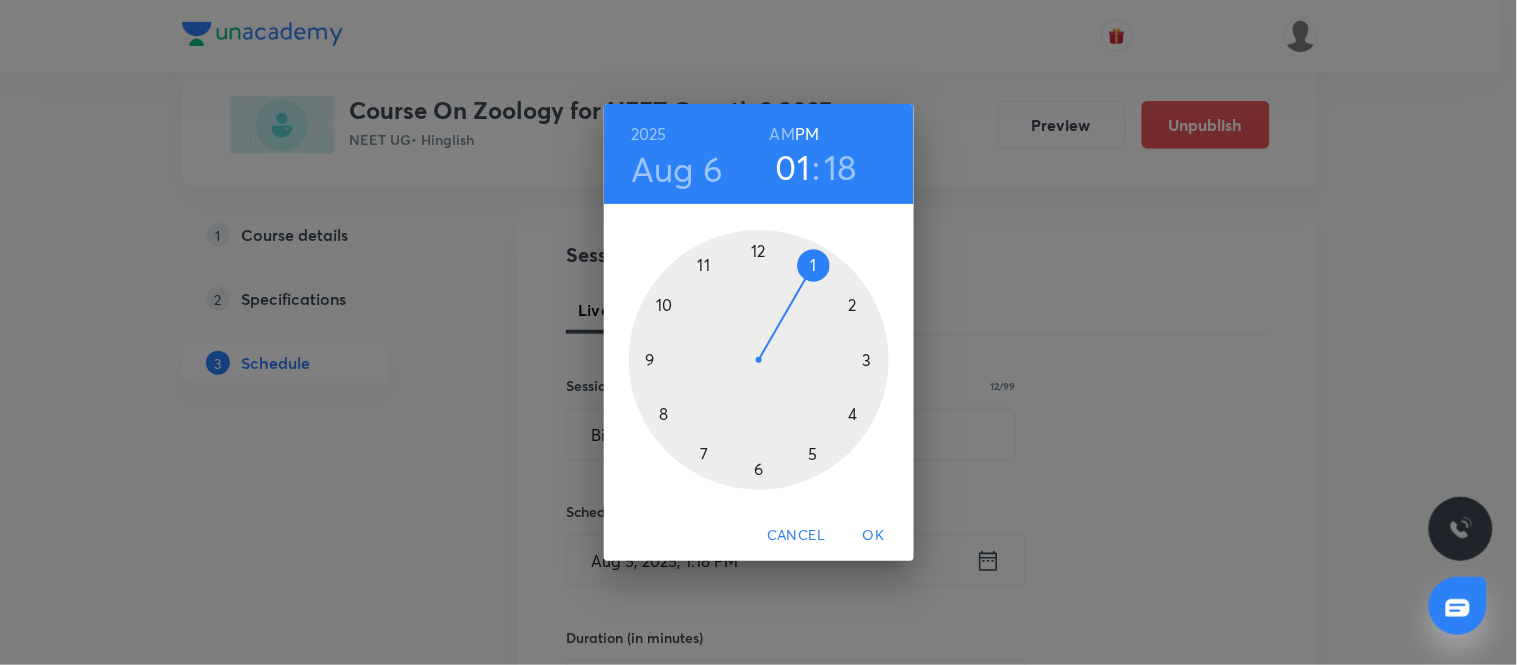 click at bounding box center (759, 360) 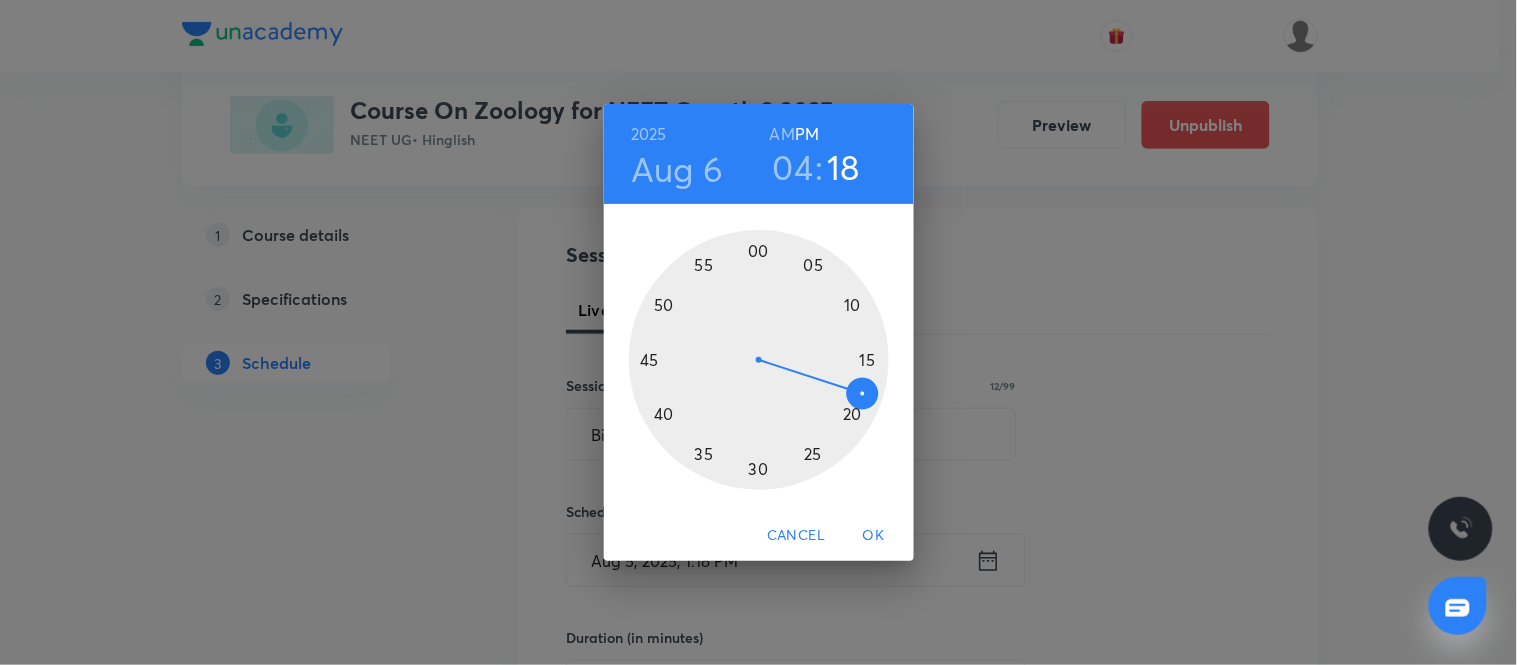 click at bounding box center (759, 360) 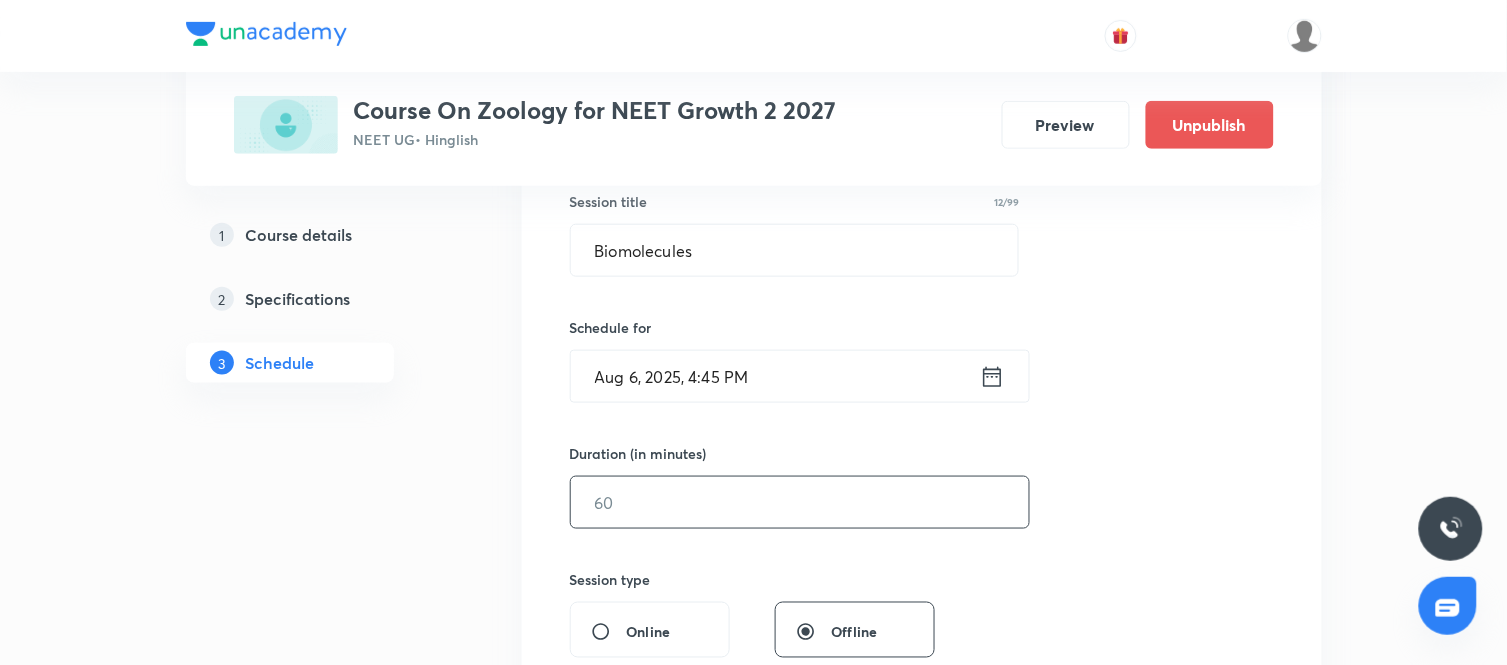 scroll, scrollTop: 377, scrollLeft: 0, axis: vertical 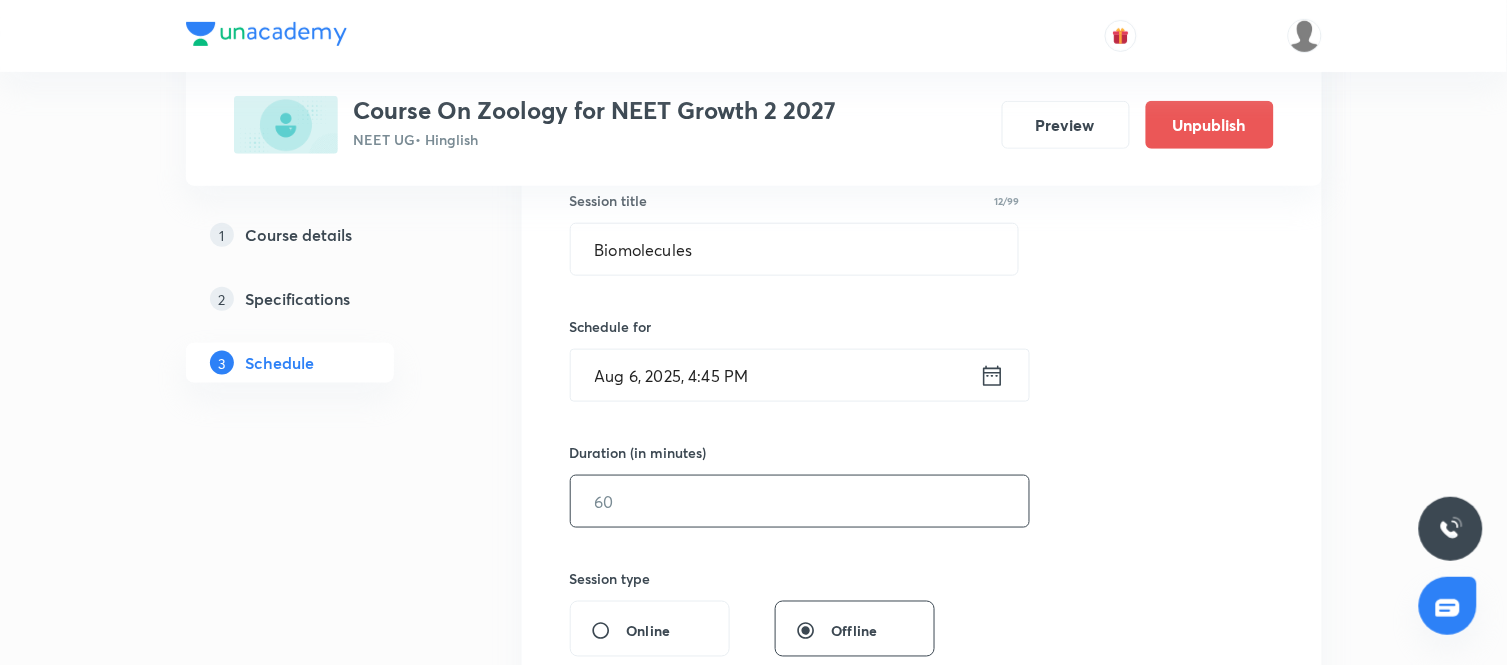 click at bounding box center [800, 501] 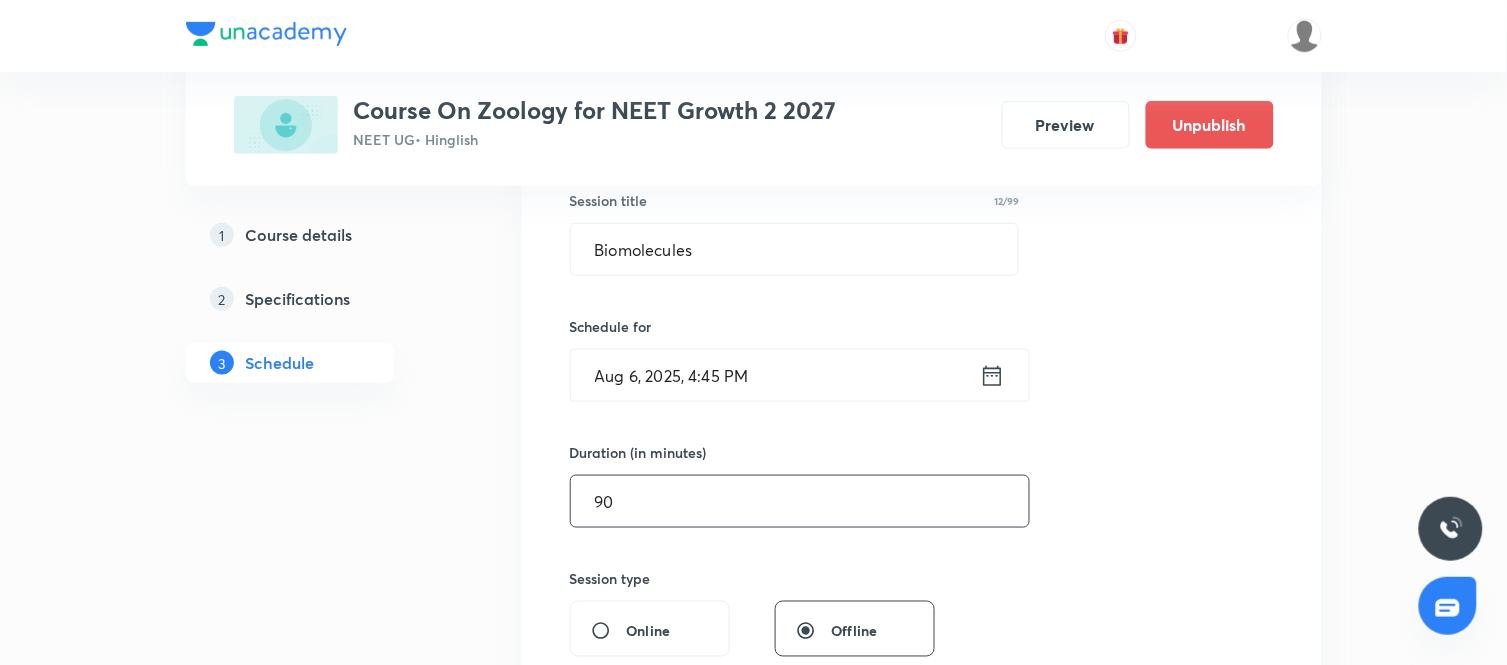 type on "90" 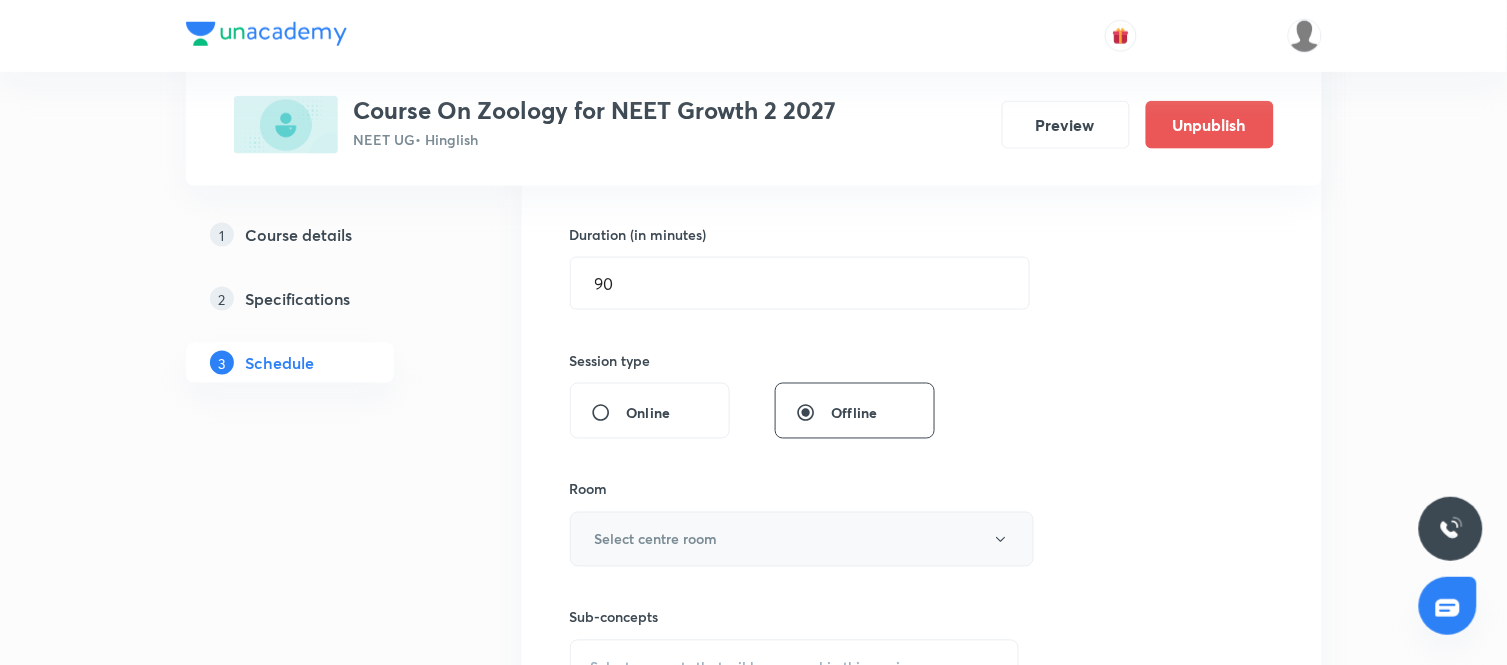 scroll, scrollTop: 596, scrollLeft: 0, axis: vertical 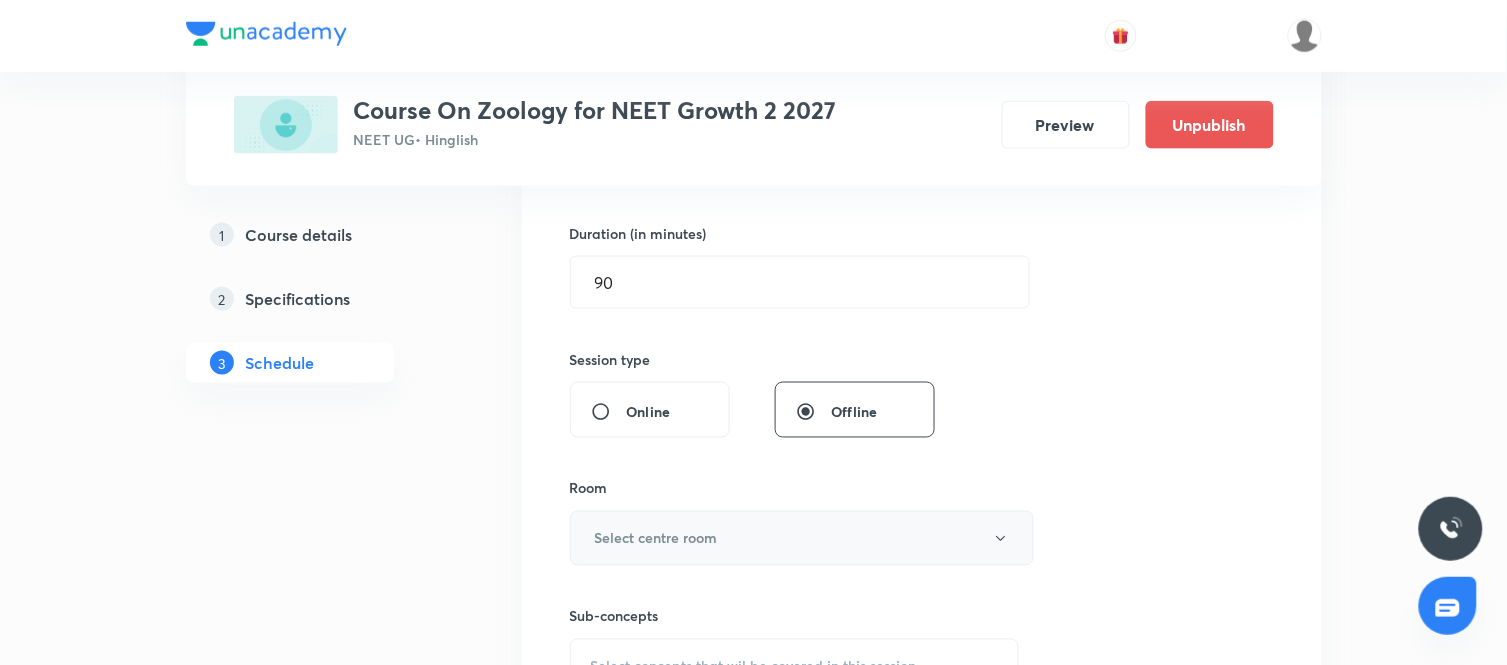 click on "Select centre room" at bounding box center (802, 538) 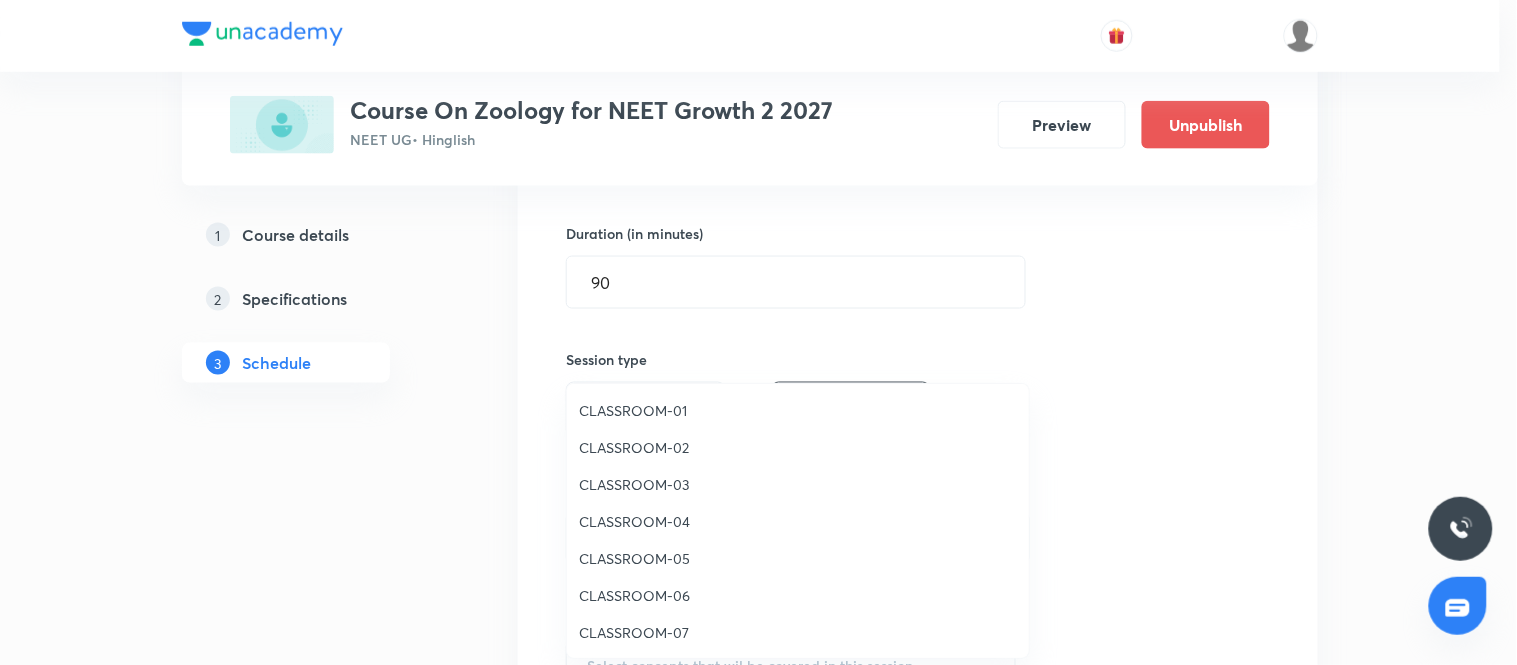 click on "CLASSROOM-06" at bounding box center (798, 595) 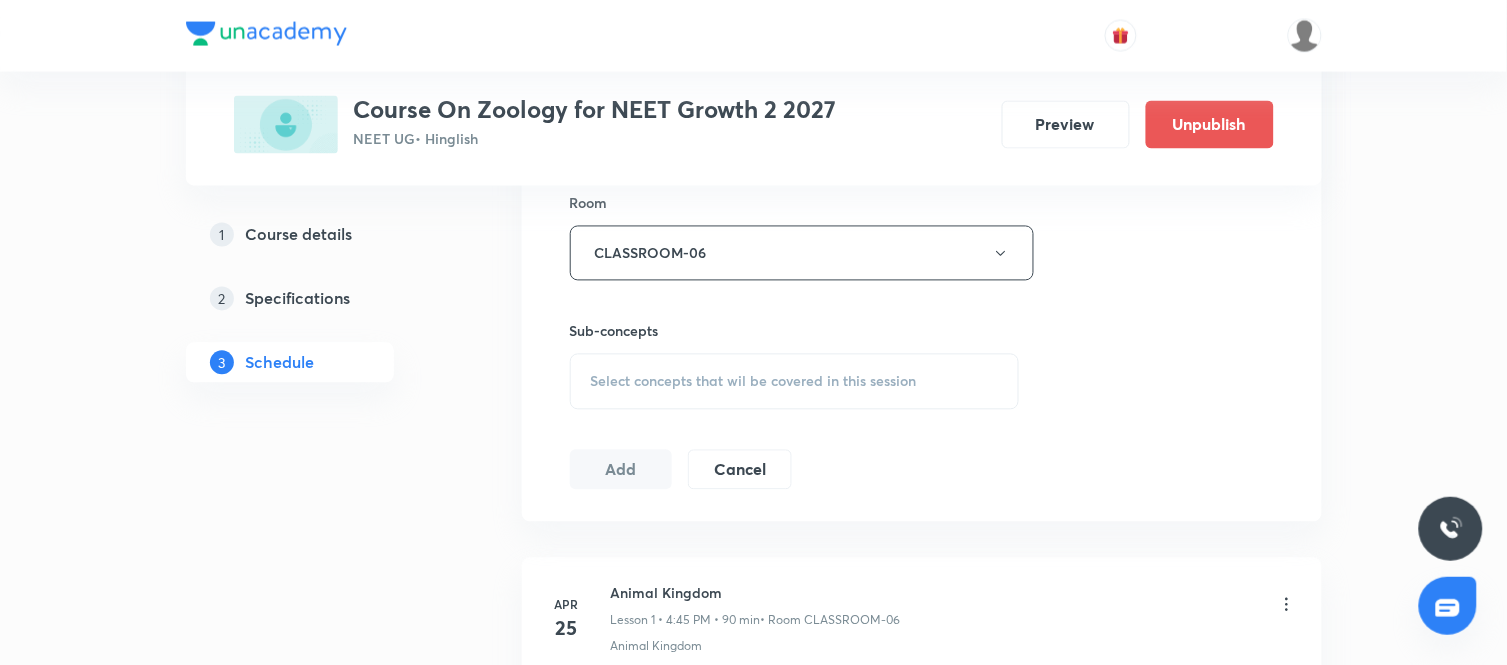 scroll, scrollTop: 911, scrollLeft: 0, axis: vertical 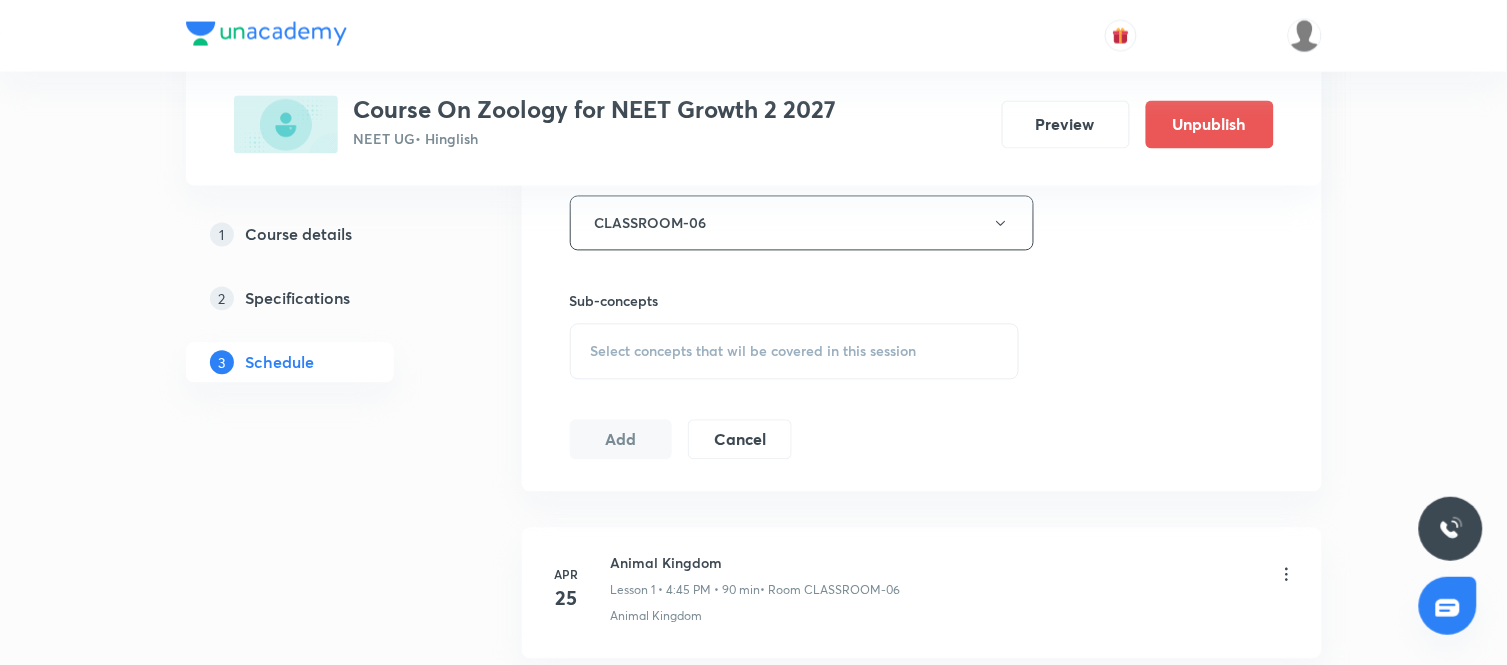 click on "Select concepts that wil be covered in this session" at bounding box center (795, 352) 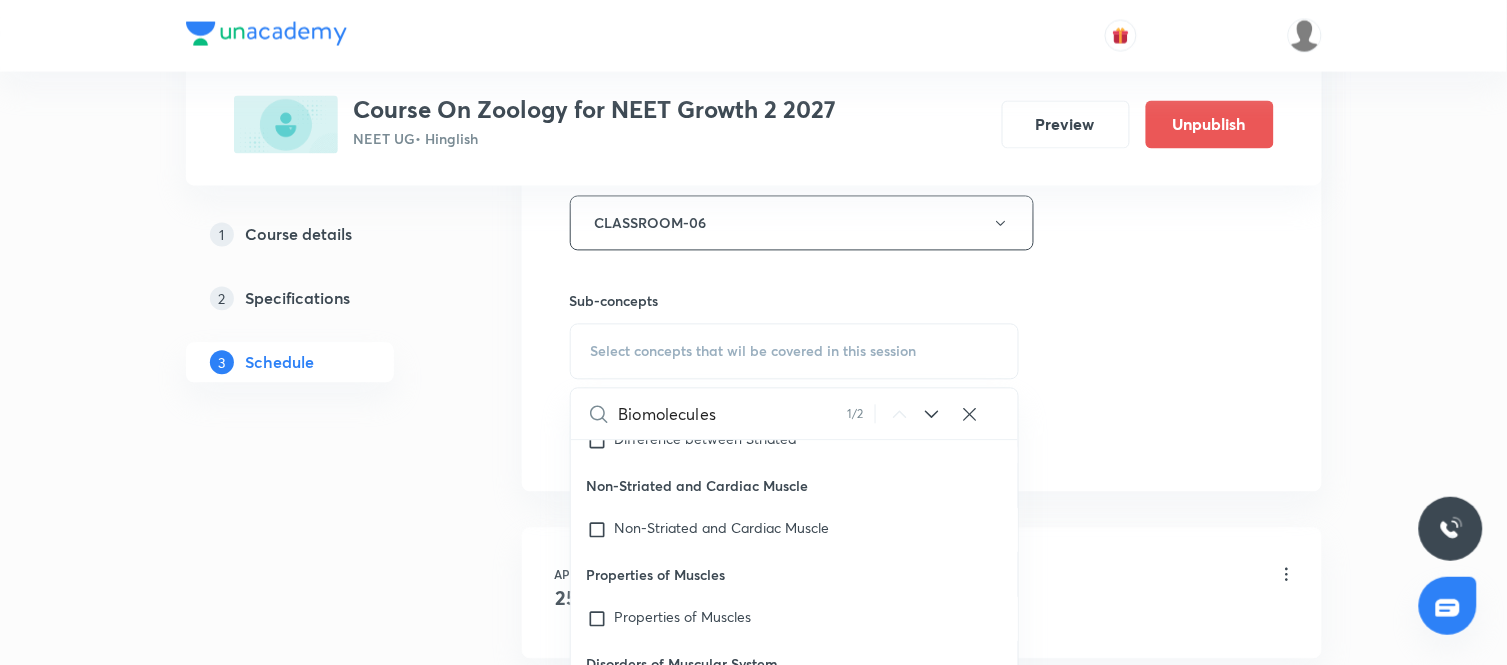 scroll, scrollTop: 12037, scrollLeft: 0, axis: vertical 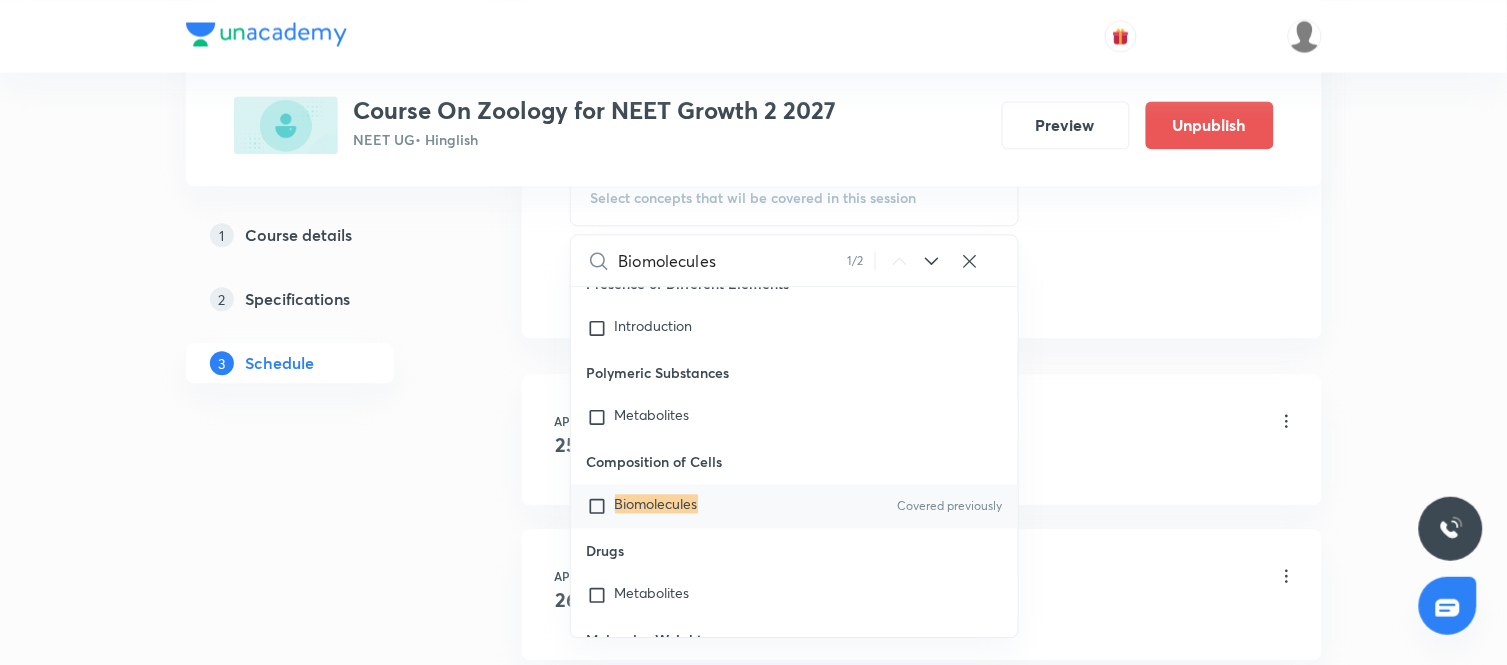 type on "Biomolecules" 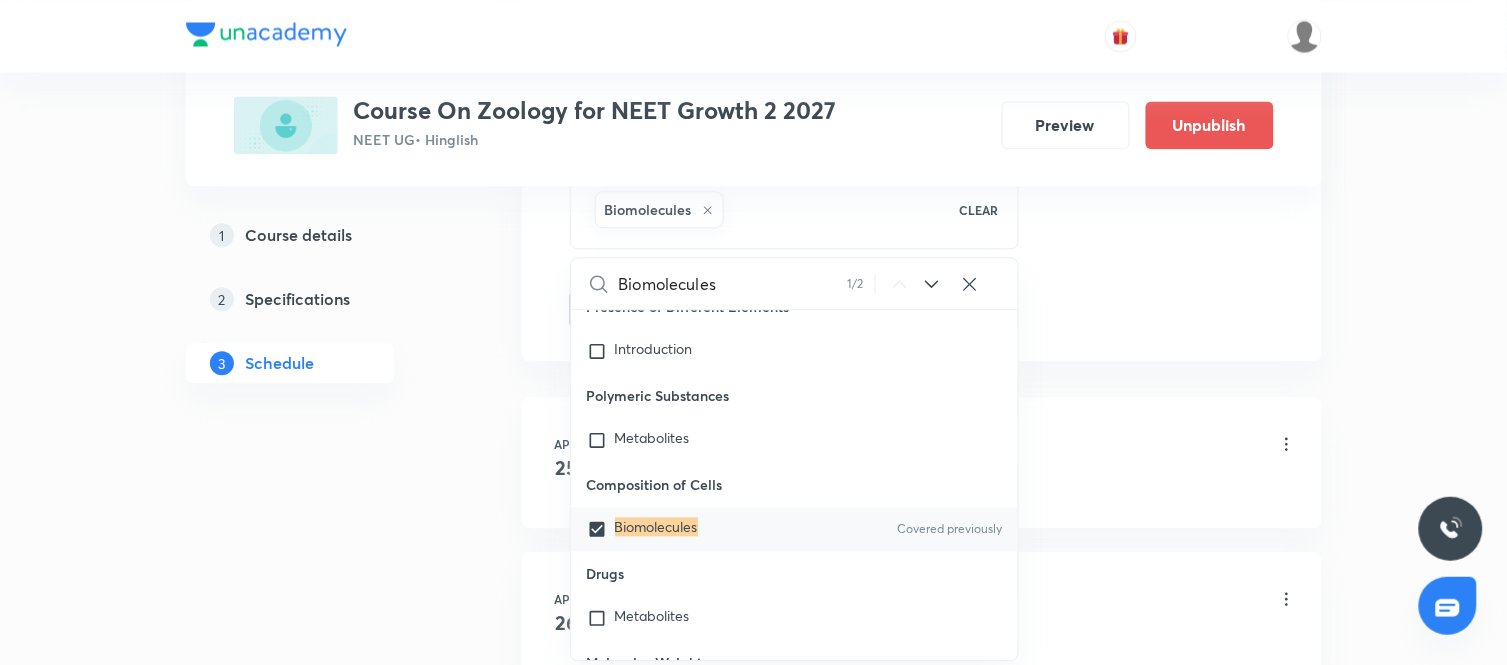 click on "Plus Courses Course On Zoology for NEET Growth 2 2027 NEET UG  • Hinglish Preview Unpublish 1 Course details 2 Specifications 3 Schedule Schedule 41  classes Session  42 Live class Session title 12/99 Biomolecules ​ Schedule for Aug 6, 2025, 4:45 PM ​ Duration (in minutes) 90 ​   Session type Online Offline Room CLASSROOM-06 Sub-concepts Biomolecules CLEAR Biomolecules 1 / 2 ​ Basis of Classification Basis of Classification Coelom Important Phyla Important Phyla Class - Mammalia Class - Mammalia Class - Amphibia Class - Amphibia Super Class - Pisces Super Class - Pisces Class - Cyclostomata Class - Cyclostomata Sub Phylum - Vertebrata Sub Phylum - Vertebrata Sub Phylum - Cephalochordata Sub Phylum - Cephalochordata Sub Phylum - Urochordata or Tunicata Sub Phylum - Urochordata or Tunicata Classification of Chordata Classification of Chordata Phylum - Chordata Phylum - Chordata Phylum - Hemichordata Phylum - Hemichordata Phylum - Mollusca Phylum - Mollusca Examples Characteristics Kingdom - Animalia 2" at bounding box center [754, 2963] 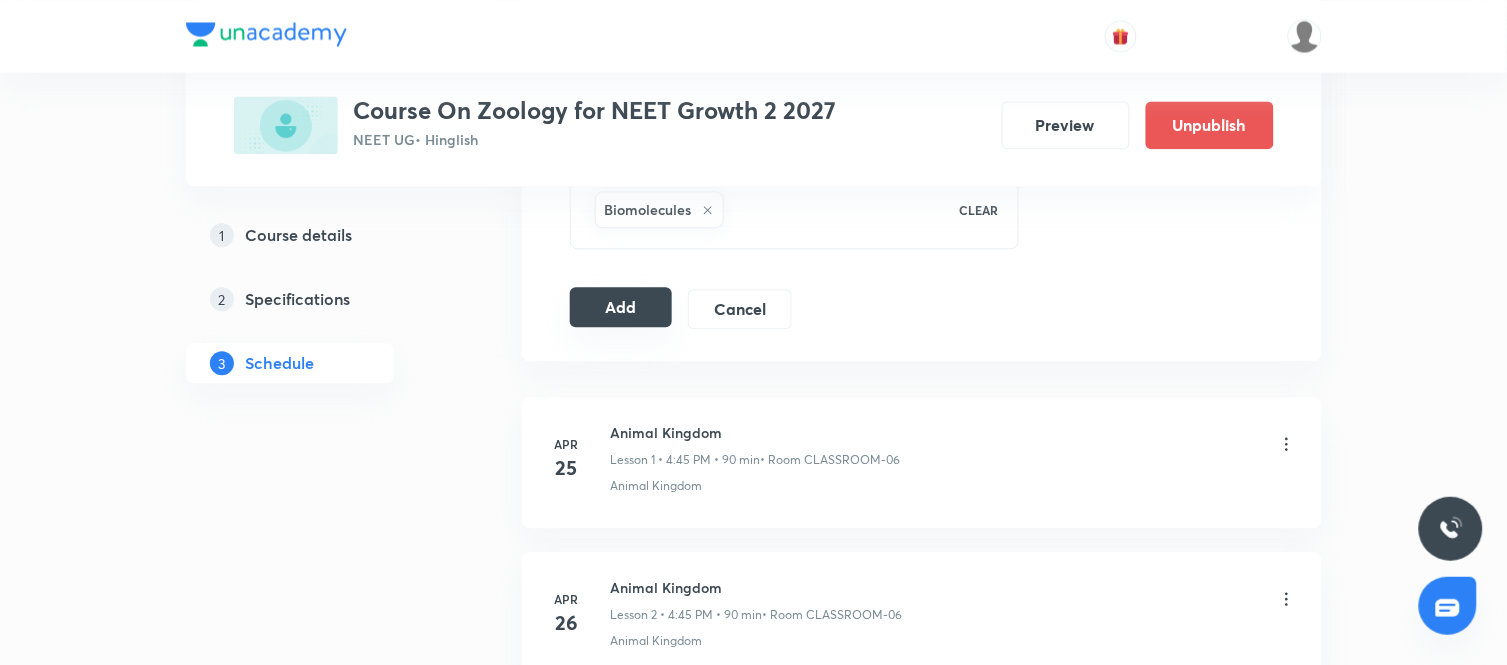 click on "Add" at bounding box center (621, 307) 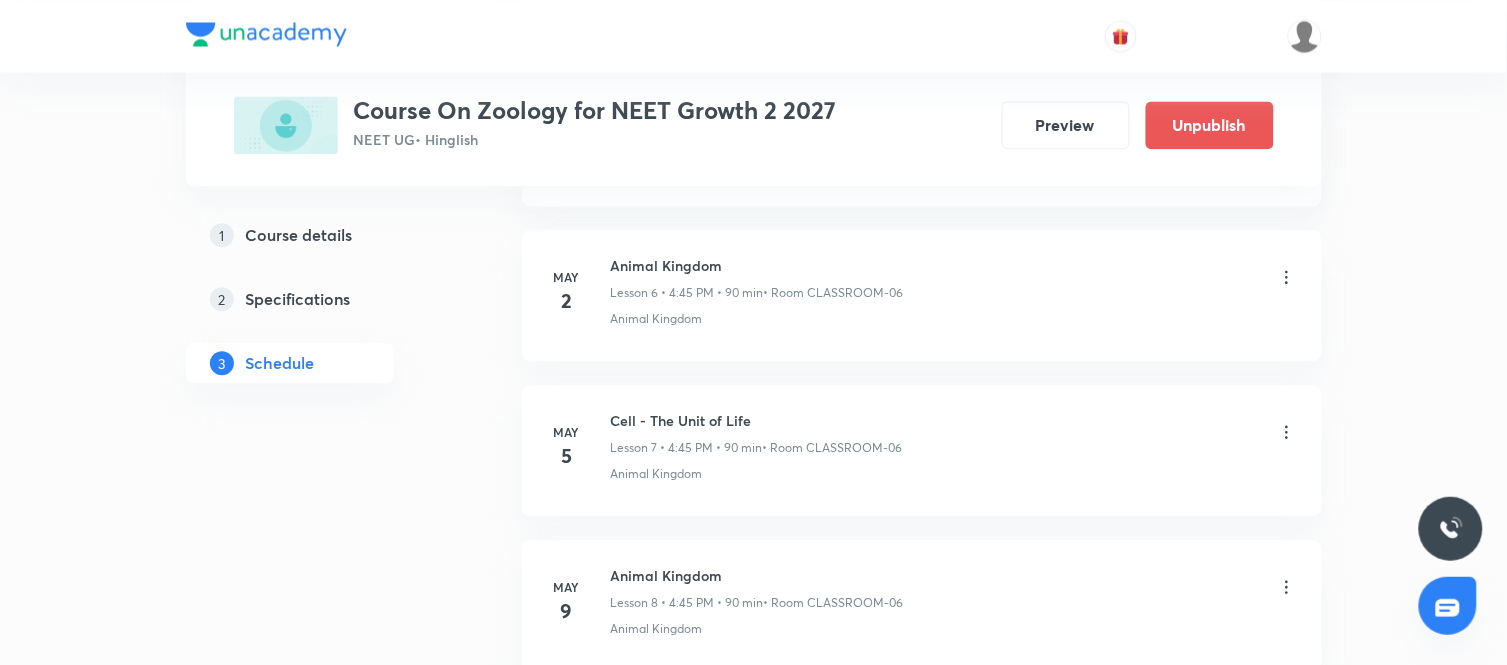 scroll, scrollTop: 6535, scrollLeft: 0, axis: vertical 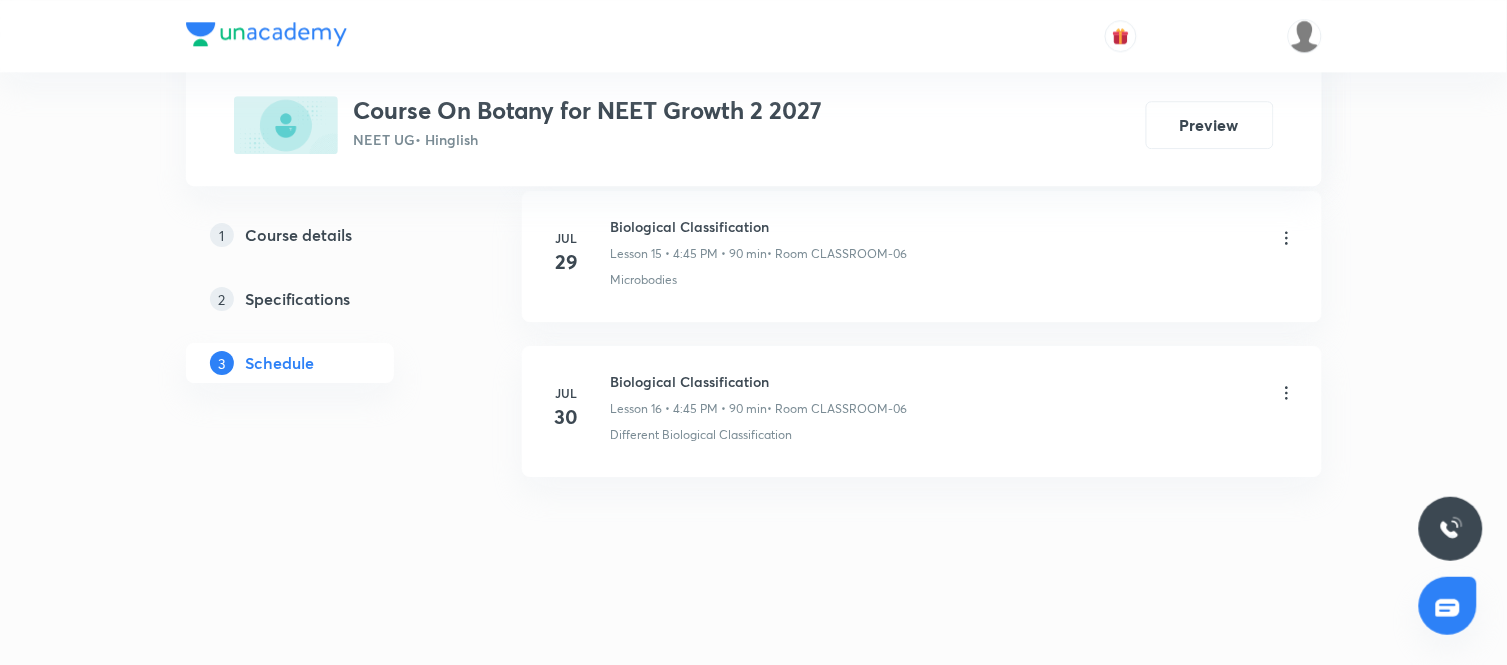 click on "Course details" at bounding box center (299, 235) 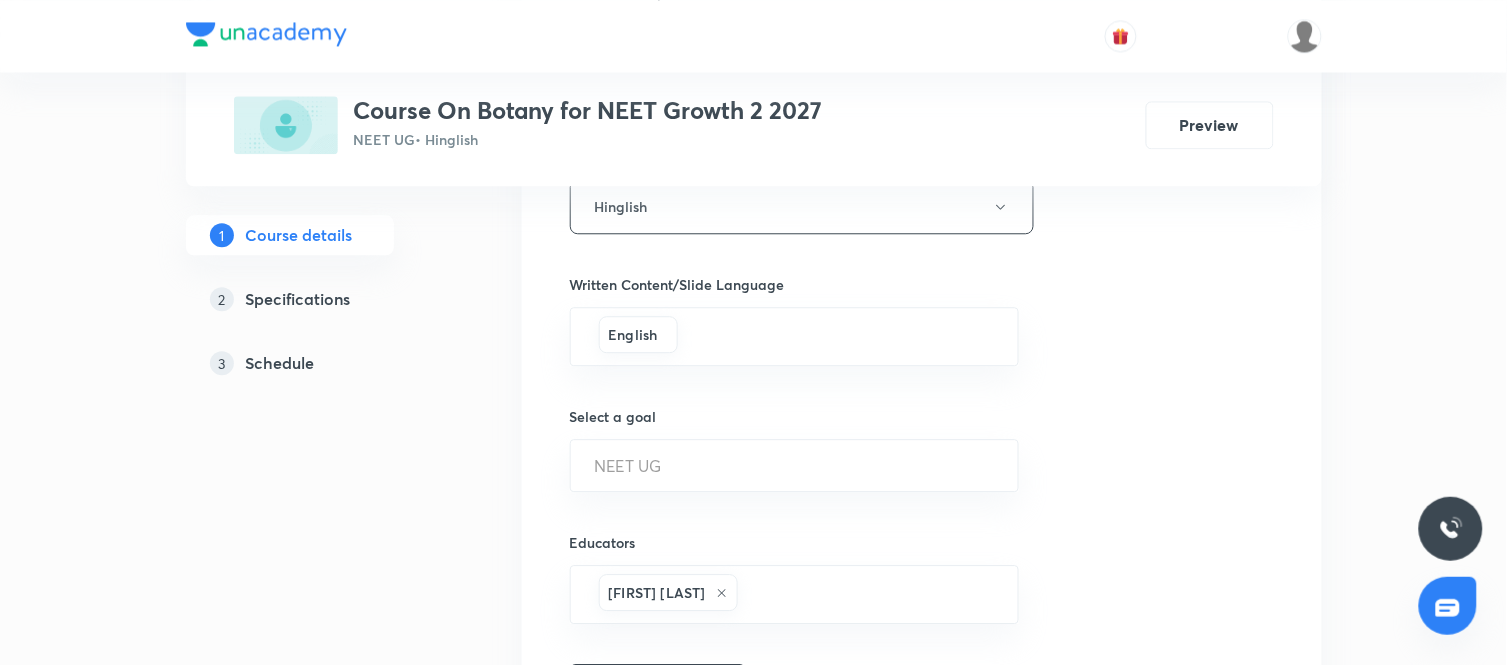 scroll, scrollTop: 1260, scrollLeft: 0, axis: vertical 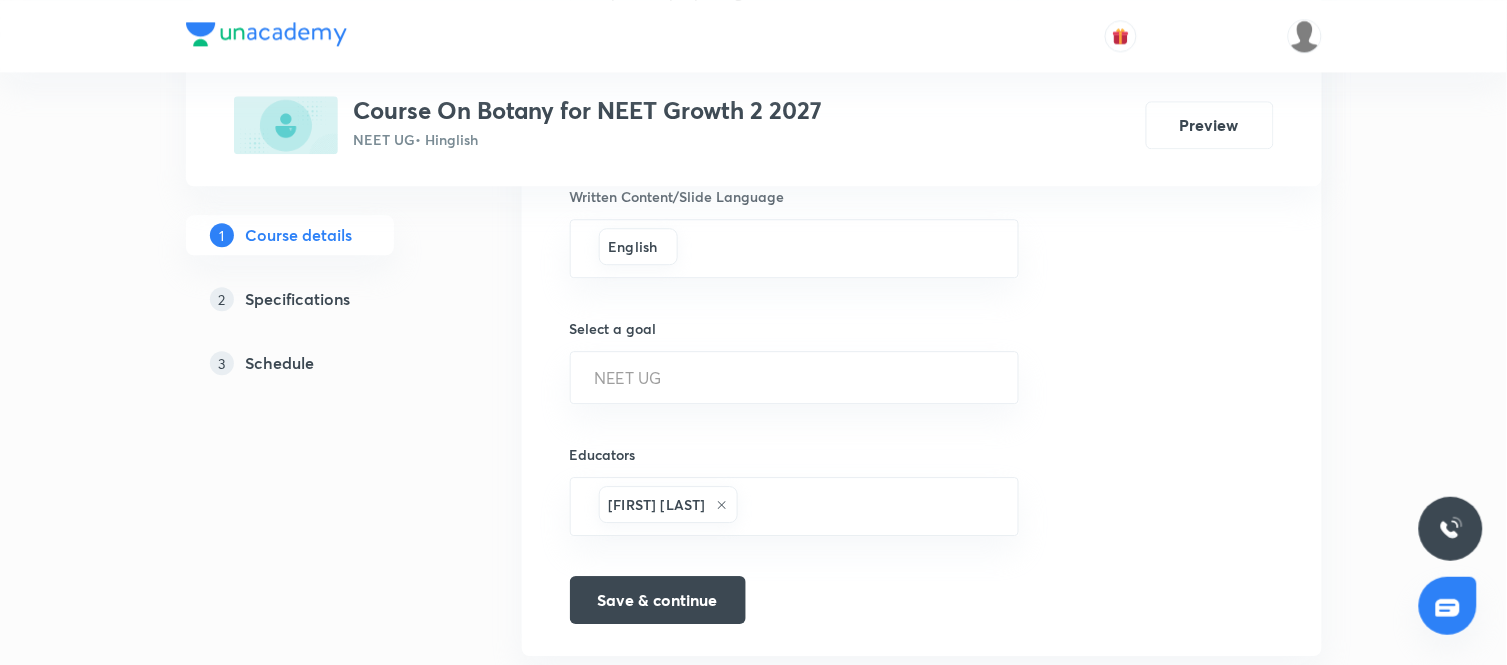 click on "Schedule" at bounding box center (280, 363) 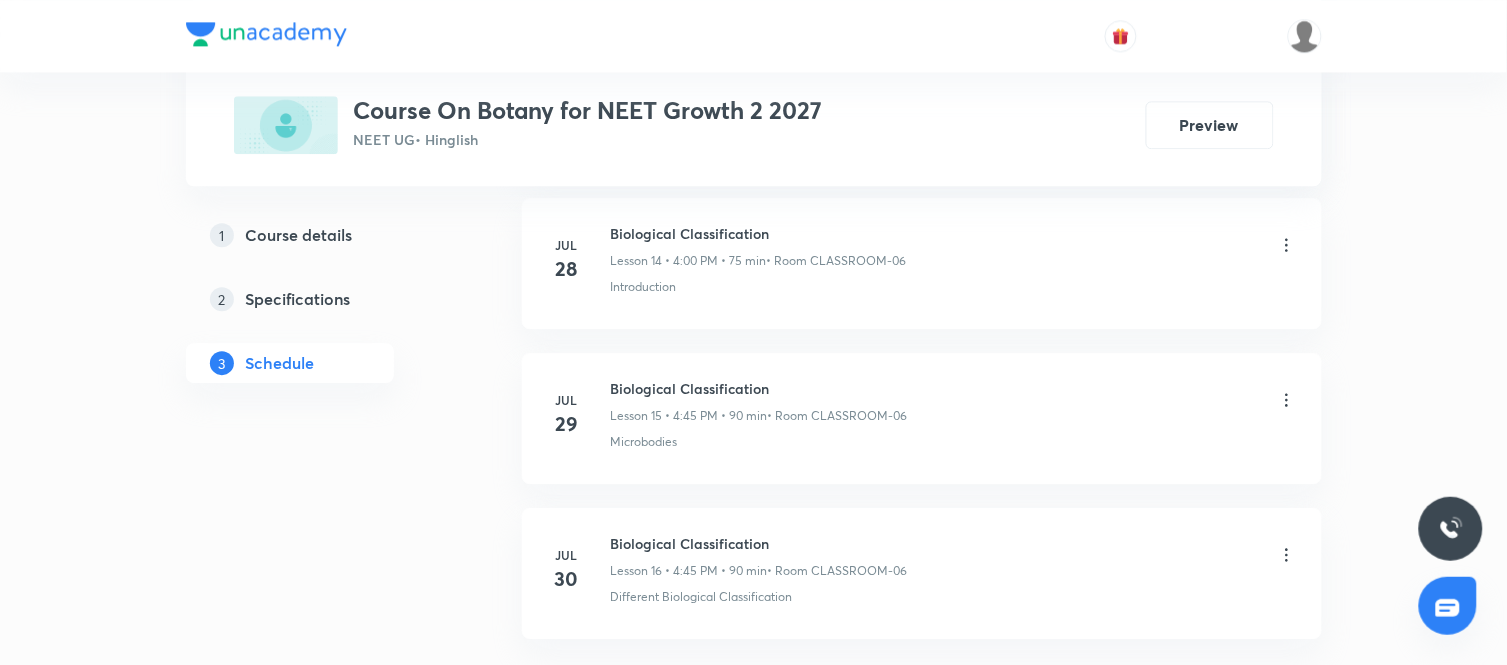 scroll, scrollTop: 3421, scrollLeft: 0, axis: vertical 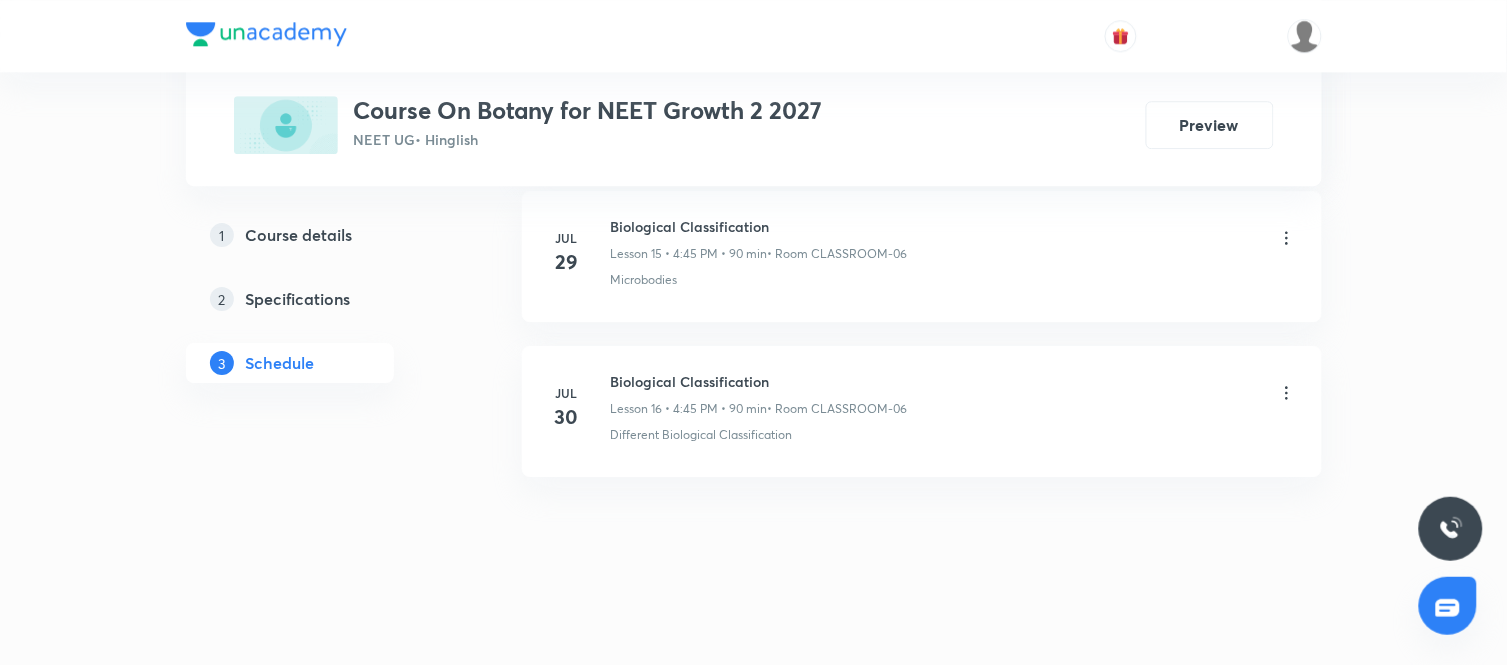 click on "Biological Classification" at bounding box center (759, 381) 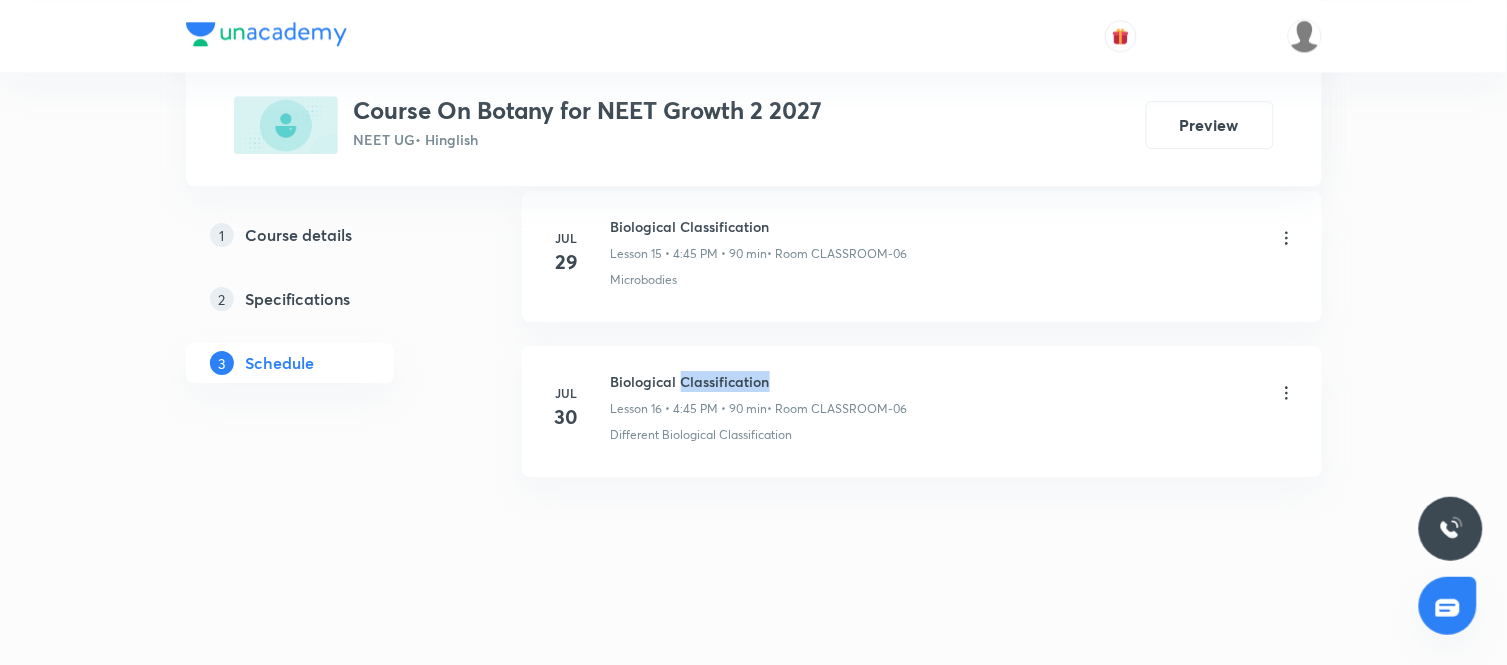 click on "Biological Classification" at bounding box center [759, 381] 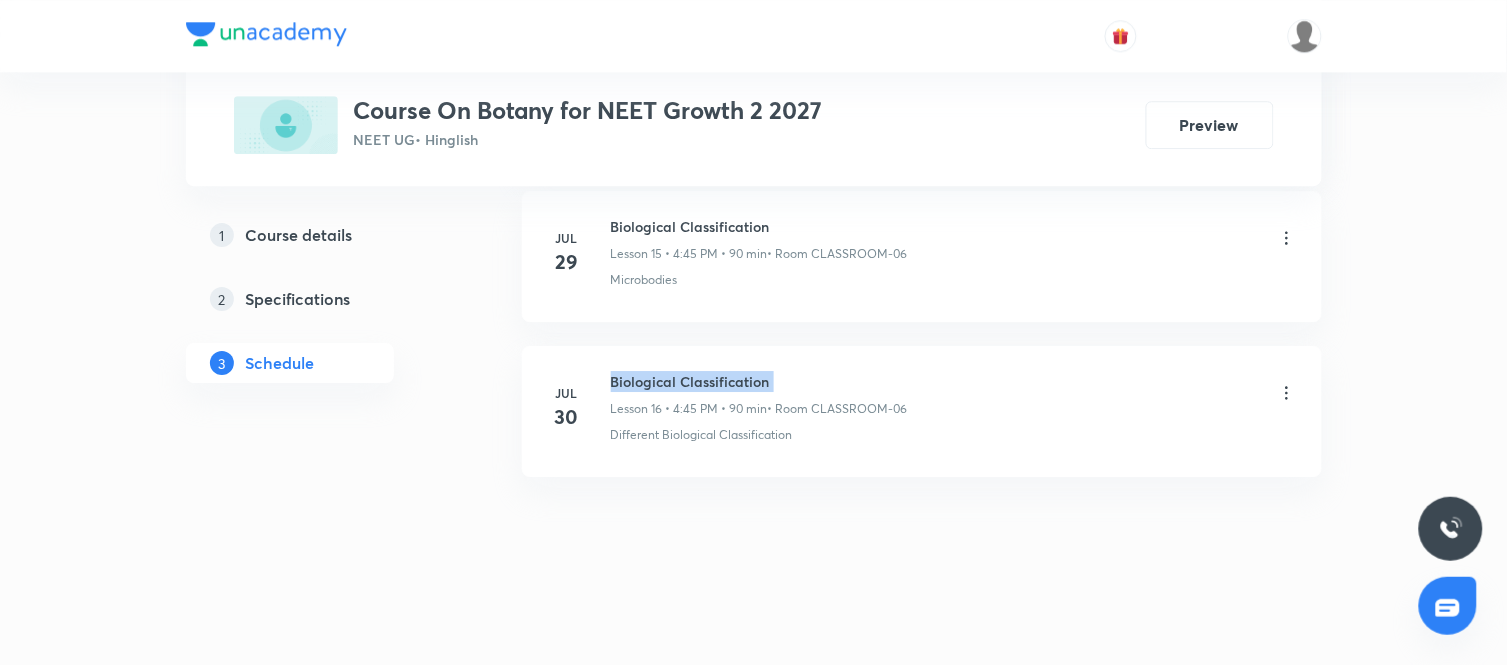 click on "Biological Classification" at bounding box center [759, 381] 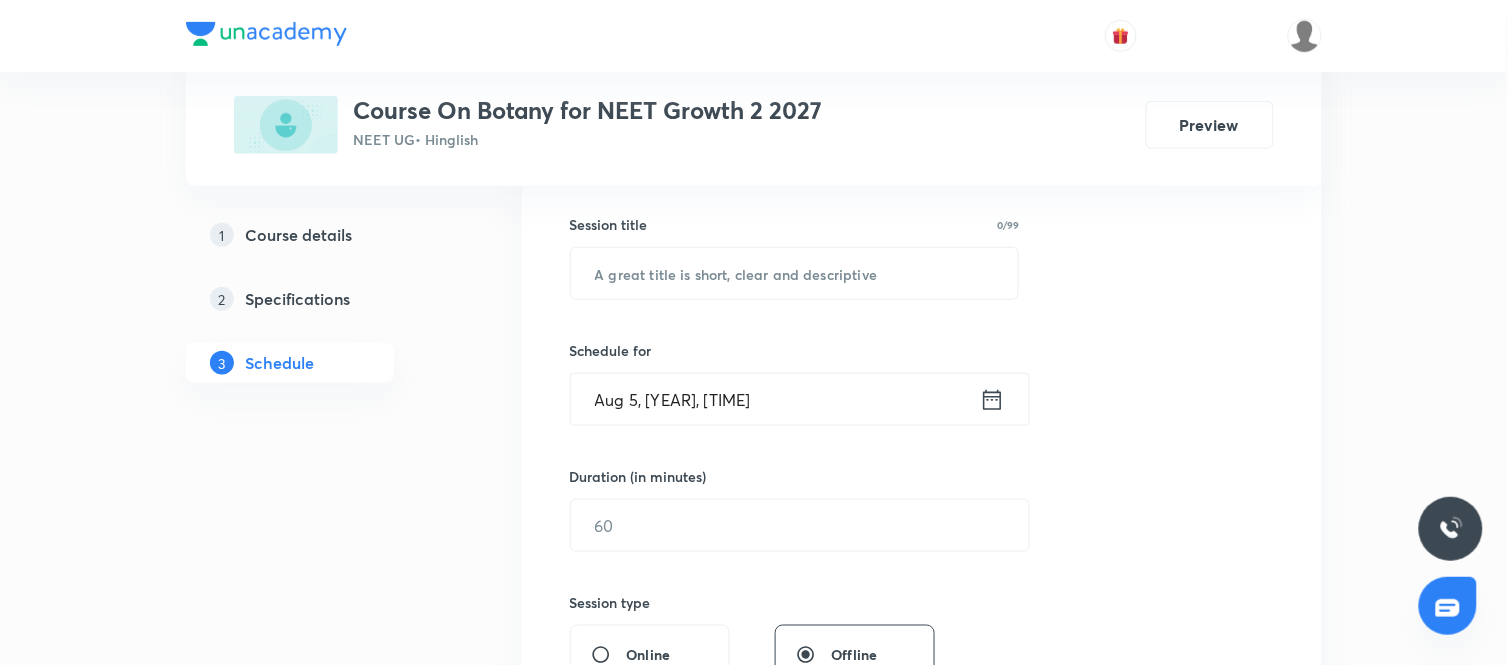 scroll, scrollTop: 356, scrollLeft: 0, axis: vertical 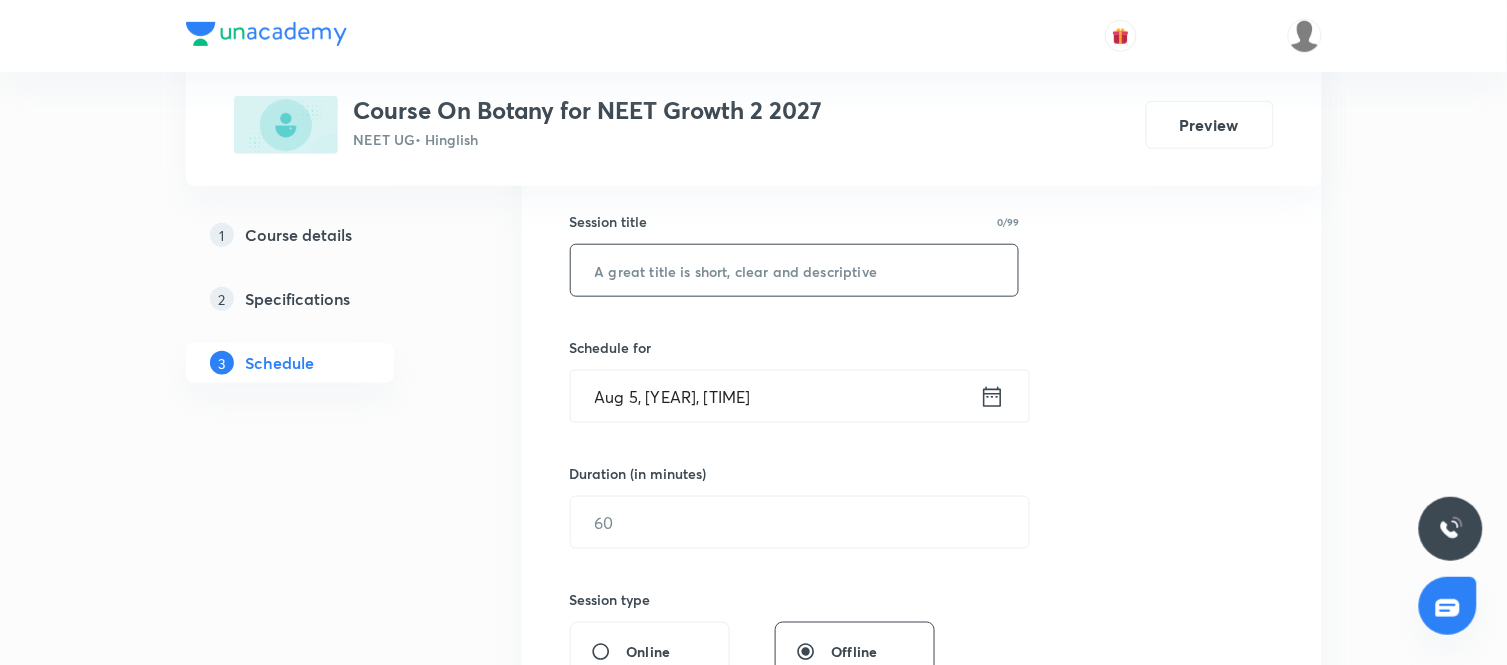 click at bounding box center (795, 270) 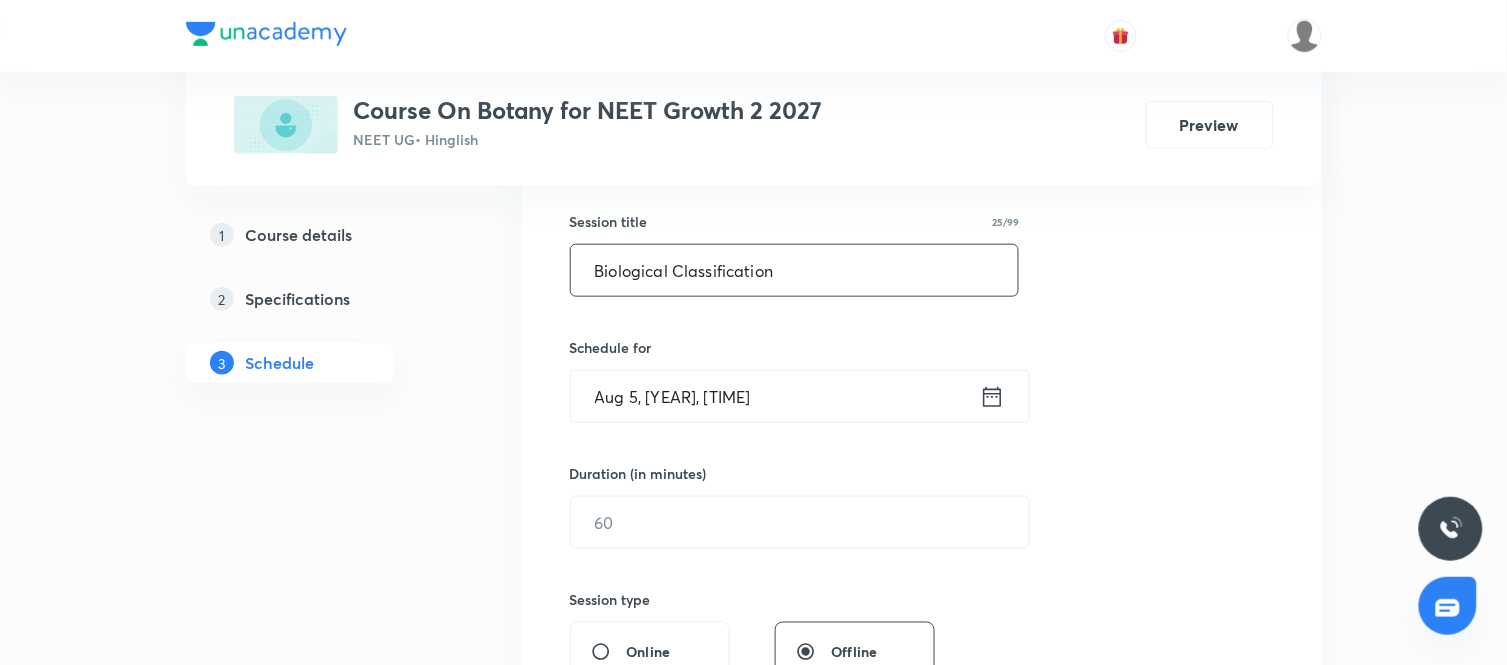 type on "Biological Classification" 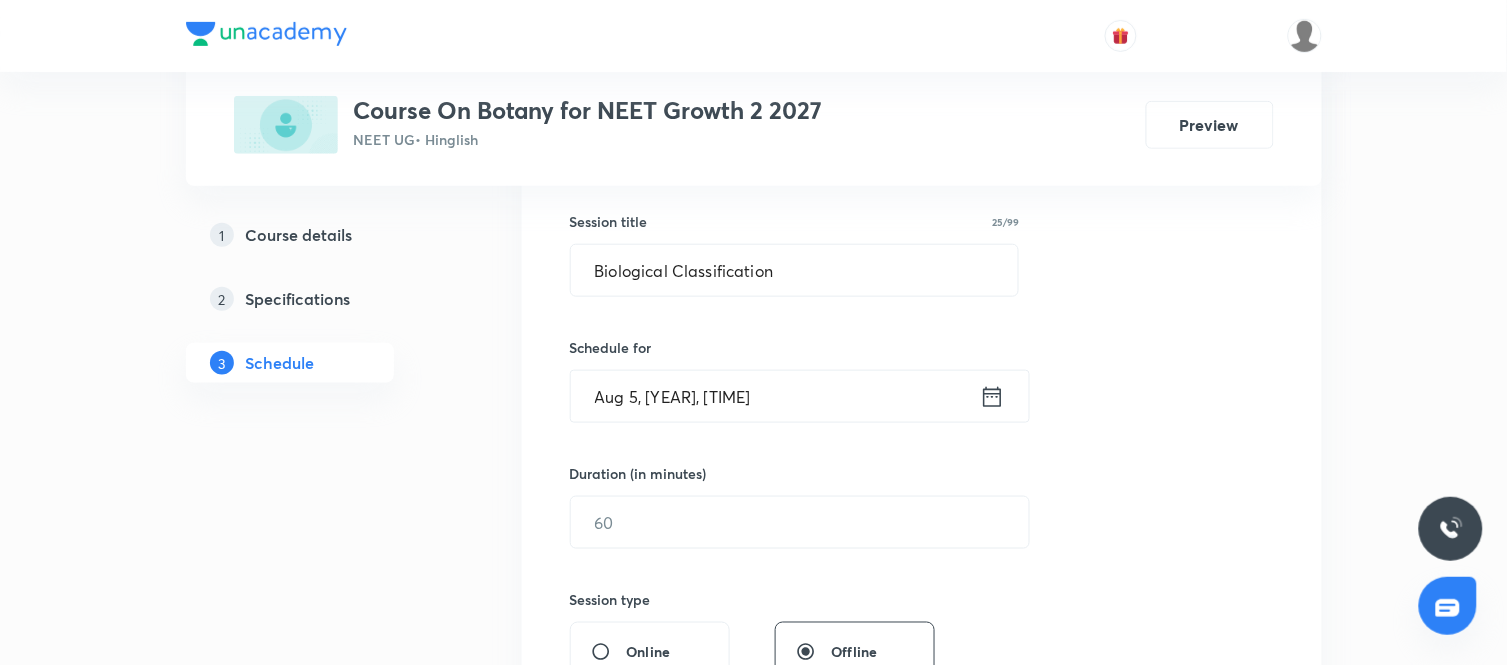 click 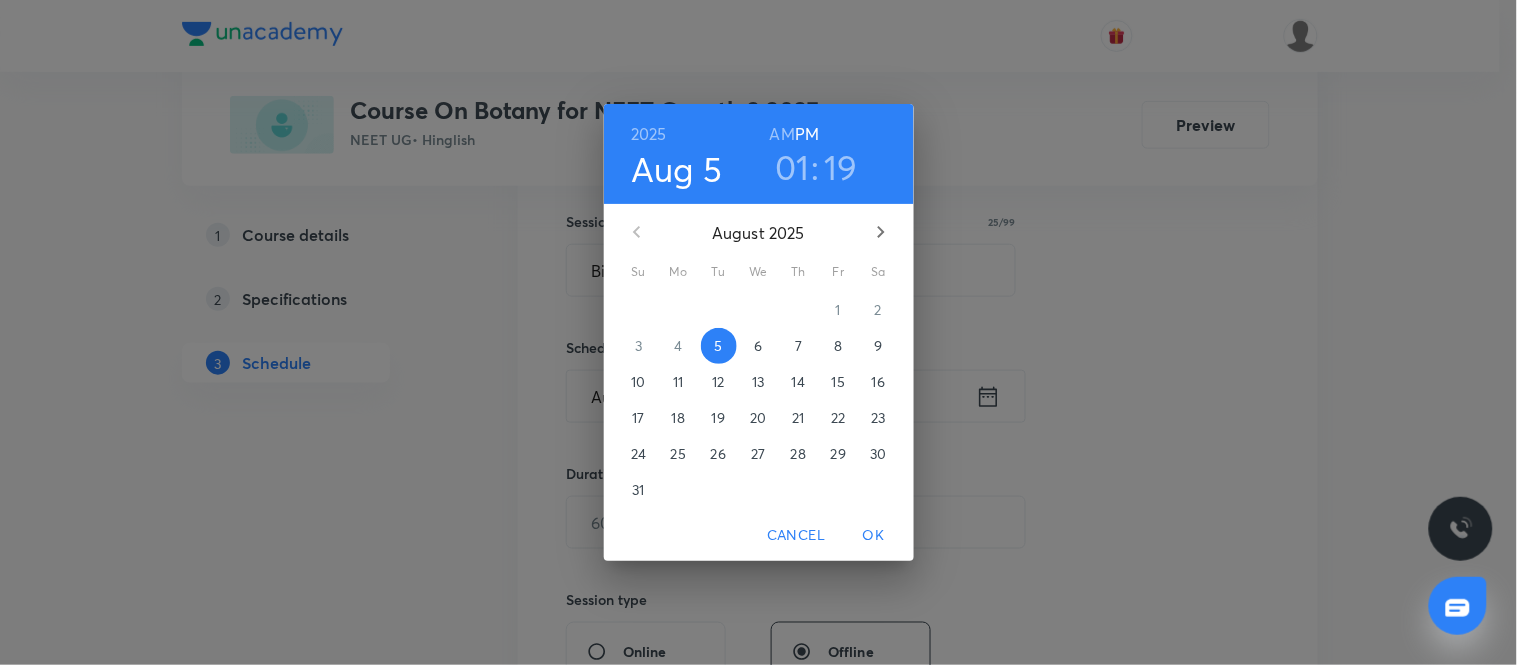 click on "7" at bounding box center (798, 346) 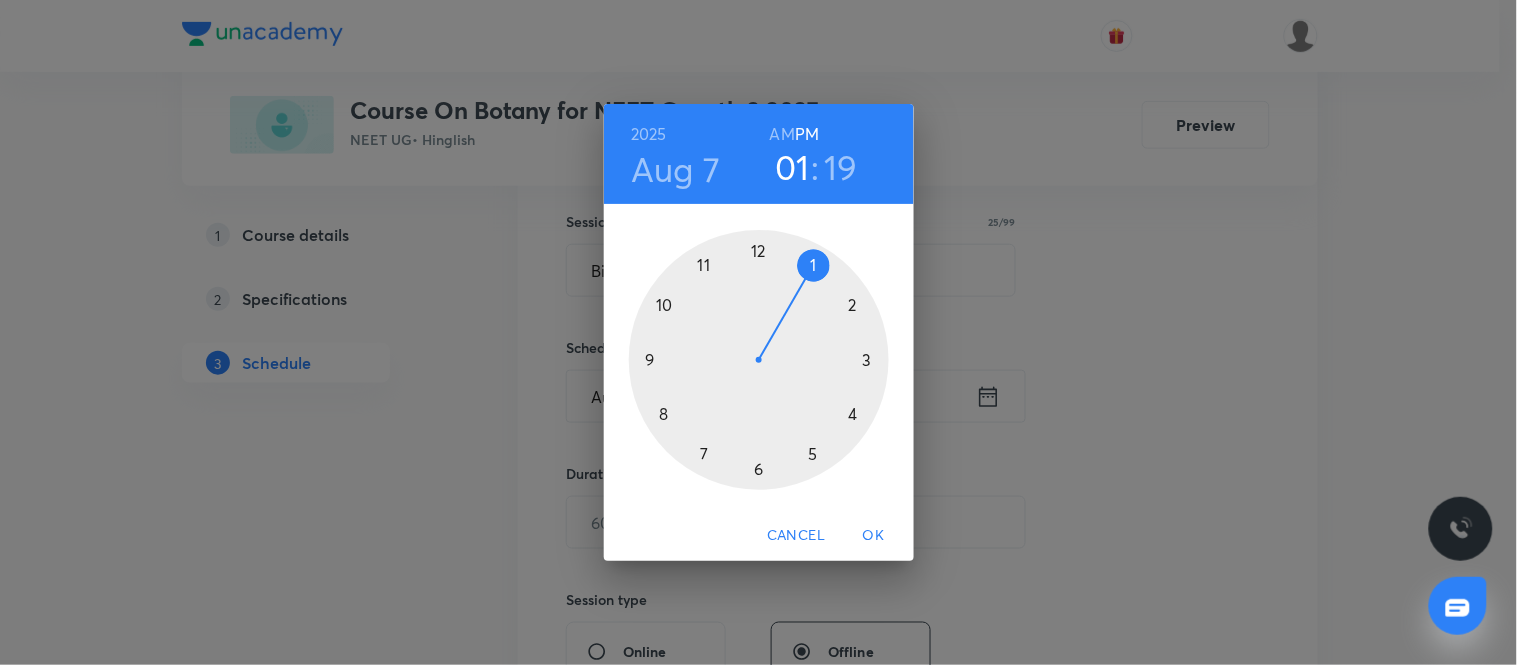 click at bounding box center [759, 360] 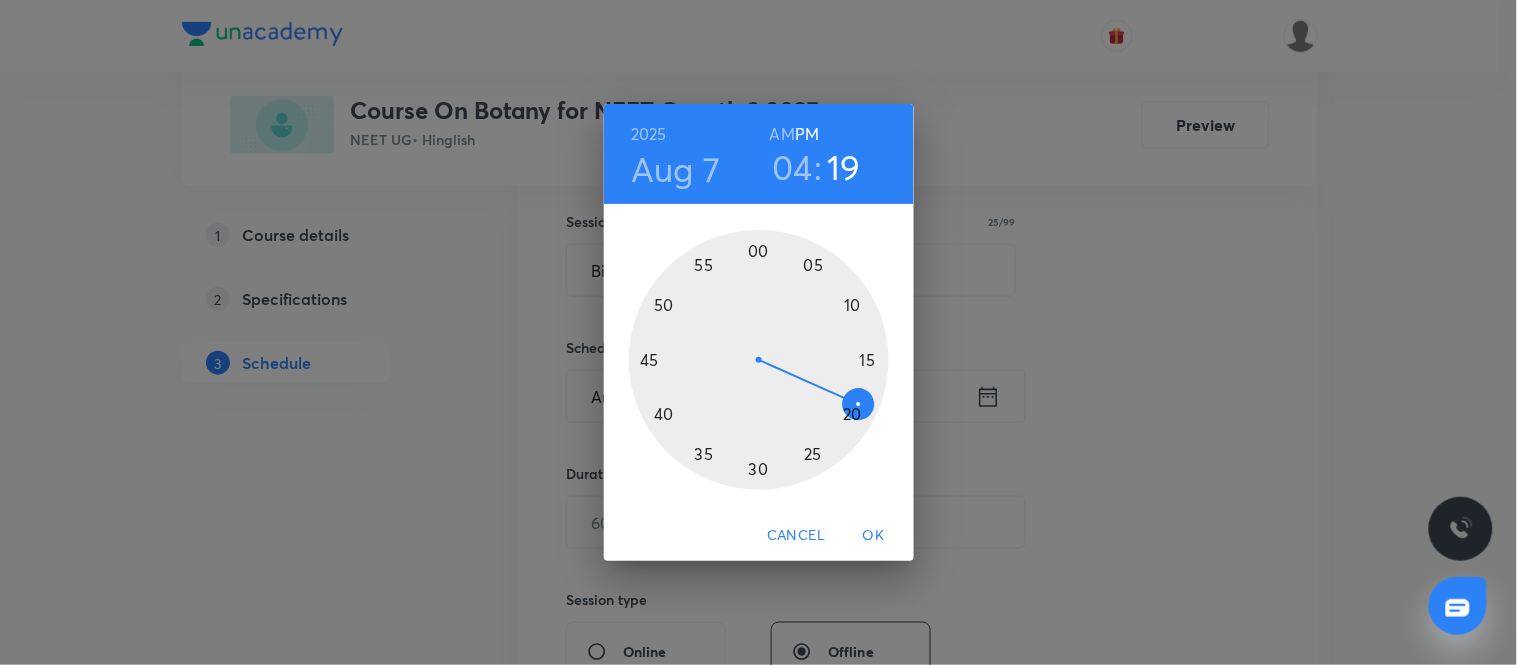 click at bounding box center (759, 360) 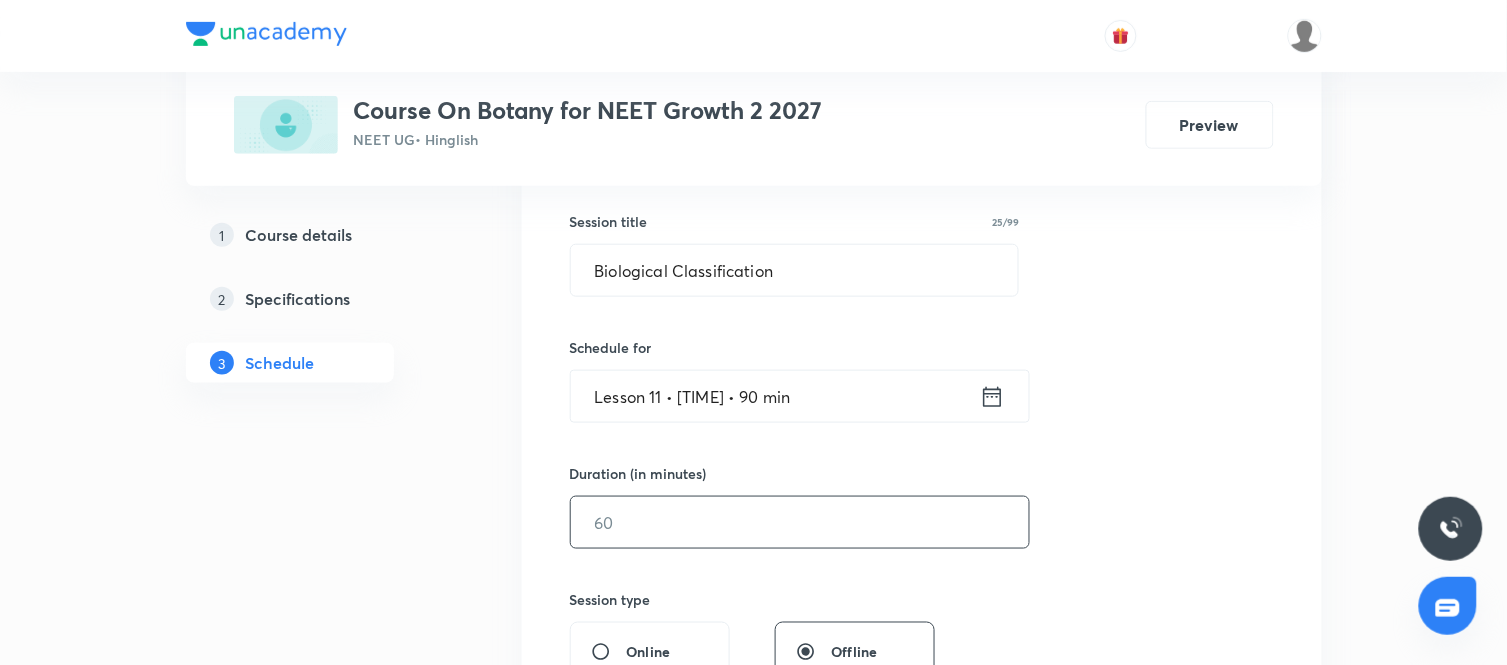 click at bounding box center (800, 522) 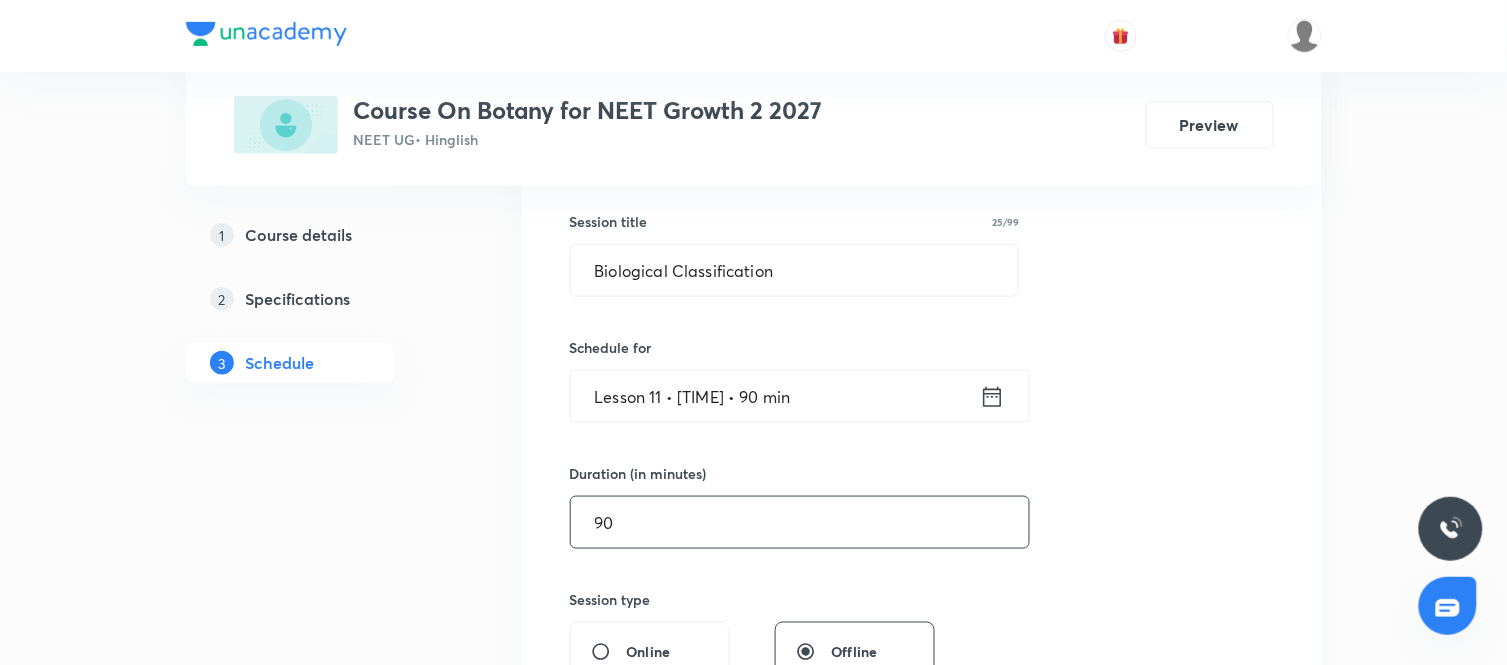type on "90" 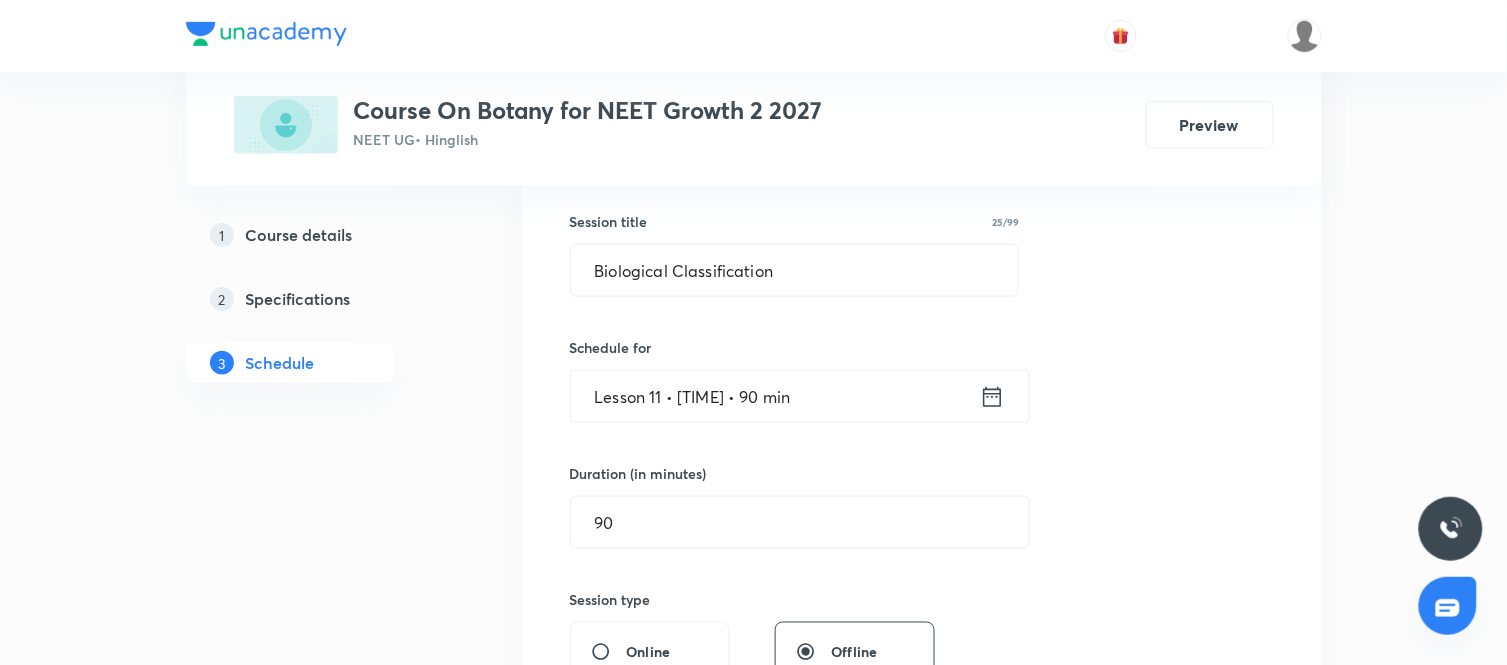 click on "Session  17 Live class Session title 25/99 Biological Classification ​ Schedule for Aug 7, [YEAR], [TIME] ​ Duration (in minutes) 90 ​   Session type Online Offline Room Select centre room Sub-concepts Select concepts that wil be covered in this session Add Cancel" at bounding box center (922, 545) 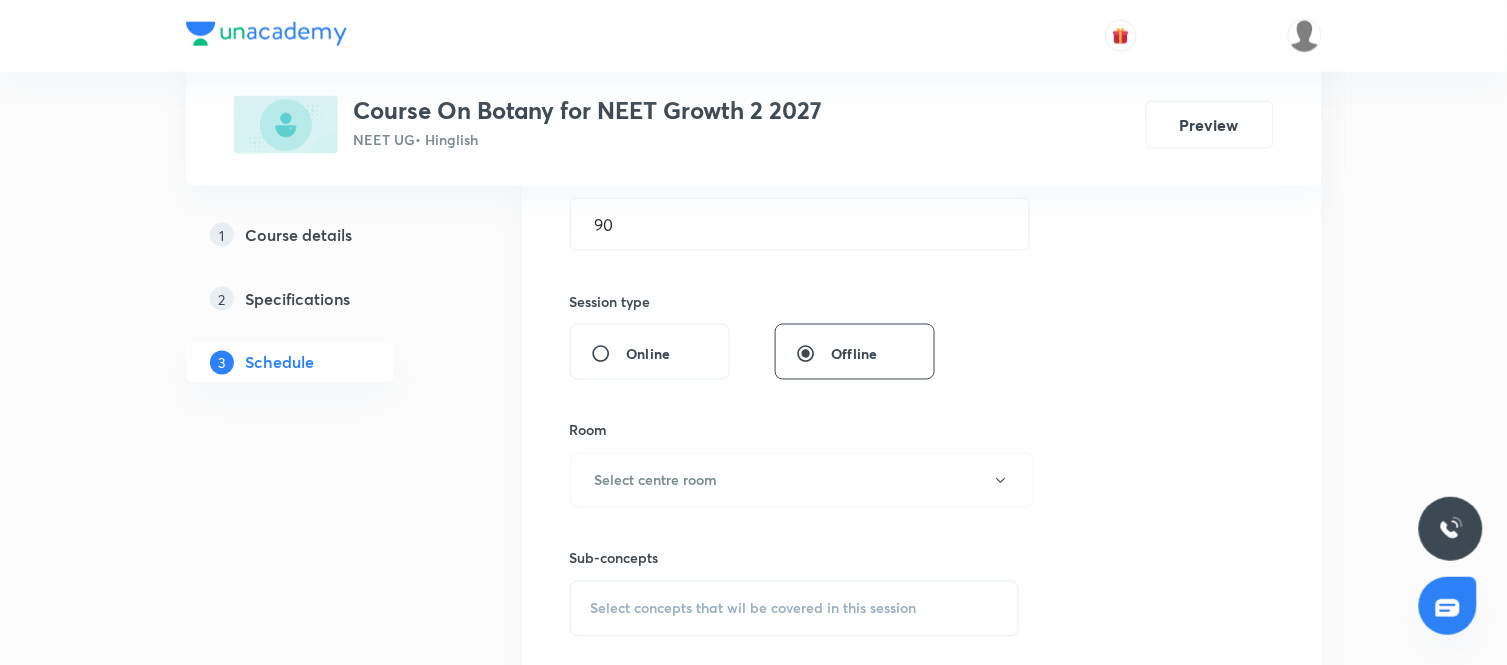 scroll, scrollTop: 655, scrollLeft: 0, axis: vertical 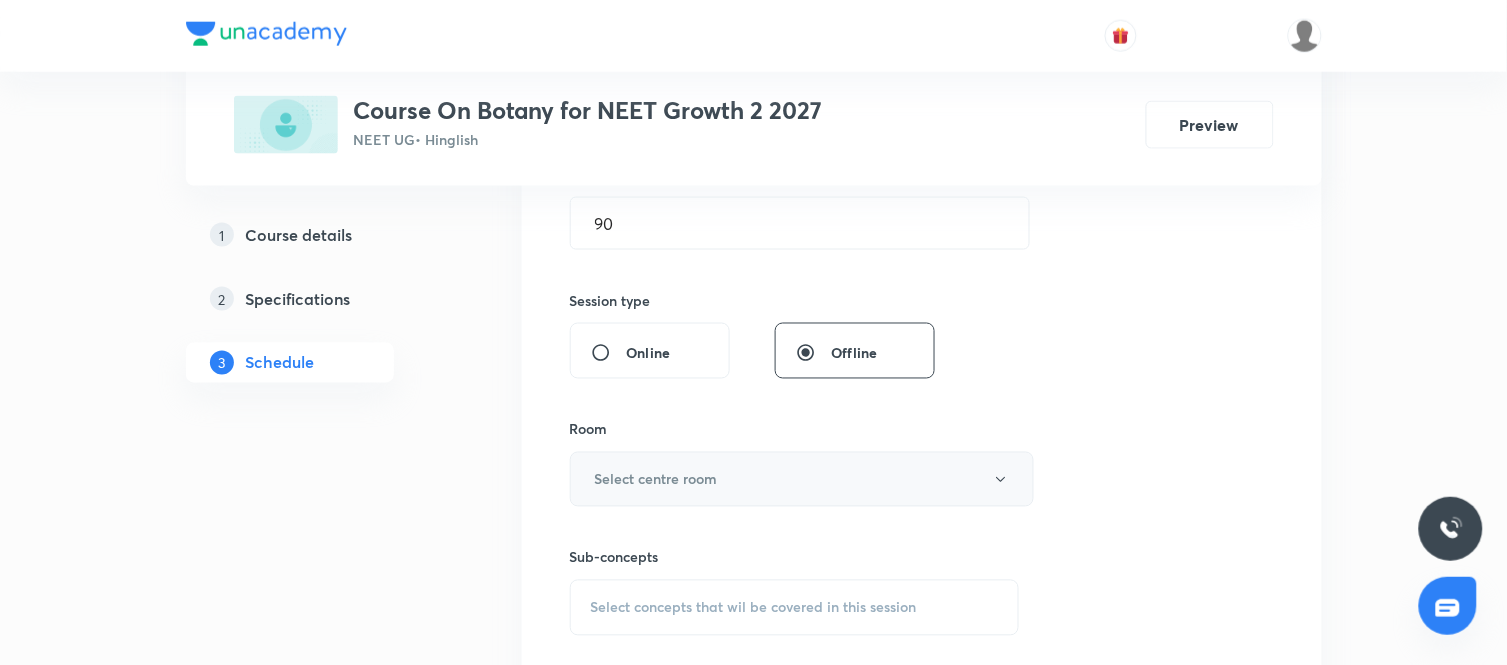 click on "Select centre room" at bounding box center [802, 479] 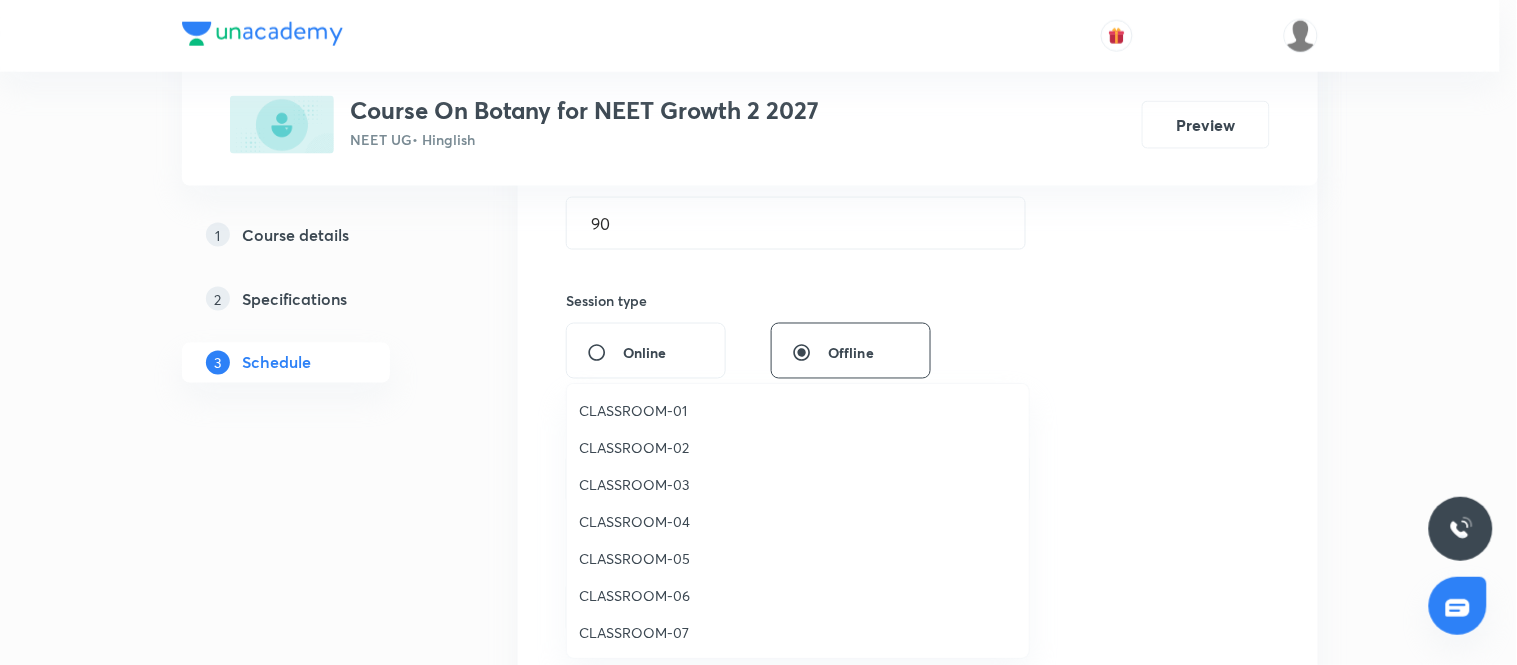click on "CLASSROOM-06" at bounding box center (798, 595) 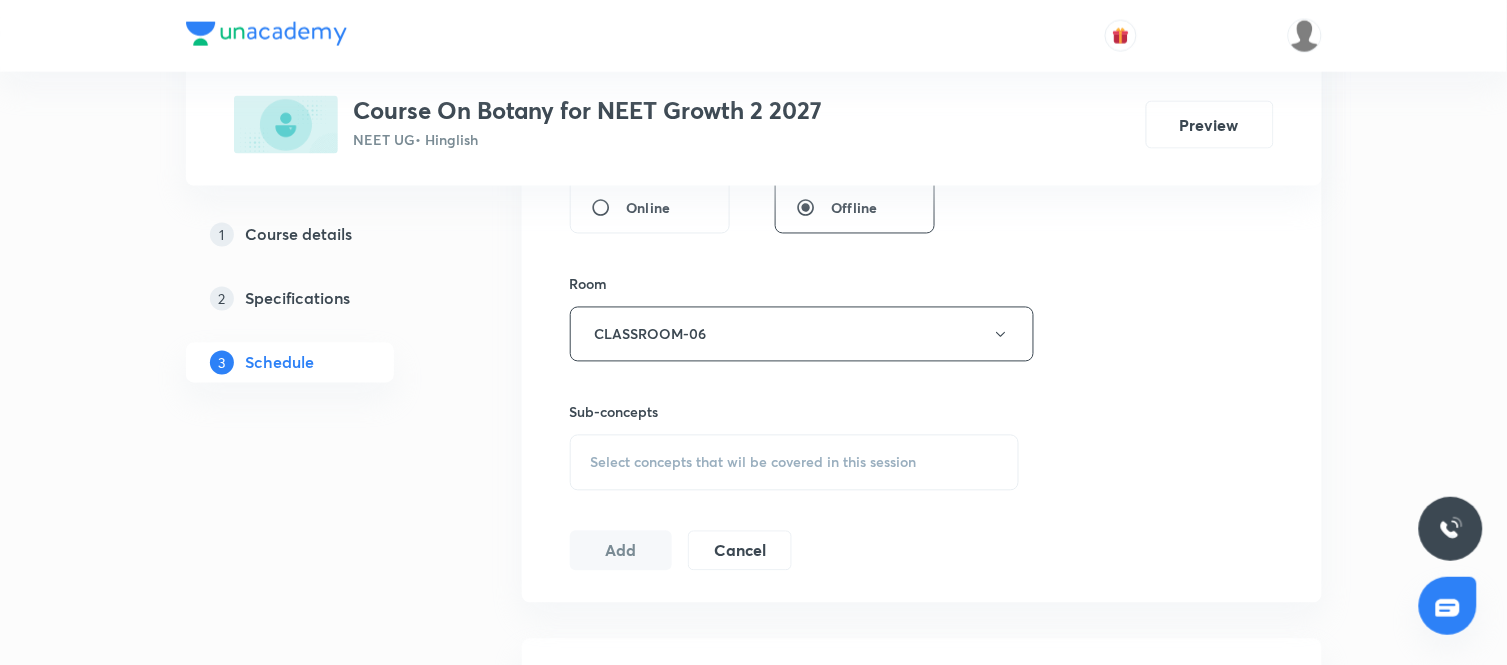 scroll, scrollTop: 803, scrollLeft: 0, axis: vertical 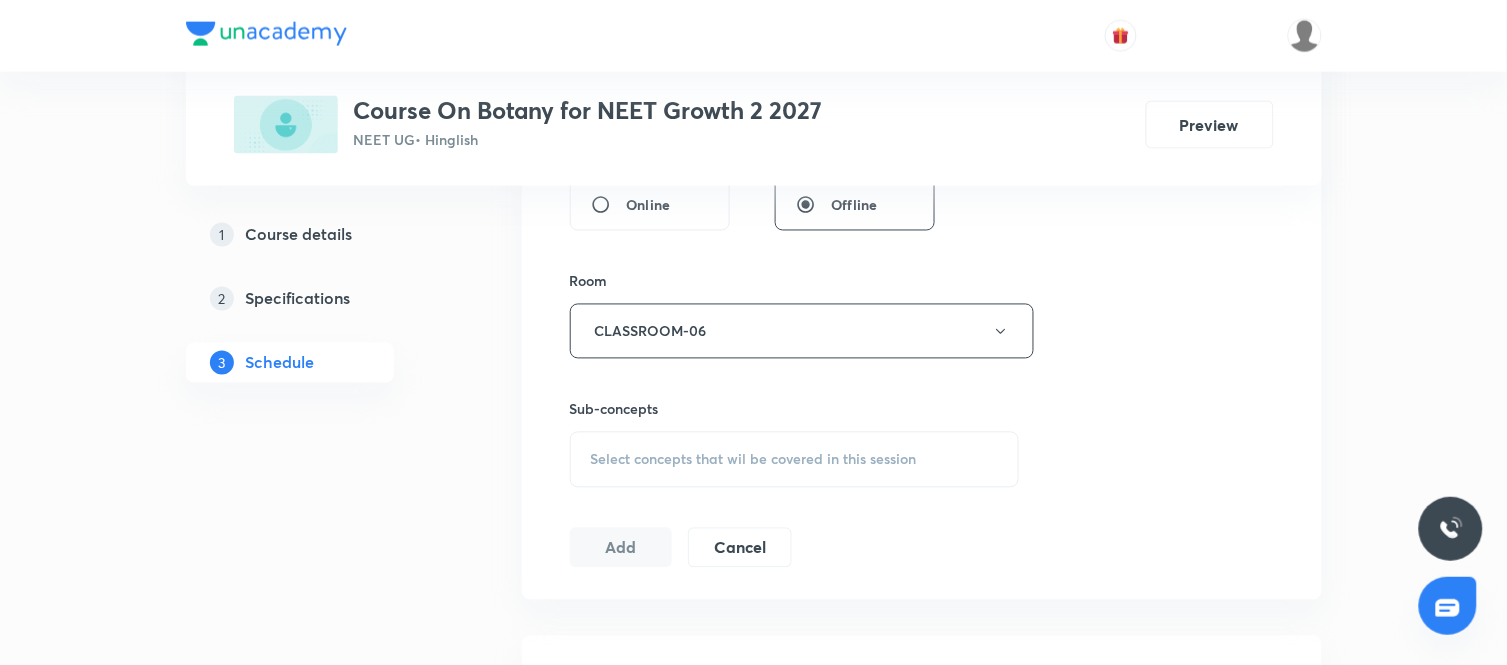click on "Select concepts that wil be covered in this session" at bounding box center [754, 460] 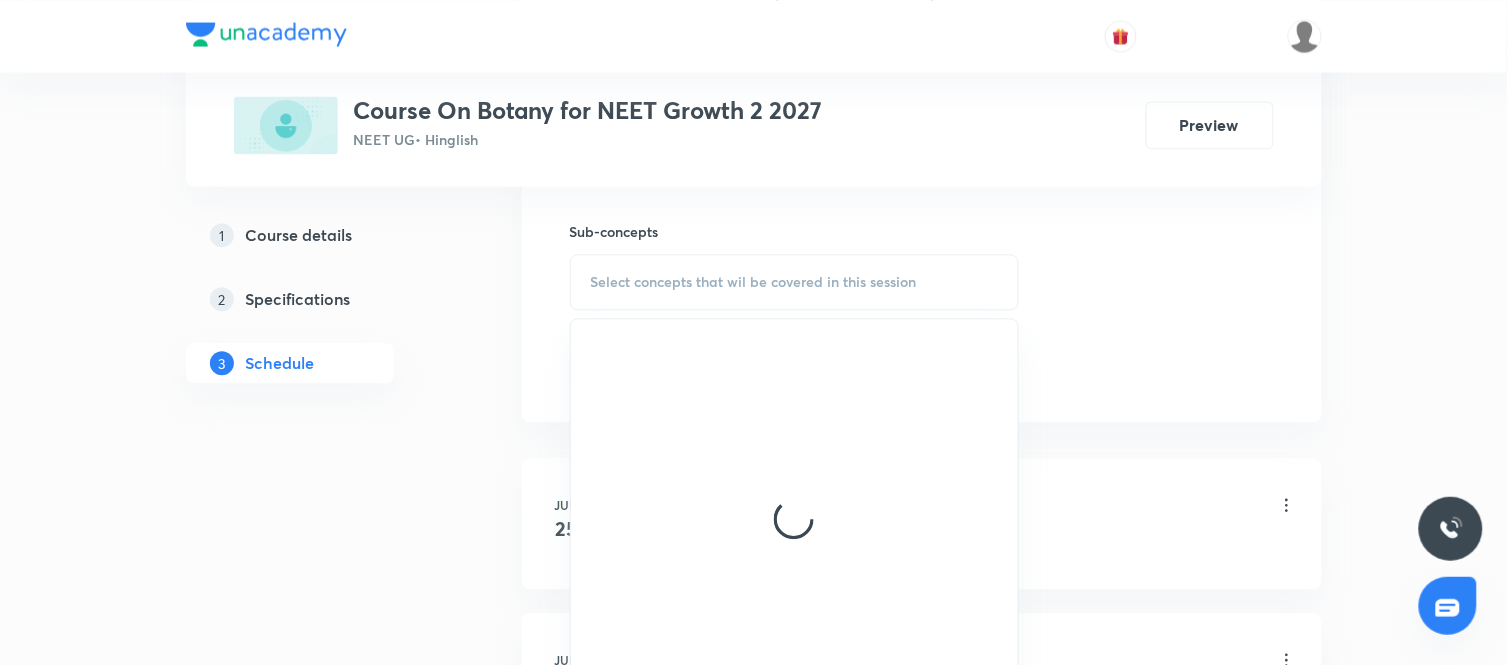 scroll, scrollTop: 982, scrollLeft: 0, axis: vertical 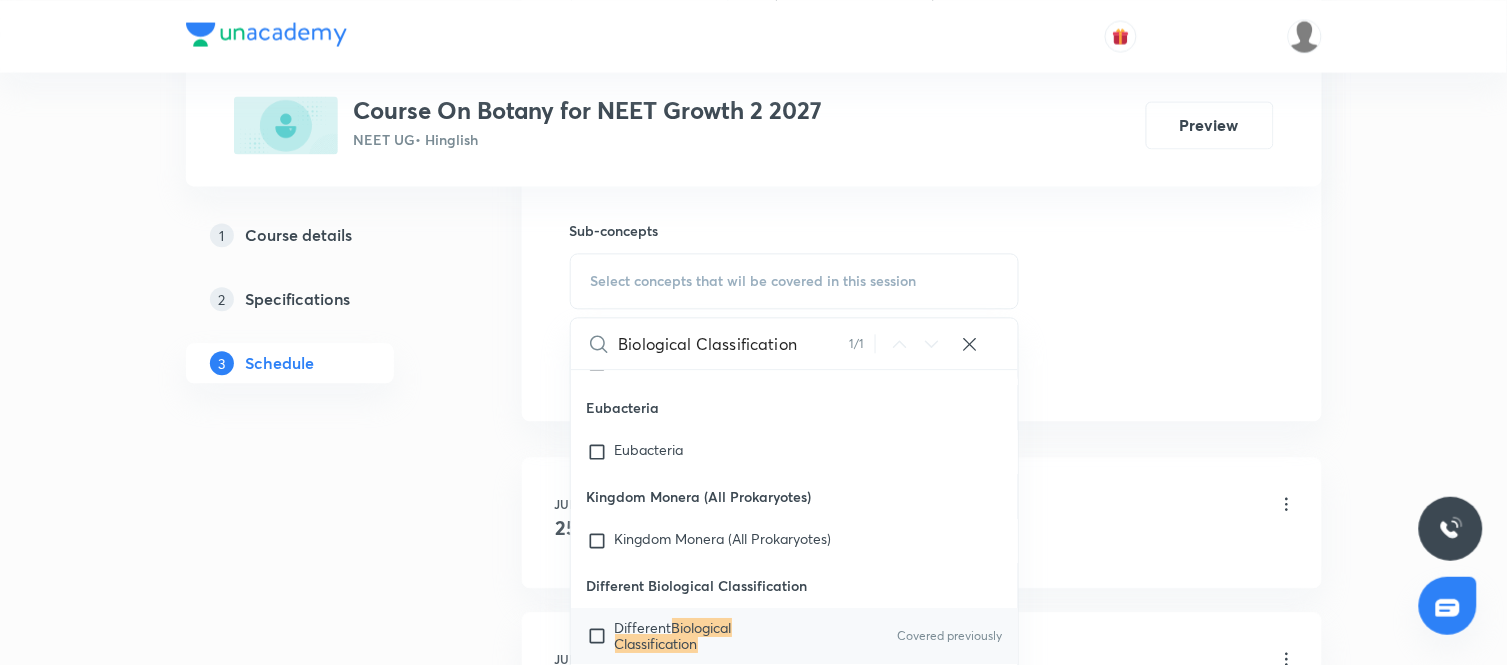 type on "Biological Classification" 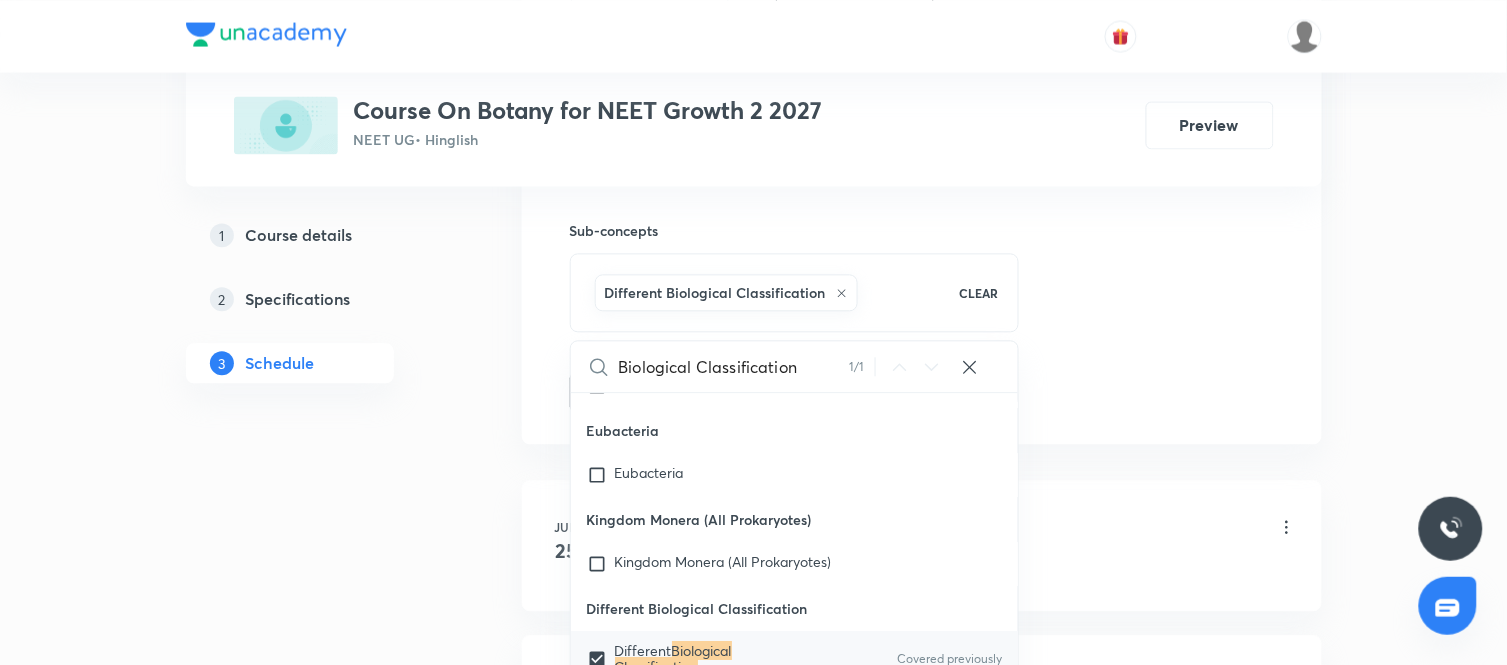 click on "Plus Courses Course On Botany for NEET Growth 2 2027 NEET UG  • Hinglish Preview 1 Course details 2 Specifications 3 Schedule Schedule 16  classes Session  17 Live class Session title 25/99 Biological Classification ​ Schedule for Aug 7, [YEAR], [TIME] ​ Duration (in minutes) 90 ​   Session type Online Offline Room CLASSROOM-06 Sub-concepts Different Biological Classification CLEAR Biological Classification 1 / 1 ​ Microbodies Microbodies Covered previously Microbodies Plastids Plastids Occurrence Leucoplast Chloroplast Chloroplast Number Endomembrane System Endomembrane System Cell Organelles Covered previously Functions ER GB Lysosome Vacuole Cell Wall Cell Wall Compositon Type of Cell wall Different Types Plasmodesmata Cell Membrane Cell Membrane Fluid Mosaic Model Types of proteins Types of lipids Eukaryotic Cell Eukaryotic Cell Difference between pro and eukaryotic cell Difference between plant and animal cell Prokaryotic Cell Prokaryotic Cell Different Shapes An overview of Cell Cell Theory RBC" at bounding box center (754, 1109) 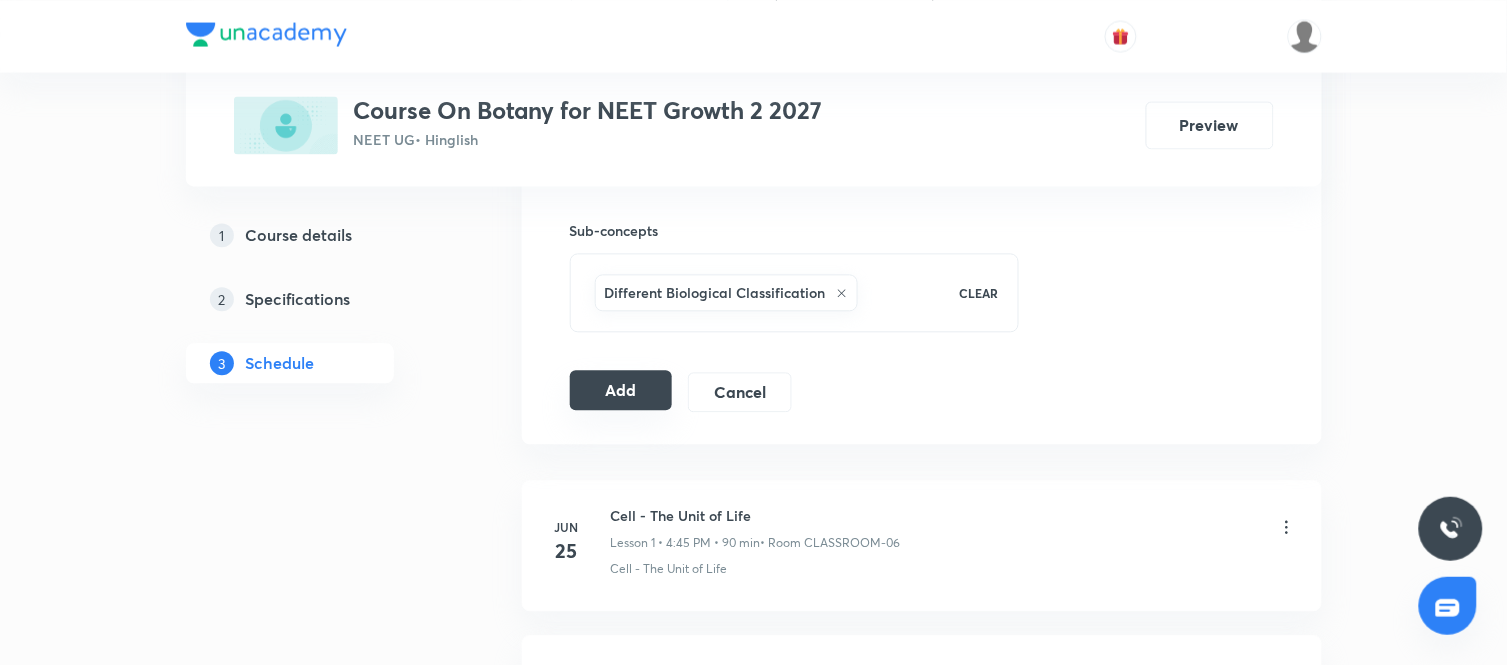 click on "Add" at bounding box center [621, 390] 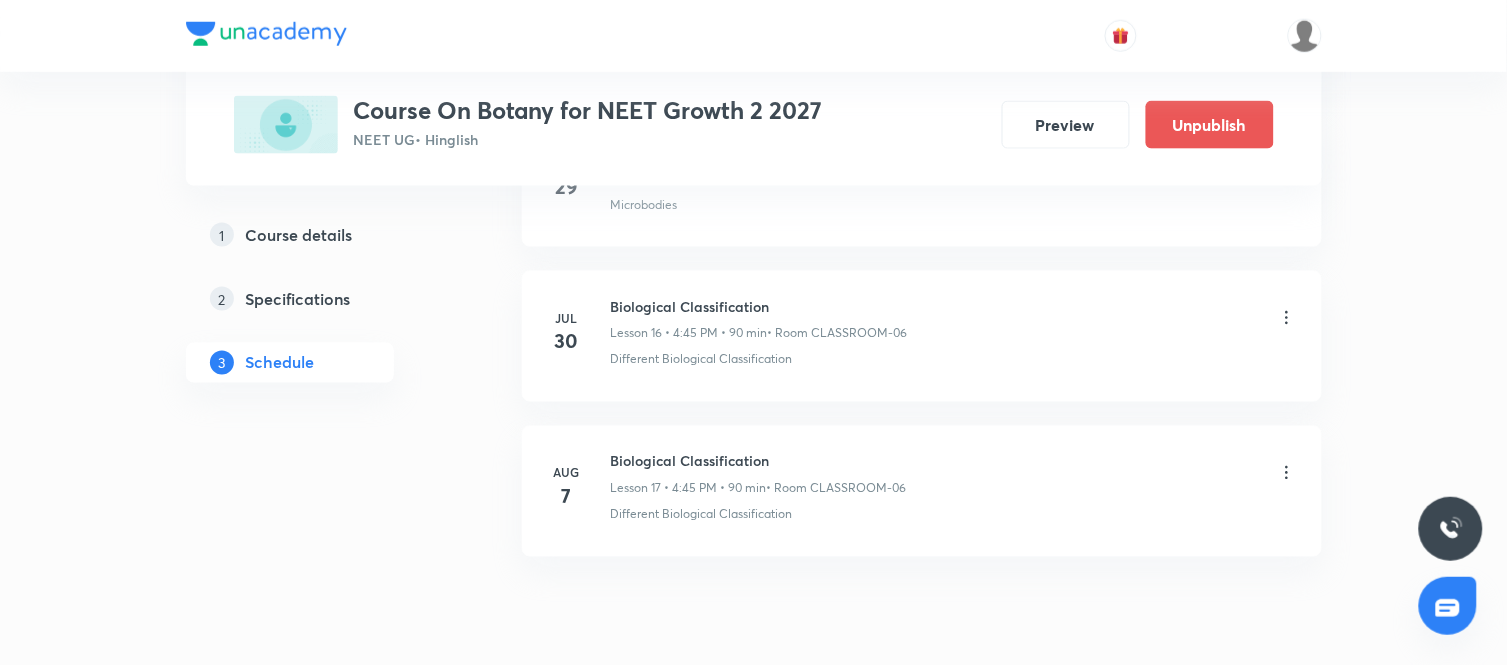 scroll, scrollTop: 2656, scrollLeft: 0, axis: vertical 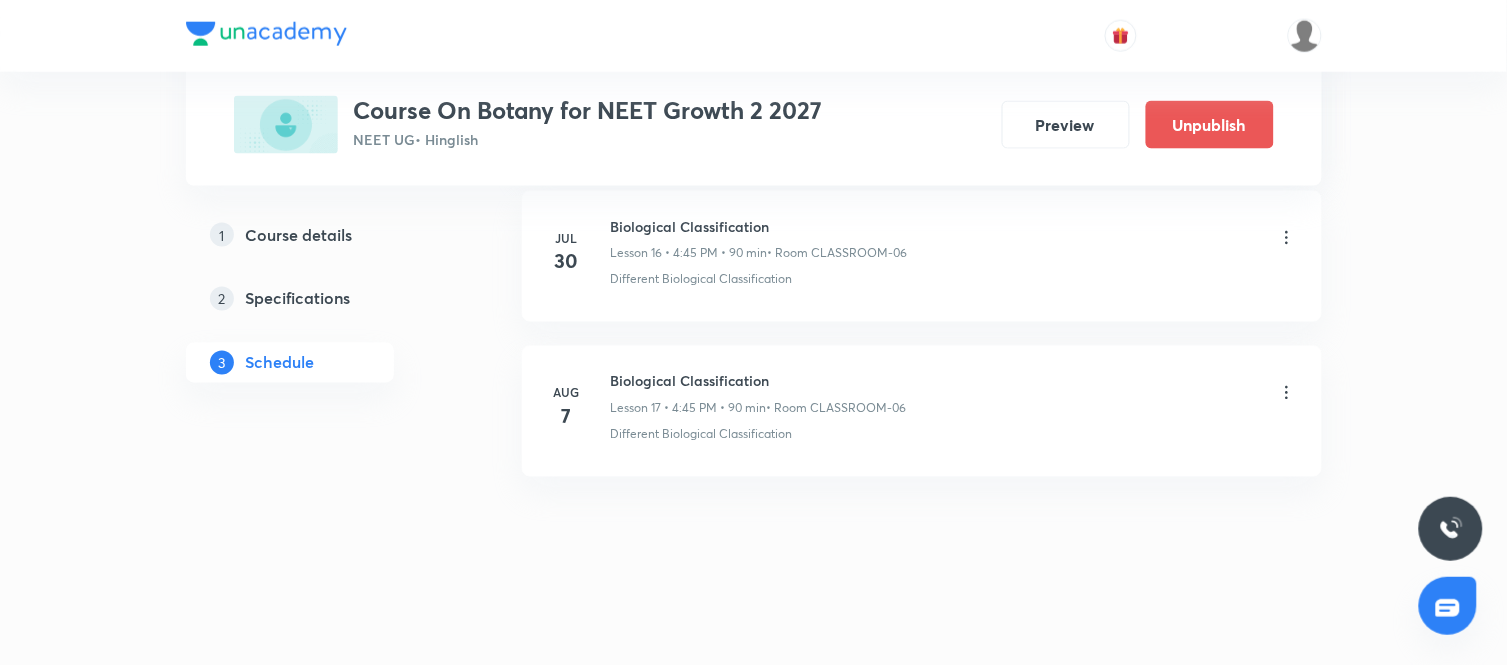 click on "Biological Classification" at bounding box center [759, 381] 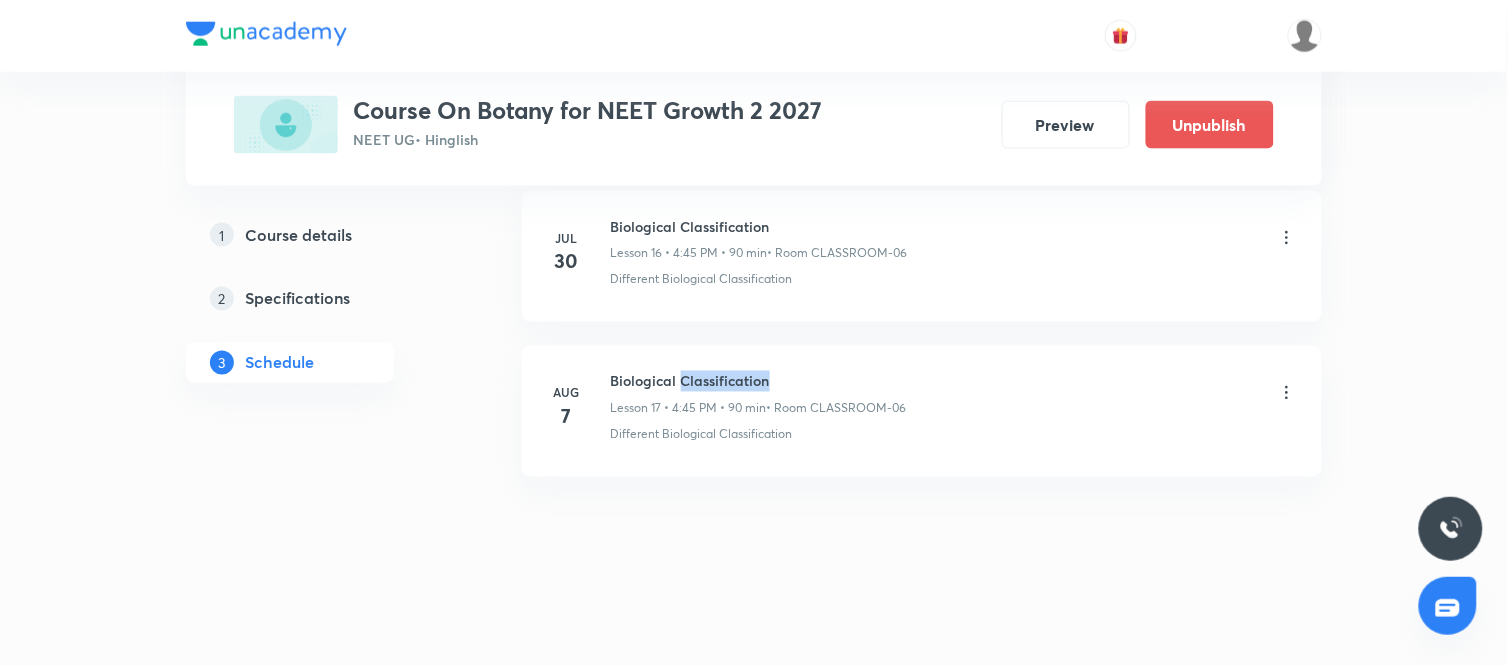 click on "Biological Classification" at bounding box center (759, 381) 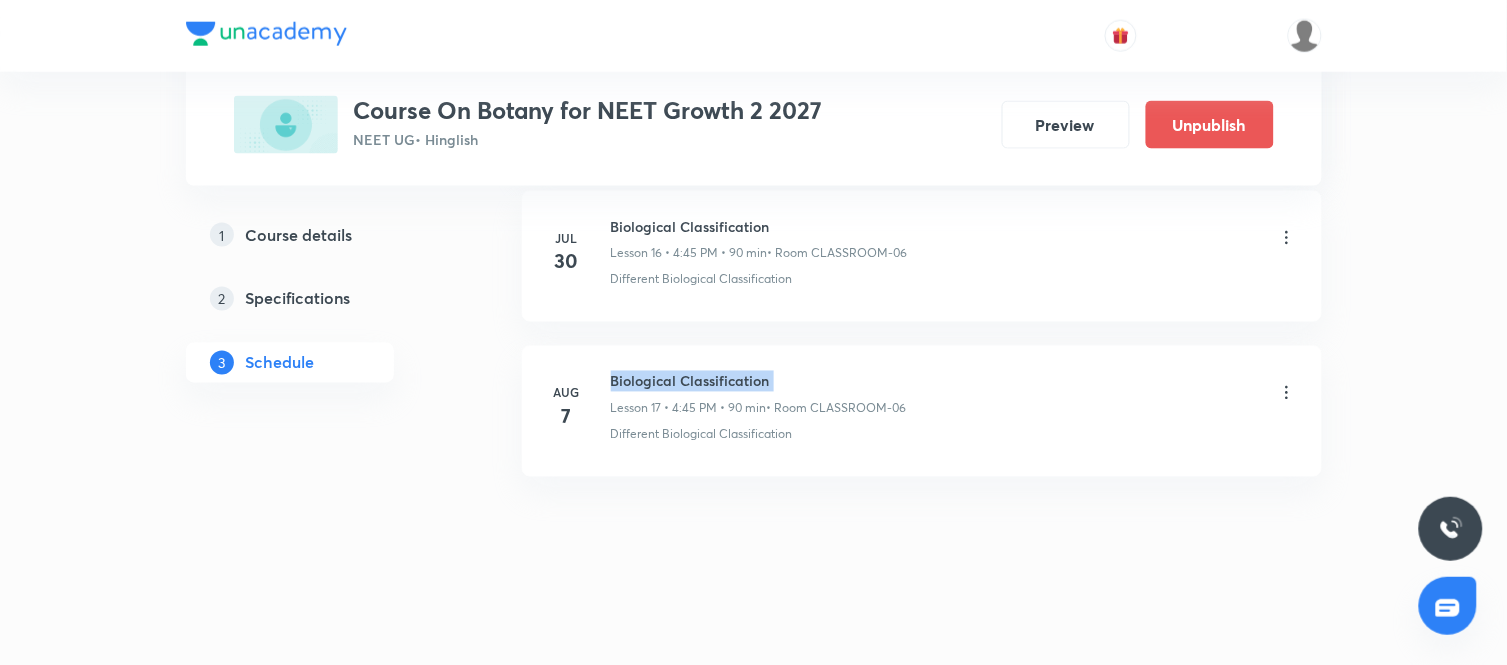 click on "Biological Classification" at bounding box center (759, 381) 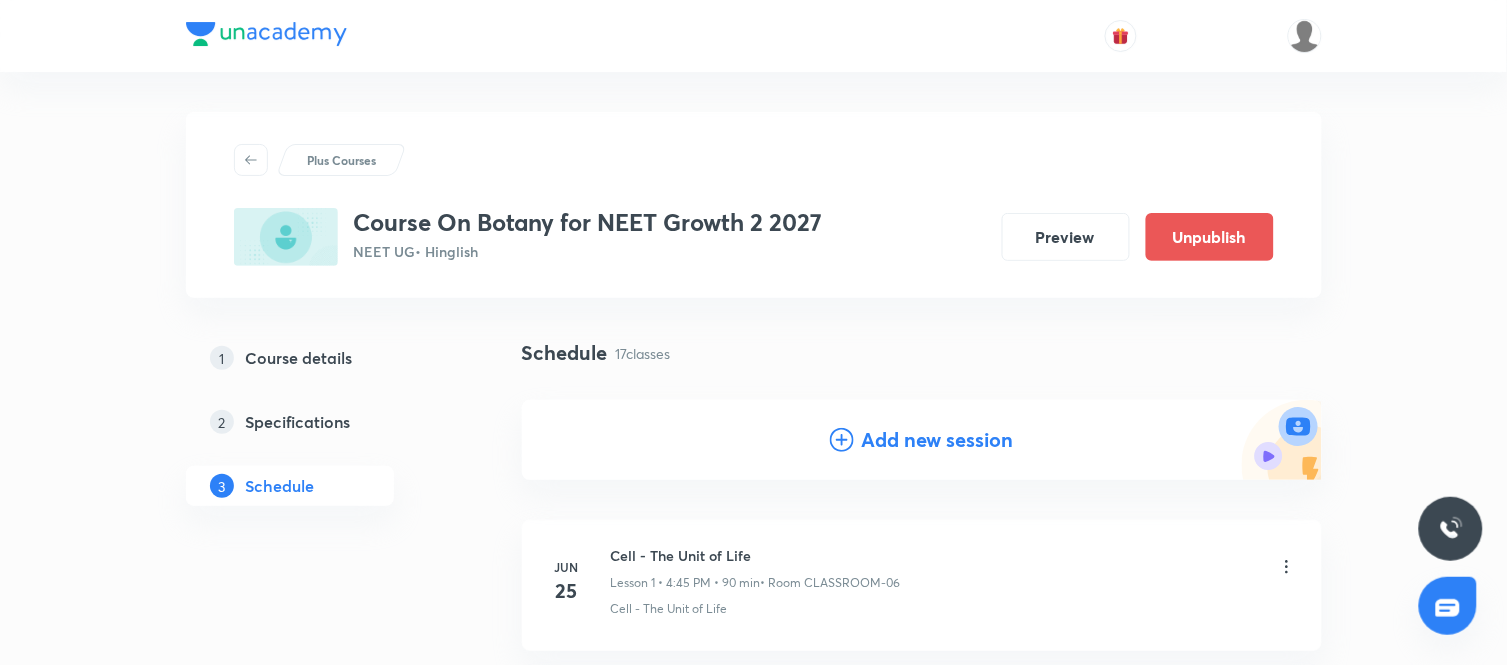 click on "Add new session" at bounding box center (938, 440) 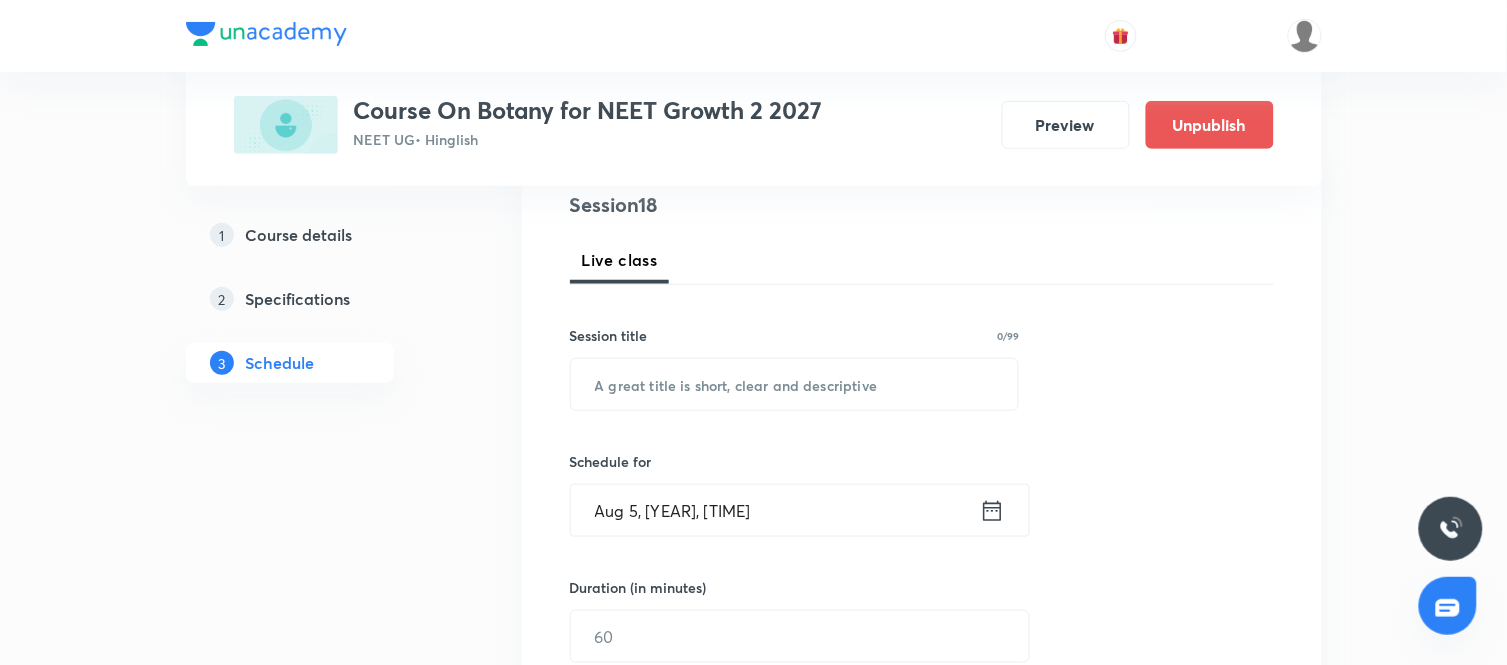 scroll, scrollTop: 245, scrollLeft: 0, axis: vertical 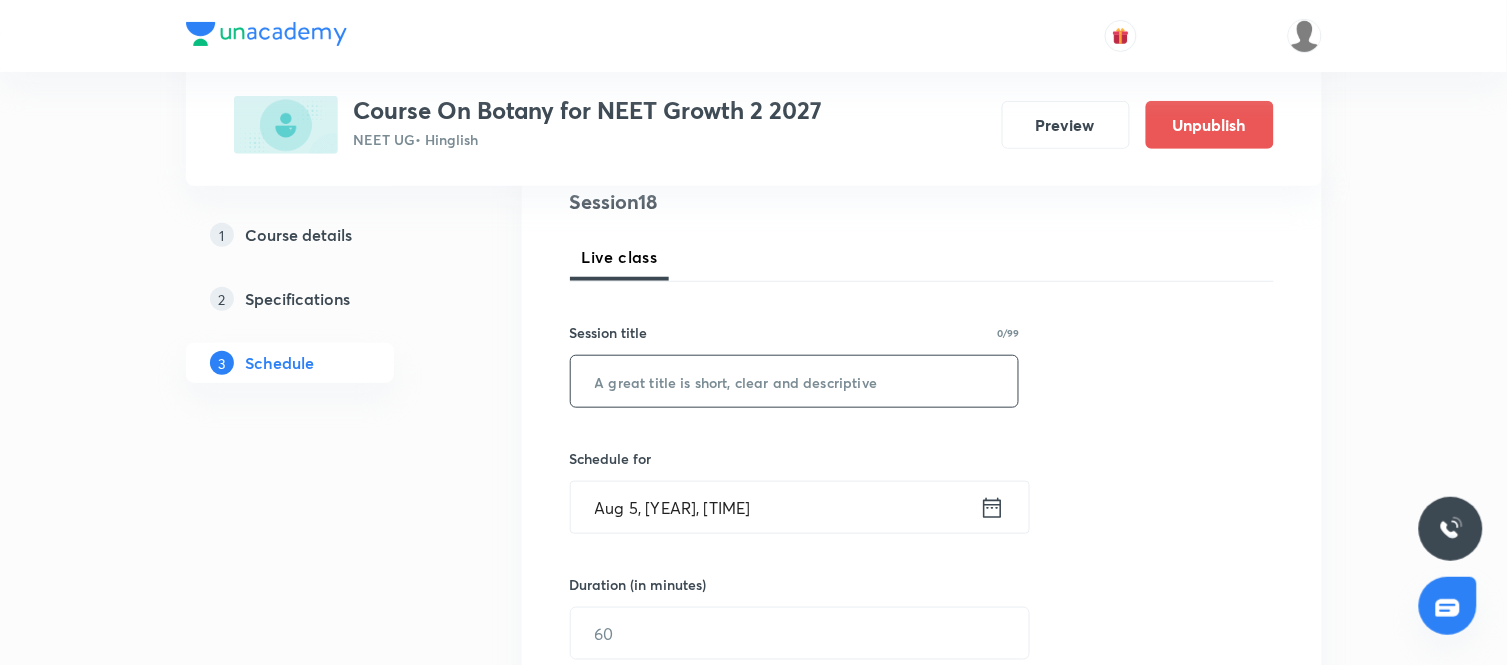 click at bounding box center (795, 381) 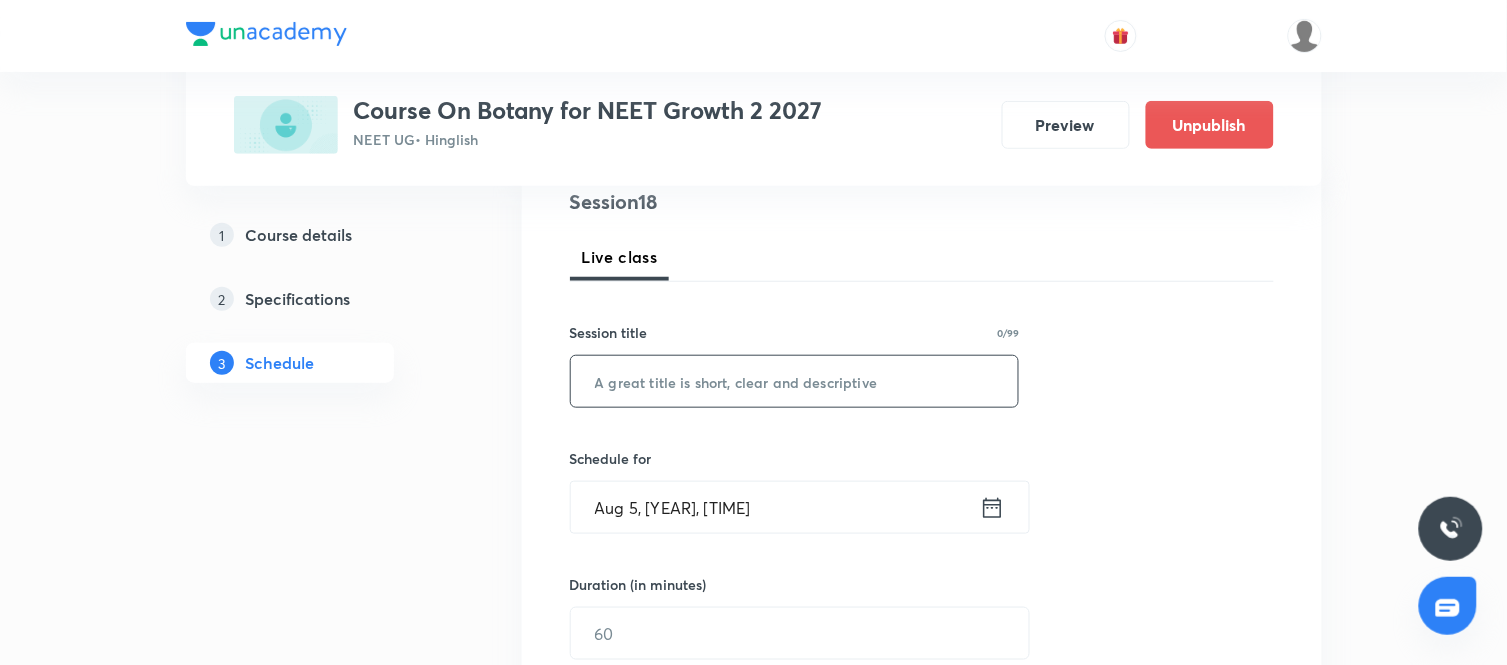 paste on "Biological Classification" 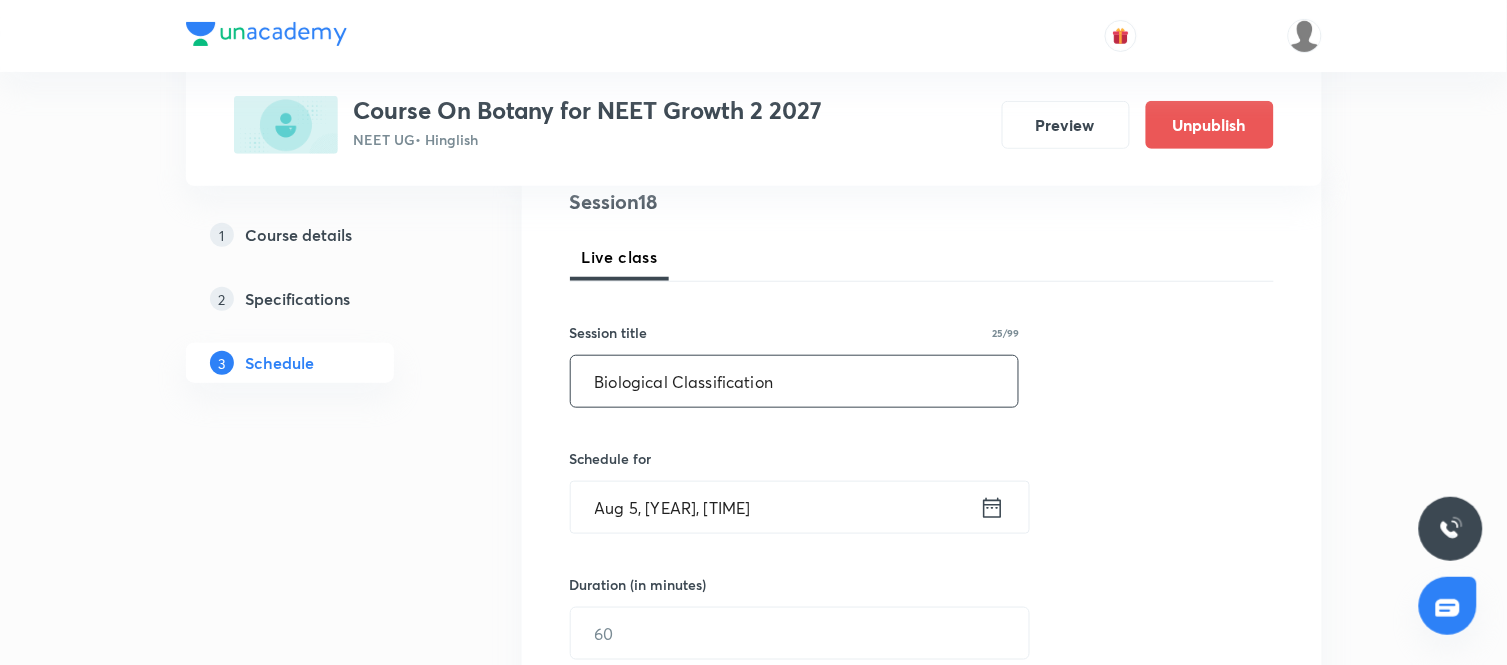 type on "Biological Classification" 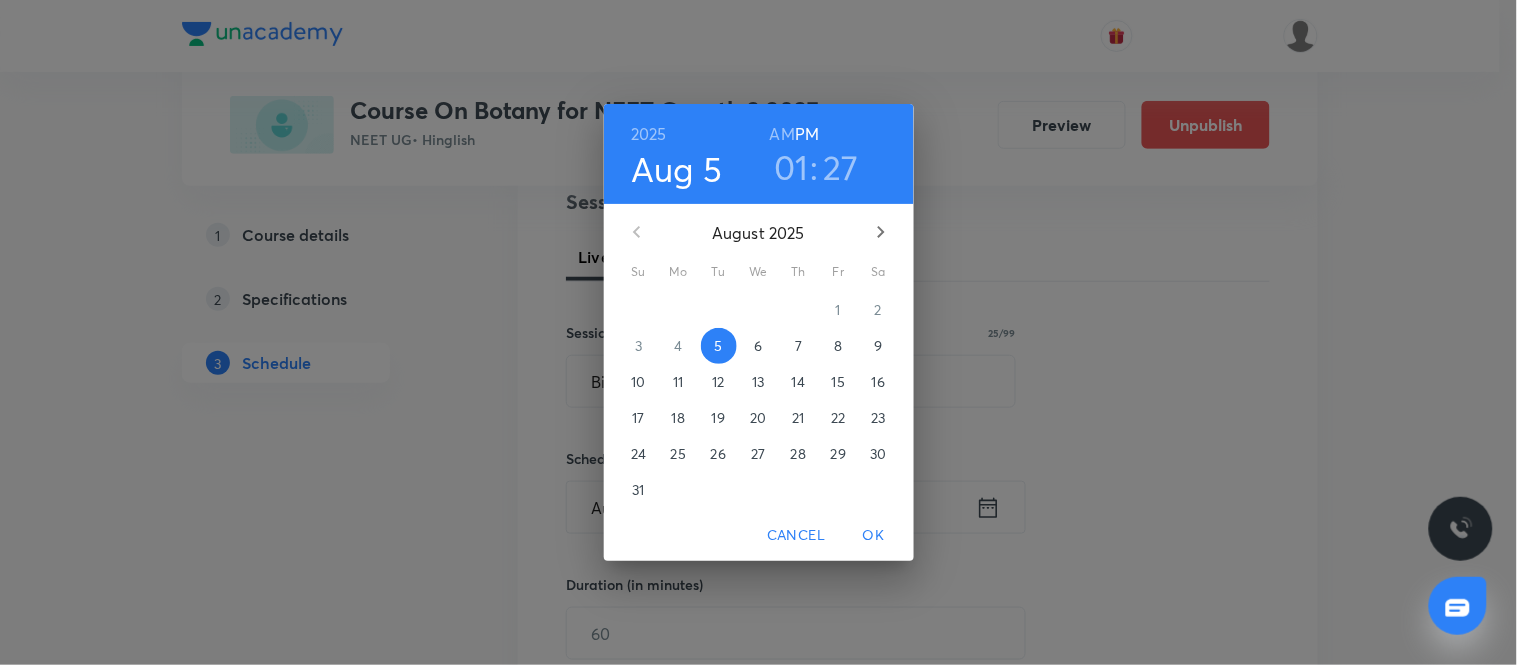 click on "8" at bounding box center [838, 346] 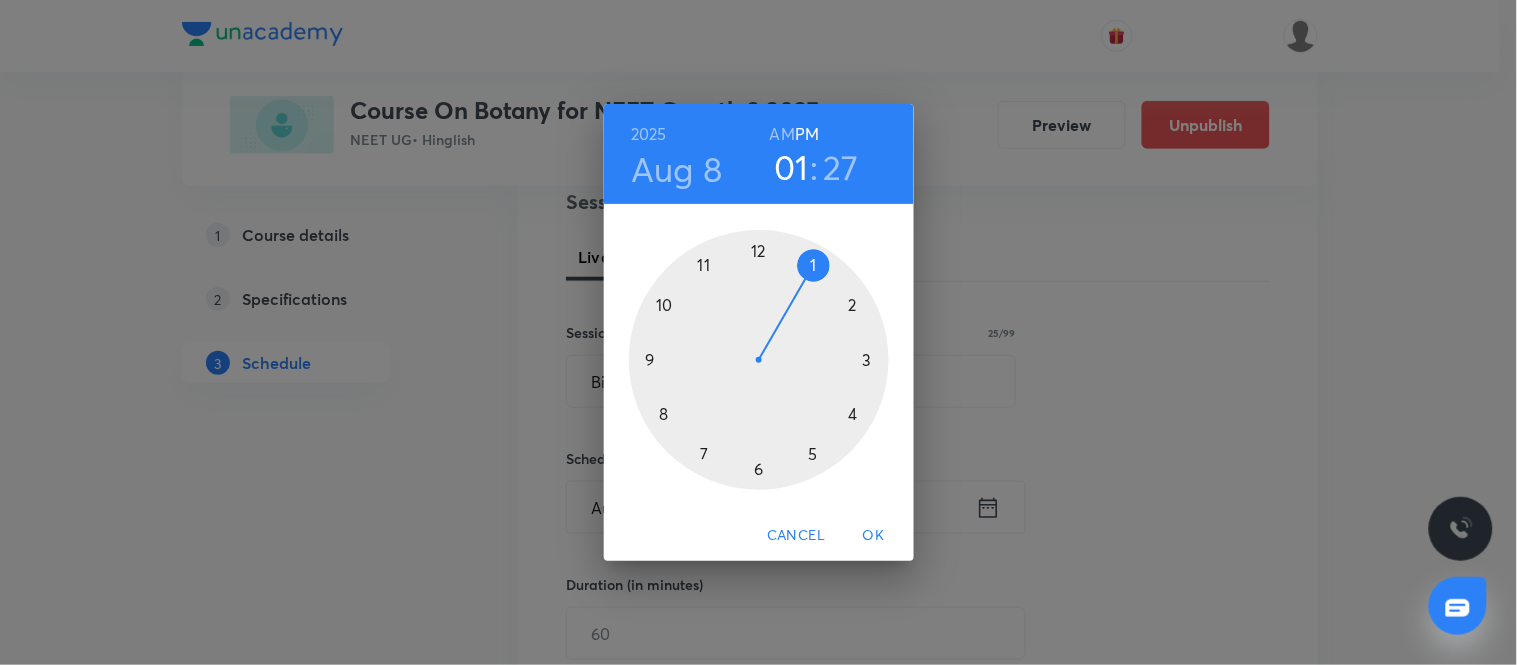 click at bounding box center (759, 360) 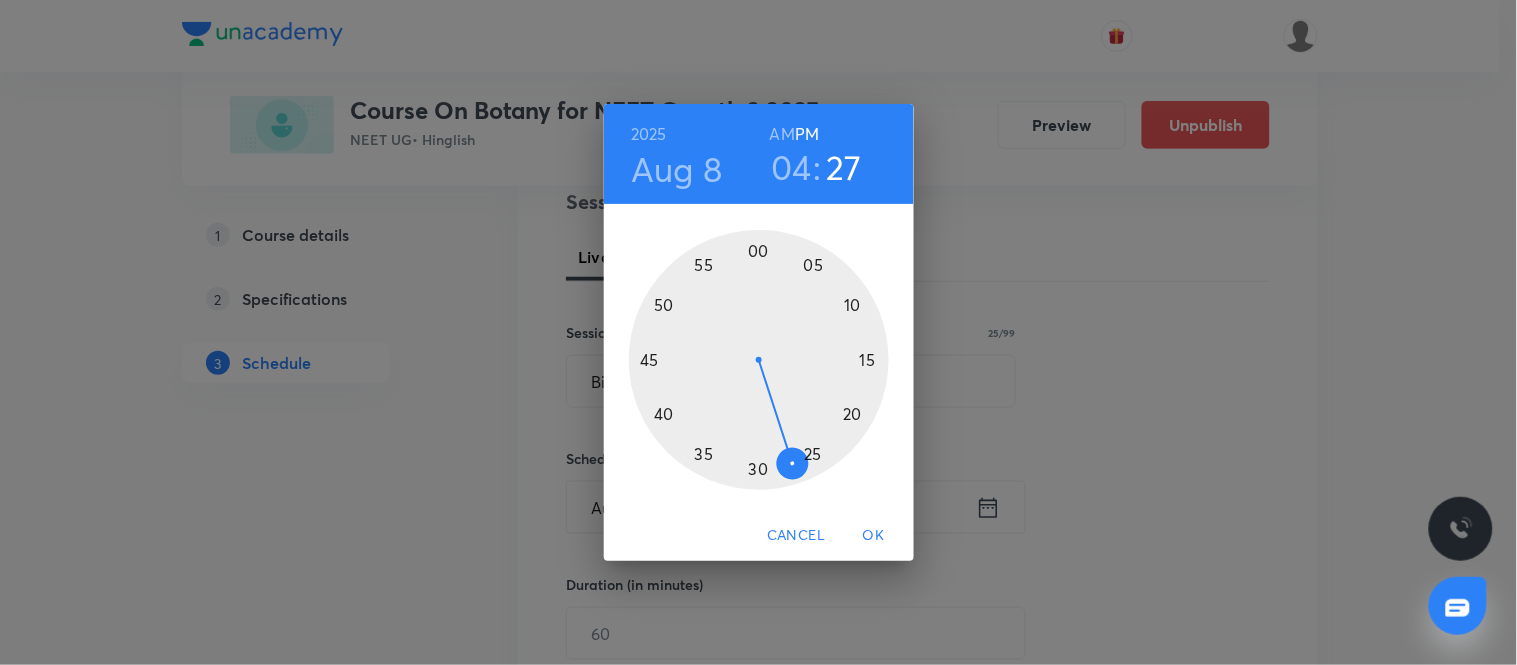 click at bounding box center (759, 360) 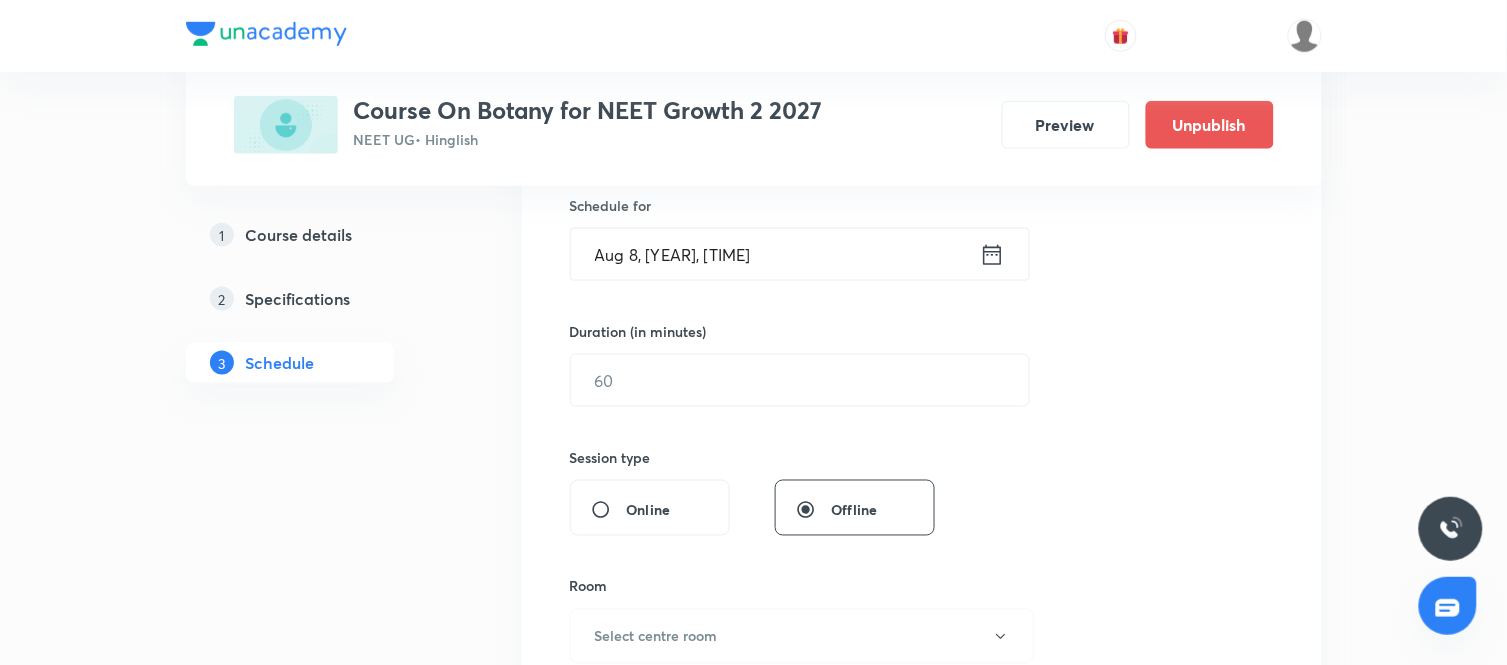 scroll, scrollTop: 500, scrollLeft: 0, axis: vertical 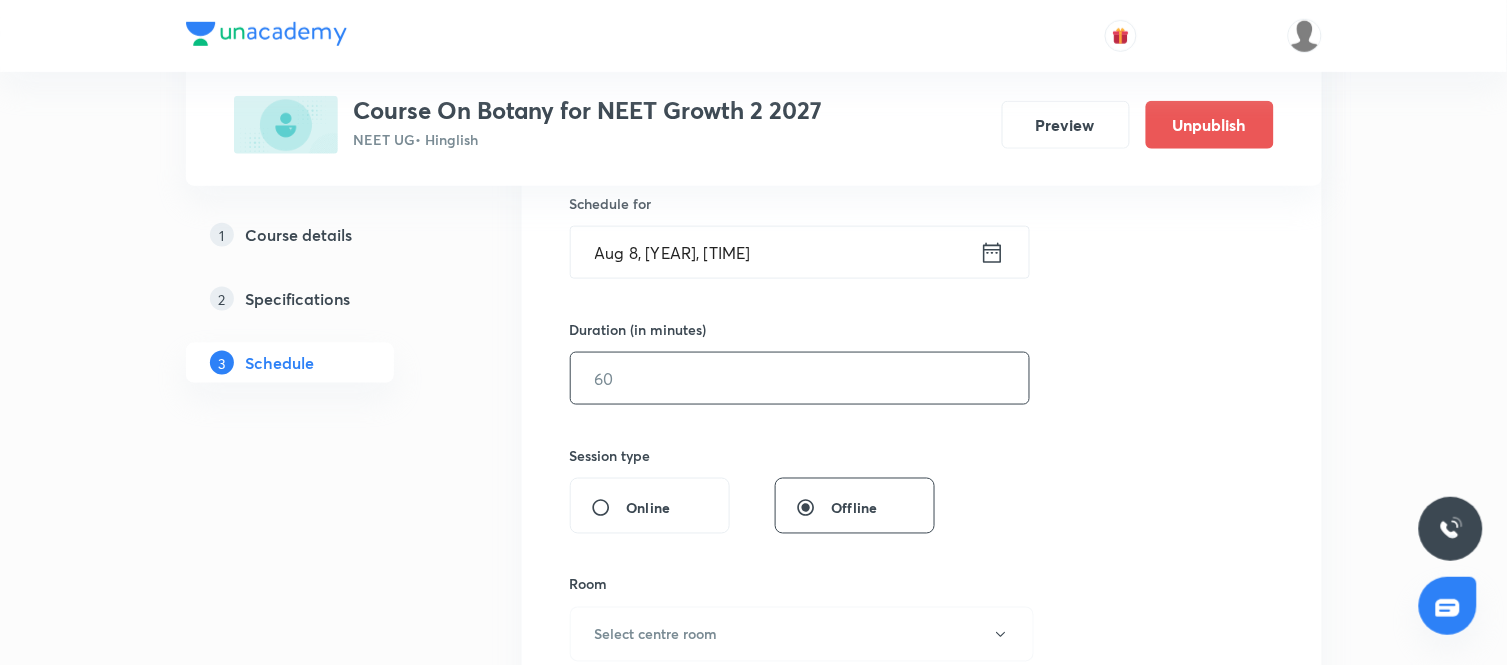 click at bounding box center [800, 378] 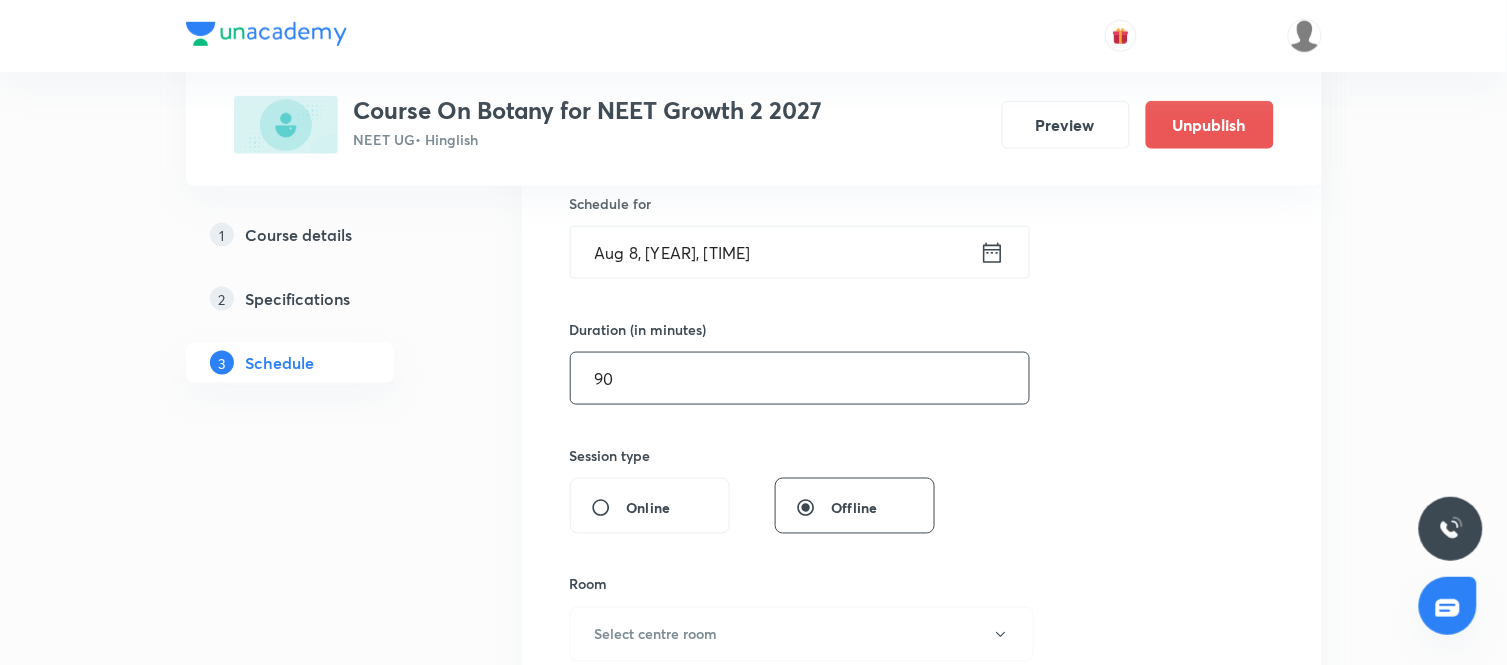 type on "90" 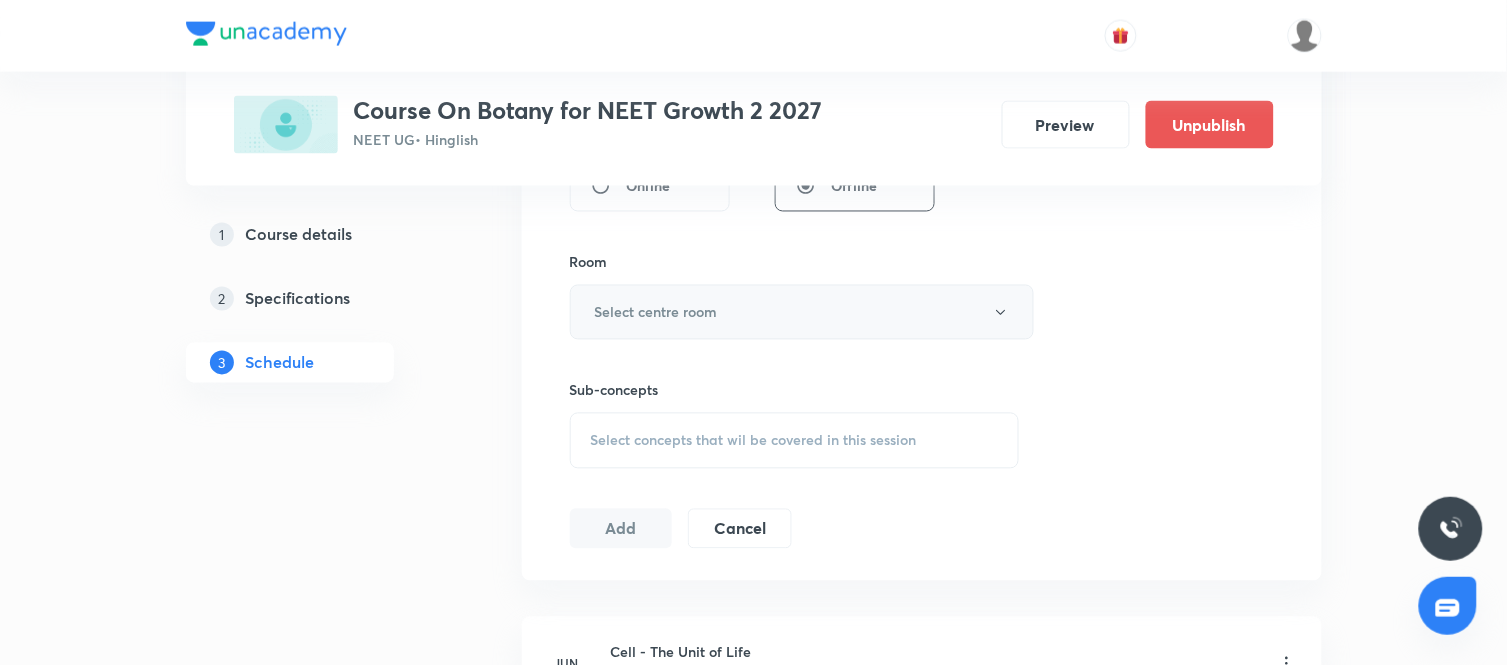 scroll, scrollTop: 823, scrollLeft: 0, axis: vertical 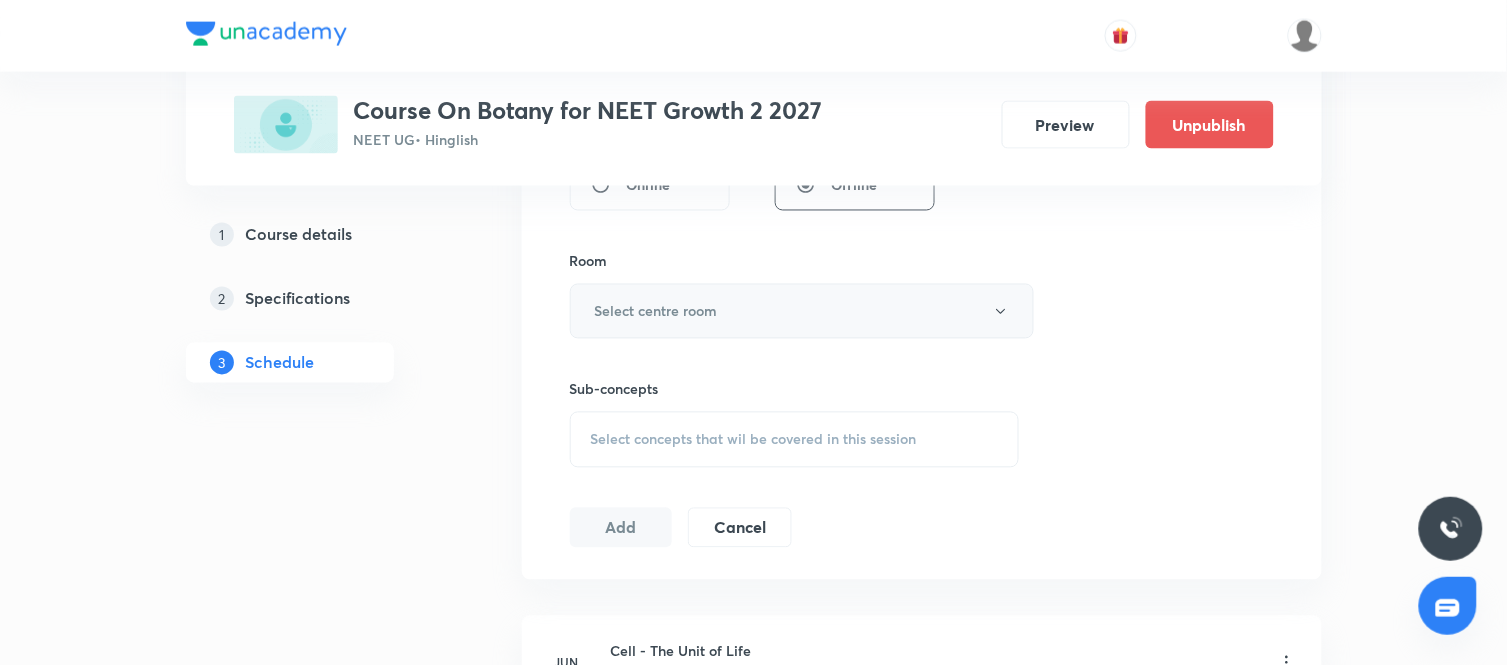 click on "Select centre room" at bounding box center [802, 311] 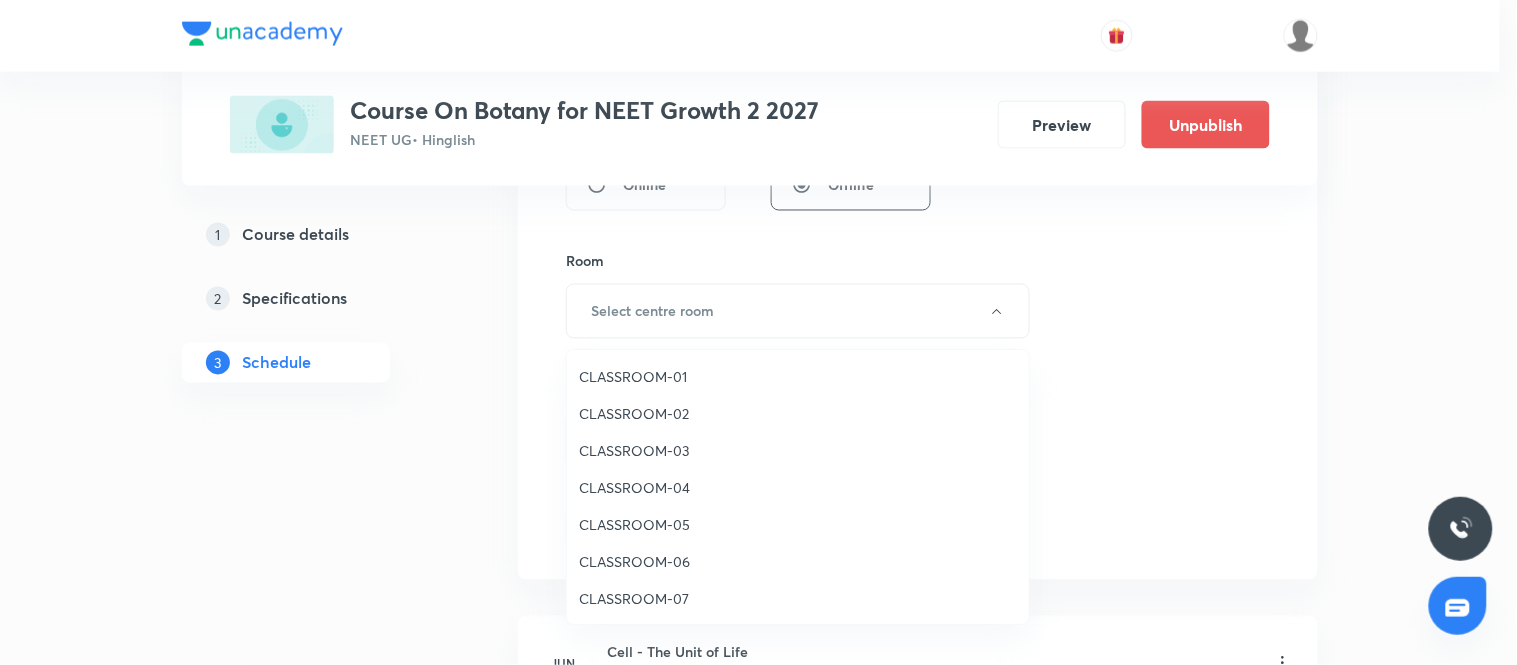 click on "CLASSROOM-06" at bounding box center (798, 561) 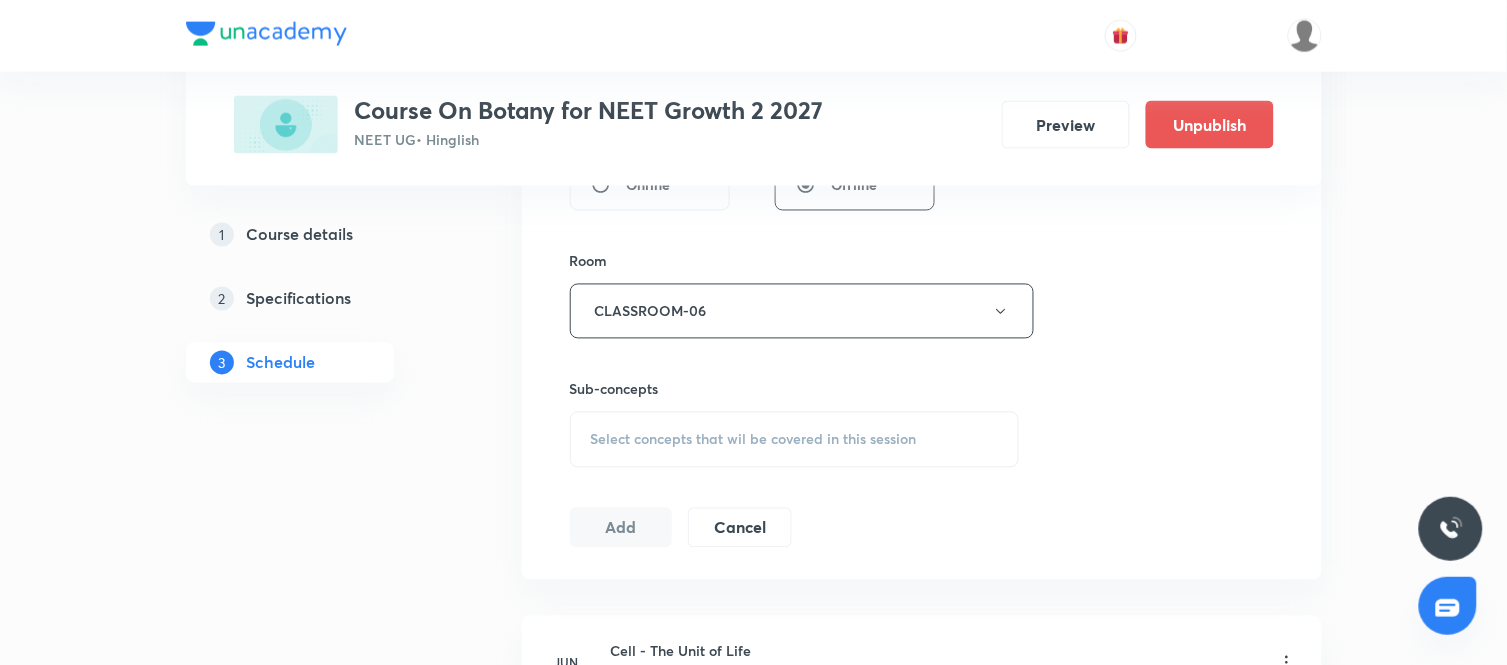 click on "Select concepts that wil be covered in this session" at bounding box center [754, 440] 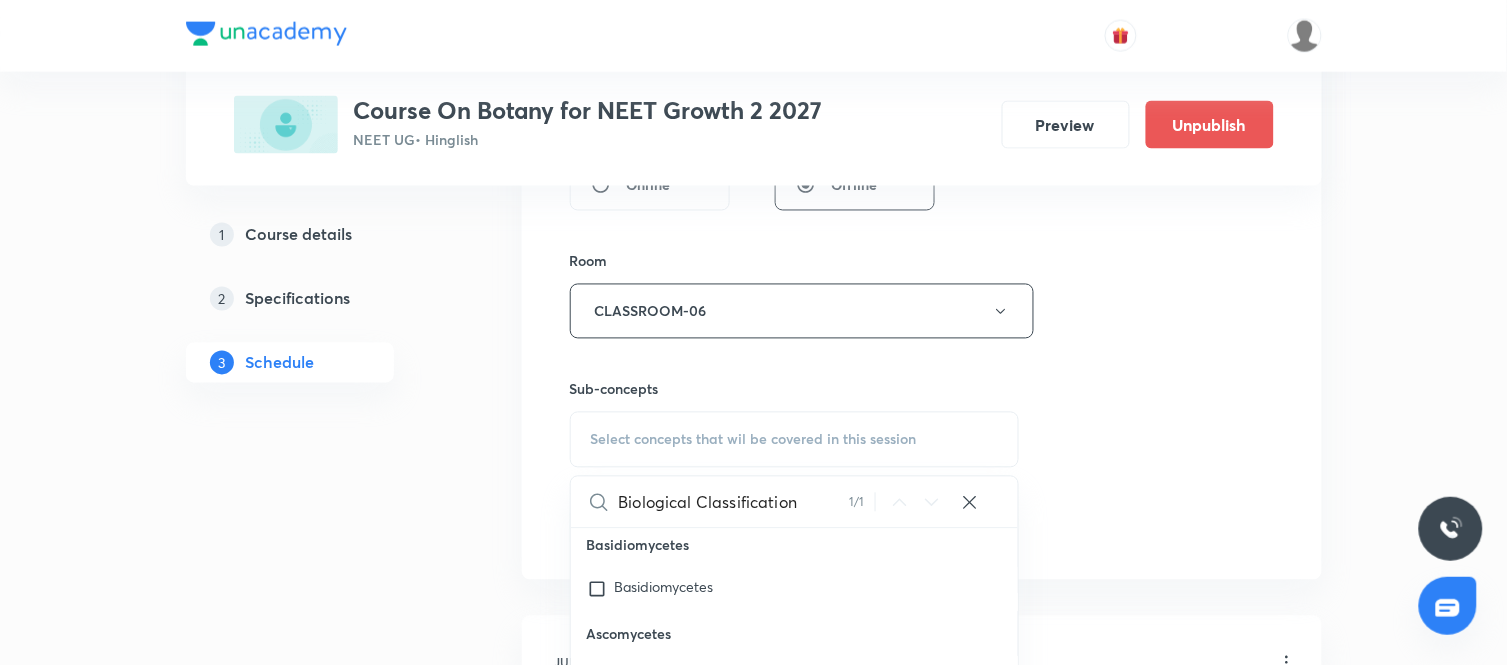 scroll, scrollTop: 10664, scrollLeft: 0, axis: vertical 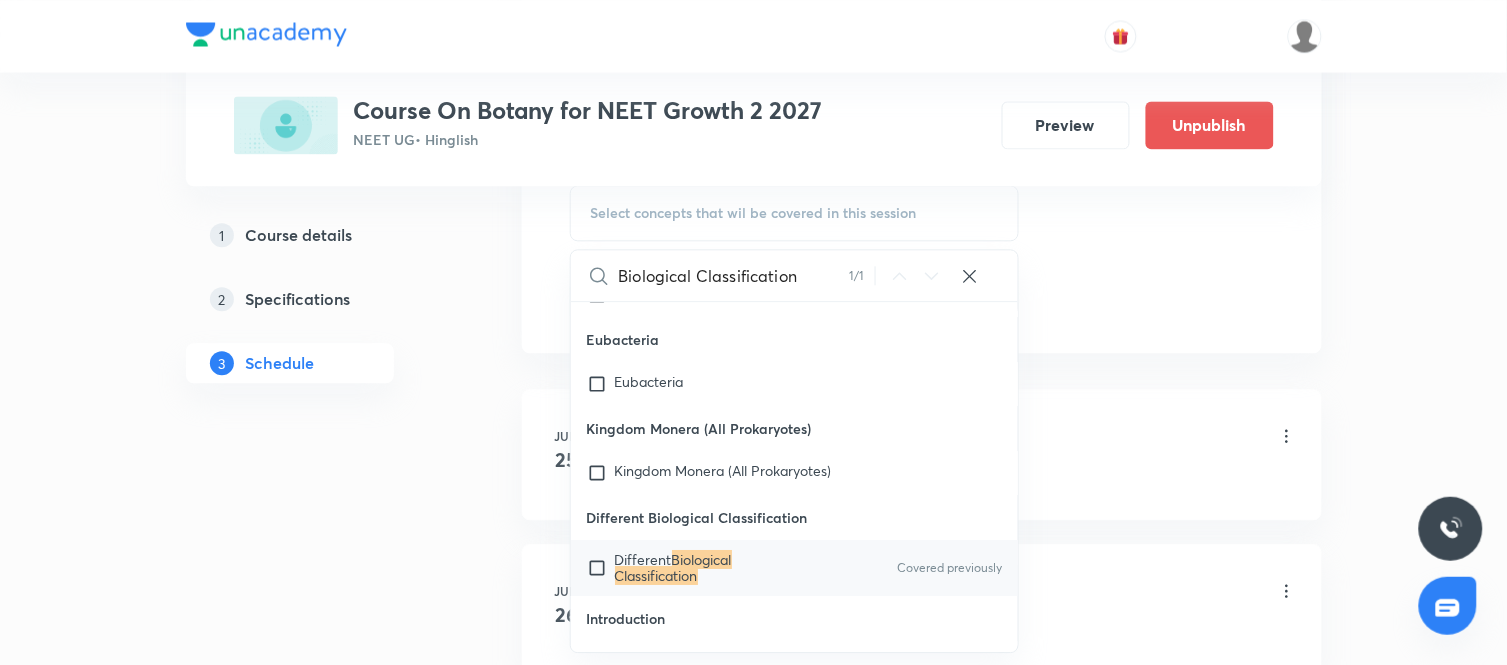 type on "Biological Classification" 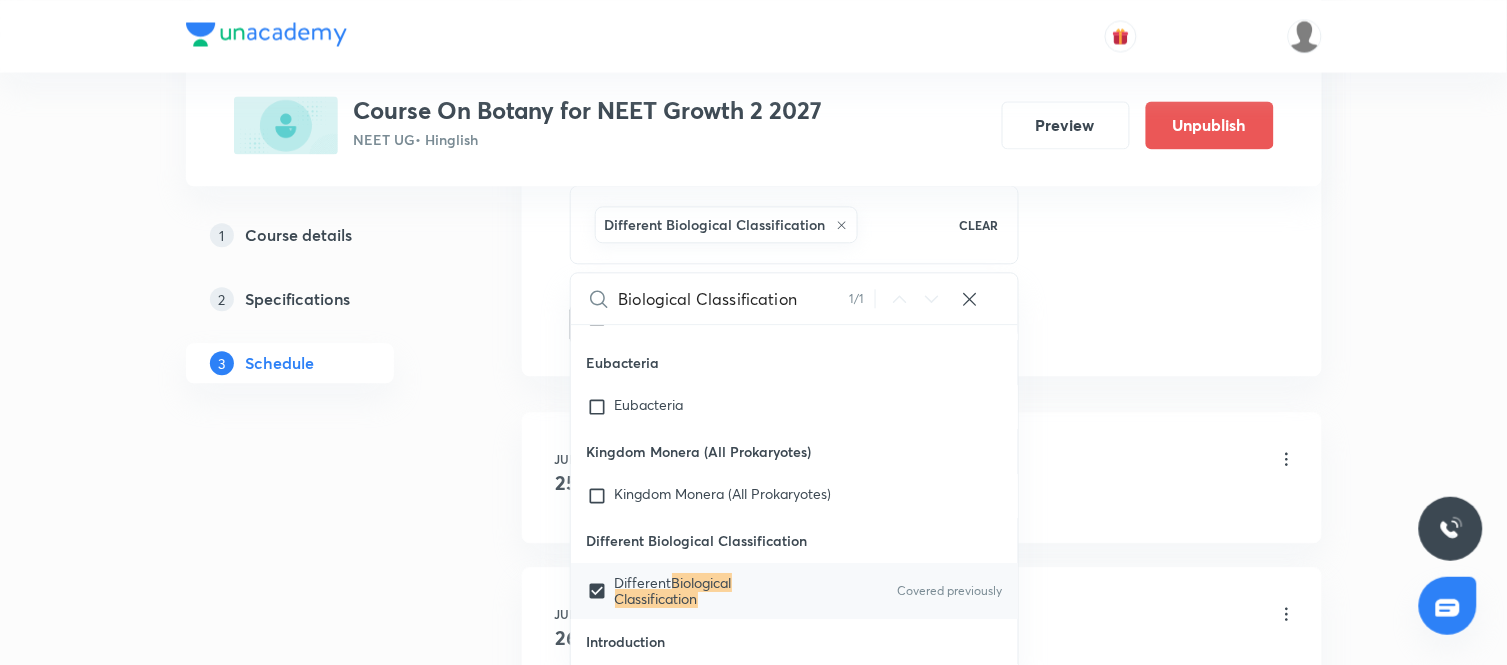 click on "Plus Courses Course On Botany for NEET Growth 2 2027 NEET UG  • Hinglish Preview Unpublish 1 Course details 2 Specifications 3 Schedule Schedule 17  classes Session  18 Live class Session title 25/99 Biological Classification ​ Schedule for Aug 8, 2025, 4:45 PM ​ Duration (in minutes) 90 ​   Session type Online Offline Room CLASSROOM-06 Sub-concepts Different Biological Classification CLEAR Biological Classification 1 / 1 ​ Microbodies Microbodies Covered previously Microbodies Plastids Plastids Occurrence Leucoplast Chloroplast Chloroplast Number Endomembrane System Endomembrane System Cell Organelles Covered previously Functions ER GB Lysosome Vacuole Cell Wall Cell Wall Compositon Type of Cell wall Different Types Plasmodesmata Cell Membrane Cell Membrane Fluid Mosaic Model Types of proteins Types of lipids Eukaryotic Cell Eukaryotic Cell Difference between pro and eukaryotic cell Difference between plant and animal cell Prokaryotic Cell Prokaryotic Cell Different Shapes An overview of Cell RBC 1" at bounding box center [754, 1118] 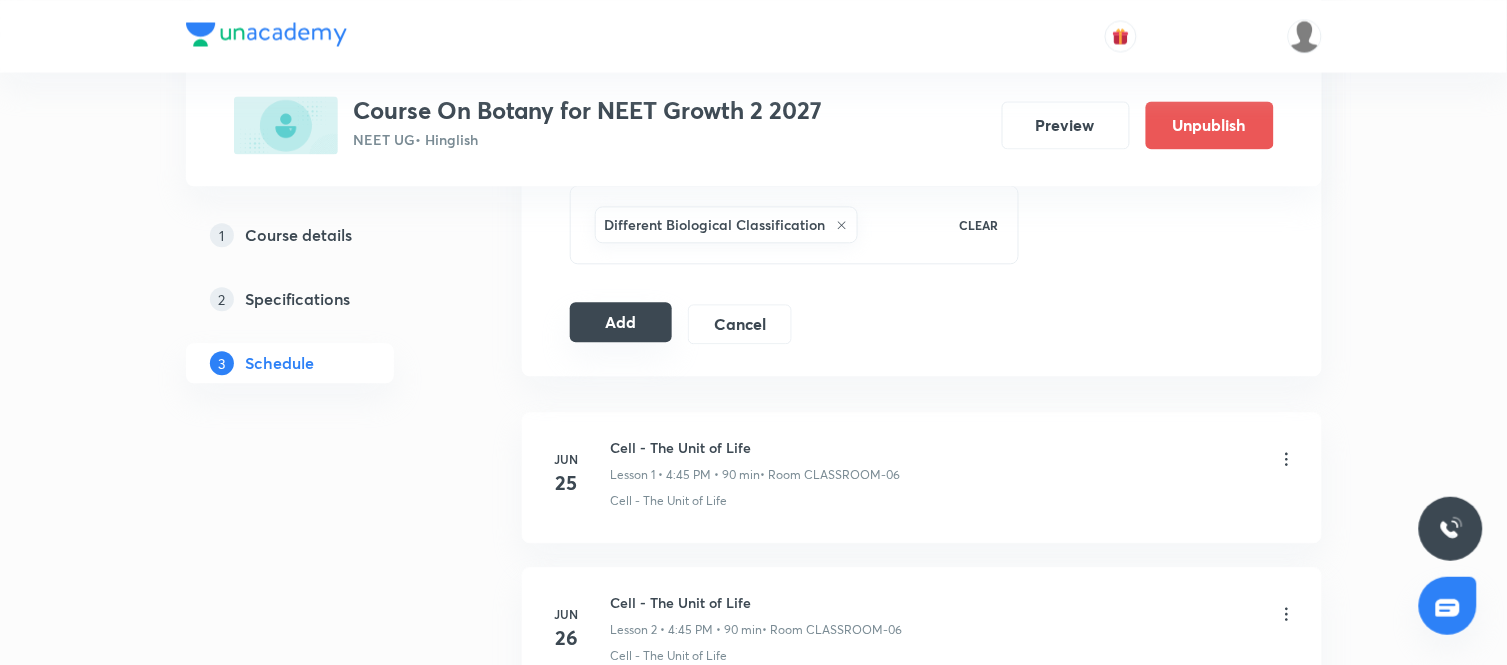 click on "Add" at bounding box center (621, 322) 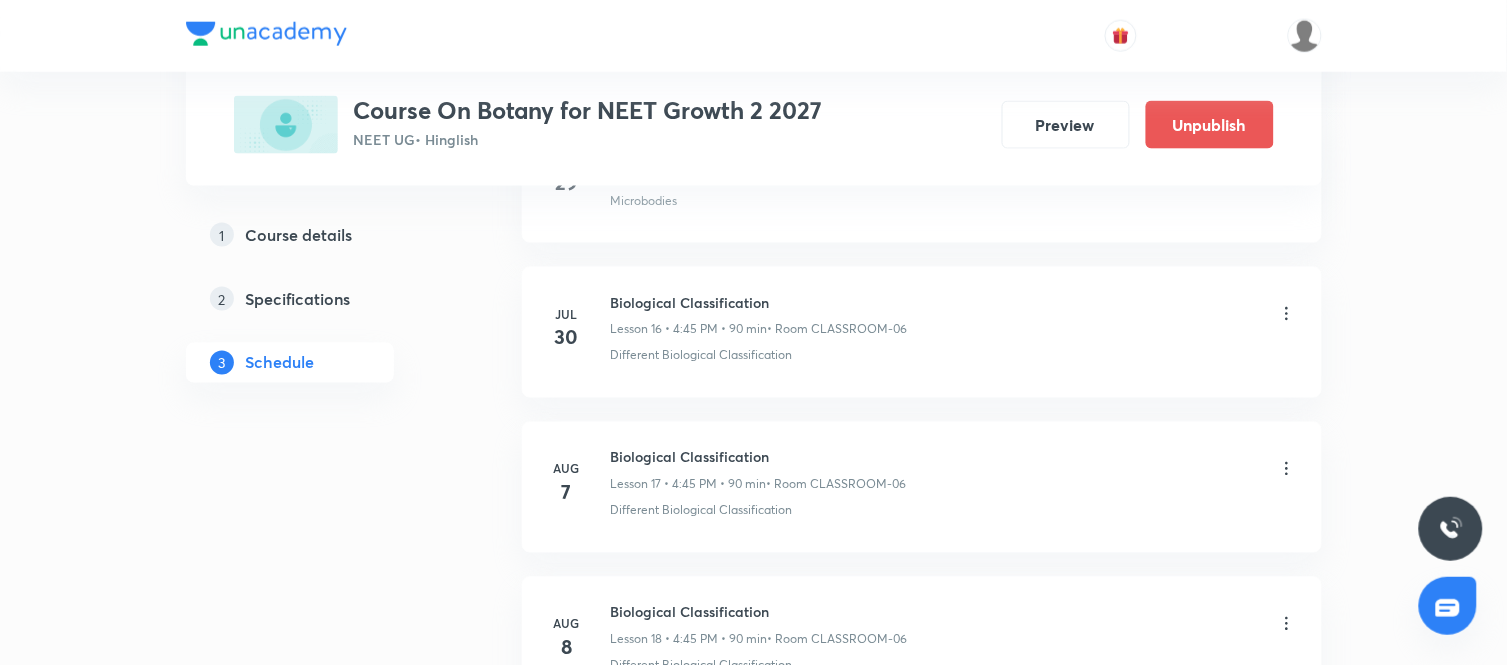 scroll, scrollTop: 2577, scrollLeft: 0, axis: vertical 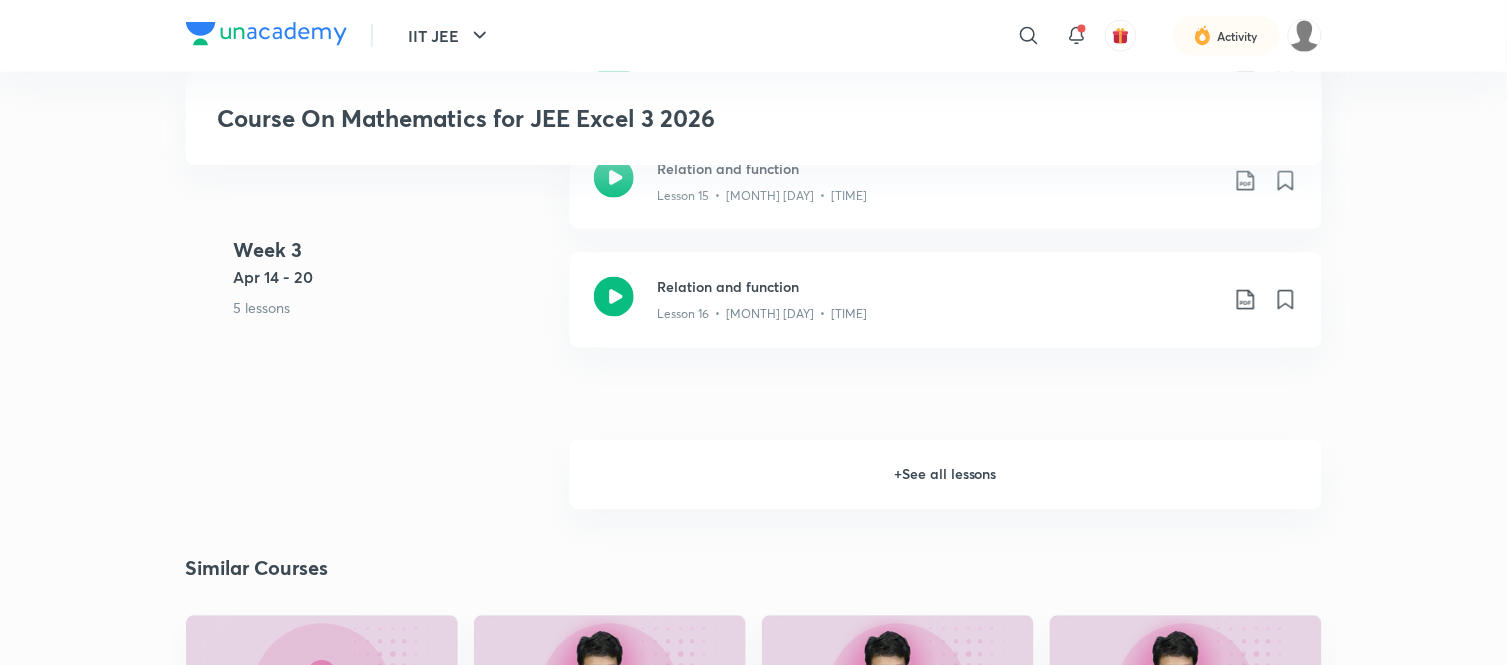 click on "+  See all lessons" at bounding box center (946, 475) 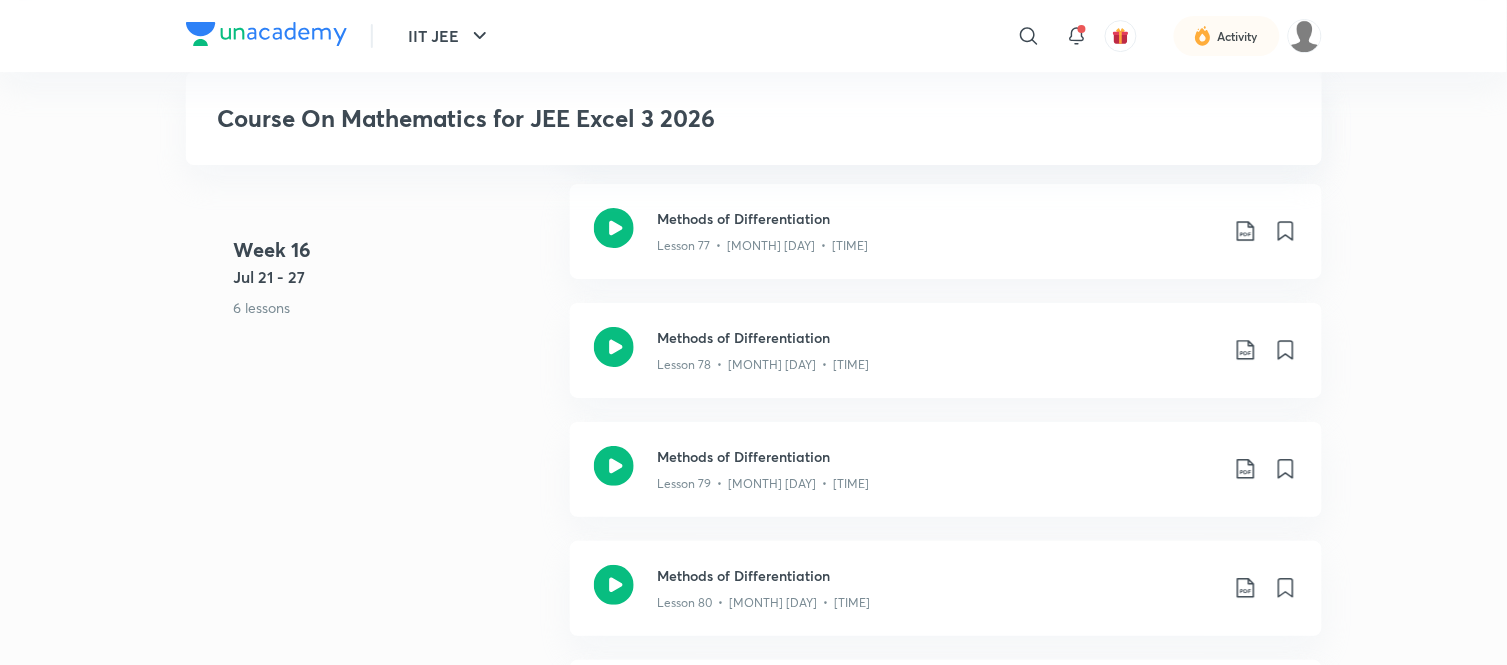 scroll, scrollTop: 11423, scrollLeft: 0, axis: vertical 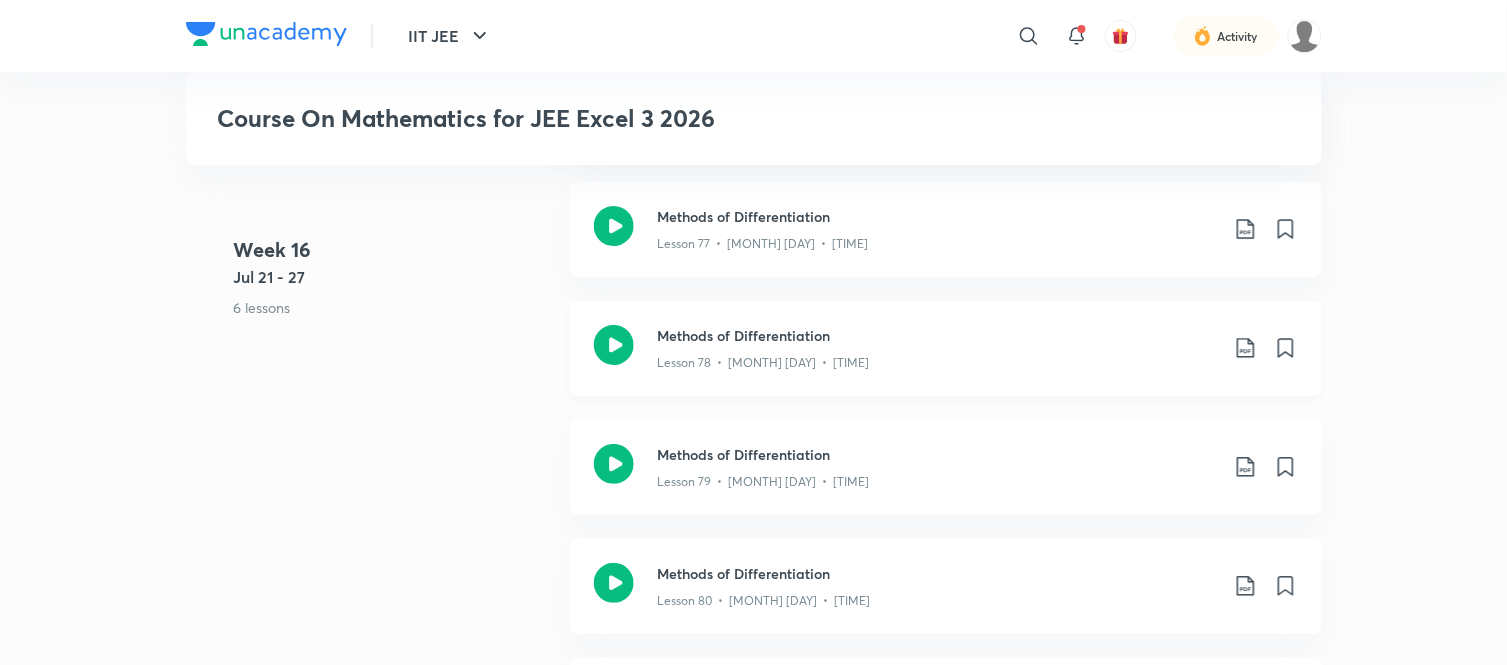 click 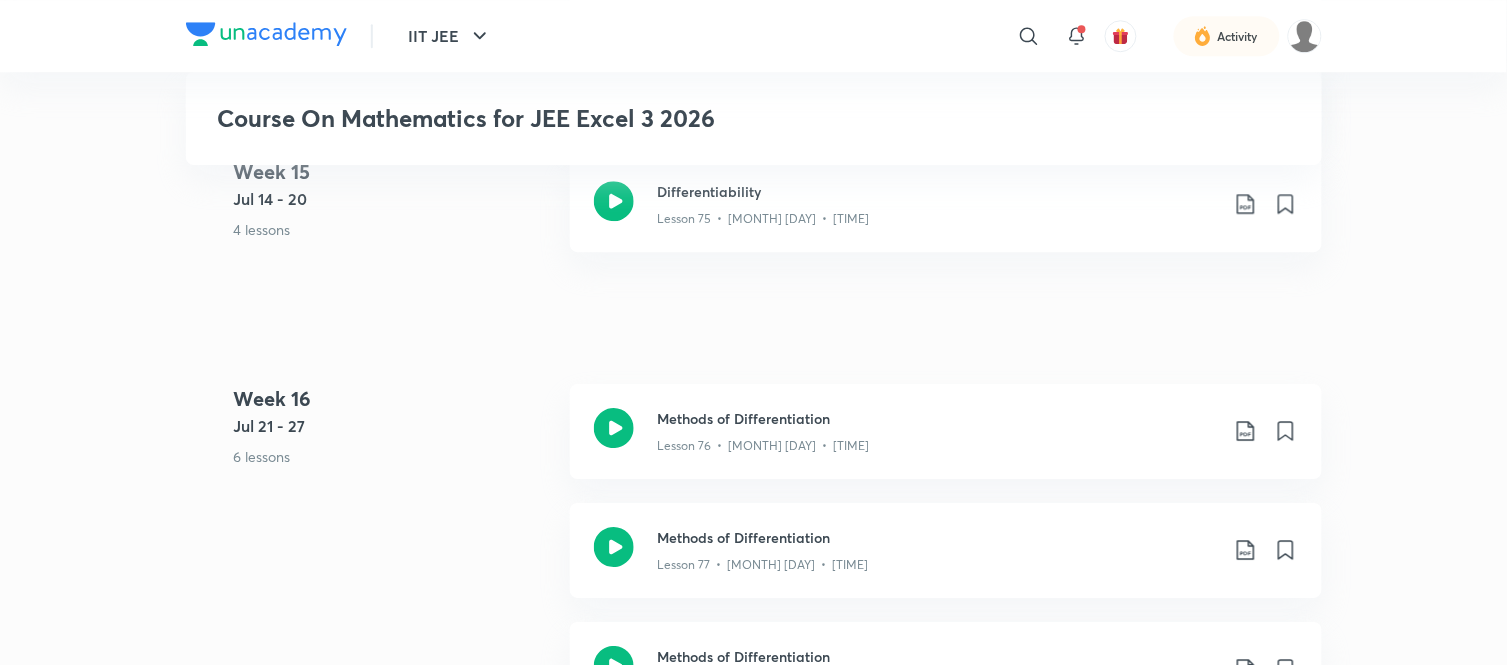 scroll, scrollTop: 11101, scrollLeft: 0, axis: vertical 